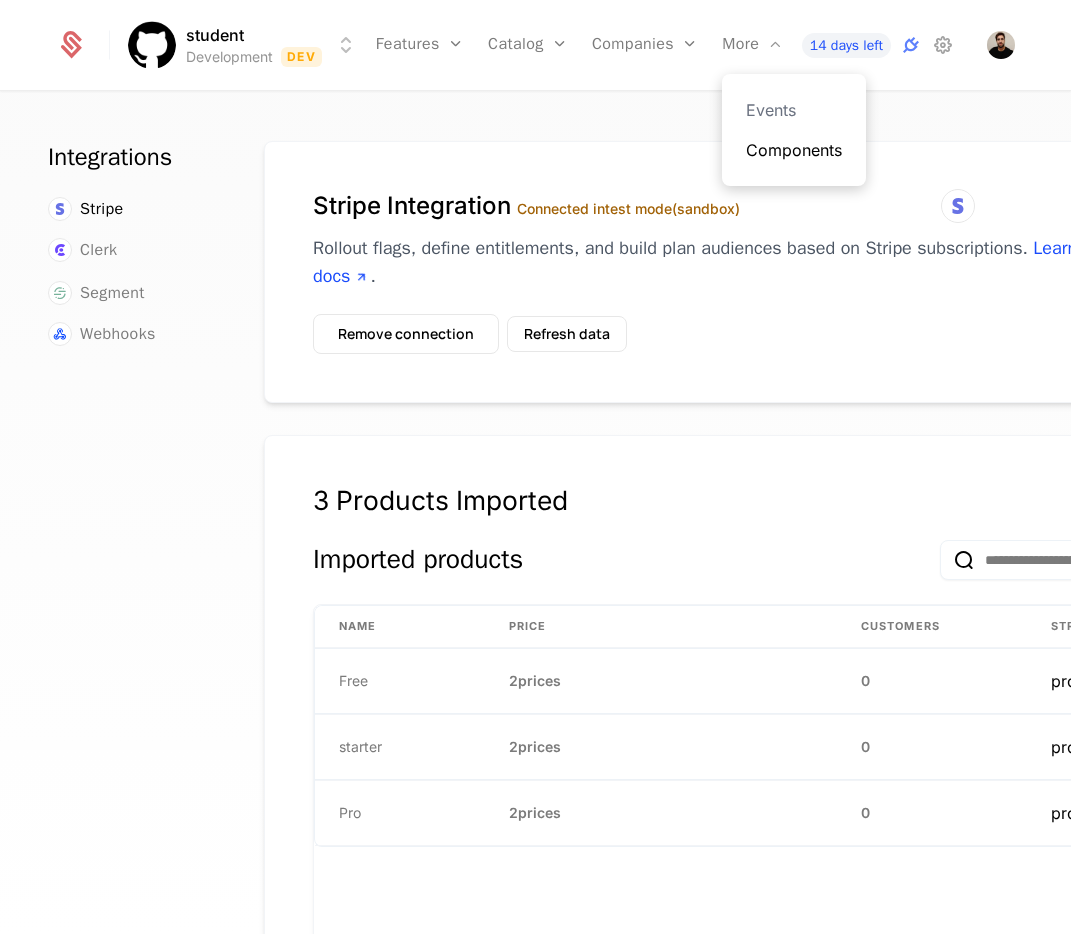 scroll, scrollTop: 0, scrollLeft: 0, axis: both 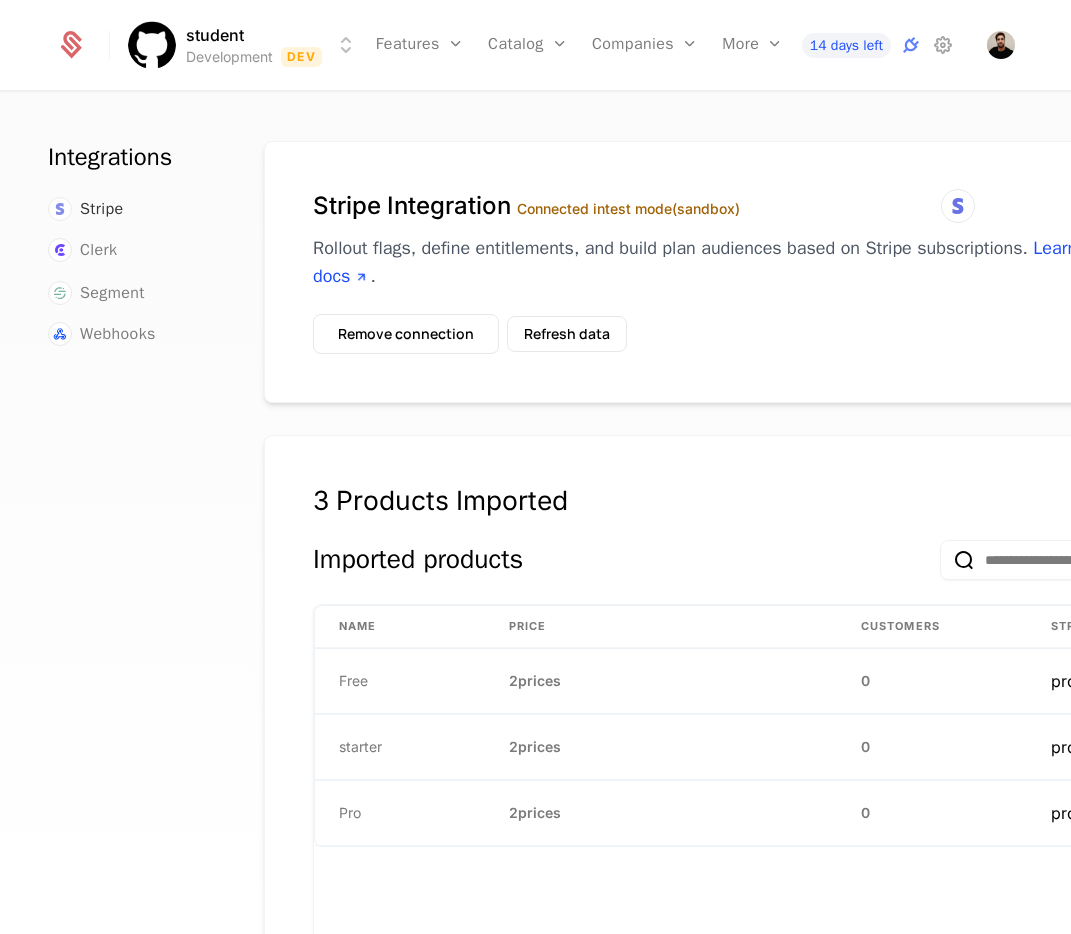 click on "Stripe" at bounding box center (102, 209) 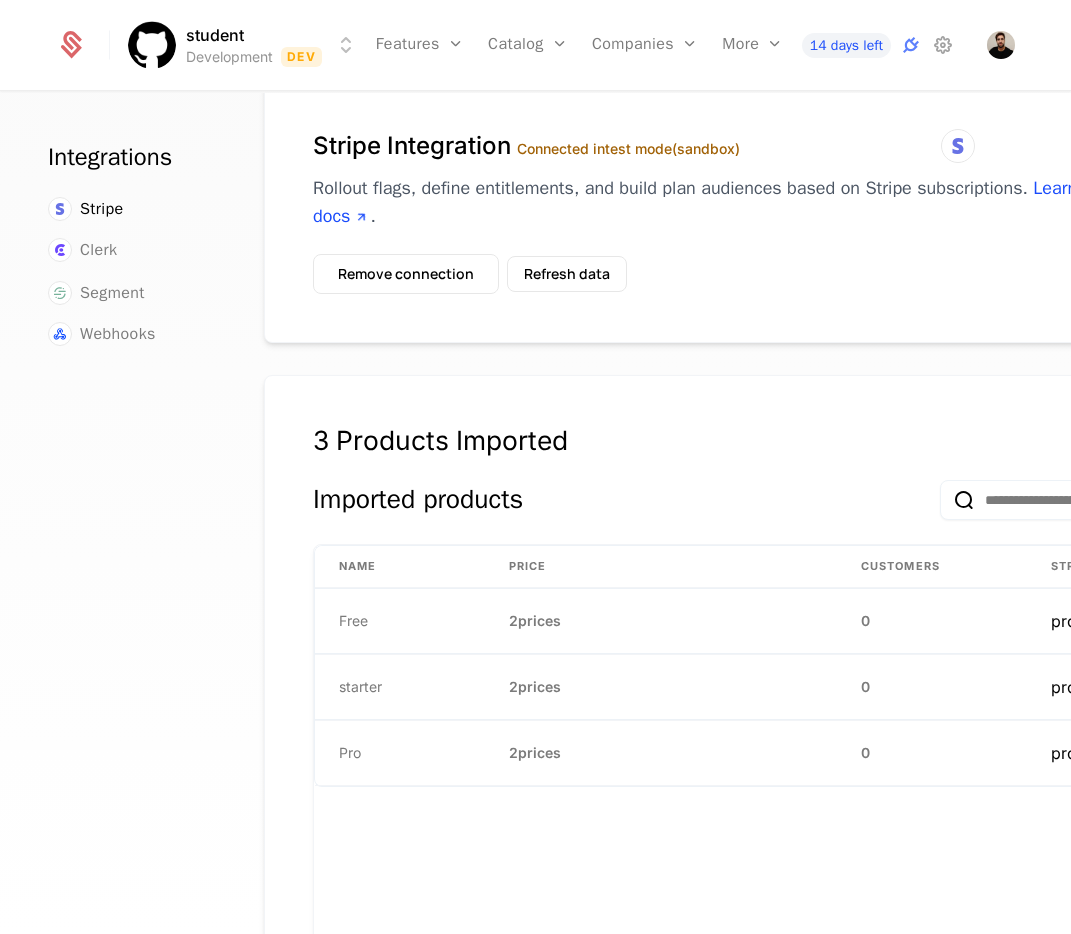 scroll, scrollTop: 62, scrollLeft: 0, axis: vertical 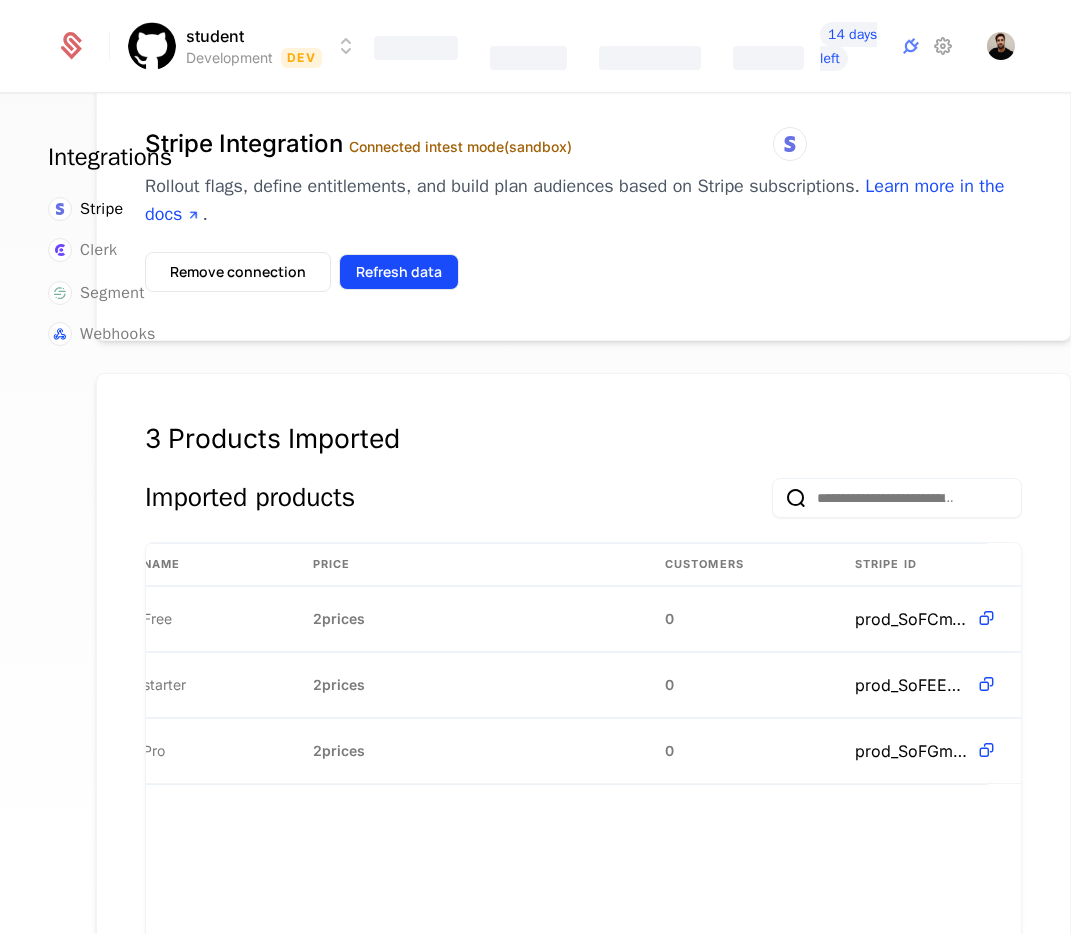 click on "Refresh data" at bounding box center (399, 272) 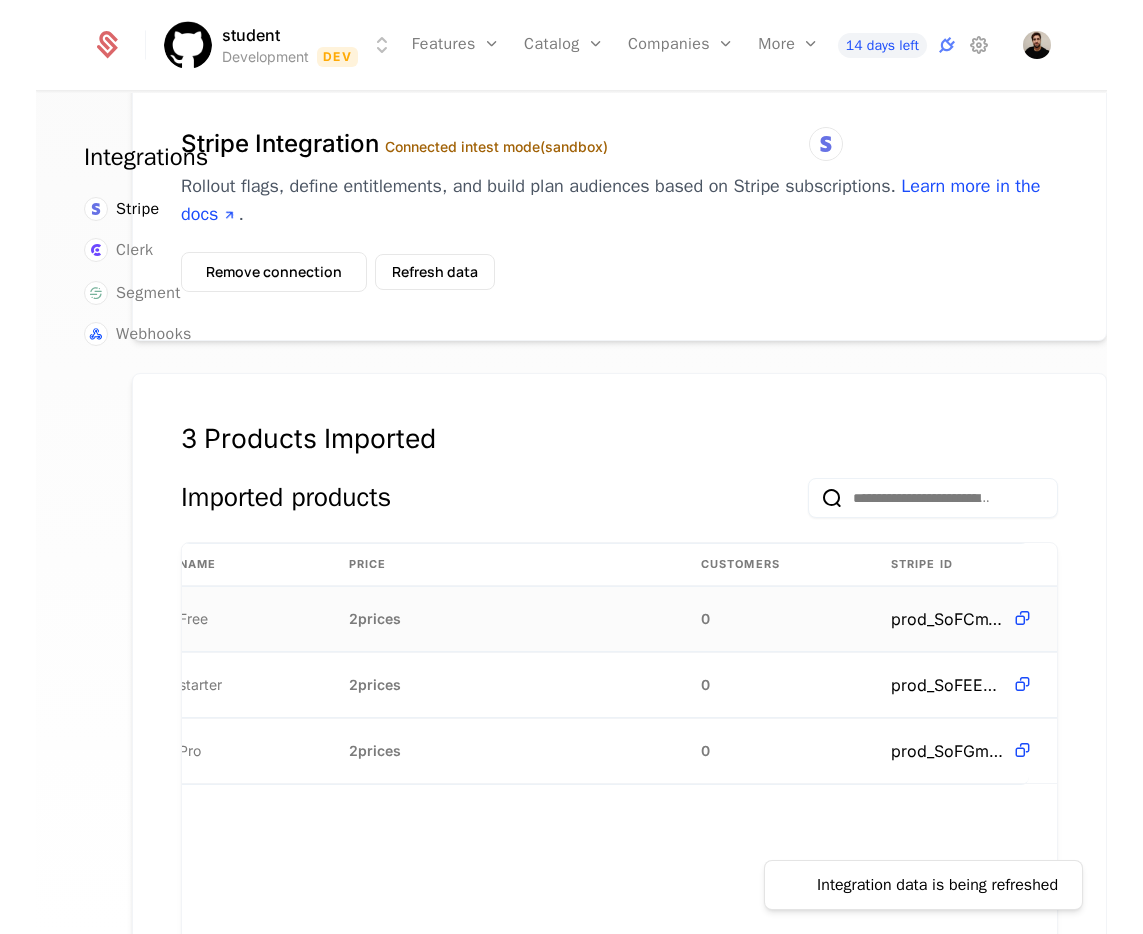 scroll, scrollTop: 0, scrollLeft: 0, axis: both 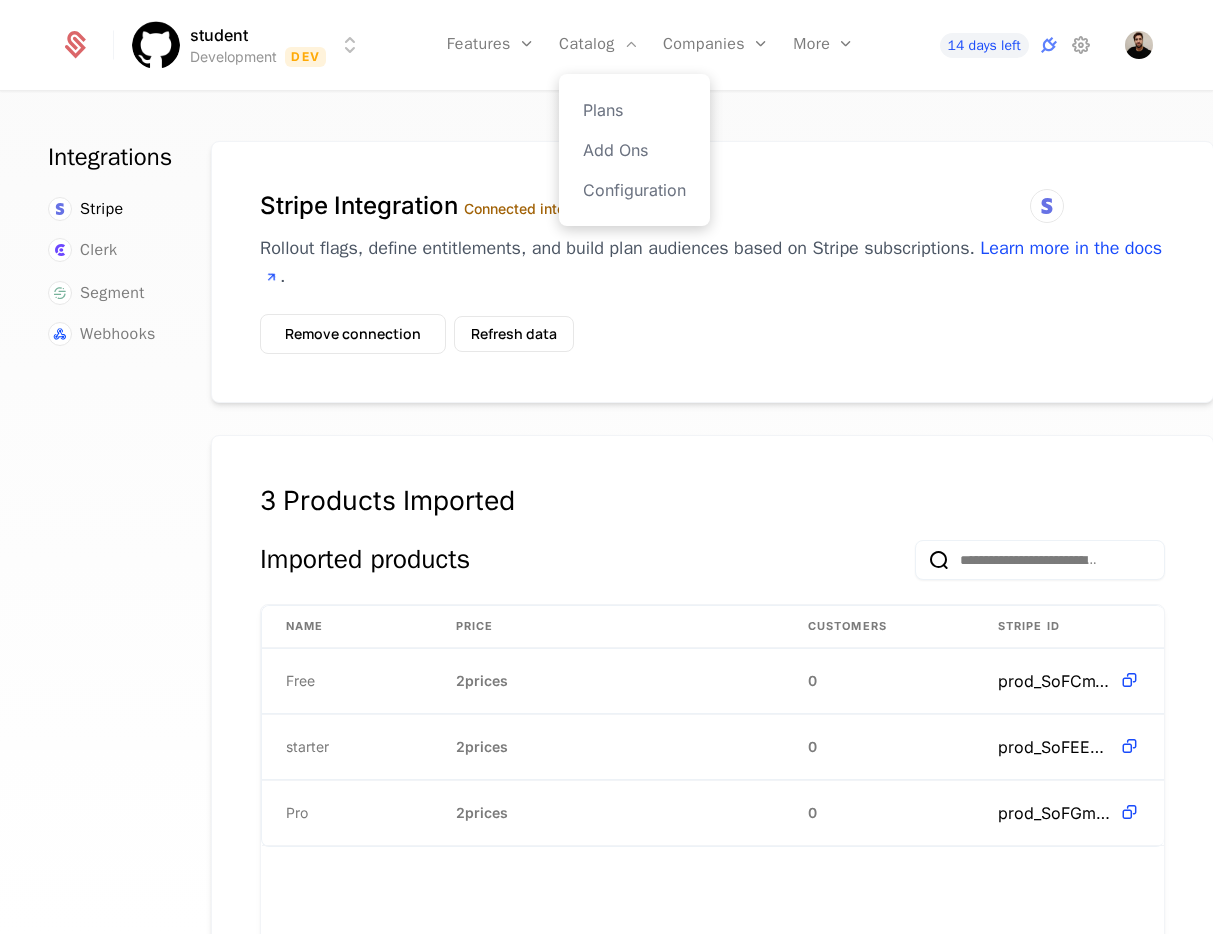 click on "Plans Add Ons Configuration" at bounding box center [634, 150] 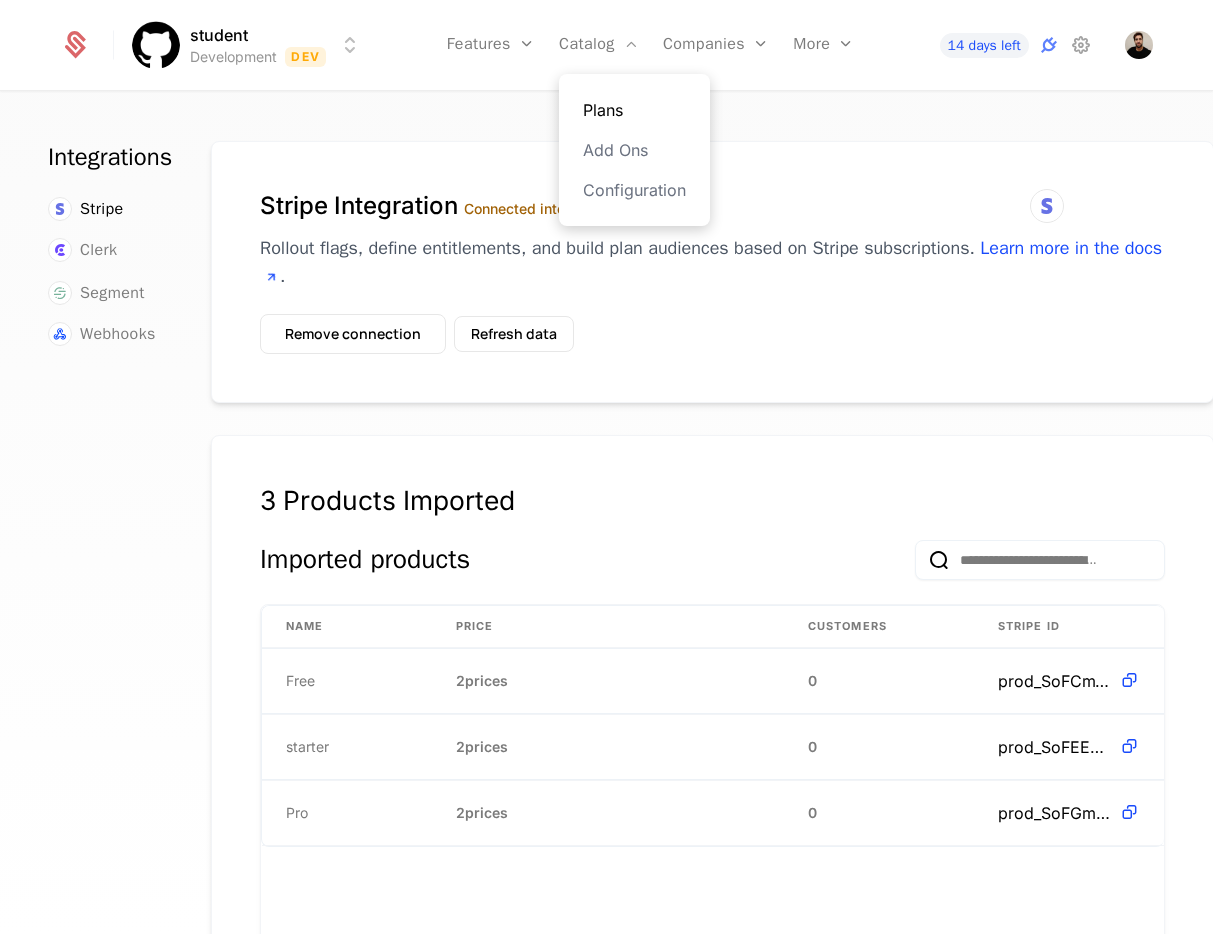 click on "Plans" at bounding box center (634, 110) 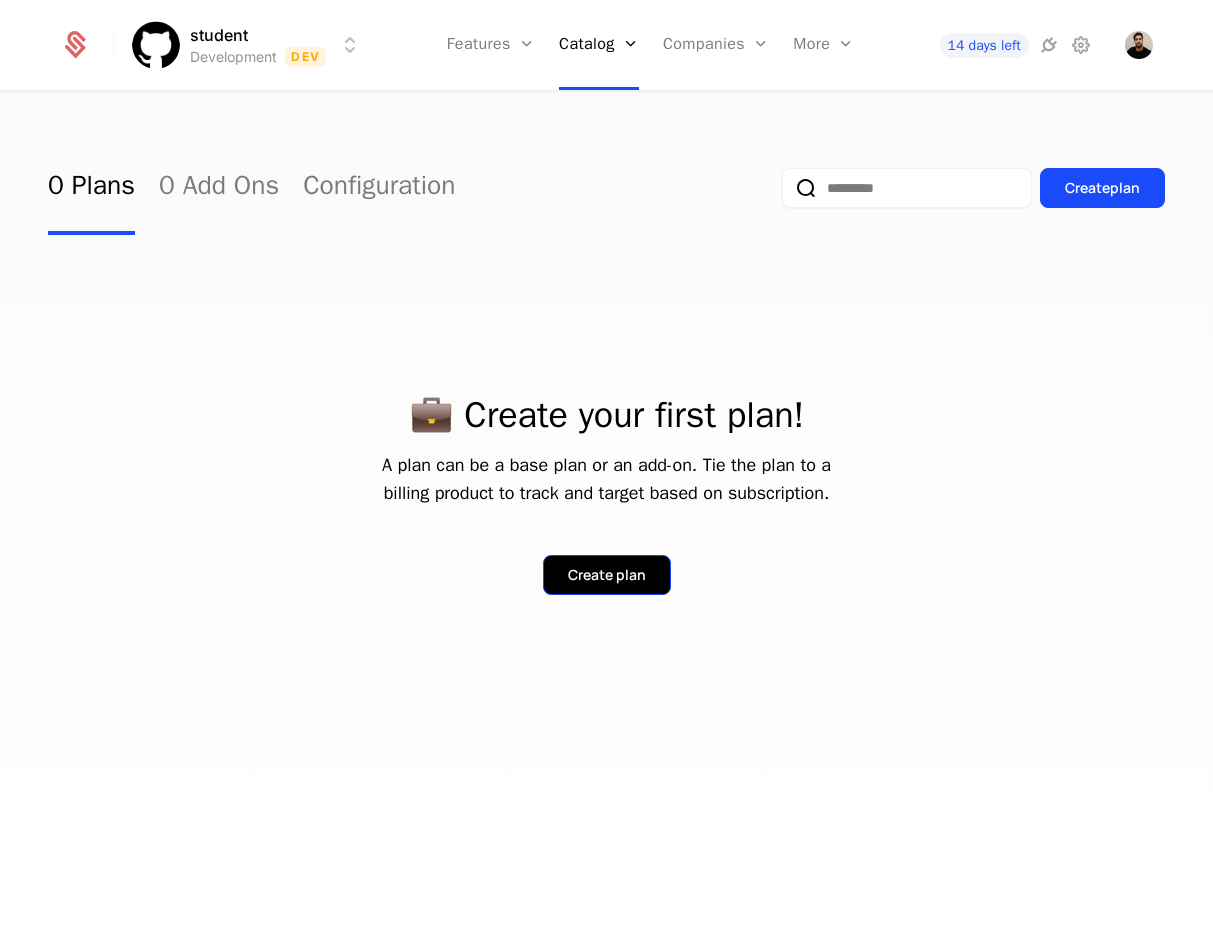 click on "Create plan" at bounding box center [607, 575] 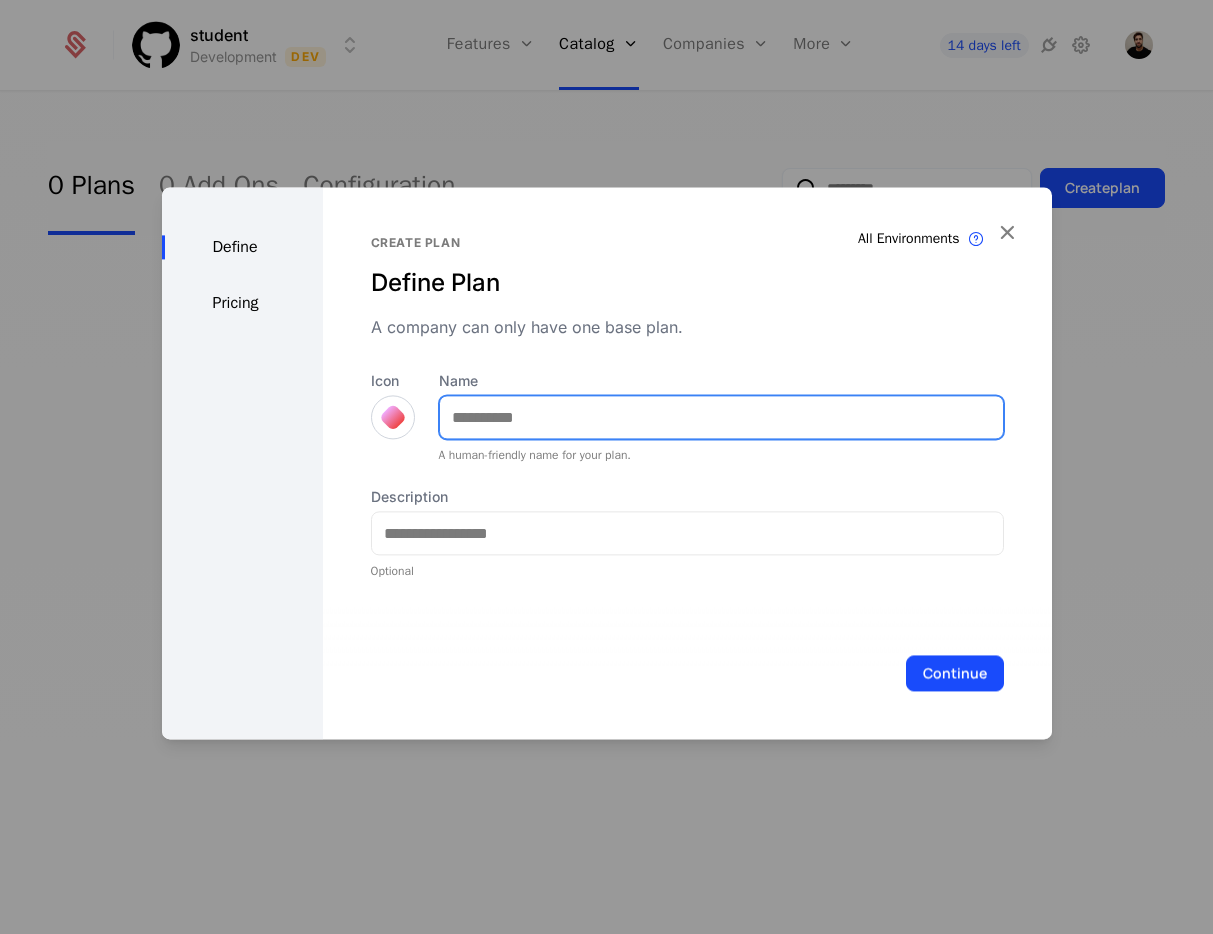 click on "Name" at bounding box center (721, 417) 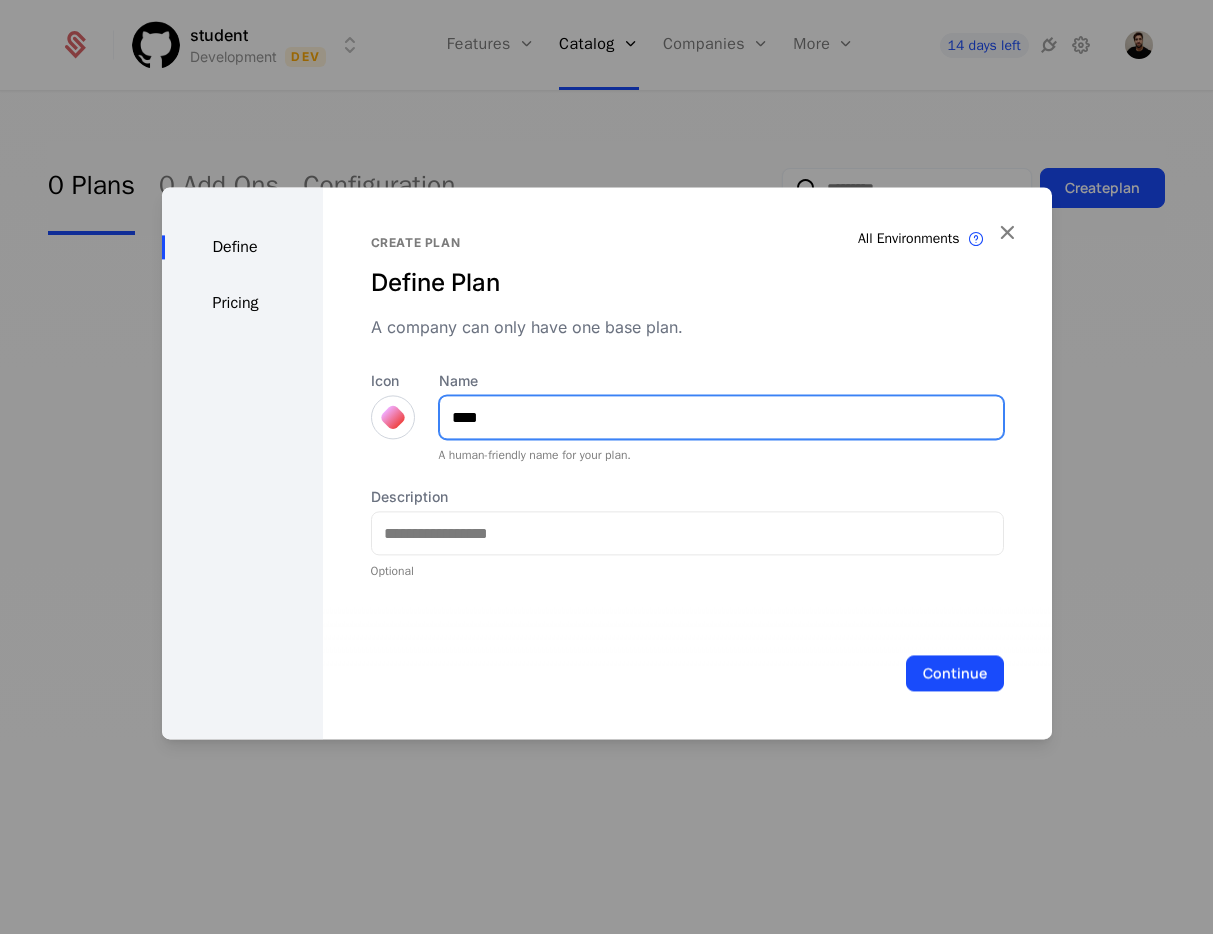 type on "****" 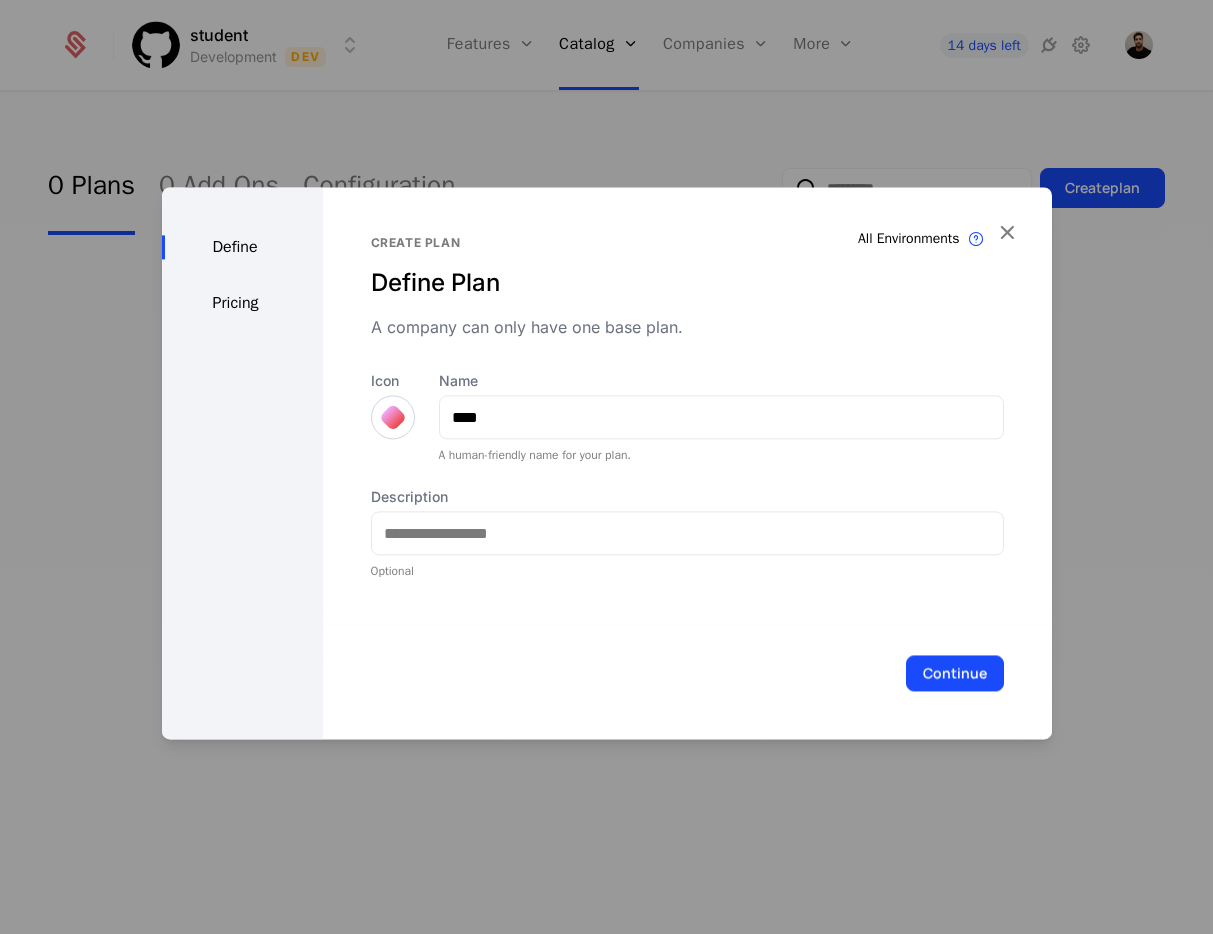 click at bounding box center (392, 417) 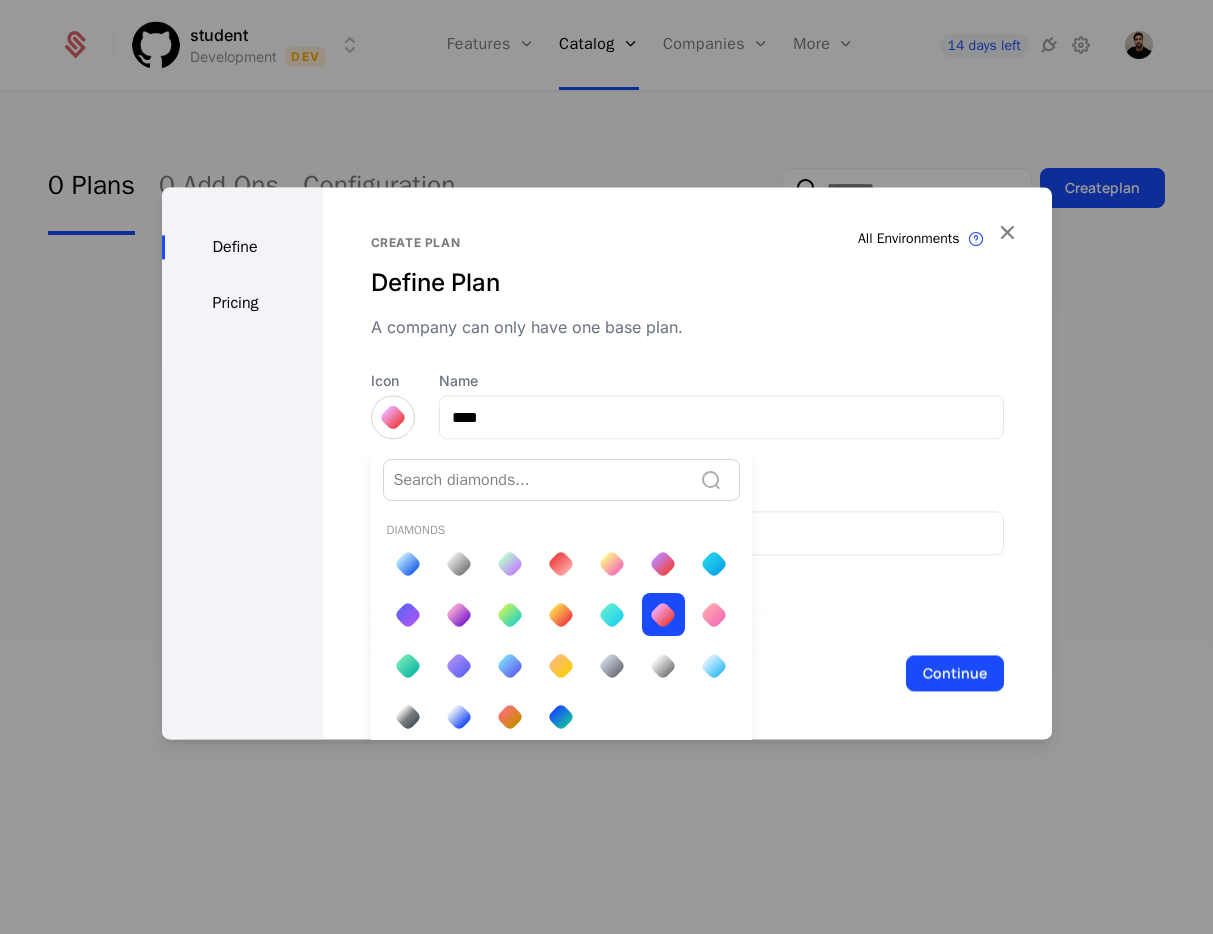 scroll, scrollTop: 7, scrollLeft: 0, axis: vertical 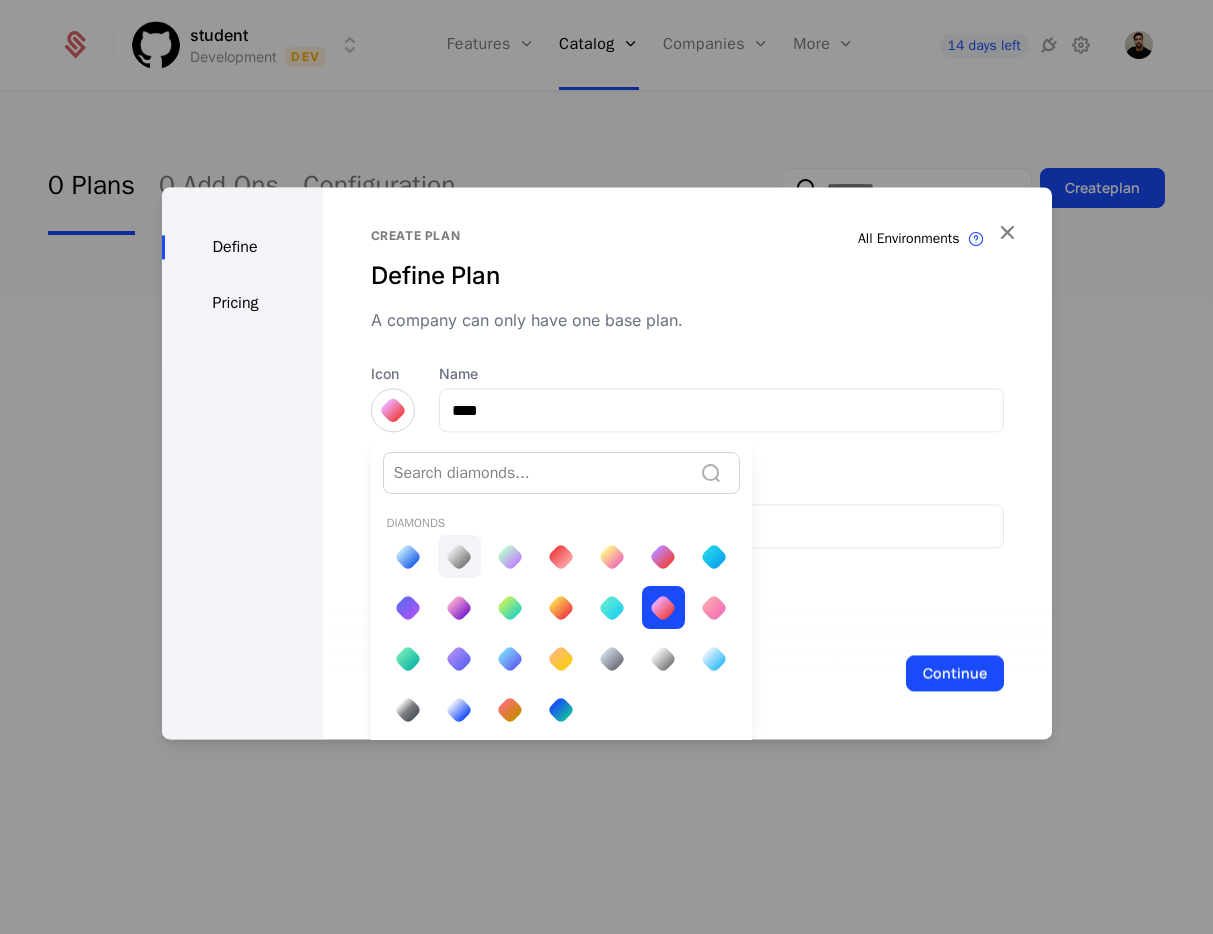 click at bounding box center (459, 556) 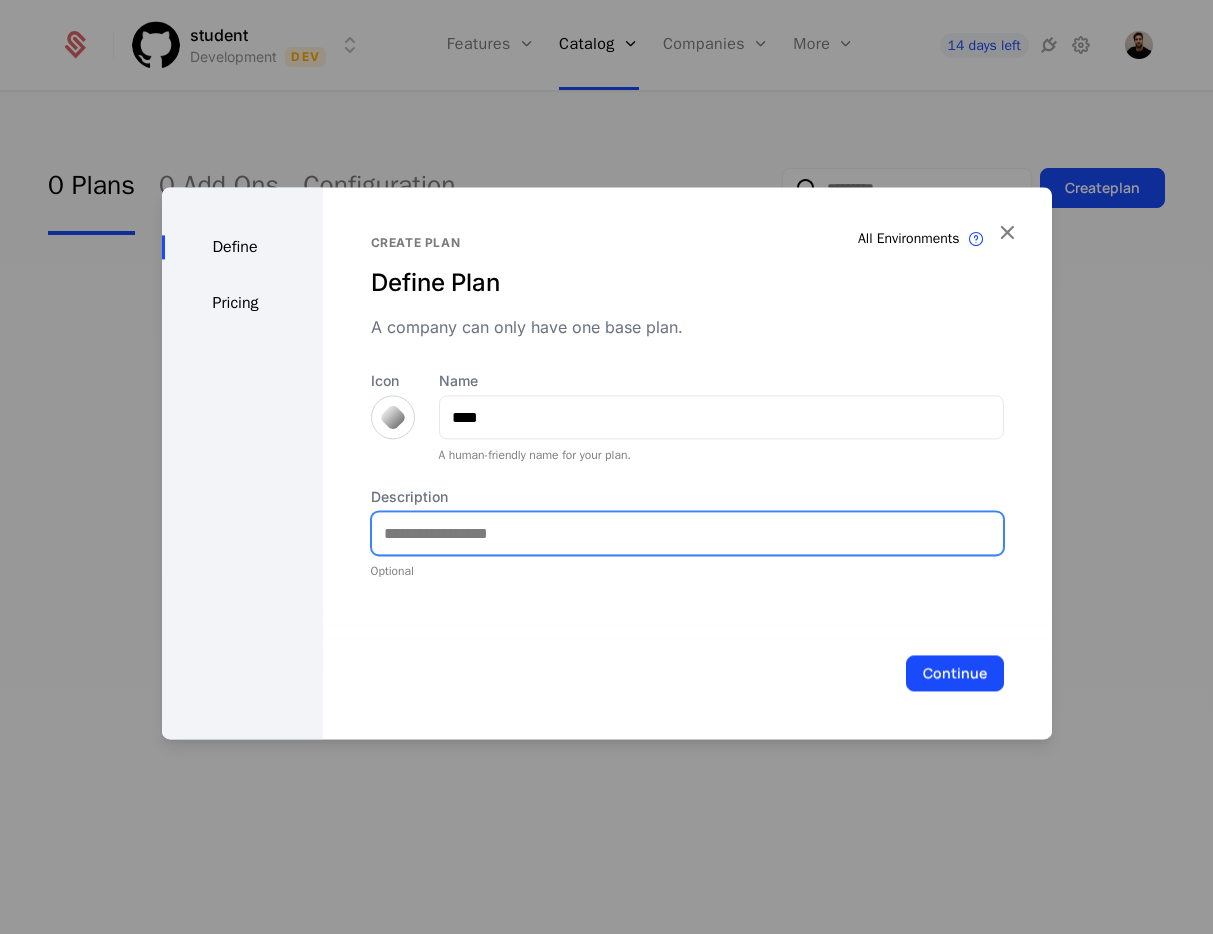 click on "Description" at bounding box center [687, 533] 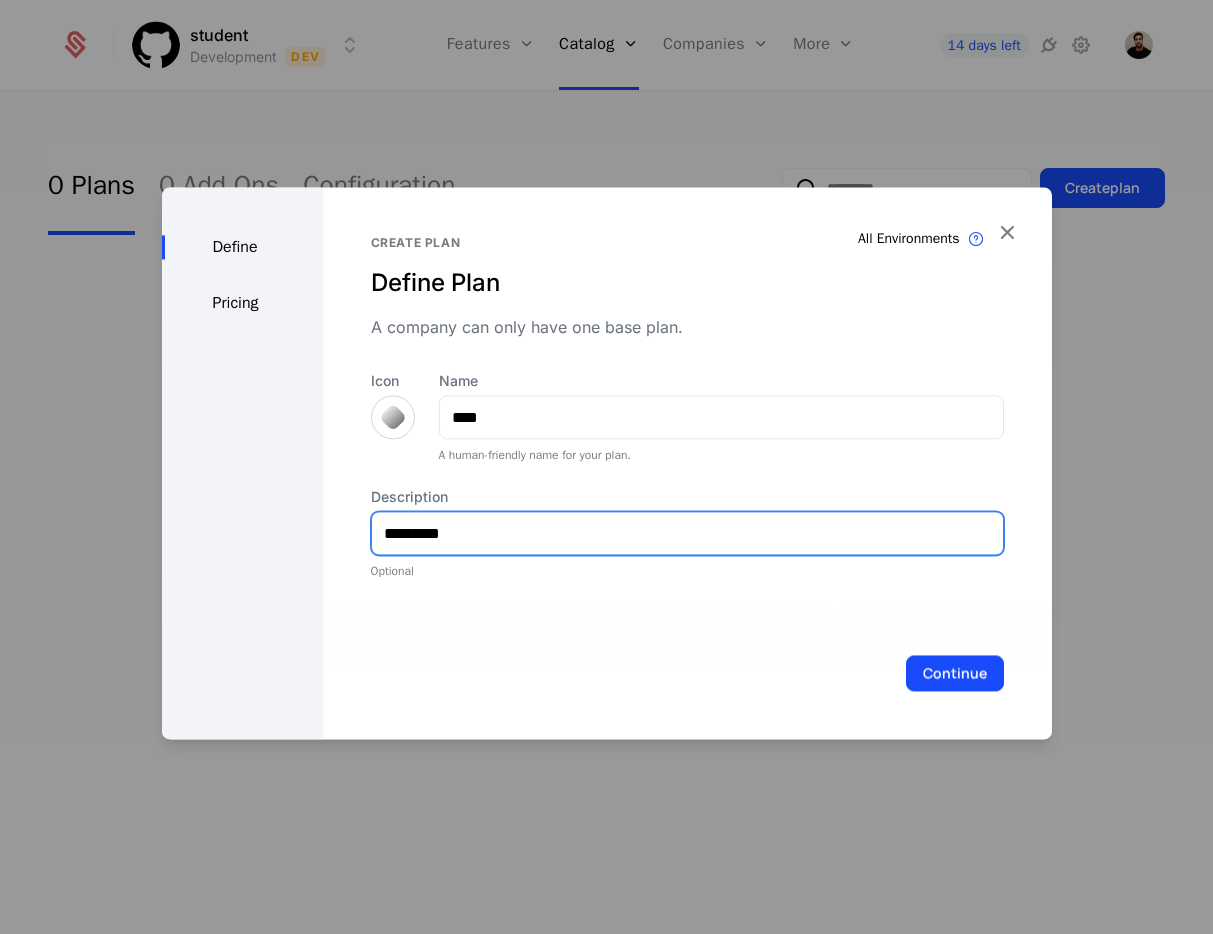 type on "*********" 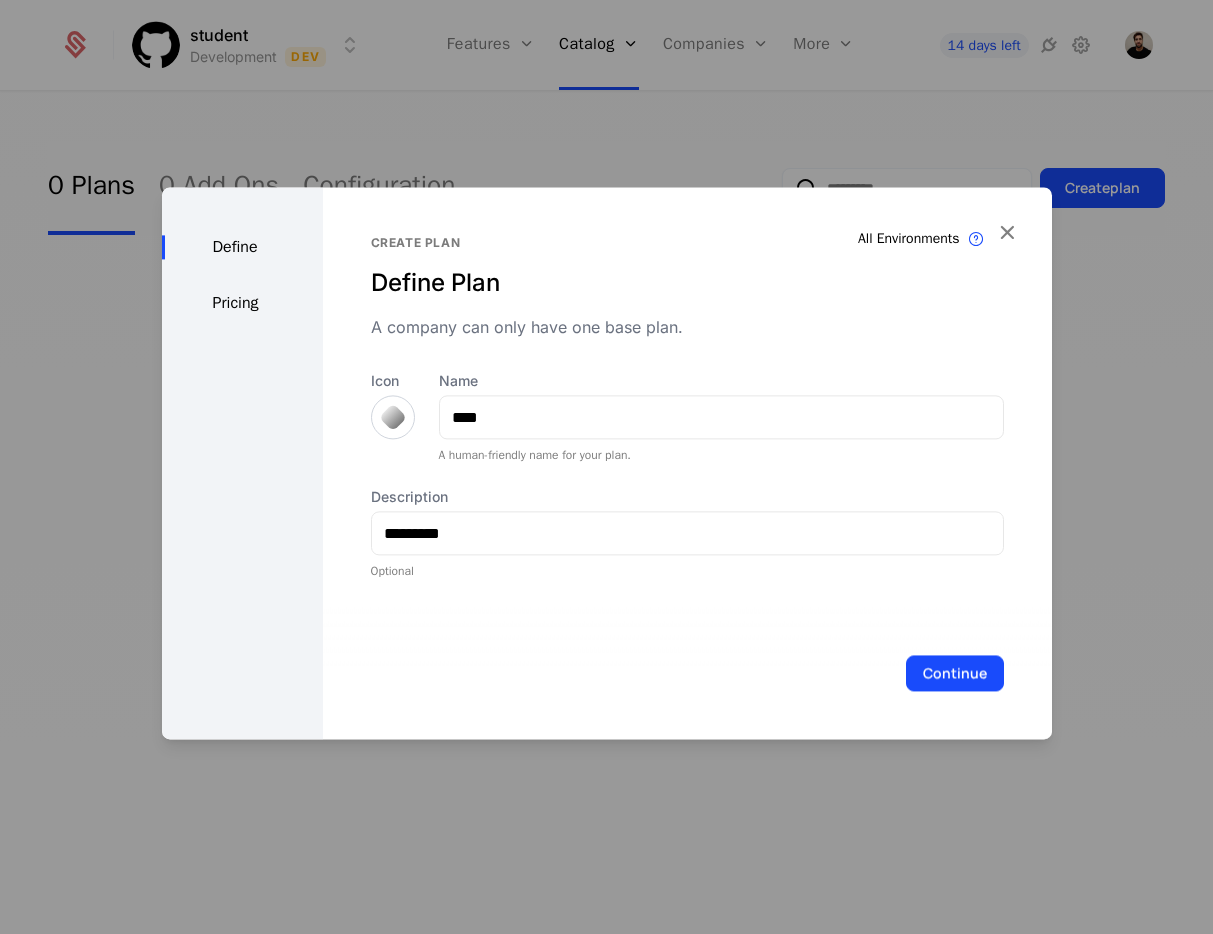 click on "Continue" at bounding box center (687, 673) 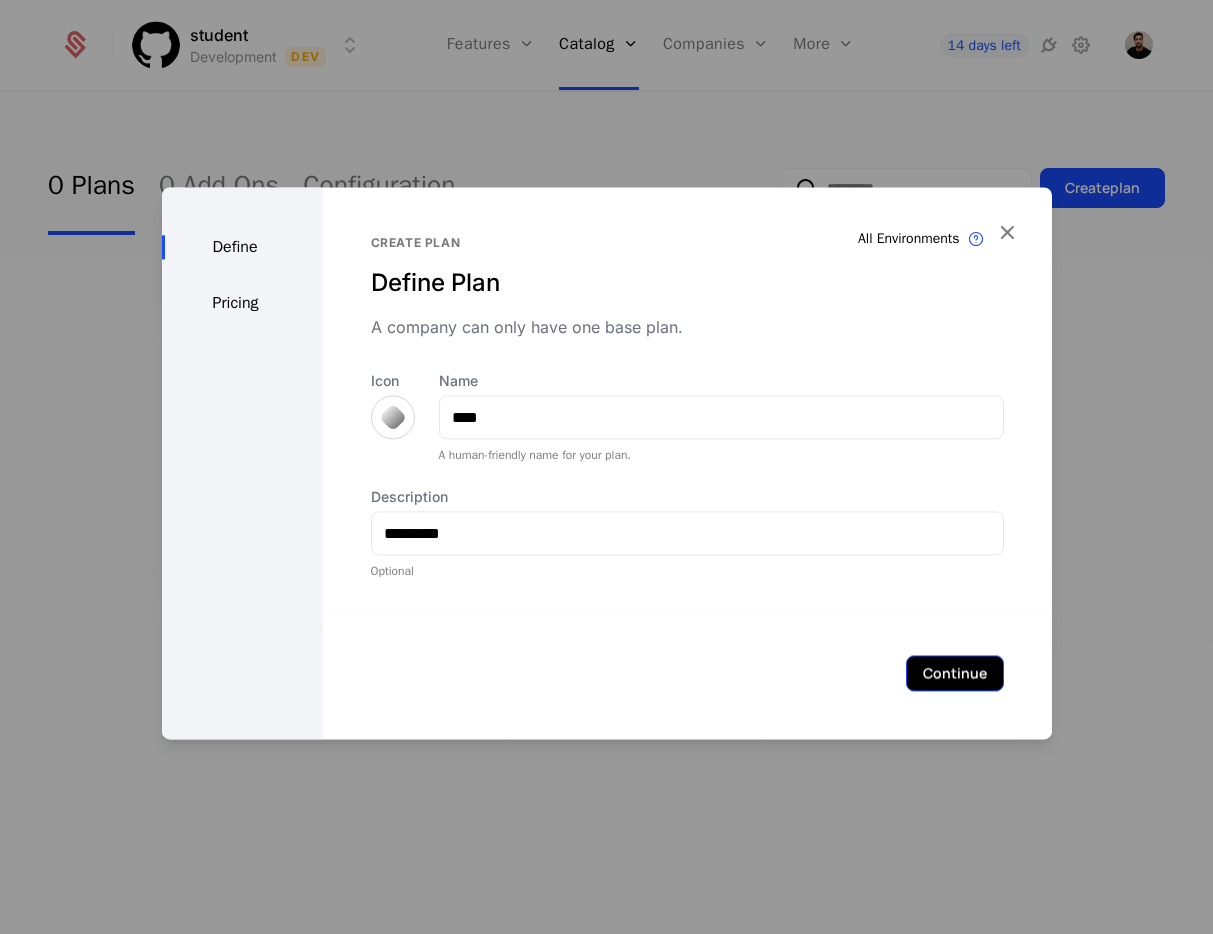 click on "Continue" at bounding box center (955, 673) 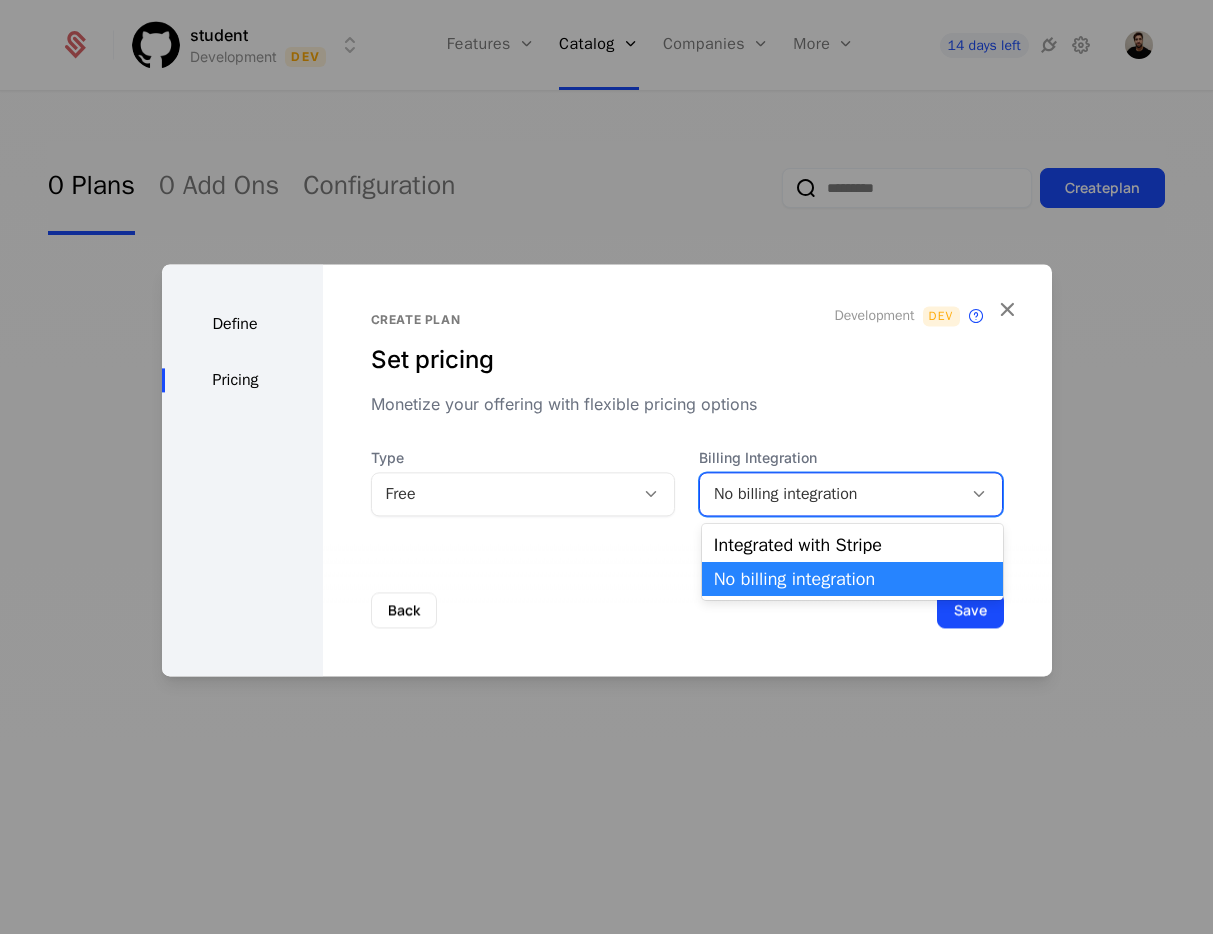 click on "No billing integration" at bounding box center (831, 494) 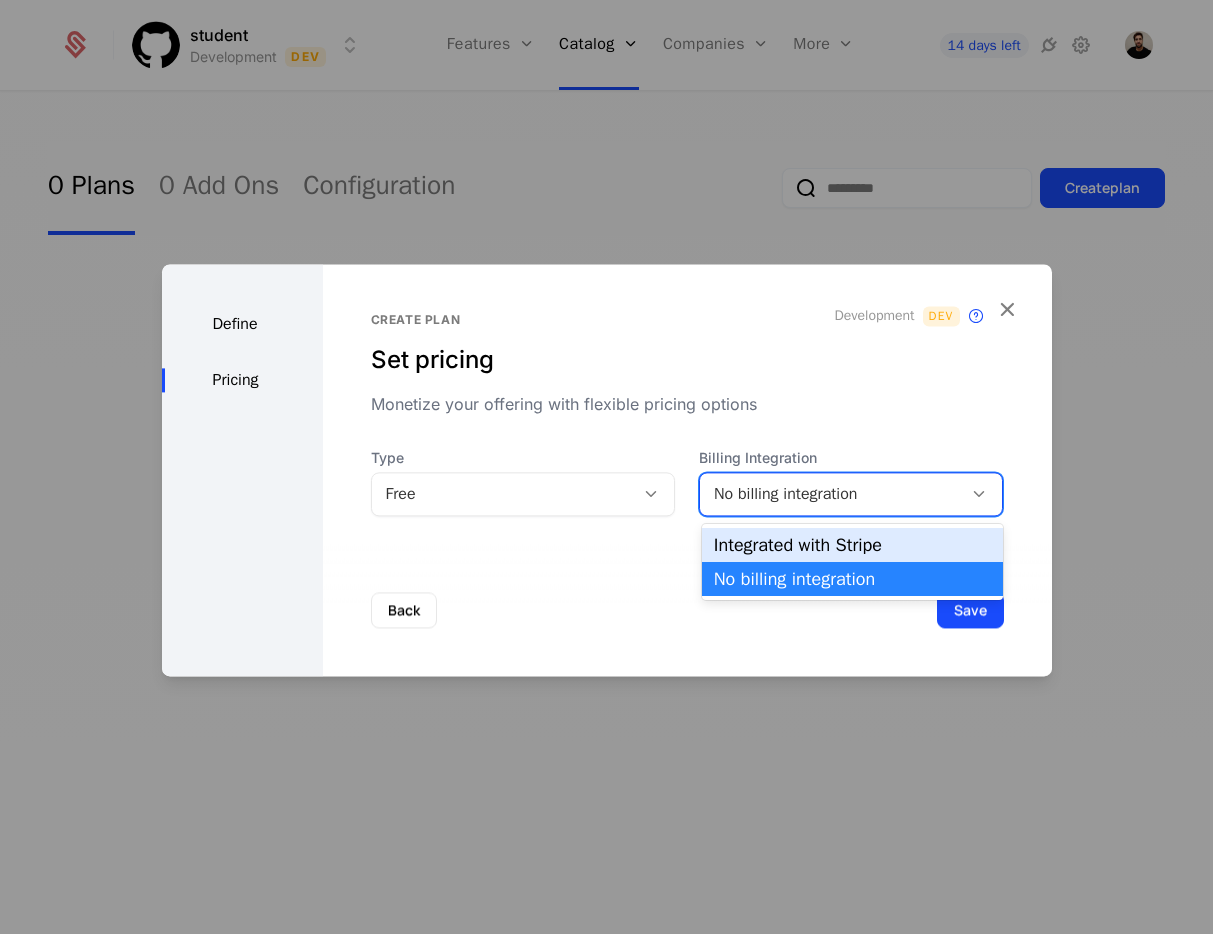 click on "Integrated with Stripe" at bounding box center (853, 545) 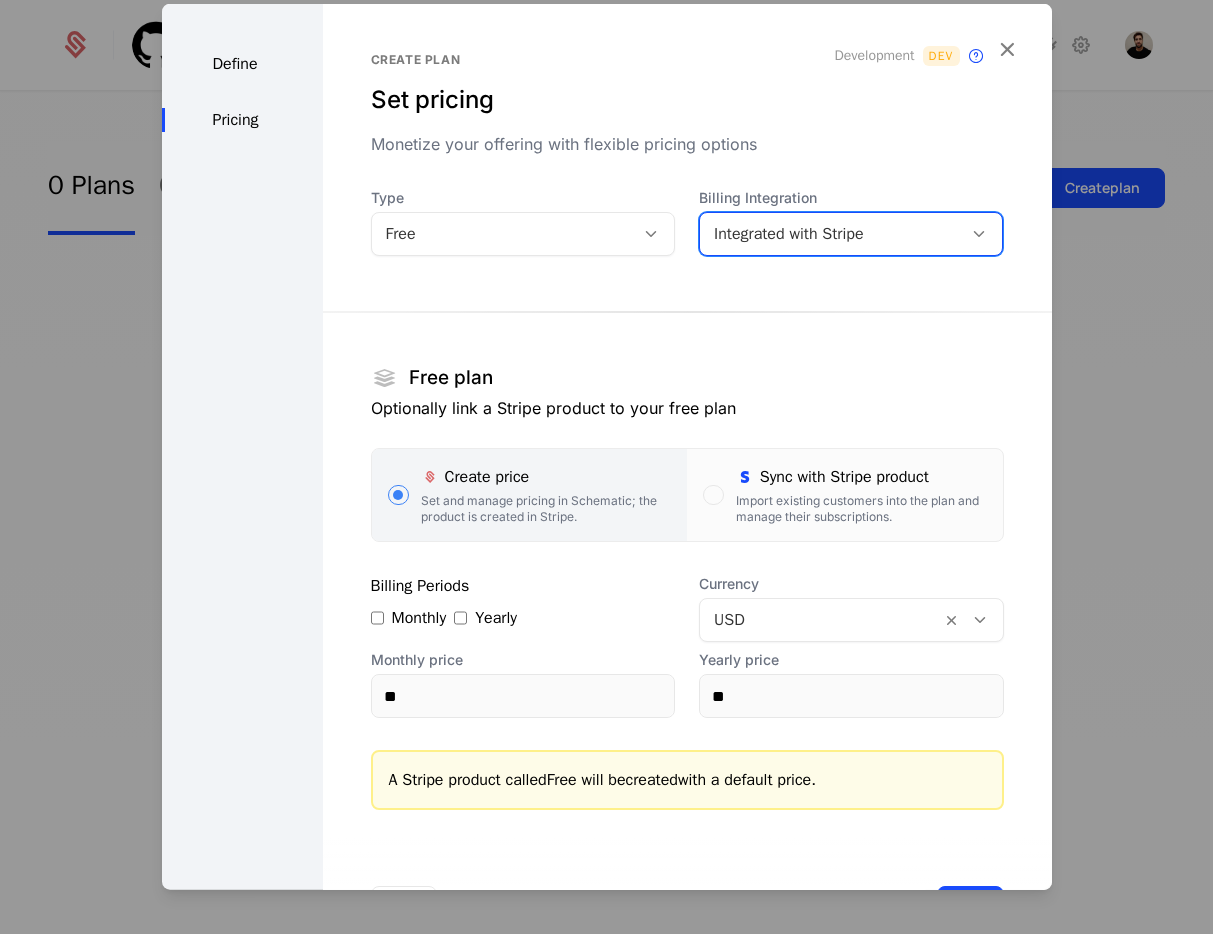 scroll, scrollTop: 80, scrollLeft: 0, axis: vertical 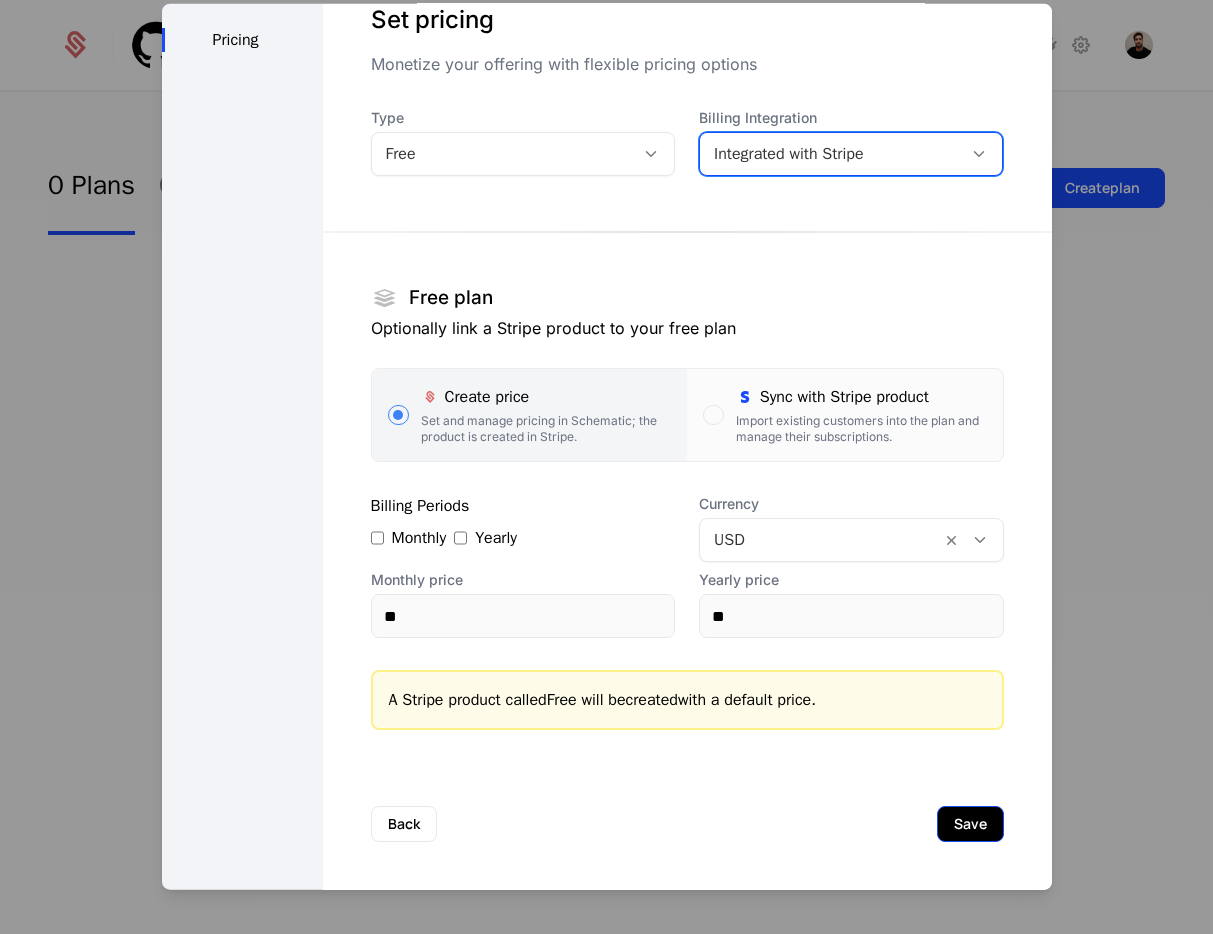 click on "Save" at bounding box center [970, 824] 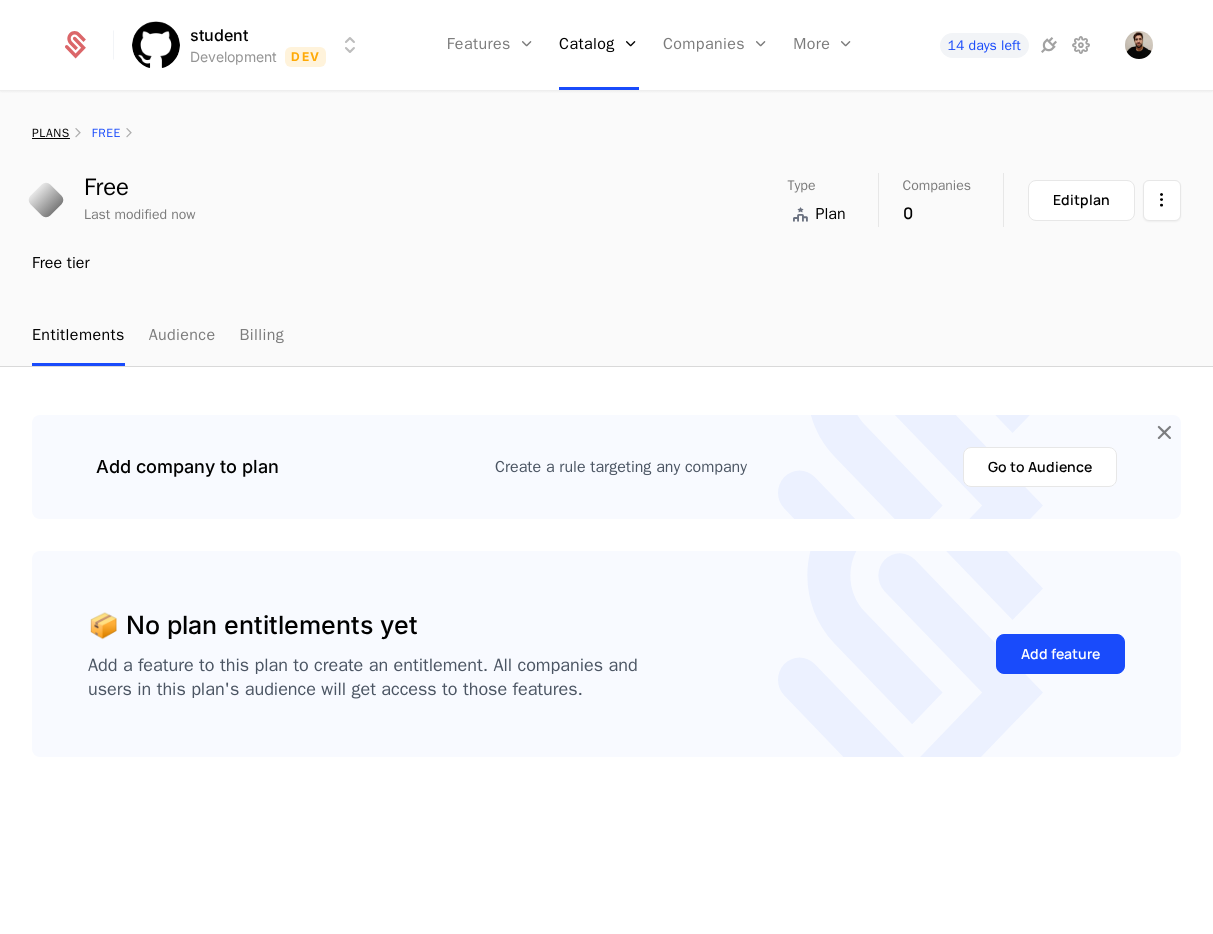 click on "plans" at bounding box center (51, 133) 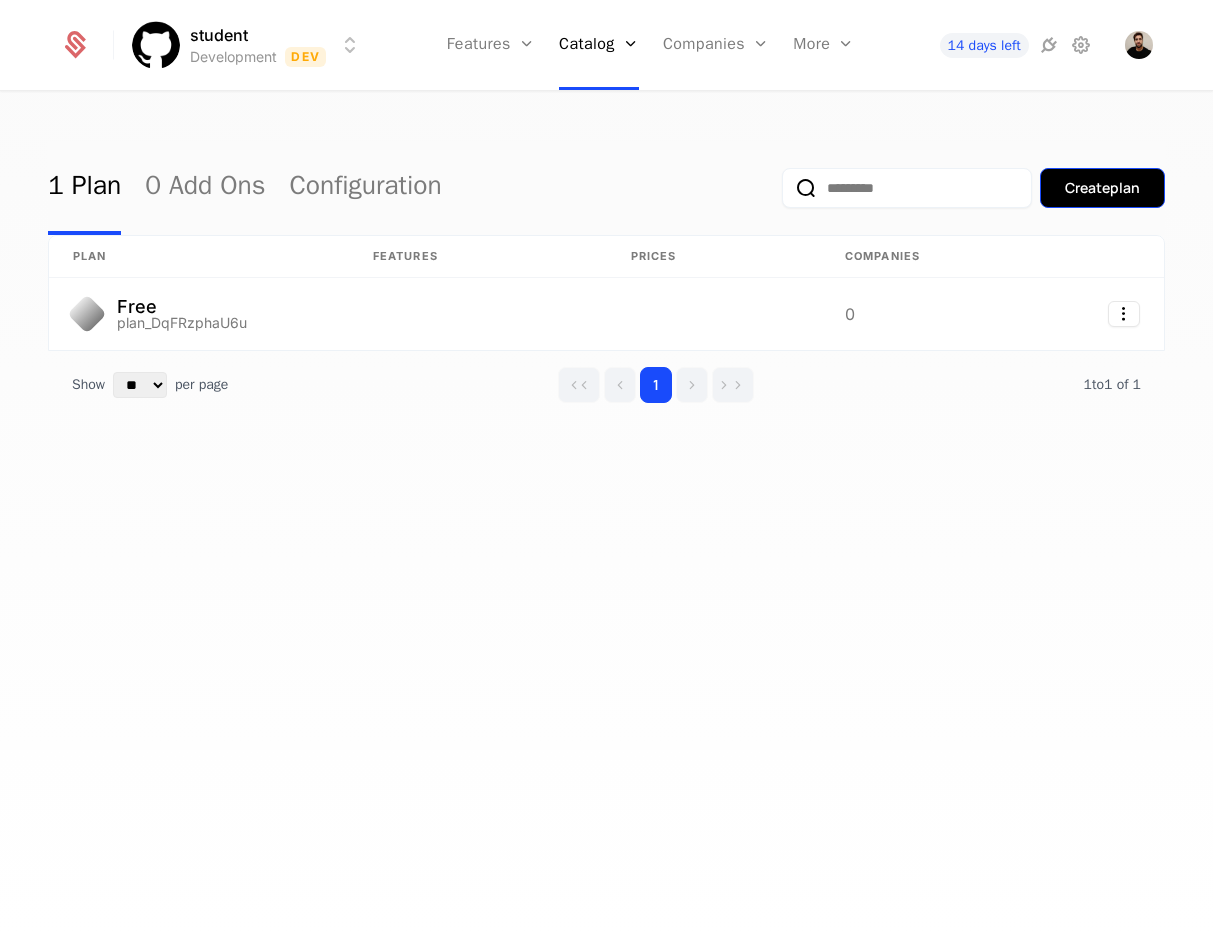 click on "Create  plan" at bounding box center [1102, 188] 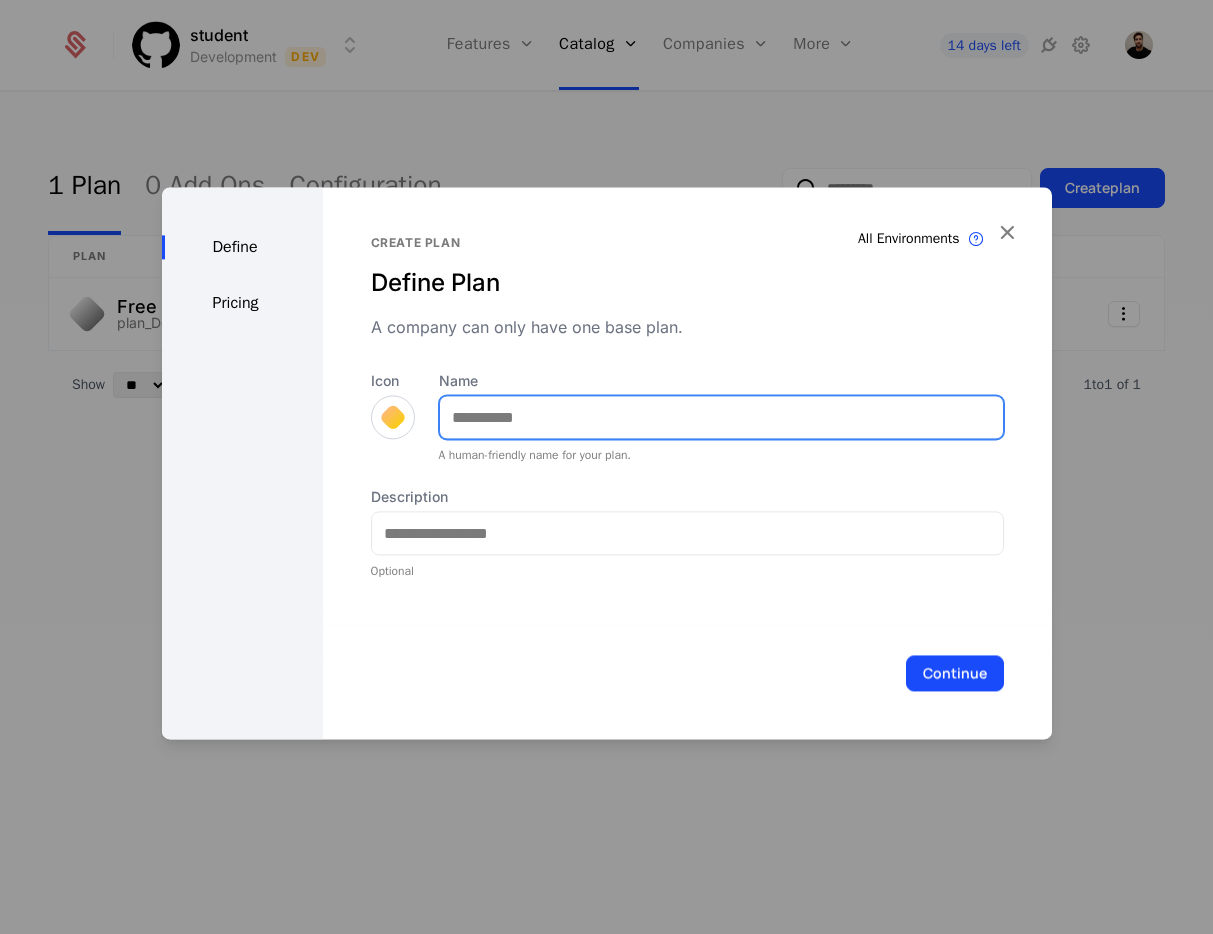 click on "Name" at bounding box center (721, 417) 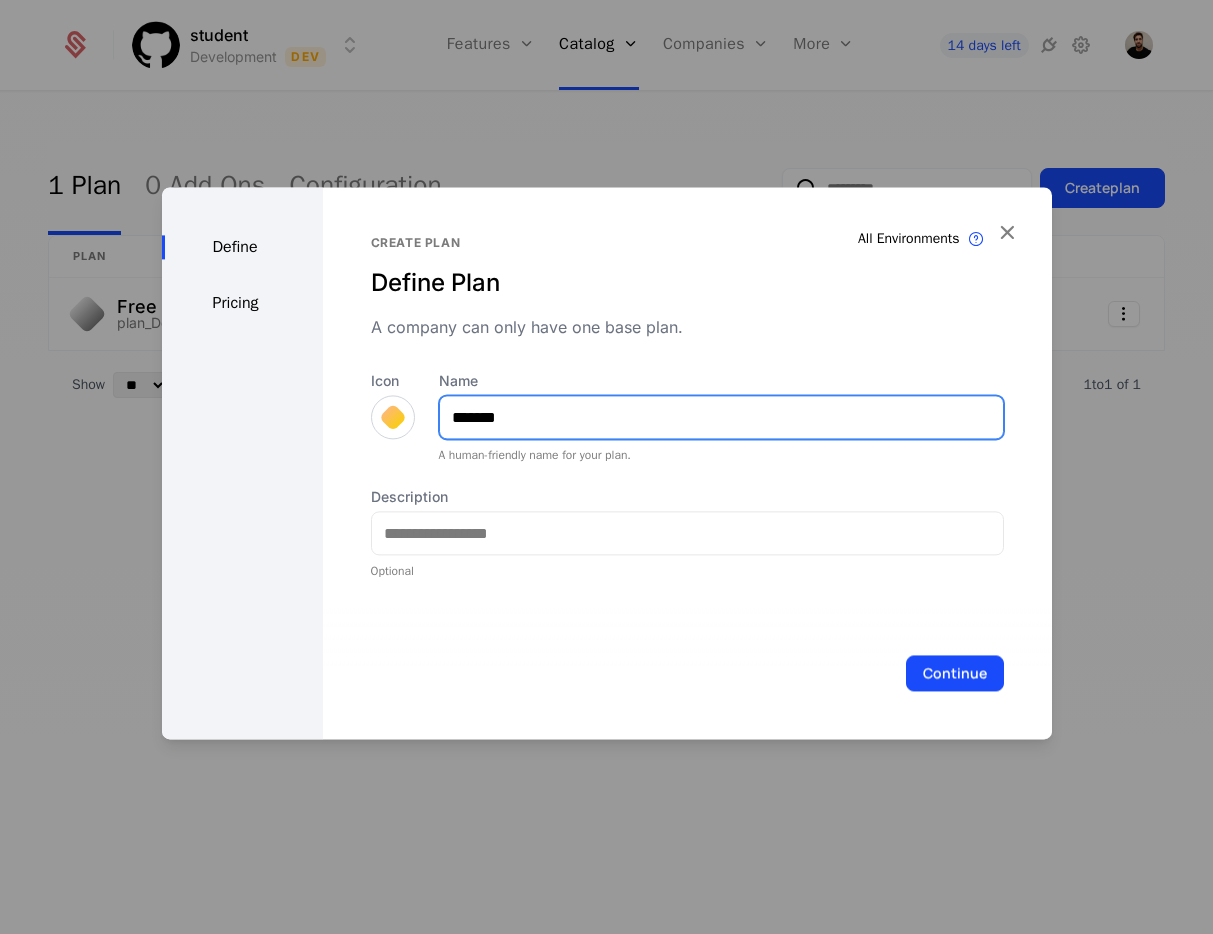 type on "*******" 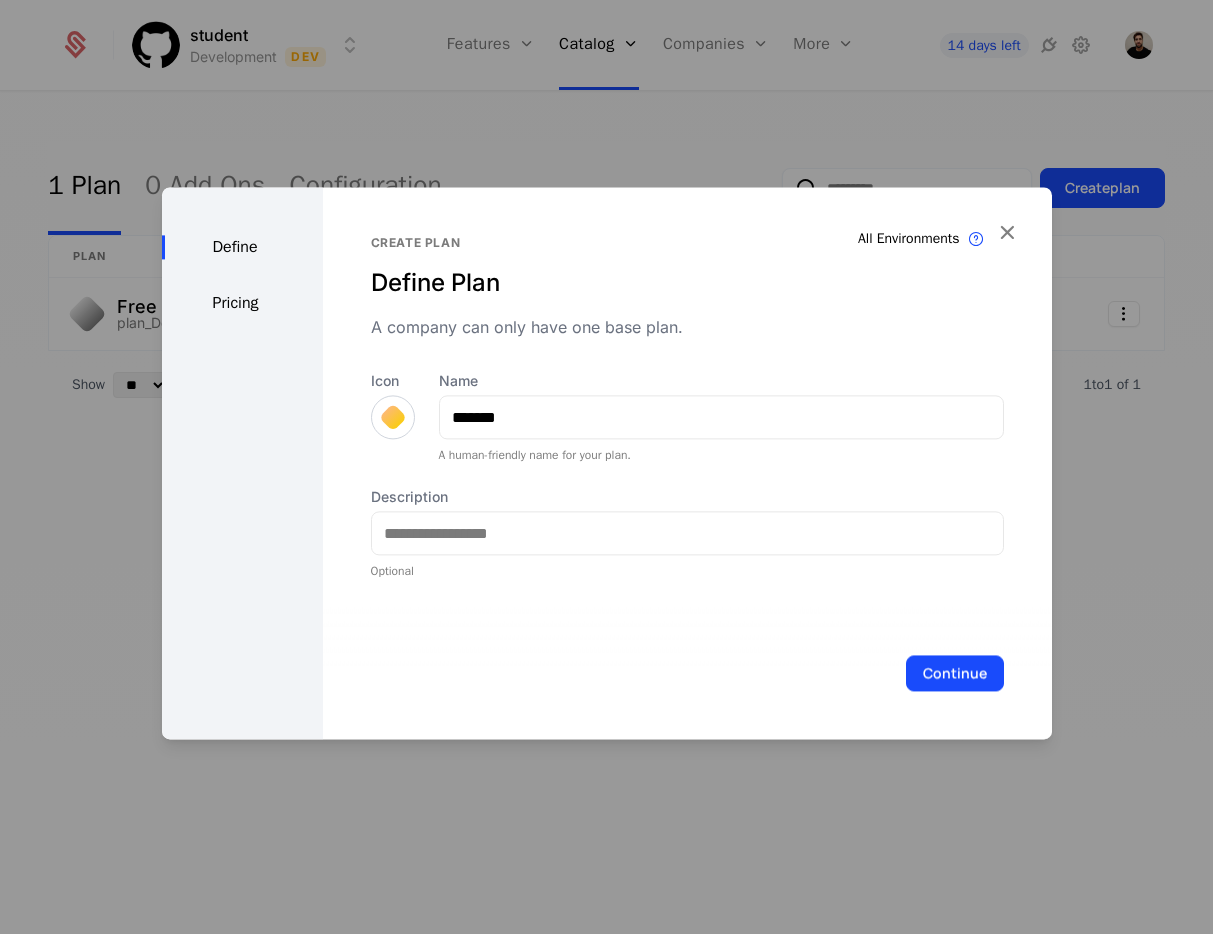 click at bounding box center [393, 417] 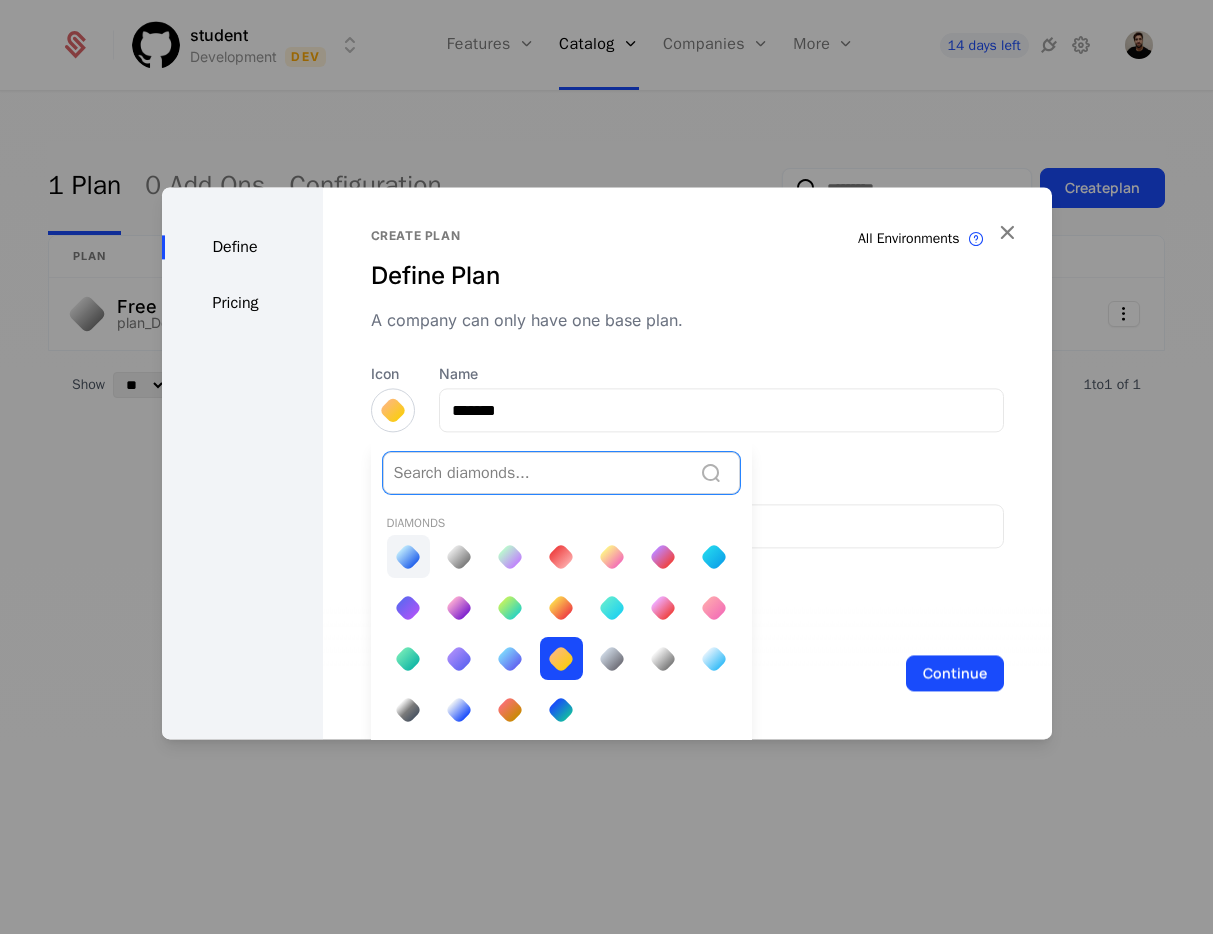 click at bounding box center [408, 557] 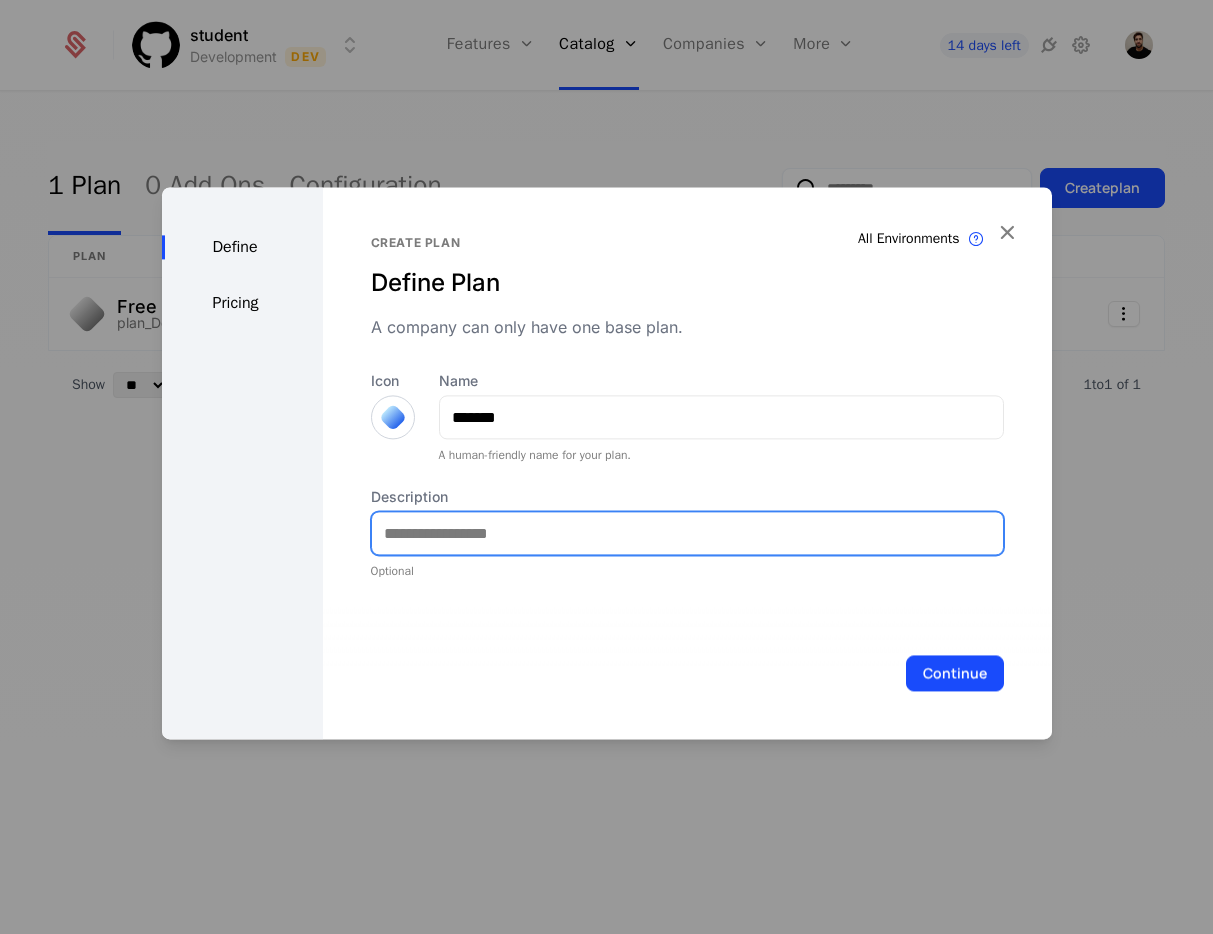 click on "Description" at bounding box center [687, 533] 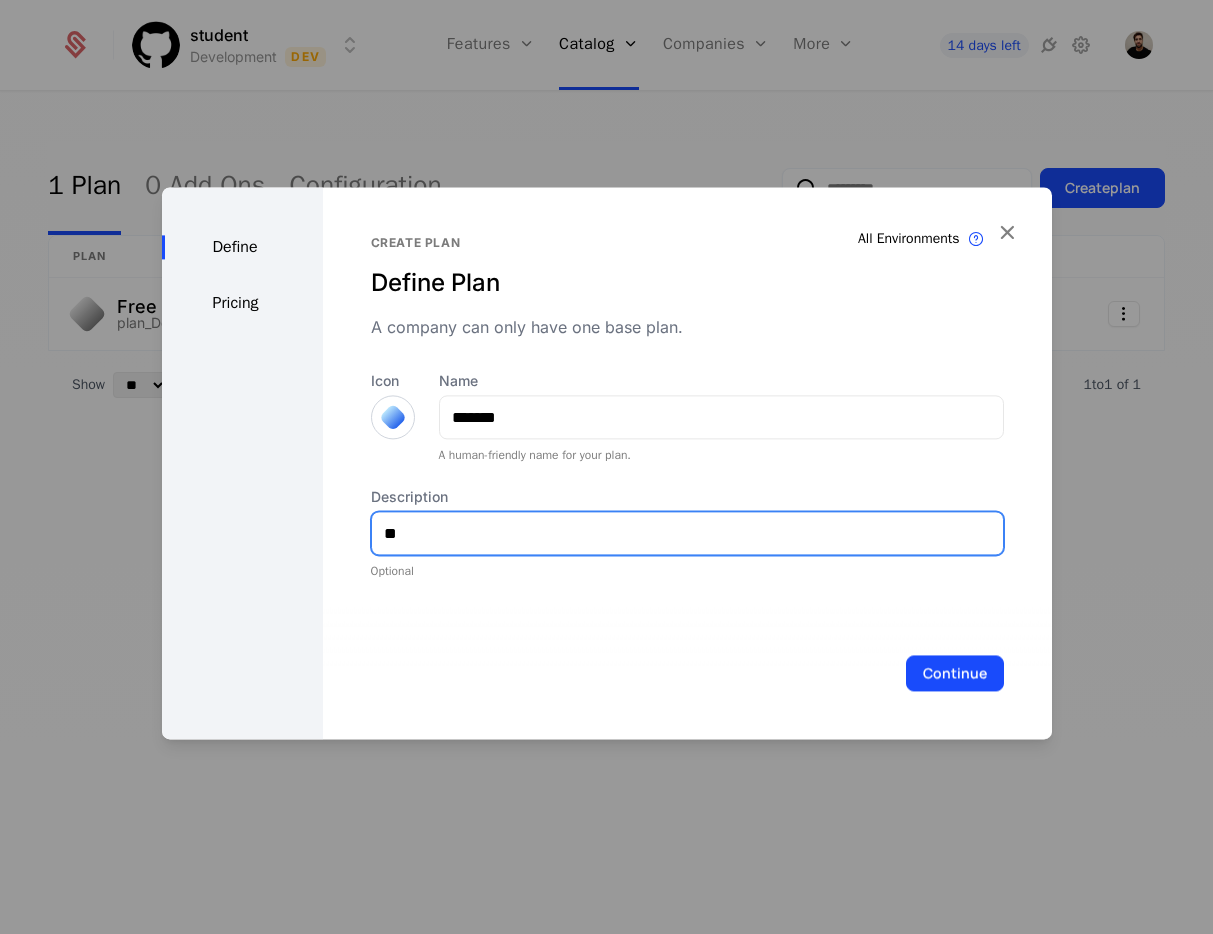 type on "*" 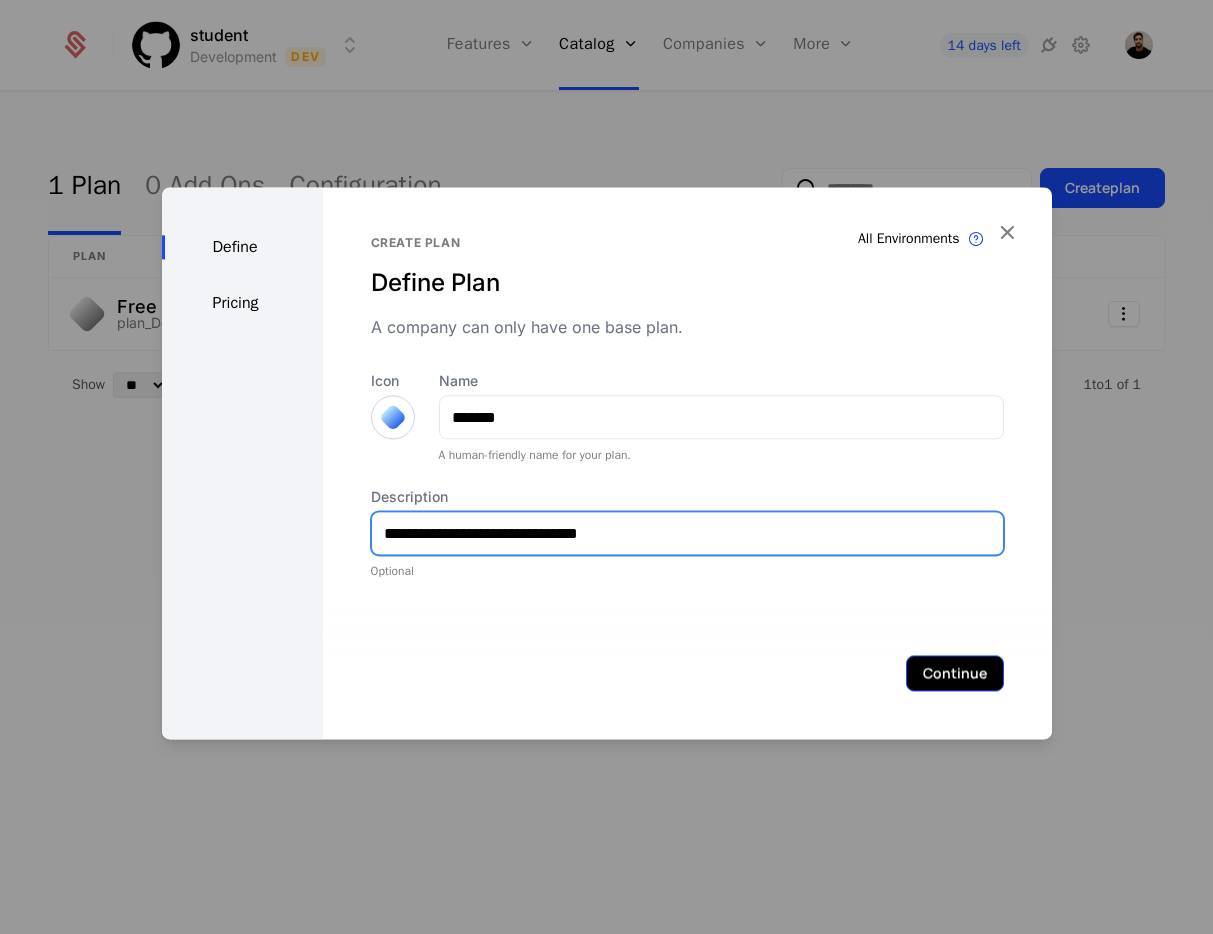 type on "**********" 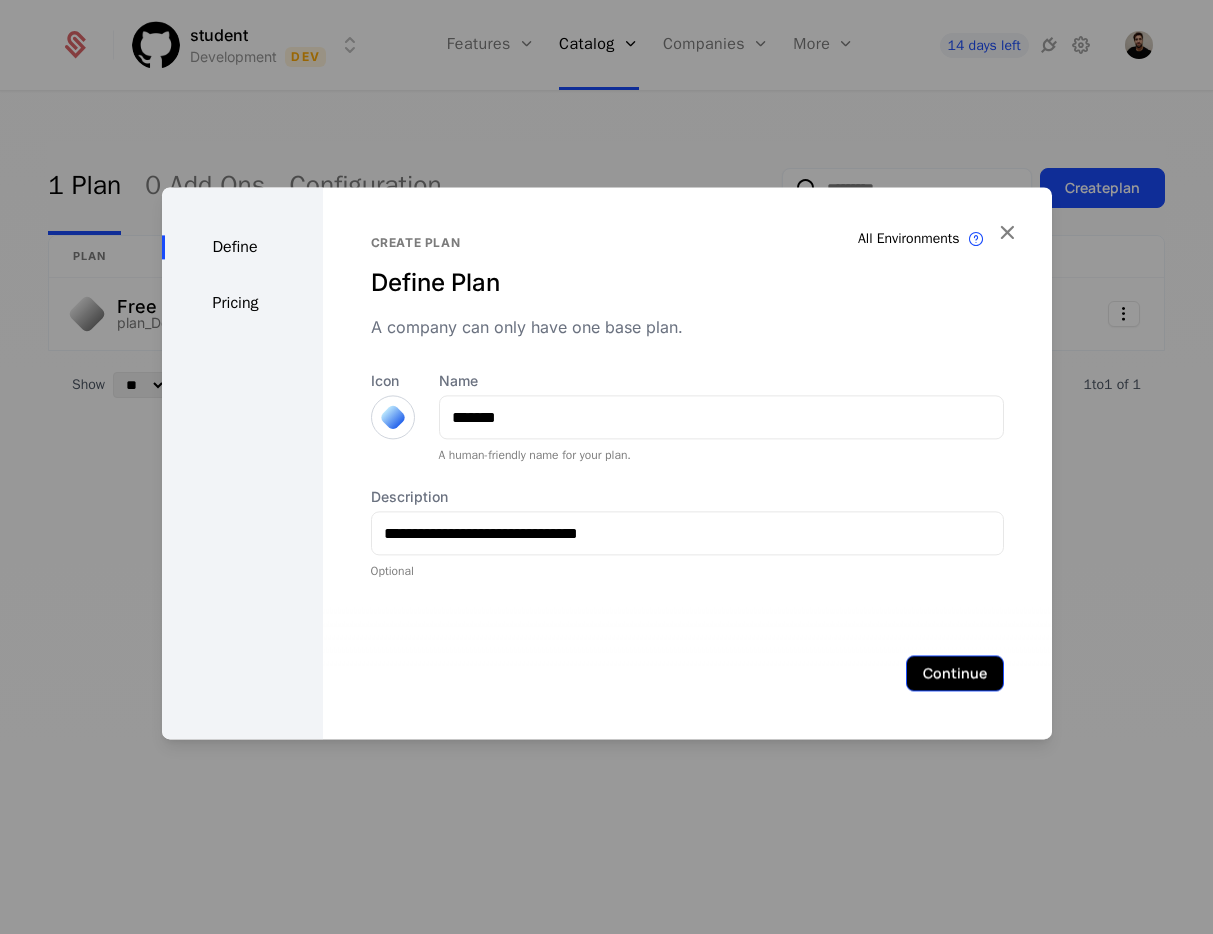 click on "Continue" at bounding box center (955, 673) 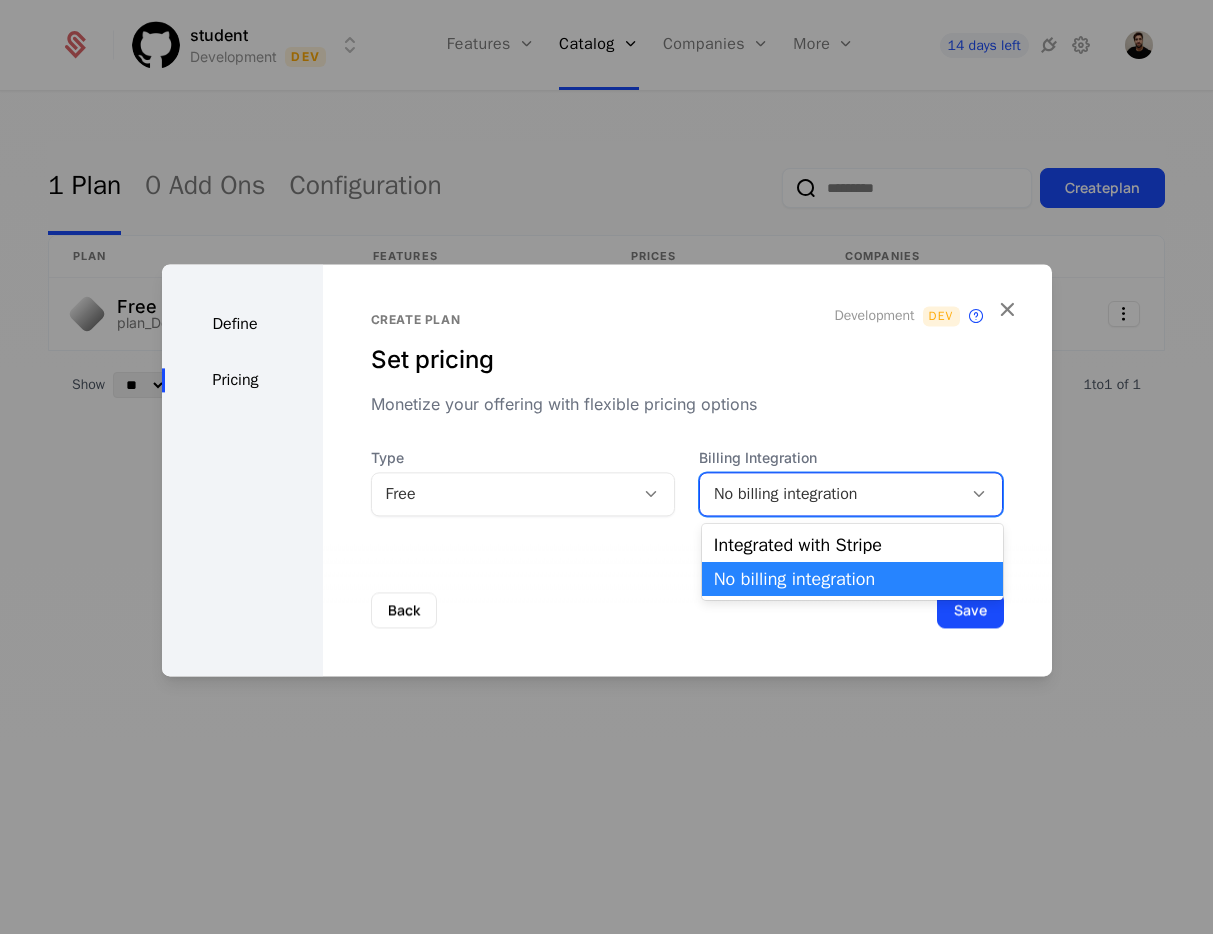 click on "No billing integration" at bounding box center (831, 494) 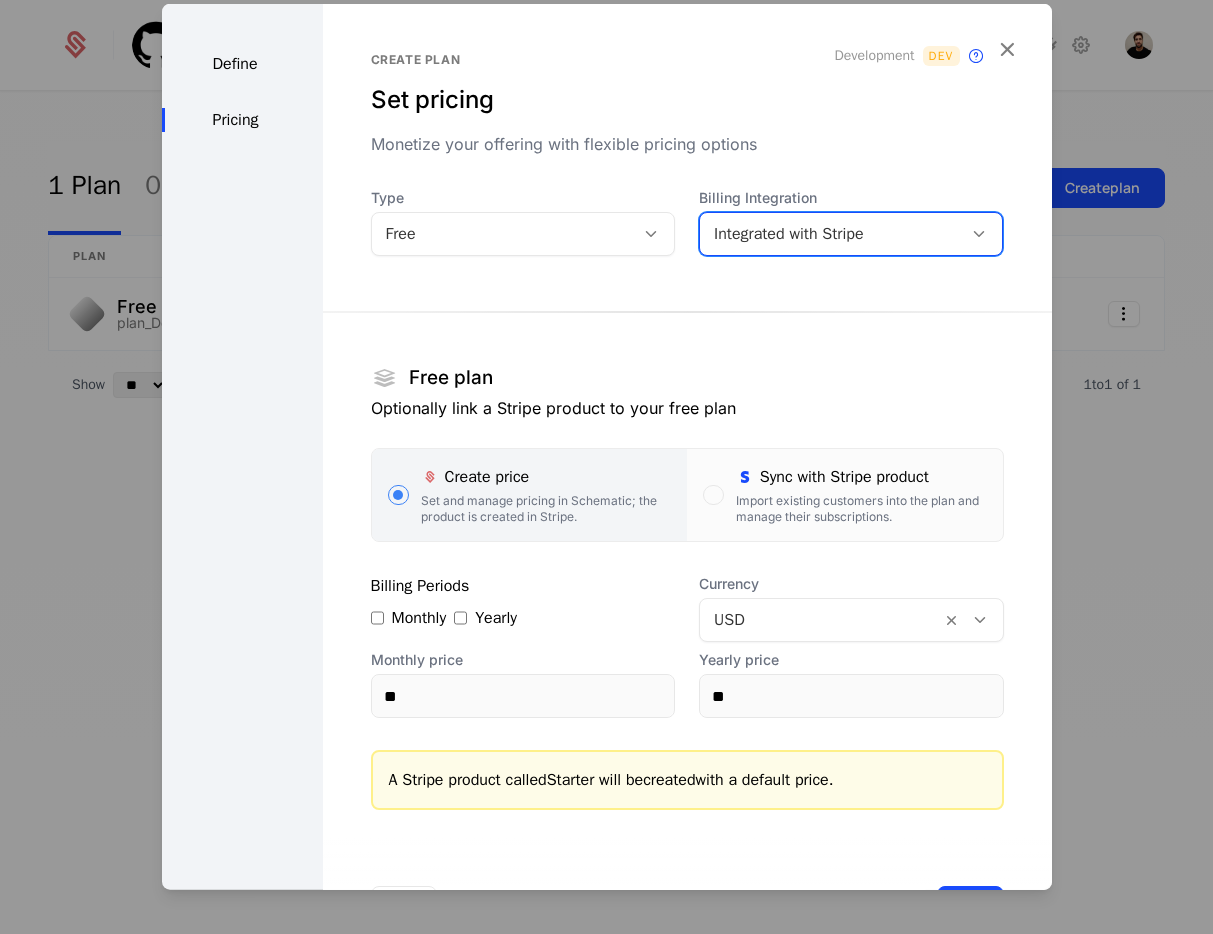click at bounding box center (820, 620) 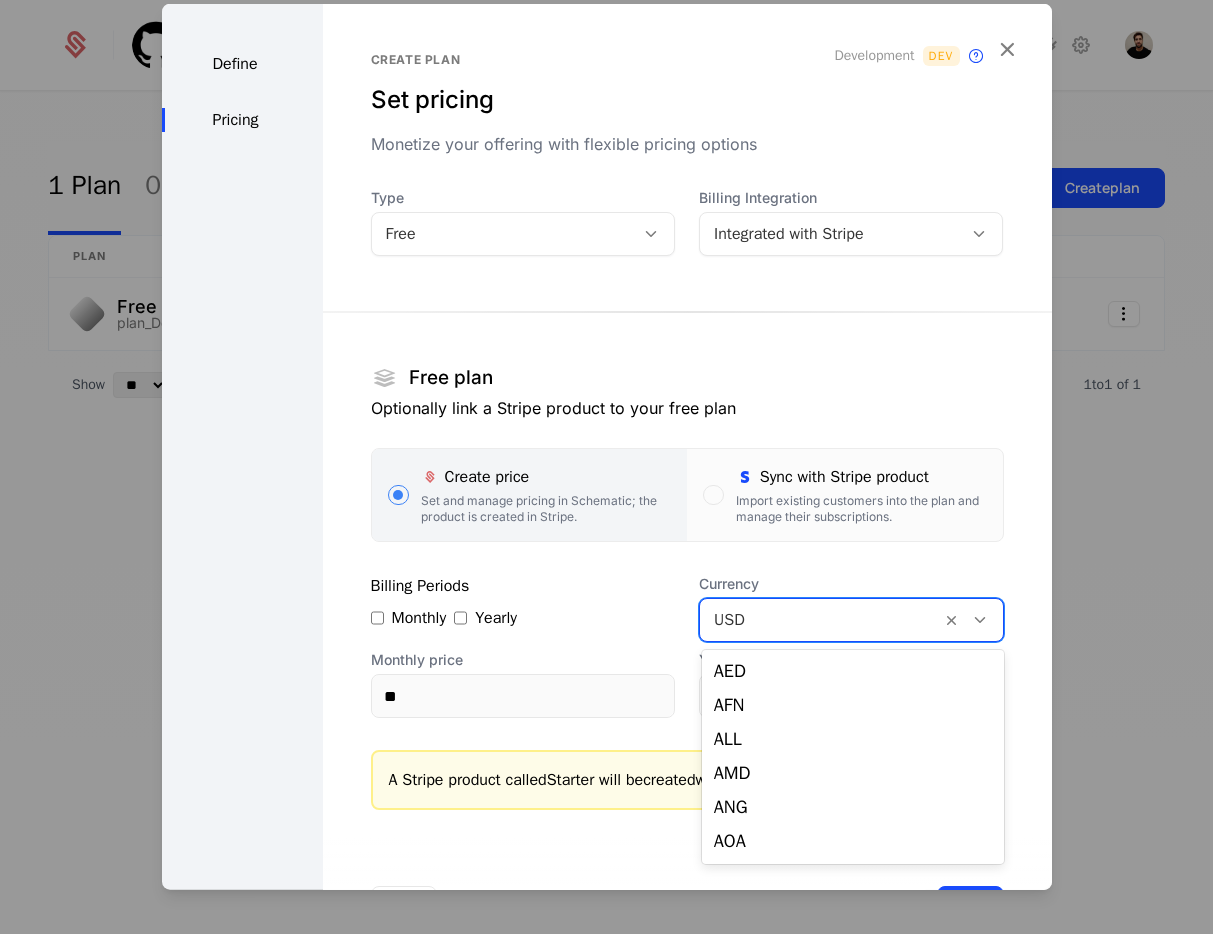 scroll, scrollTop: 4085, scrollLeft: 0, axis: vertical 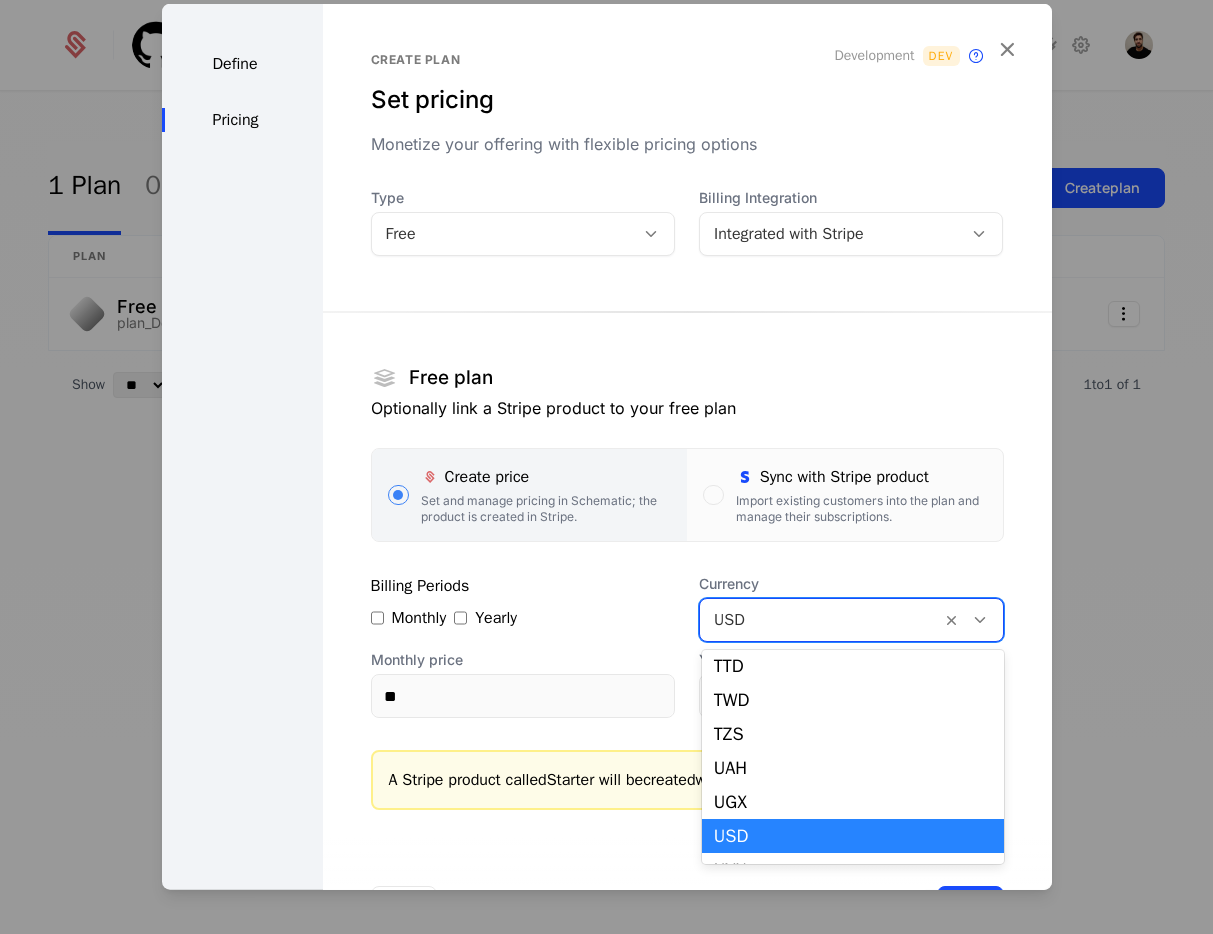 click on "Free plan Optionally link a Stripe product to your free plan Create price Set and manage pricing in Schematic; the product is created in Stripe. Sync with Stripe product Import existing customers into the plan and manage their subscriptions. Billing Periods Monthly Yearly Currency USD selected, 126 of 139. 139 results available. Use Up and Down to choose options, press Enter to select the currently focused option, press Escape to exit the menu, press Tab to select the option and exit the menu. USD Monthly price ** Yearly price ** A Stripe product called Starter will be created with a default price." at bounding box center [687, 545] 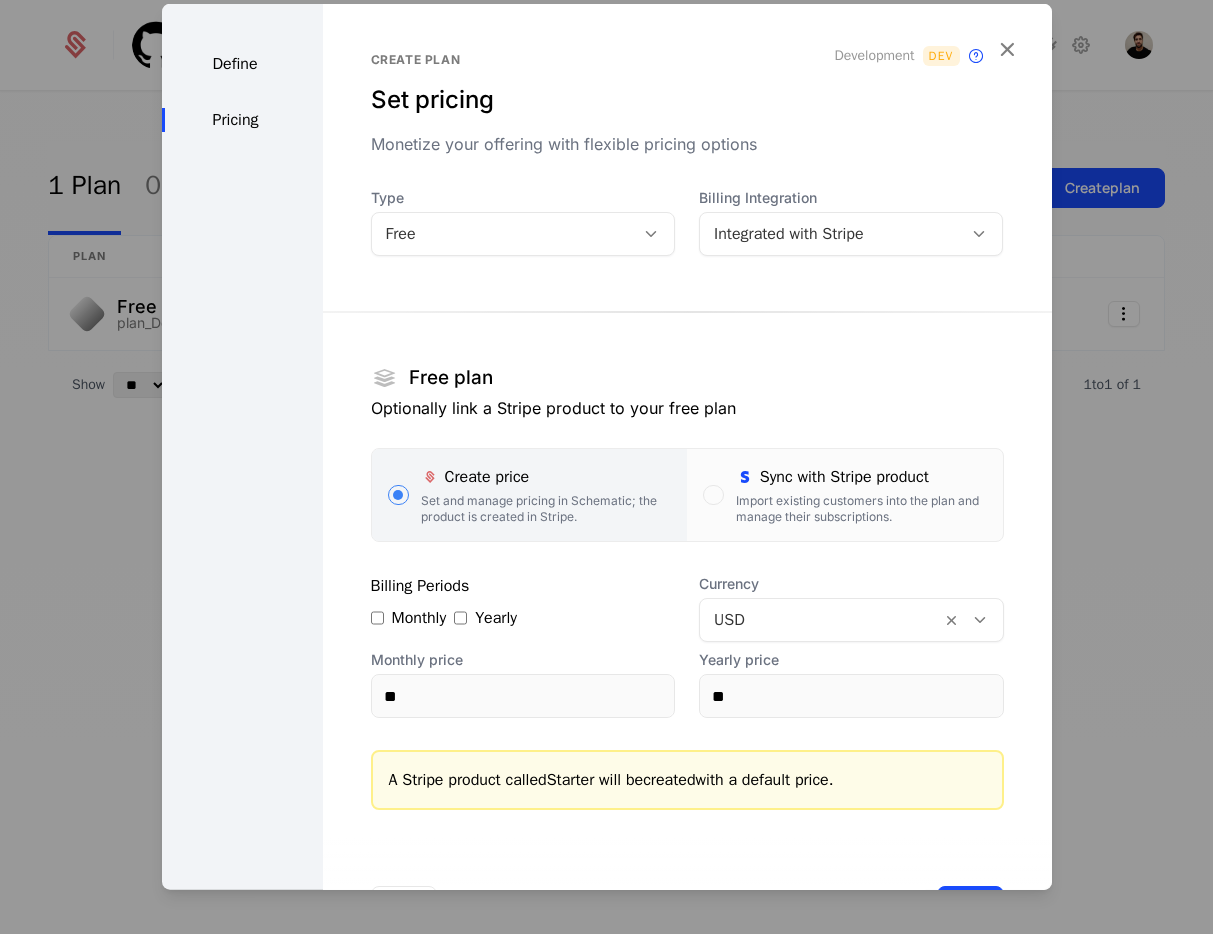 click on "Monthly" at bounding box center (409, 618) 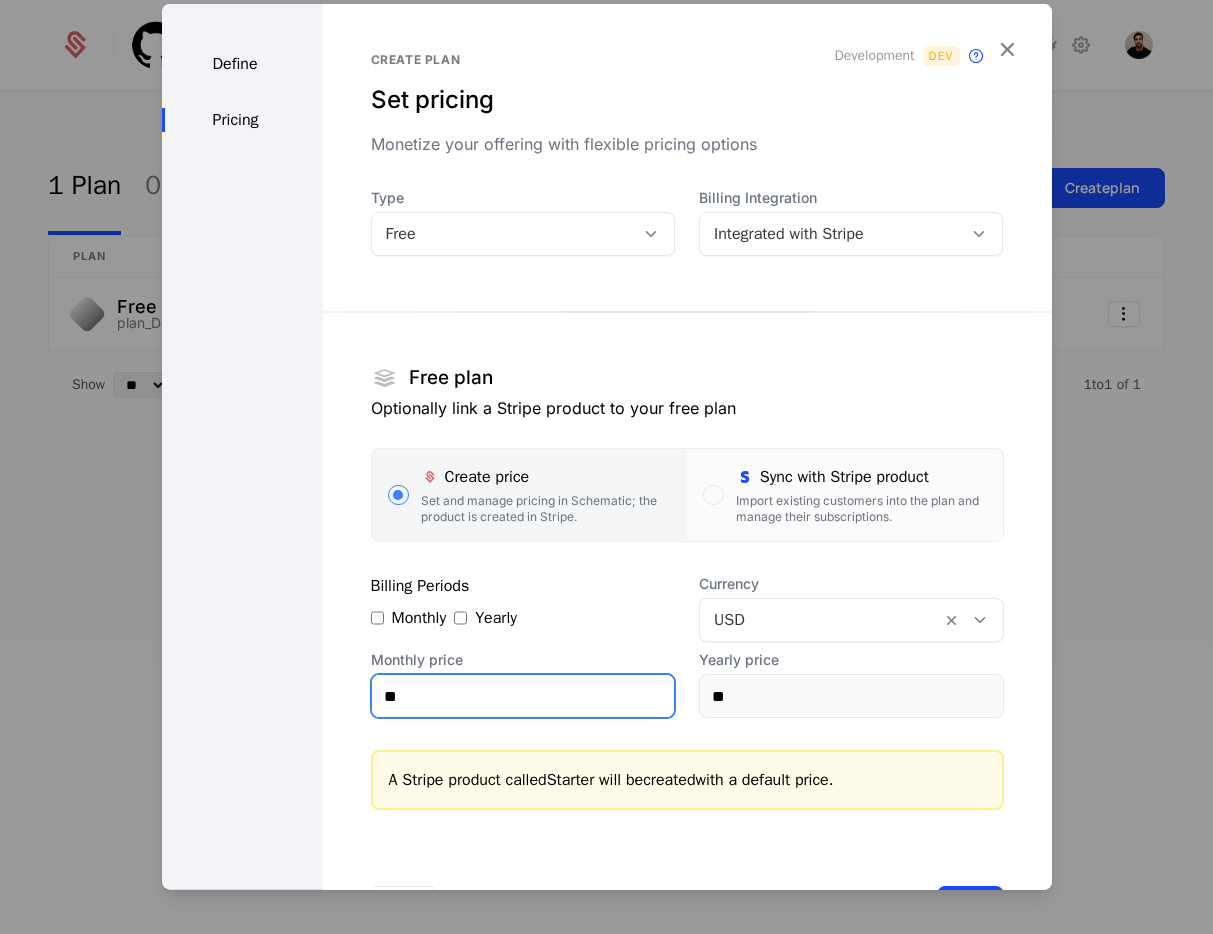 click on "**" at bounding box center [523, 696] 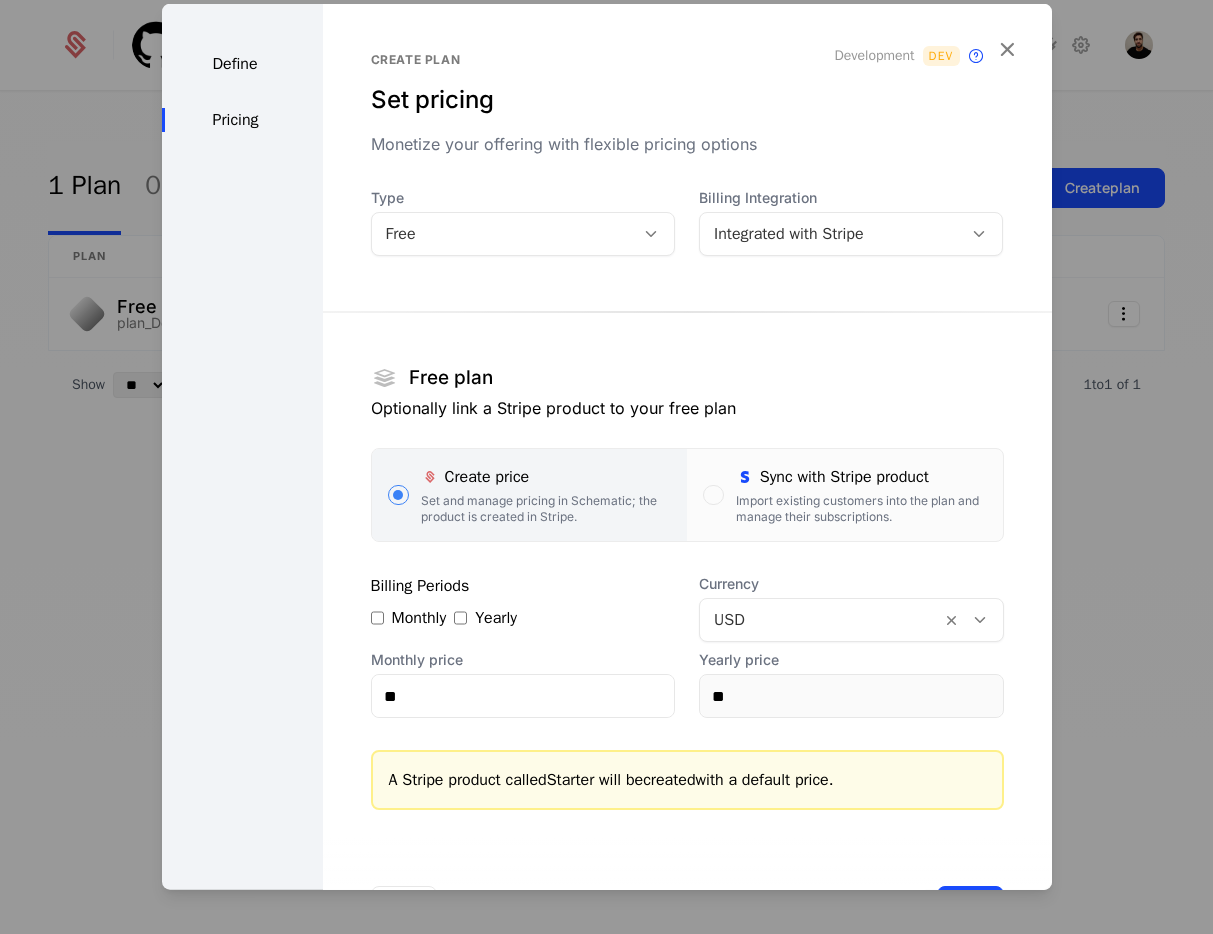click on "USD" at bounding box center (851, 620) 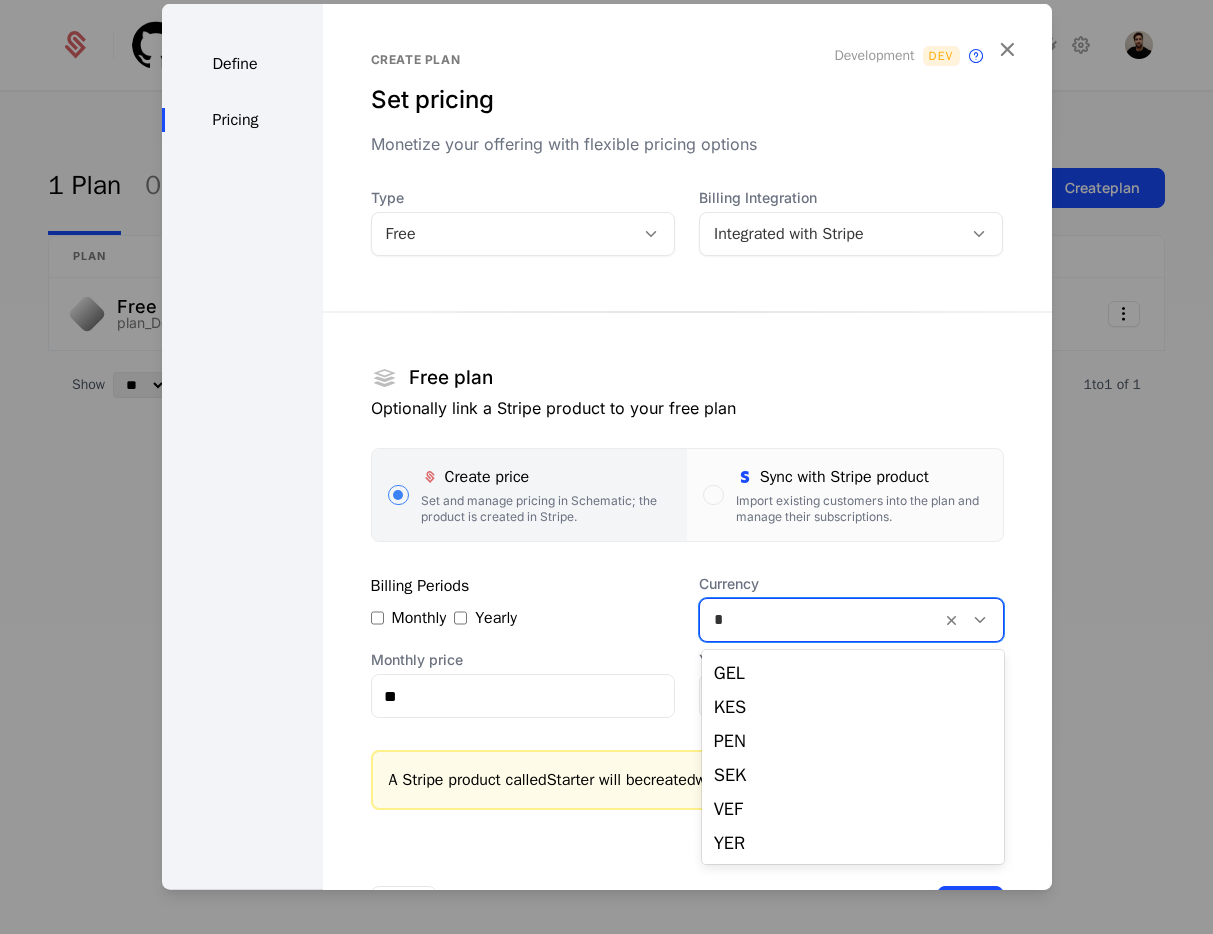scroll, scrollTop: 0, scrollLeft: 0, axis: both 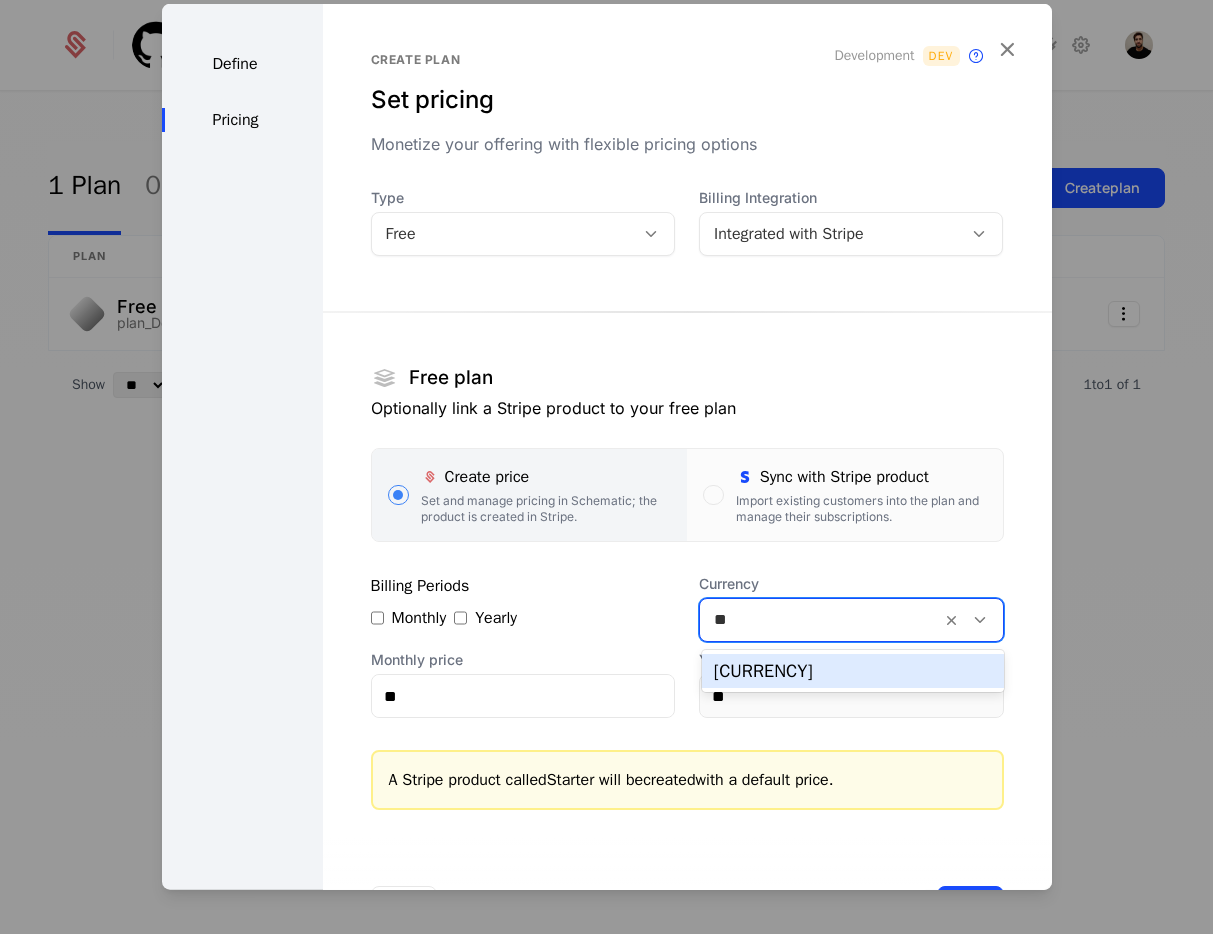 type on "***" 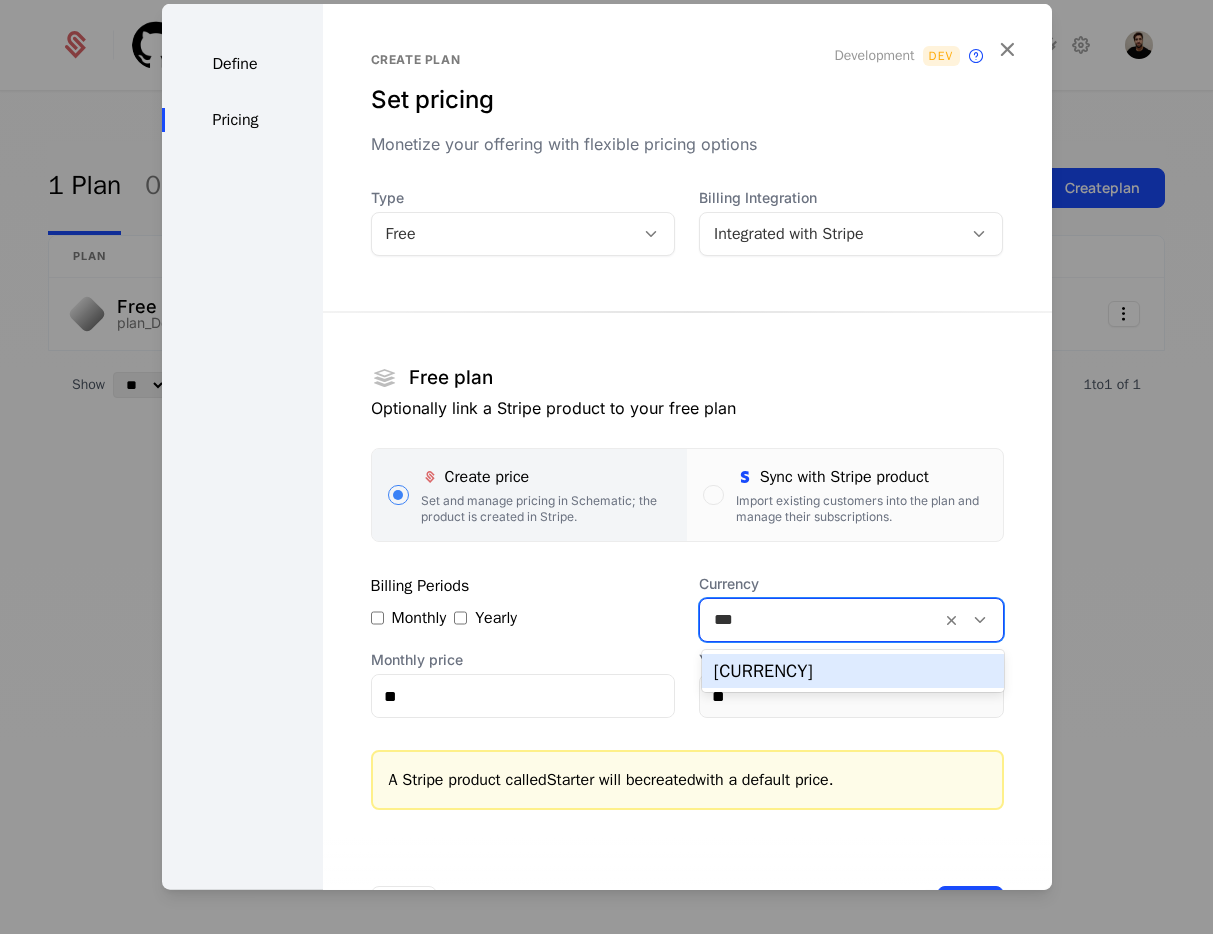 click on "[CURRENCY]" at bounding box center [853, 671] 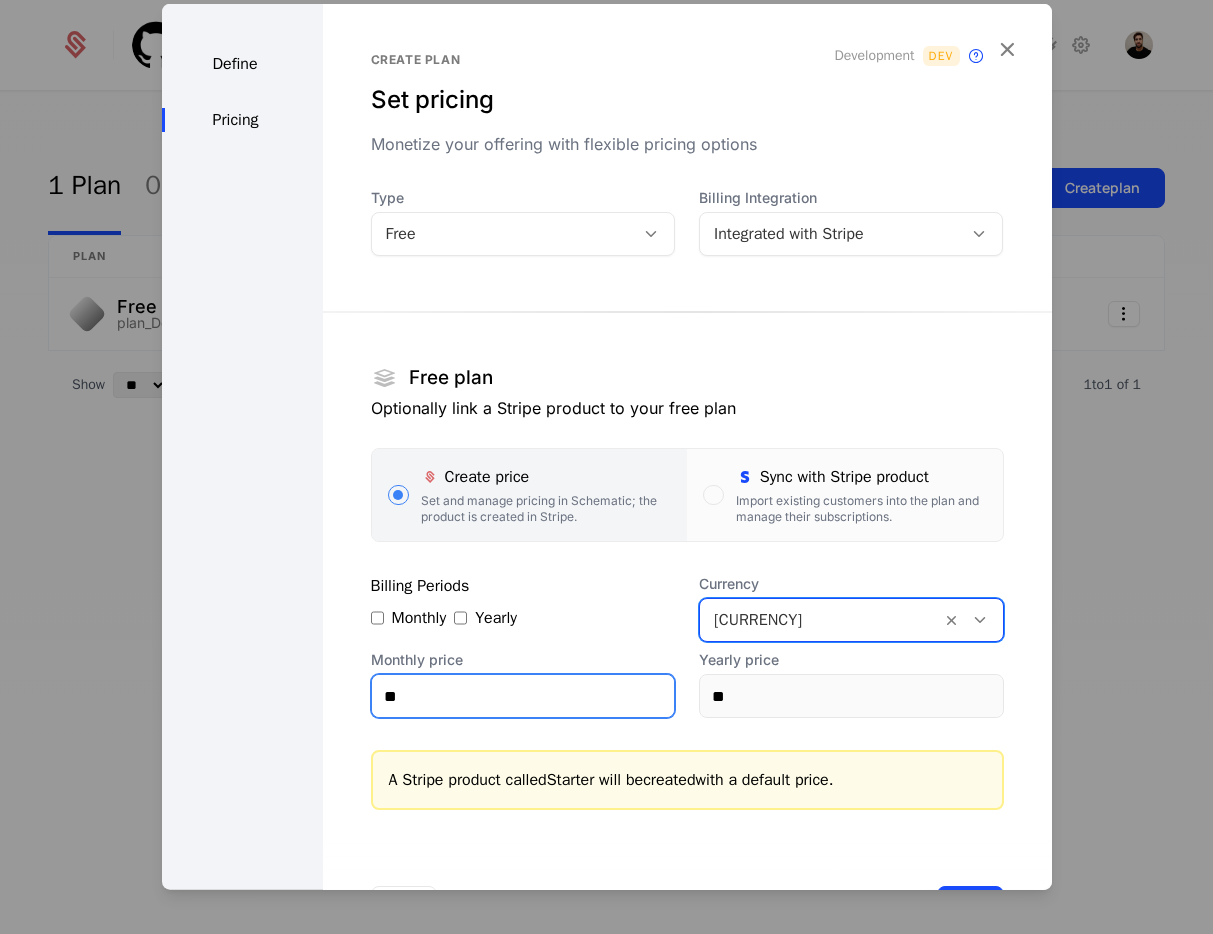 click on "**" at bounding box center [523, 696] 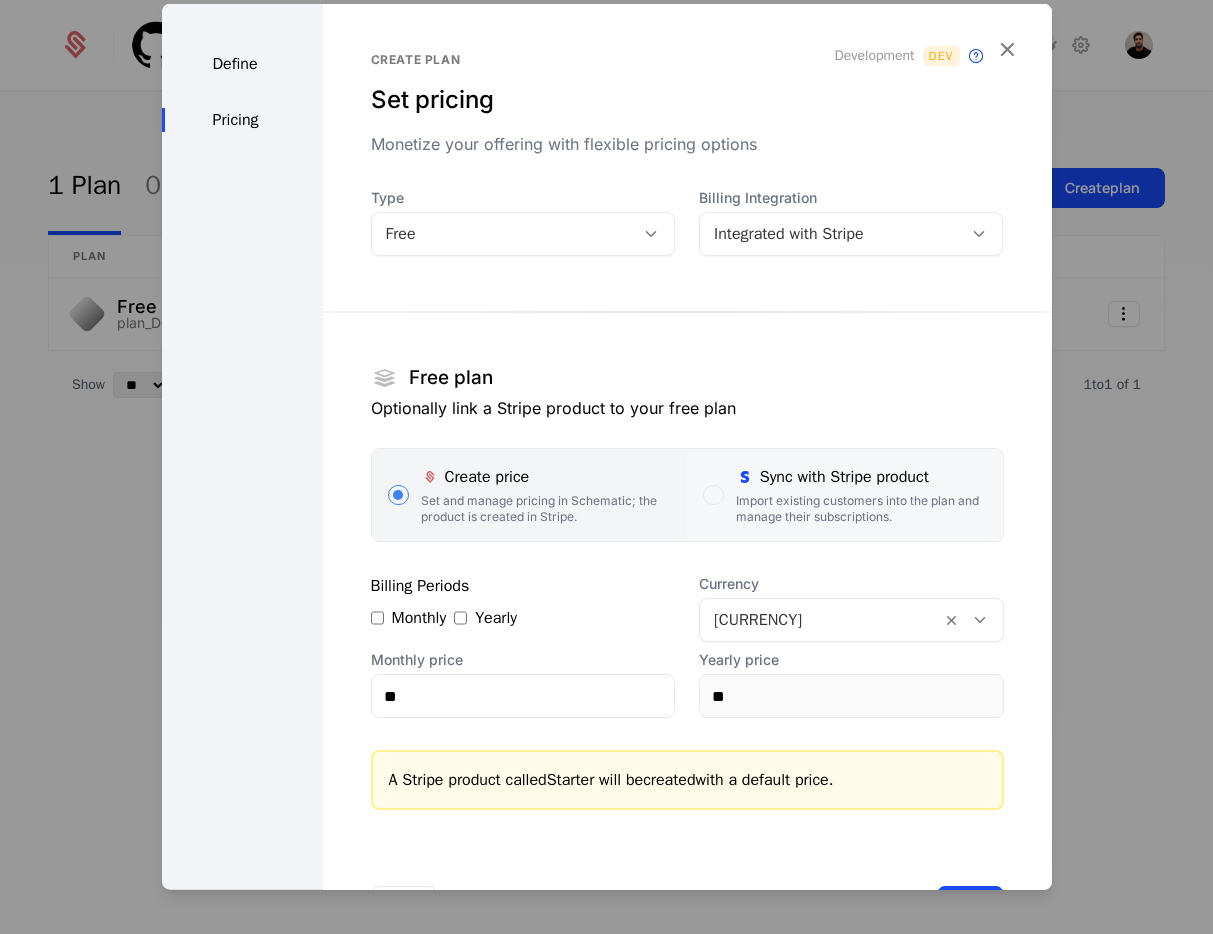click on "Import existing customers into the plan and manage their subscriptions." at bounding box center [861, 509] 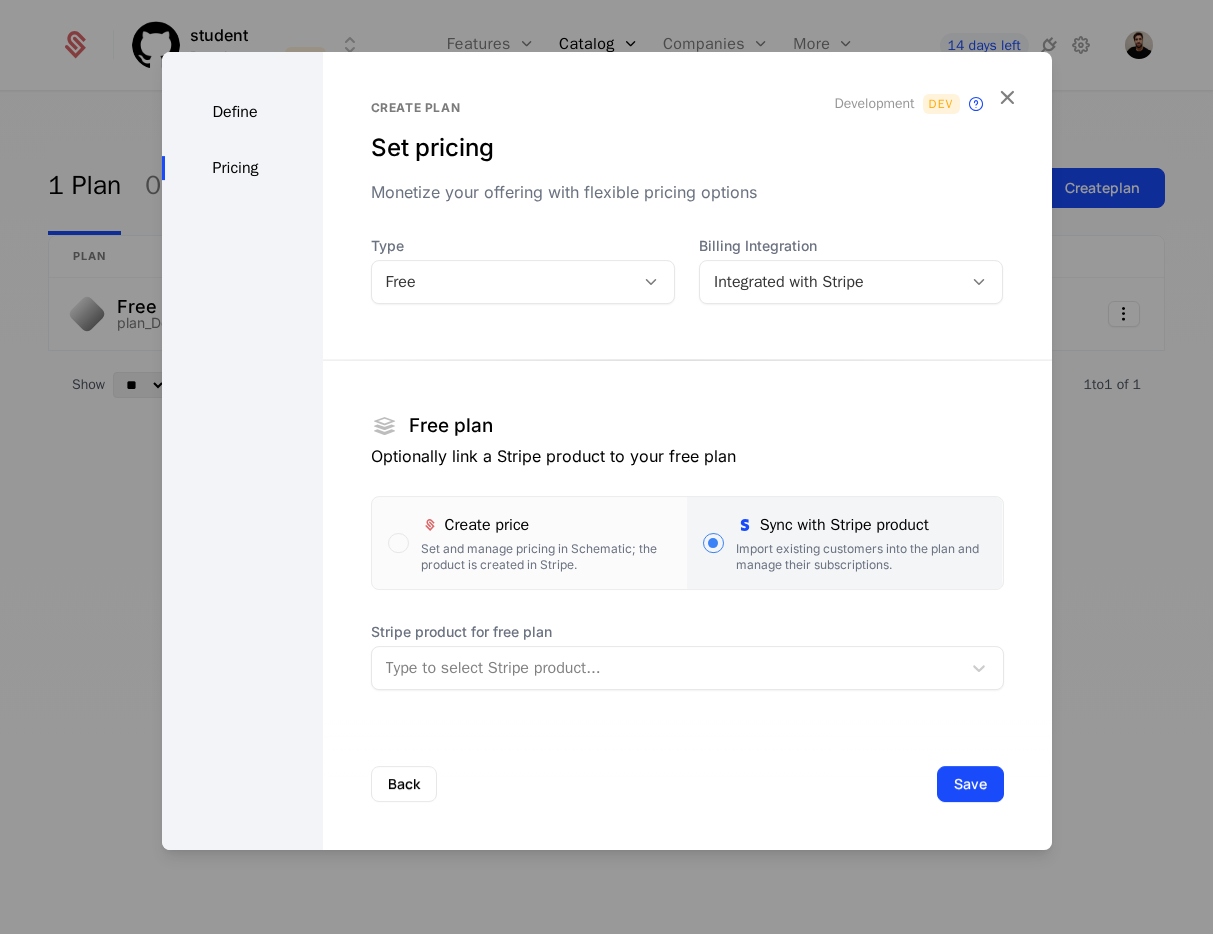 click on "Stripe product for free plan" at bounding box center [687, 632] 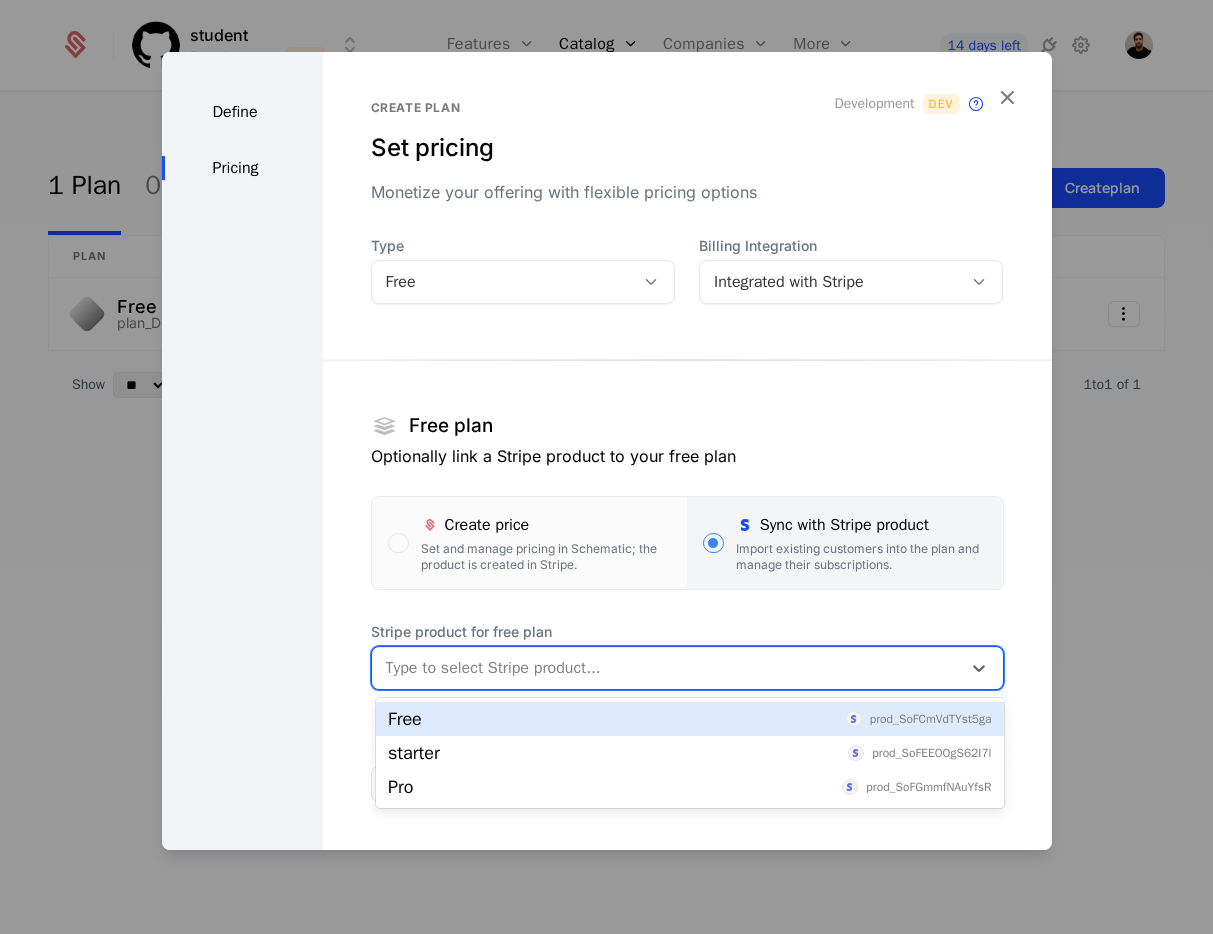 click at bounding box center (666, 668) 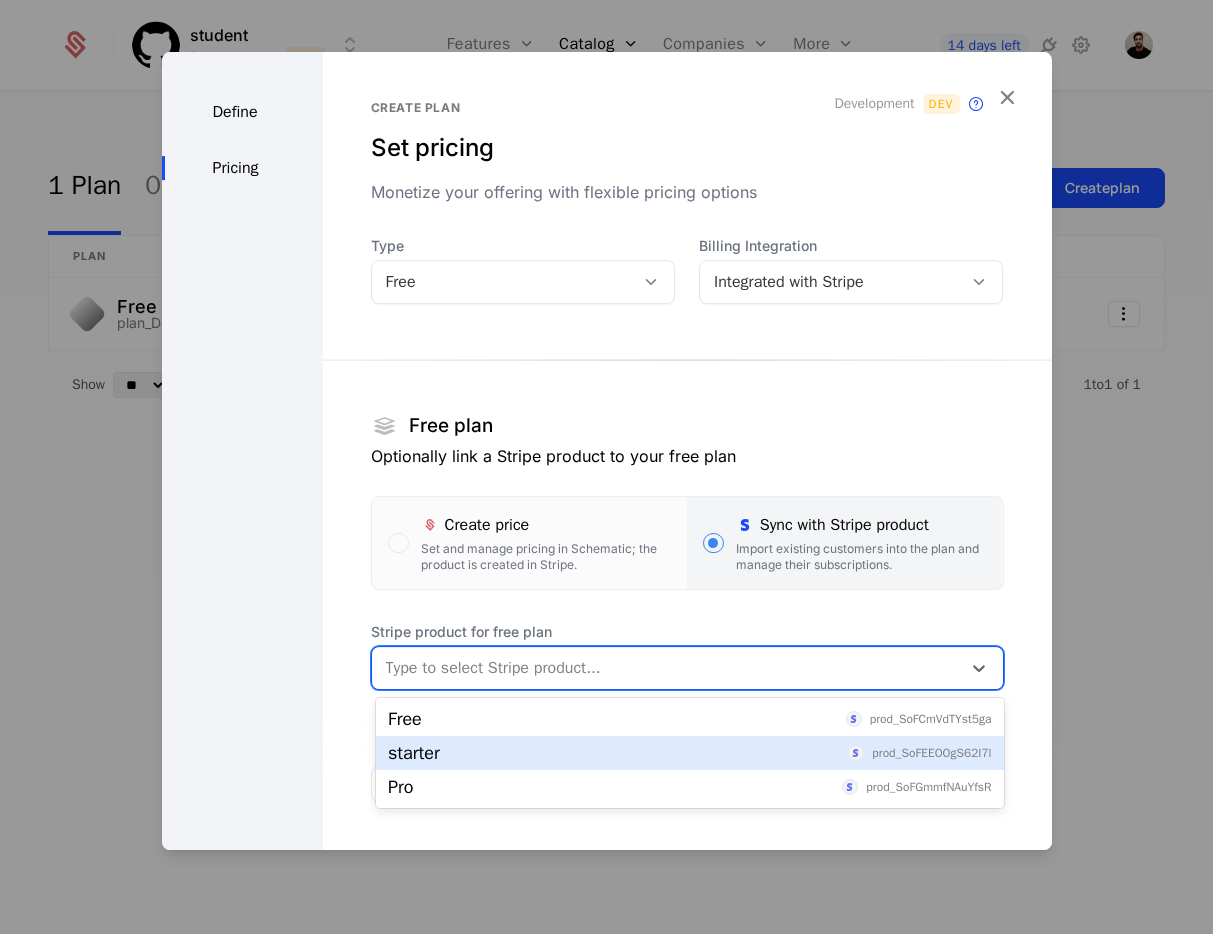 click on "starter prod_SoFEEOOgS62I7l" at bounding box center (689, 753) 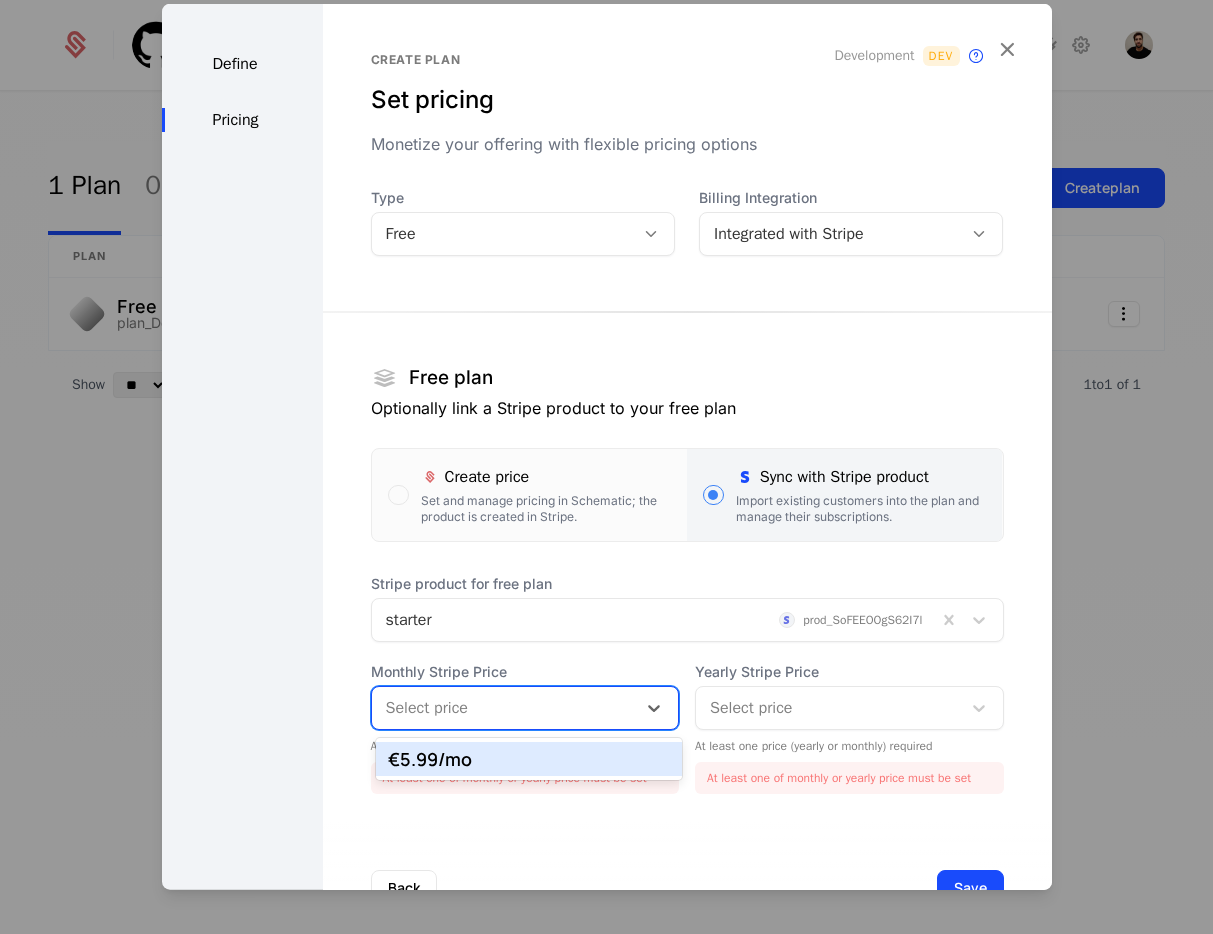 click at bounding box center (504, 708) 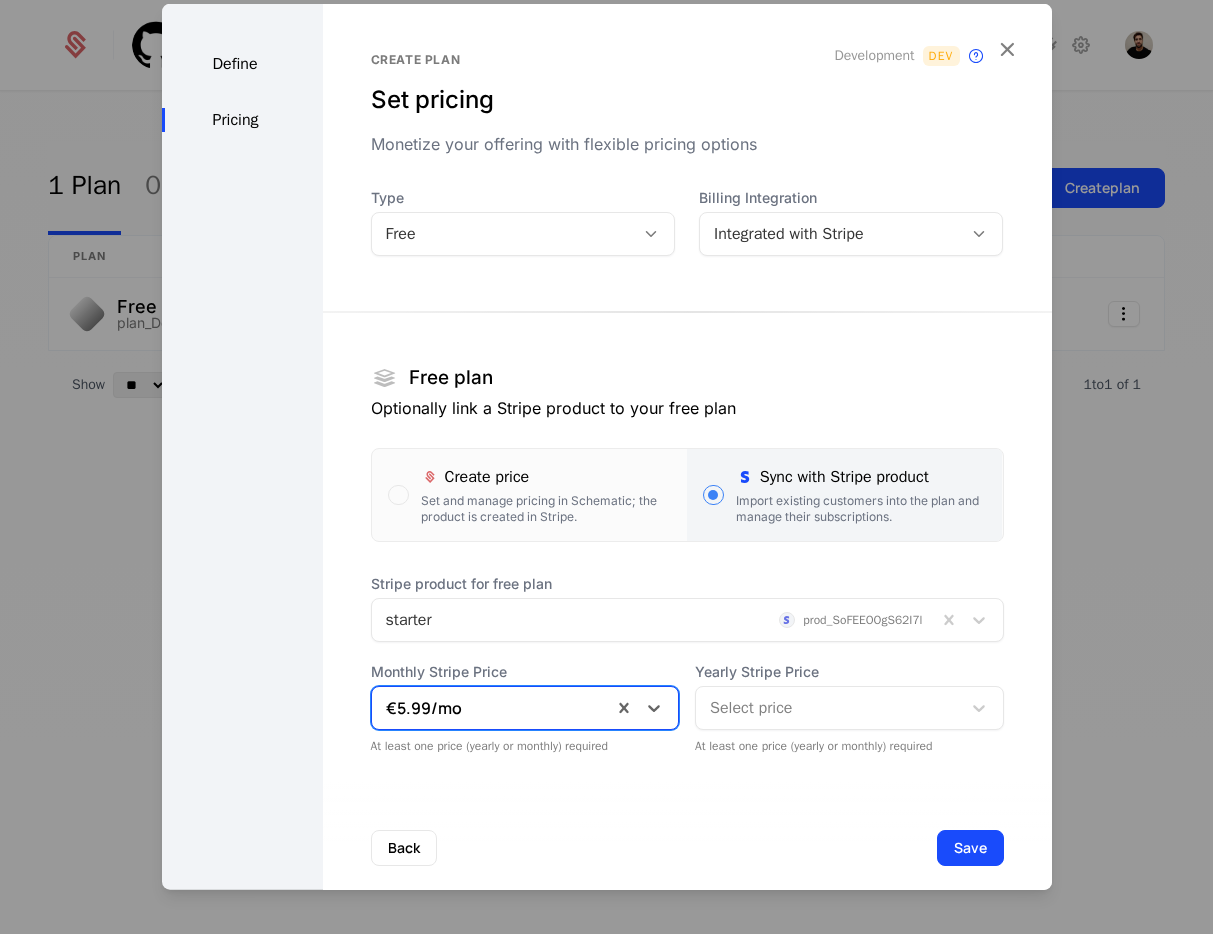click at bounding box center [828, 708] 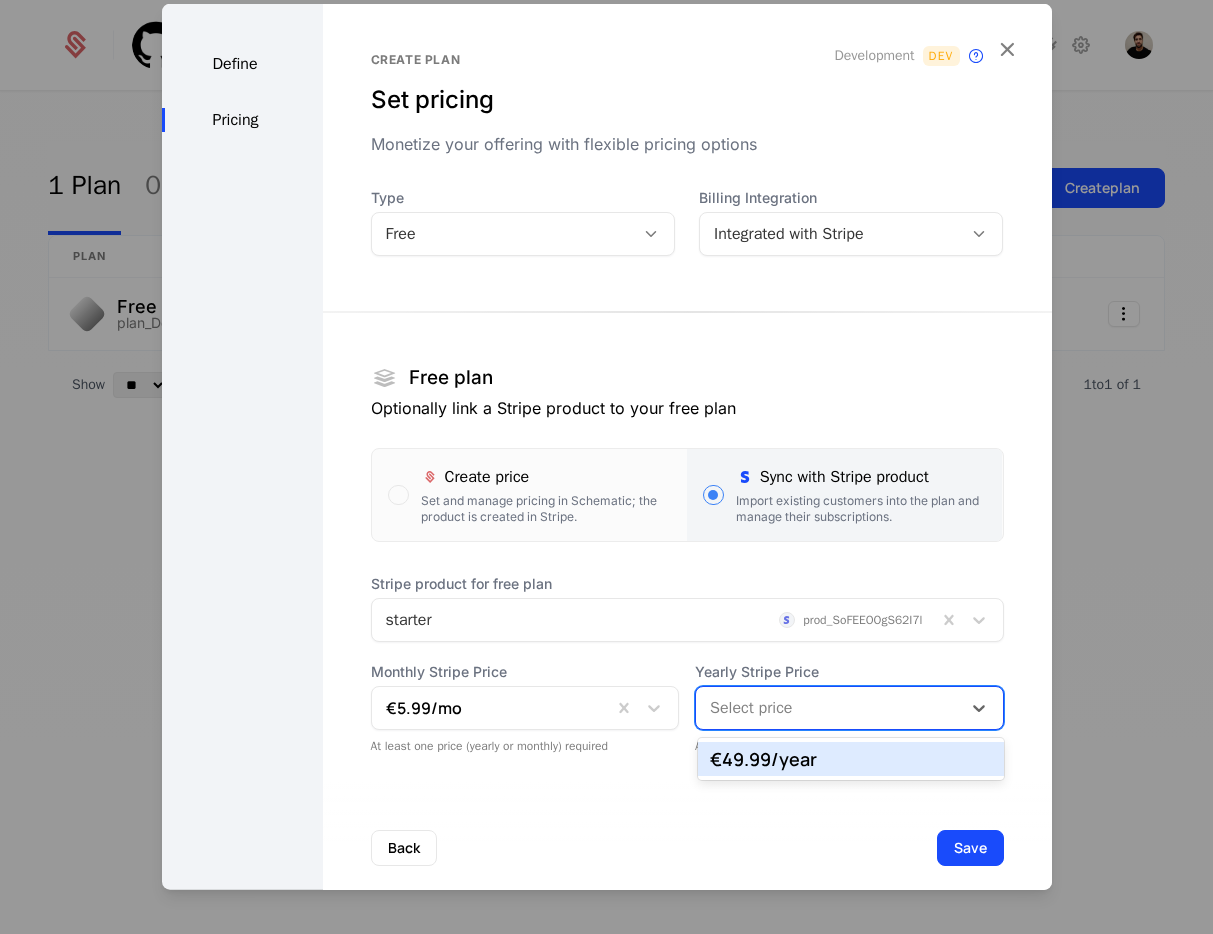 click on "€49.99 /year" at bounding box center [851, 759] 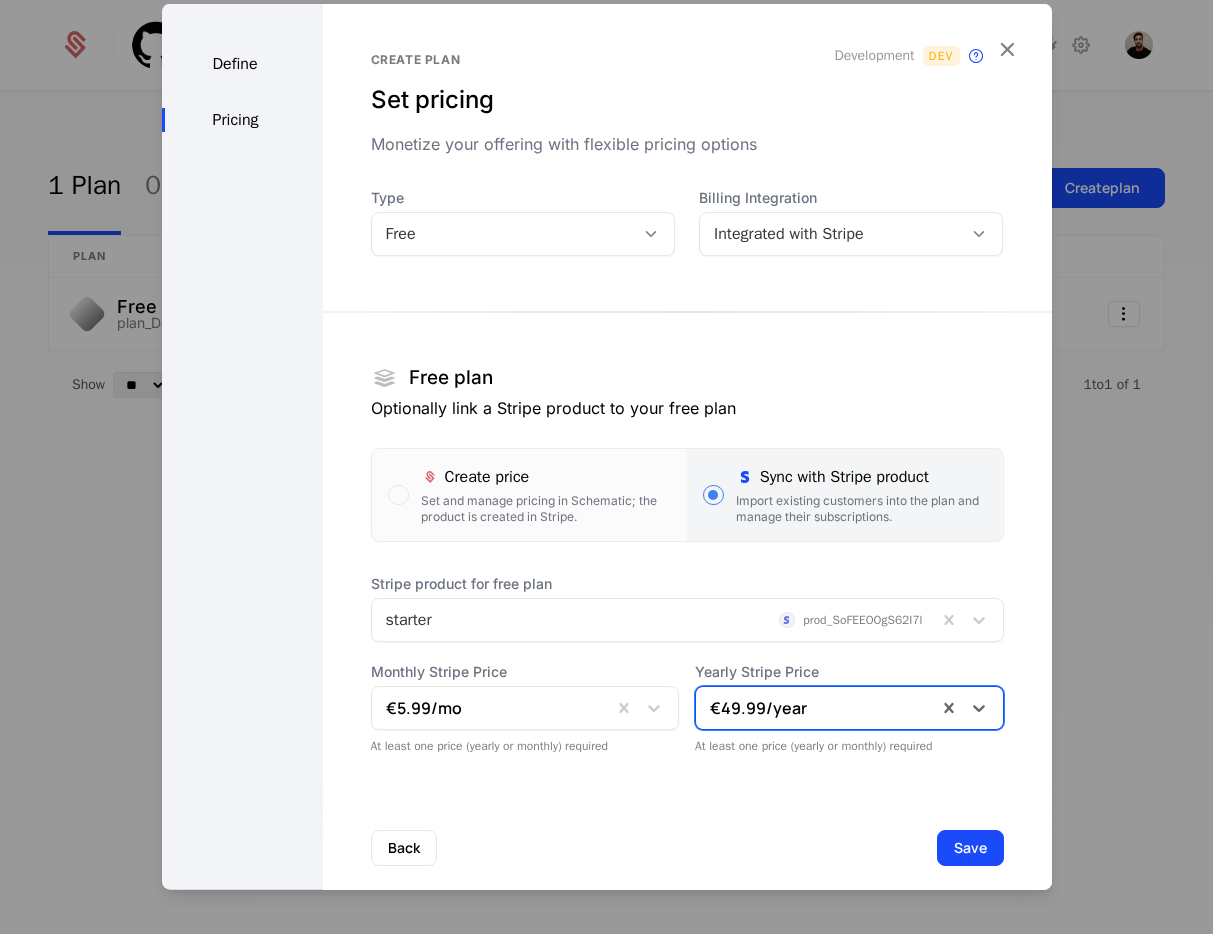 click on "Back Save" at bounding box center (687, 848) 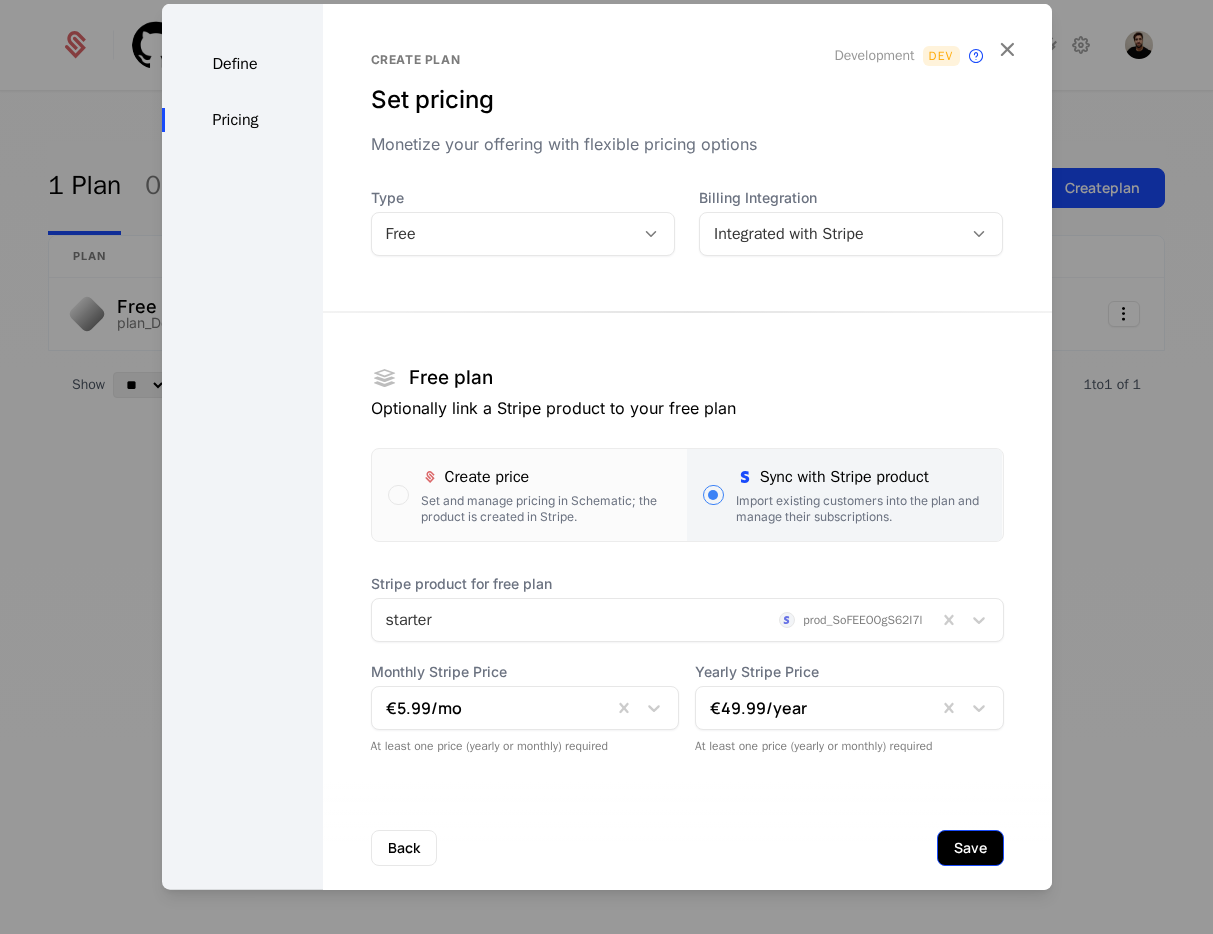 click on "Save" at bounding box center [970, 848] 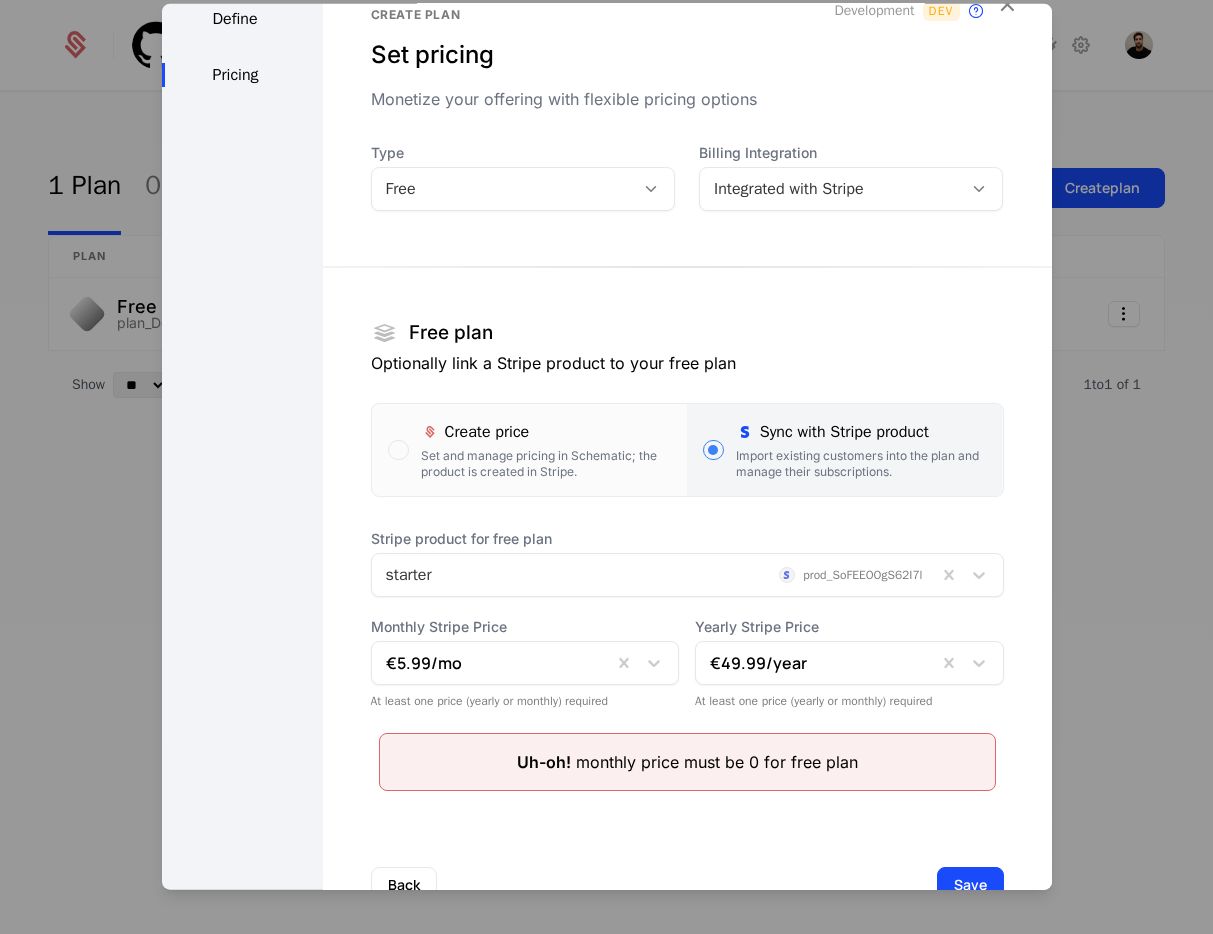 scroll, scrollTop: 0, scrollLeft: 0, axis: both 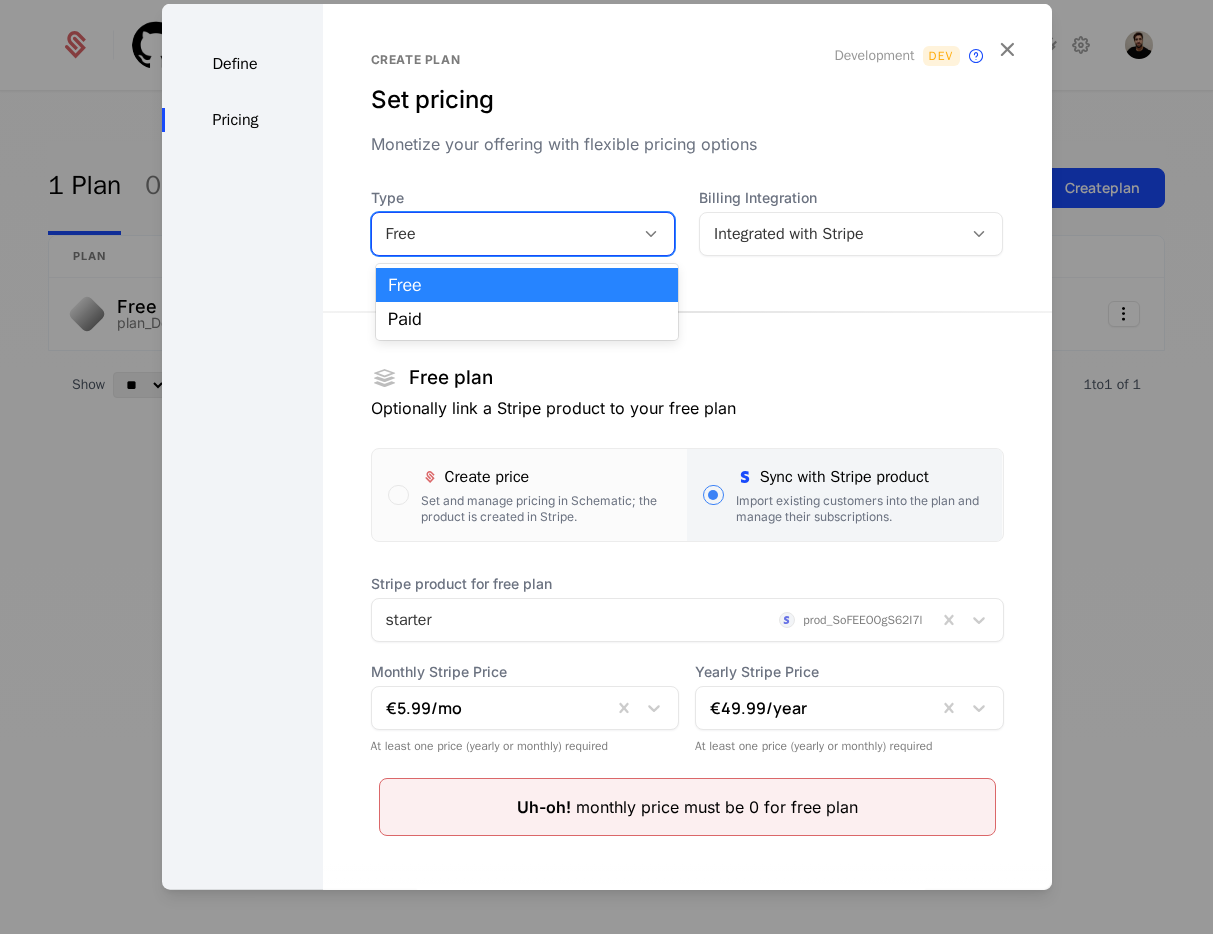 click on "Free" at bounding box center [503, 234] 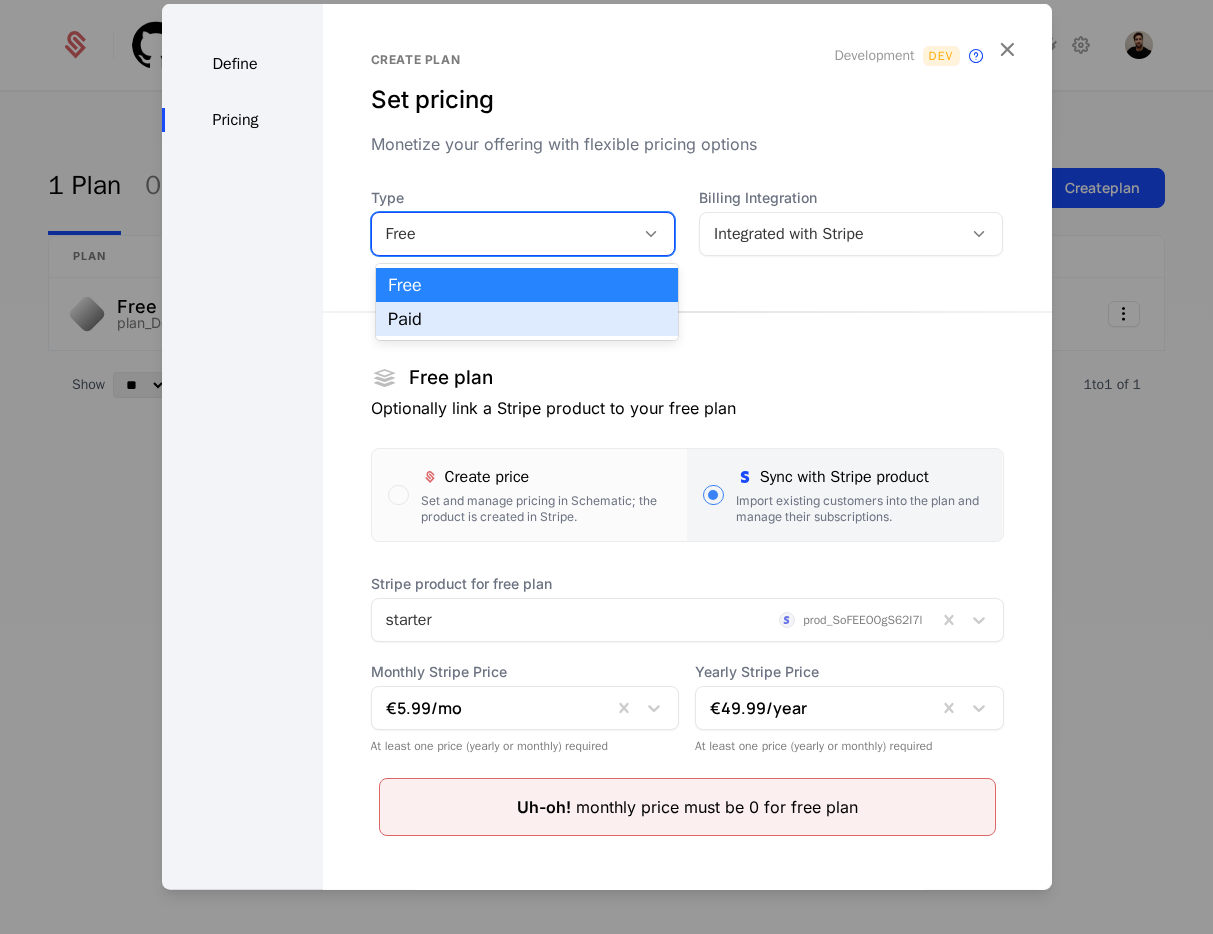 click on "Paid" at bounding box center (527, 319) 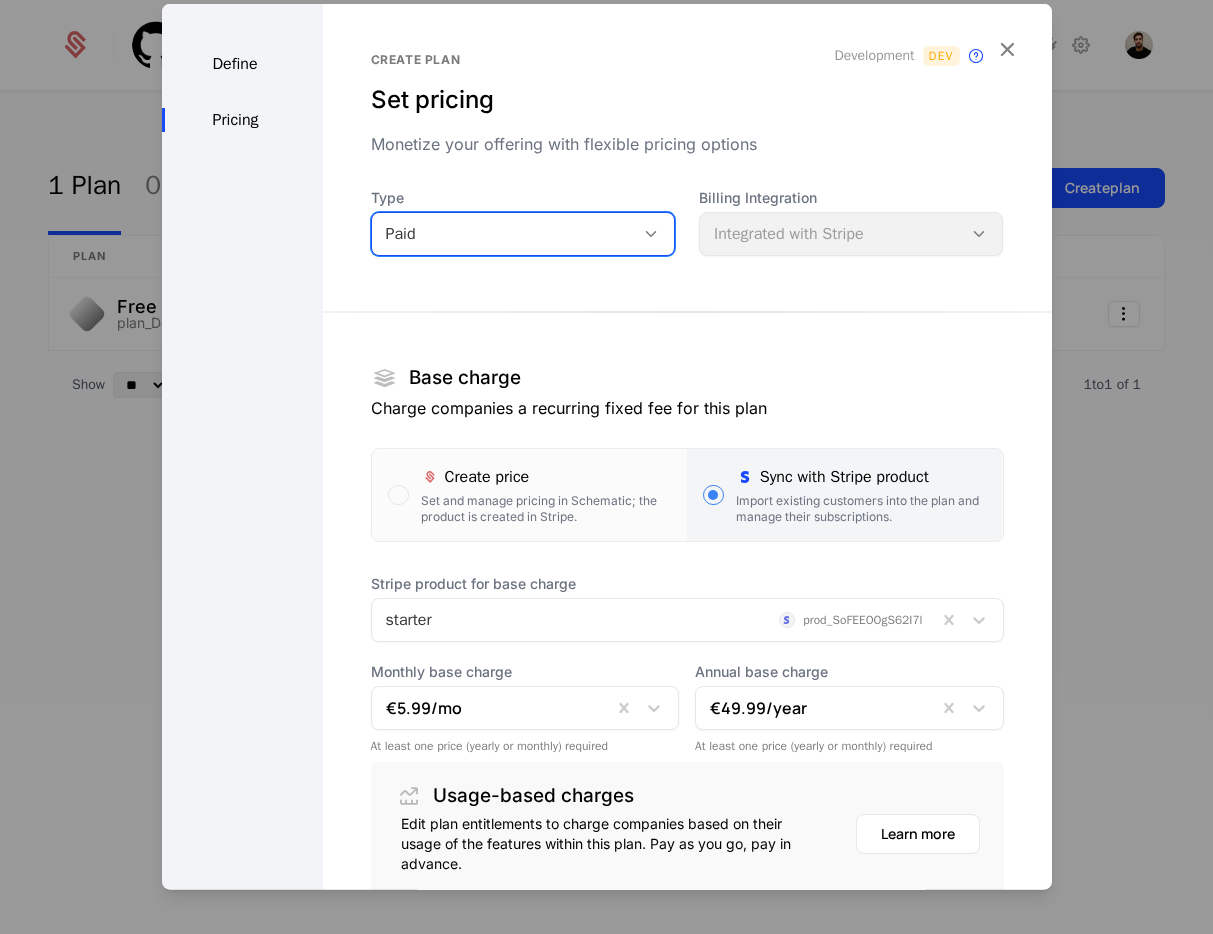 scroll, scrollTop: 250, scrollLeft: 0, axis: vertical 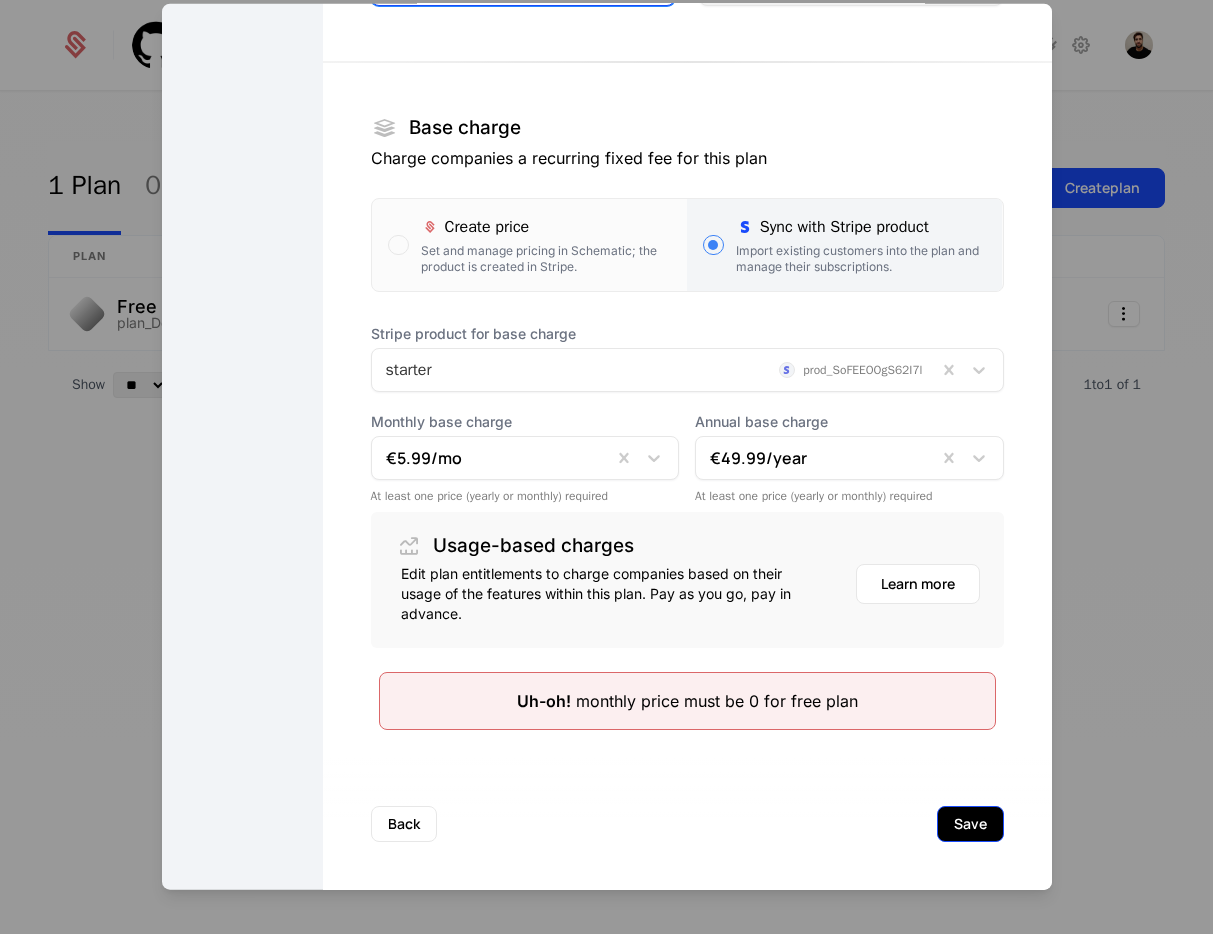 click on "Save" at bounding box center (970, 824) 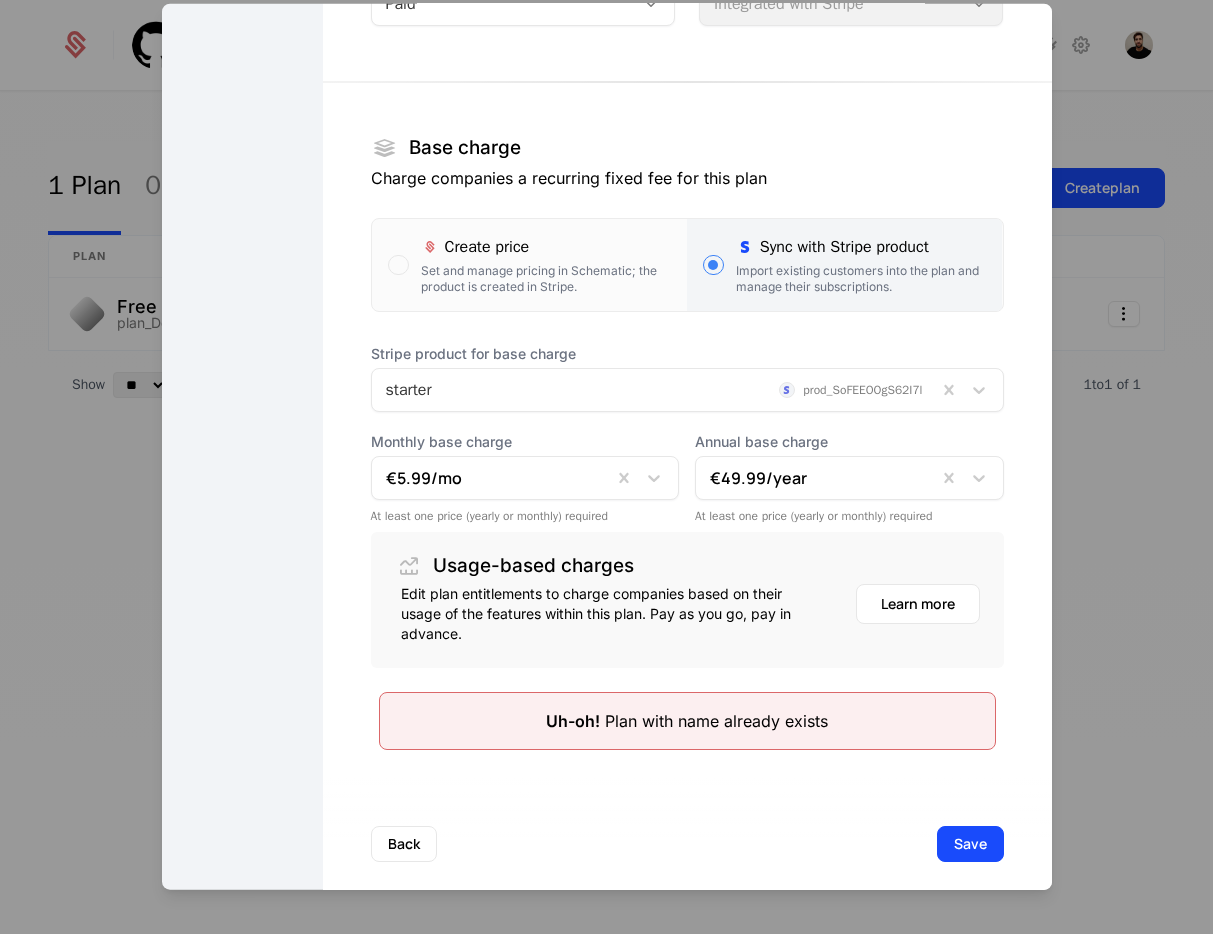 scroll, scrollTop: 250, scrollLeft: 0, axis: vertical 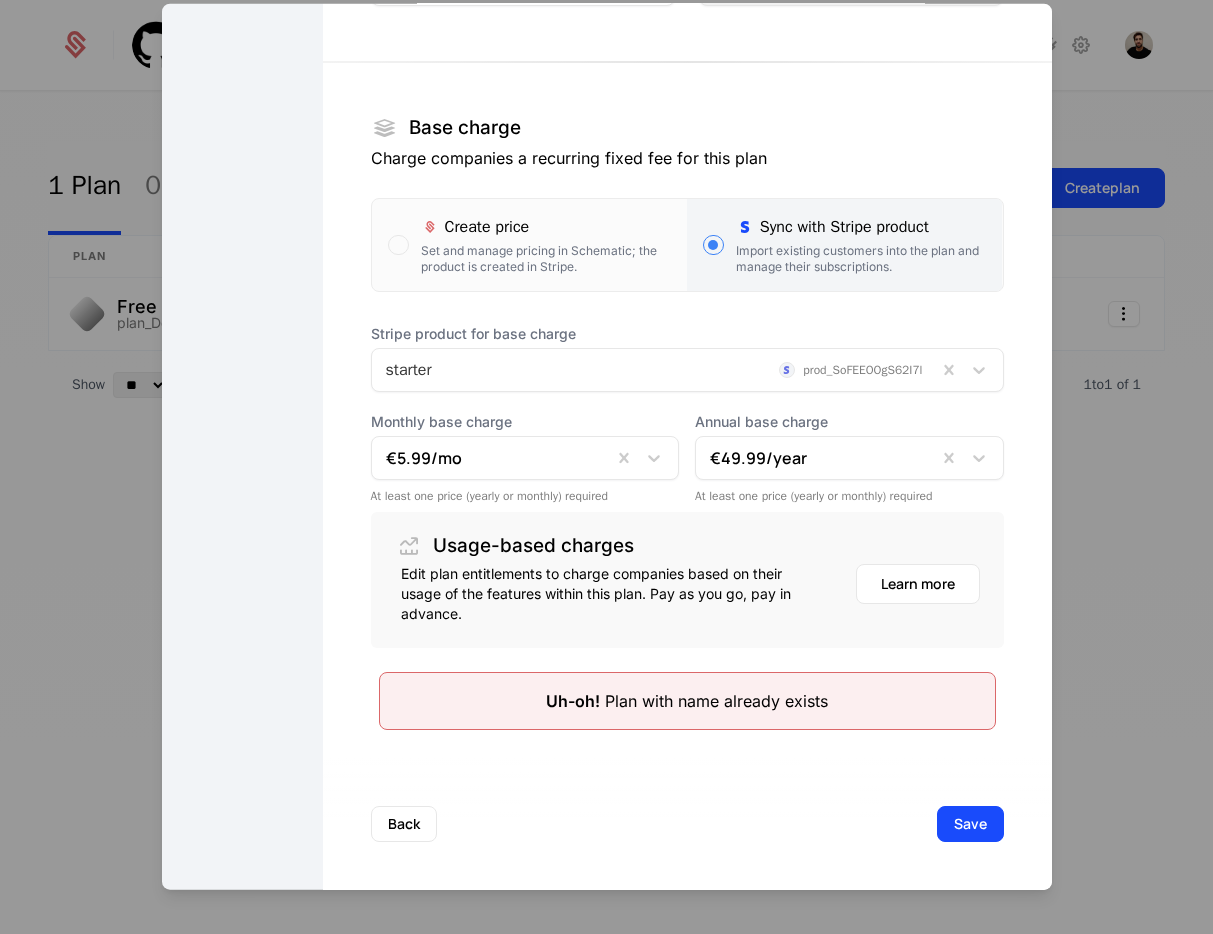 click on "Back Save" at bounding box center (687, 824) 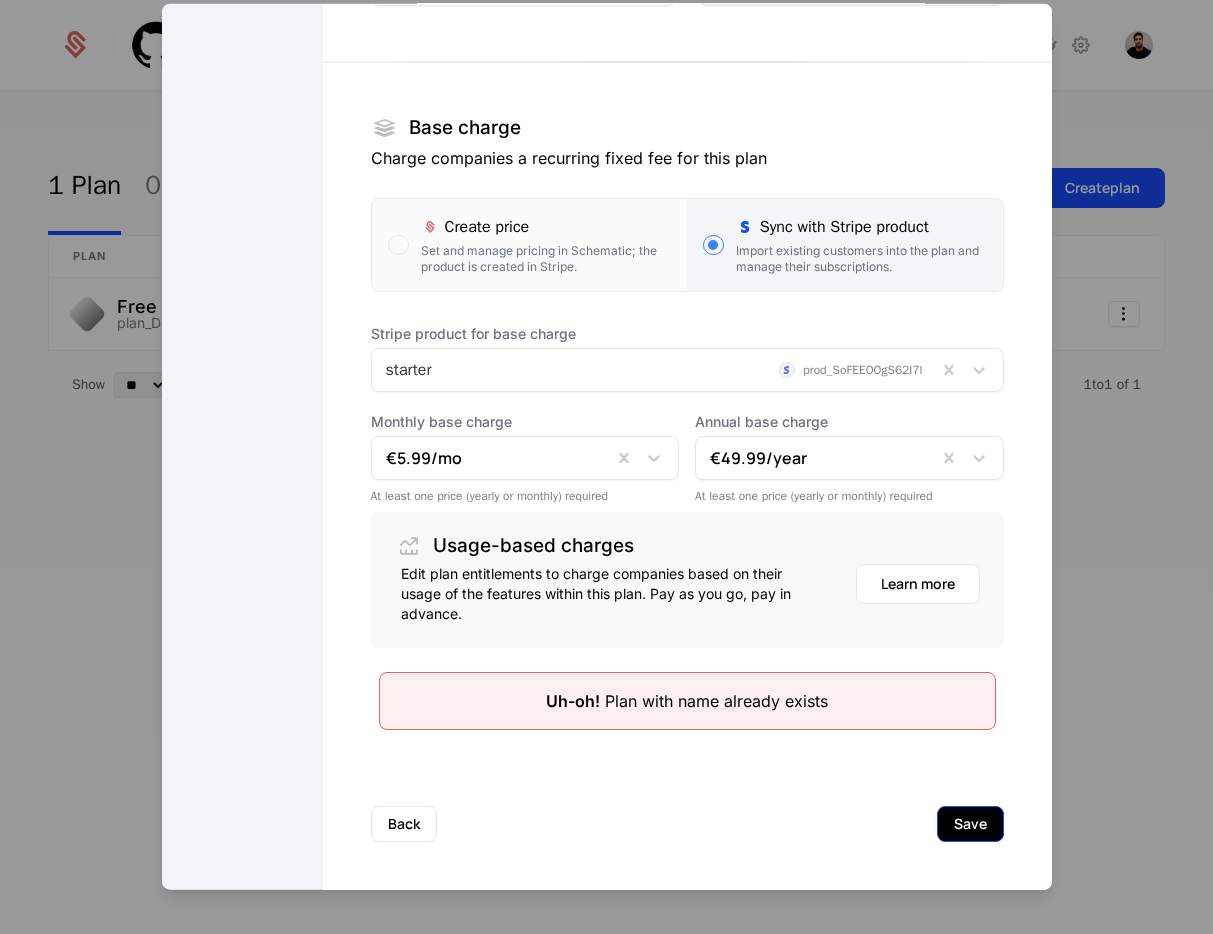 click on "Save" at bounding box center [970, 824] 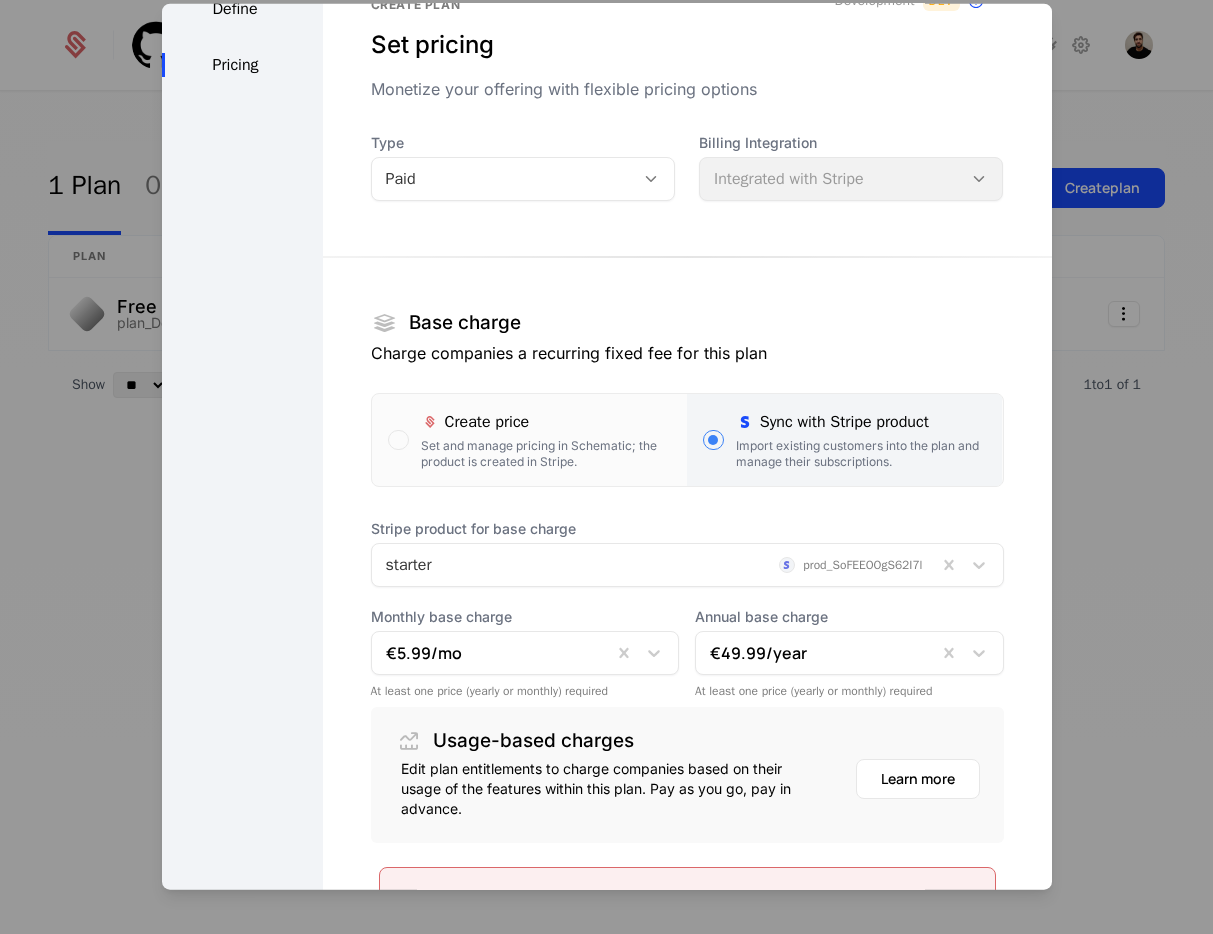 scroll, scrollTop: 0, scrollLeft: 0, axis: both 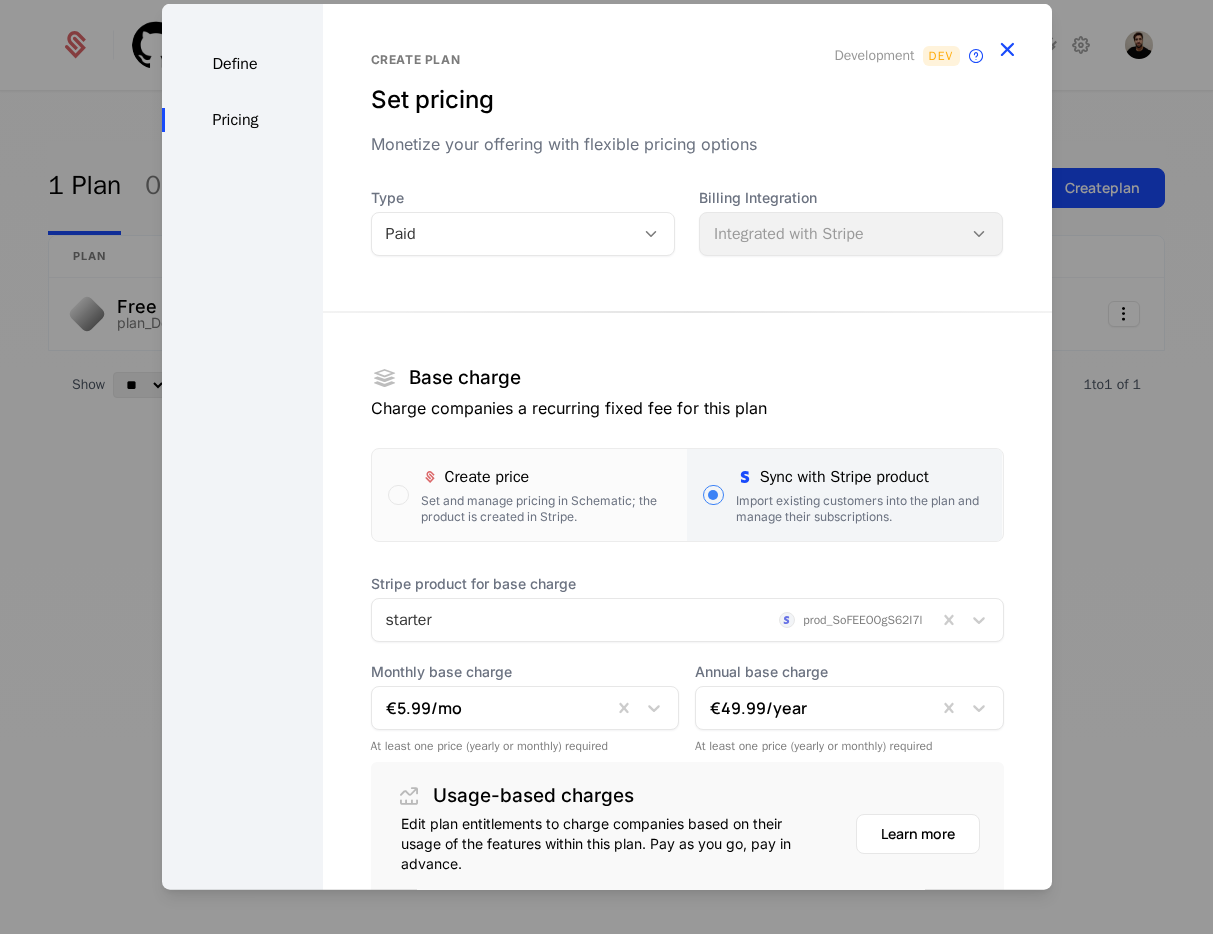 click at bounding box center (1007, 49) 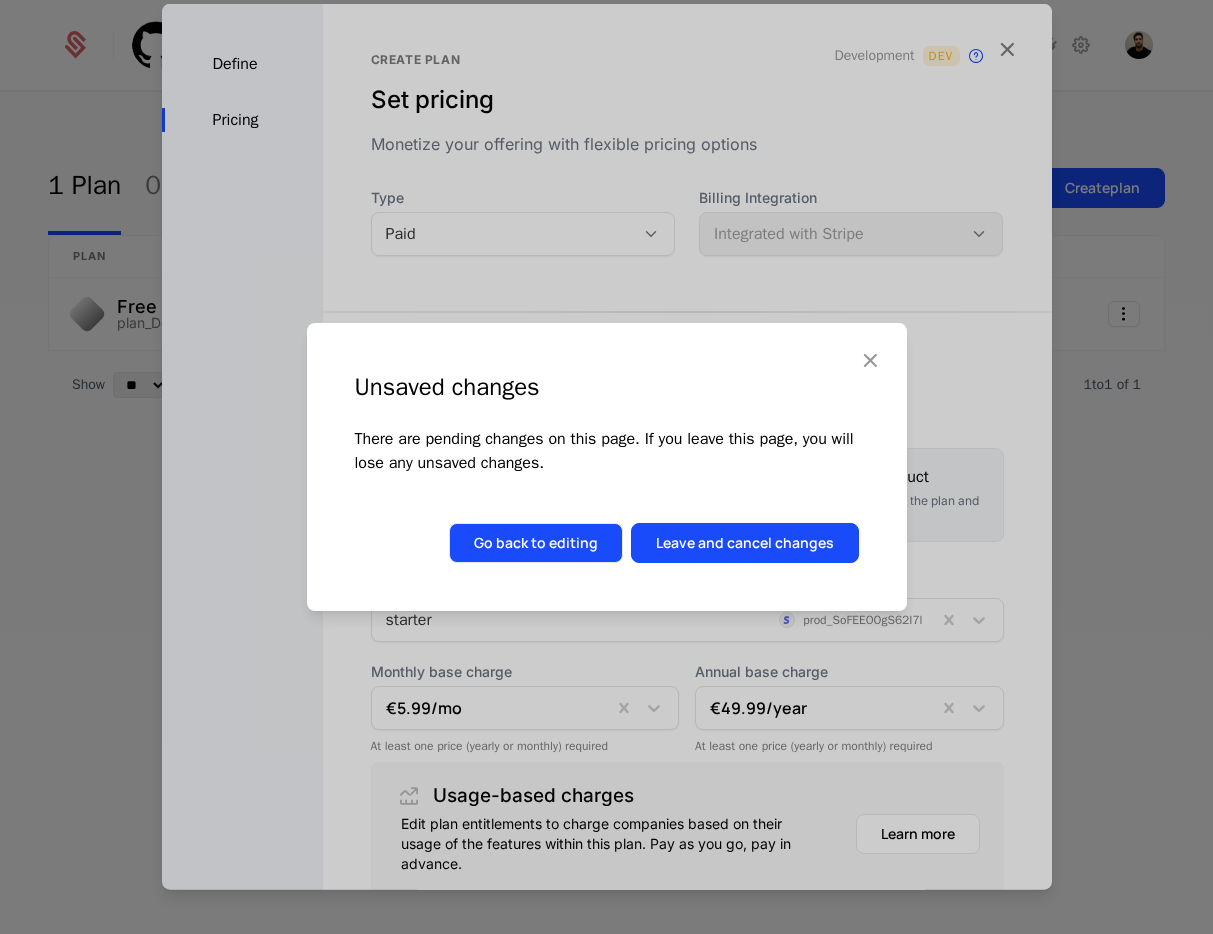 click on "Go back to editing" at bounding box center (536, 543) 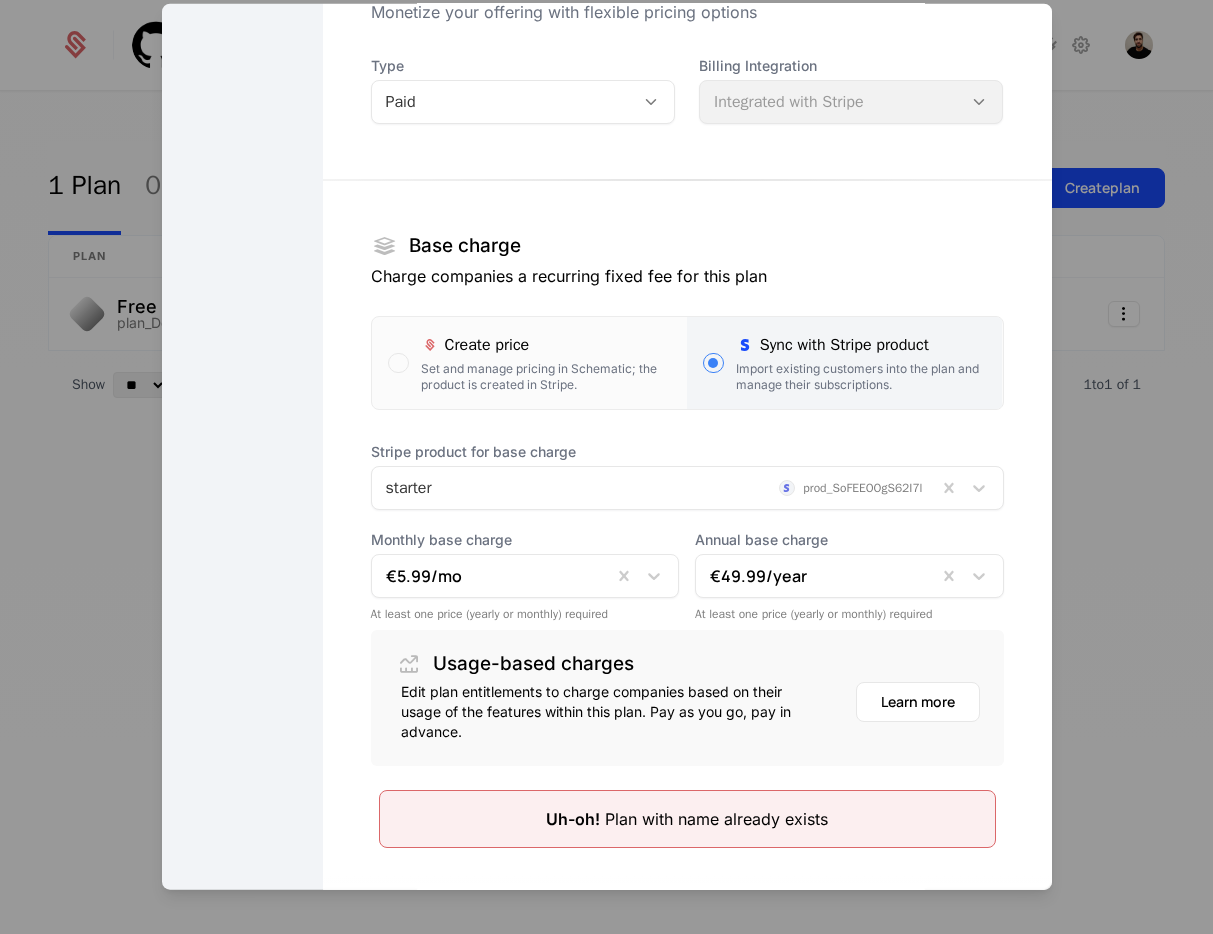 scroll, scrollTop: 230, scrollLeft: 0, axis: vertical 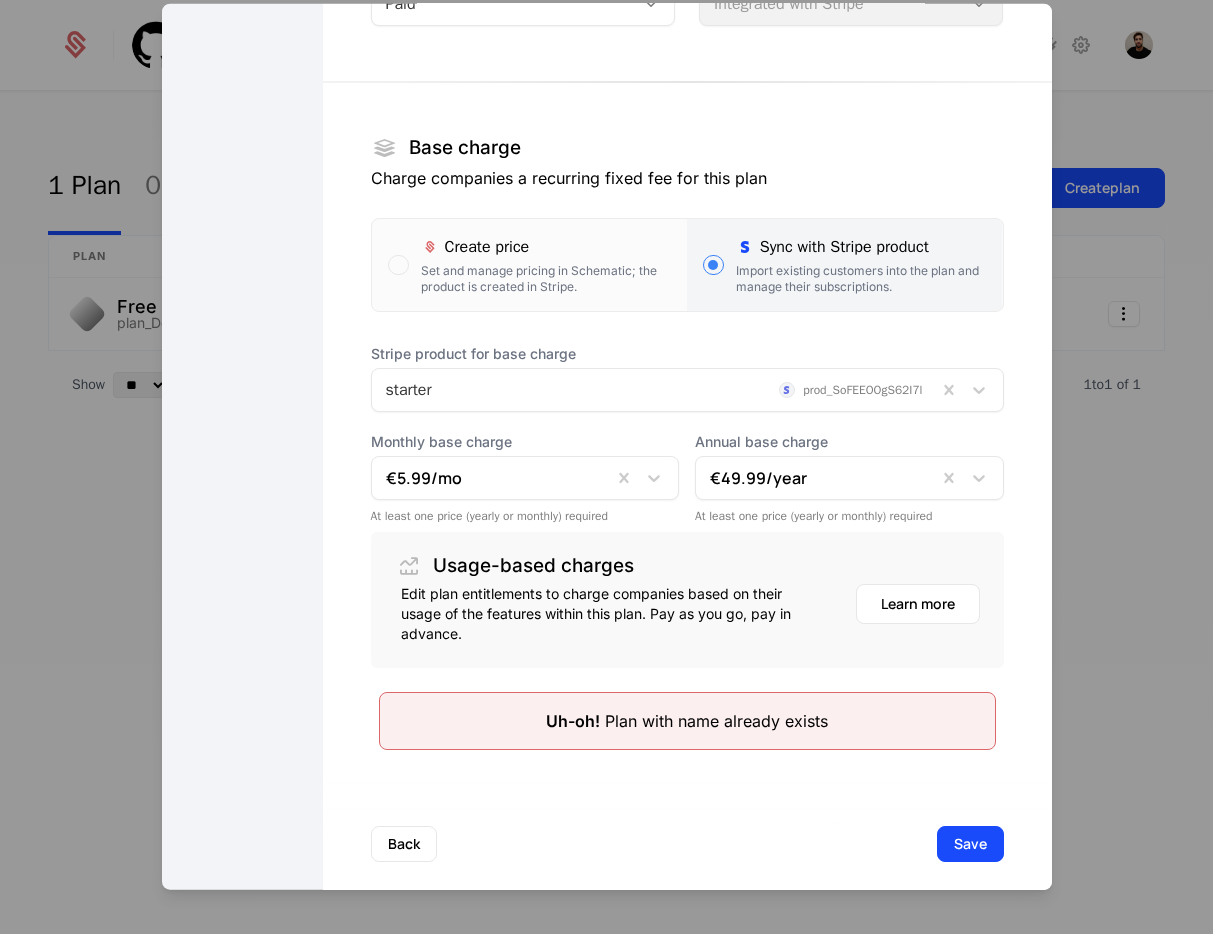 click on "Edit plan entitlements to charge companies based on their usage of the features within this plan. Pay as you go, pay in advance." at bounding box center [596, 614] 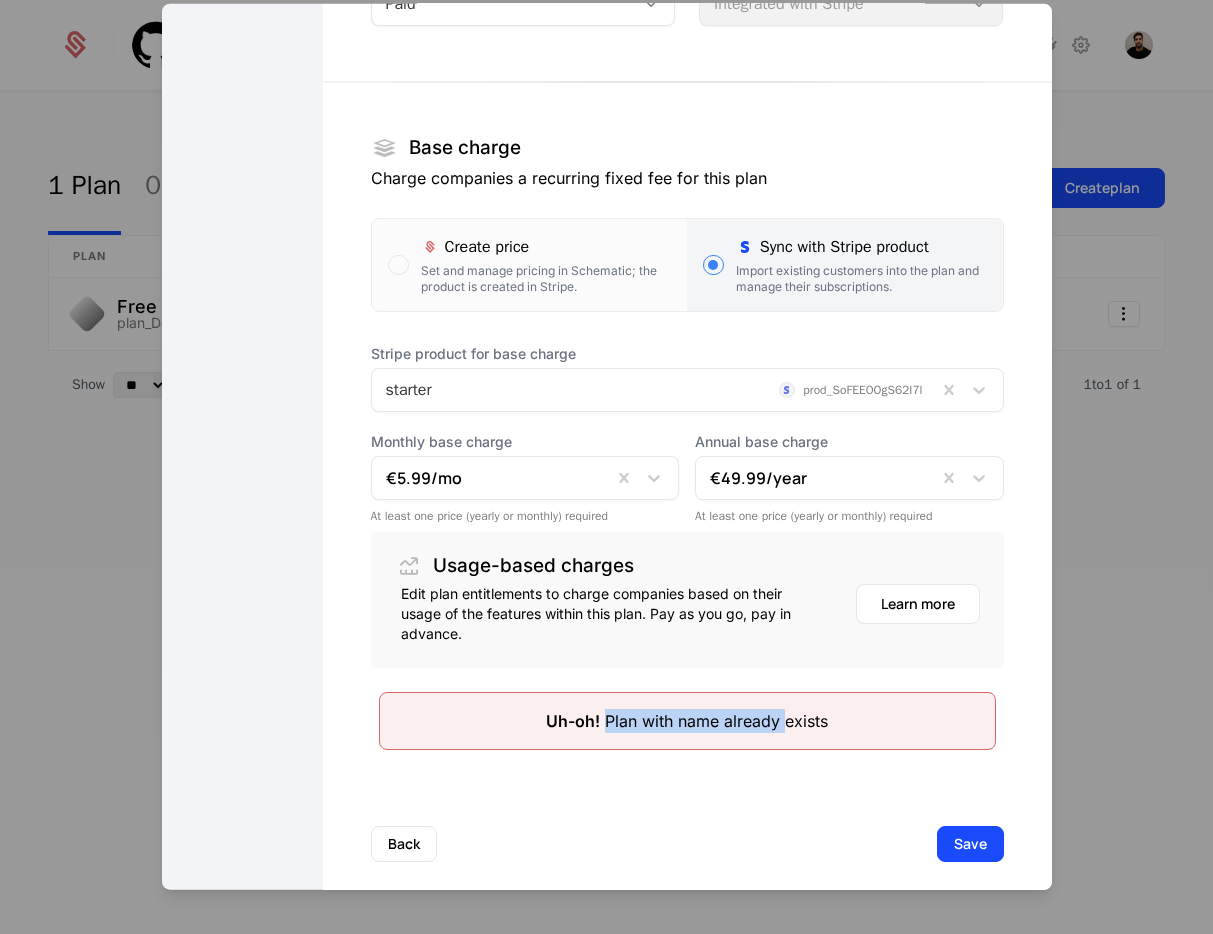 drag, startPoint x: 626, startPoint y: 724, endPoint x: 782, endPoint y: 724, distance: 156 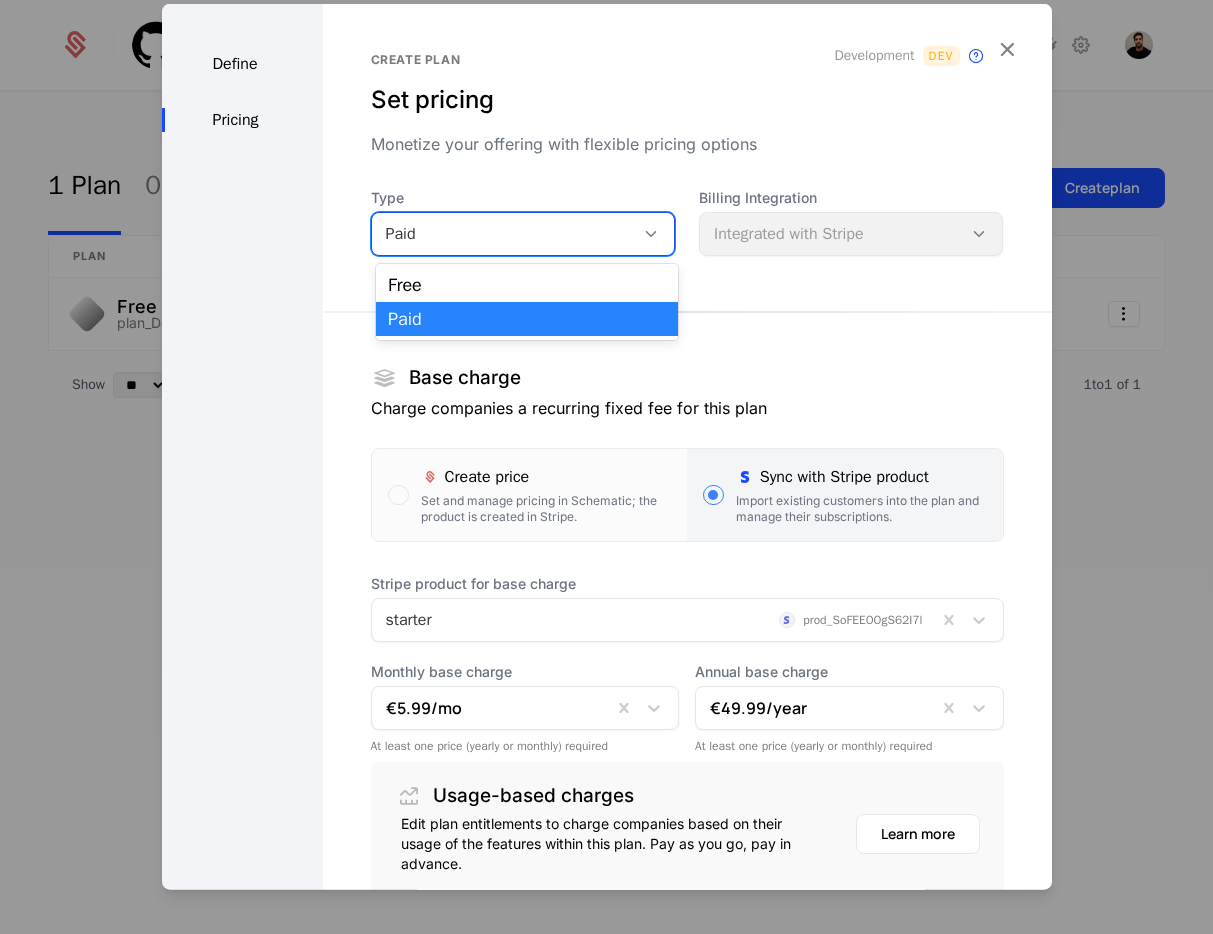 click on "Paid" at bounding box center (503, 234) 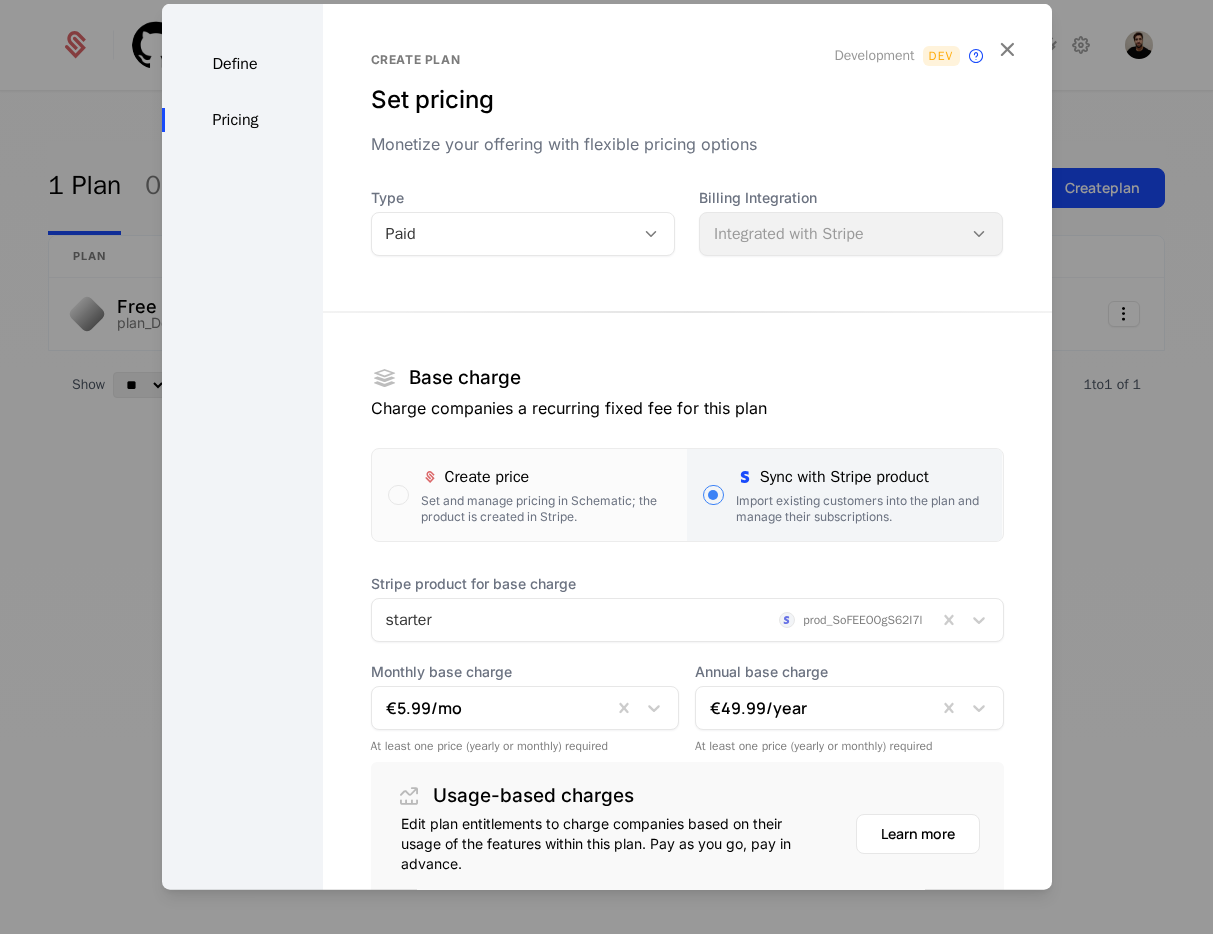 click on "Define" at bounding box center [242, 64] 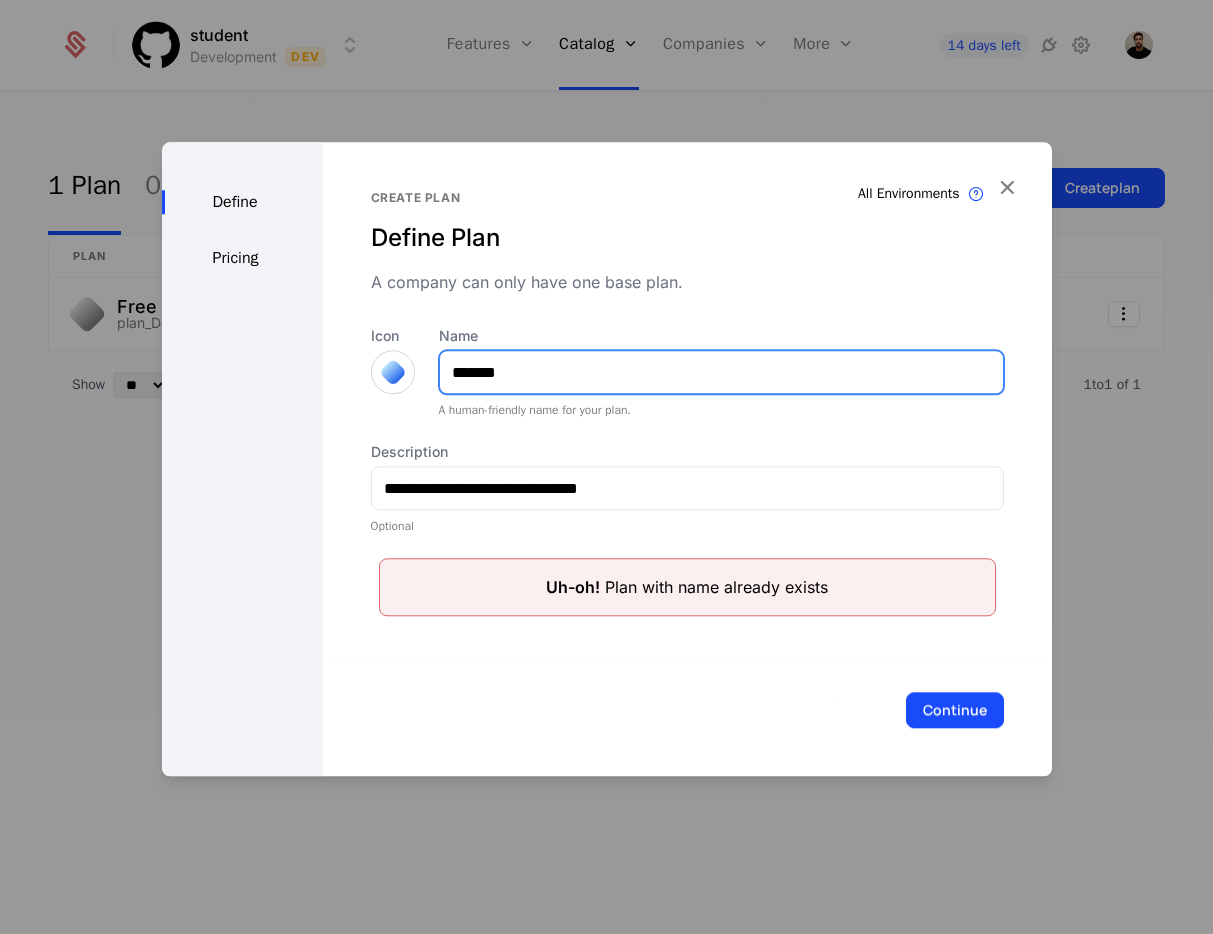click on "*******" at bounding box center [721, 372] 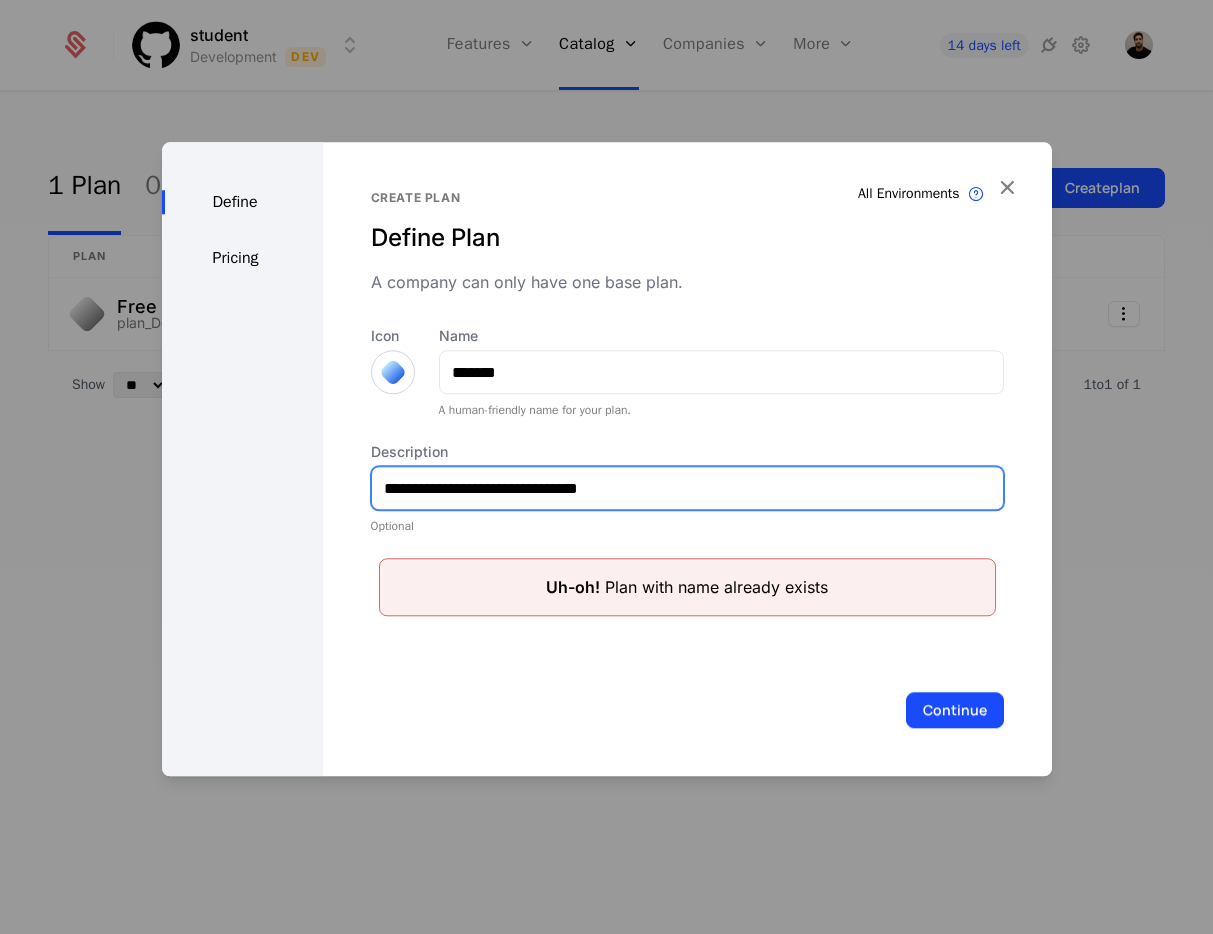click on "**********" at bounding box center [687, 488] 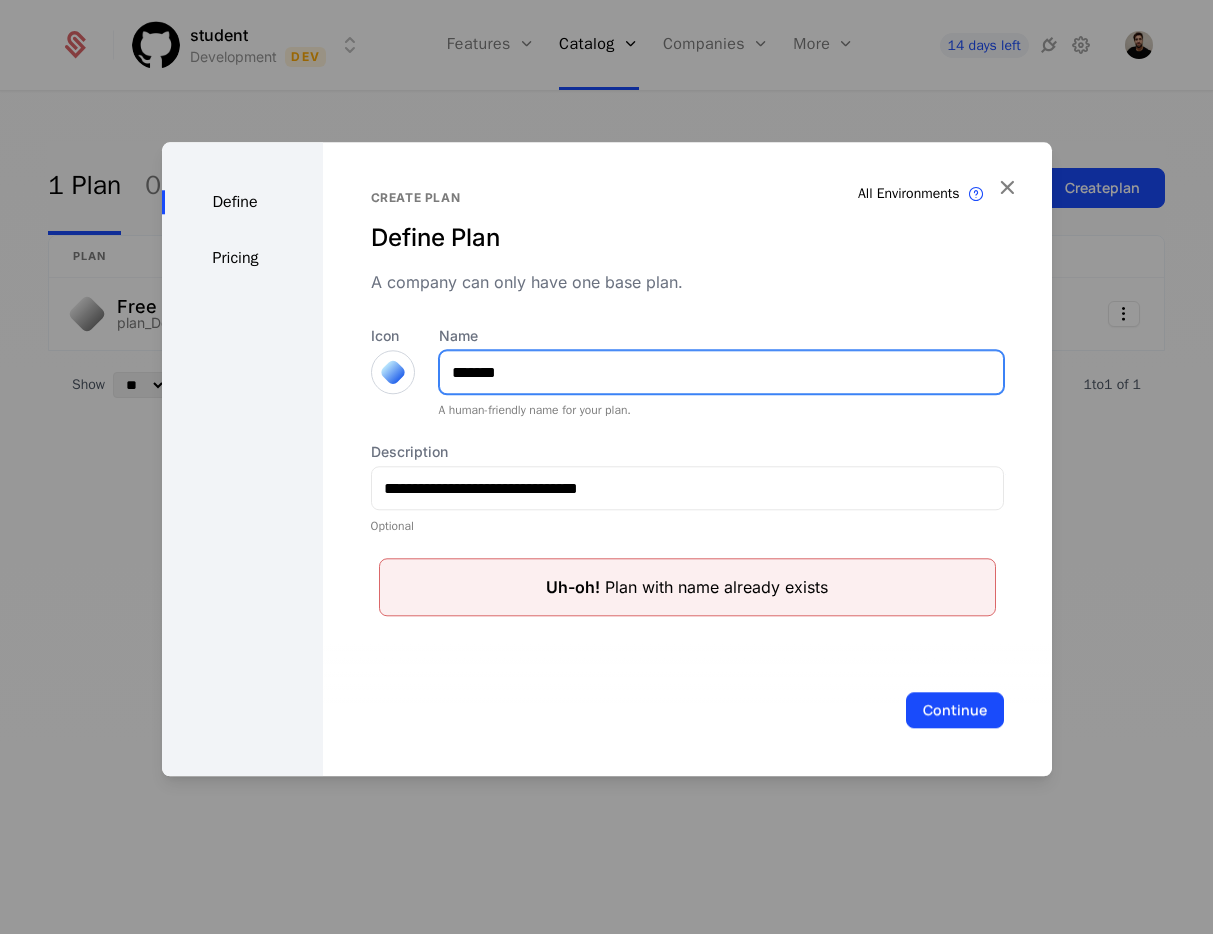 click on "*******" at bounding box center (721, 372) 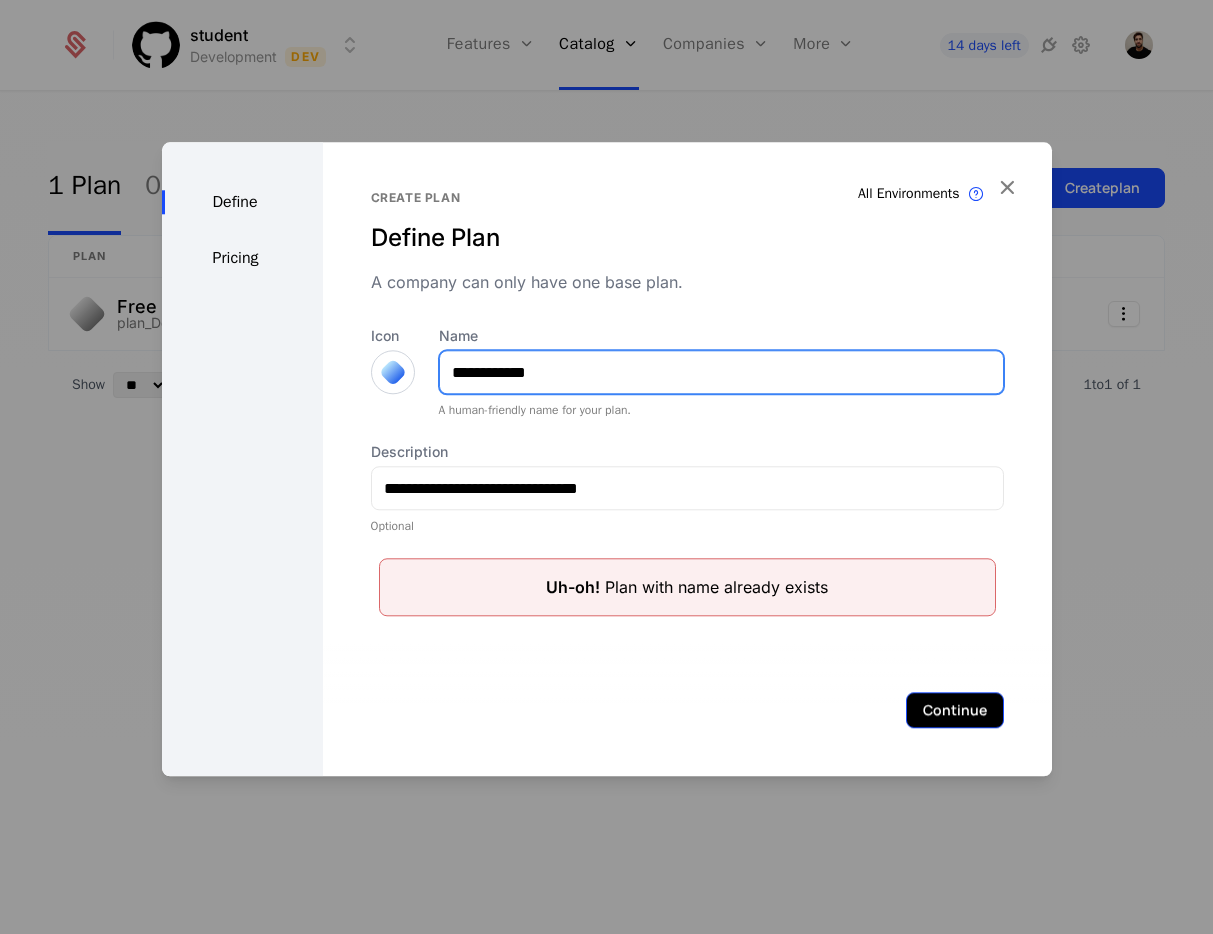 type on "**********" 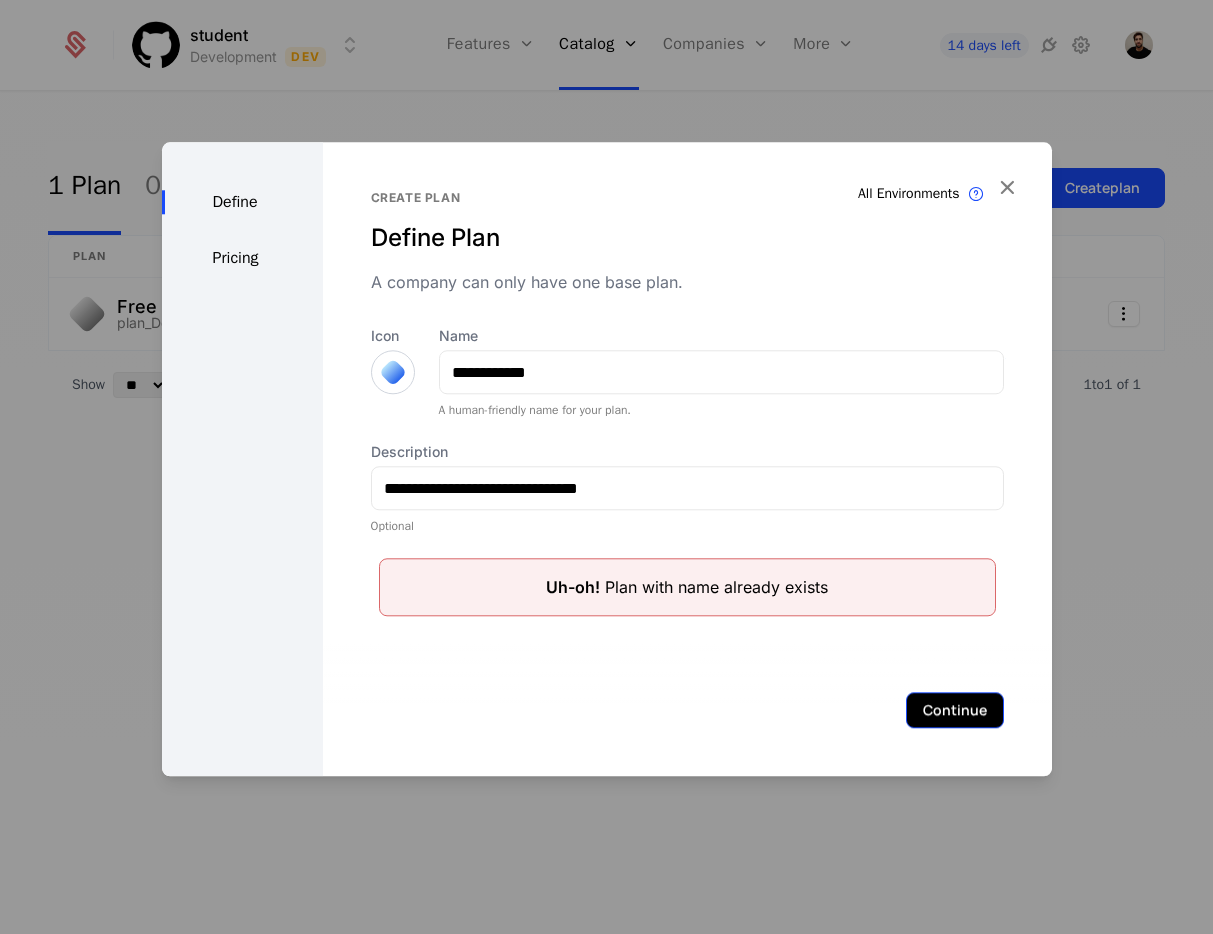 click on "Continue" at bounding box center (955, 710) 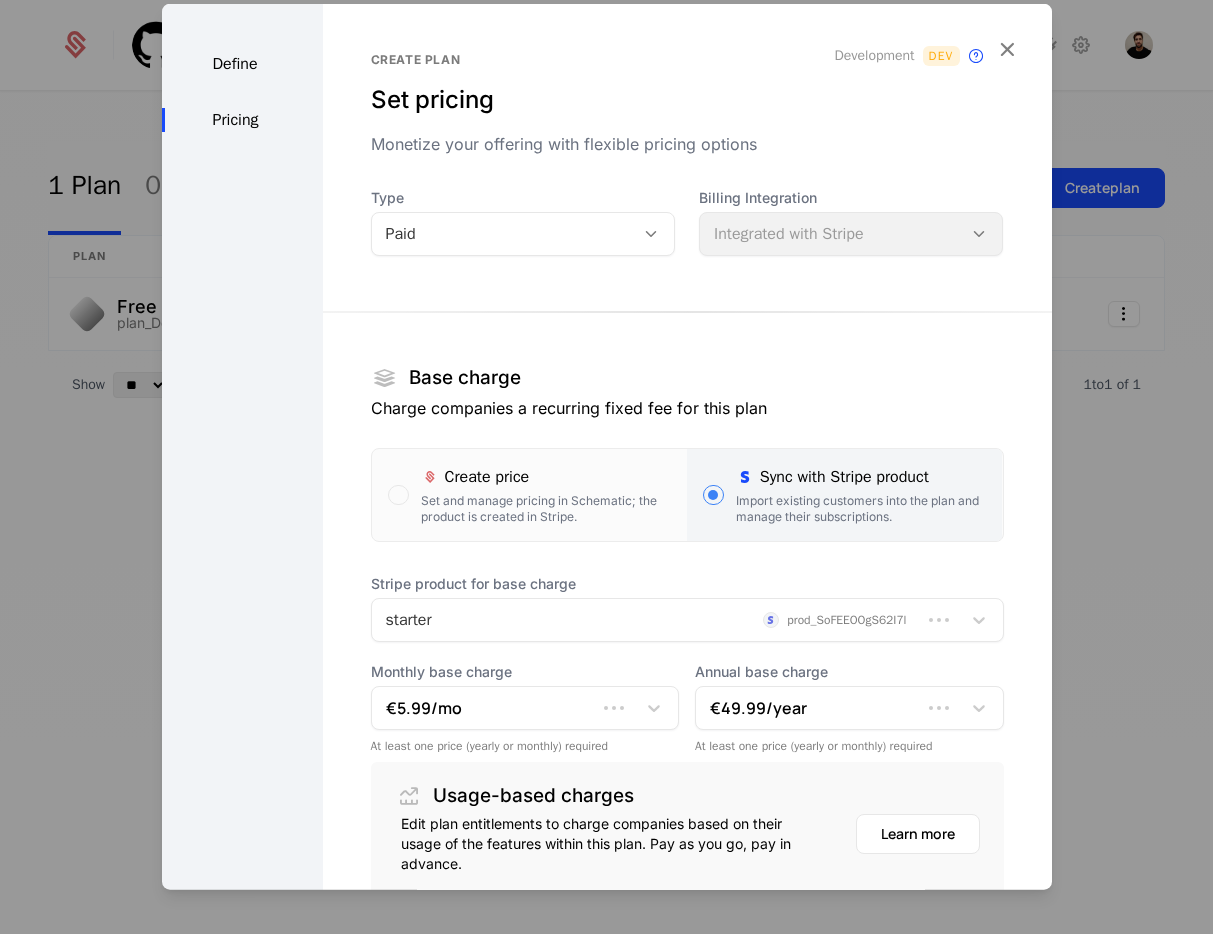 scroll, scrollTop: 250, scrollLeft: 0, axis: vertical 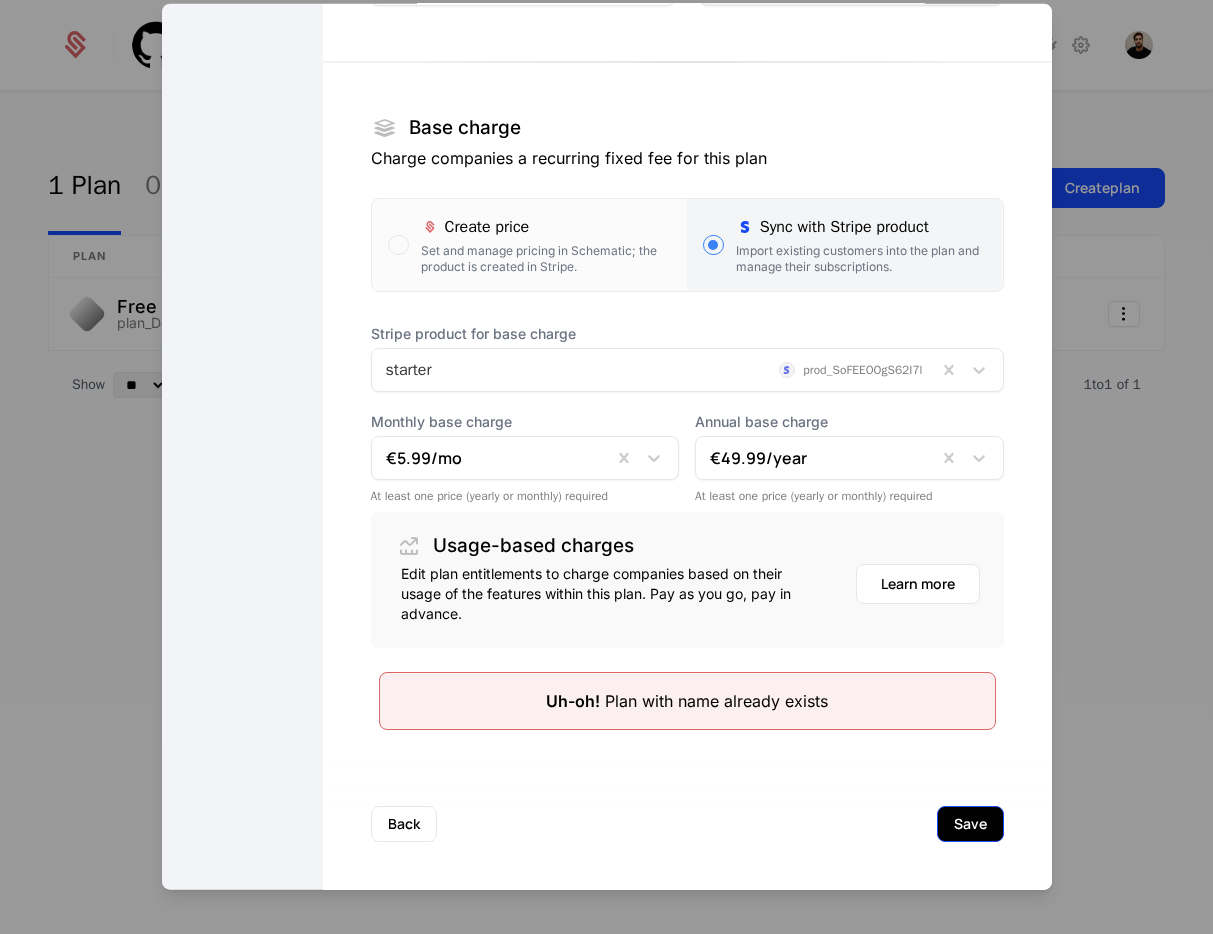 click on "Save" at bounding box center [970, 824] 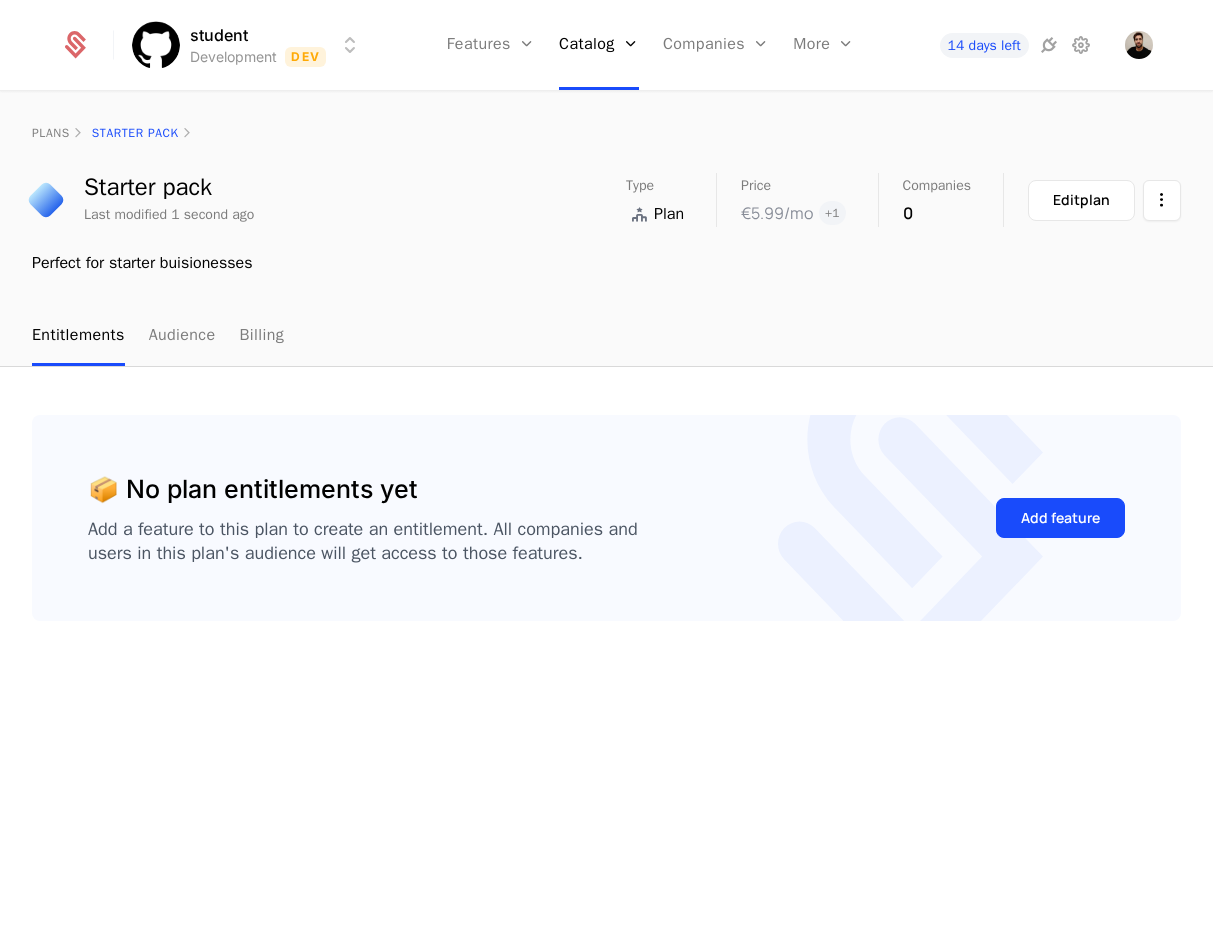 click on "plans Starter pack" at bounding box center (606, 133) 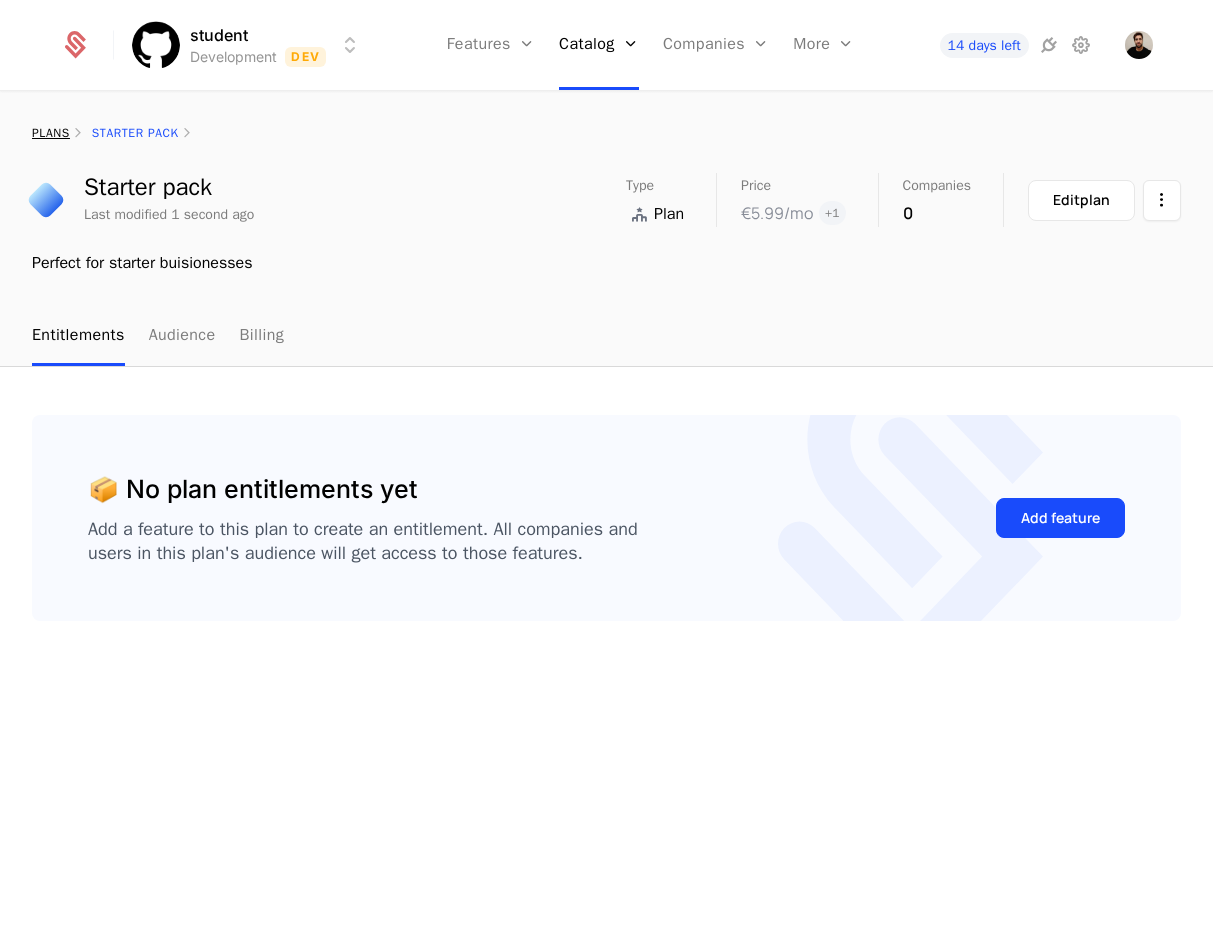 click on "plans" at bounding box center (51, 133) 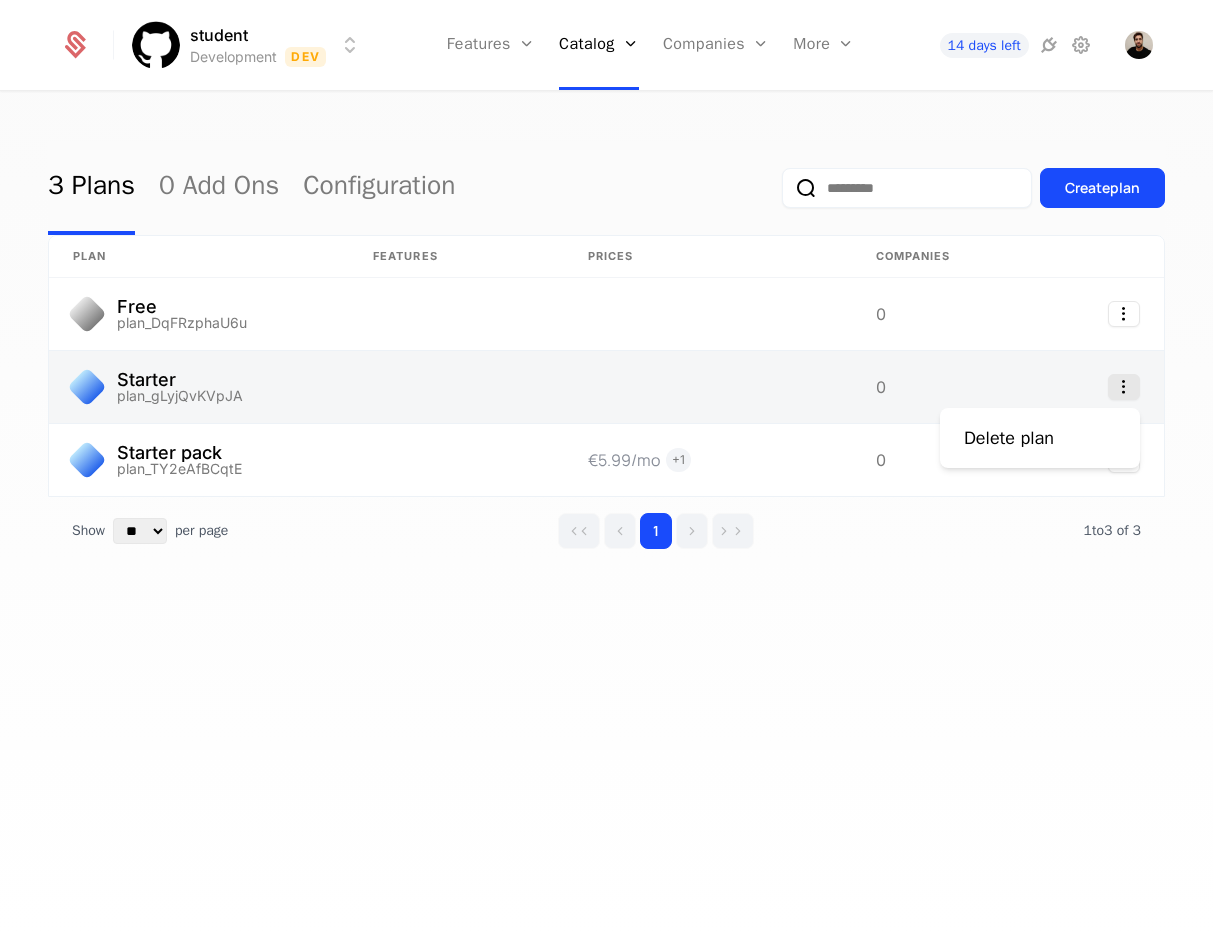 click at bounding box center [1124, 387] 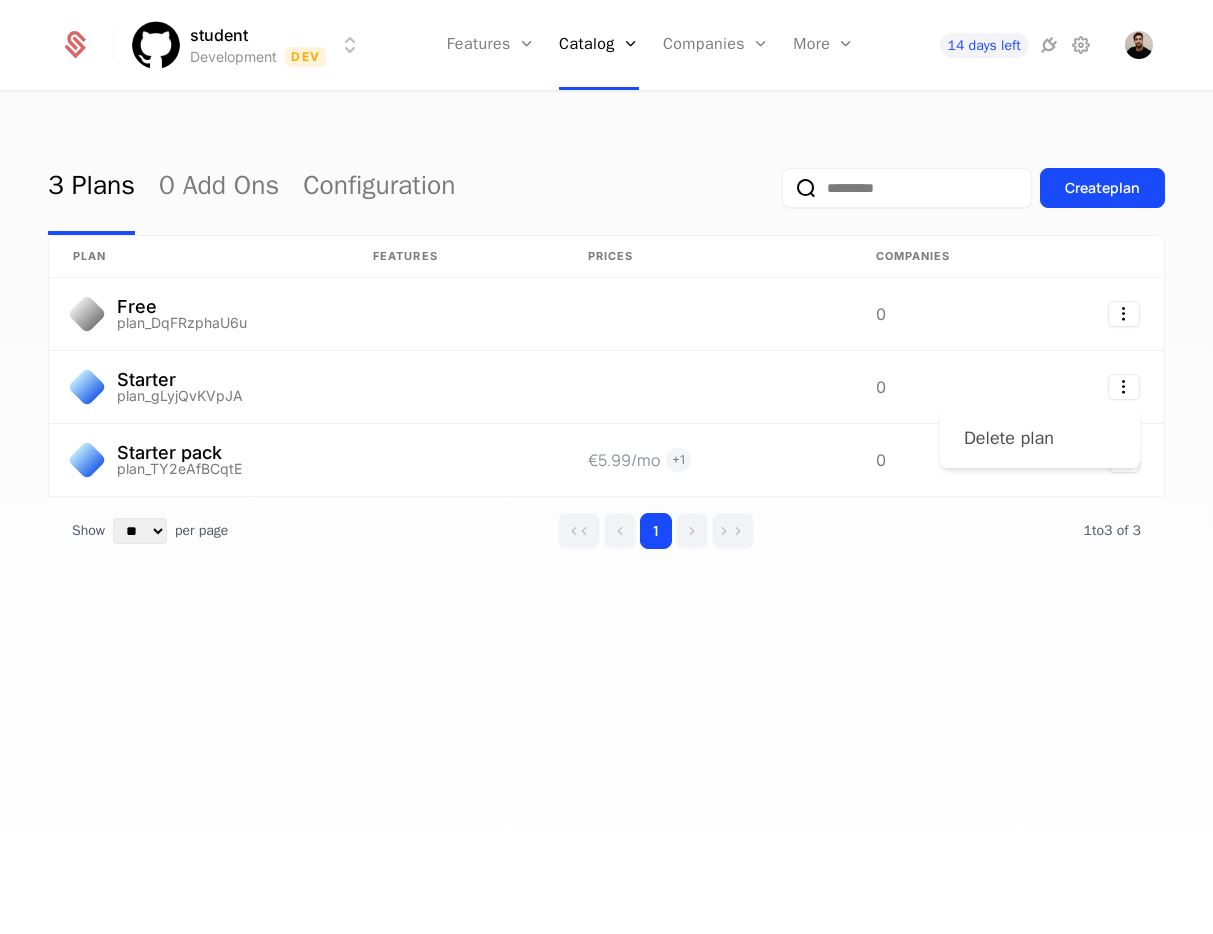 click on "Delete plan" at bounding box center [1017, 438] 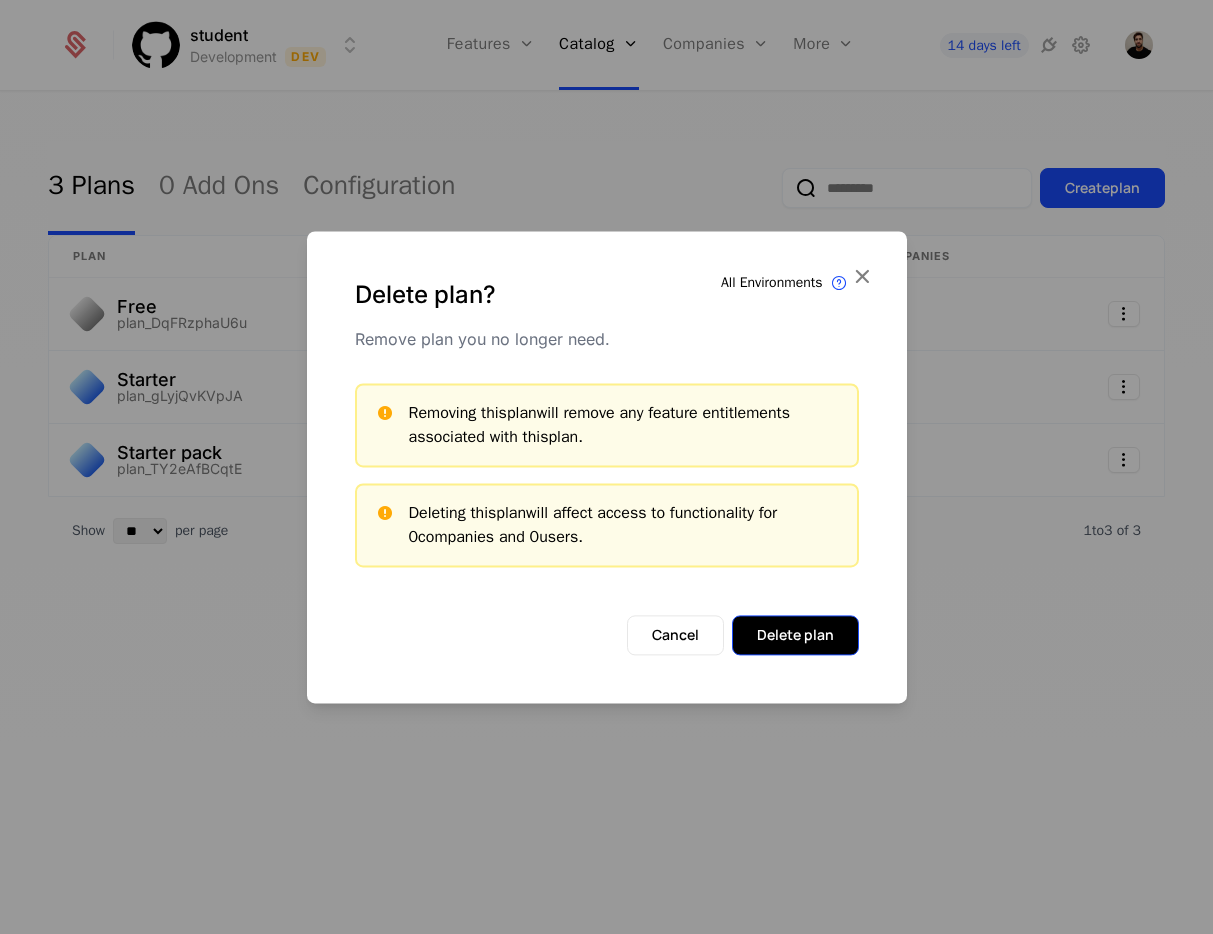 click on "Delete plan" at bounding box center [795, 635] 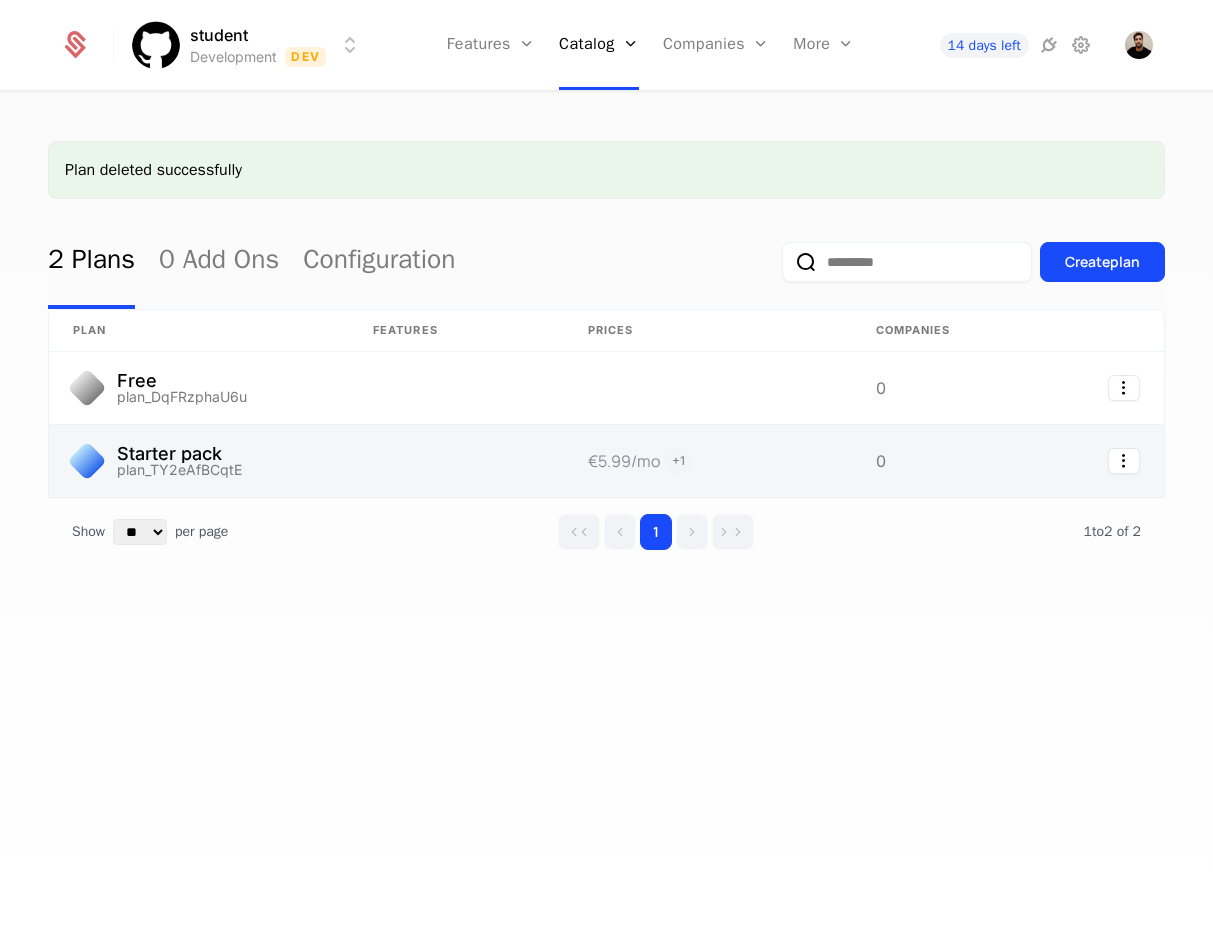 click at bounding box center (456, 461) 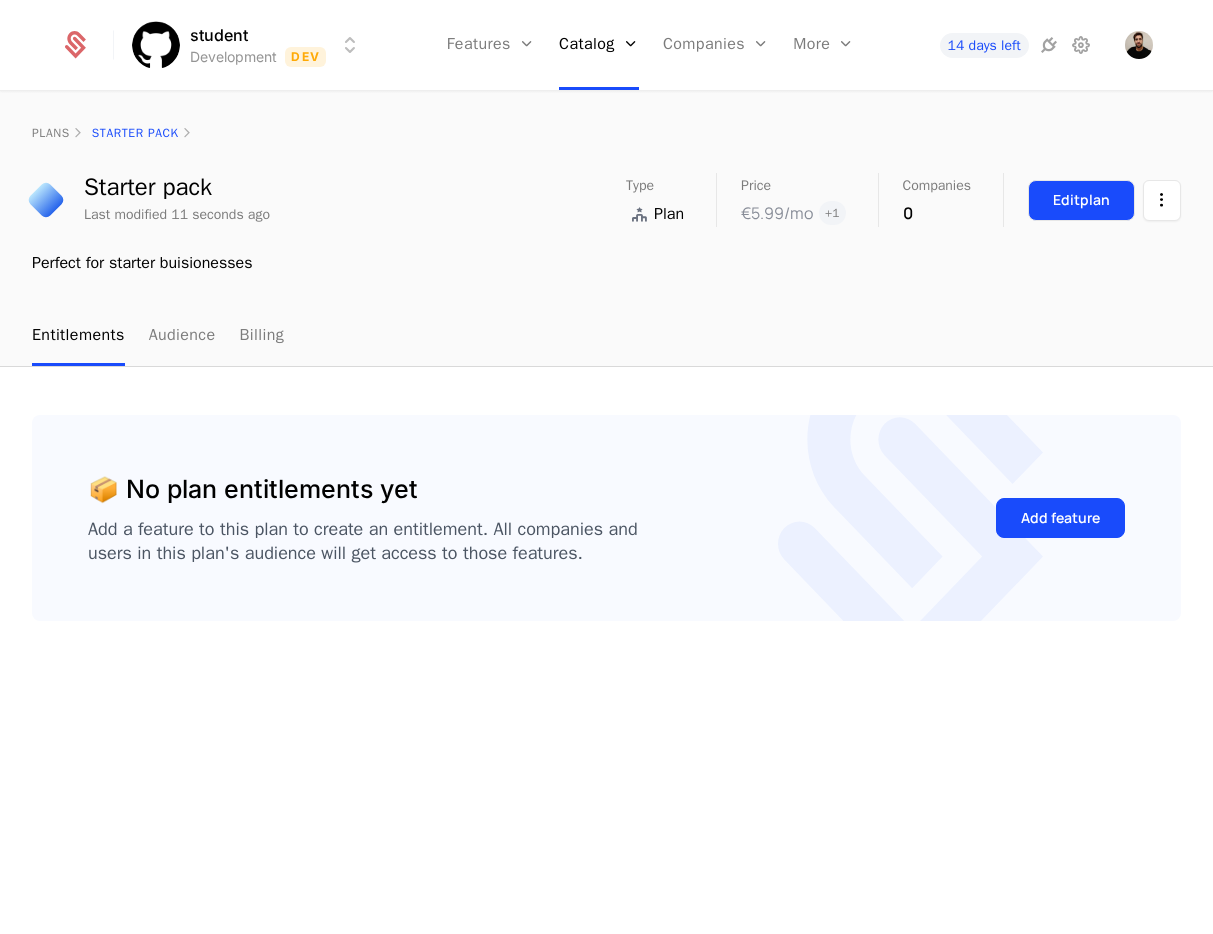 click on "Edit  plan" at bounding box center [1081, 200] 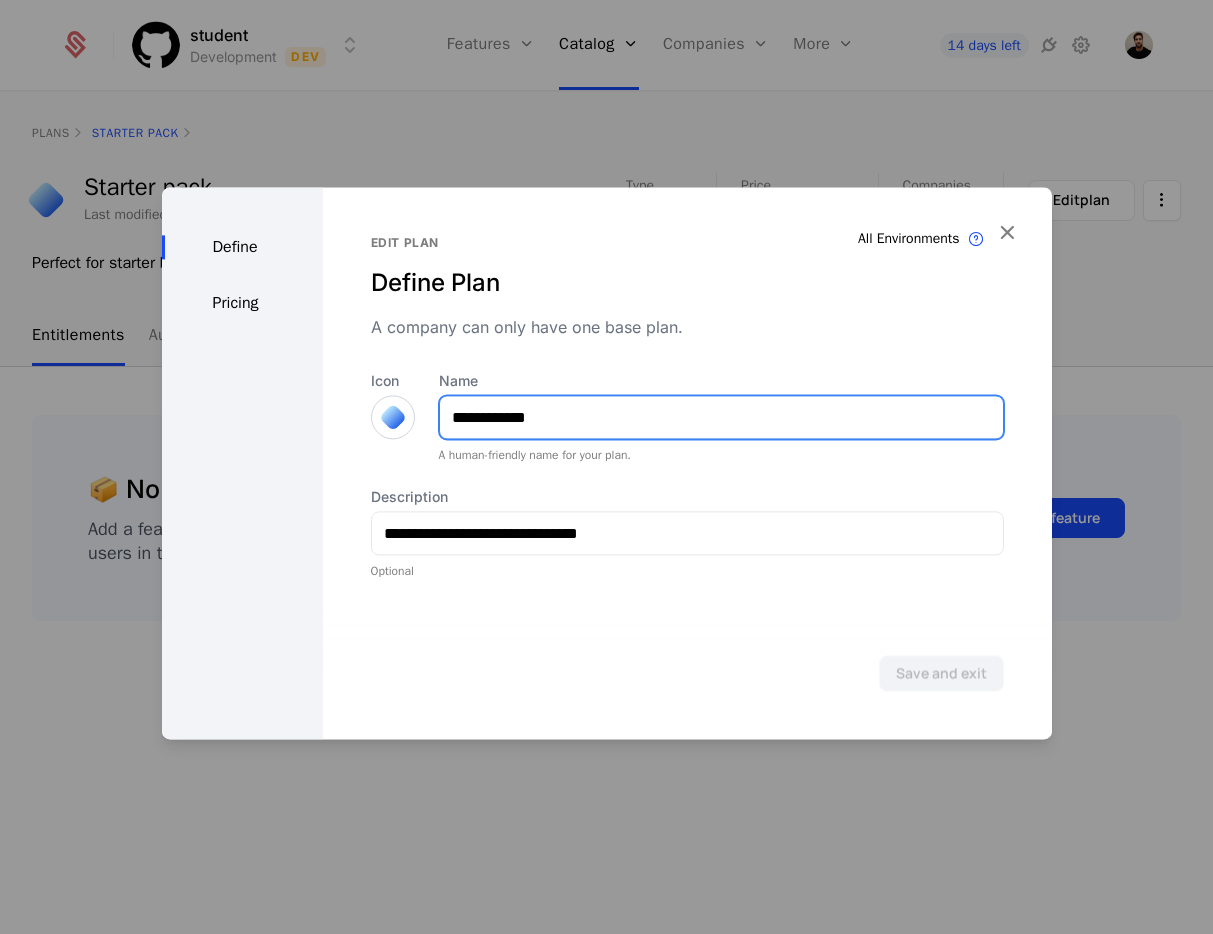 click on "**********" at bounding box center [721, 417] 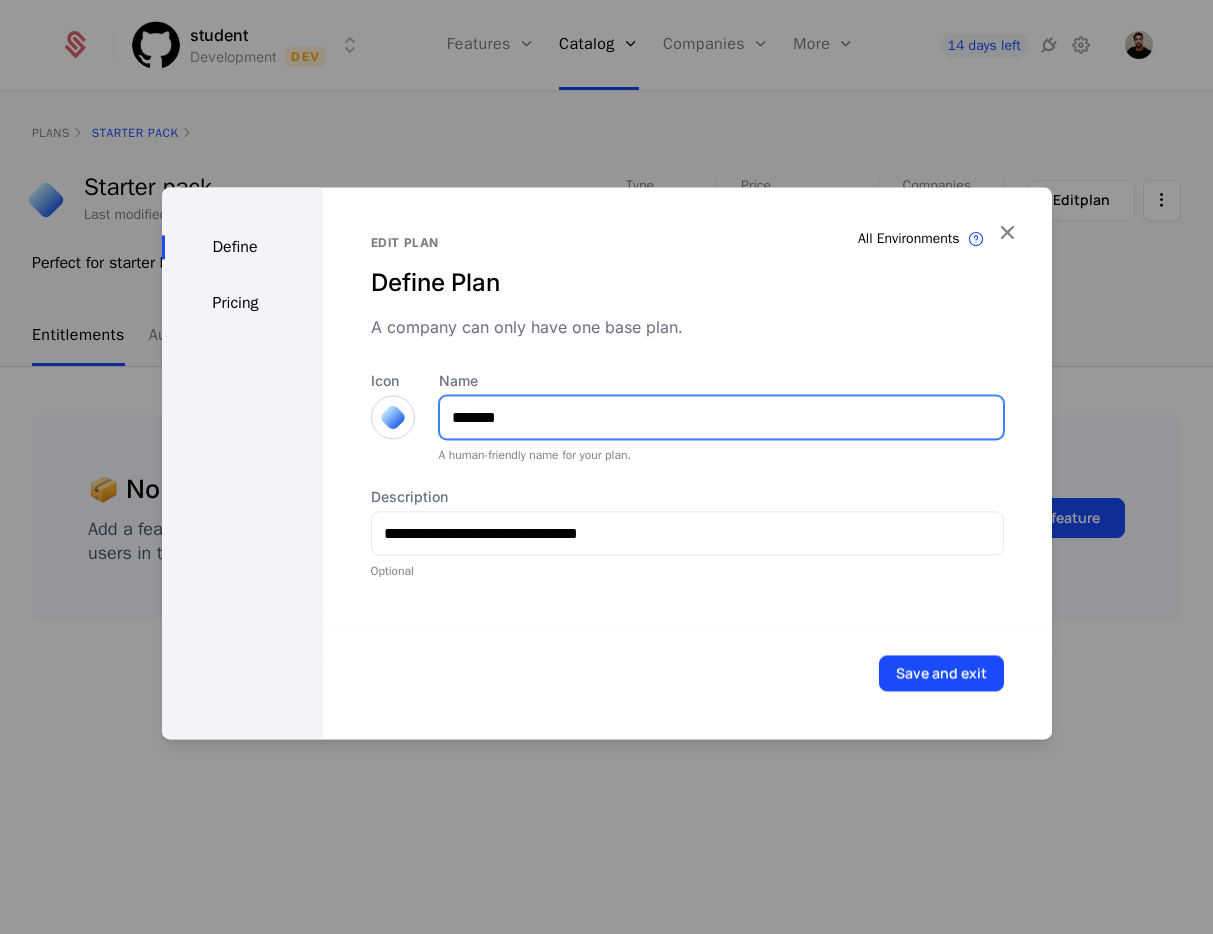 type on "*******" 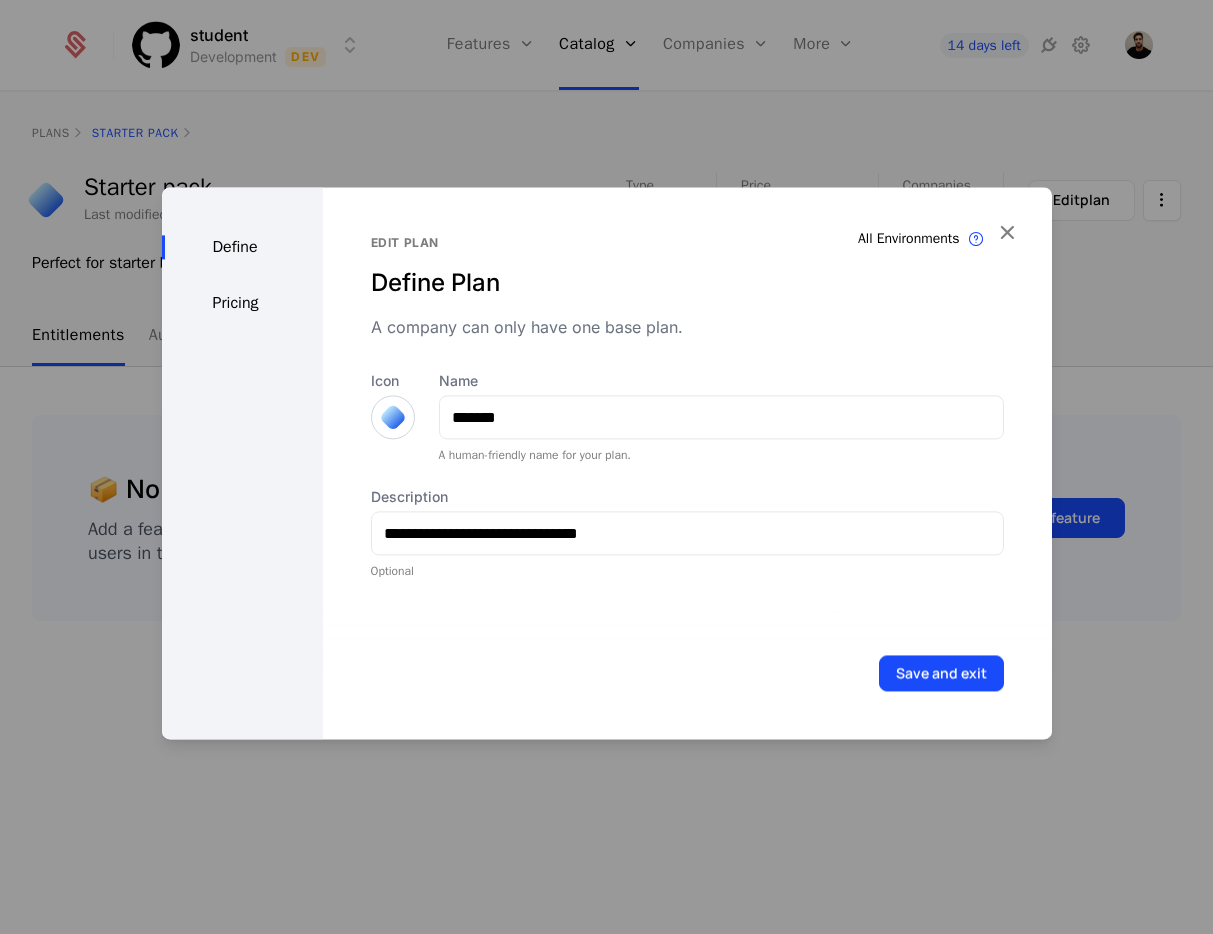 click on "Pricing" at bounding box center (242, 303) 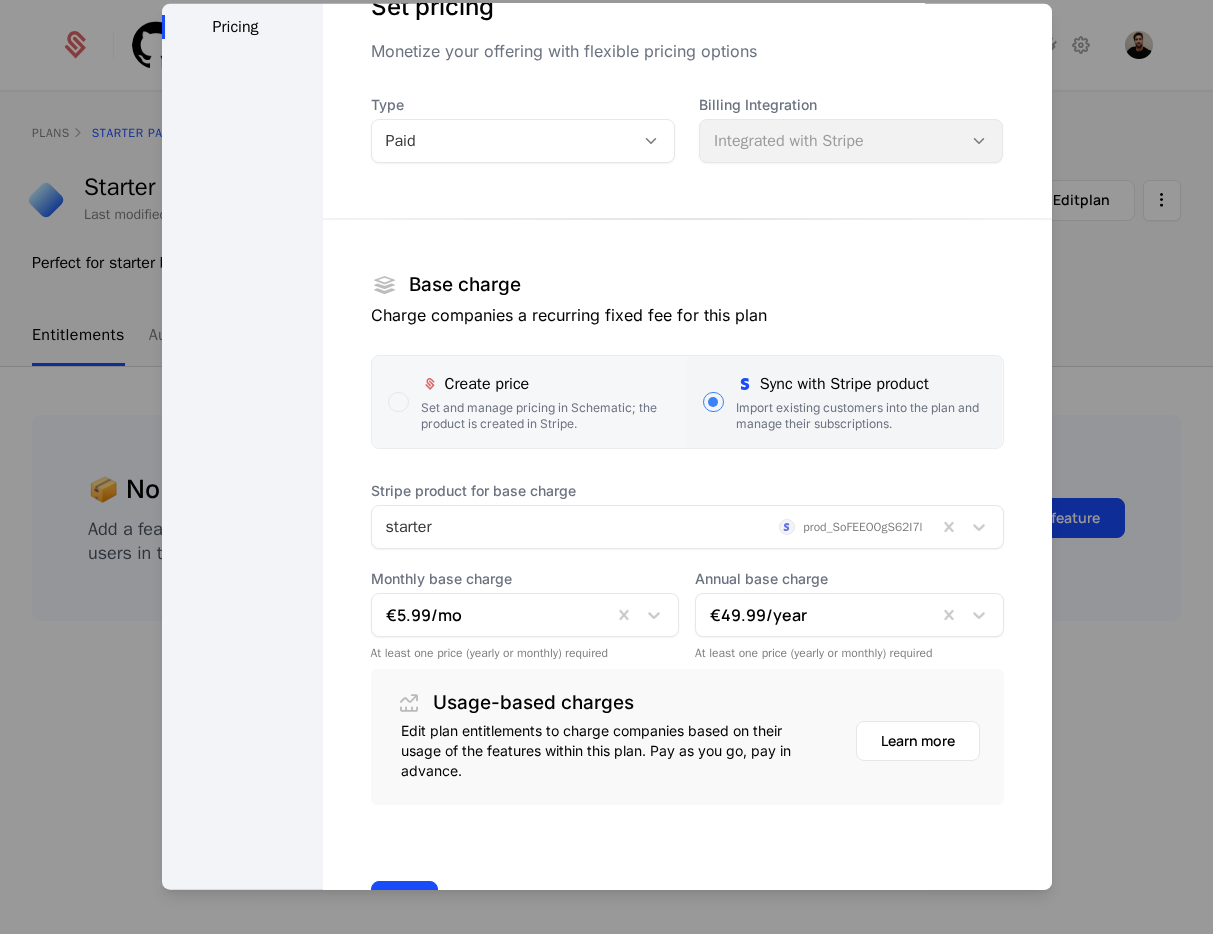 scroll, scrollTop: 168, scrollLeft: 0, axis: vertical 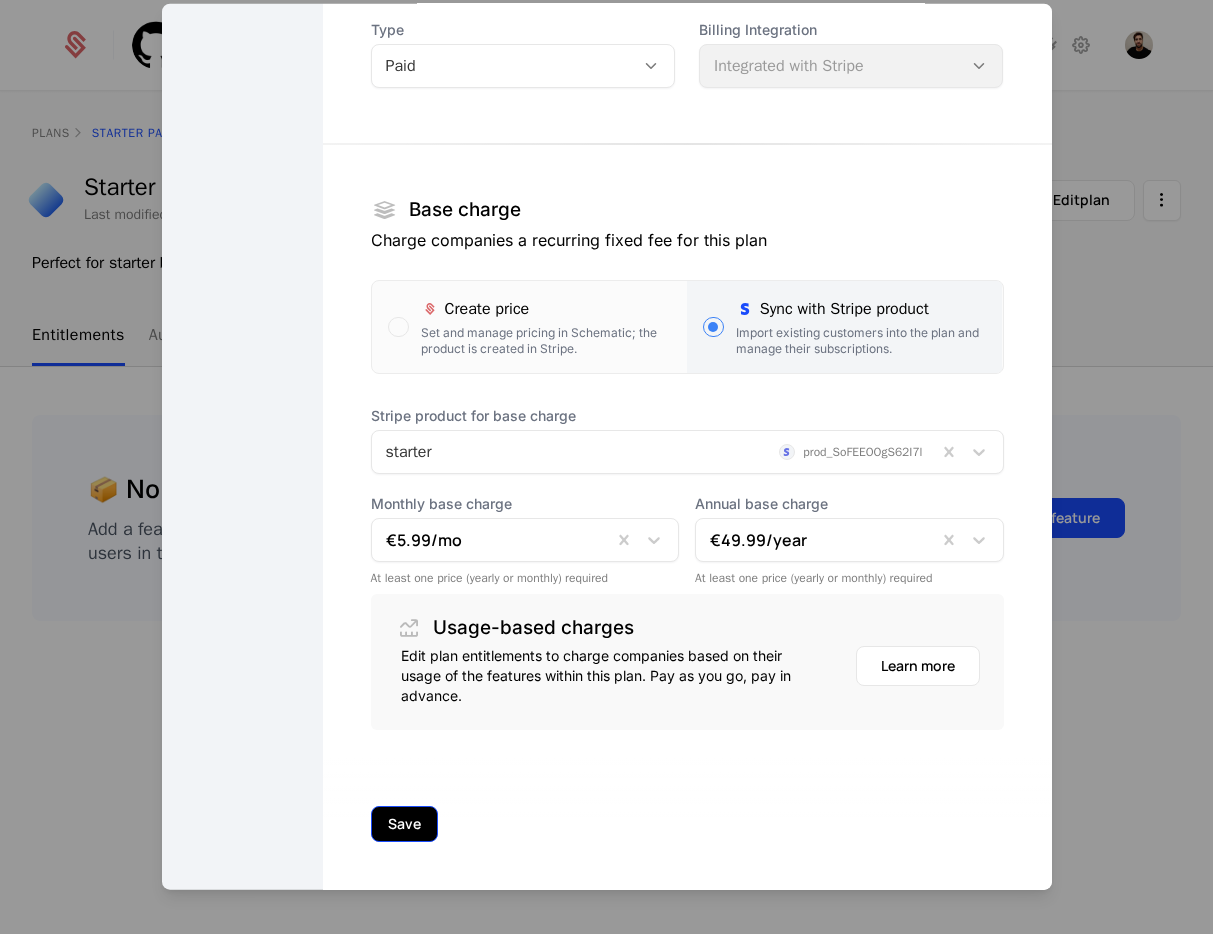 click on "Save" at bounding box center [404, 824] 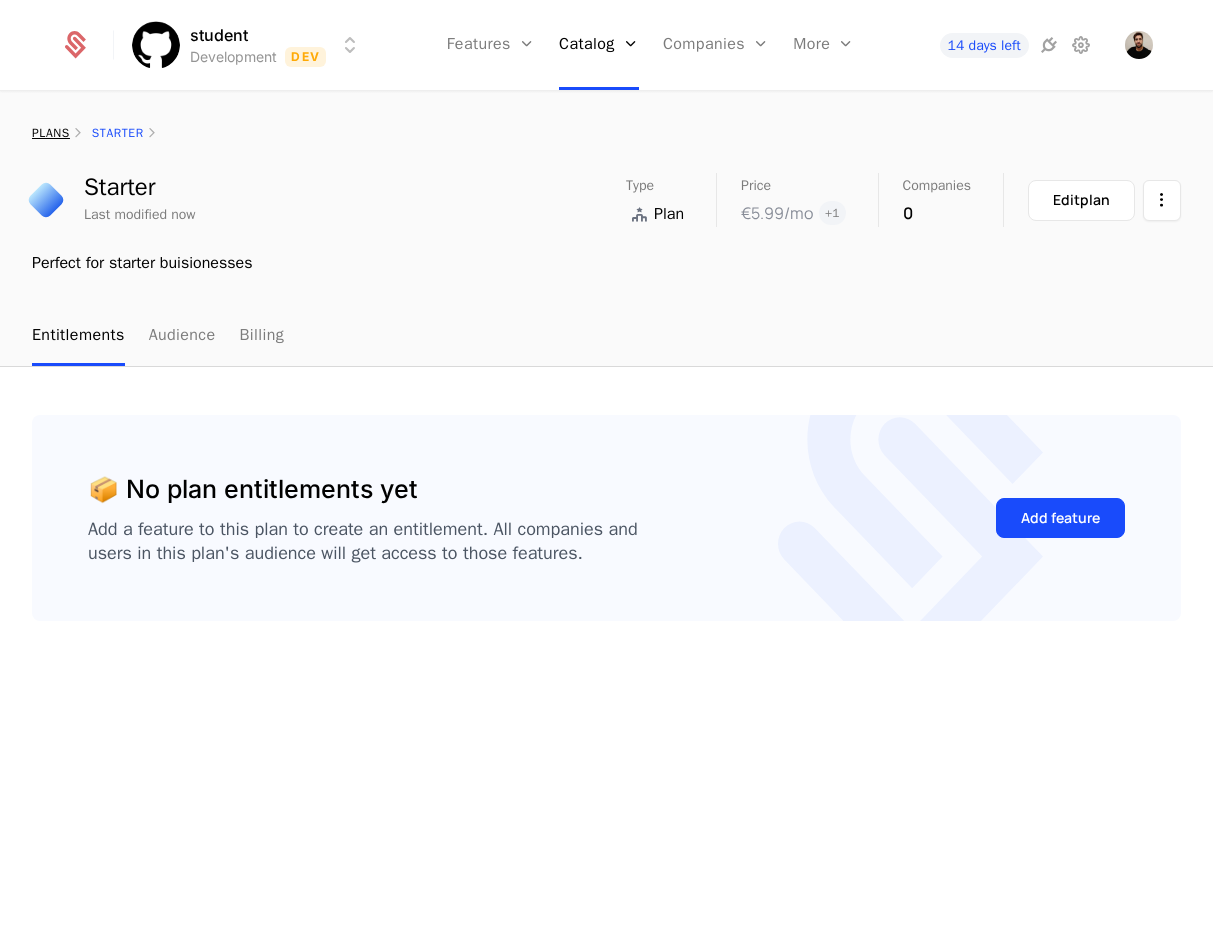 click on "plans" at bounding box center [51, 133] 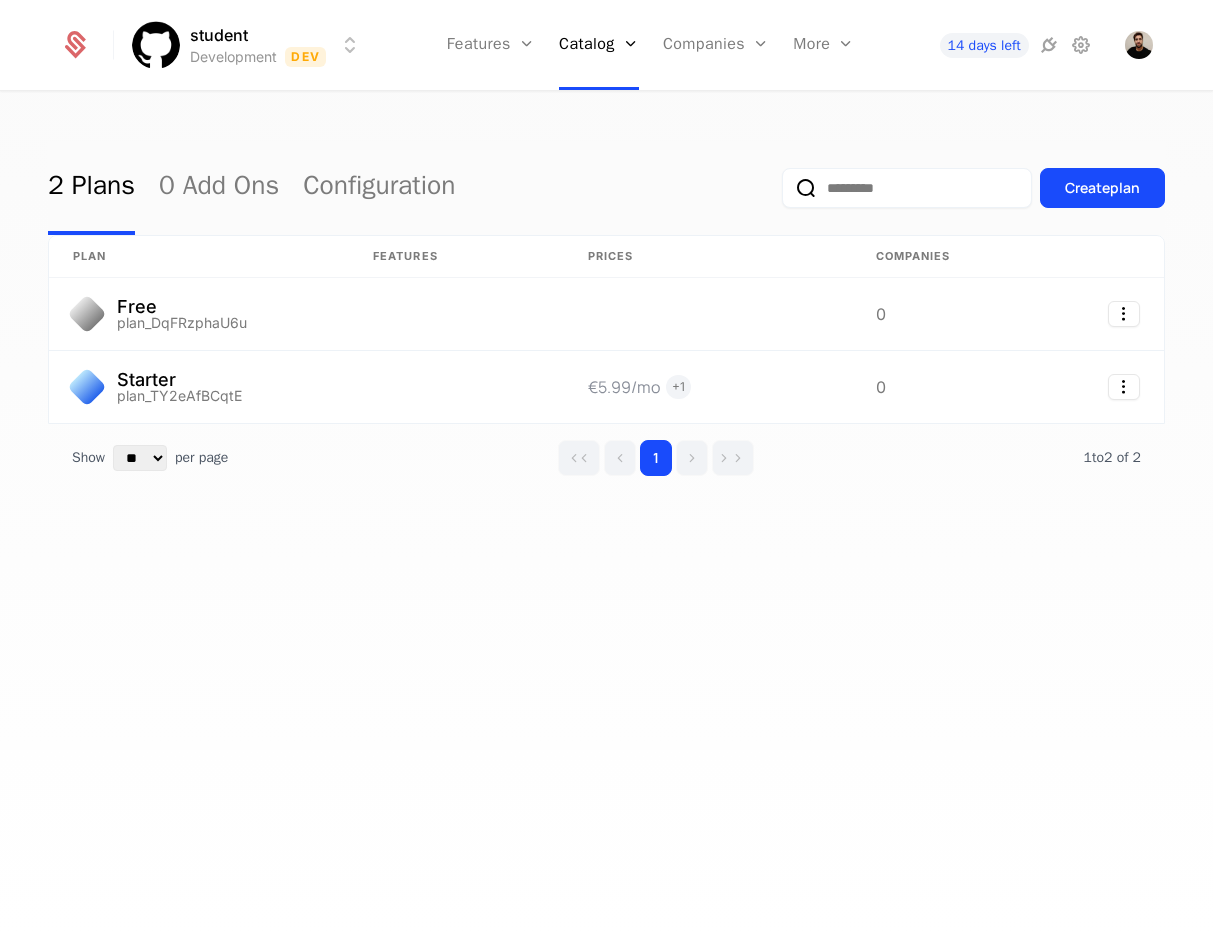 click on "Create  plan" at bounding box center [973, 188] 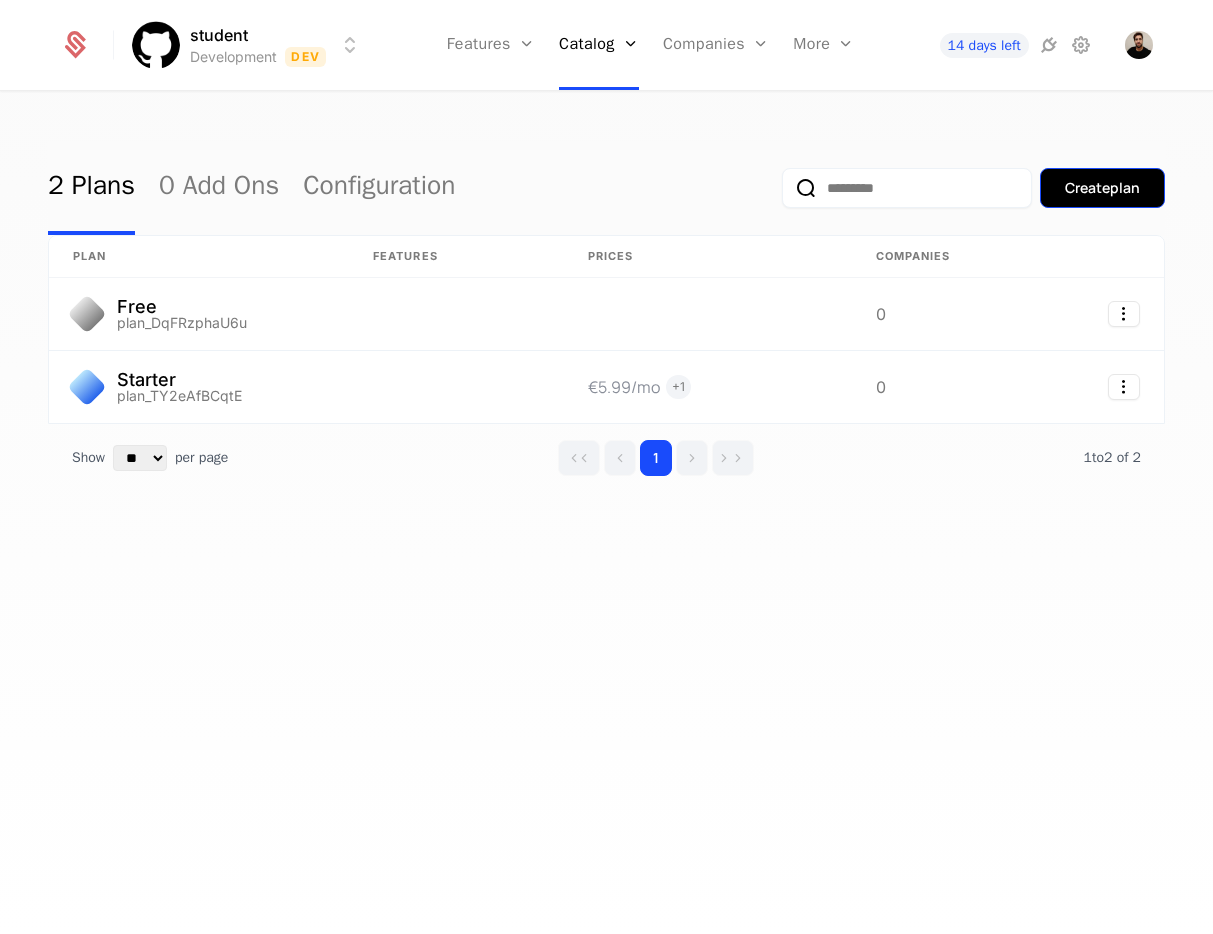 click on "Create  plan" at bounding box center [1102, 188] 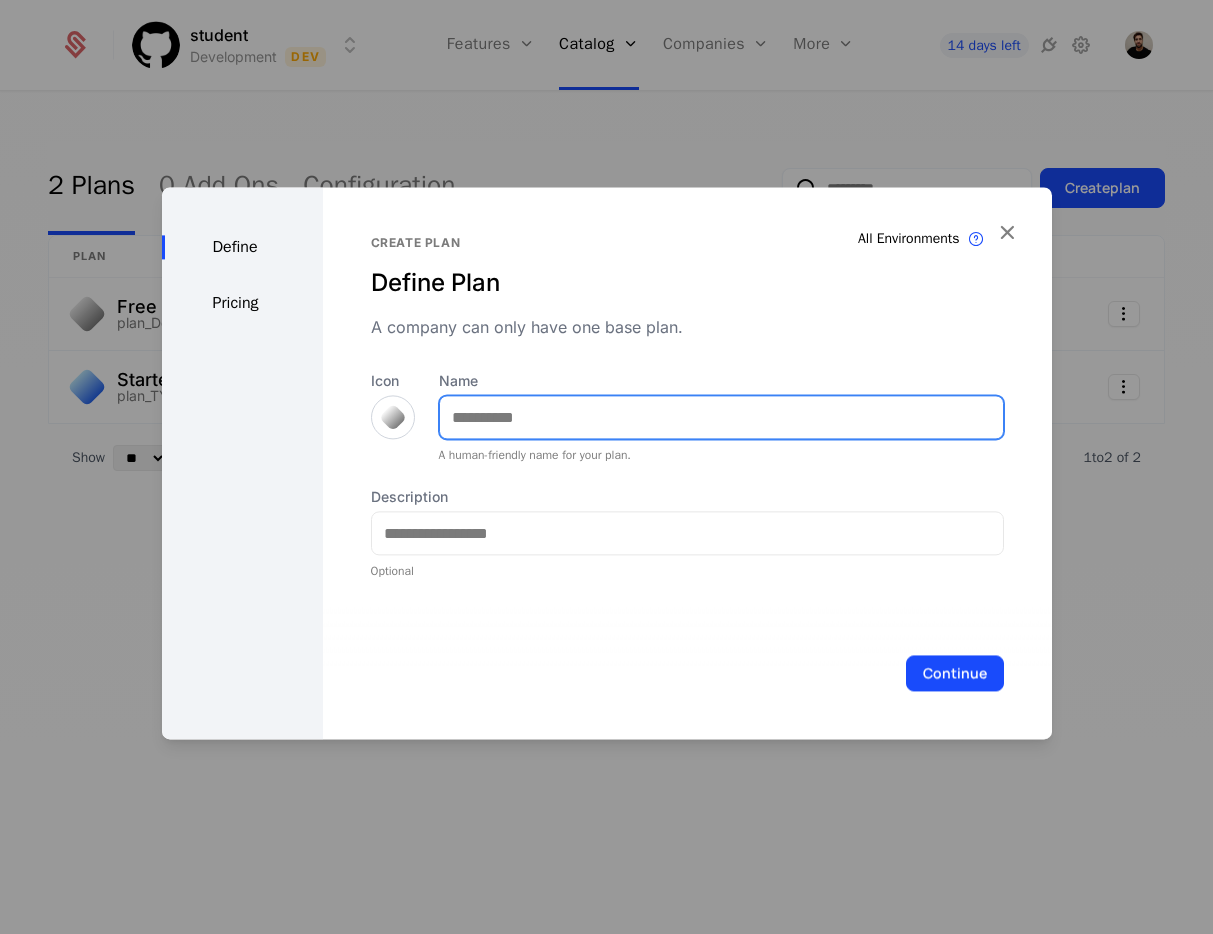 click on "Name" at bounding box center (721, 417) 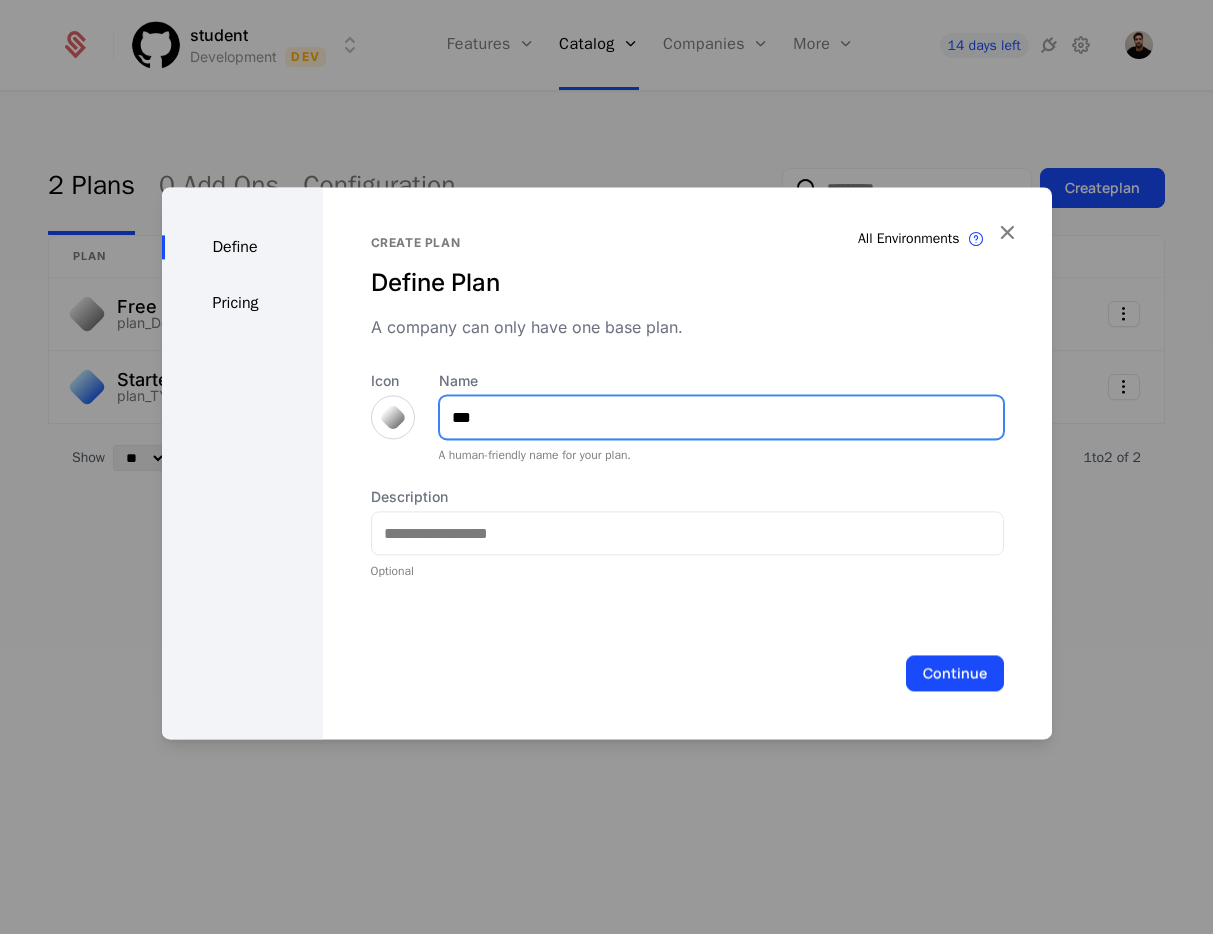 type on "***" 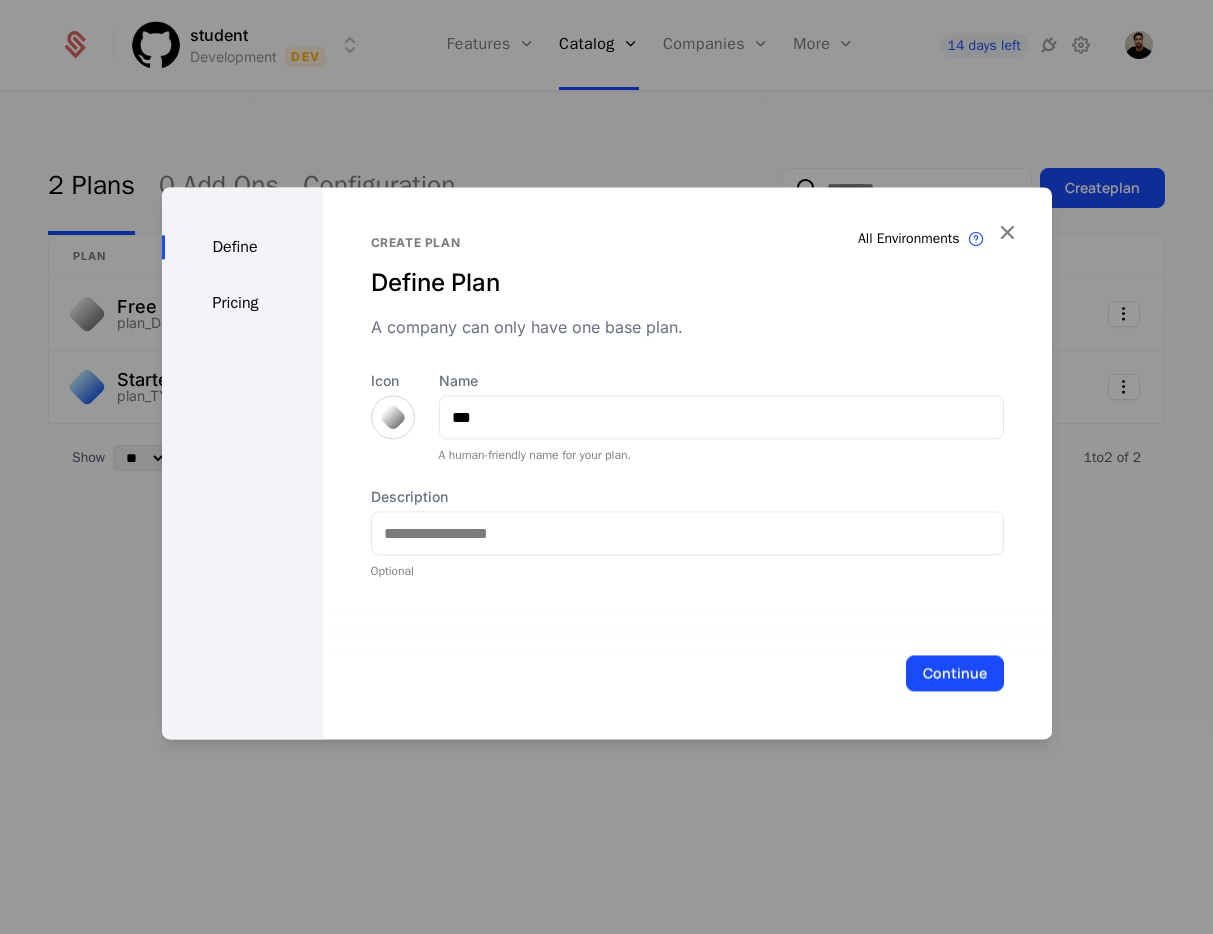 click at bounding box center (393, 417) 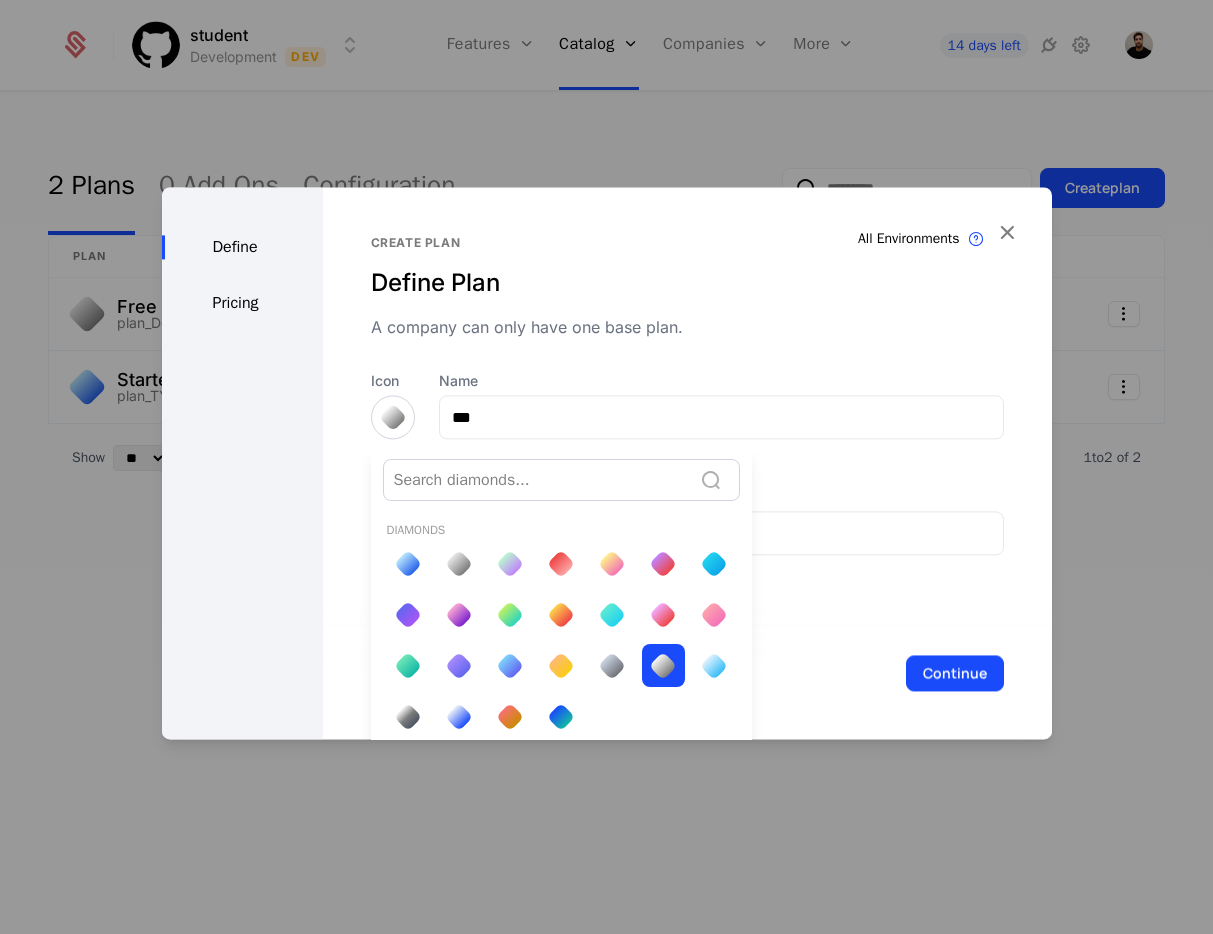 scroll, scrollTop: 7, scrollLeft: 0, axis: vertical 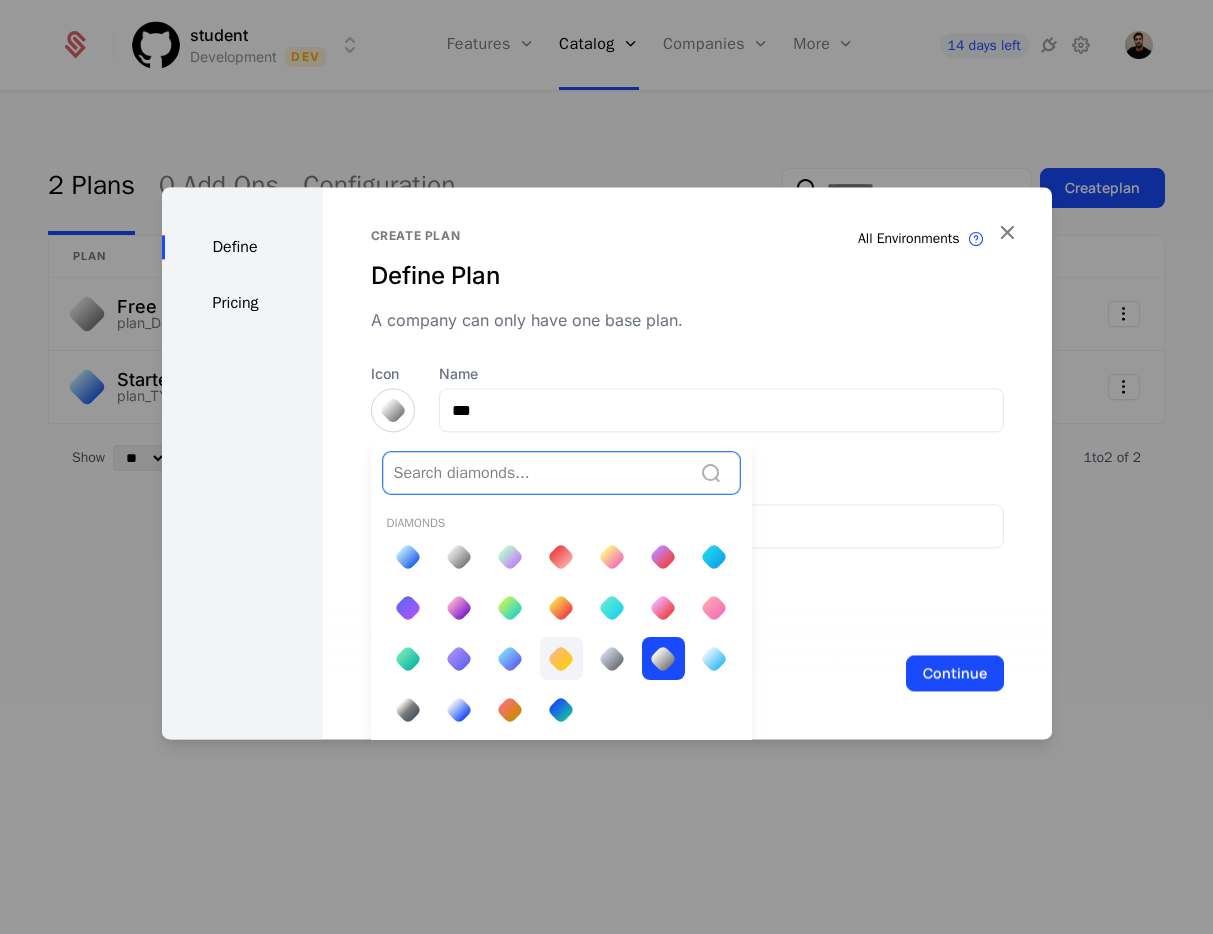click at bounding box center (561, 658) 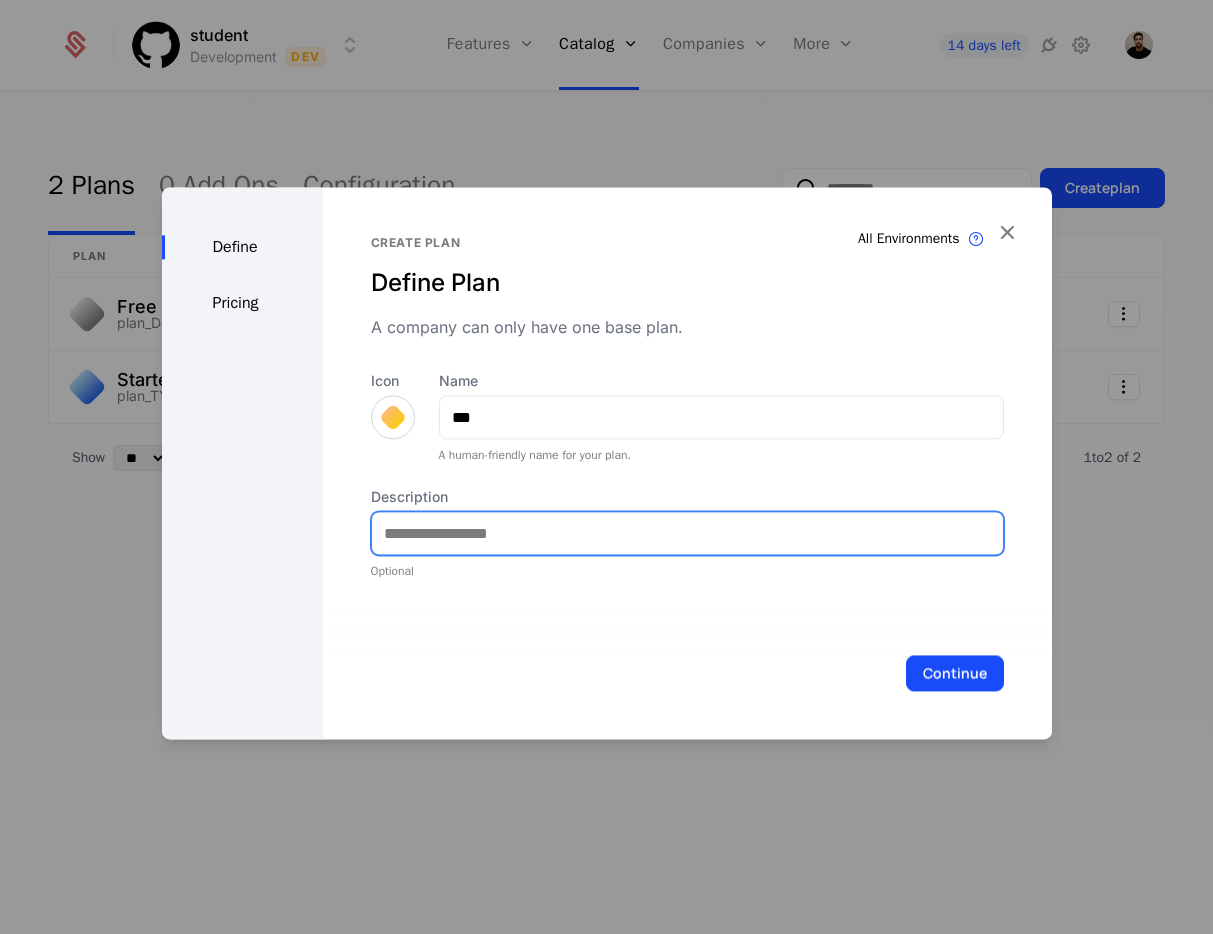 click on "Description" at bounding box center (687, 533) 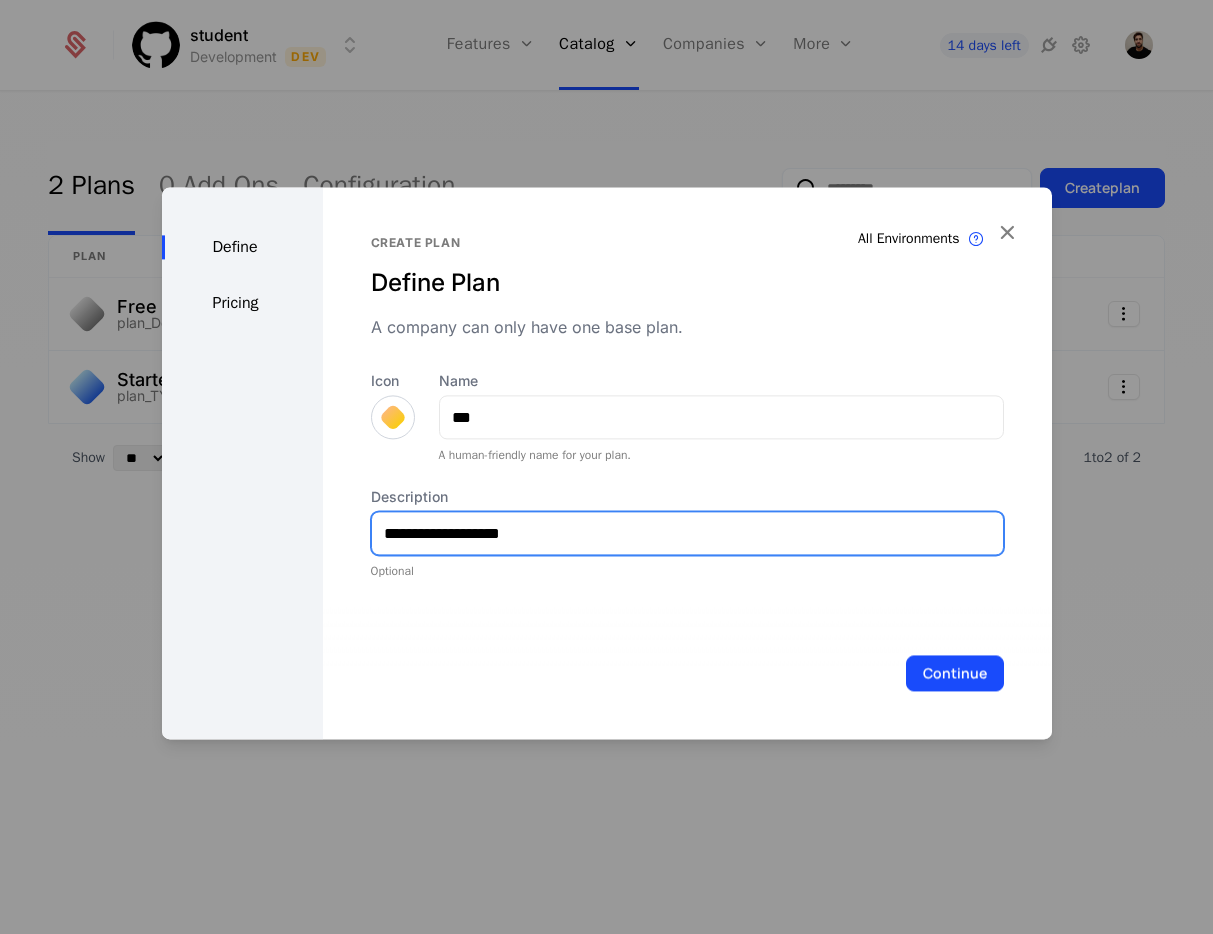 type on "**********" 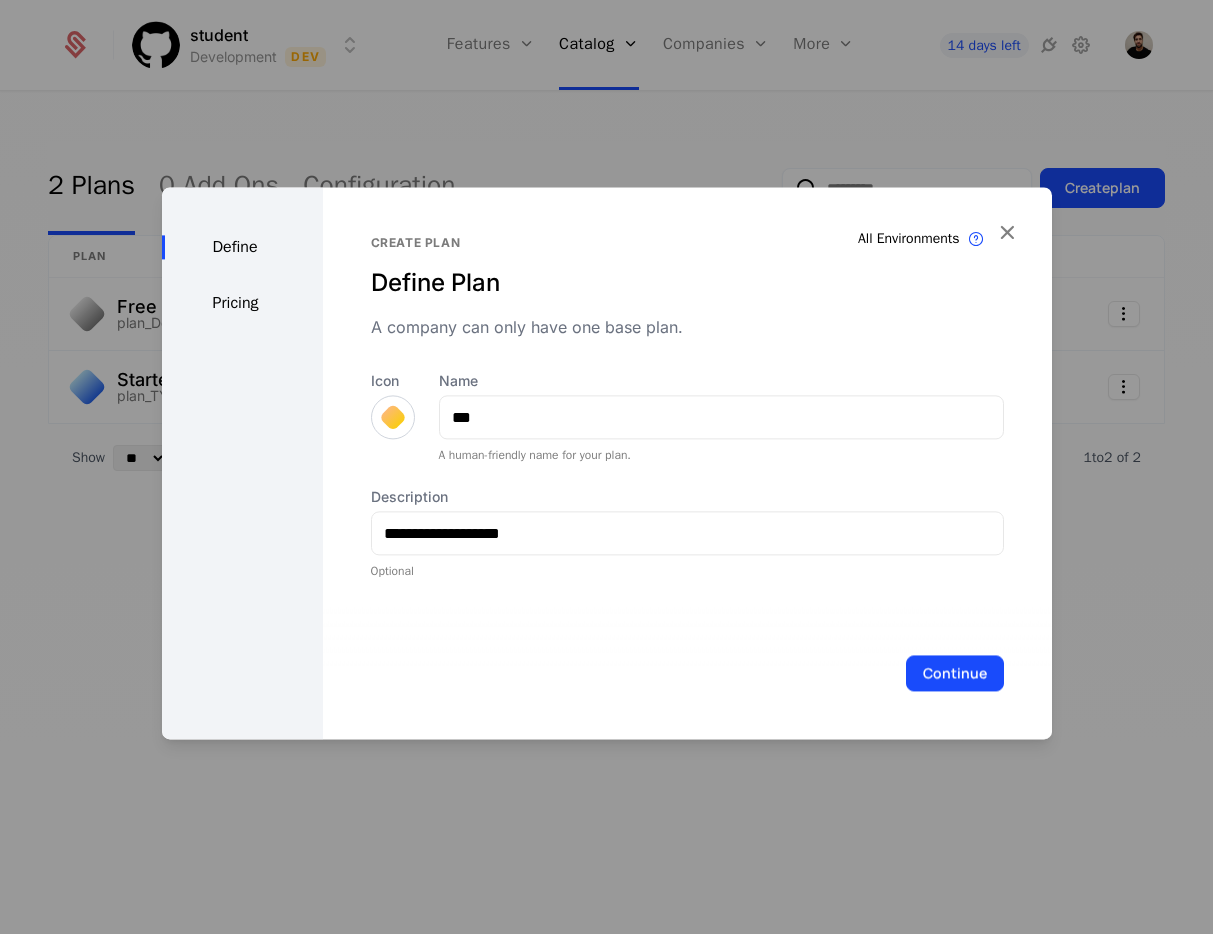 click on "Pricing" at bounding box center (242, 303) 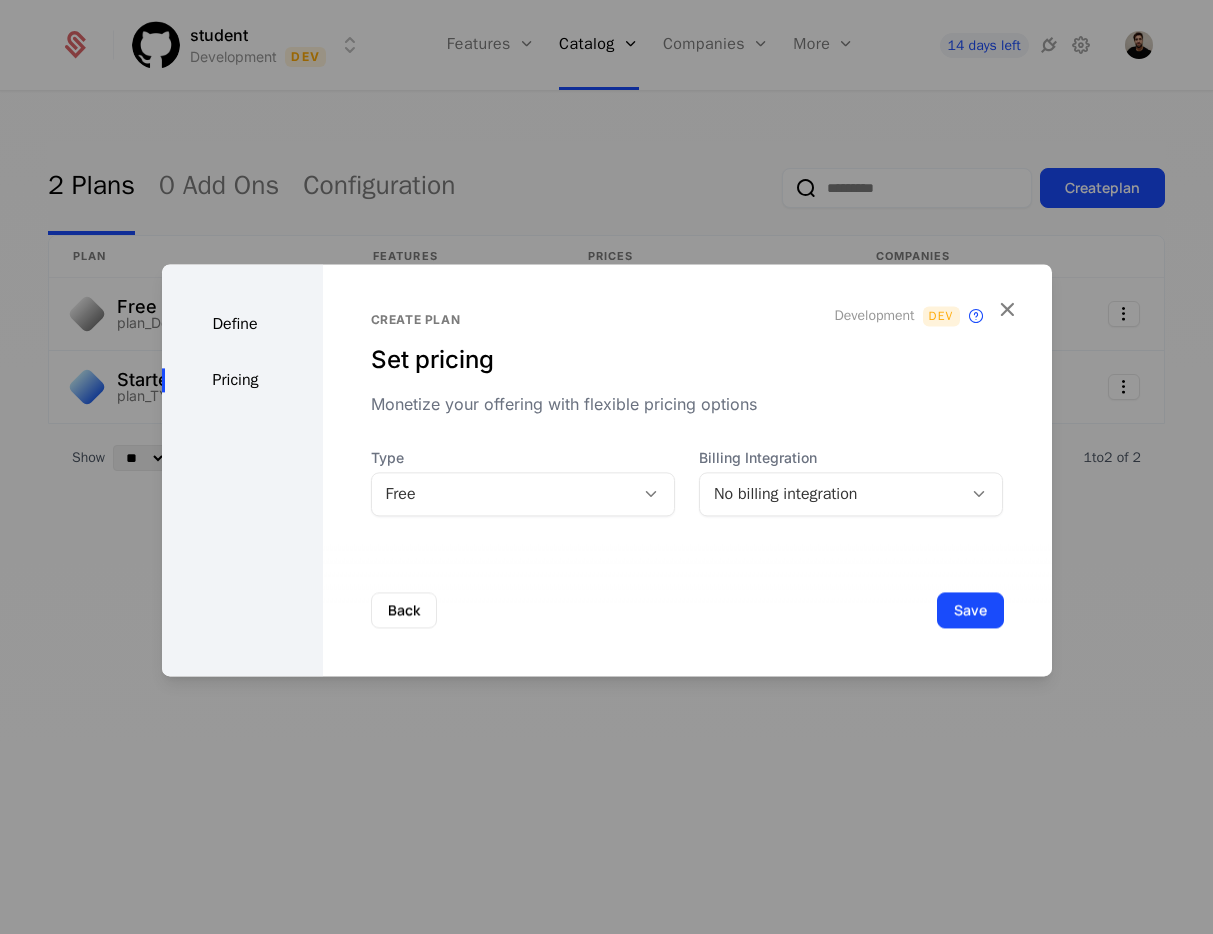 click on "Create plan Set pricing Monetize your offering with flexible pricing options Development Dev This plan's audience will be synchronized with a billing product
on this environment only. Type Free Billing Integration No billing integration" at bounding box center (687, 470) 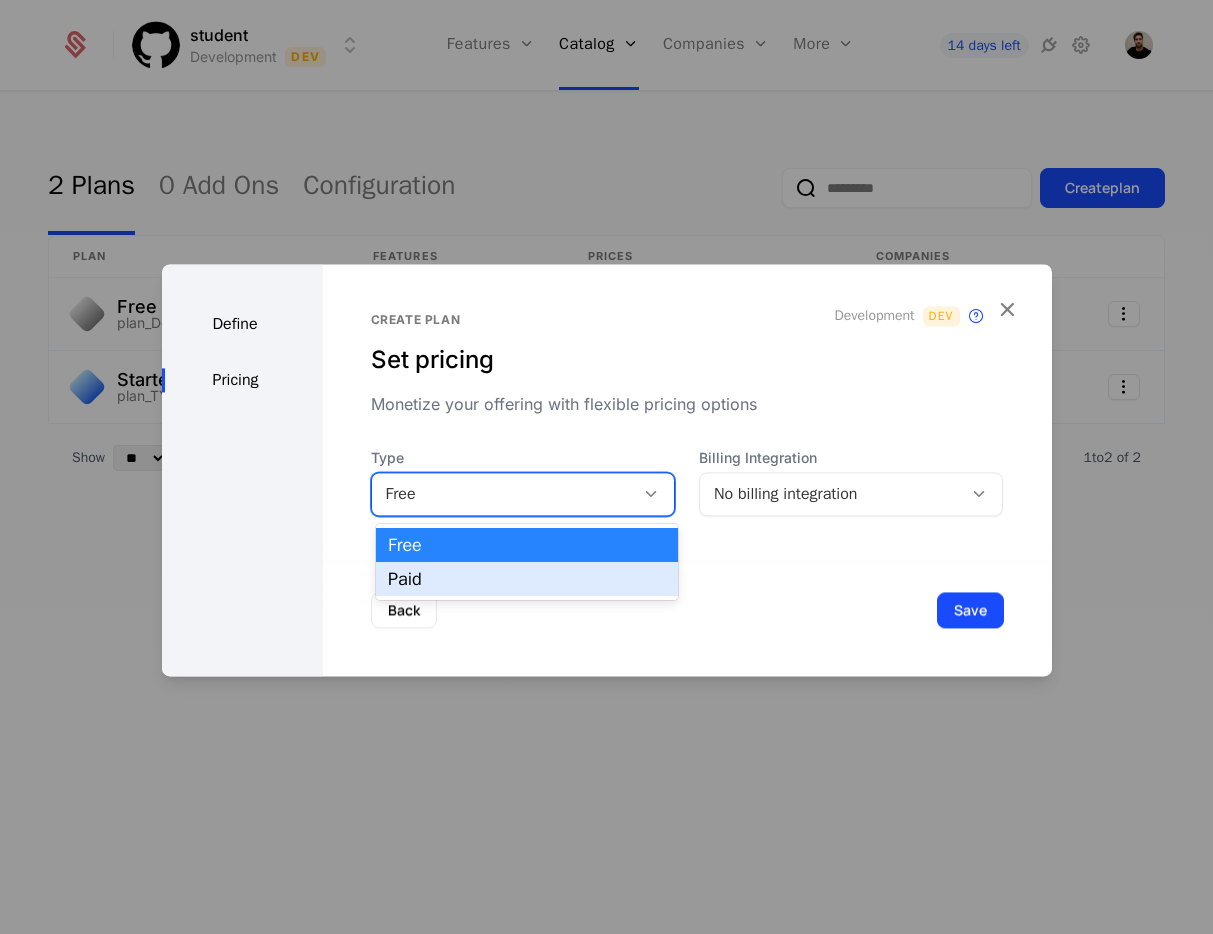 click on "Paid" at bounding box center (527, 579) 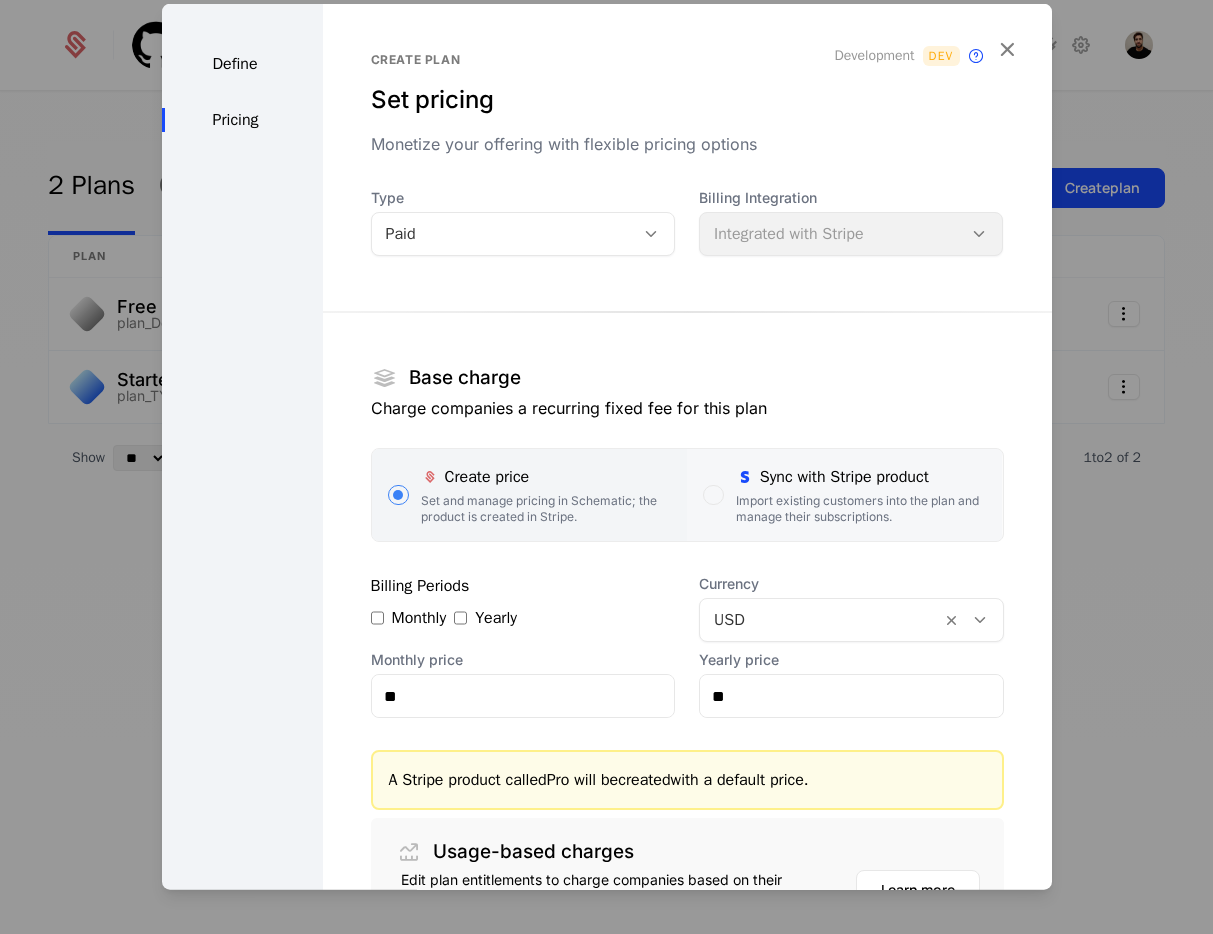 click on "Sync with Stripe product" at bounding box center [861, 477] 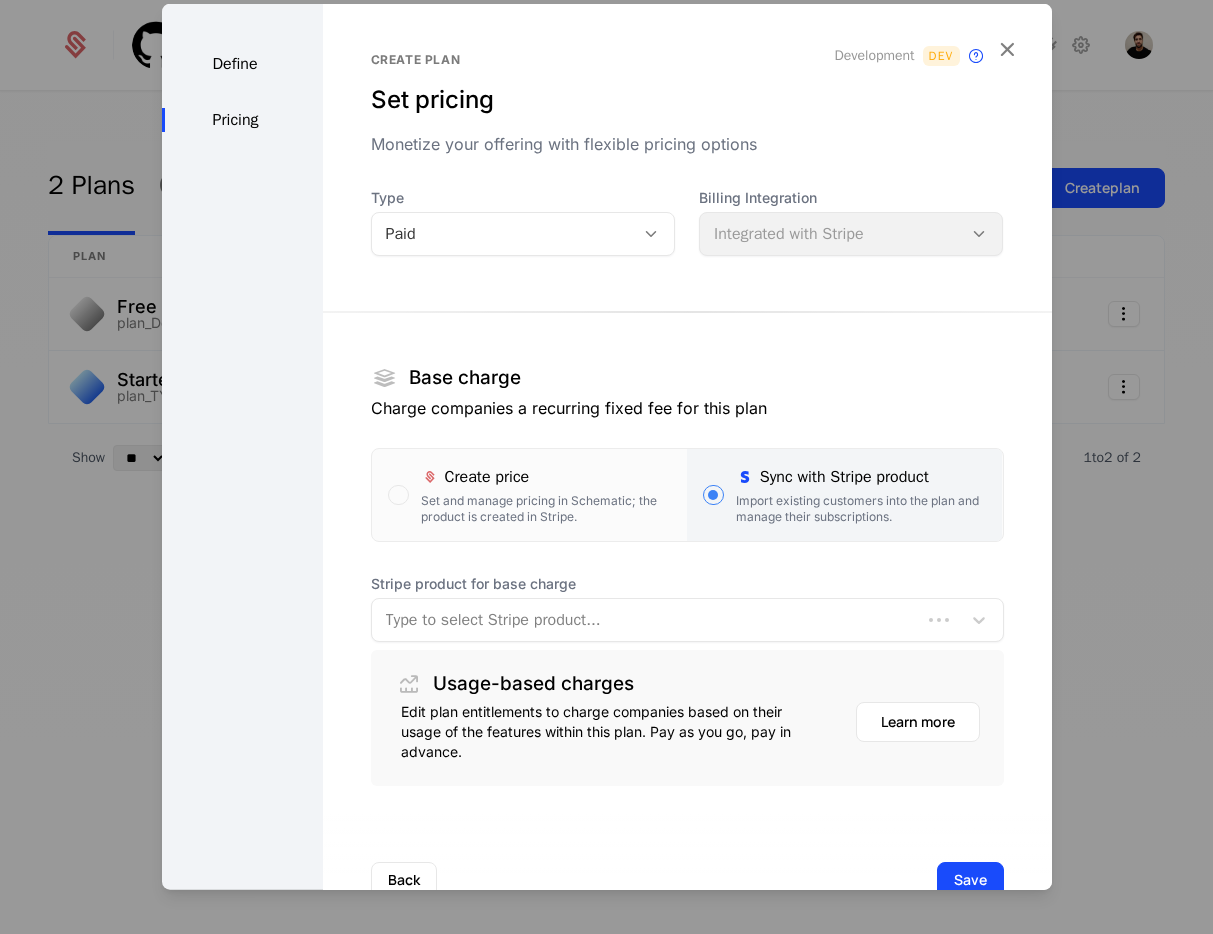 click at bounding box center [646, 620] 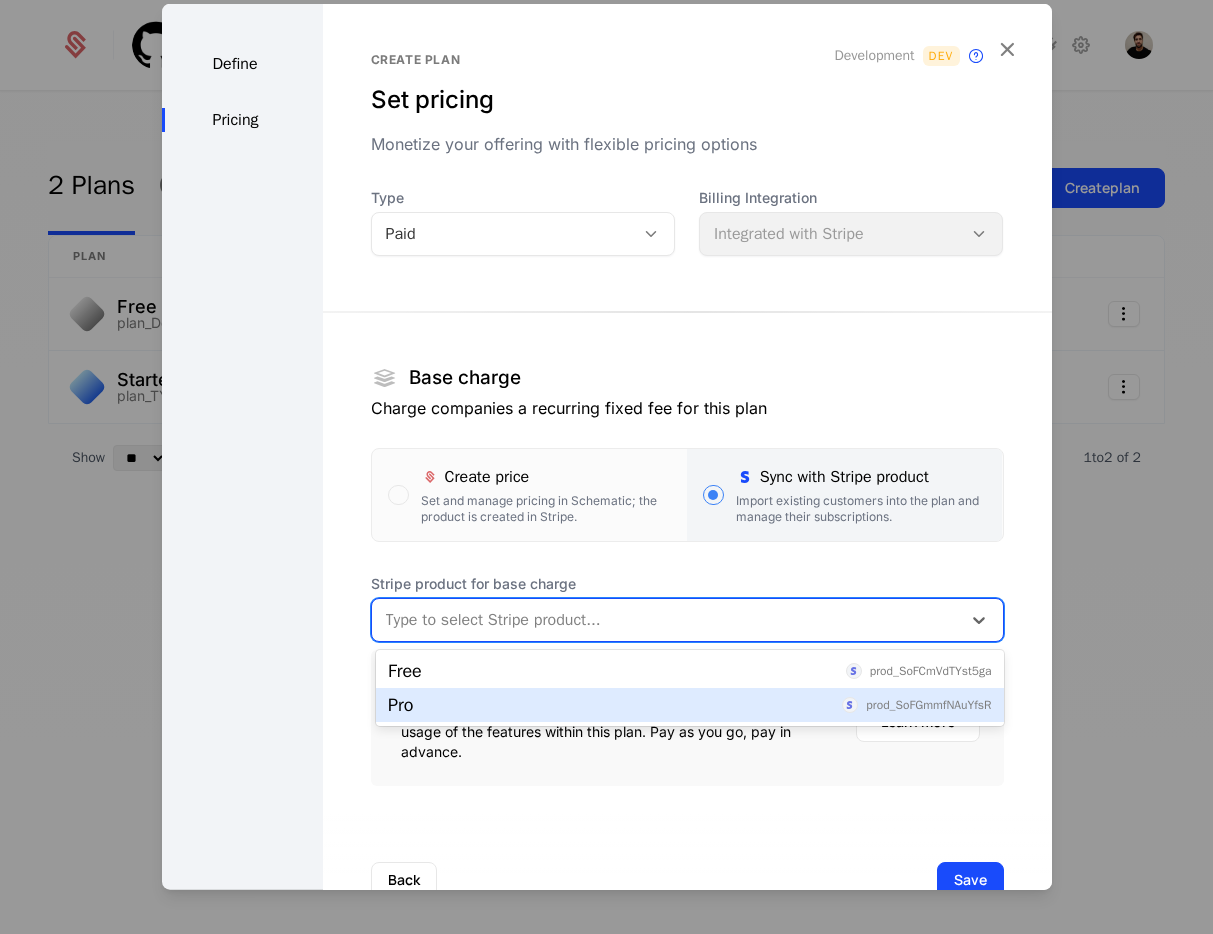 click on "Pro prod_SoFGmmfNAuYfsR" at bounding box center [689, 705] 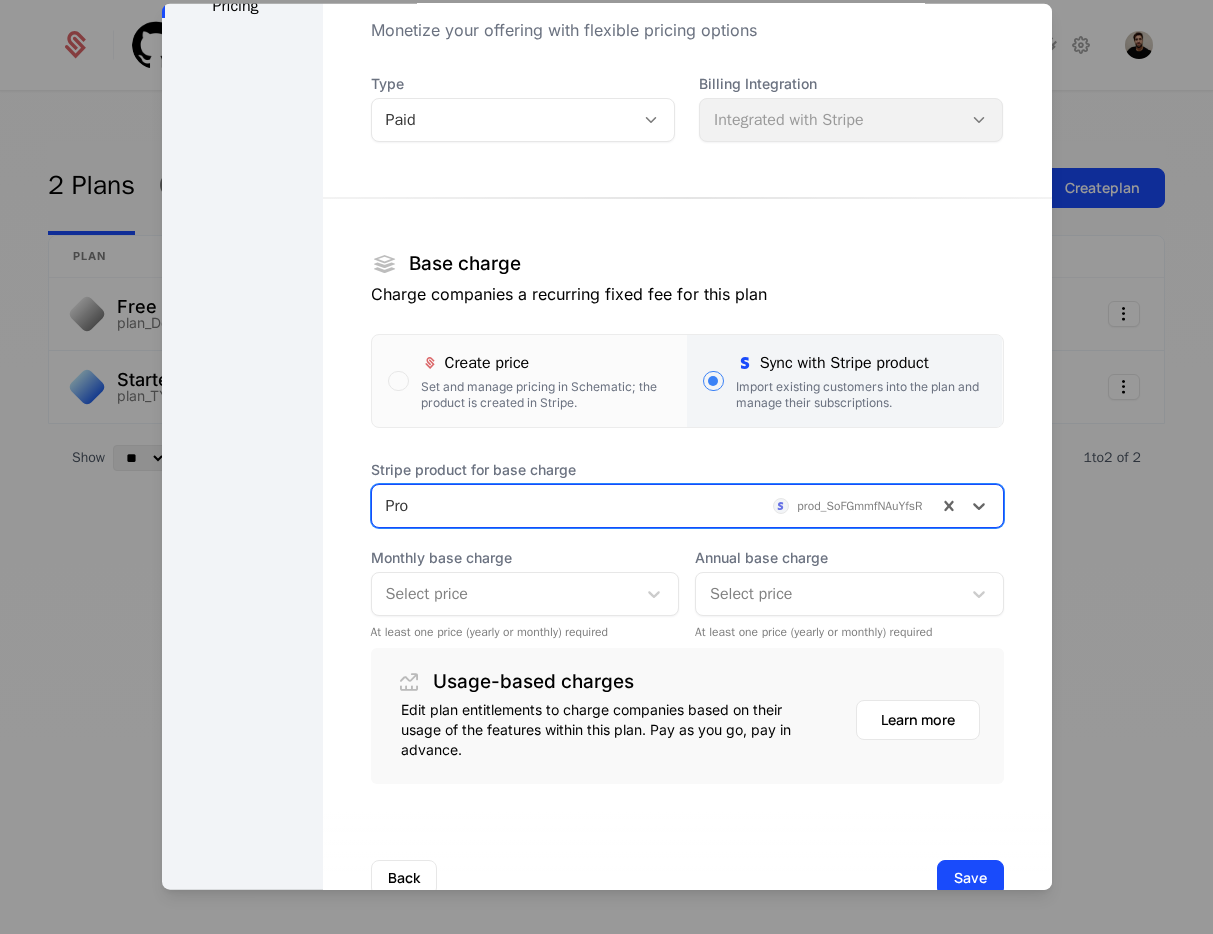 scroll, scrollTop: 168, scrollLeft: 0, axis: vertical 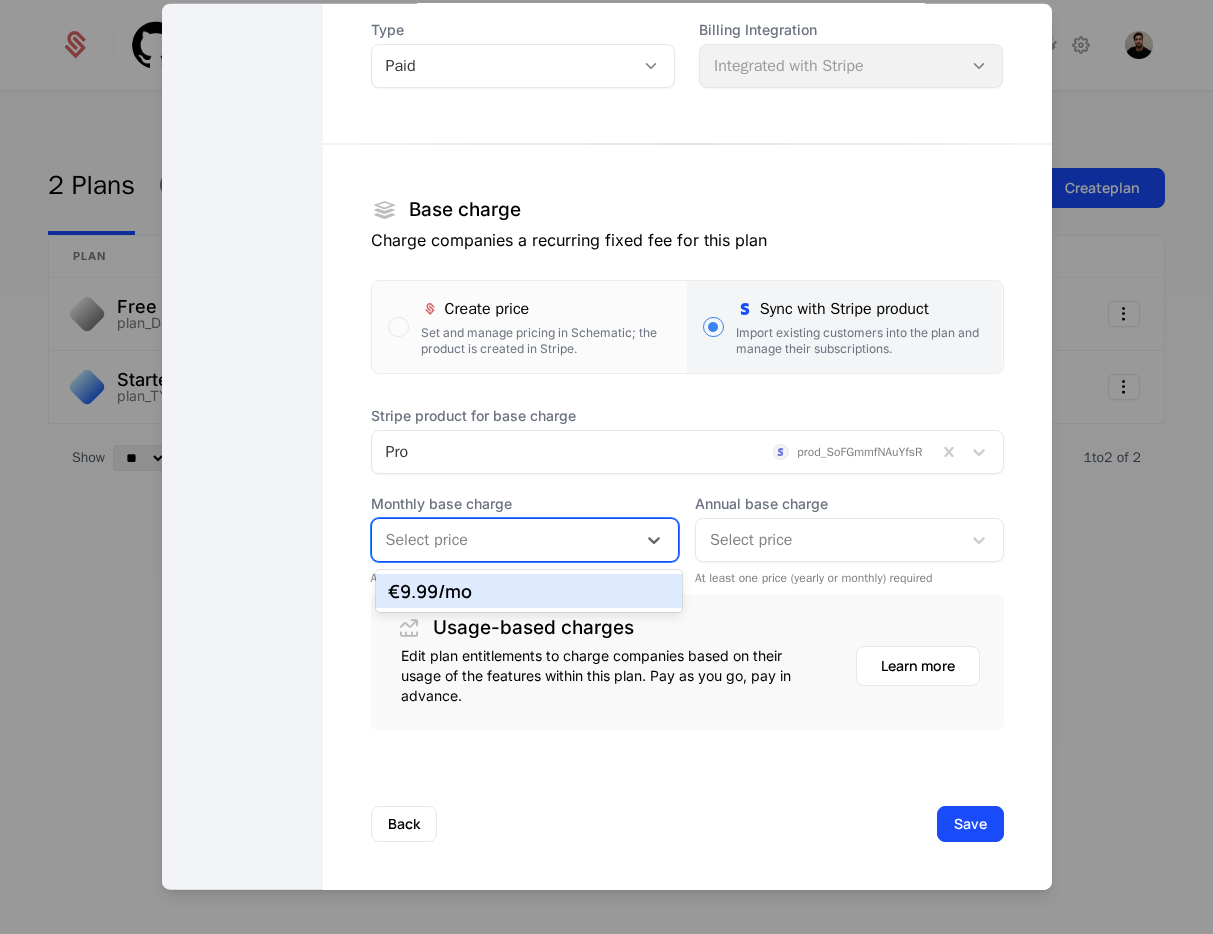 click at bounding box center (504, 540) 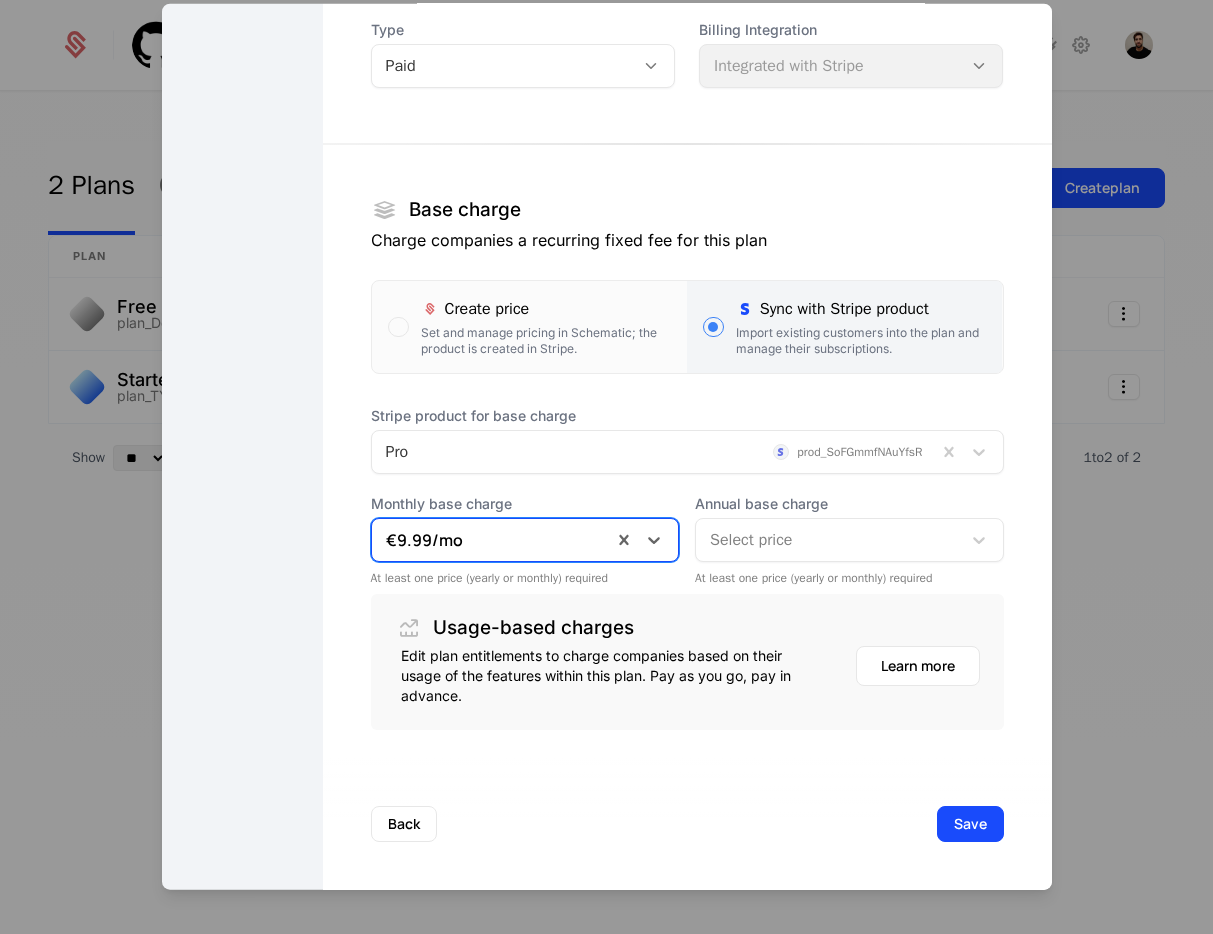 click at bounding box center (828, 540) 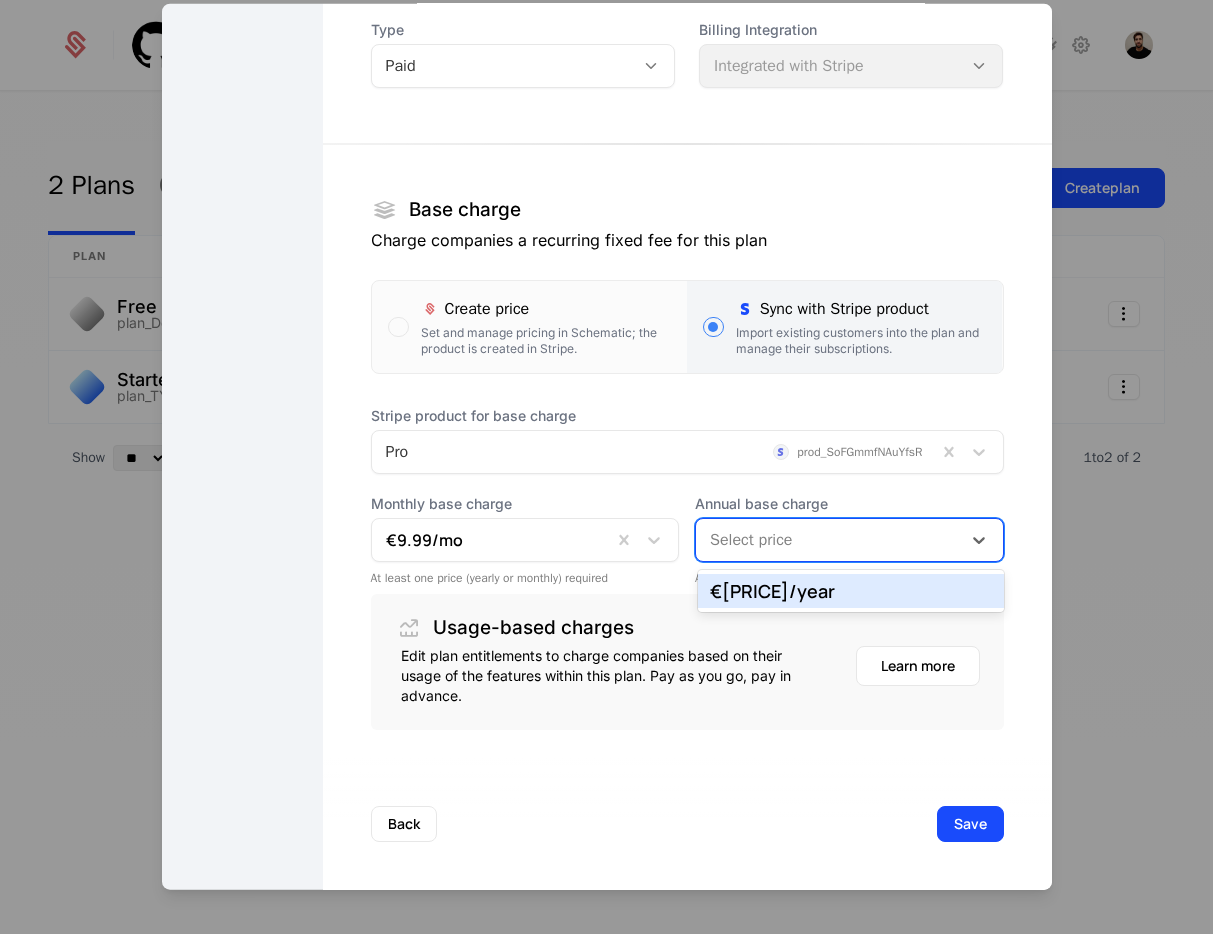 click on "€[PRICE] /year" at bounding box center (851, 591) 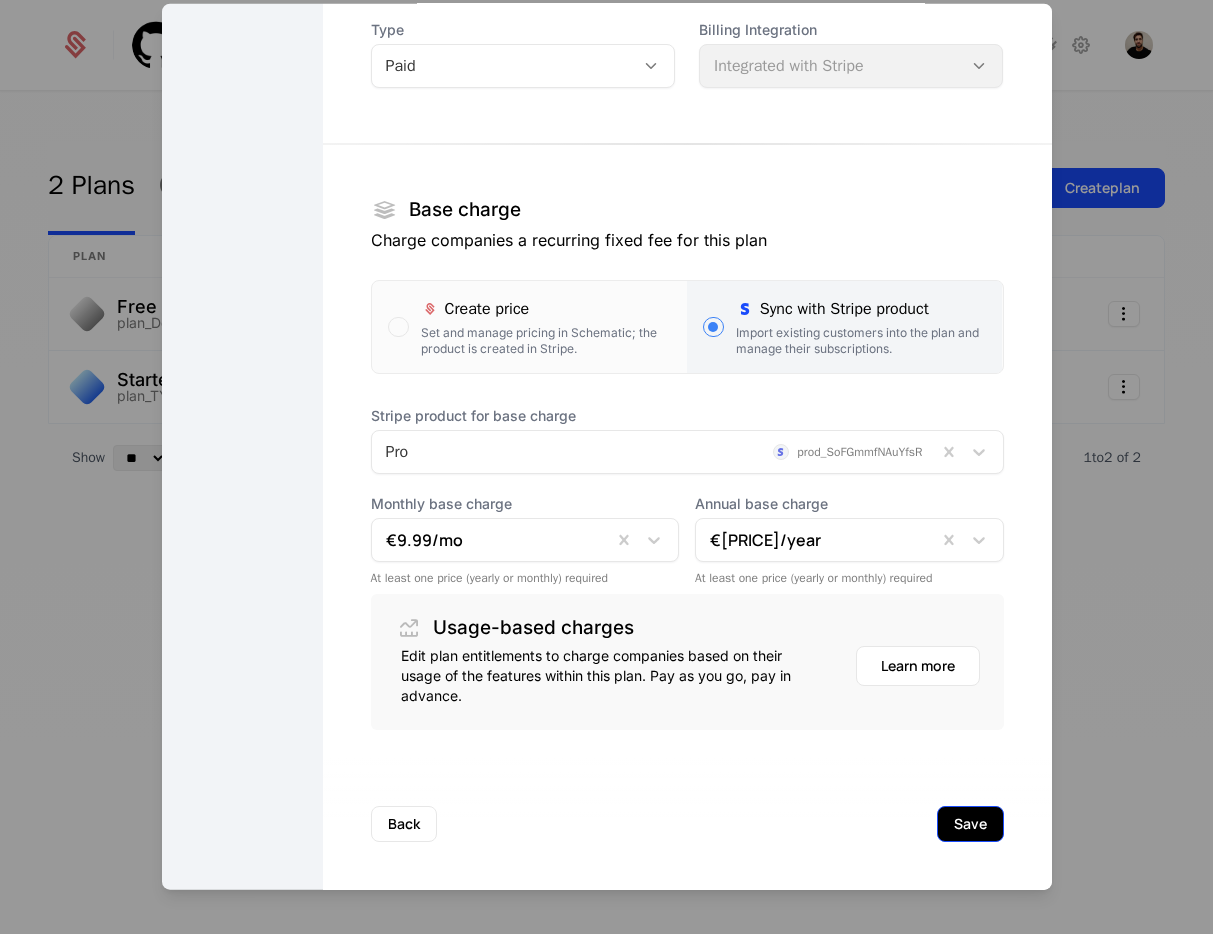 click on "Save" at bounding box center [970, 824] 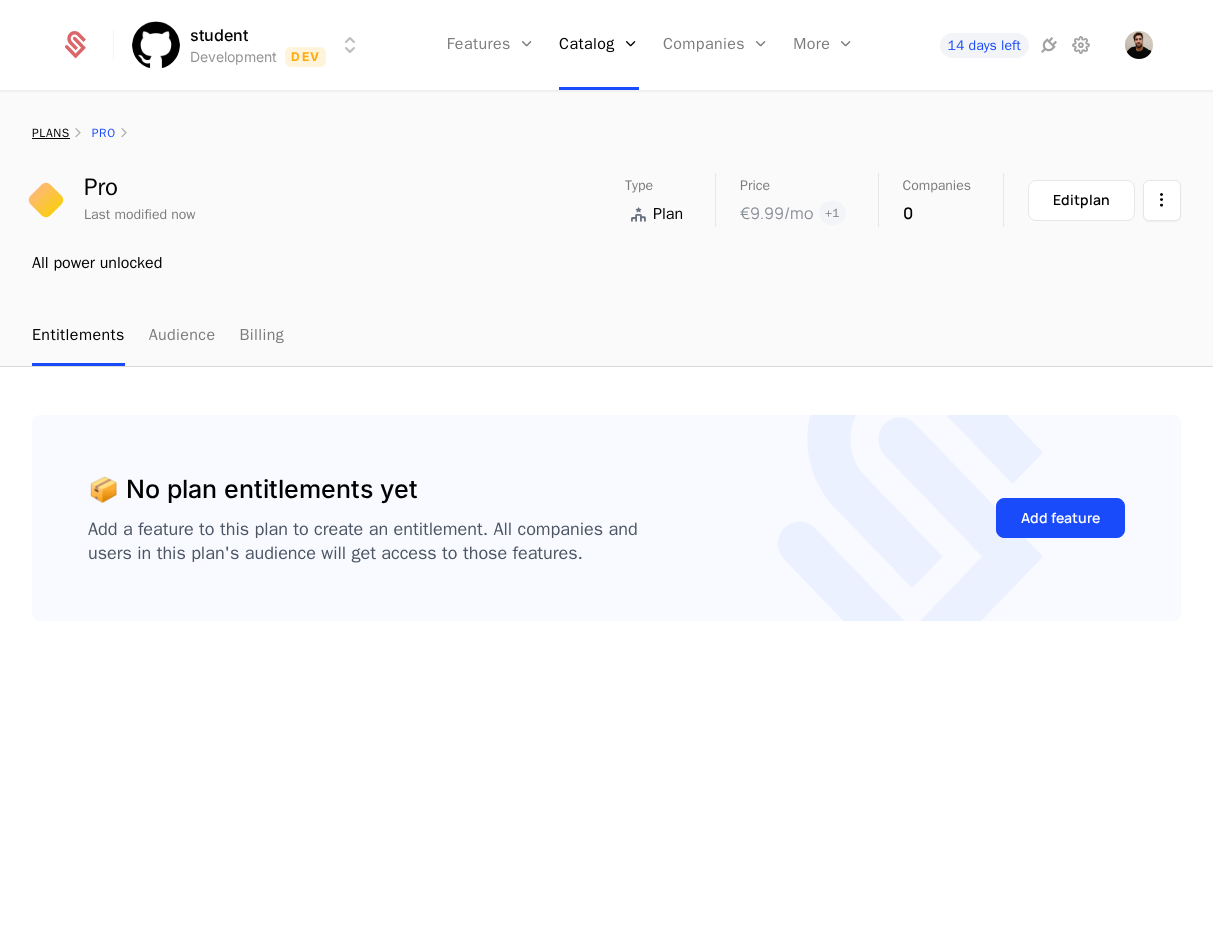 click on "plans" at bounding box center [51, 133] 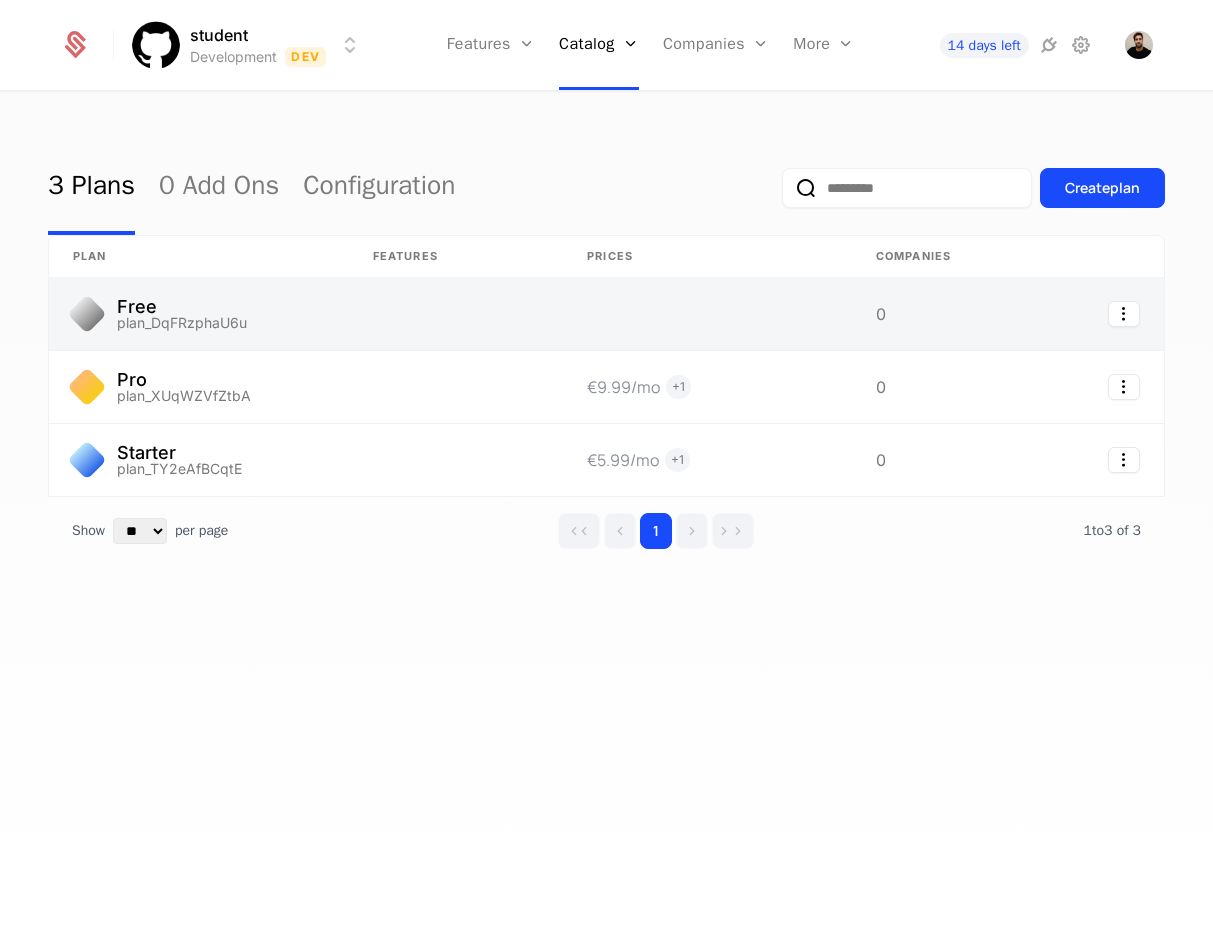 click at bounding box center (199, 314) 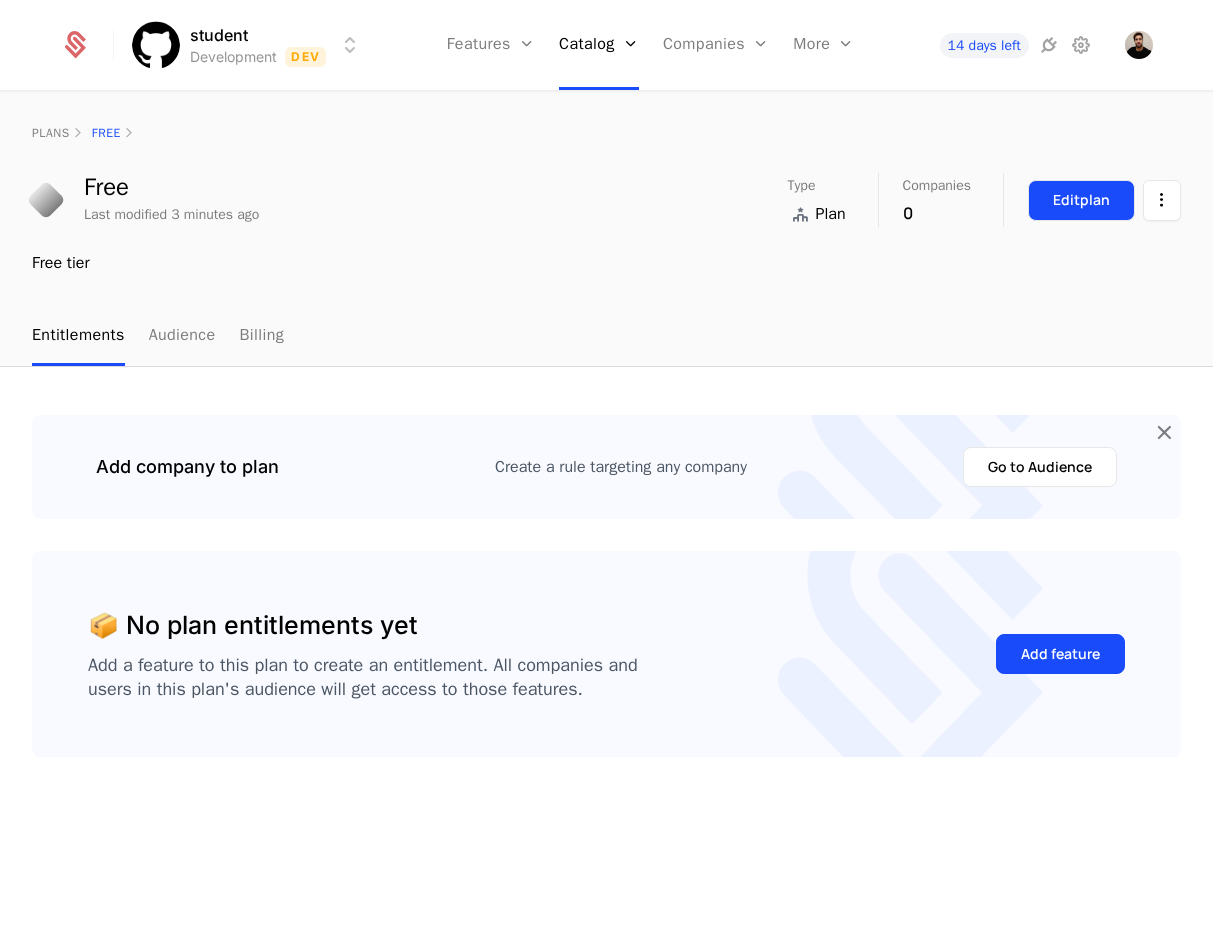 click on "Edit  plan" at bounding box center (1081, 200) 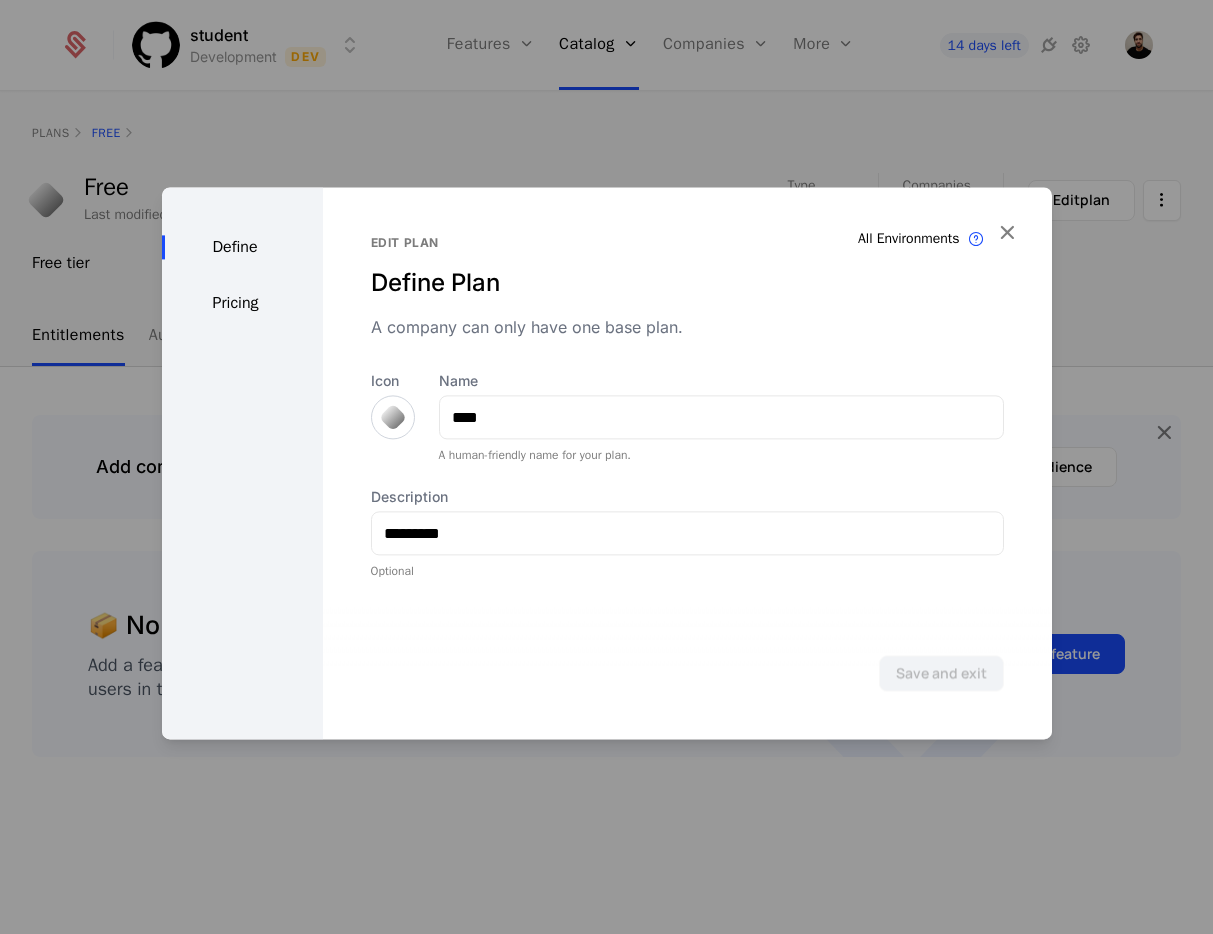 click on "Pricing" at bounding box center [242, 303] 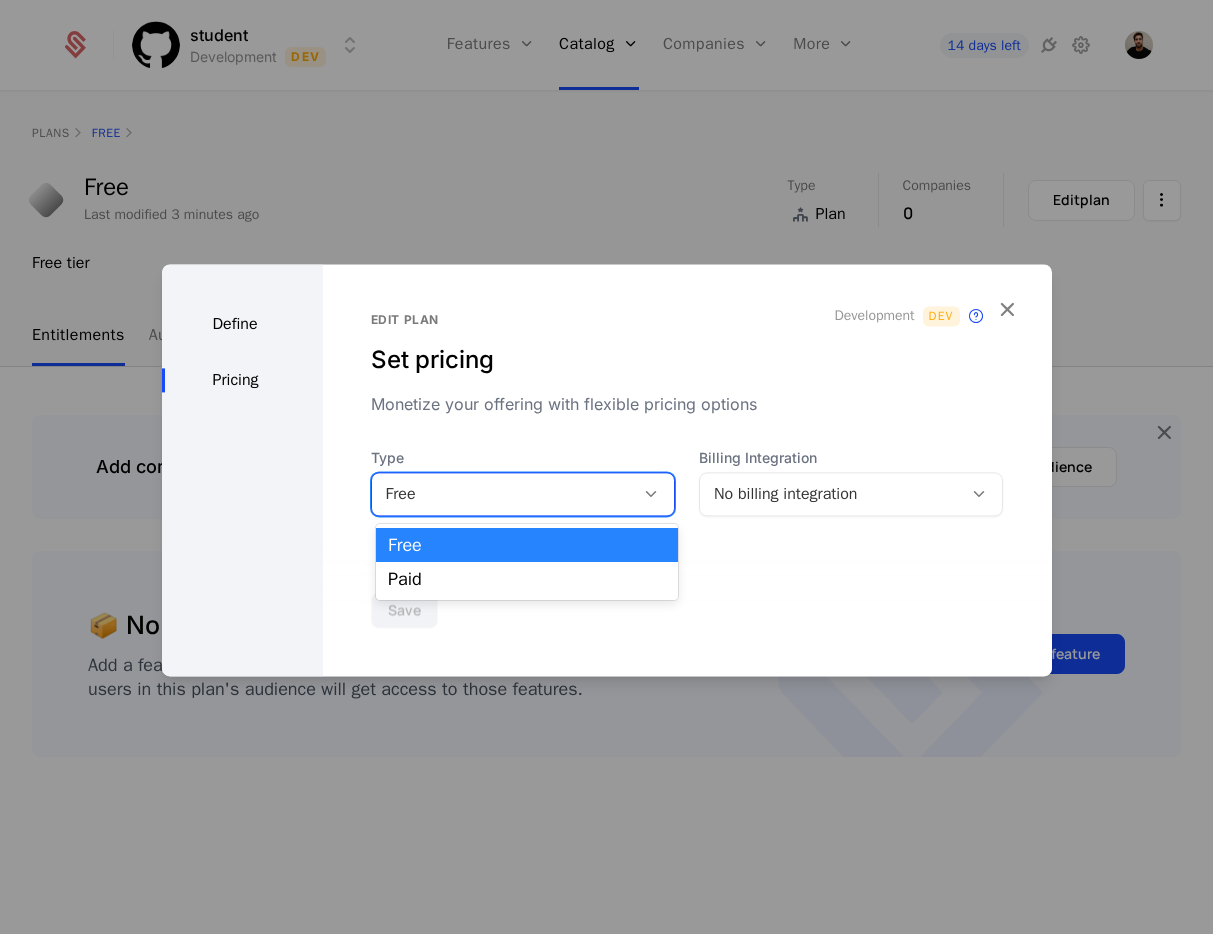 click on "Free" at bounding box center (503, 494) 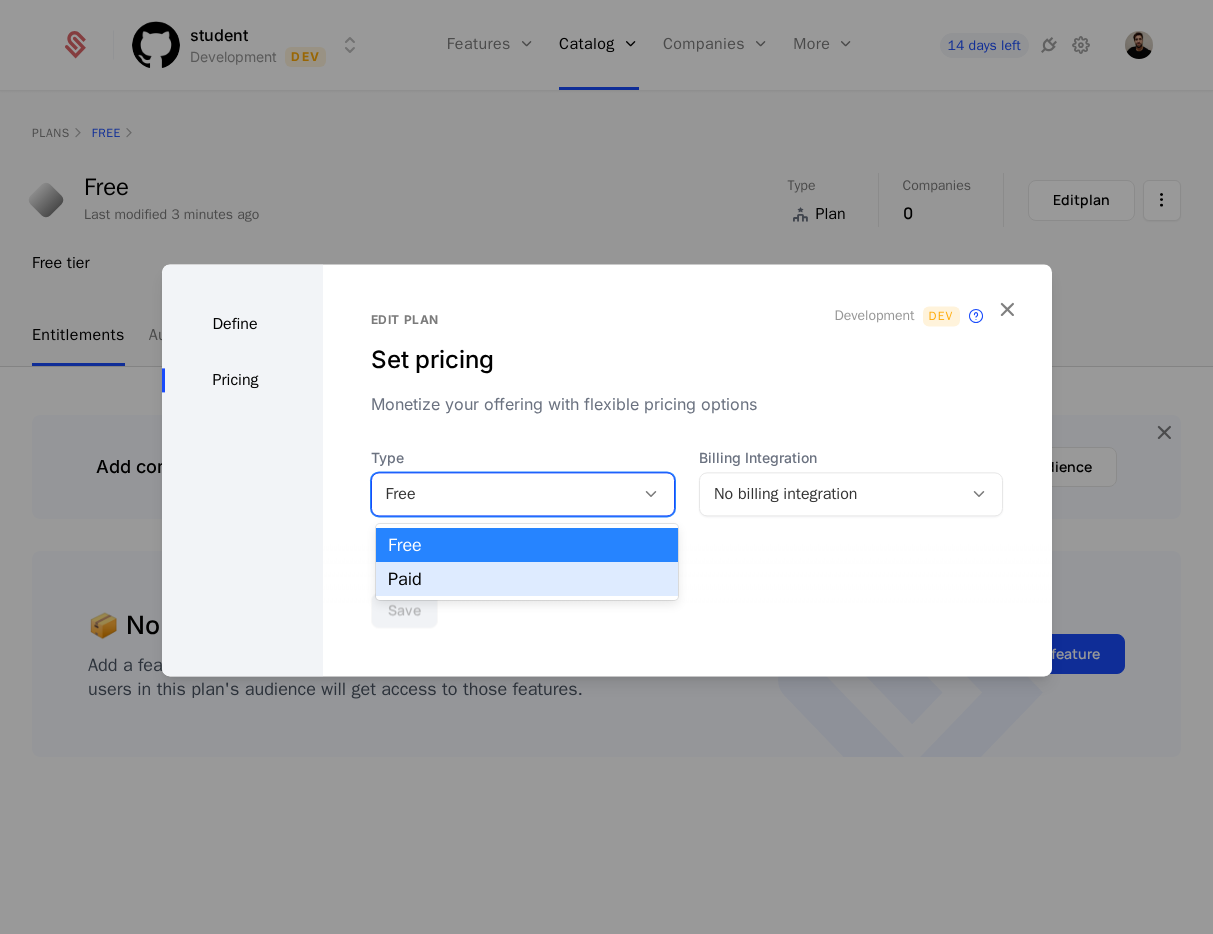 click on "Paid" at bounding box center [527, 579] 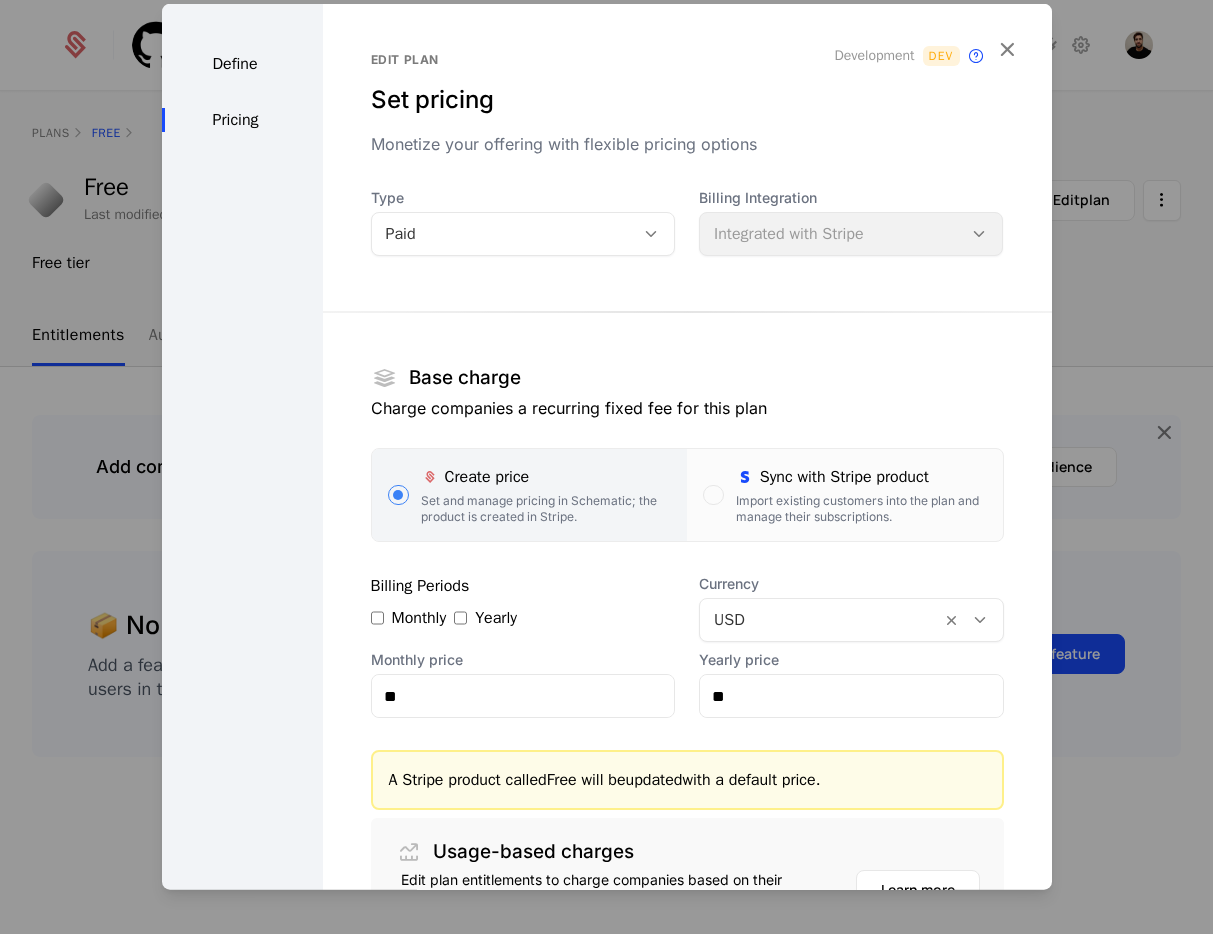 click on "Billing Integration Integrated with Stripe" at bounding box center (851, 222) 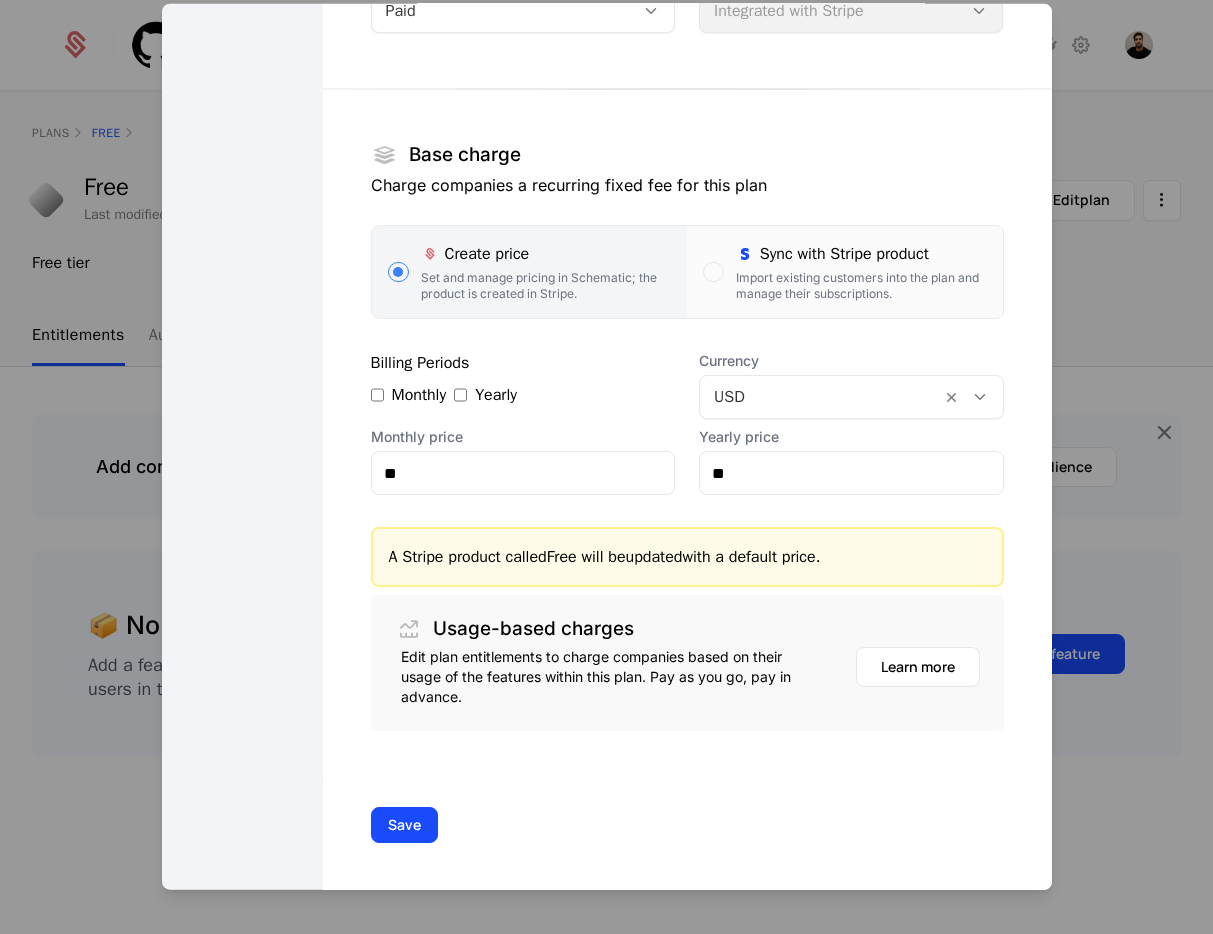 scroll, scrollTop: 224, scrollLeft: 0, axis: vertical 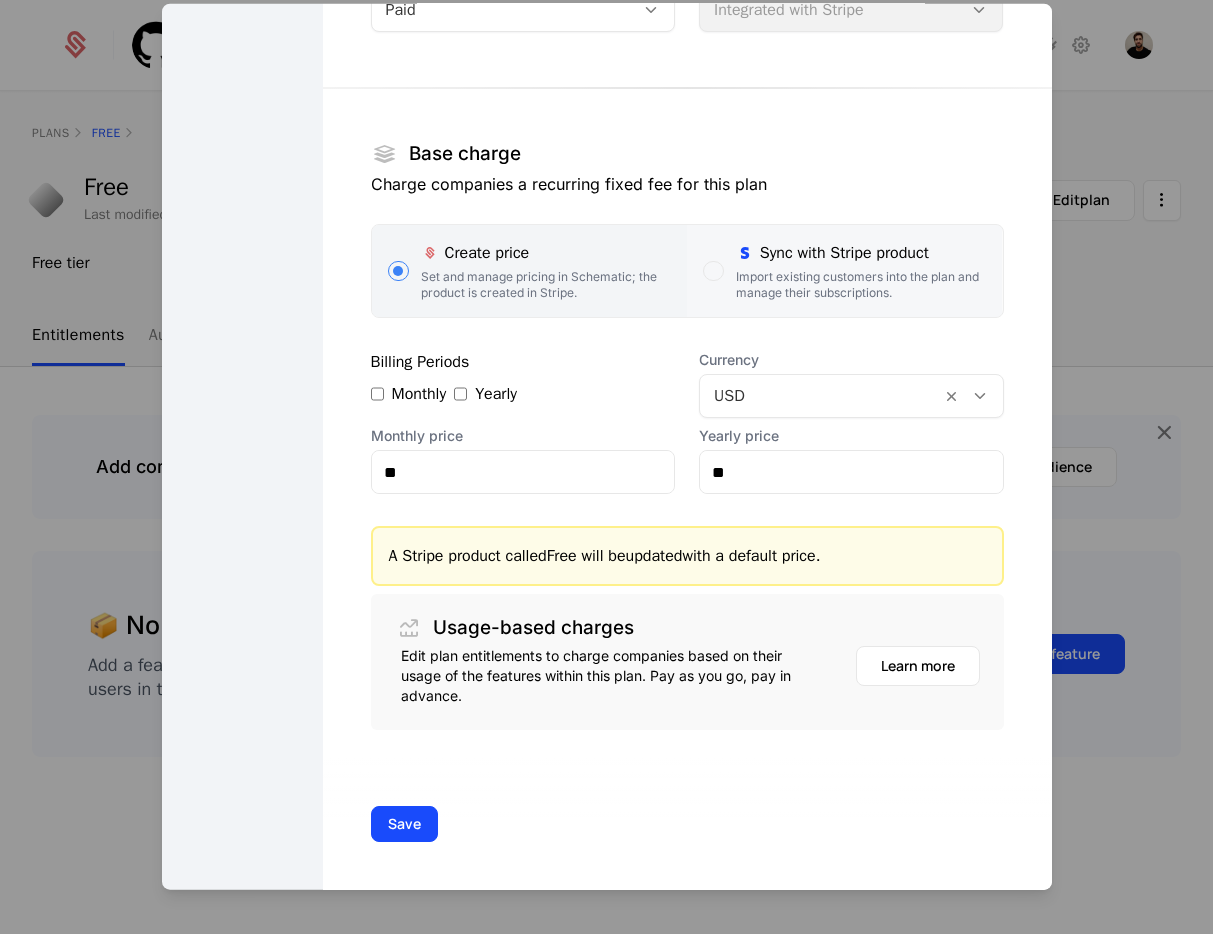 click on "Sync with Stripe product Import existing customers into the plan and manage their subscriptions." at bounding box center (844, 271) 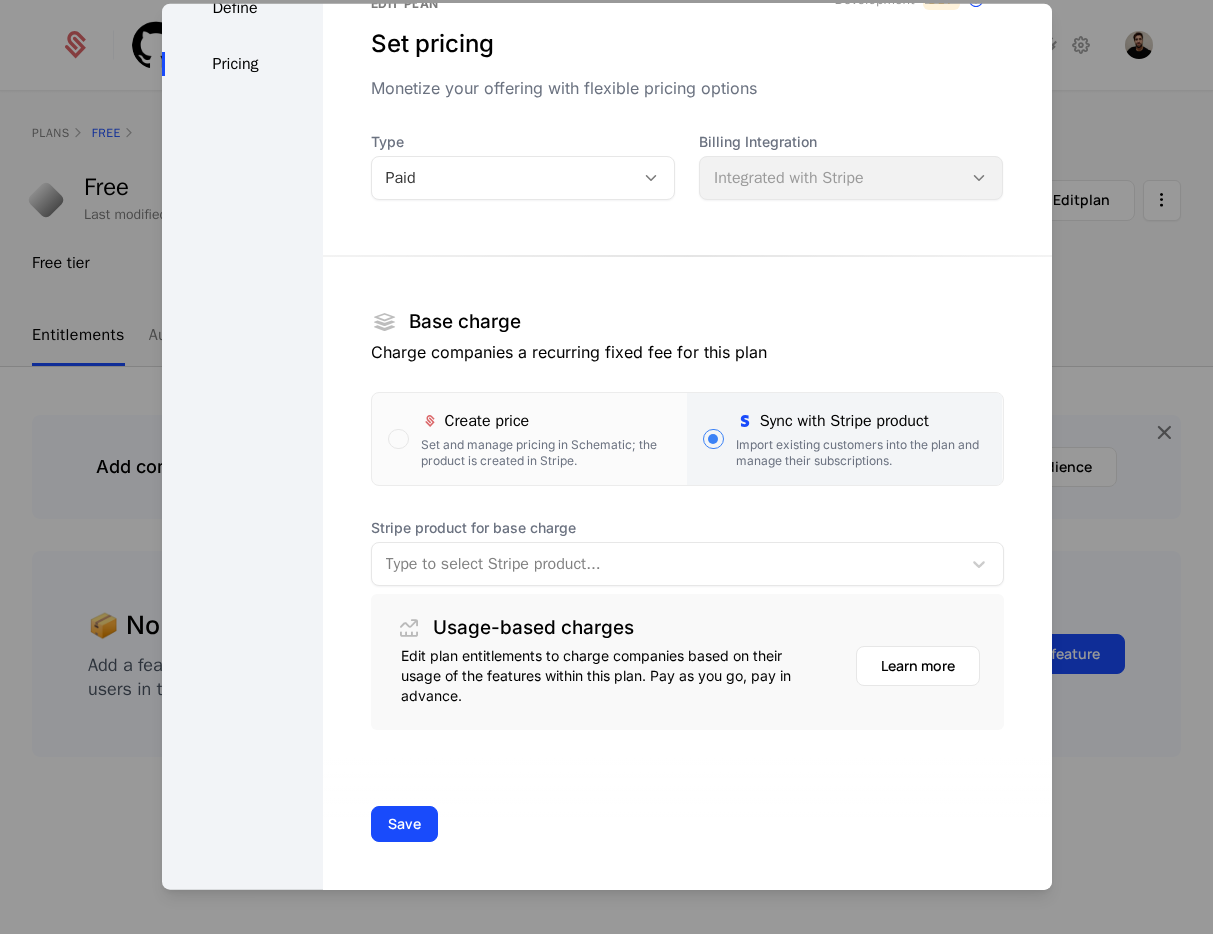 click on "Stripe product for base charge Type to select Stripe product..." at bounding box center [687, 552] 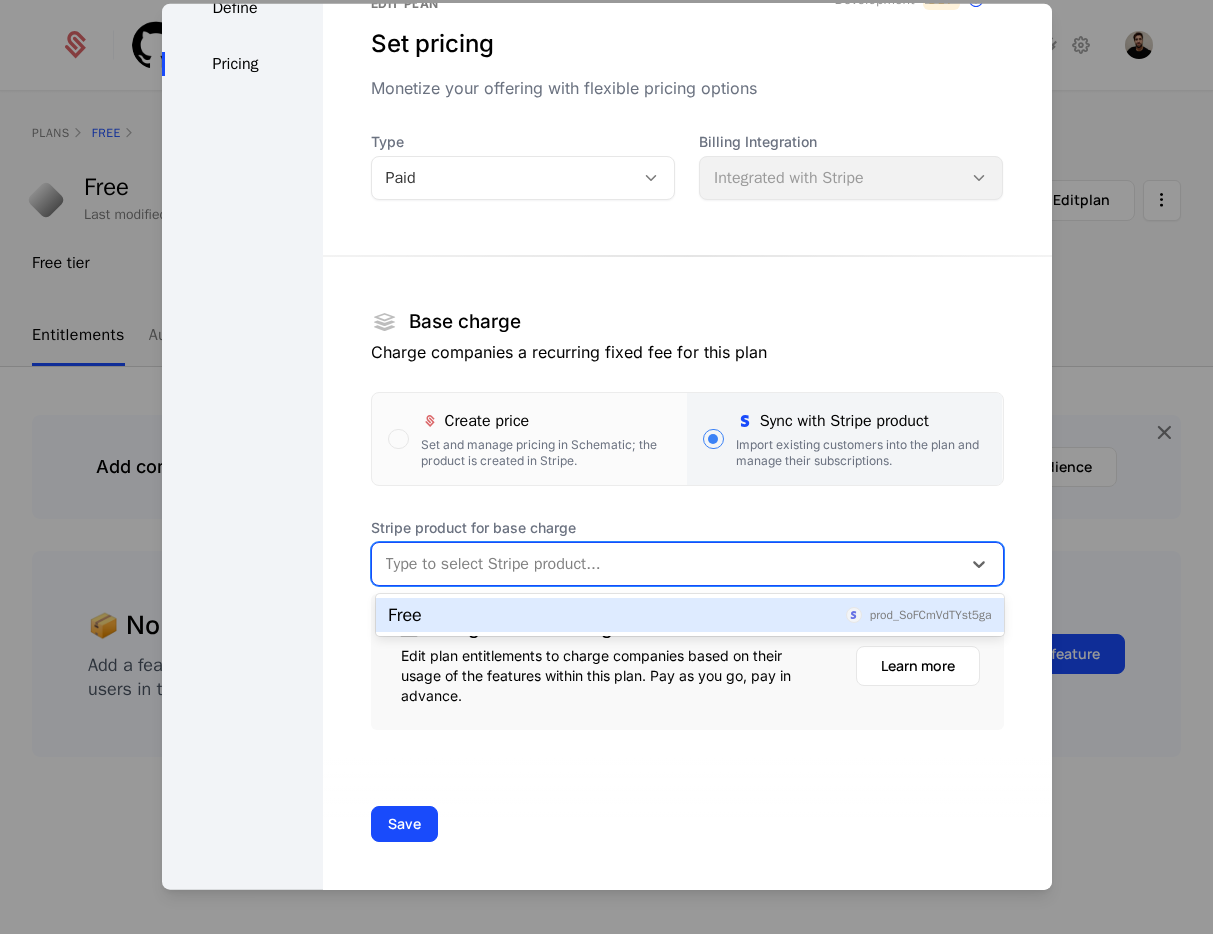 click on "Free prod_SoFCmVdTYst5ga" at bounding box center (689, 615) 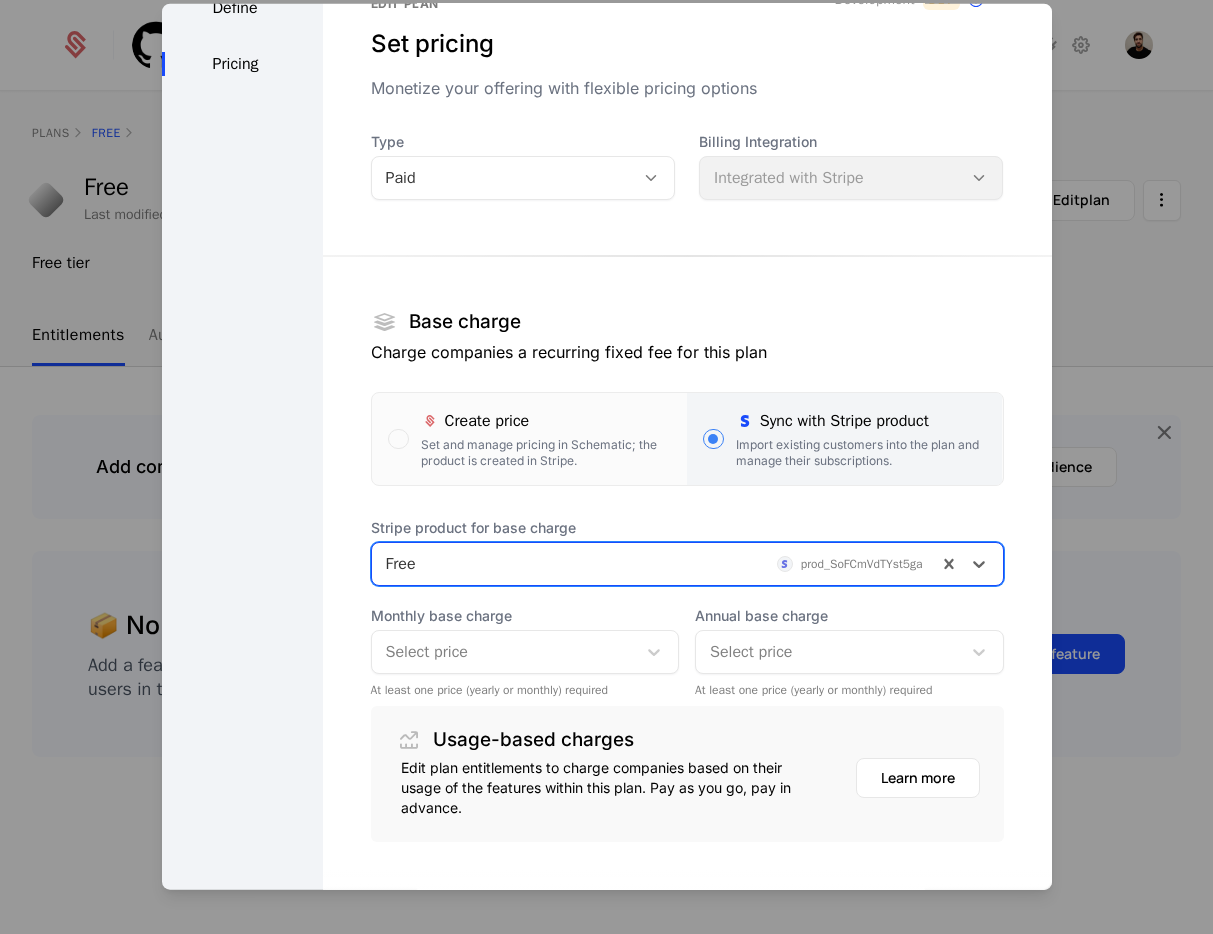 scroll, scrollTop: 168, scrollLeft: 0, axis: vertical 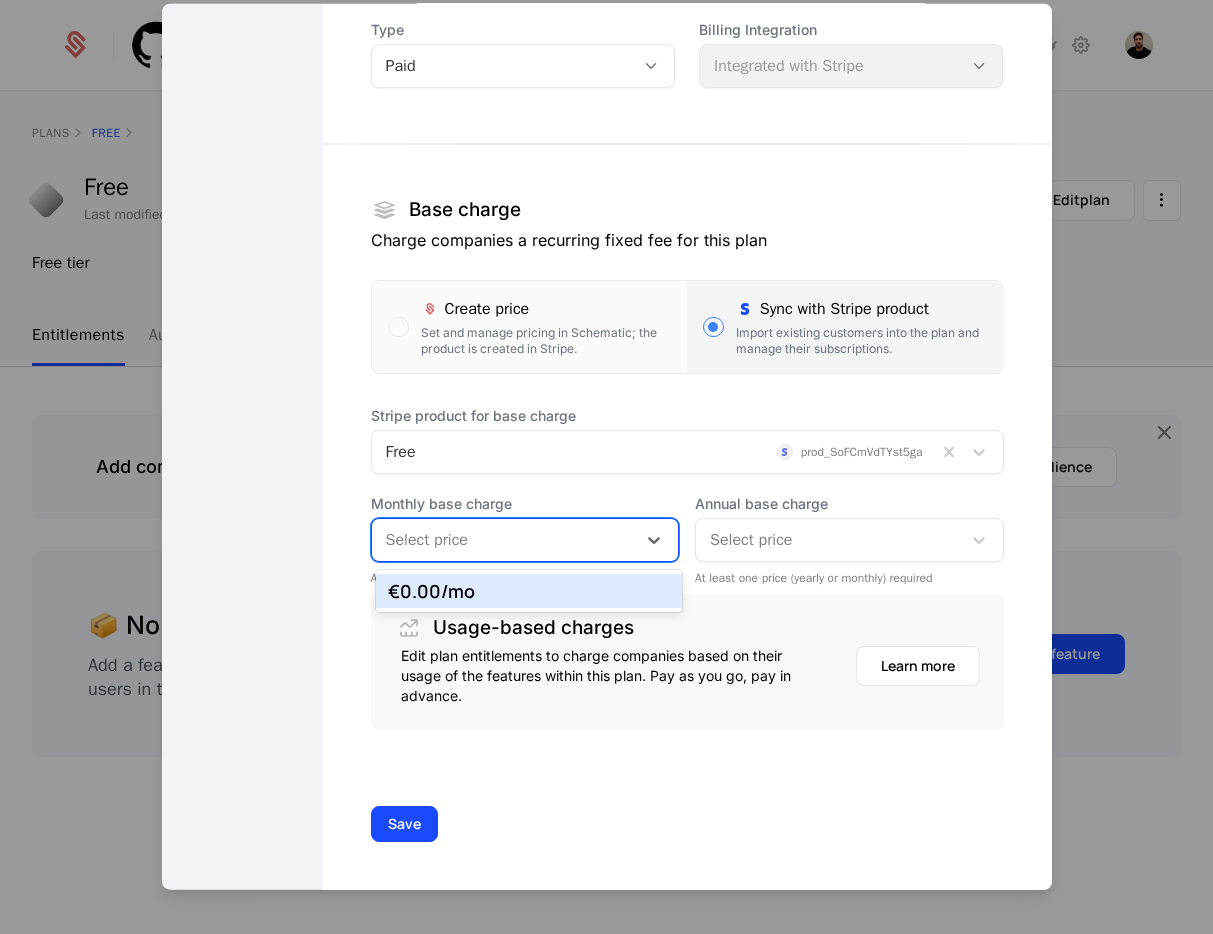 click on "Select price" at bounding box center [525, 540] 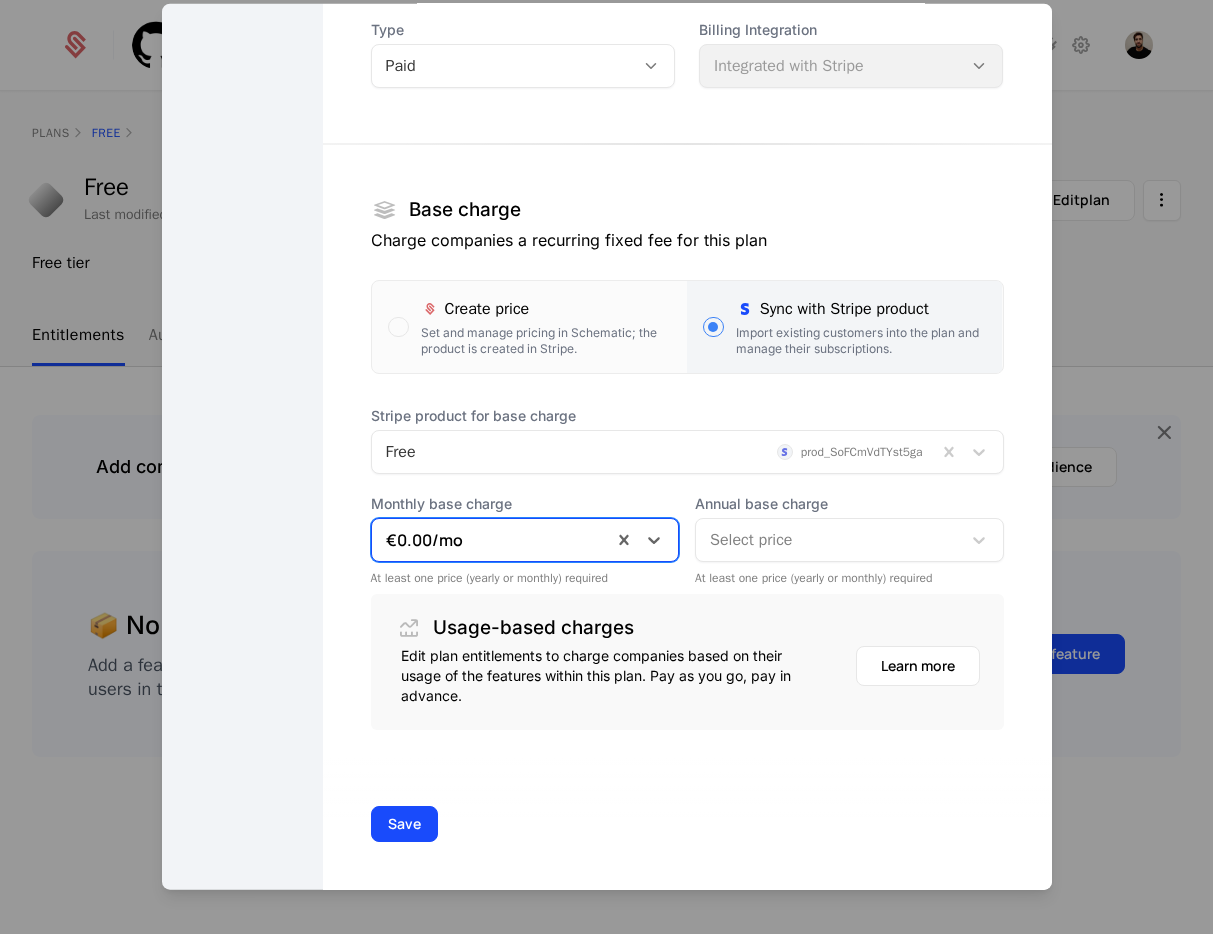 click at bounding box center [828, 540] 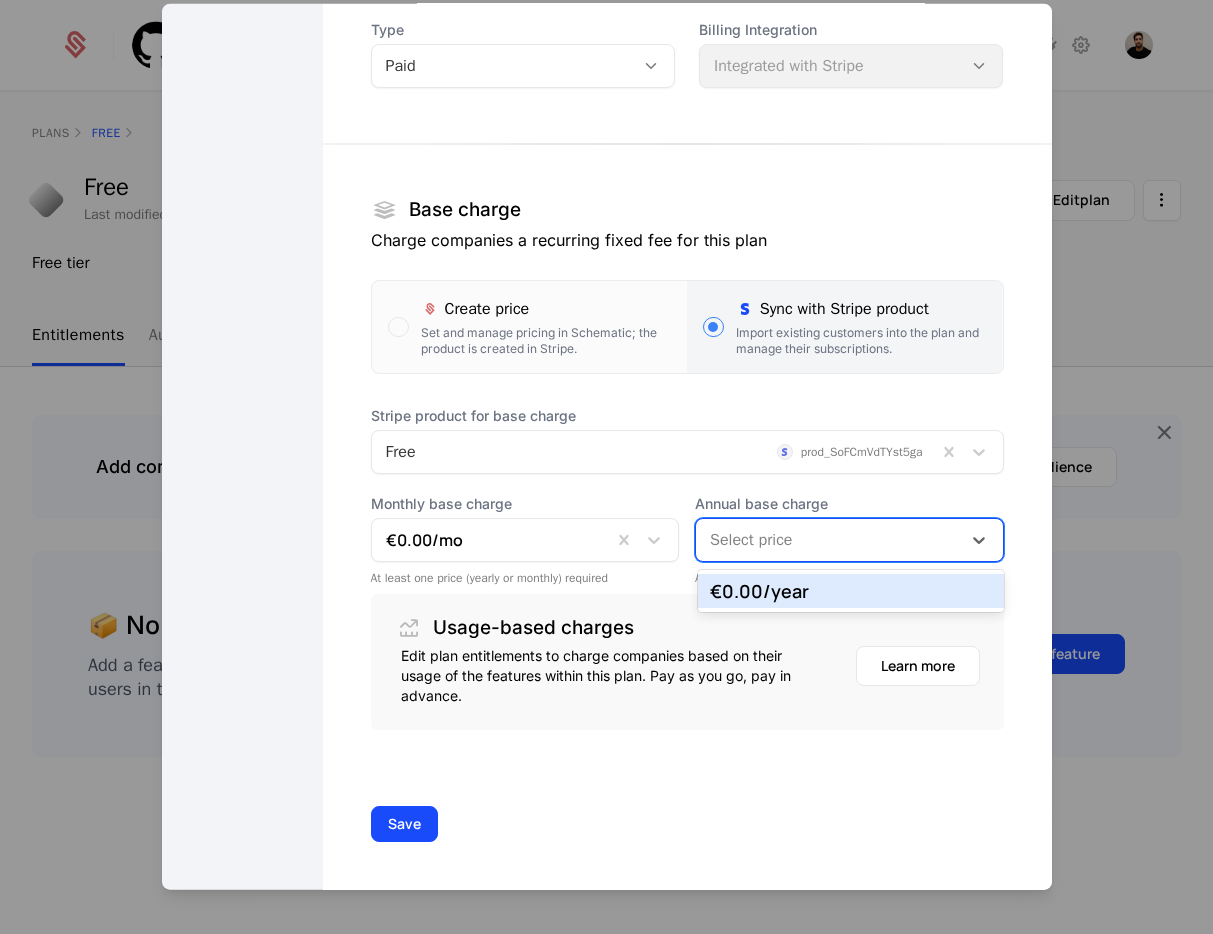 click on "€0.00 /year" at bounding box center (851, 591) 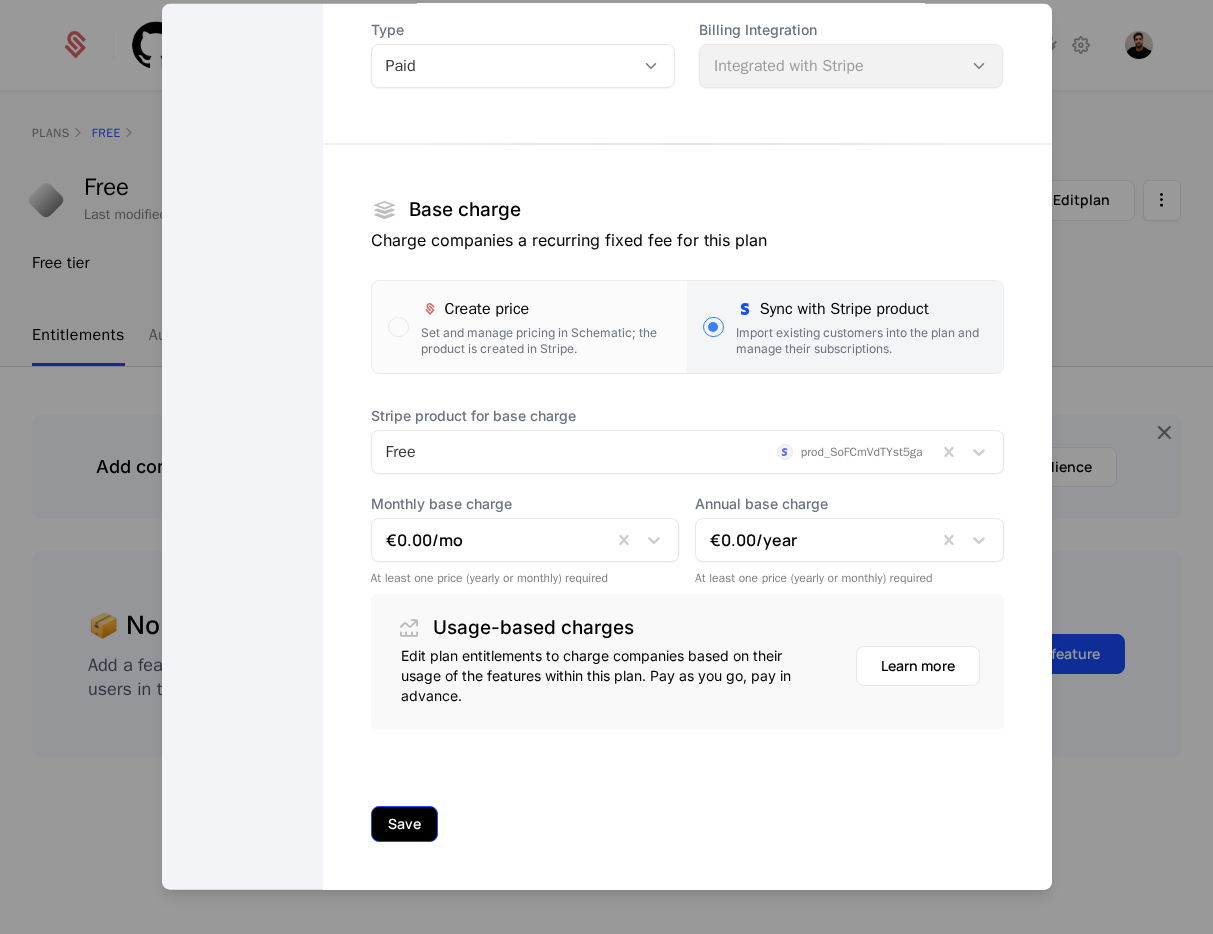 click on "Save" at bounding box center [404, 824] 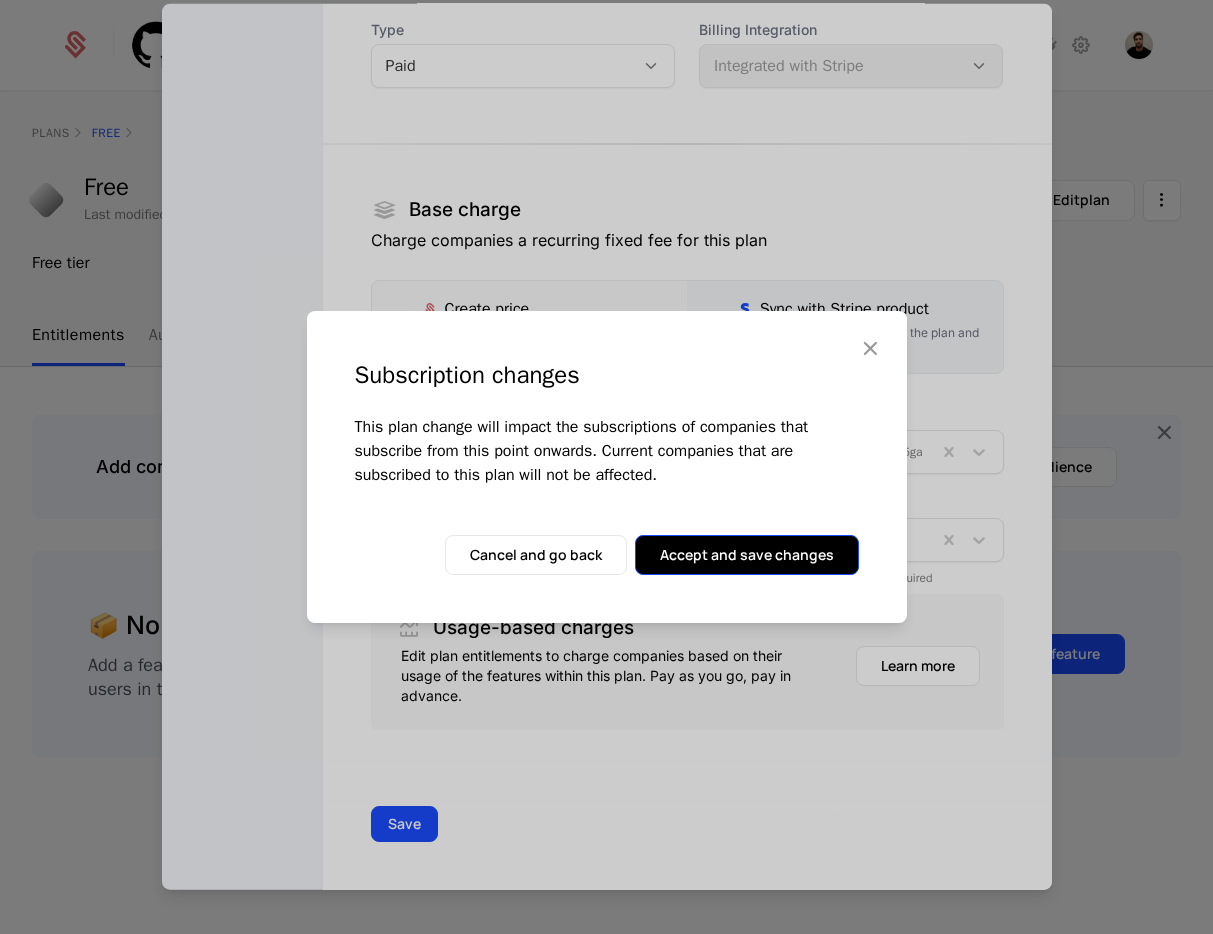 click on "Accept and save changes" at bounding box center (747, 555) 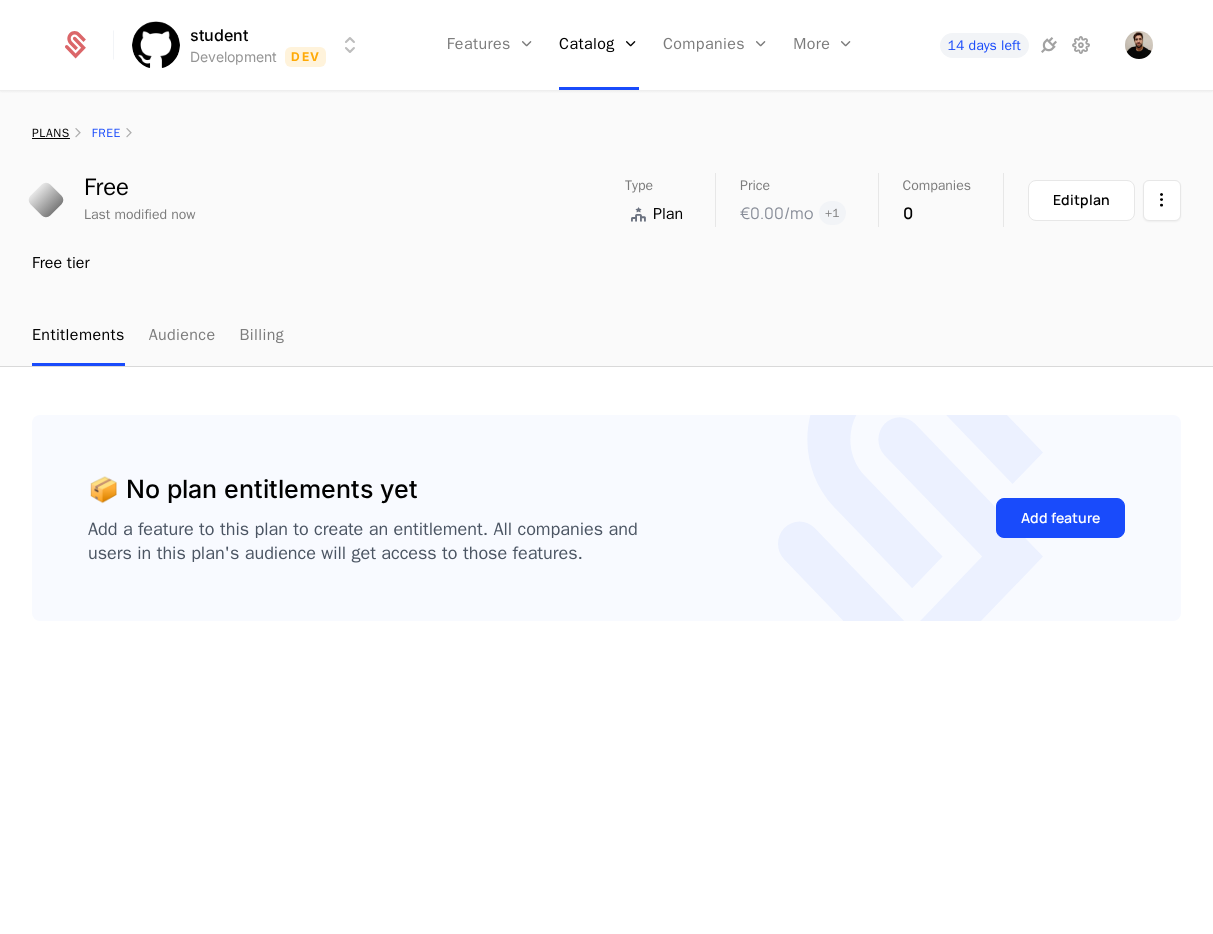 click on "plans" at bounding box center [51, 133] 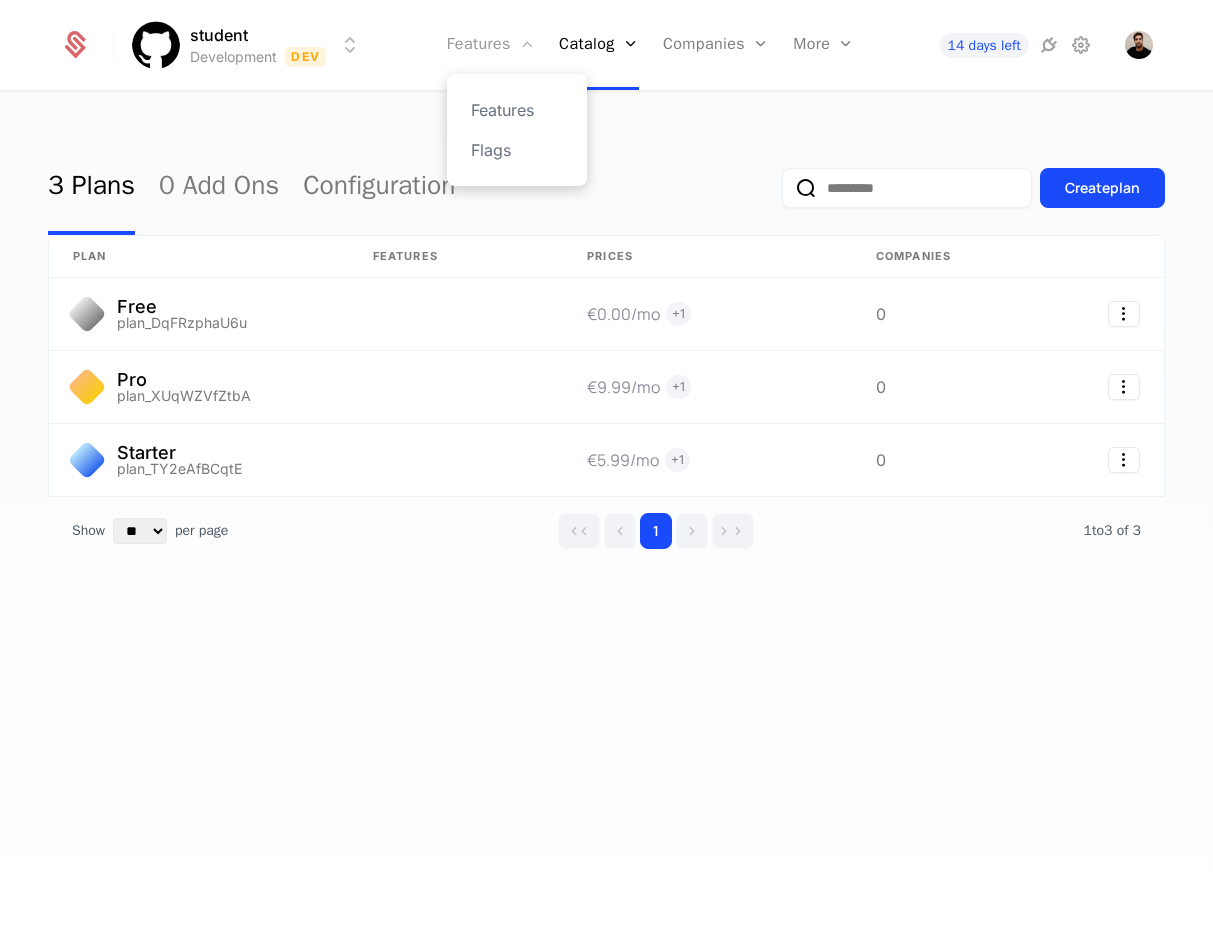 click on "Features" at bounding box center (491, 45) 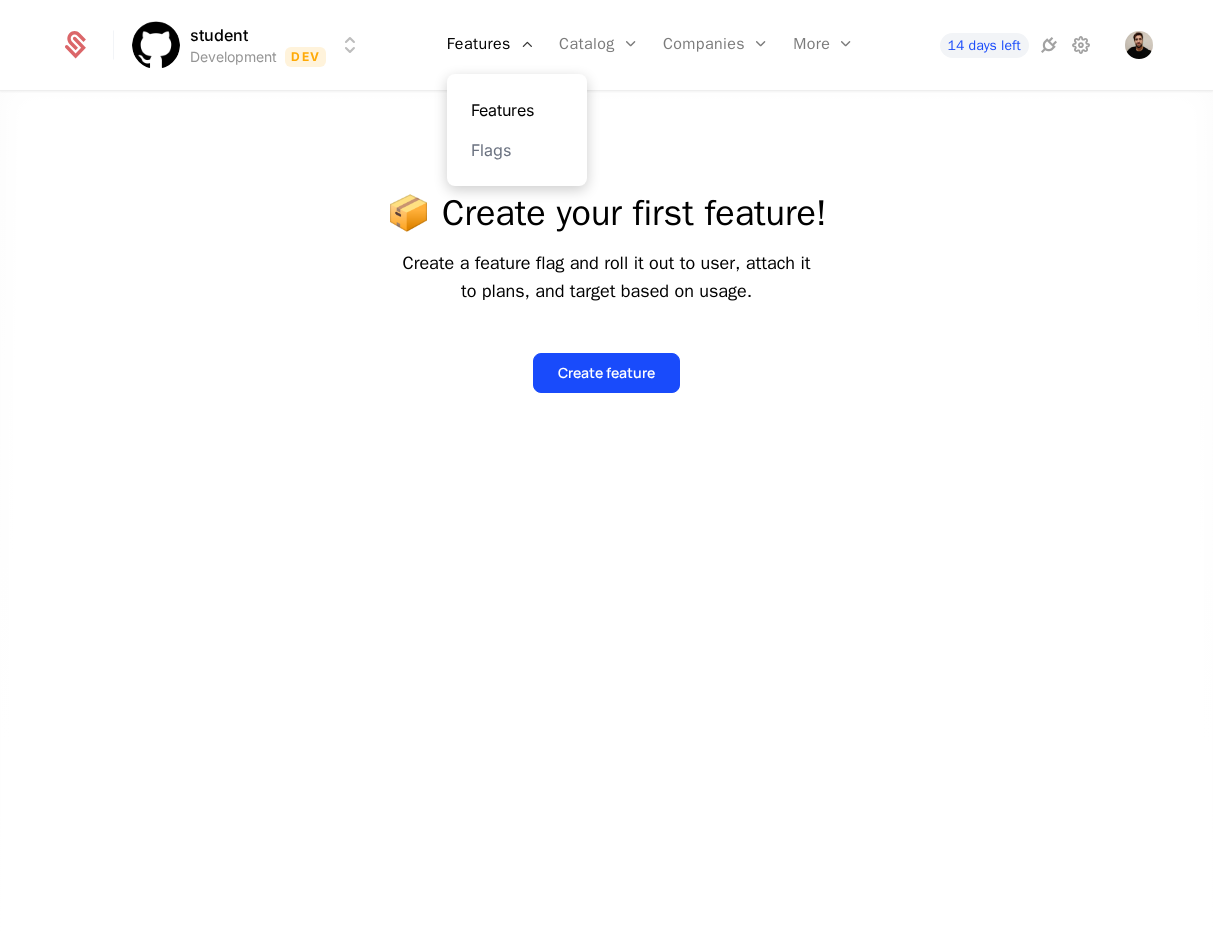 click on "Features" at bounding box center [517, 110] 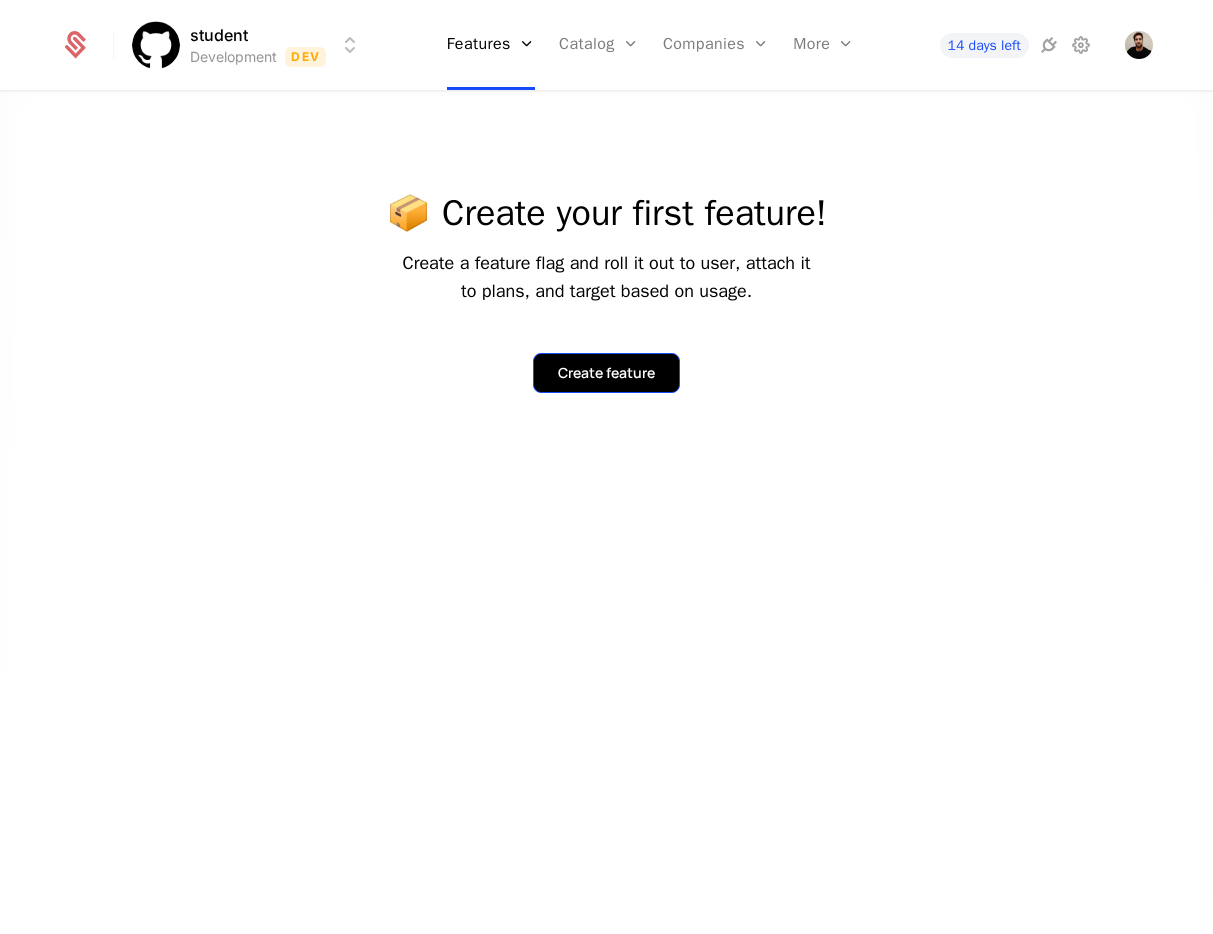 click on "Create feature" at bounding box center [606, 373] 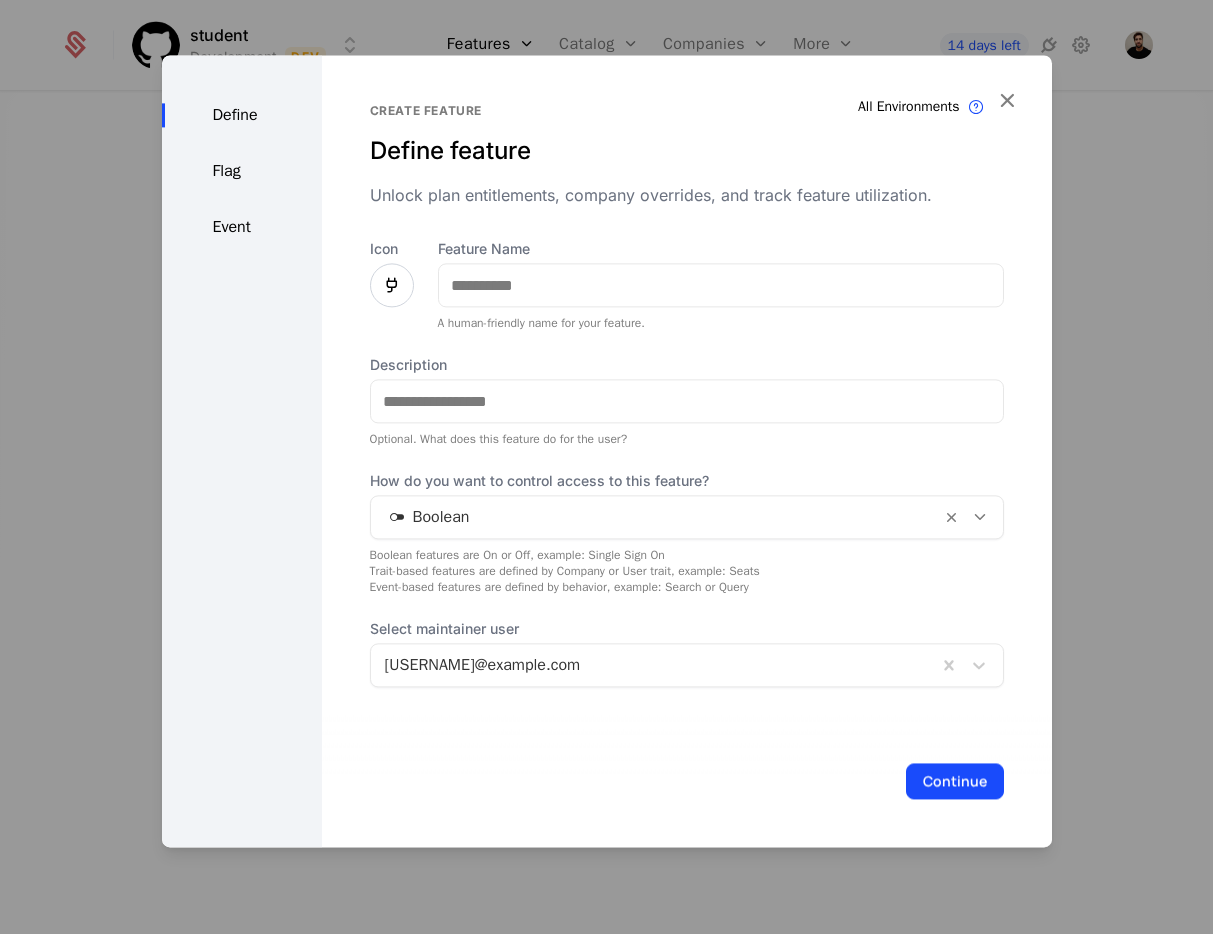click at bounding box center [392, 285] 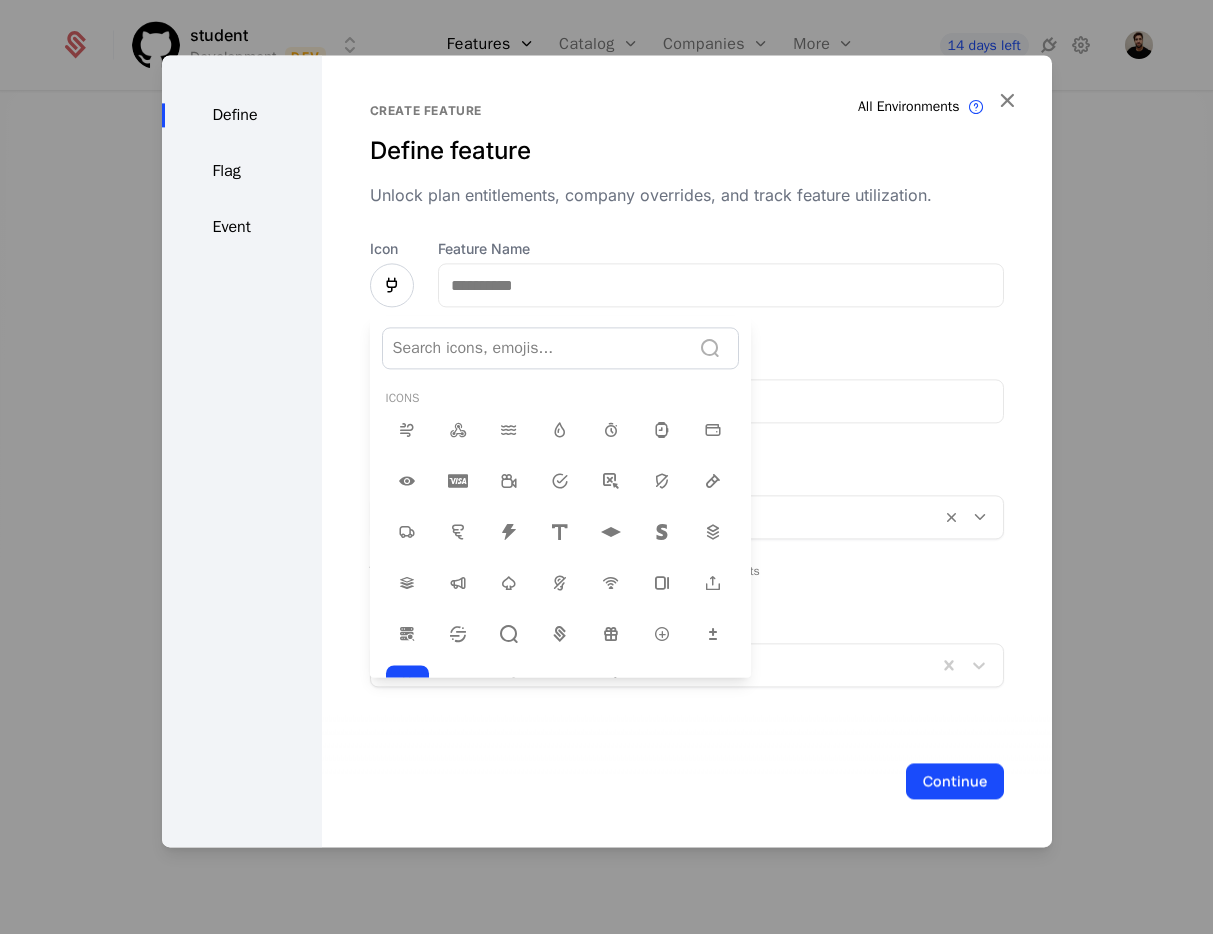 click at bounding box center [536, 348] 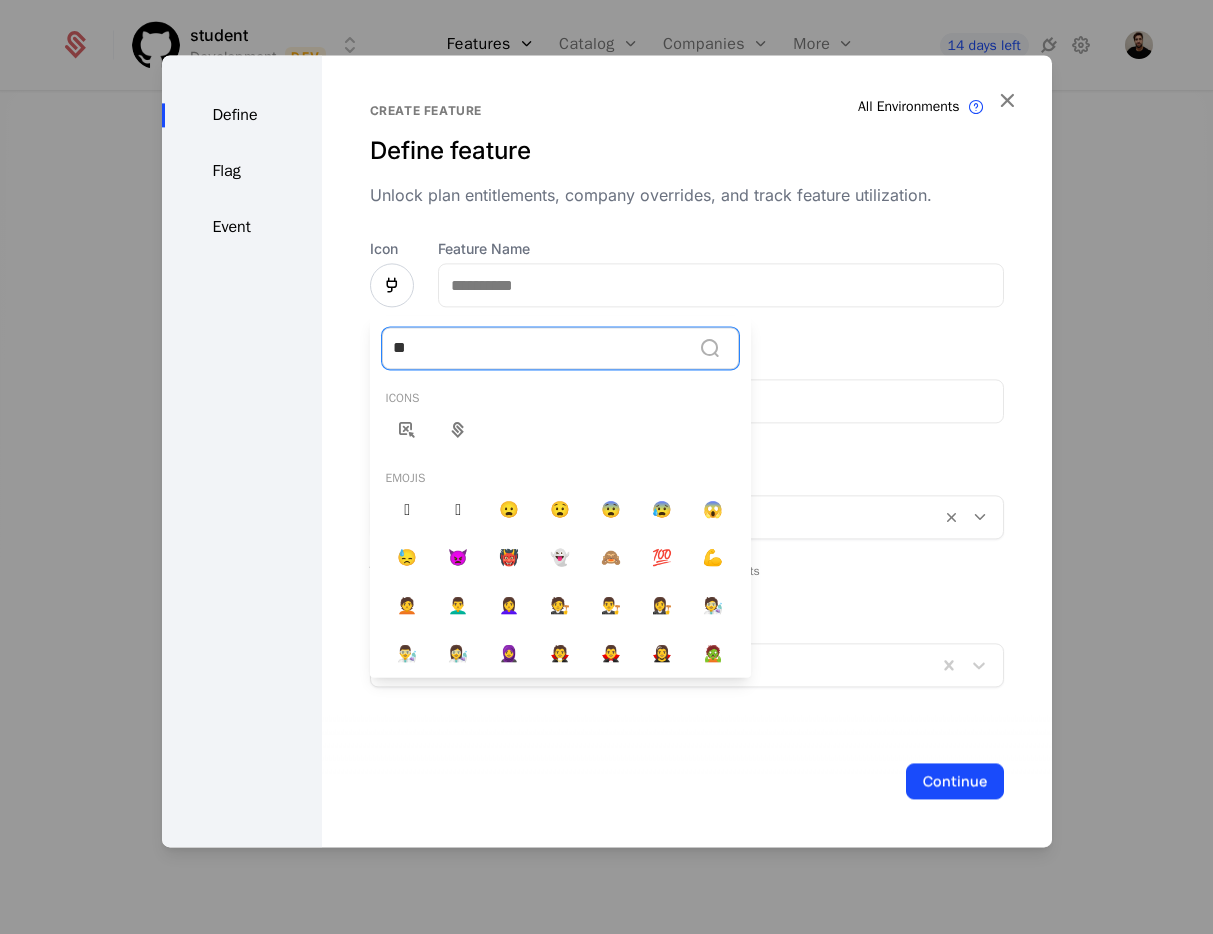 type on "*" 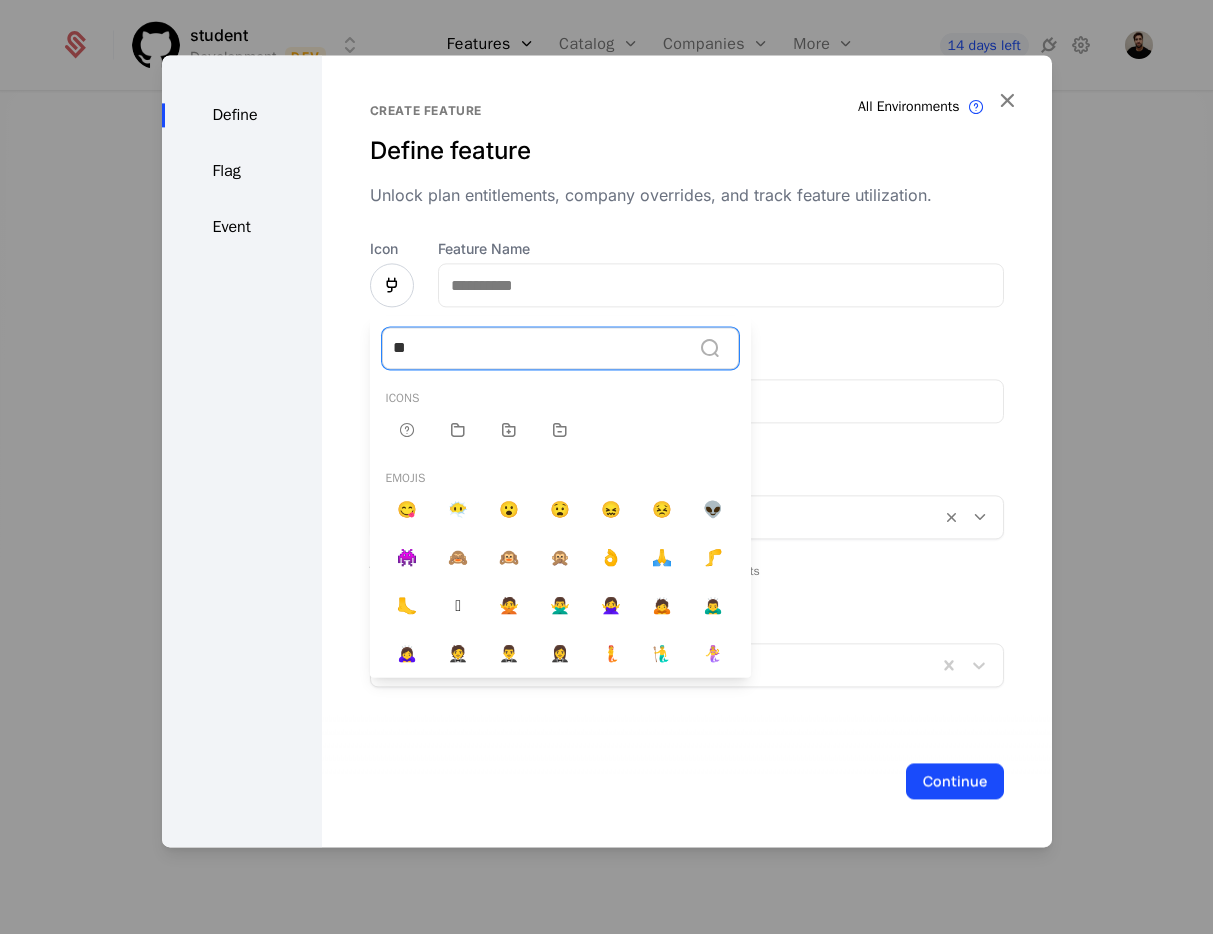 type on "*" 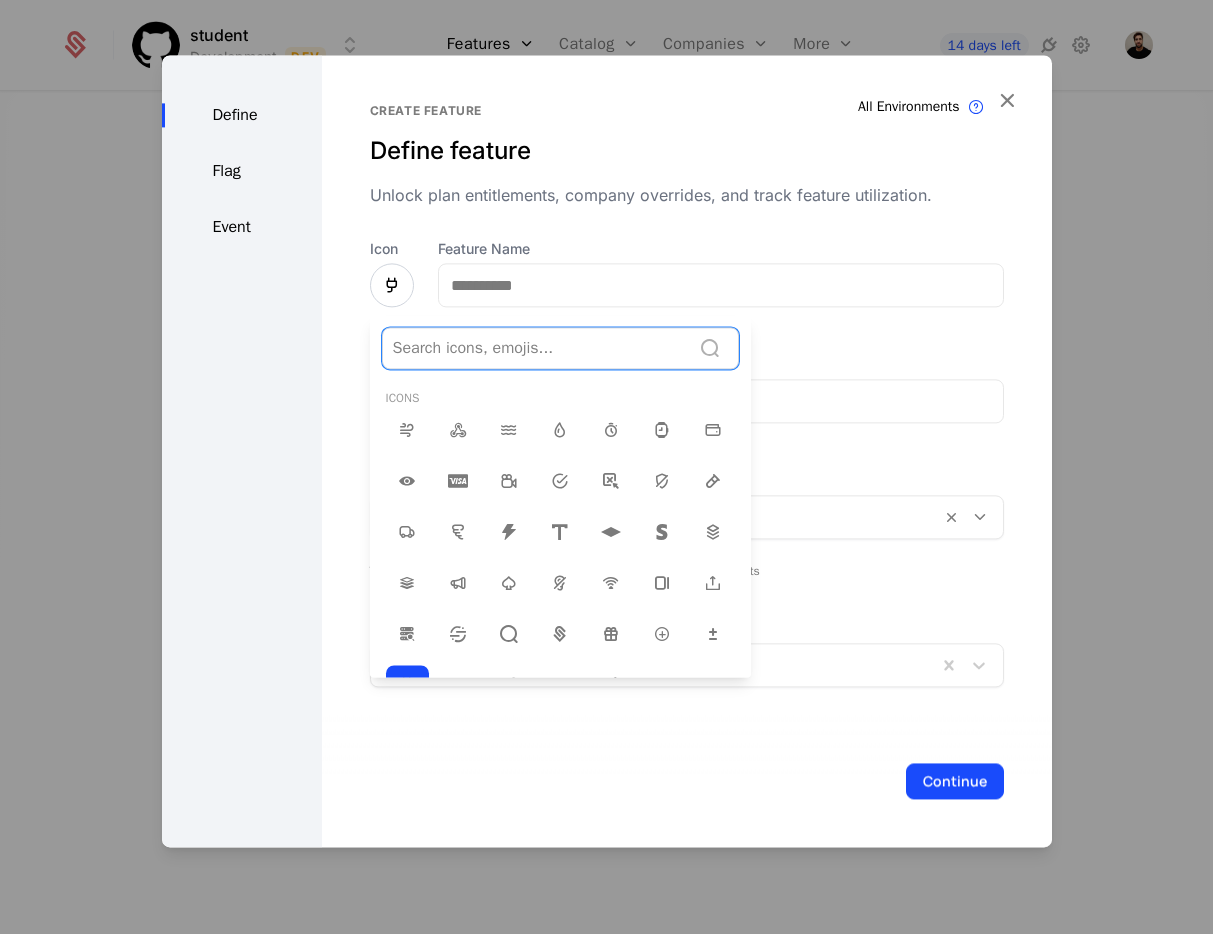 type on "*" 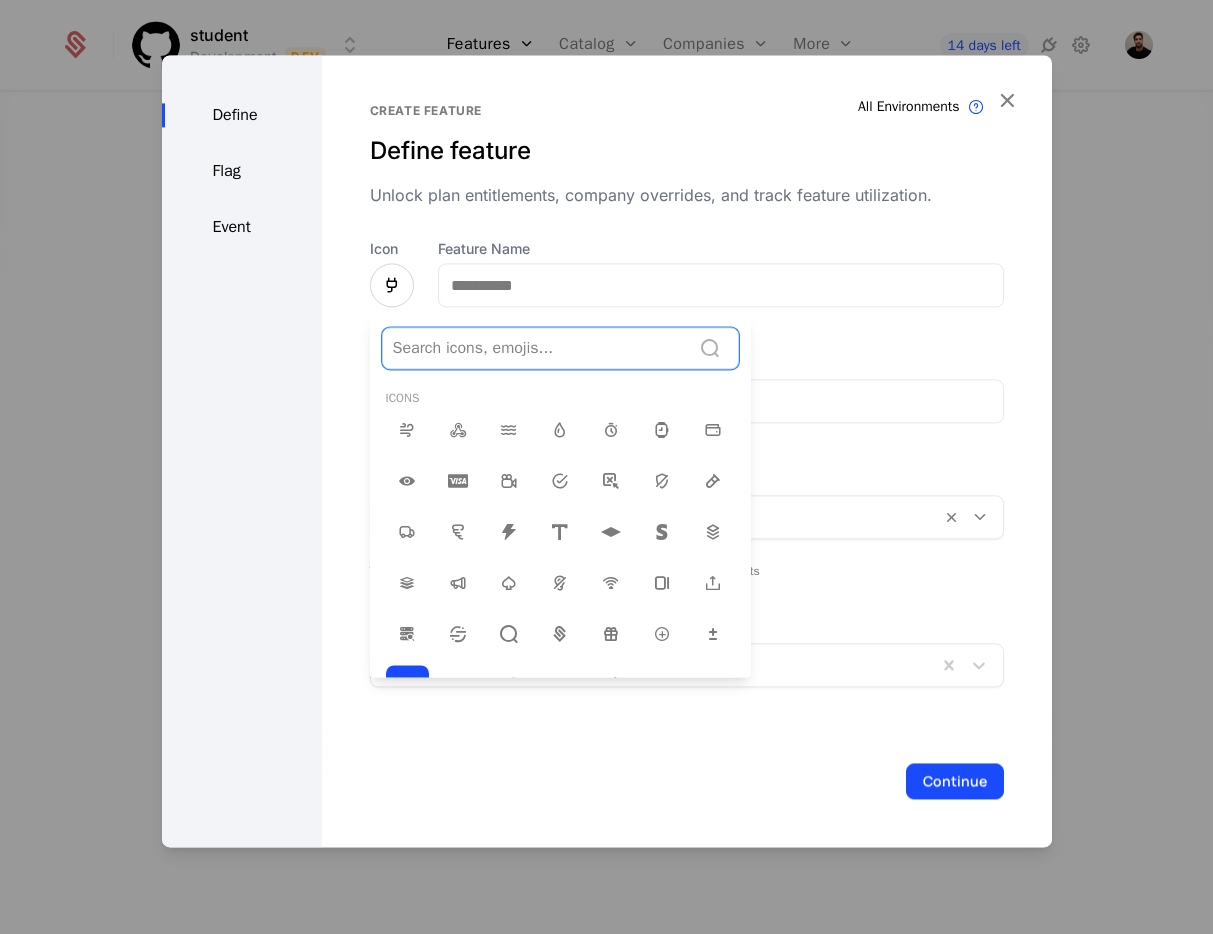 type on "*" 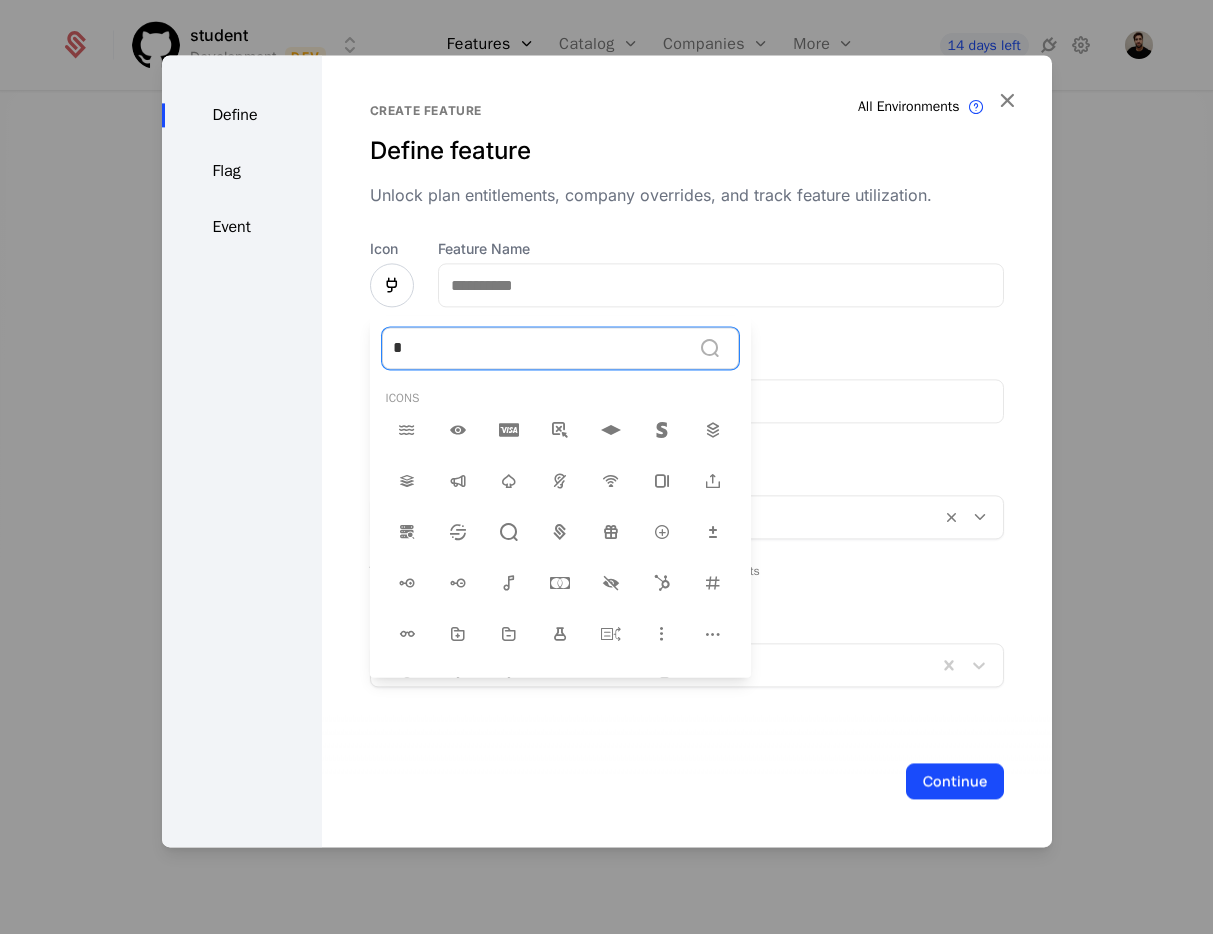 type 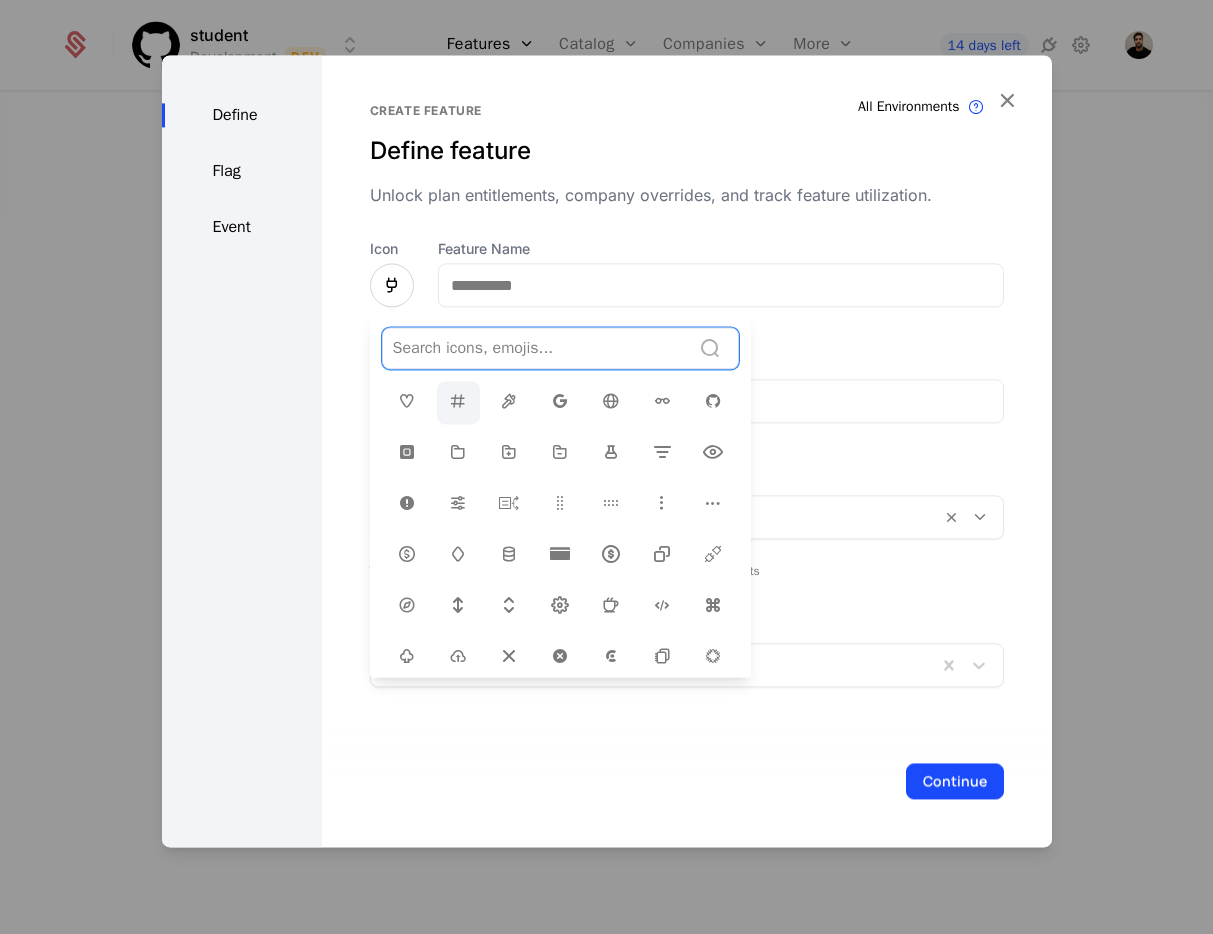 scroll, scrollTop: 444, scrollLeft: 0, axis: vertical 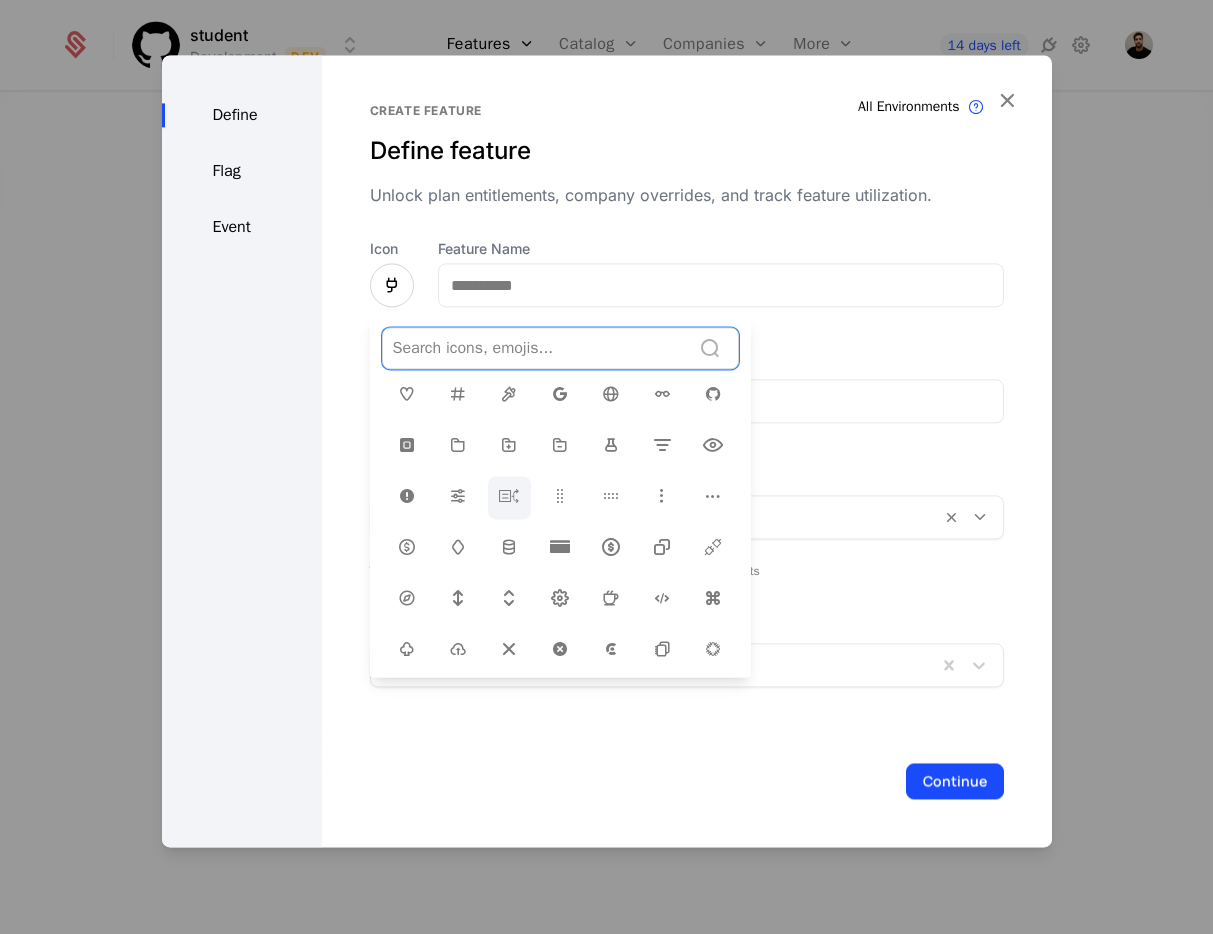 click at bounding box center [509, 496] 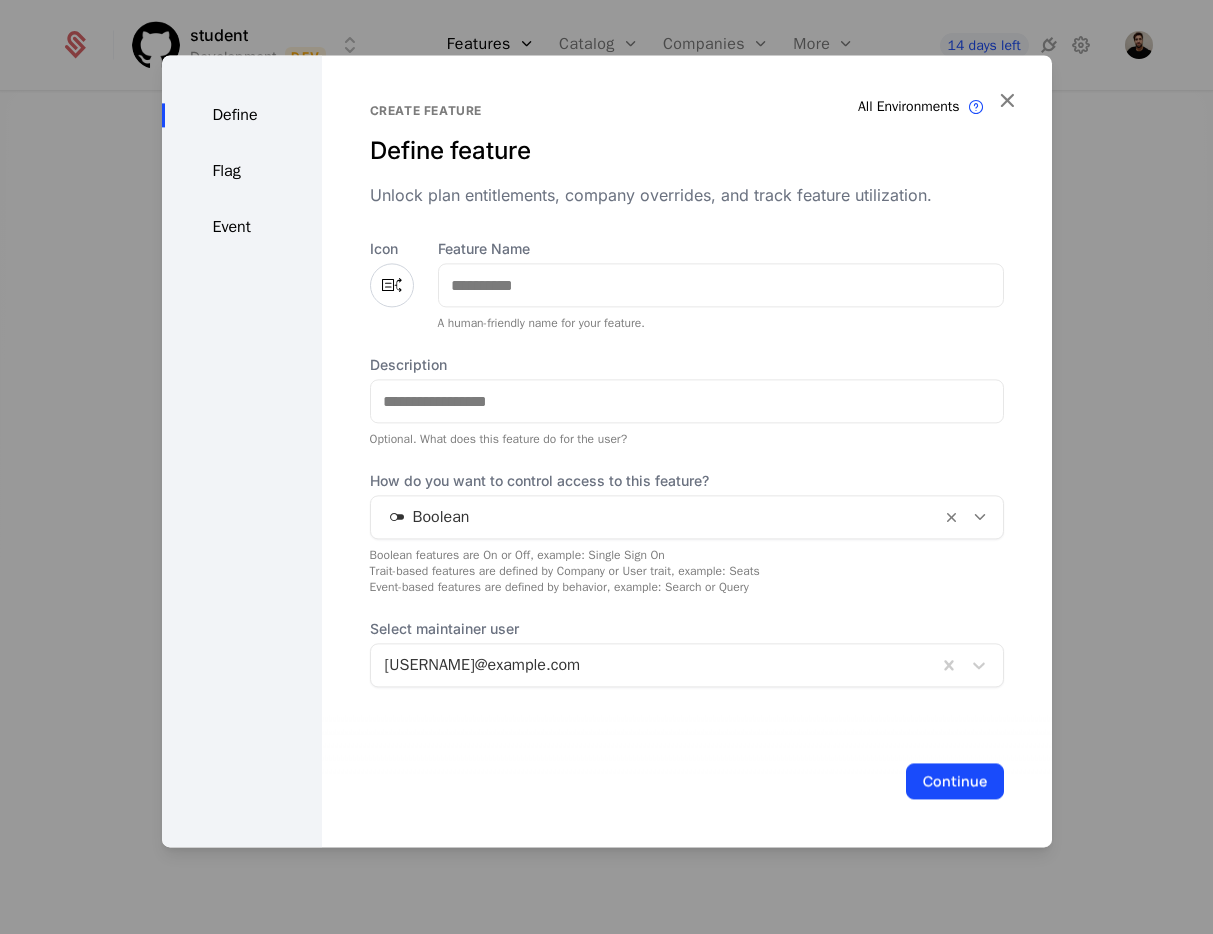 drag, startPoint x: 501, startPoint y: 247, endPoint x: 501, endPoint y: 262, distance: 15 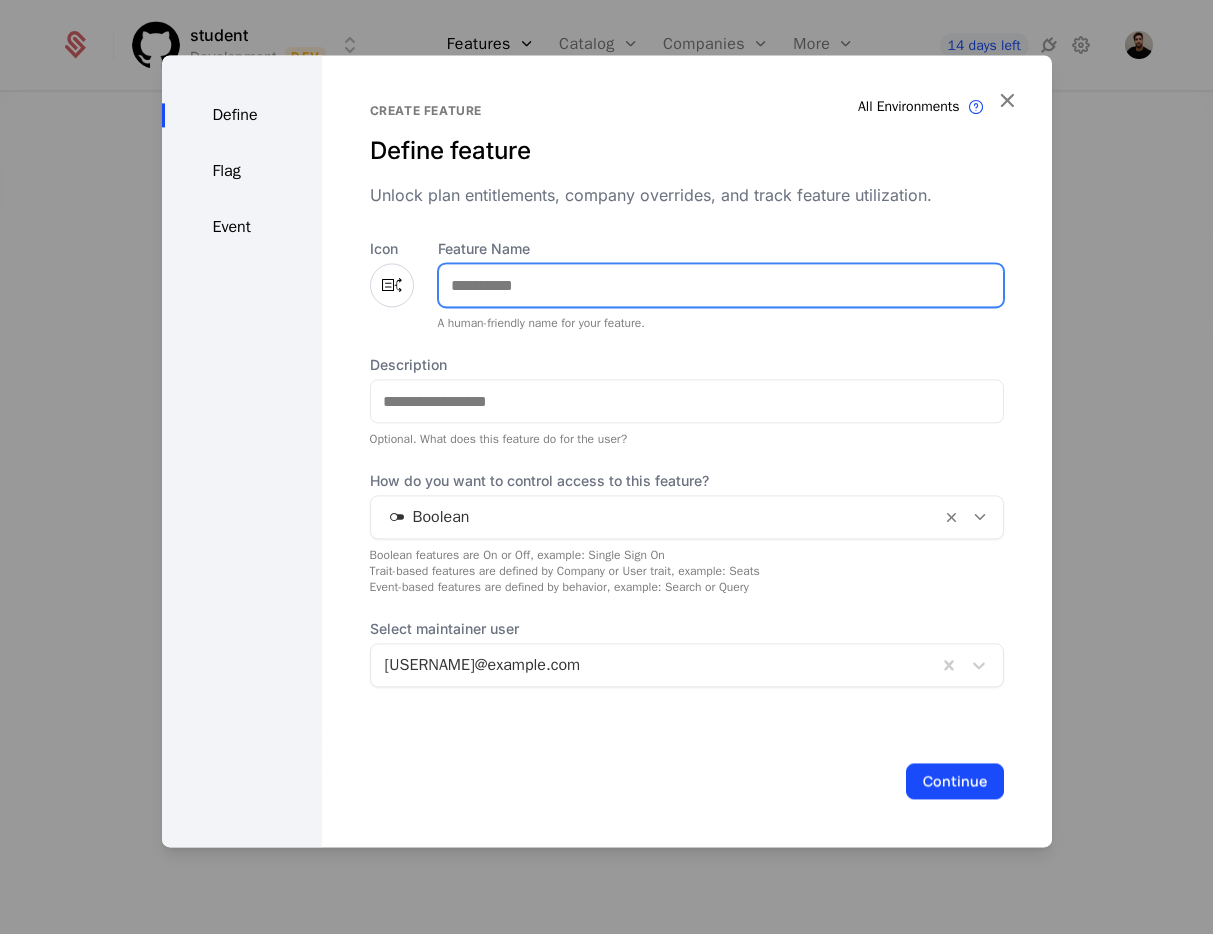 click on "Feature Name" at bounding box center (721, 285) 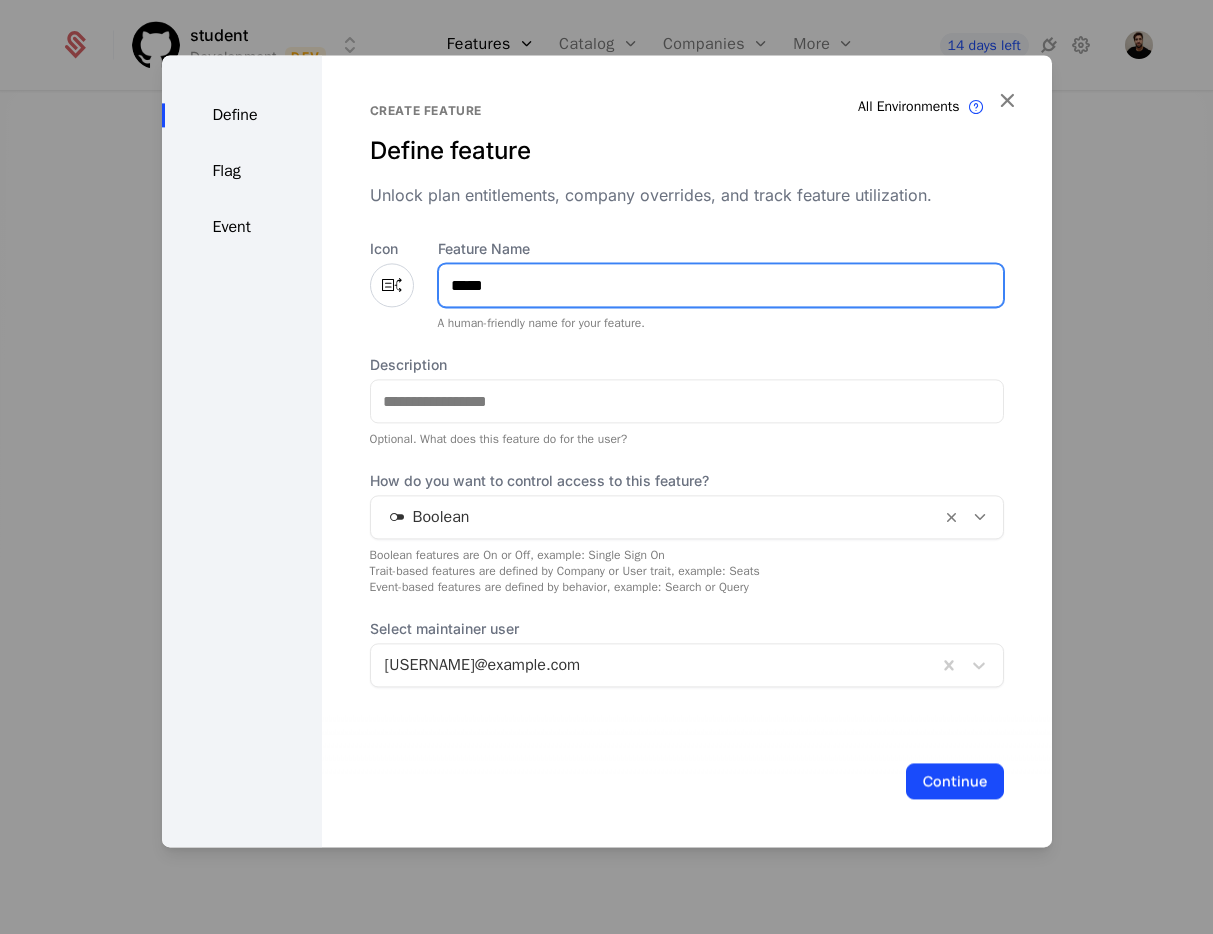 type on "*****" 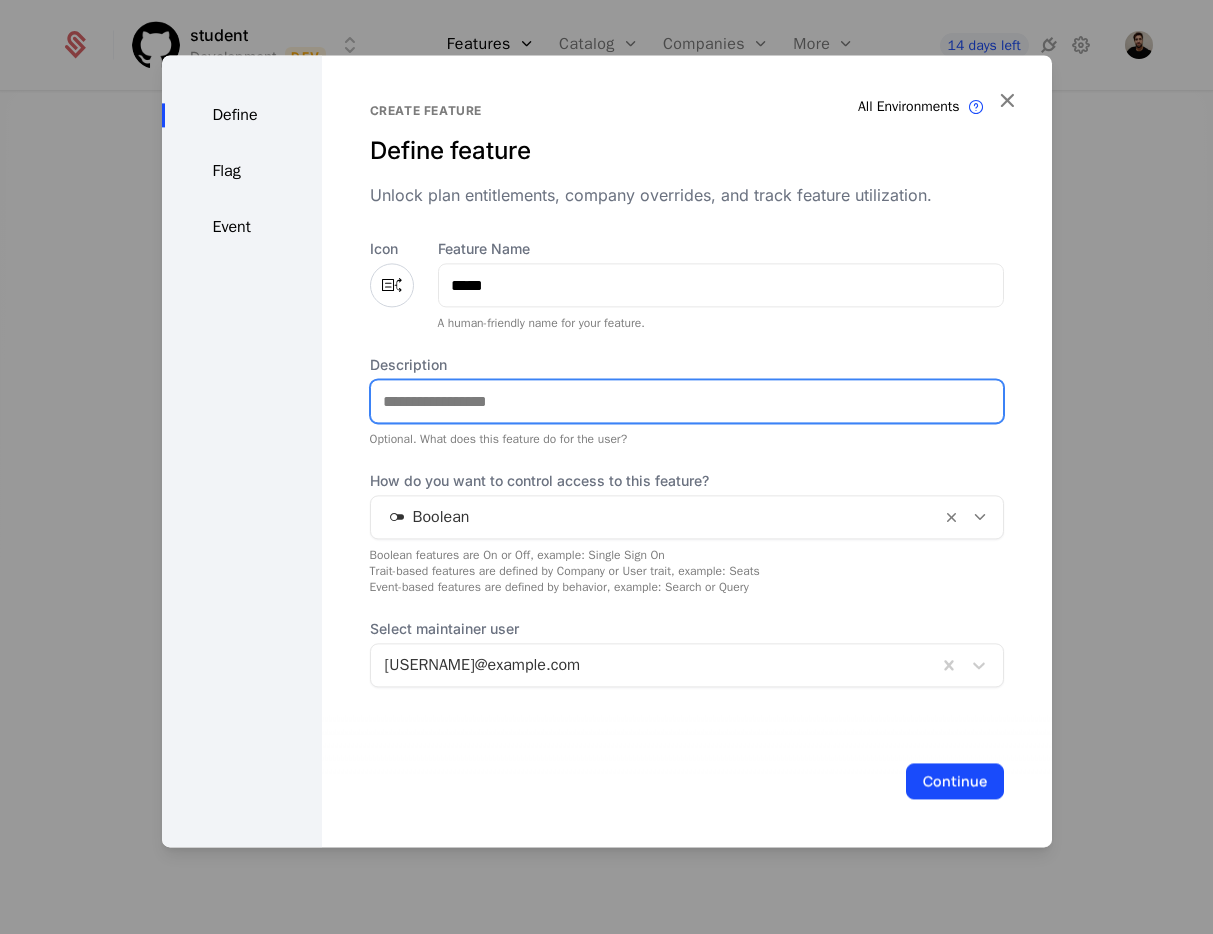 click on "Description" at bounding box center [687, 401] 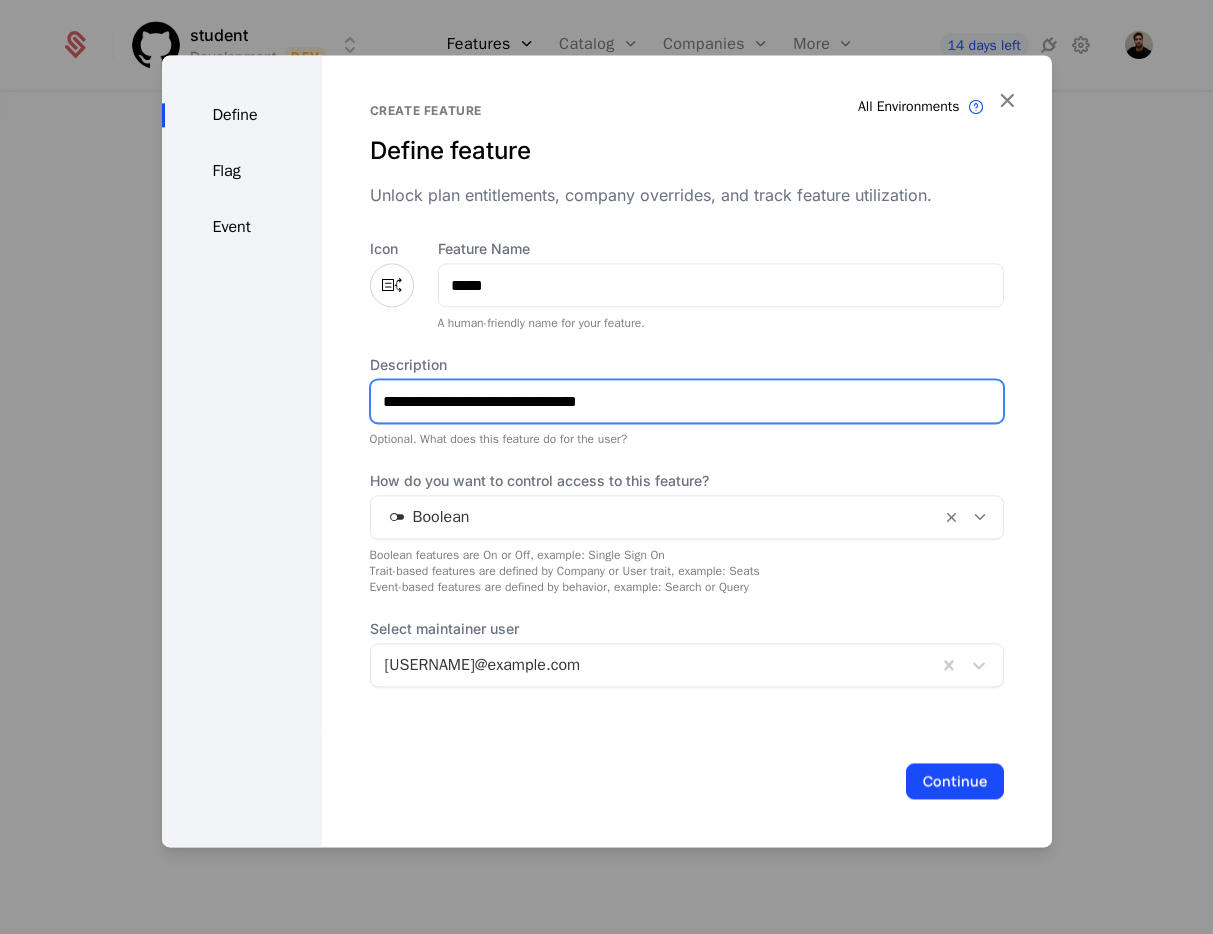 type on "**********" 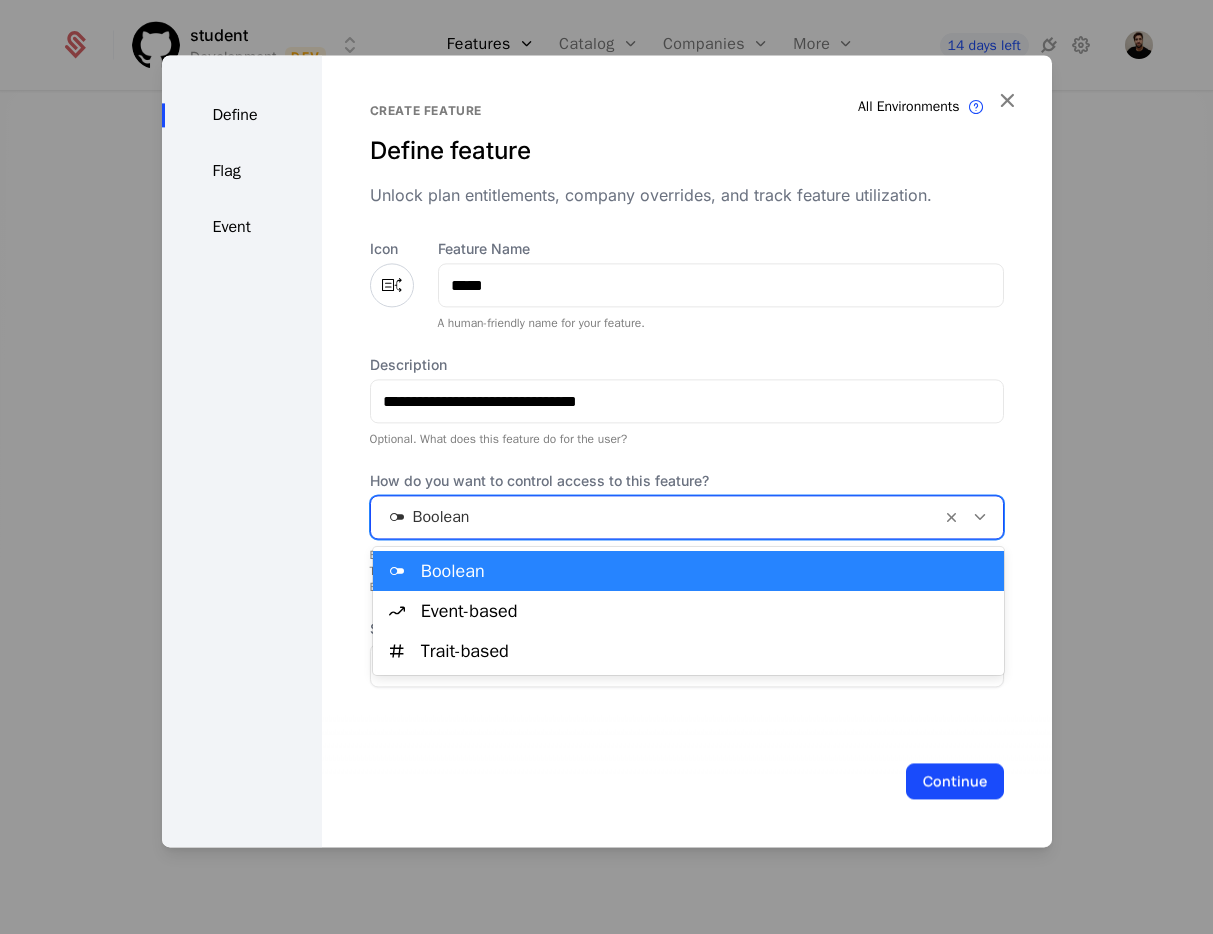 click at bounding box center [656, 517] 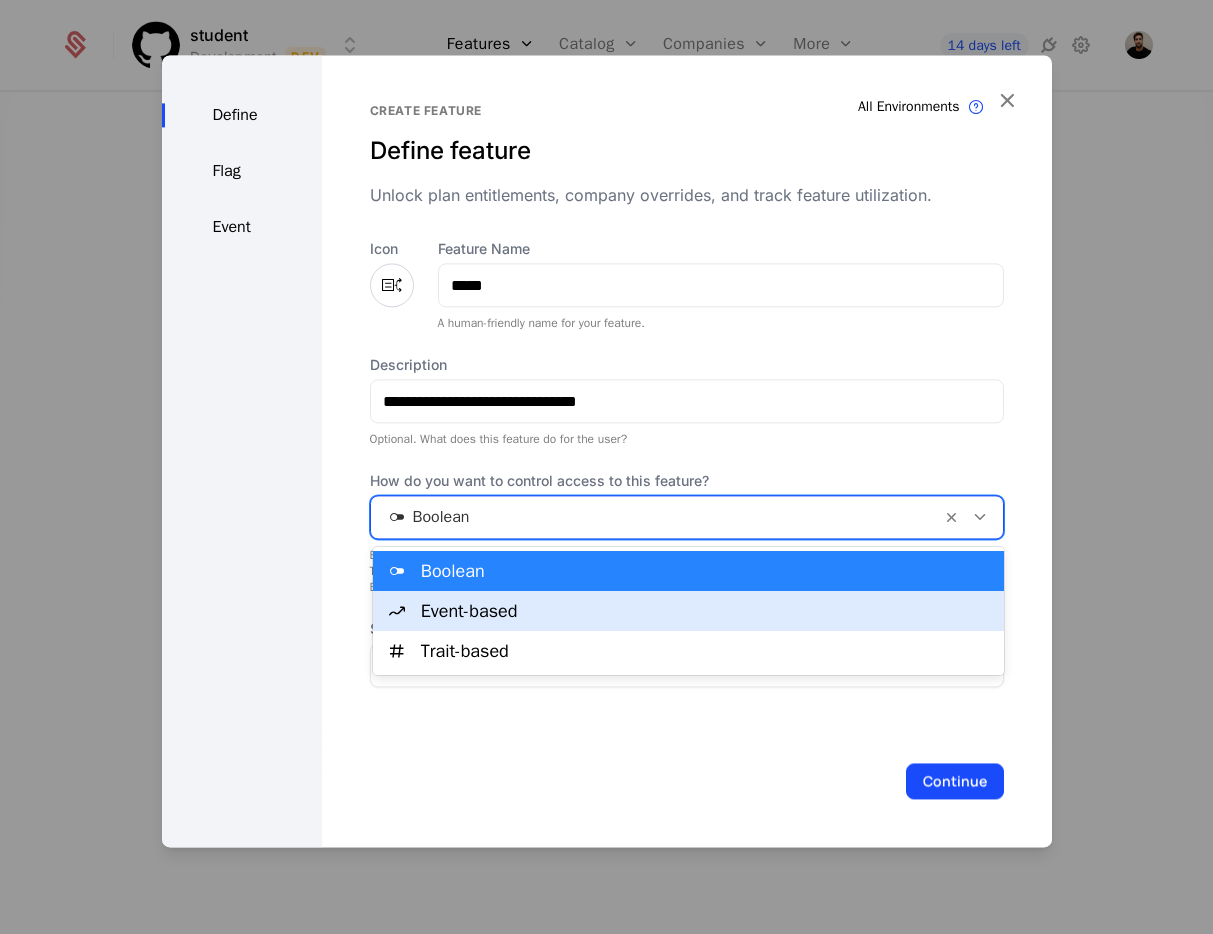 click on "Event-based" at bounding box center (706, 611) 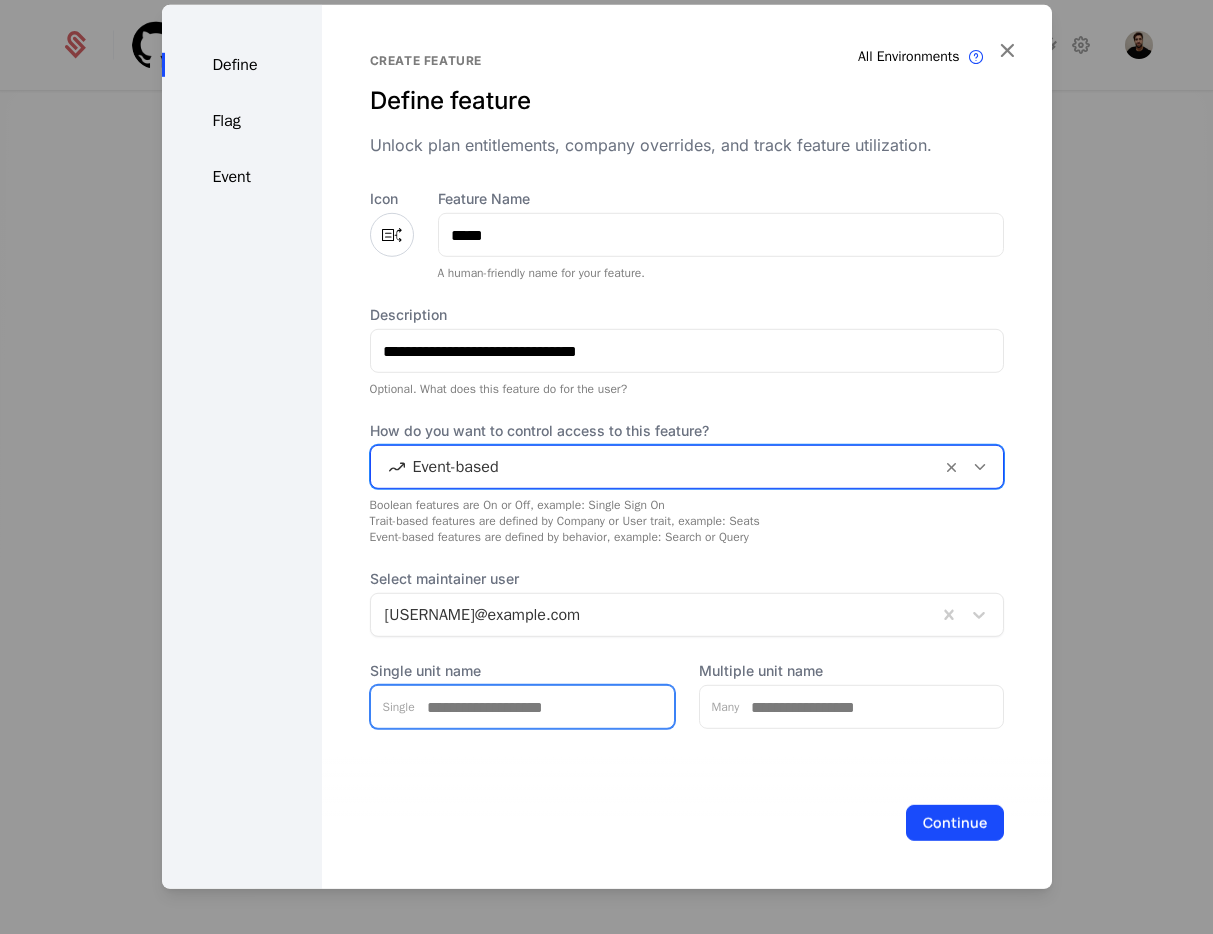 click on "Single unit name" at bounding box center (544, 707) 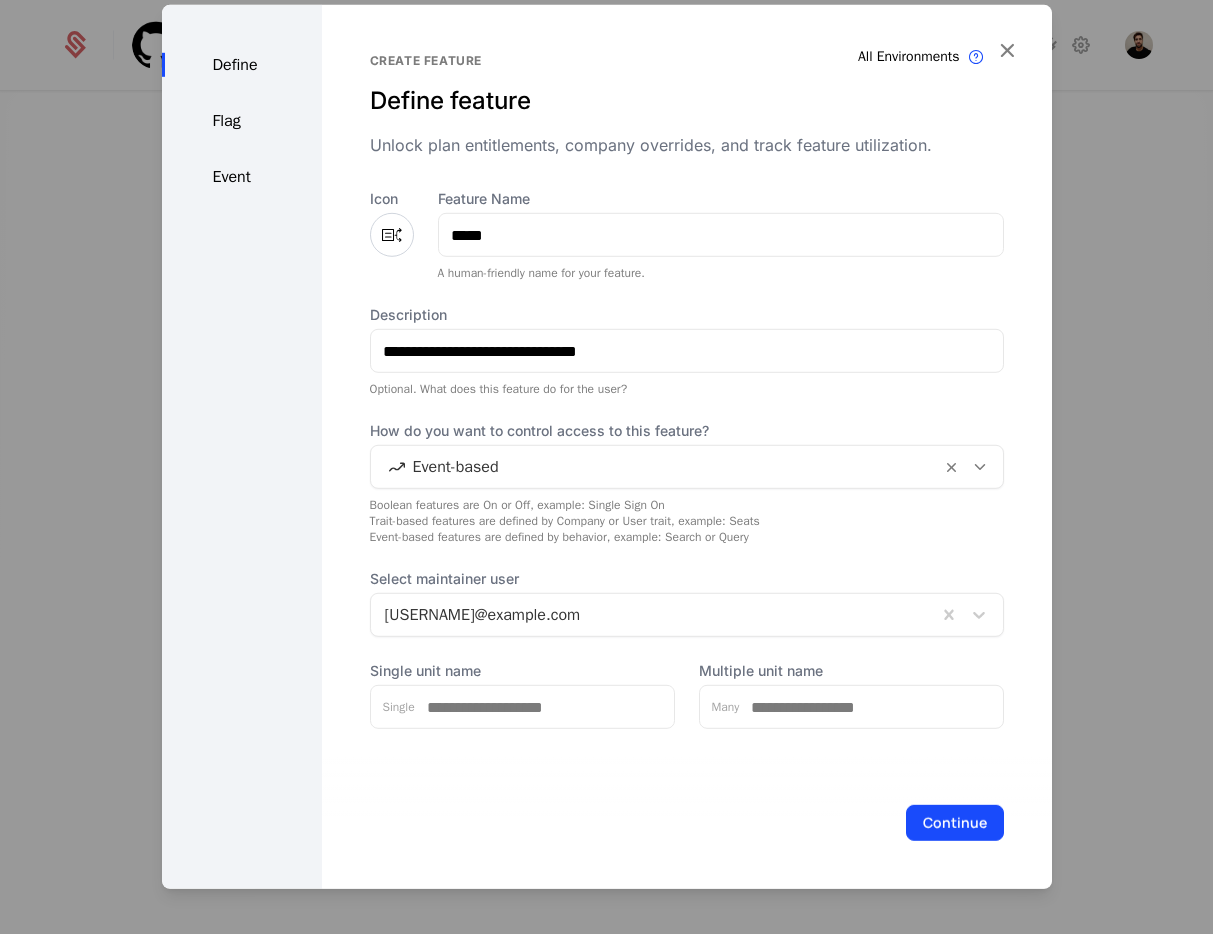 click at bounding box center [656, 467] 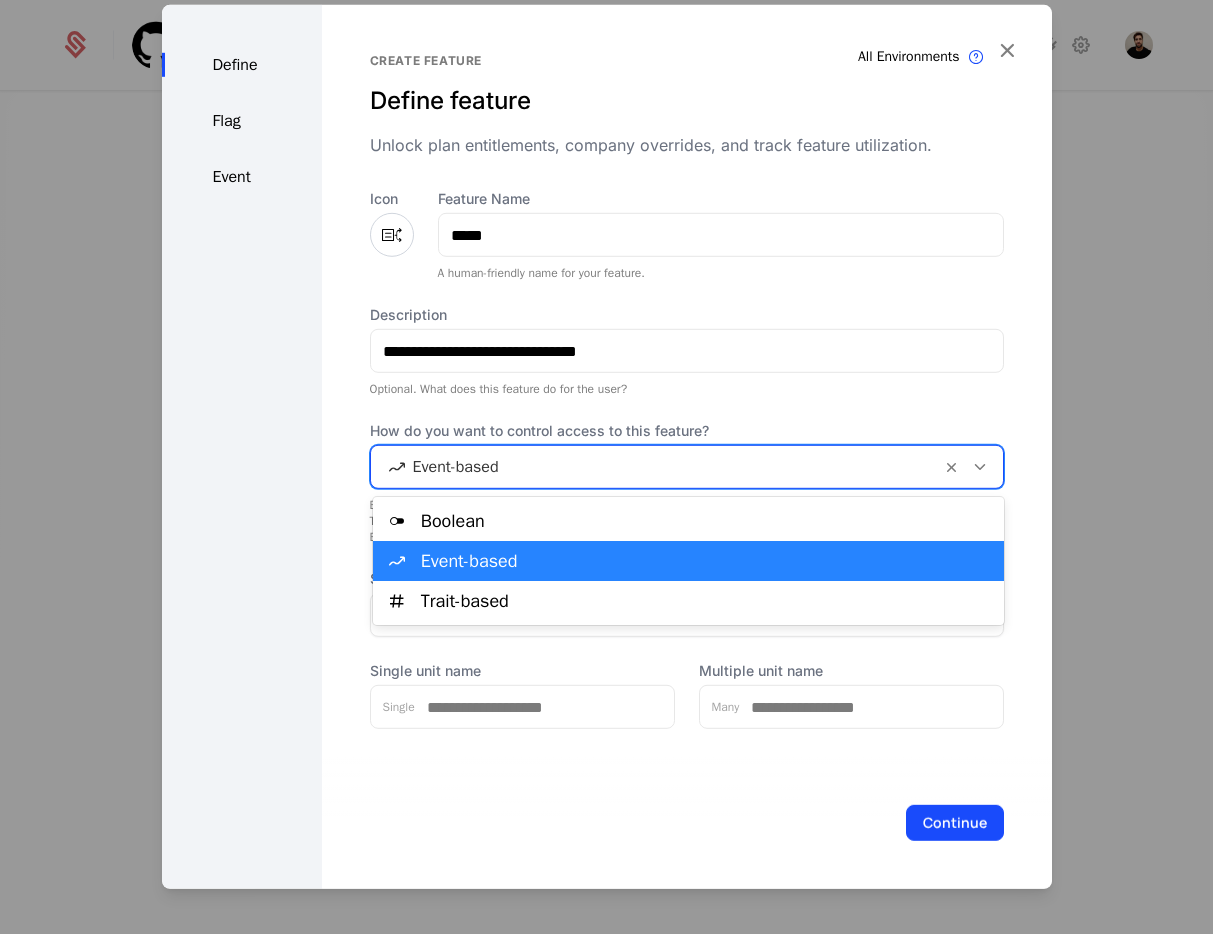 click at bounding box center [656, 467] 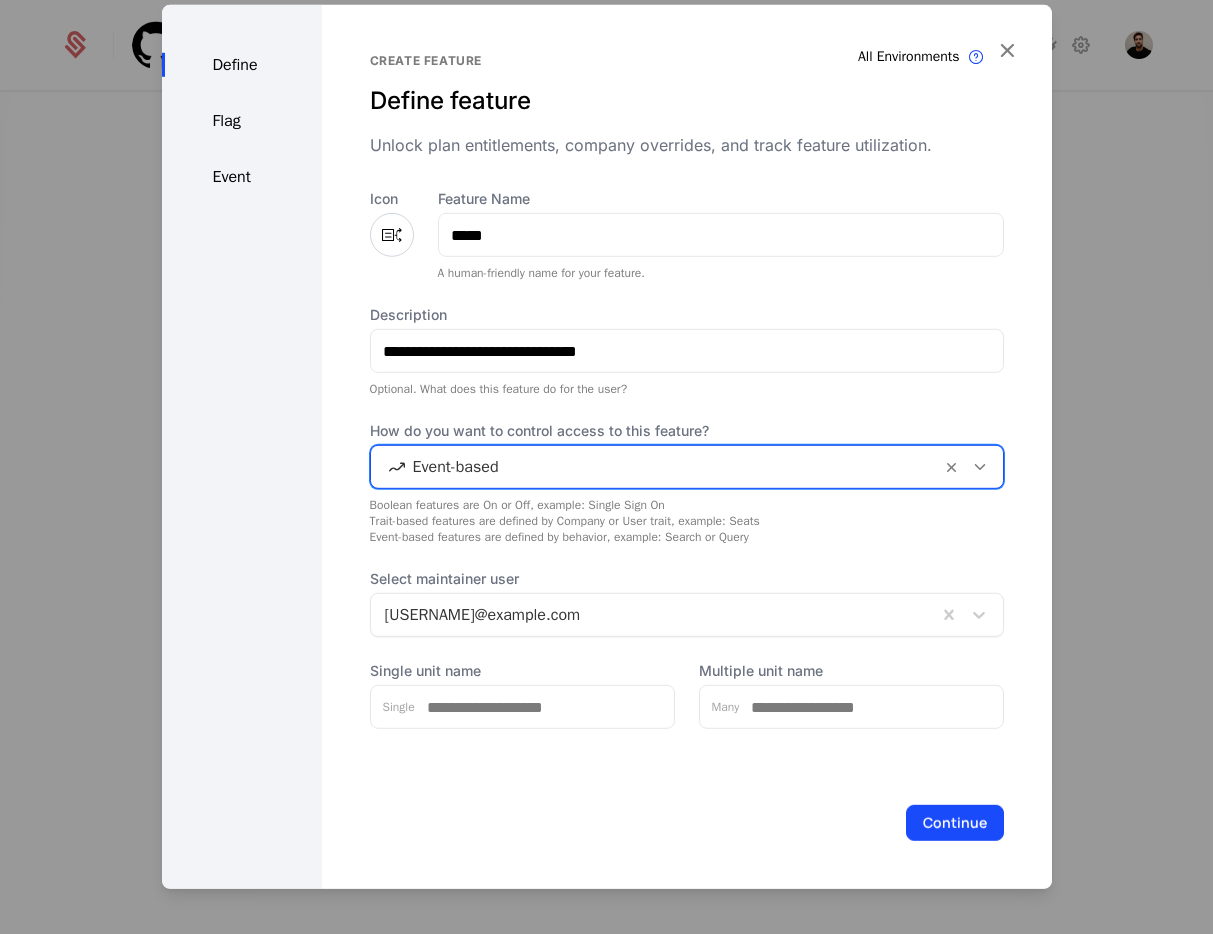 click on "Continue" at bounding box center [687, 823] 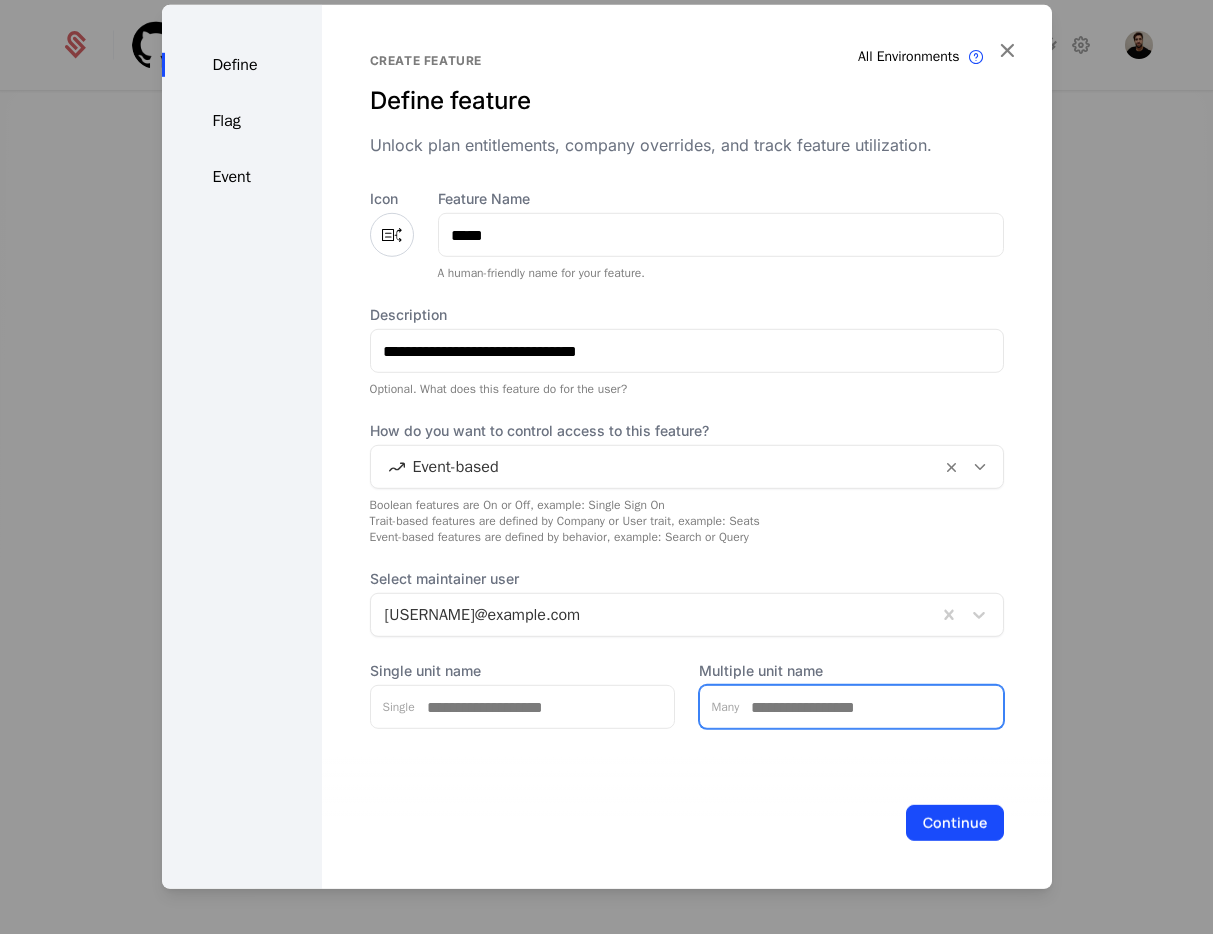 click on "Multiple unit name" at bounding box center (870, 707) 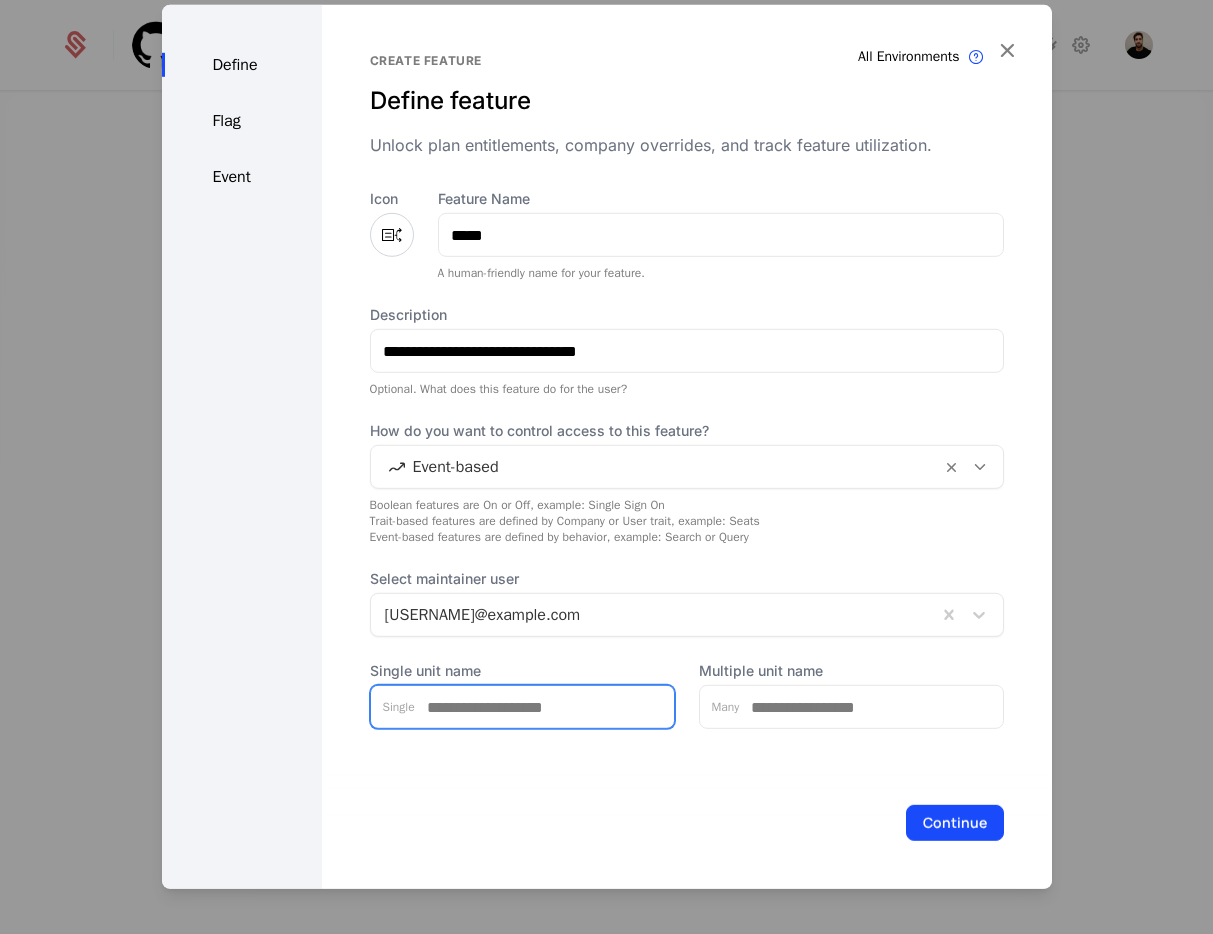 click on "Single unit name" at bounding box center (544, 707) 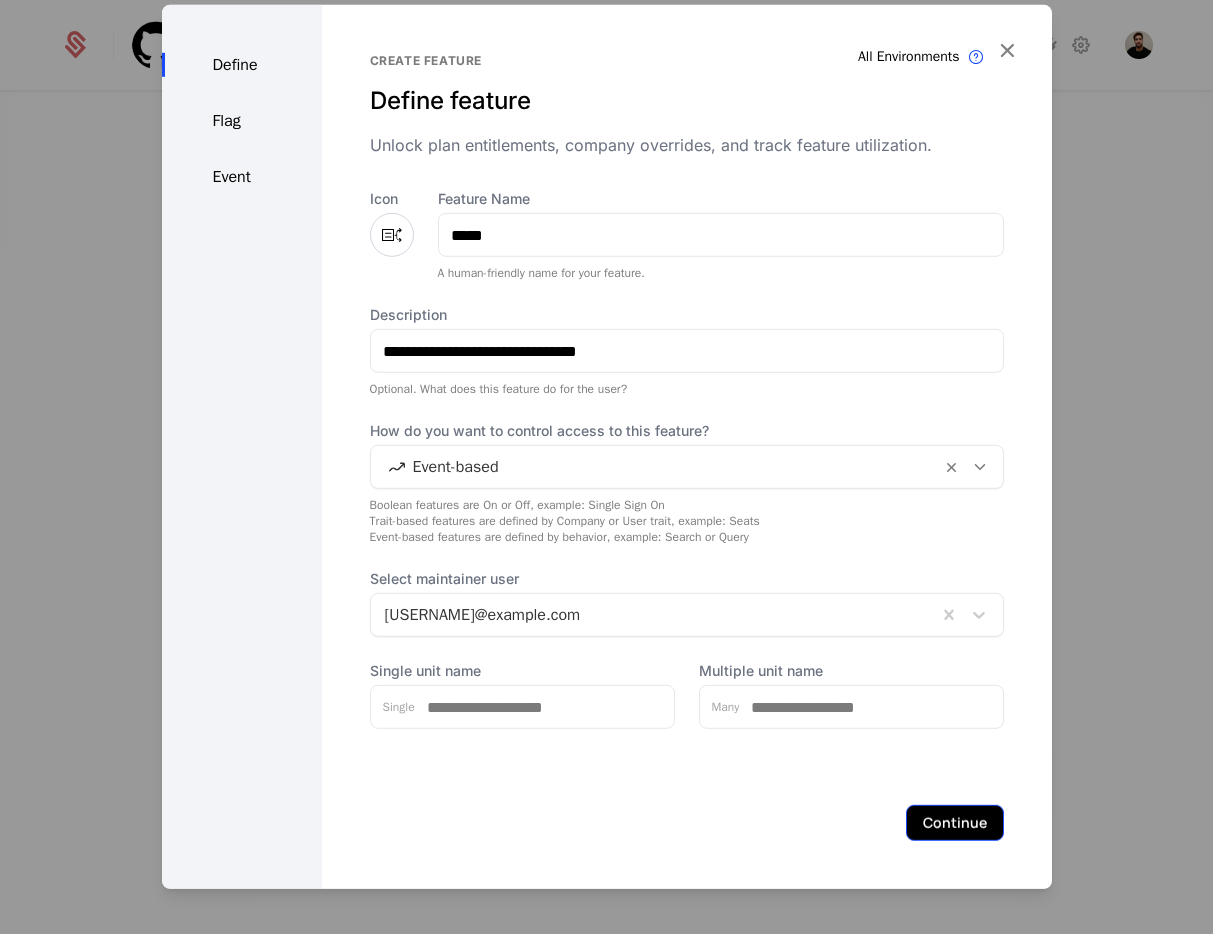click on "Continue" at bounding box center (955, 823) 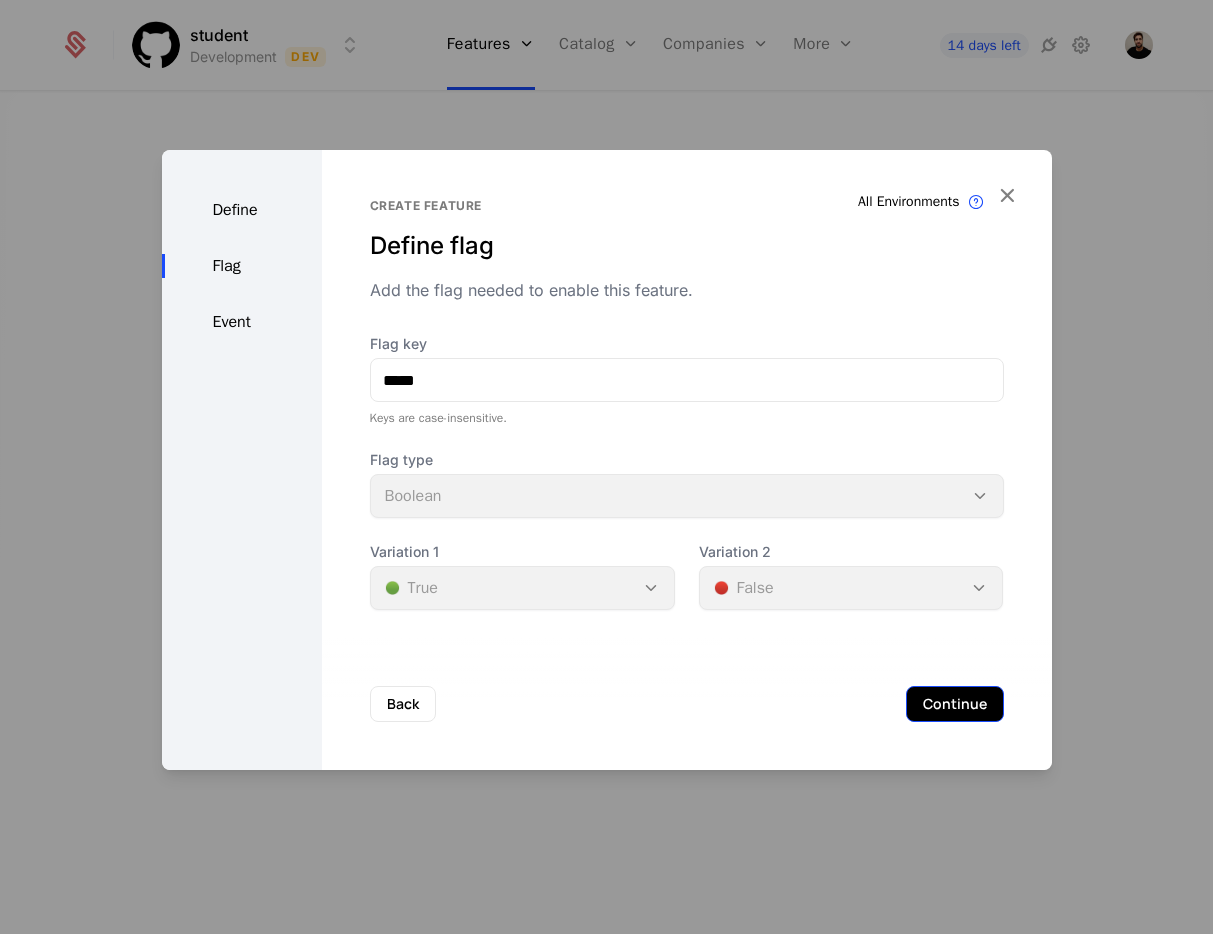 click on "Continue" at bounding box center [955, 704] 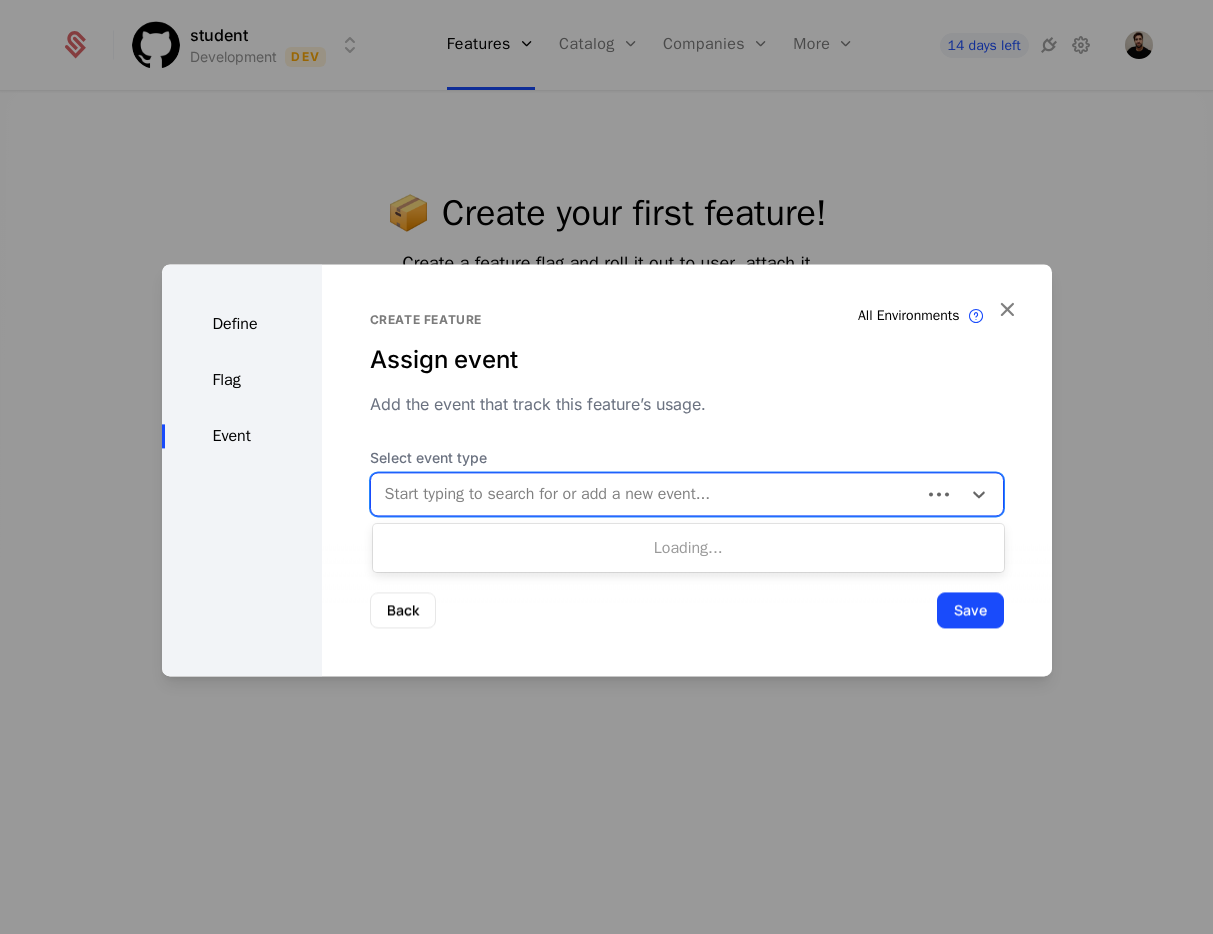 click at bounding box center (646, 494) 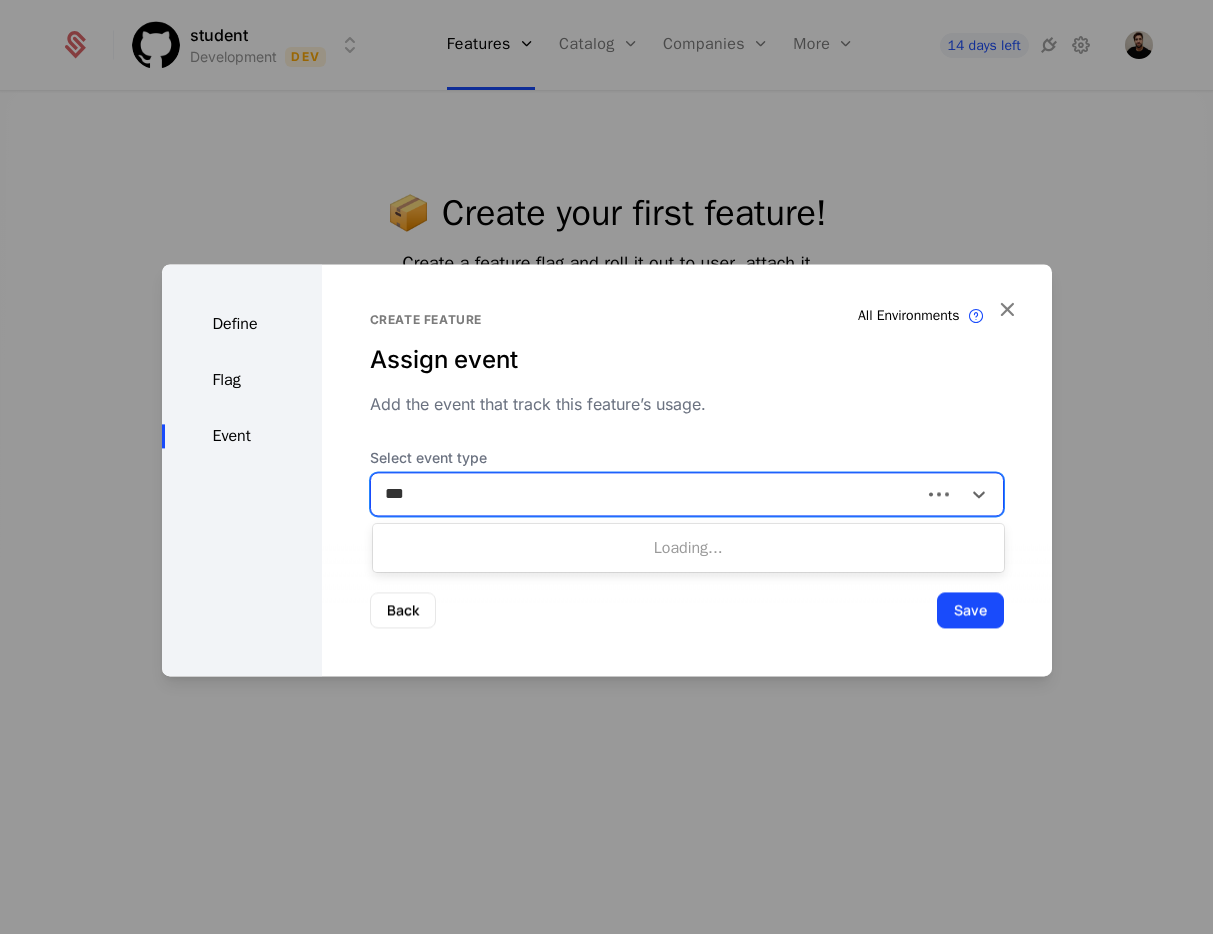 type on "****" 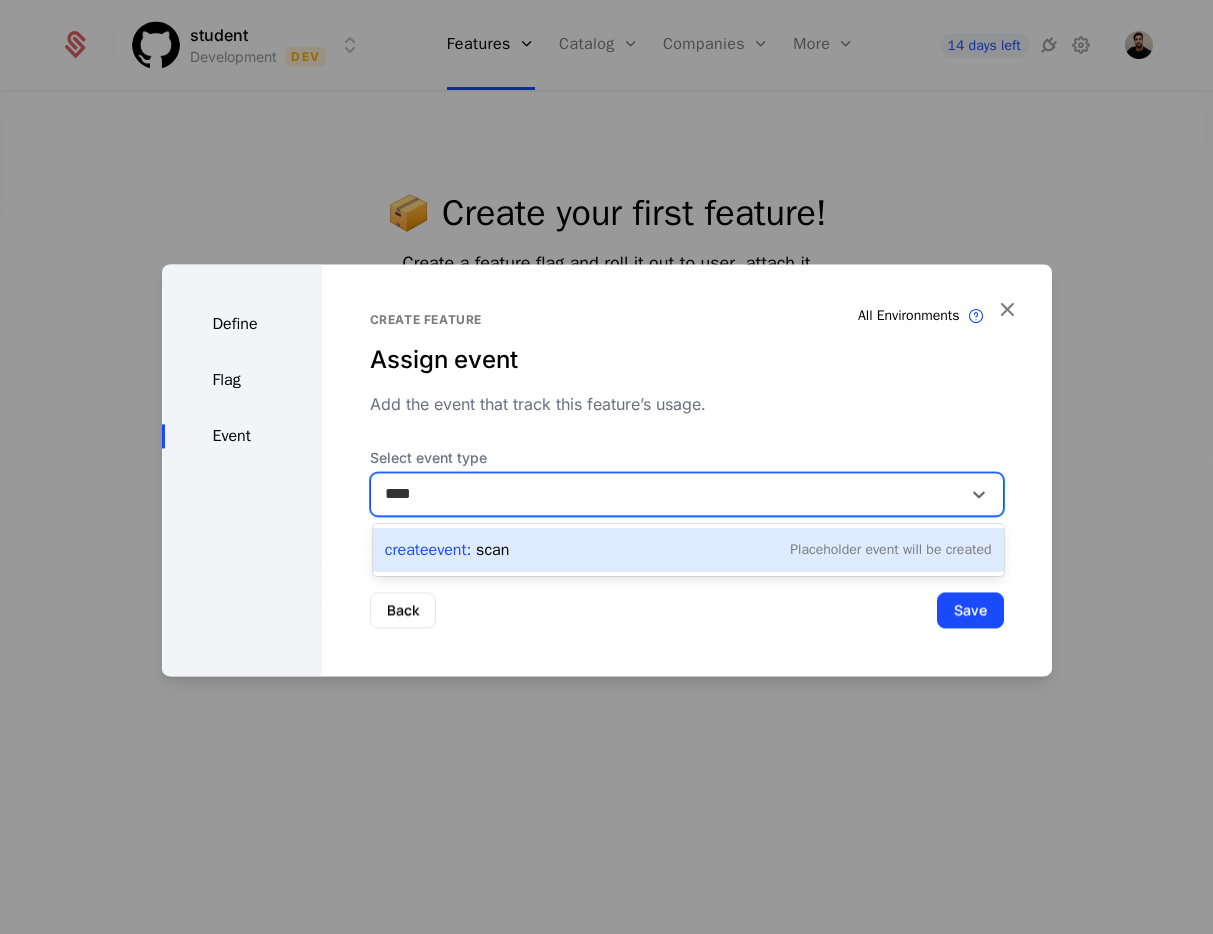 click on "Create  Event :   scan Placeholder   Event   will be created" at bounding box center [688, 550] 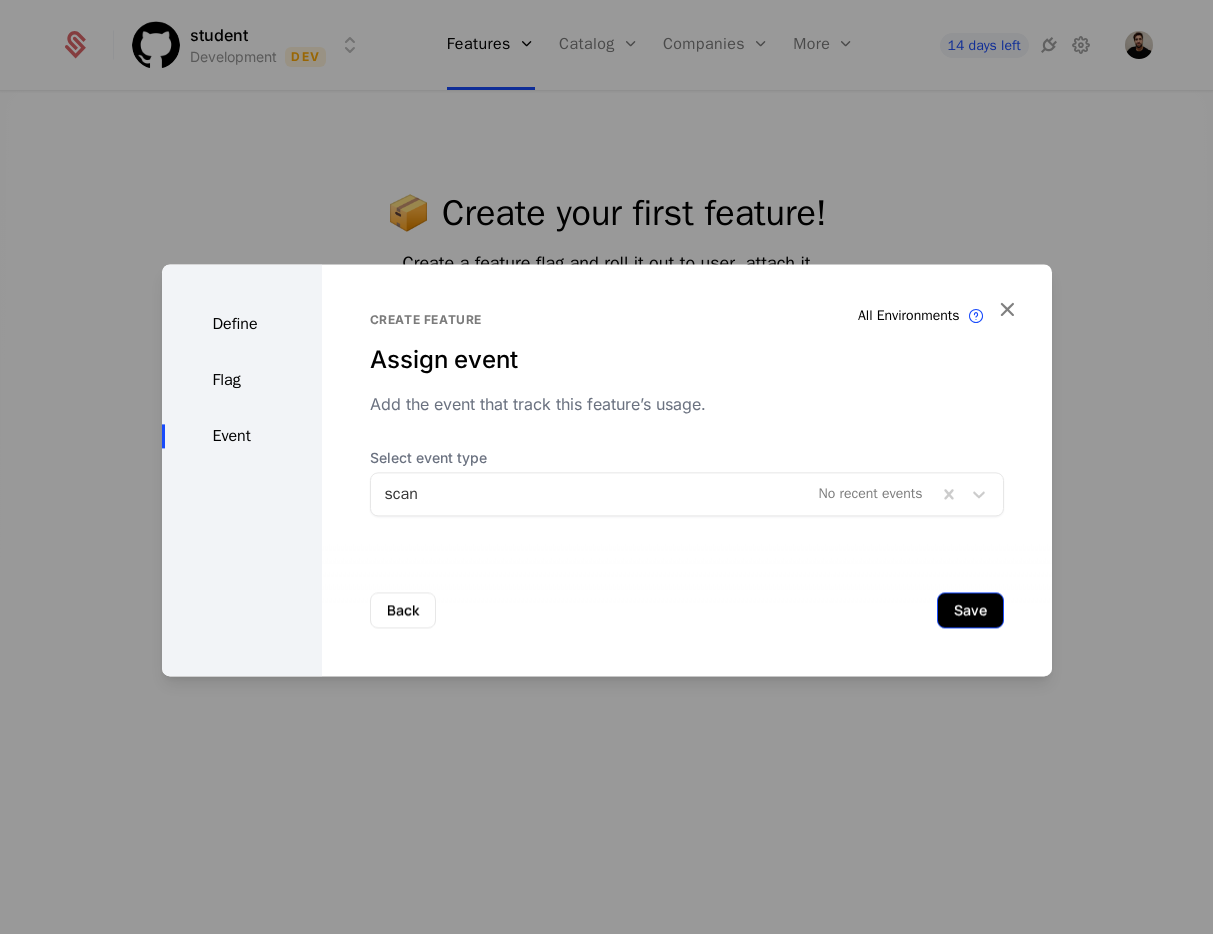 click on "Save" at bounding box center (970, 610) 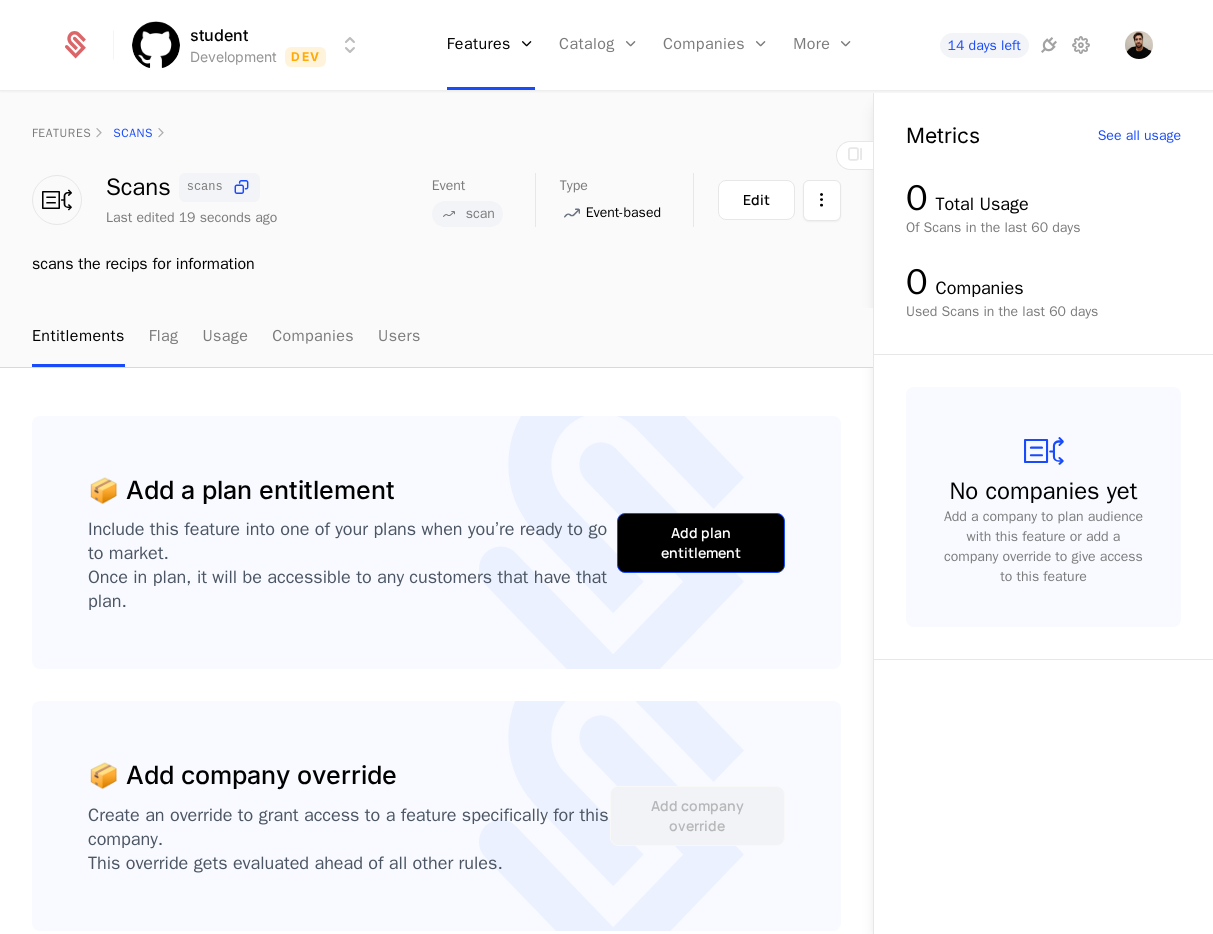 click on "Add plan entitlement" at bounding box center [701, 543] 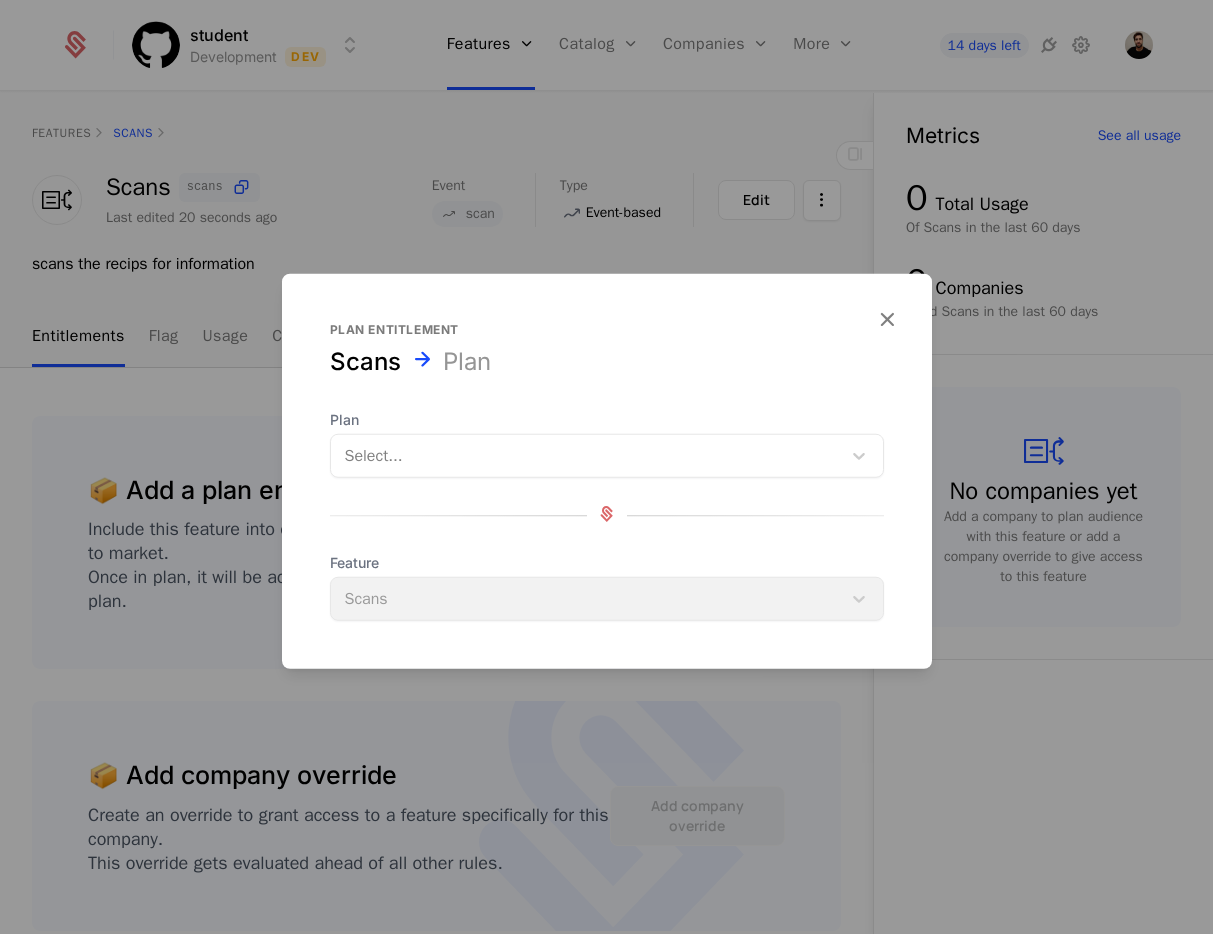 click at bounding box center [586, 456] 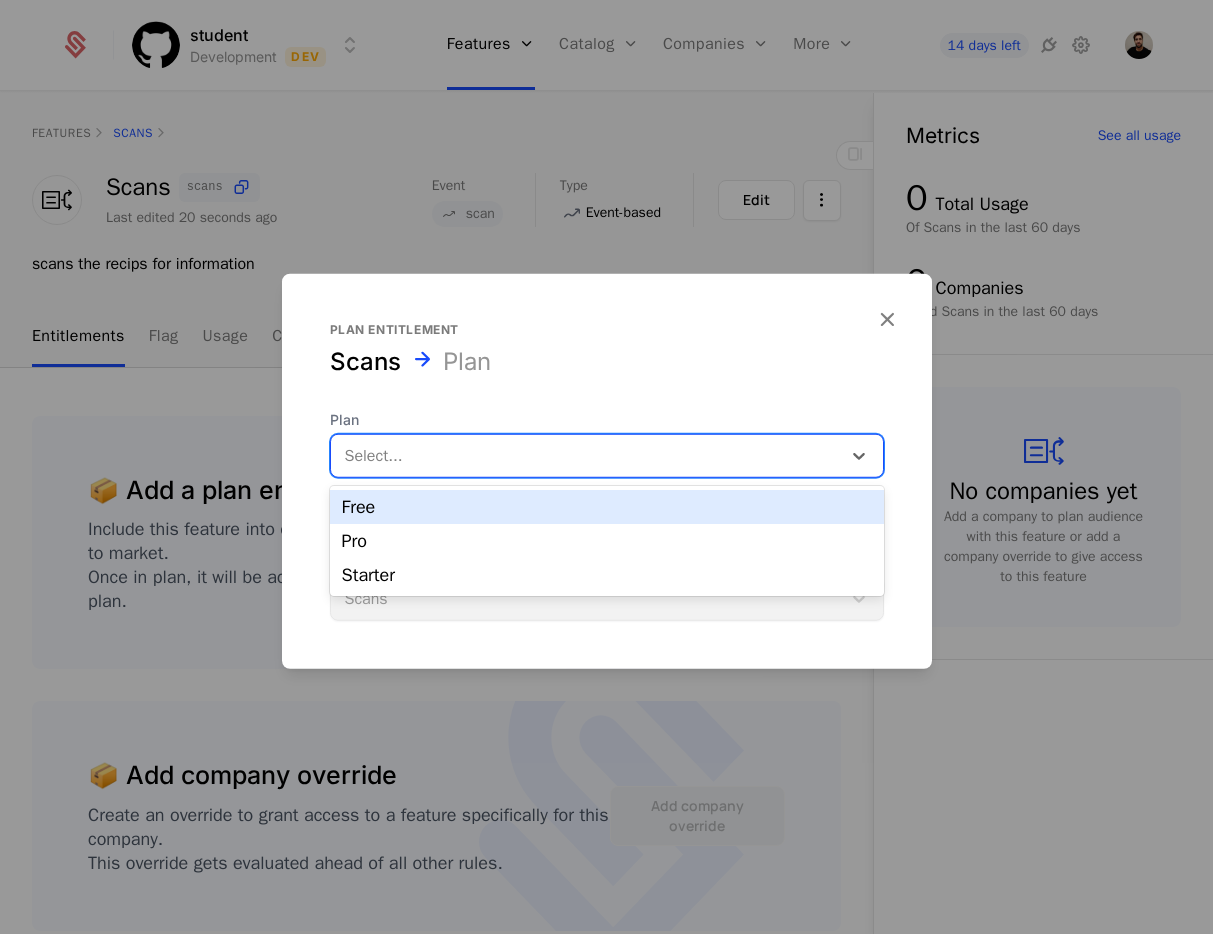 click on "Free" at bounding box center (607, 507) 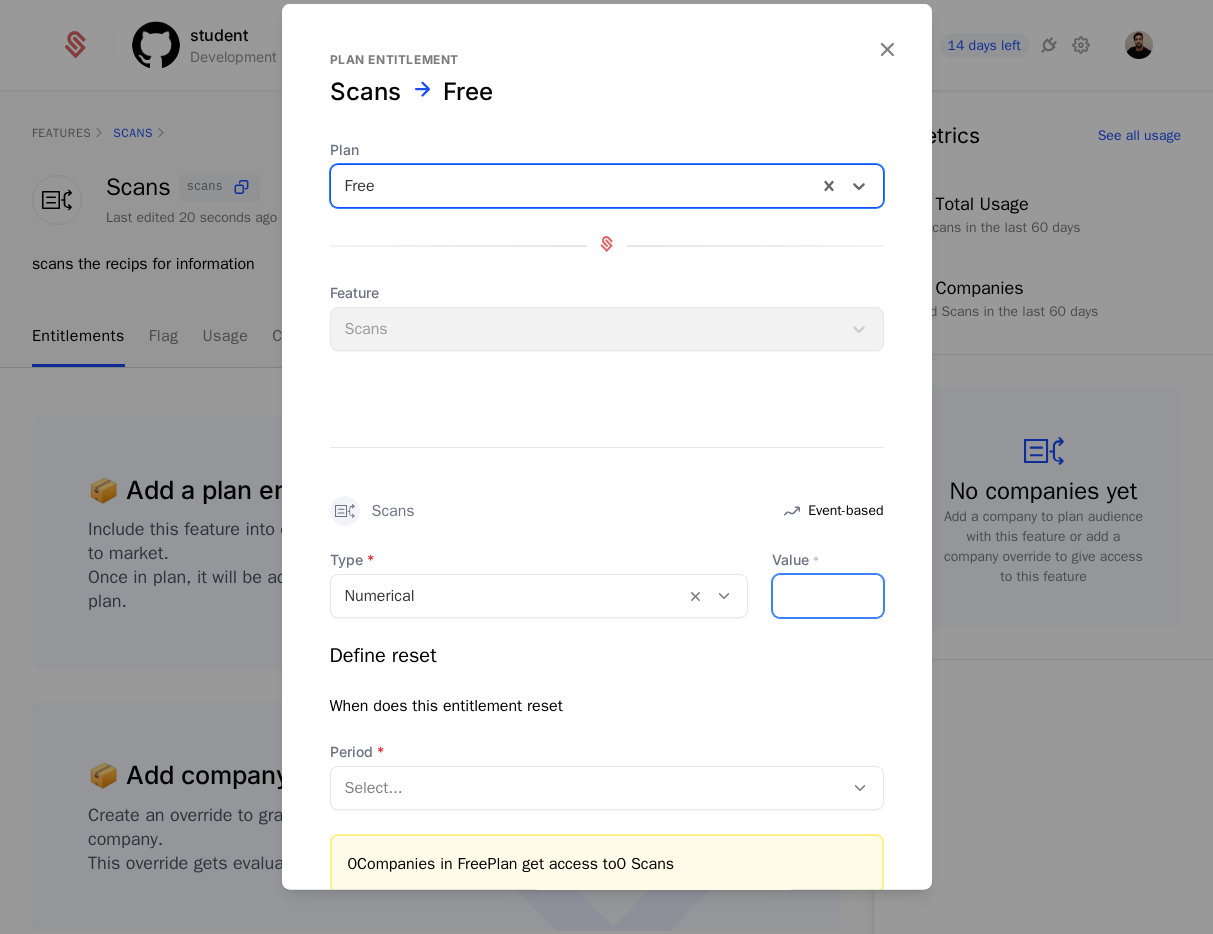 click on "Value *" at bounding box center (828, 596) 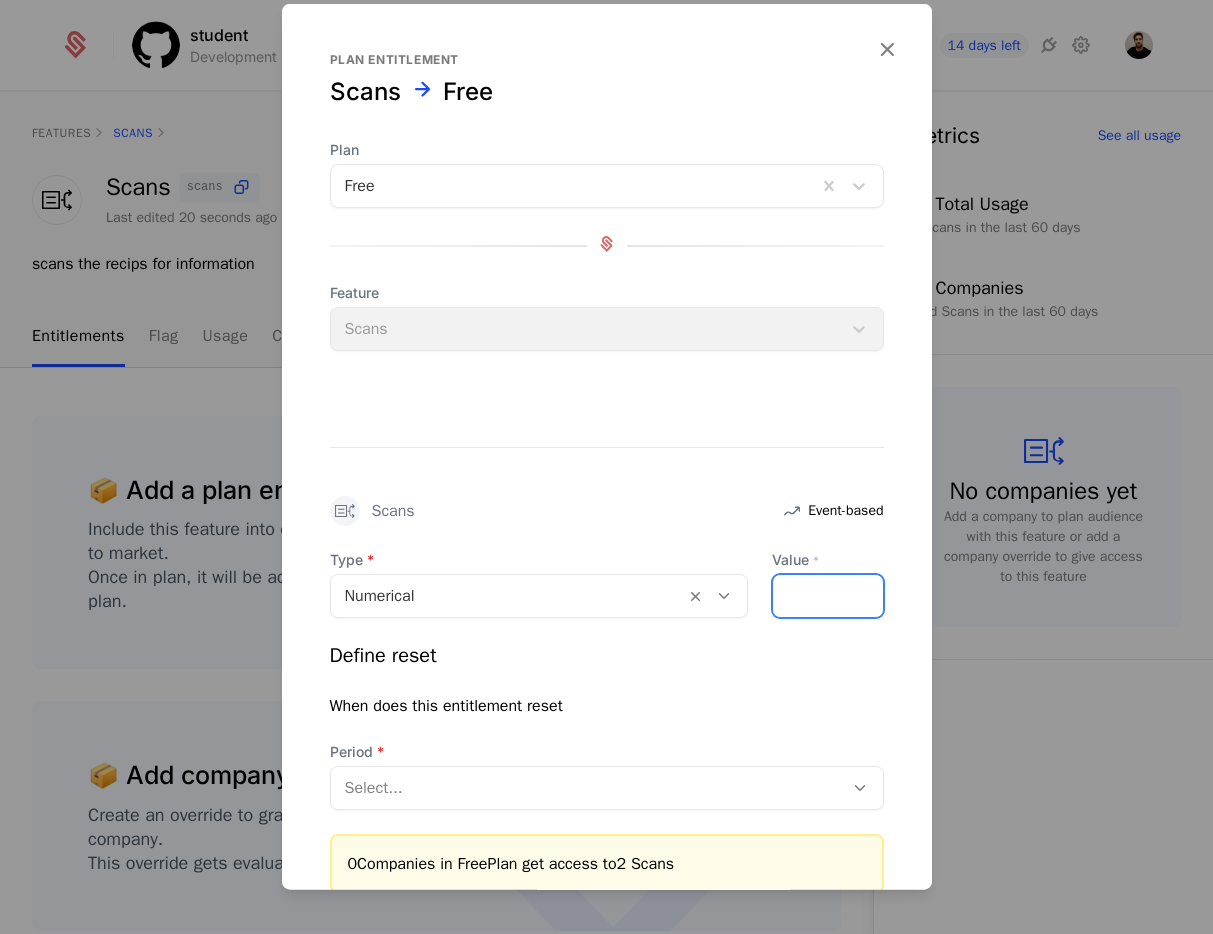 type on "*" 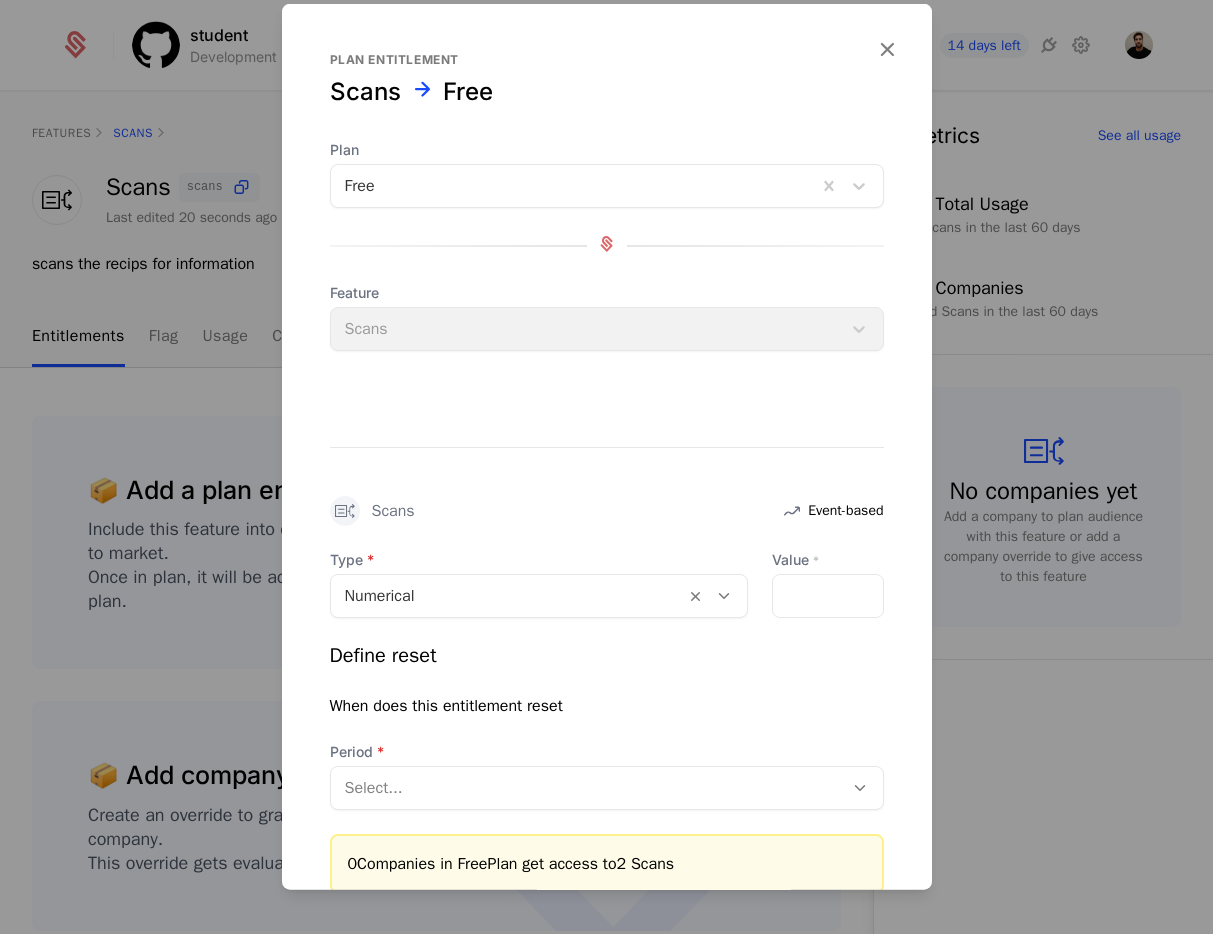 click on "Select..." at bounding box center [587, 788] 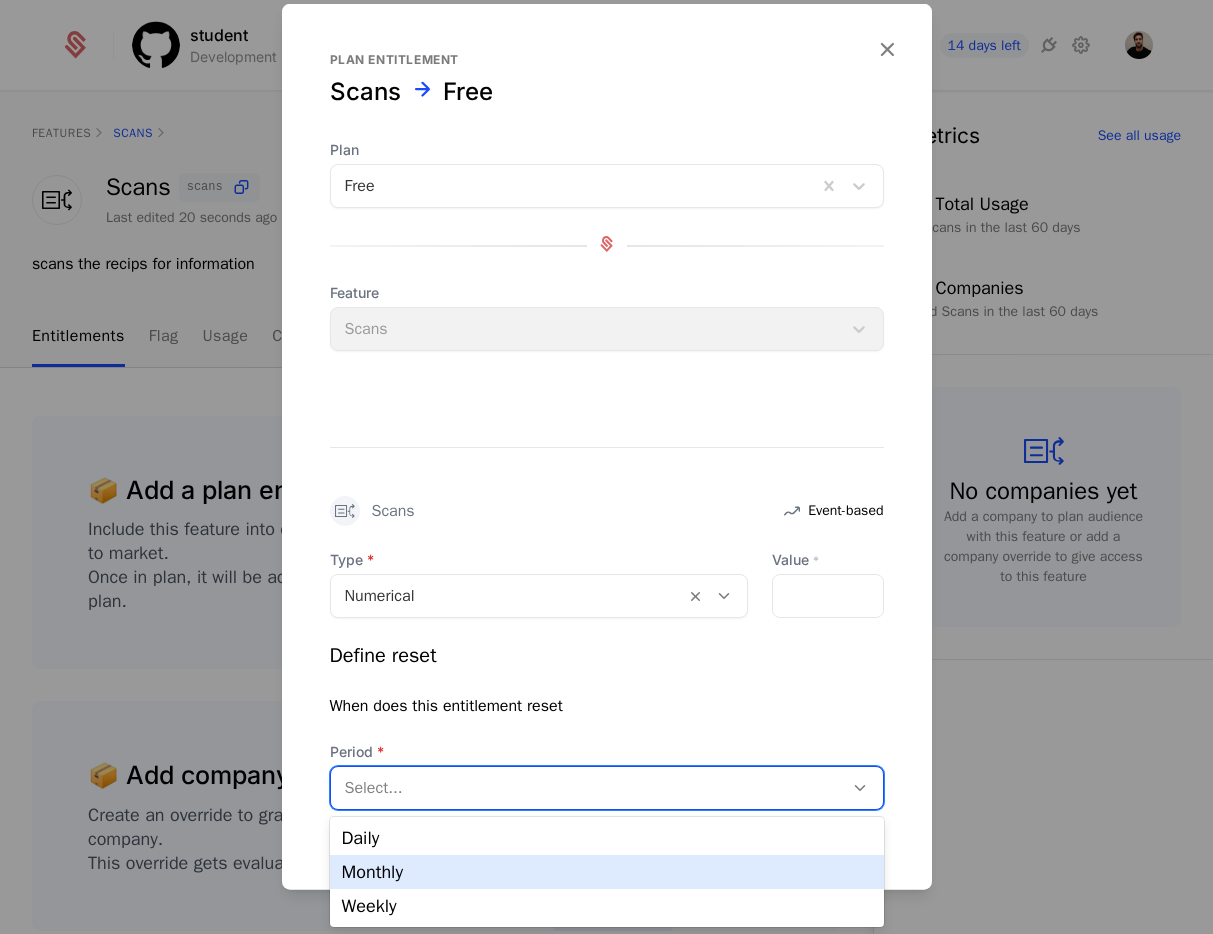 click on "Monthly" at bounding box center [607, 872] 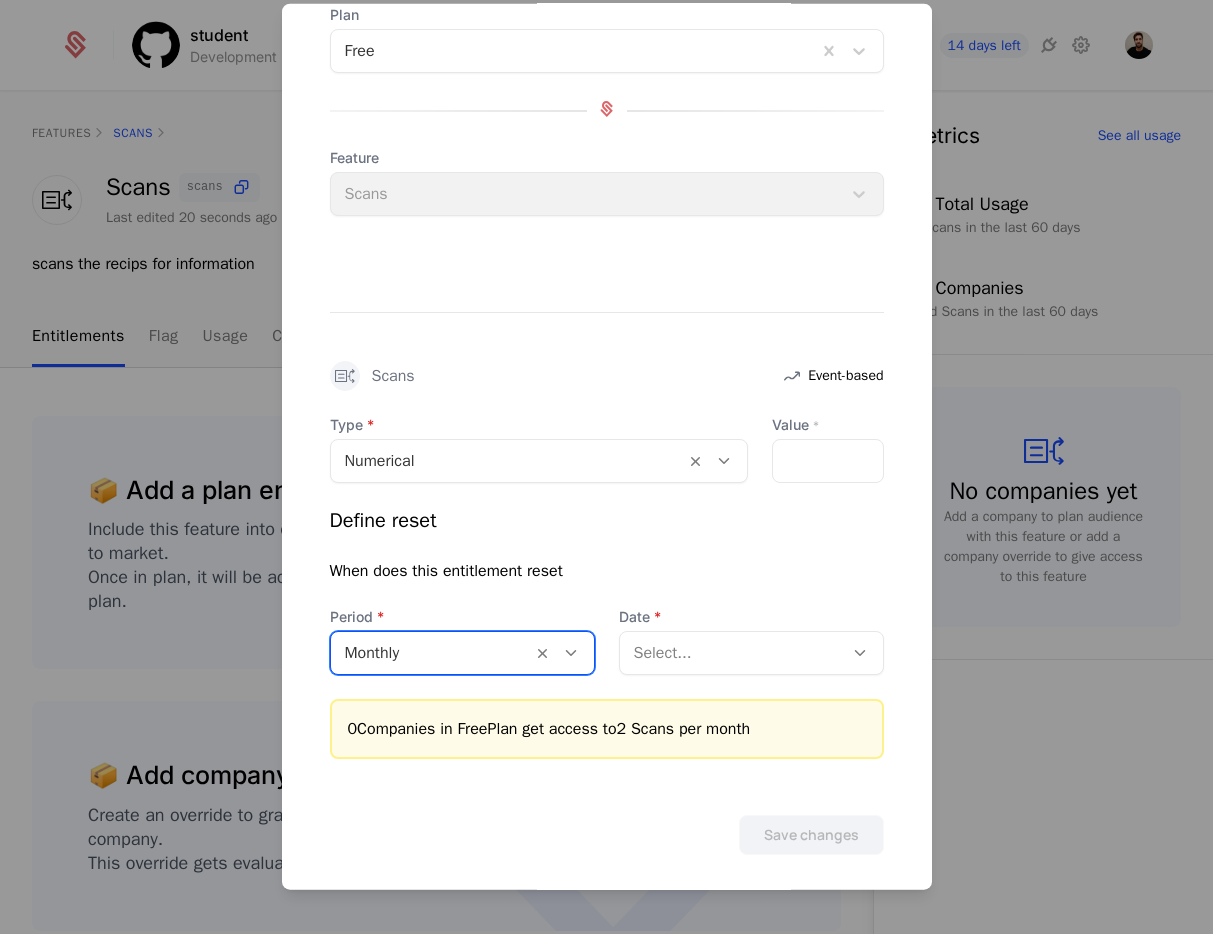 scroll, scrollTop: 147, scrollLeft: 0, axis: vertical 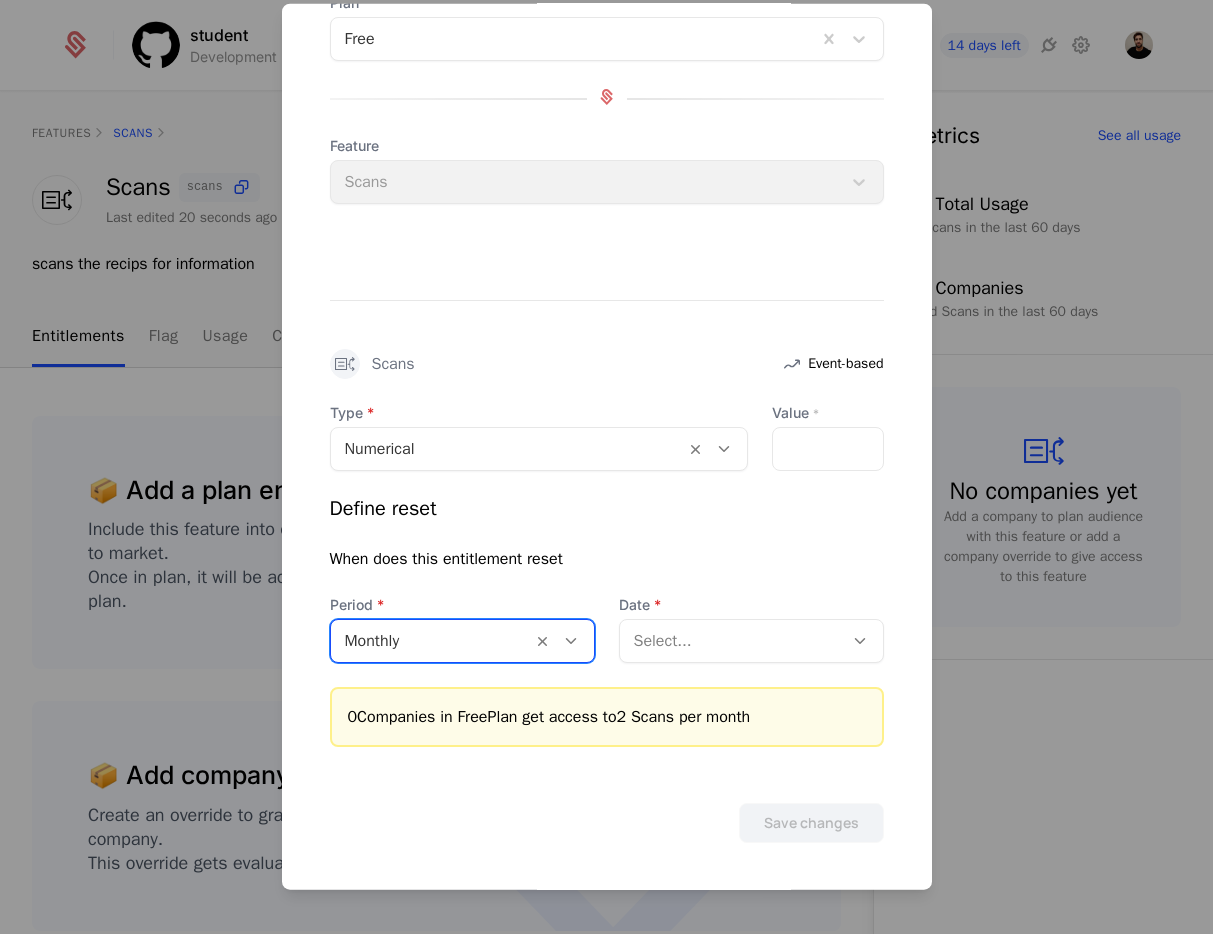 click on "Select..." at bounding box center (751, 641) 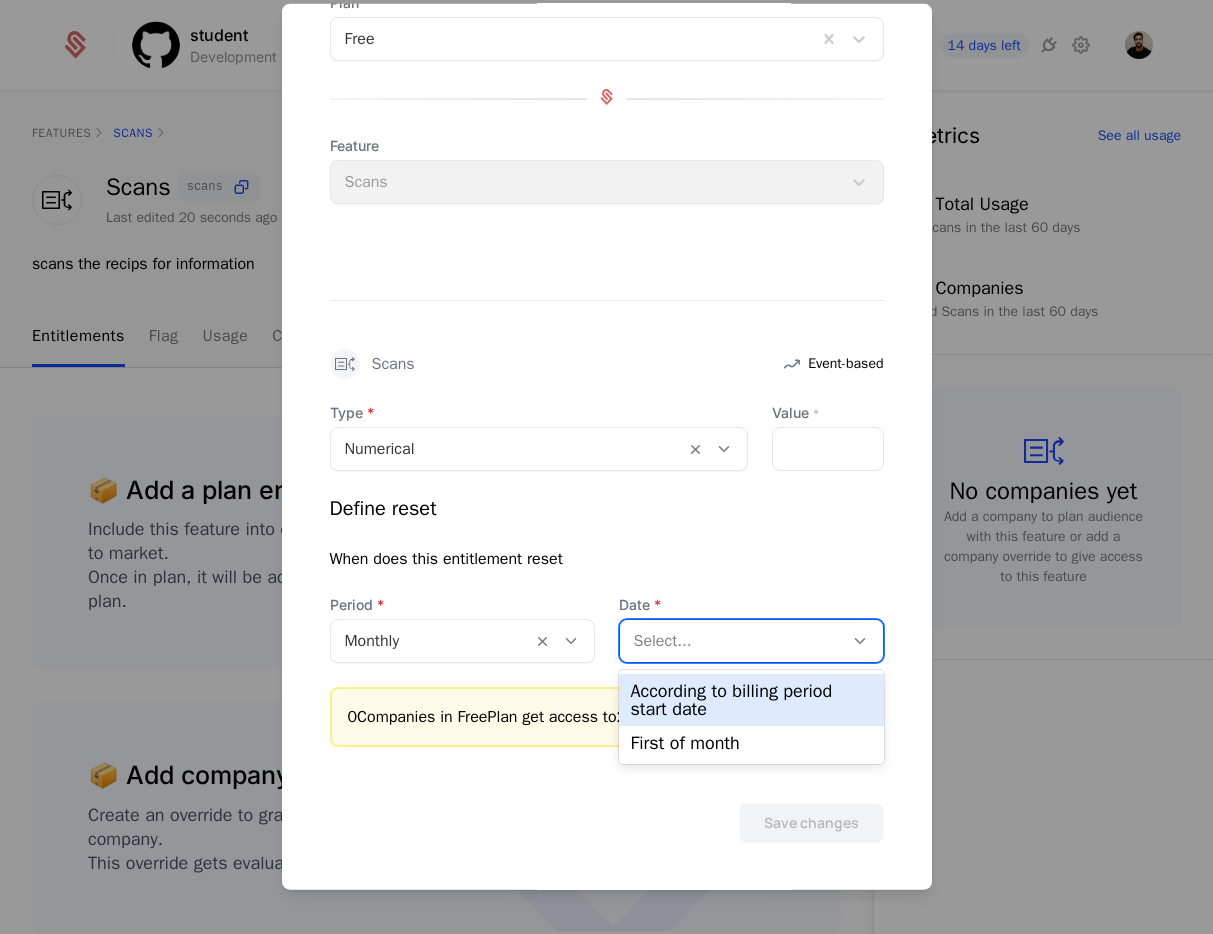 click on "According to billing period start date" at bounding box center (751, 700) 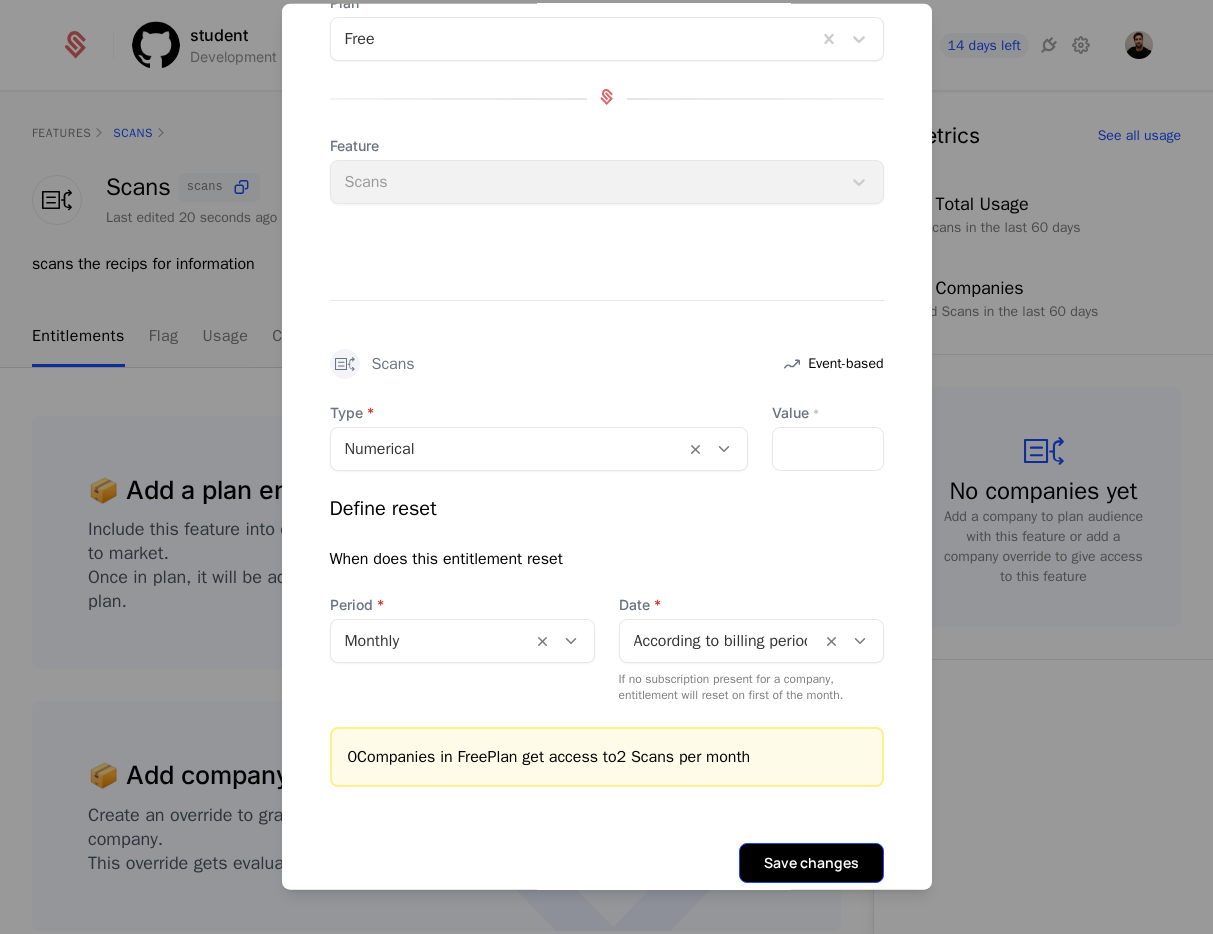 click on "Save changes" at bounding box center (811, 863) 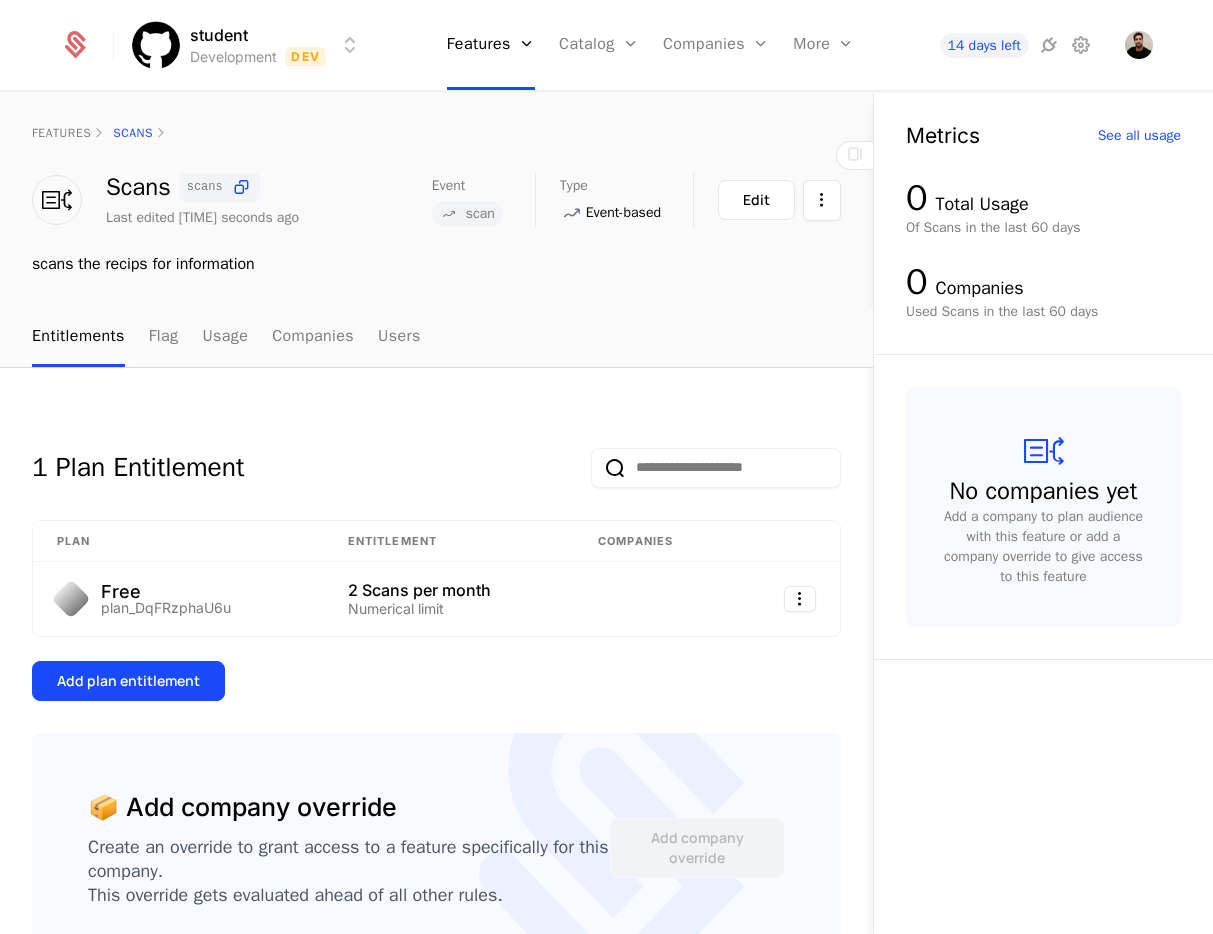 click on "1 Plan Entitlement Plan Entitlement Companies Free plan_DqFRzphaU6u 2 Scans per month Numerical limit Add plan entitlement" at bounding box center [436, 559] 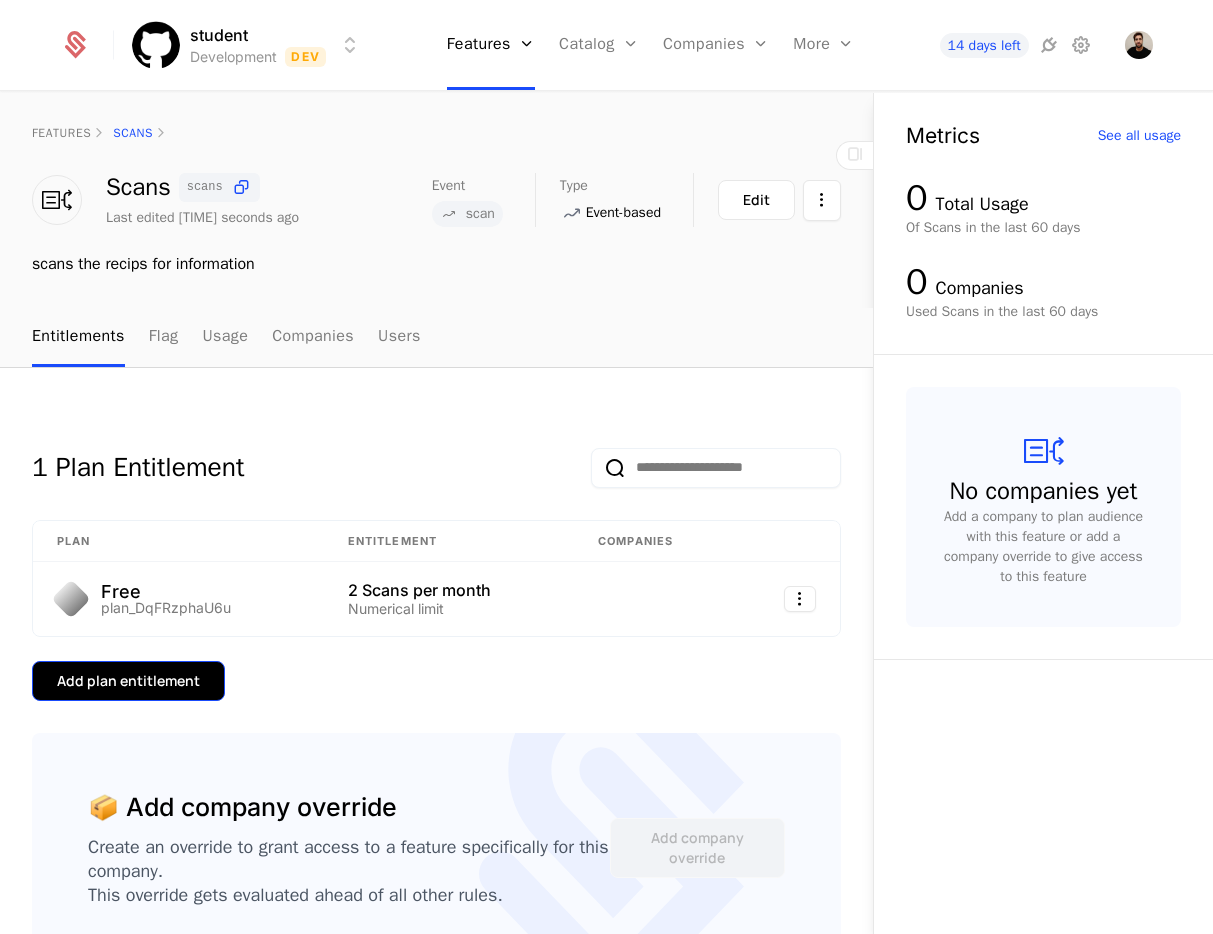 click on "Add plan entitlement" at bounding box center [128, 681] 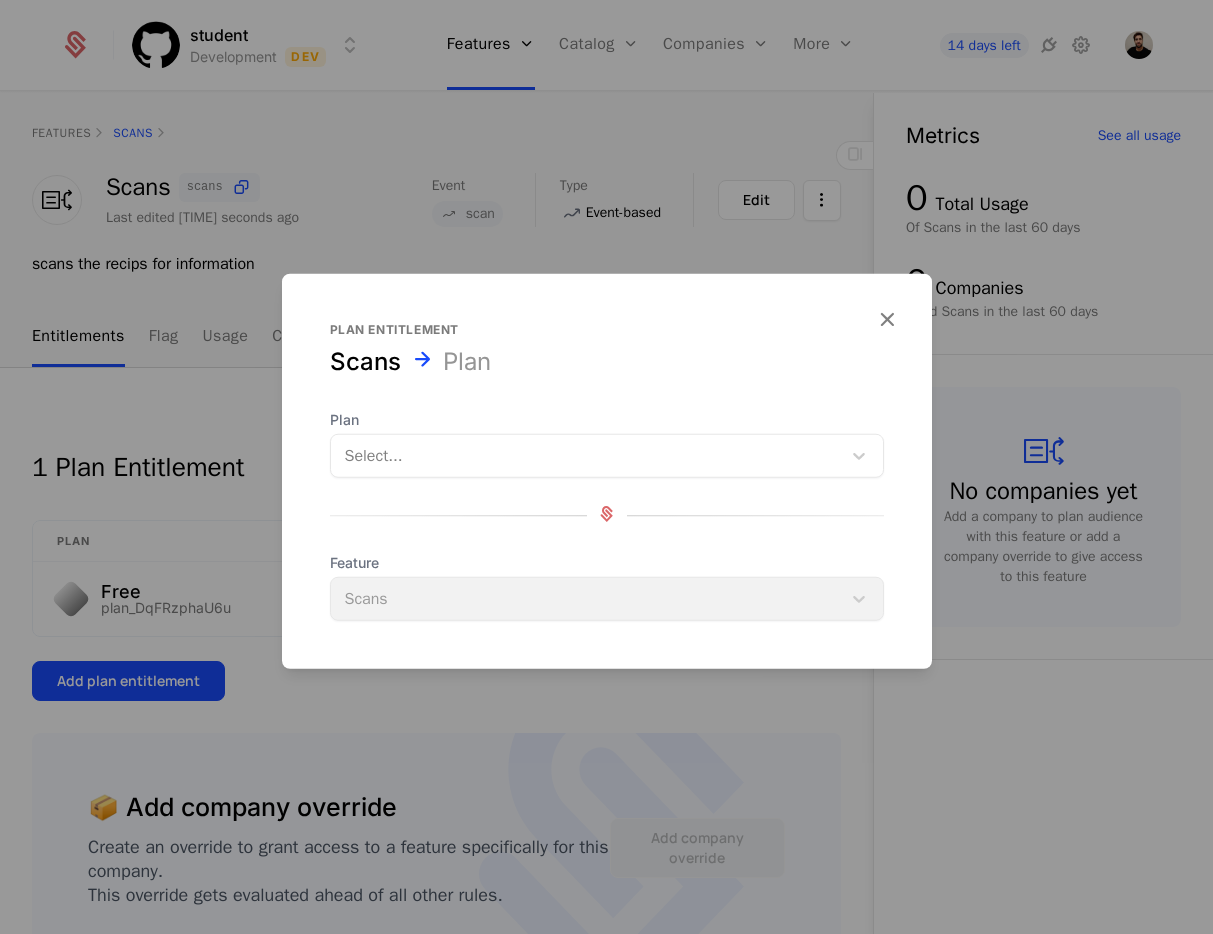 click at bounding box center [586, 456] 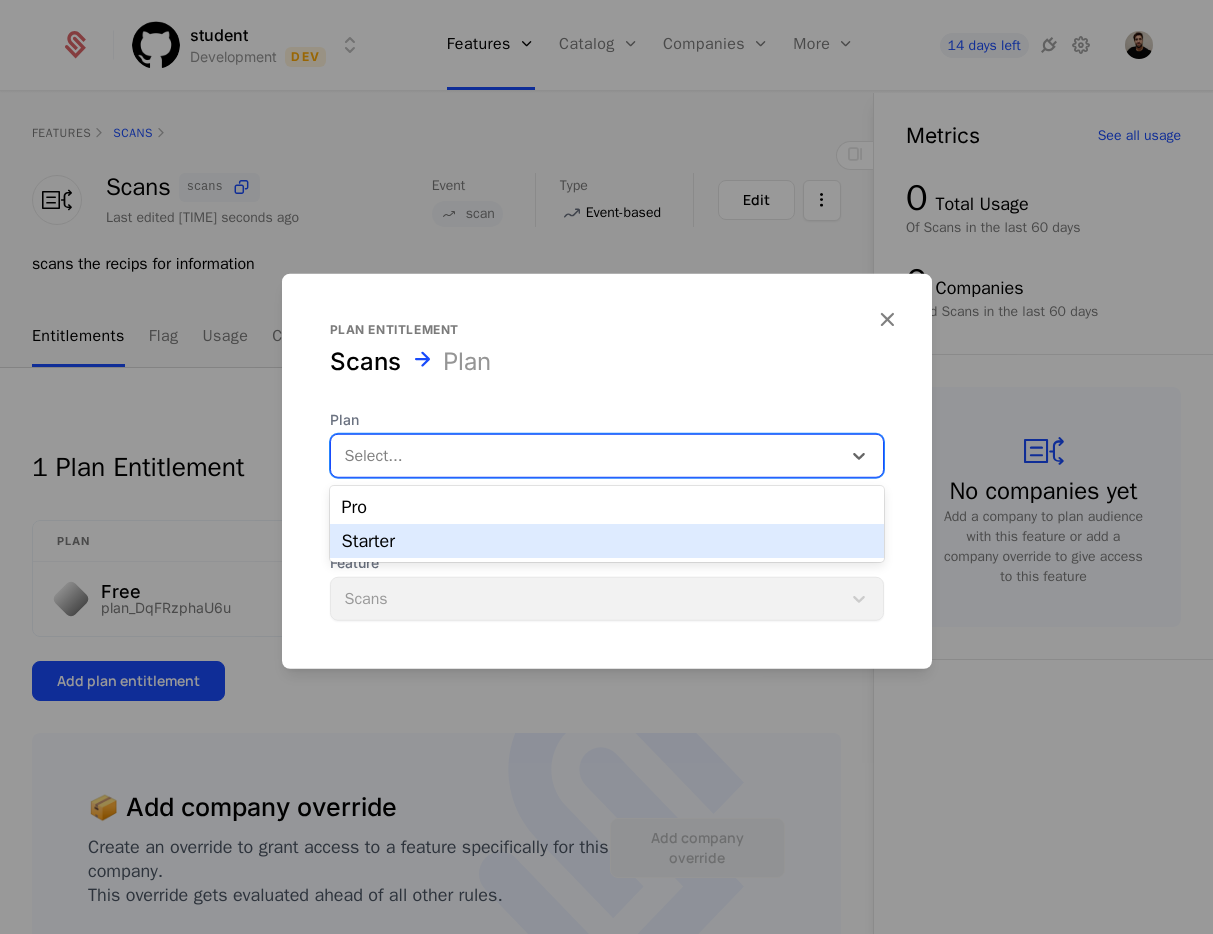 click on "Starter" at bounding box center (607, 541) 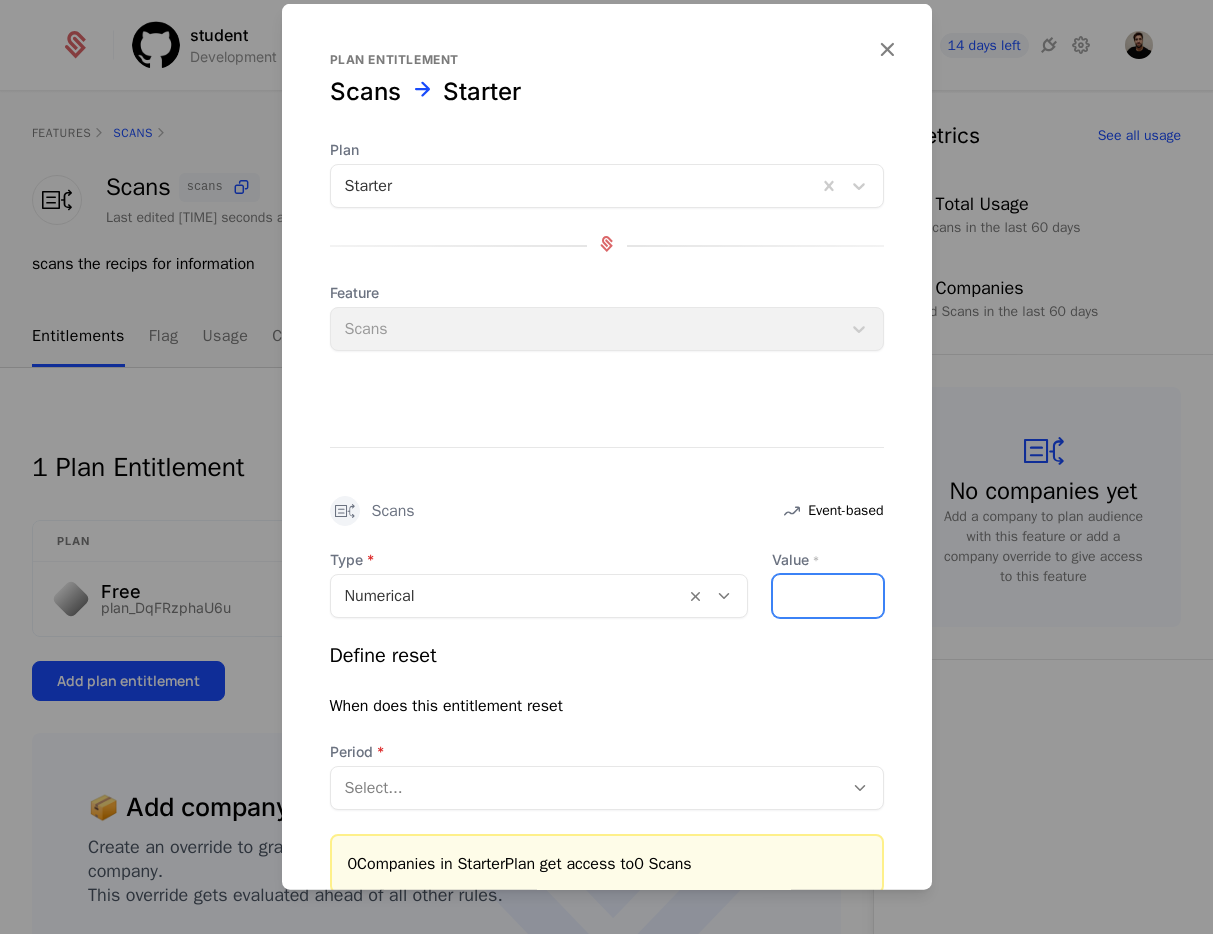 click on "Value *" at bounding box center (828, 596) 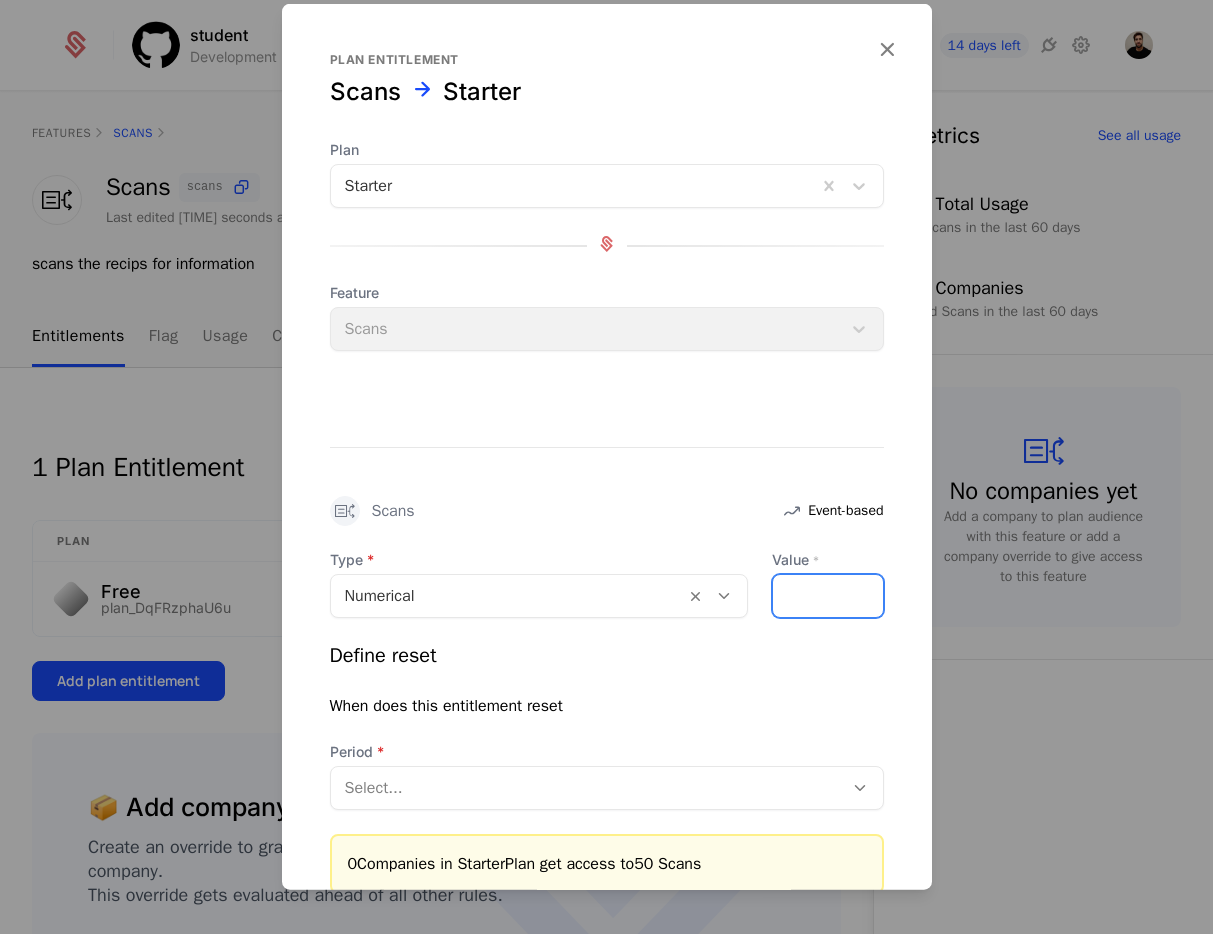 type on "**" 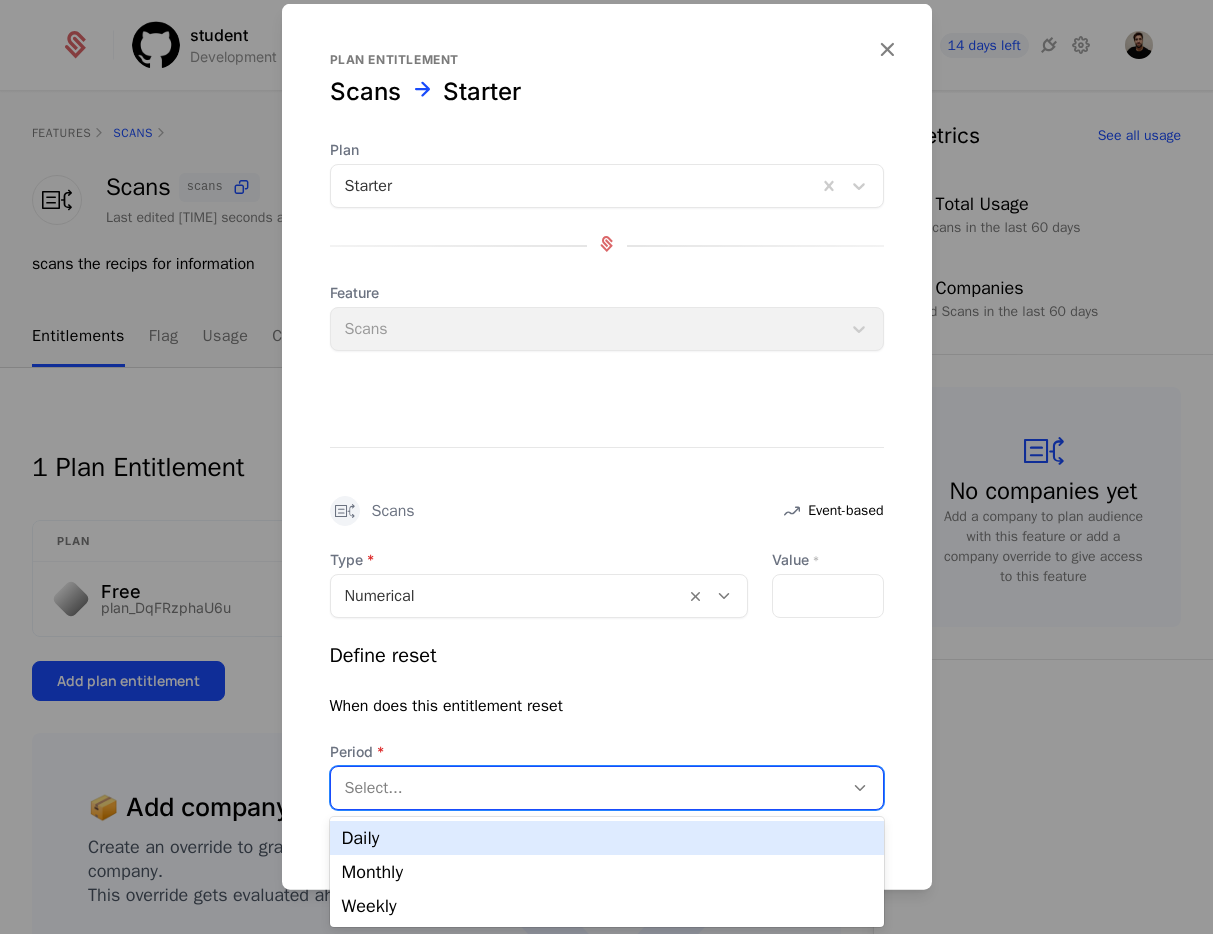 click at bounding box center (587, 788) 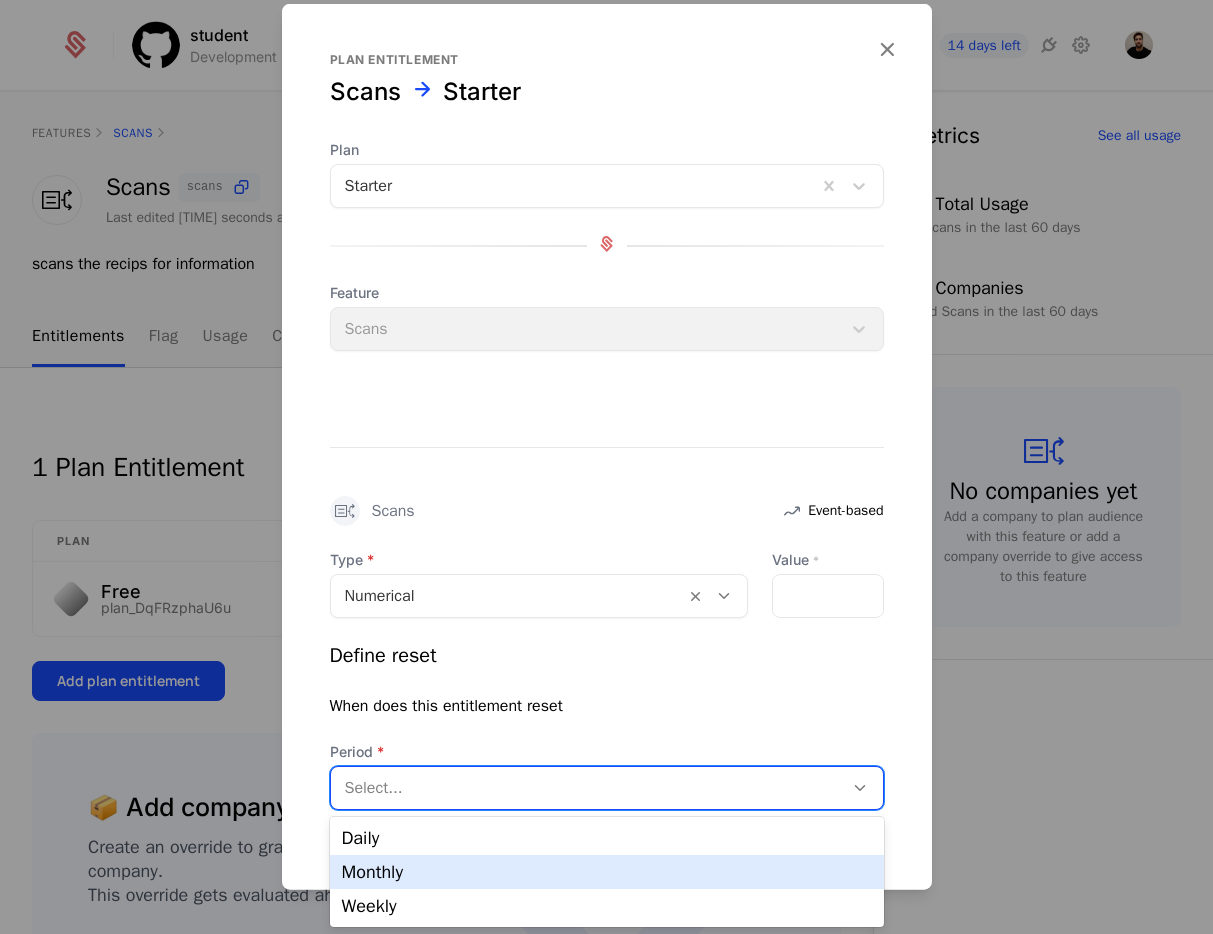 click on "Monthly" at bounding box center [607, 872] 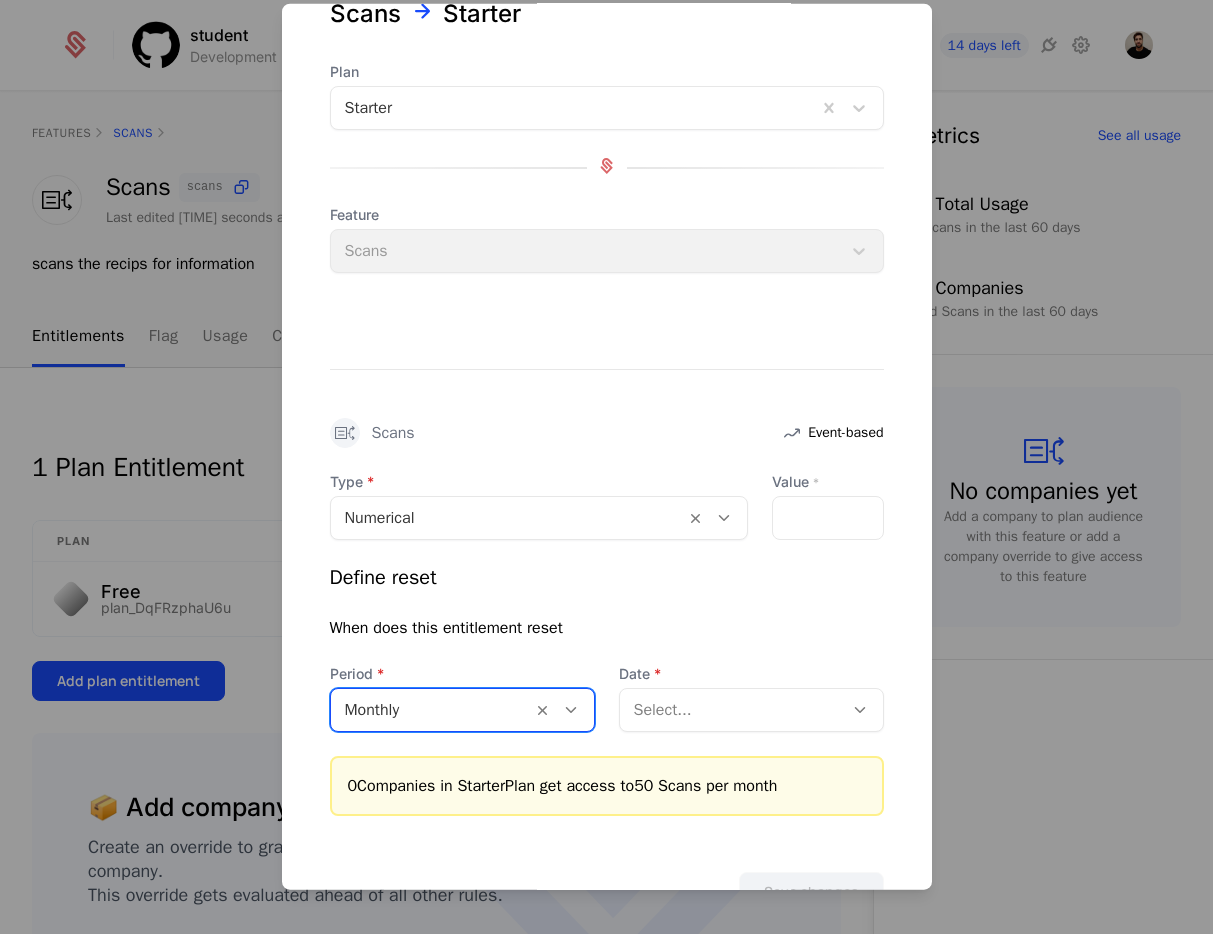 scroll, scrollTop: 147, scrollLeft: 0, axis: vertical 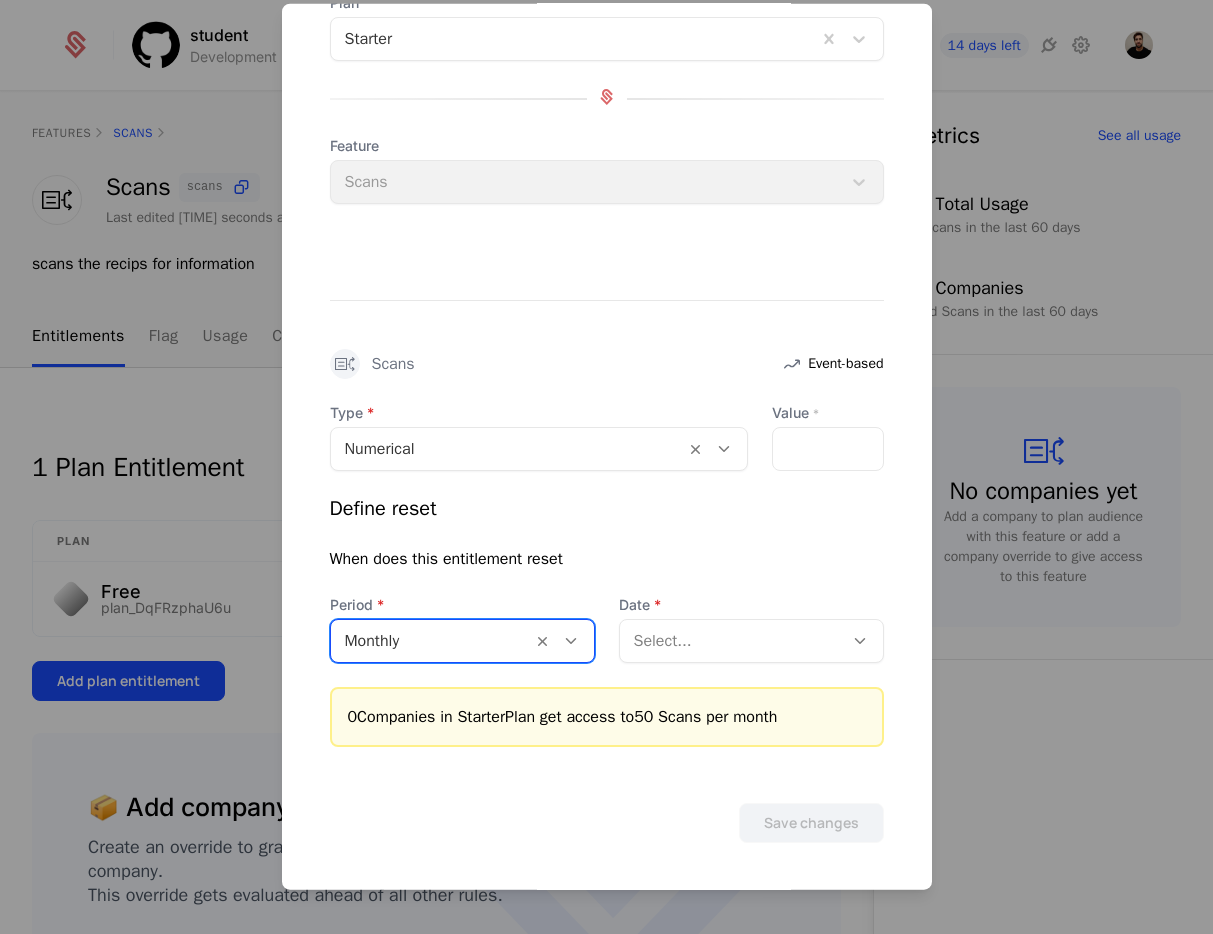 click at bounding box center (731, 641) 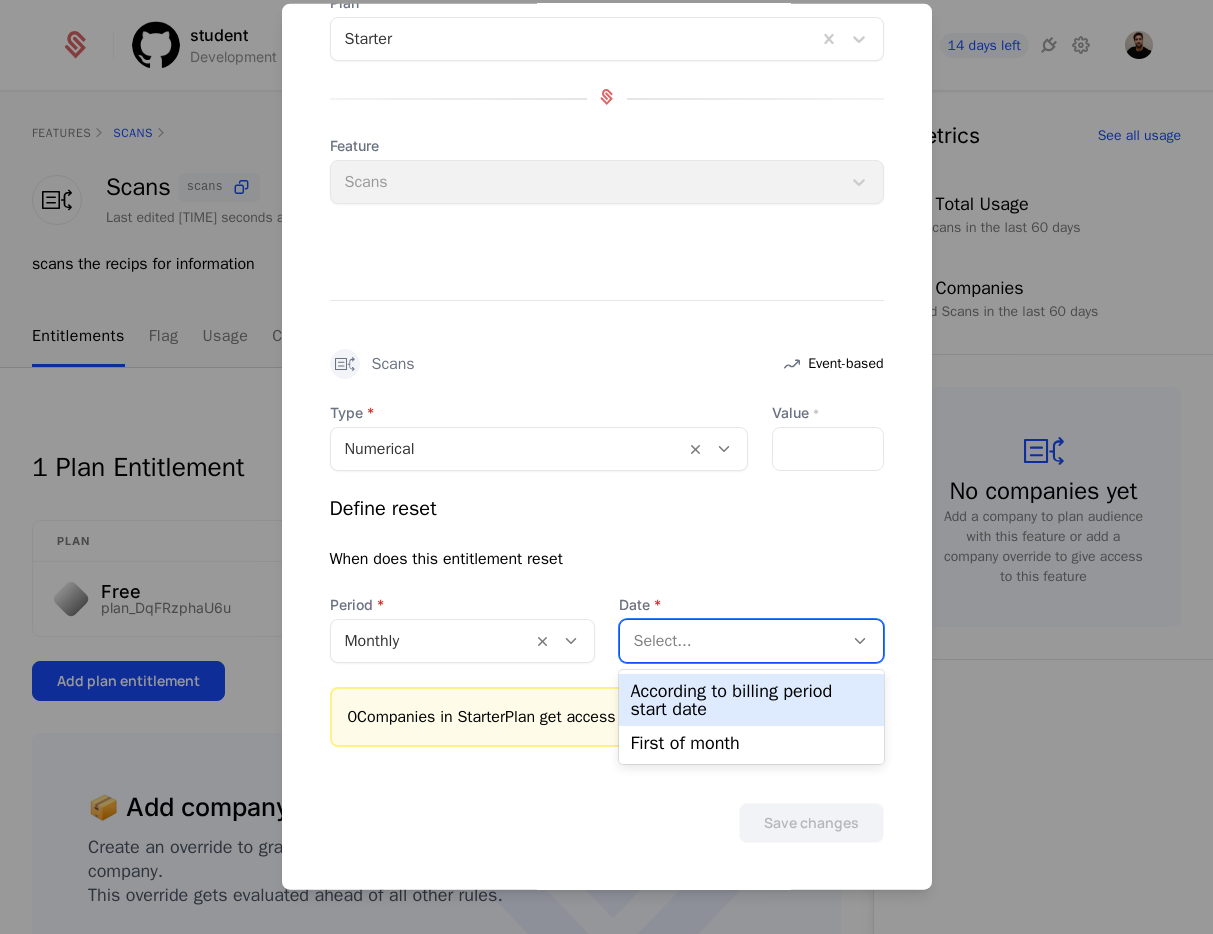 click on "According to billing period start date" at bounding box center [751, 700] 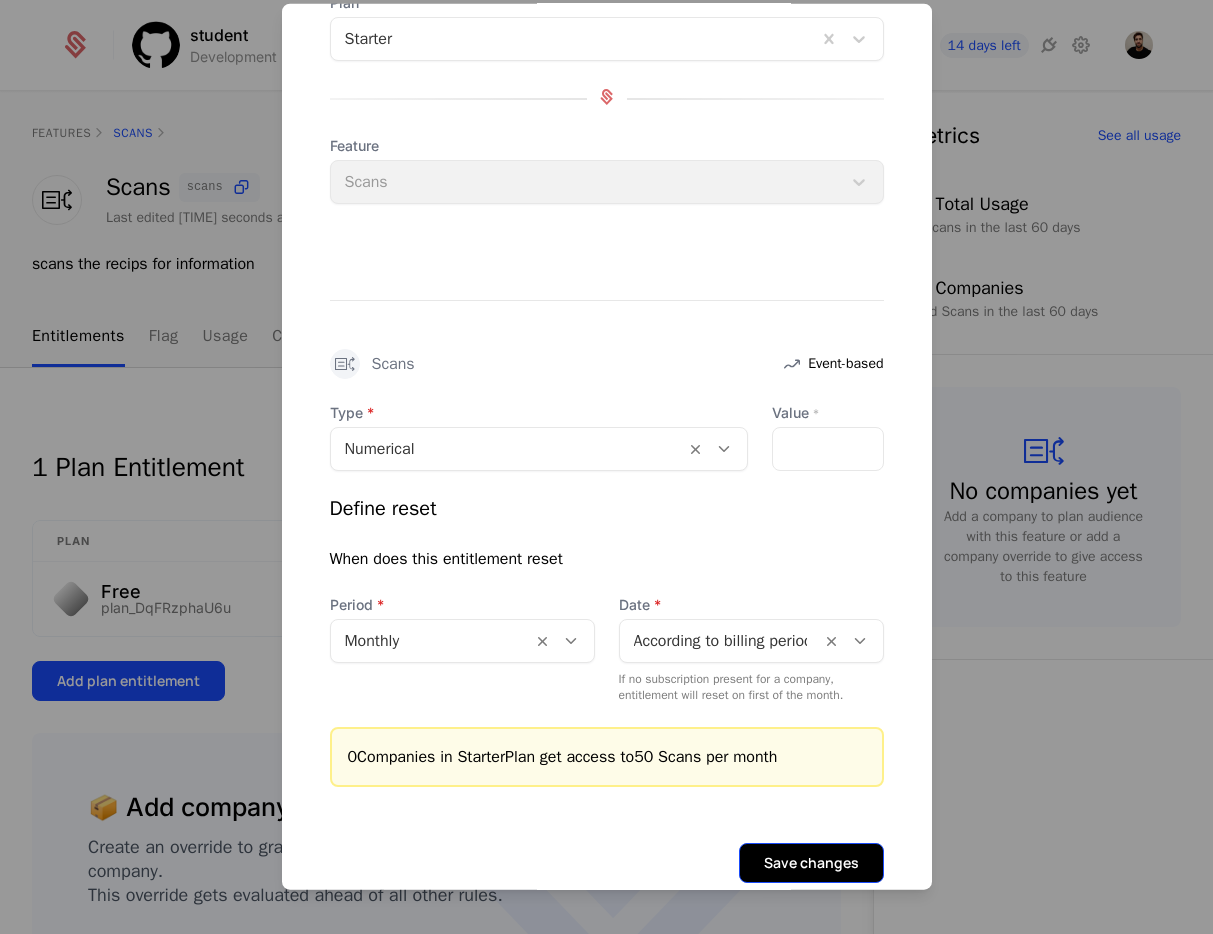 click on "Save changes" at bounding box center [811, 863] 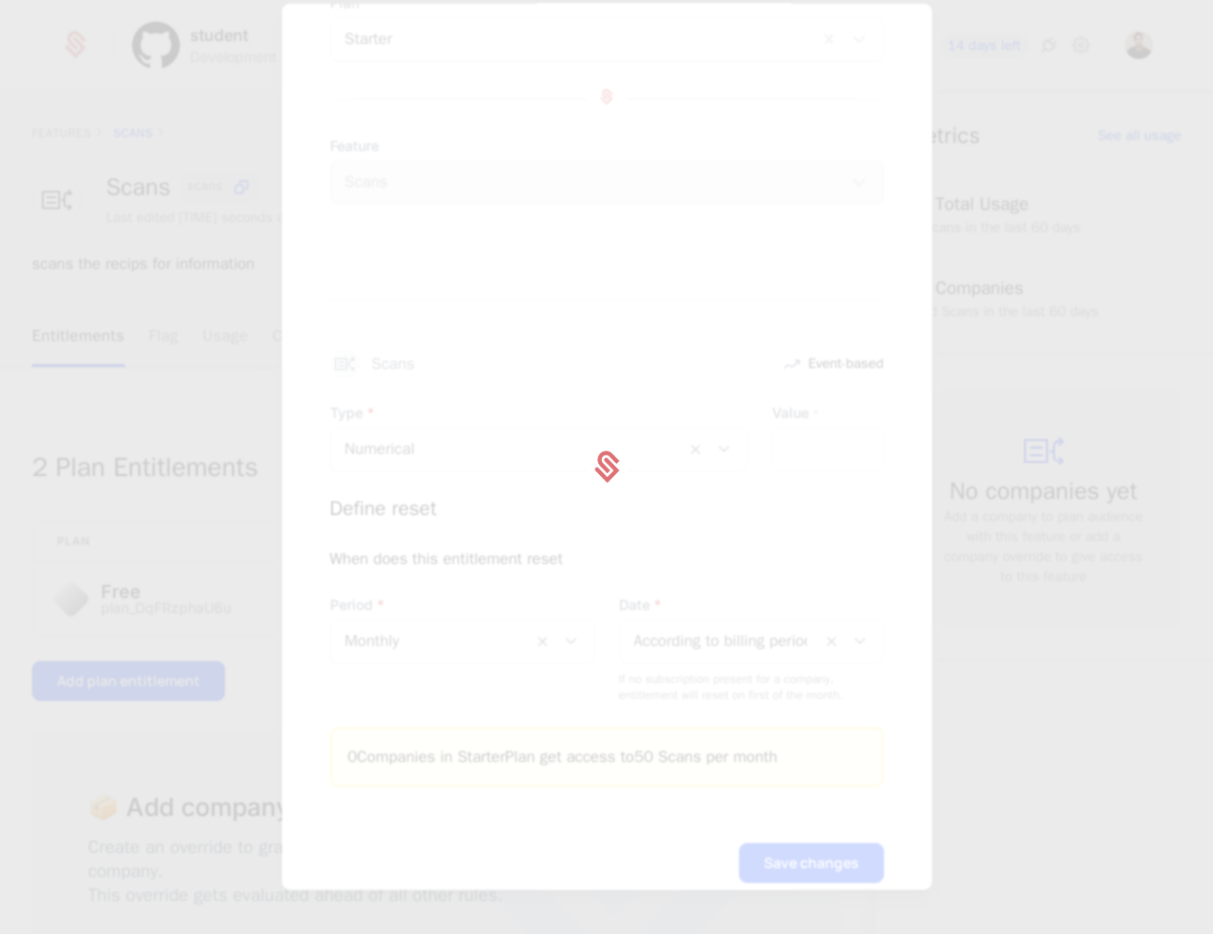 scroll, scrollTop: 0, scrollLeft: 0, axis: both 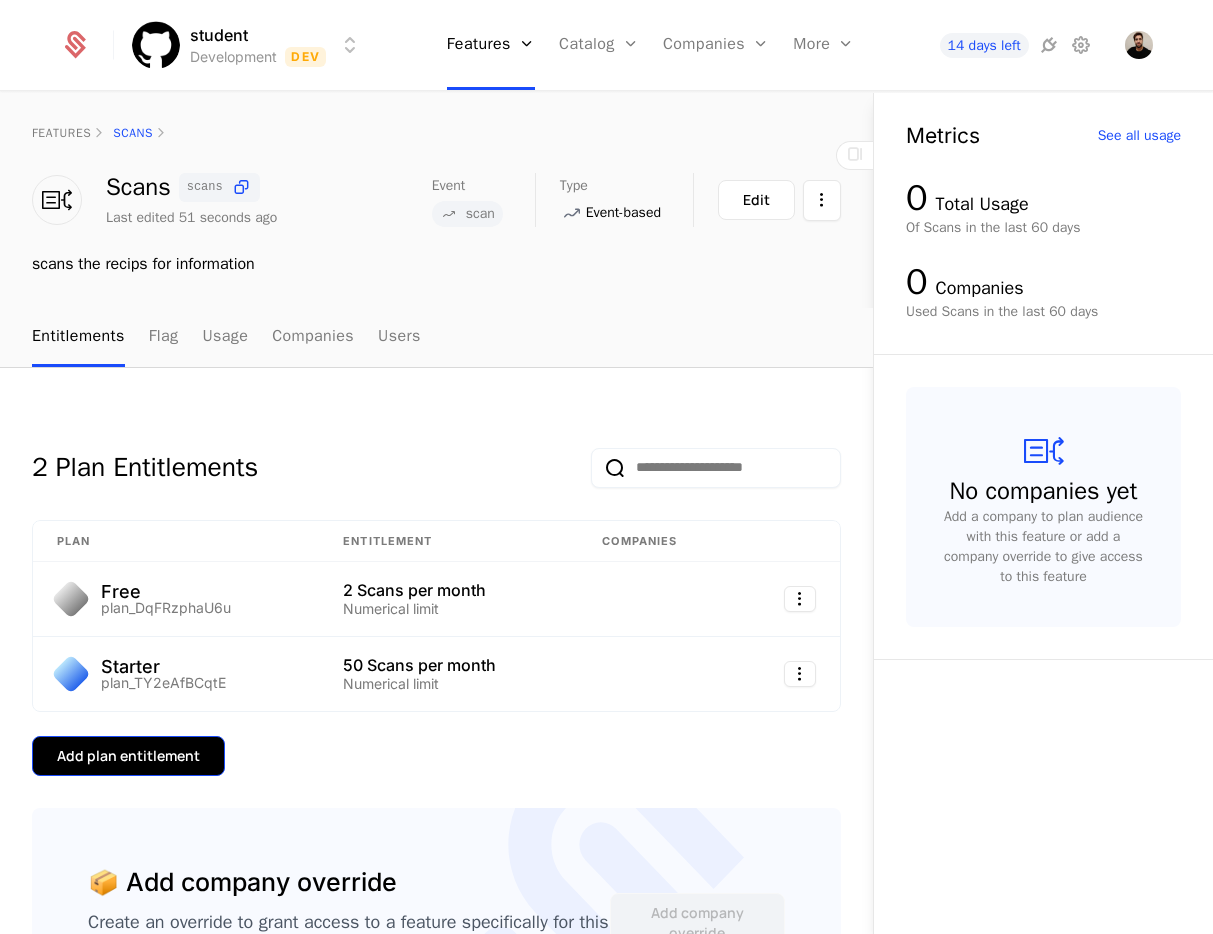 click on "Add plan entitlement" at bounding box center (128, 756) 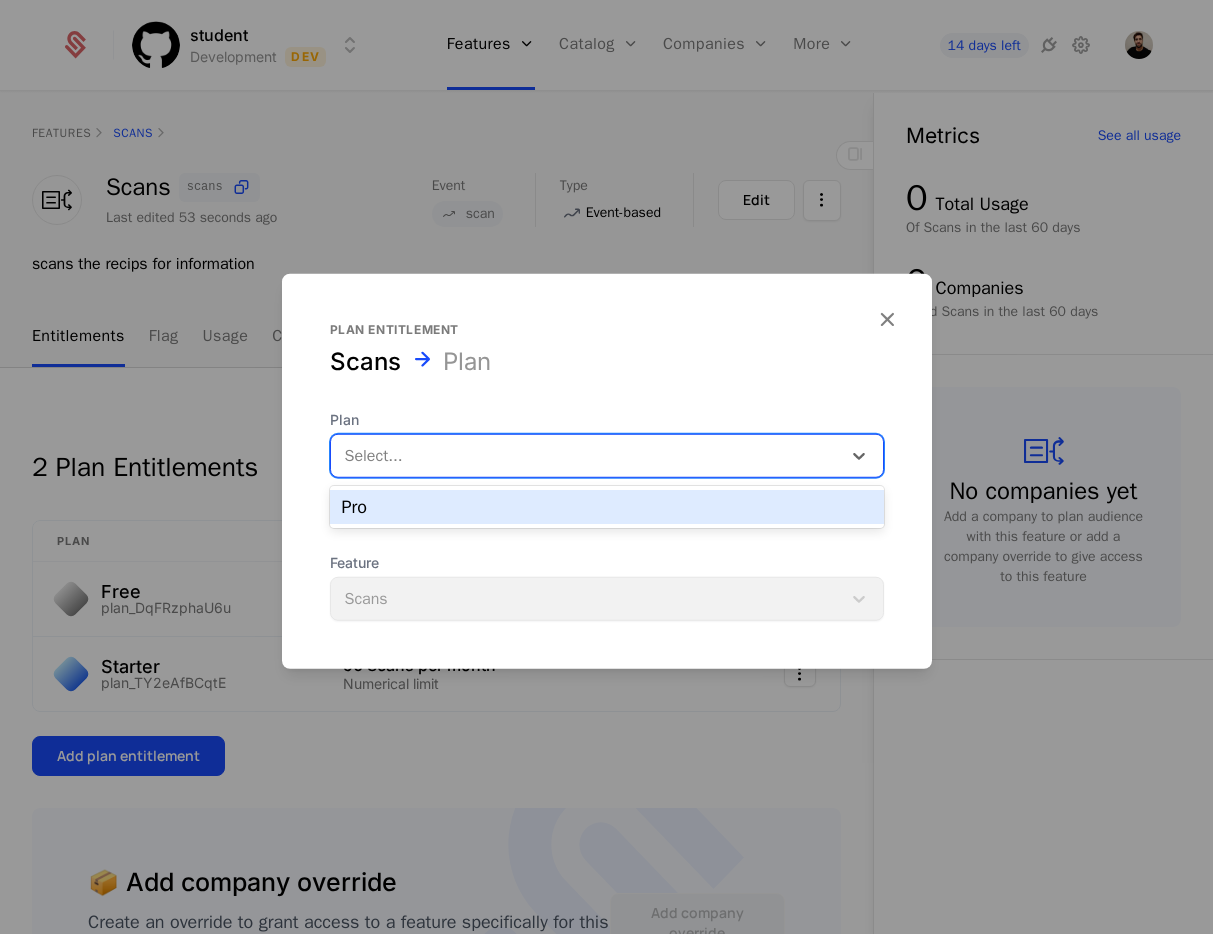 click at bounding box center (586, 456) 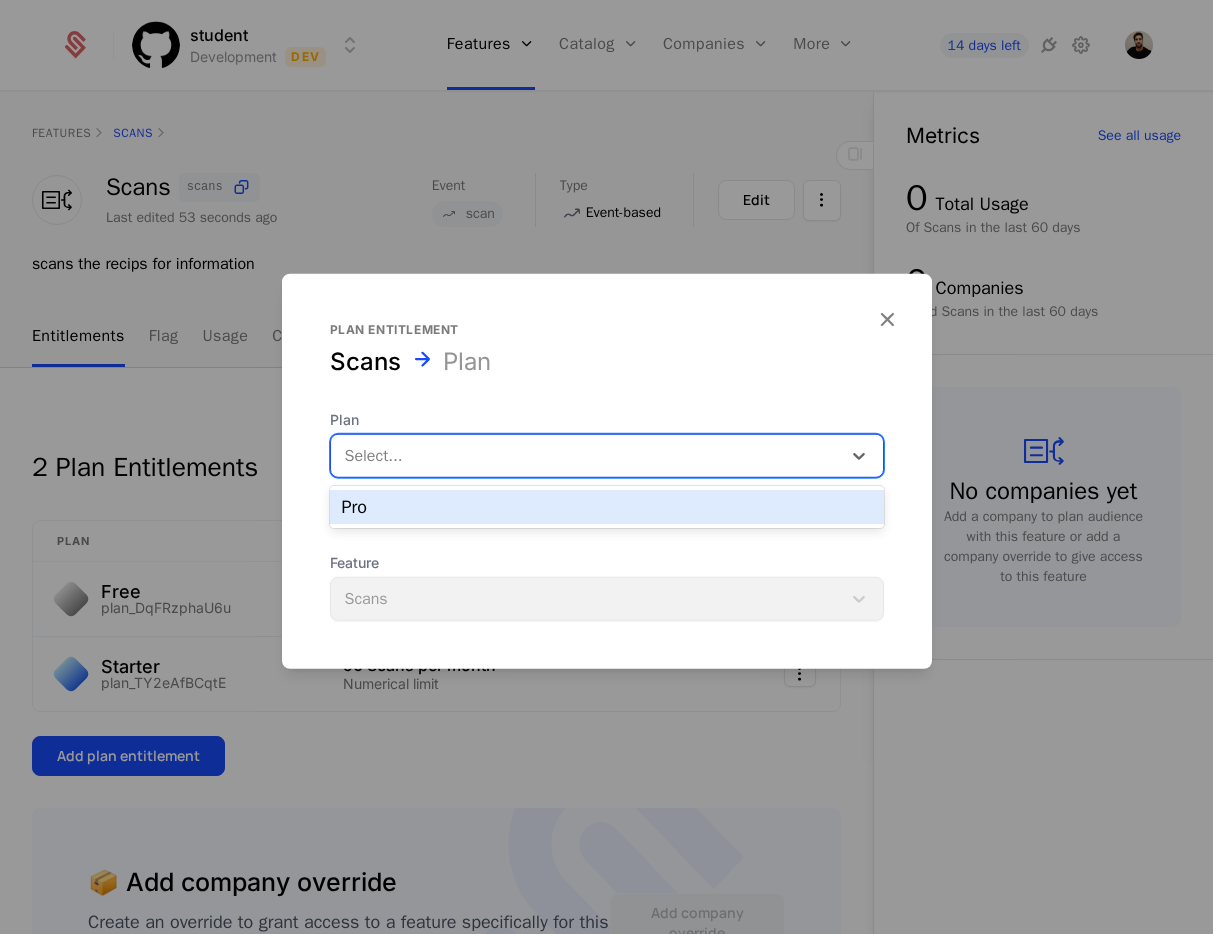 click on "Pro" at bounding box center [607, 507] 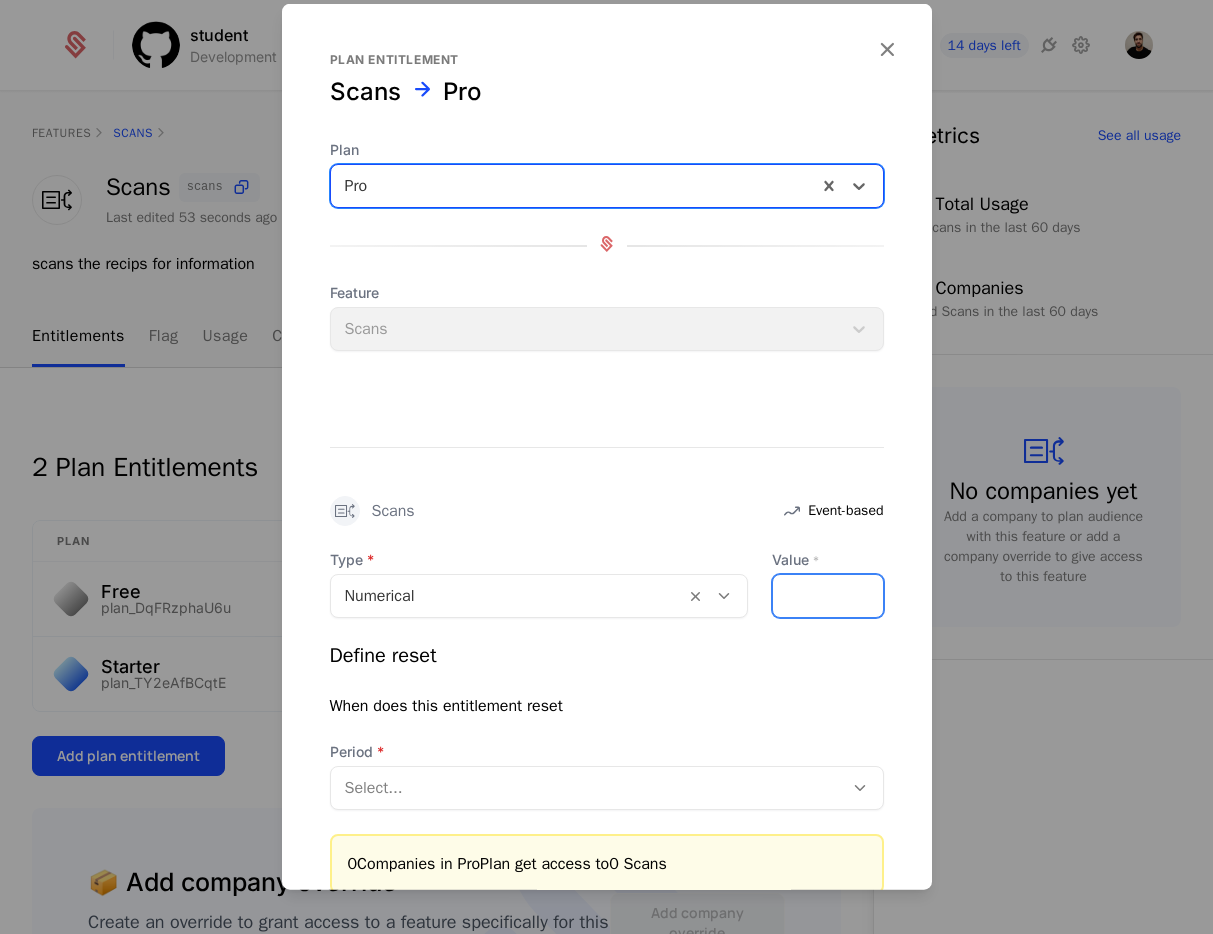 click on "Value *" at bounding box center (828, 596) 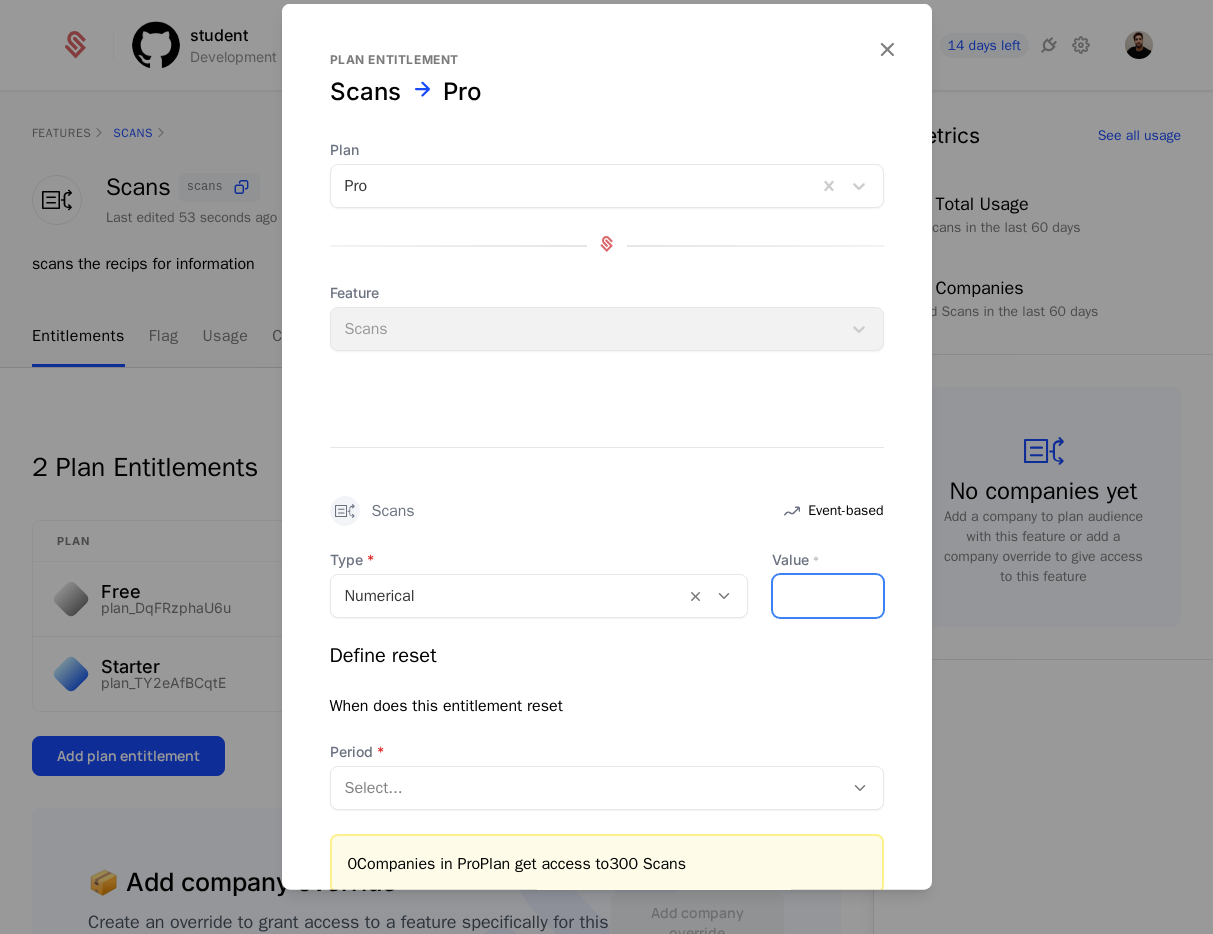 type on "***" 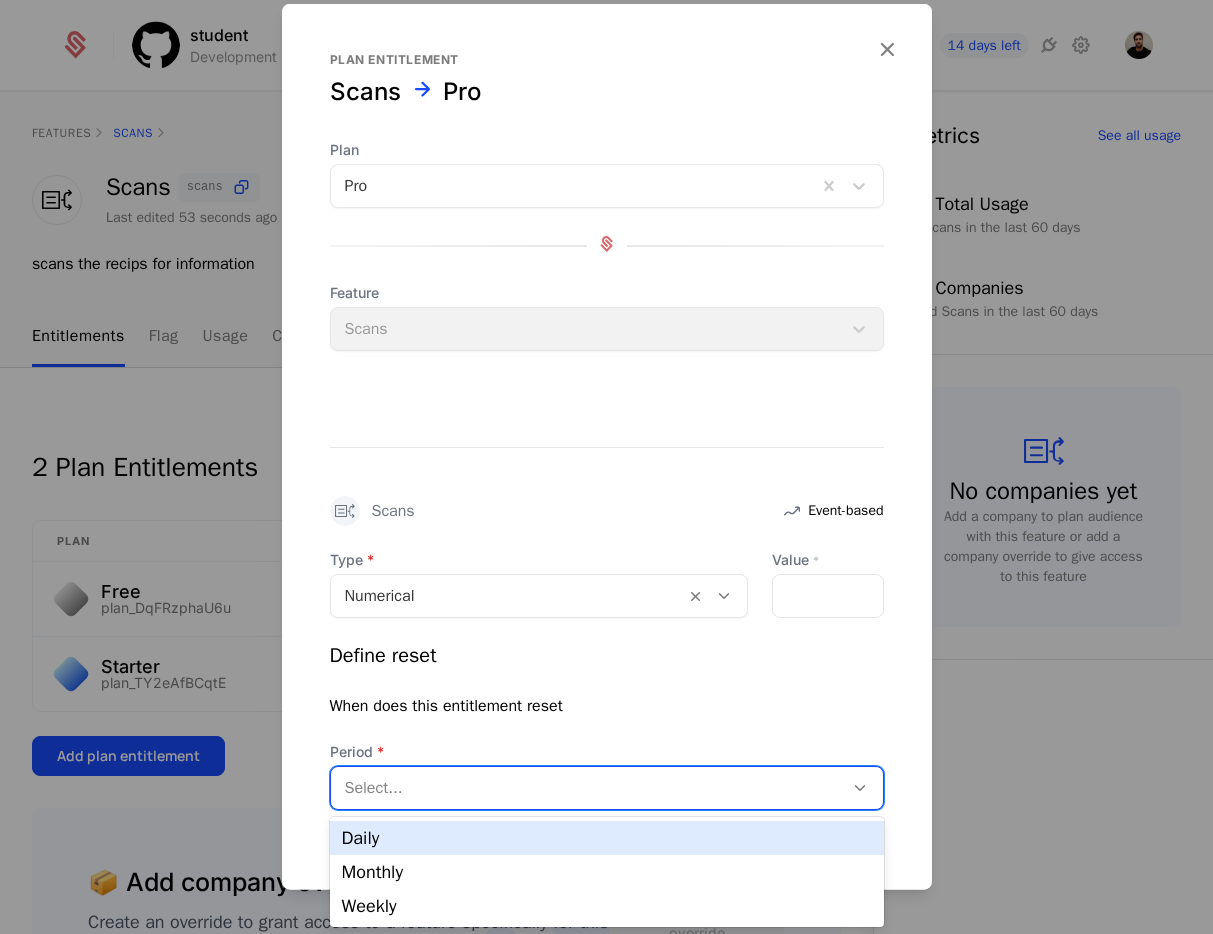 click at bounding box center (587, 788) 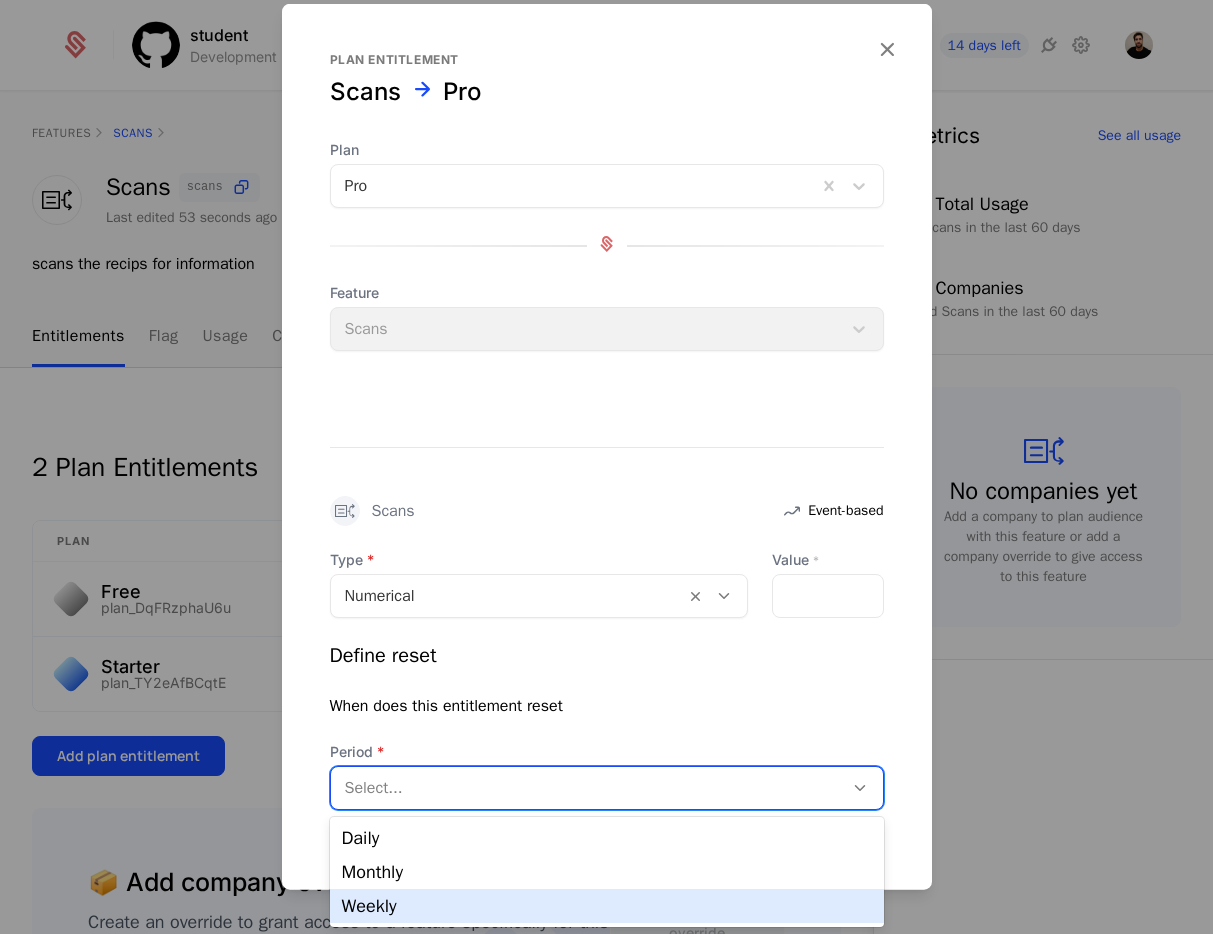 click on "Weekly" at bounding box center [607, 906] 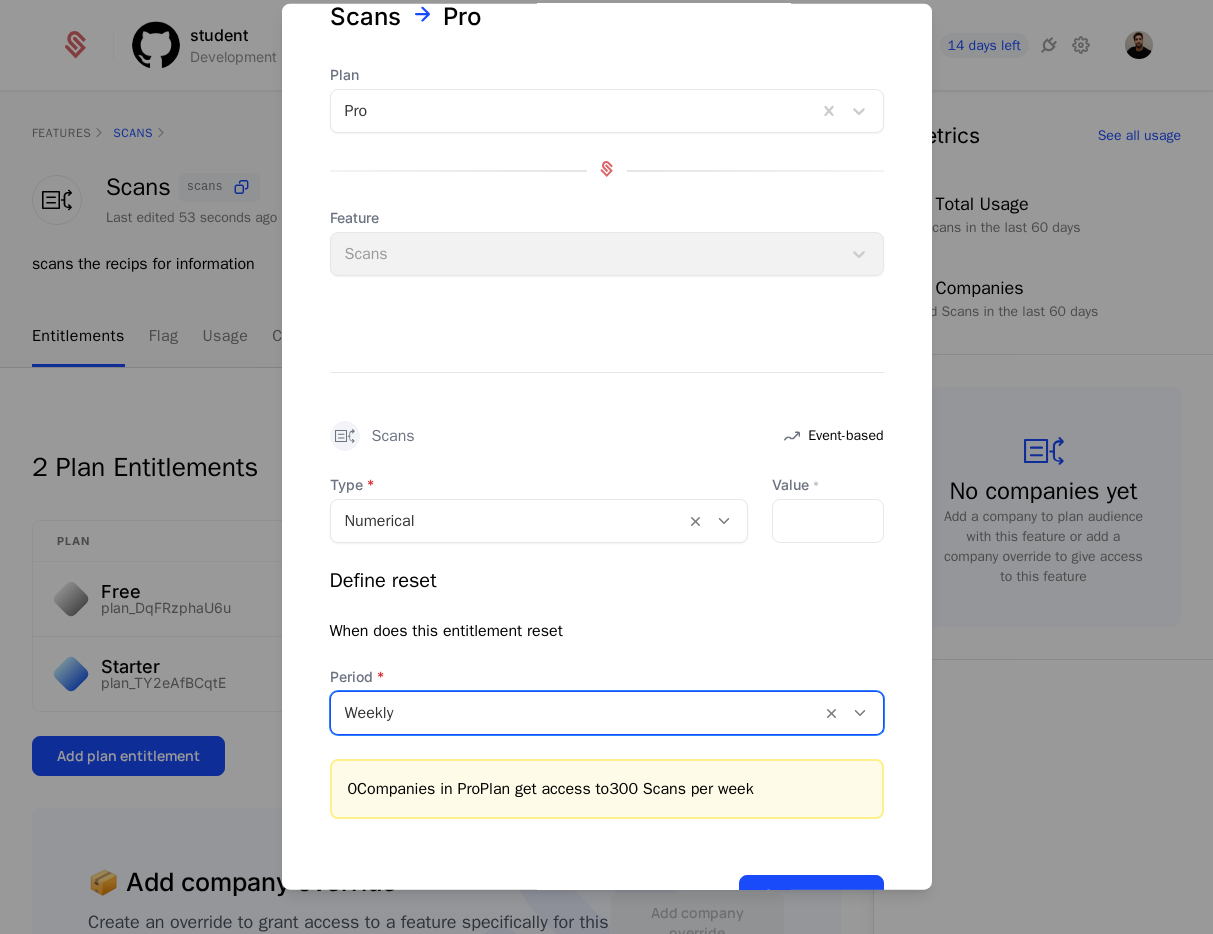 scroll, scrollTop: 147, scrollLeft: 0, axis: vertical 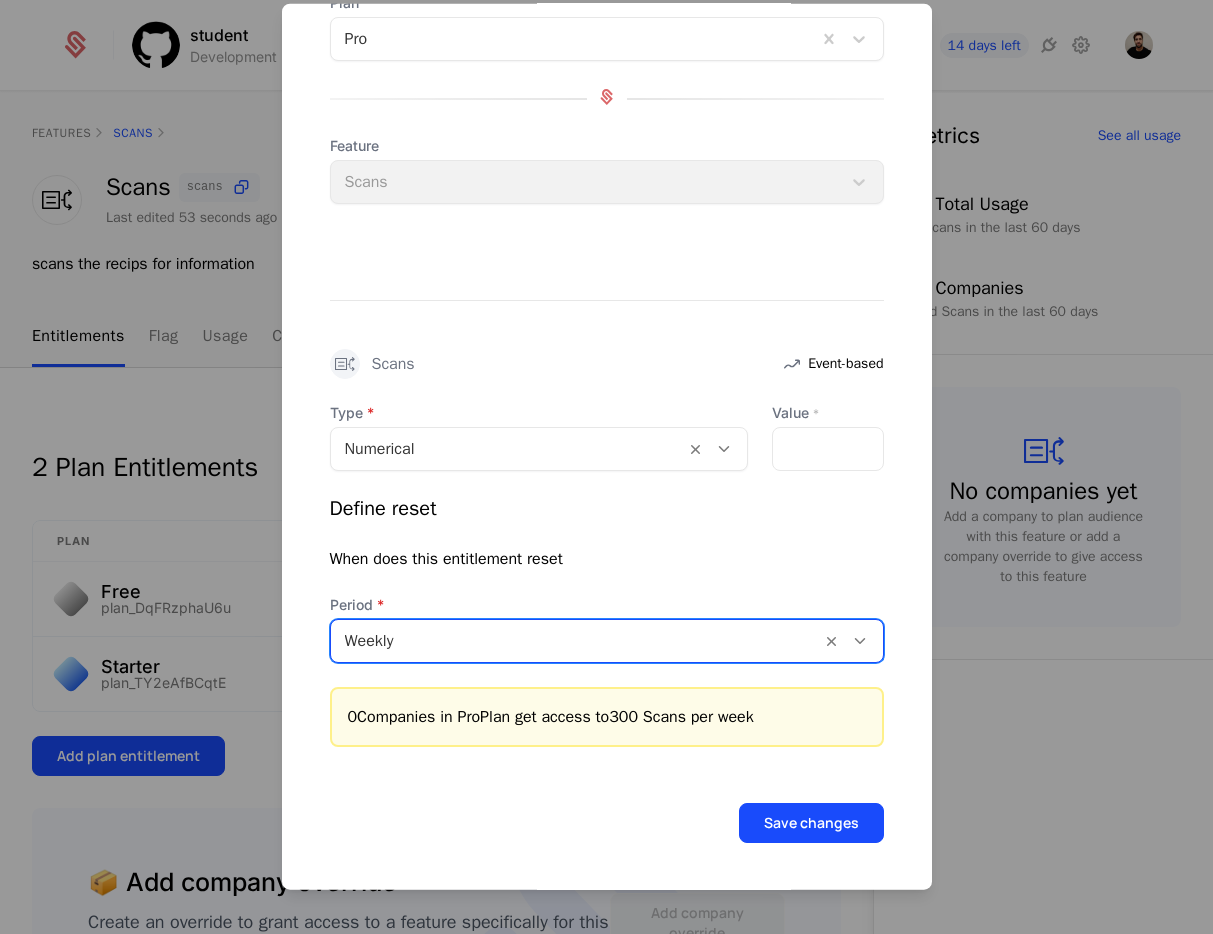 click on "Weekly" at bounding box center (607, 641) 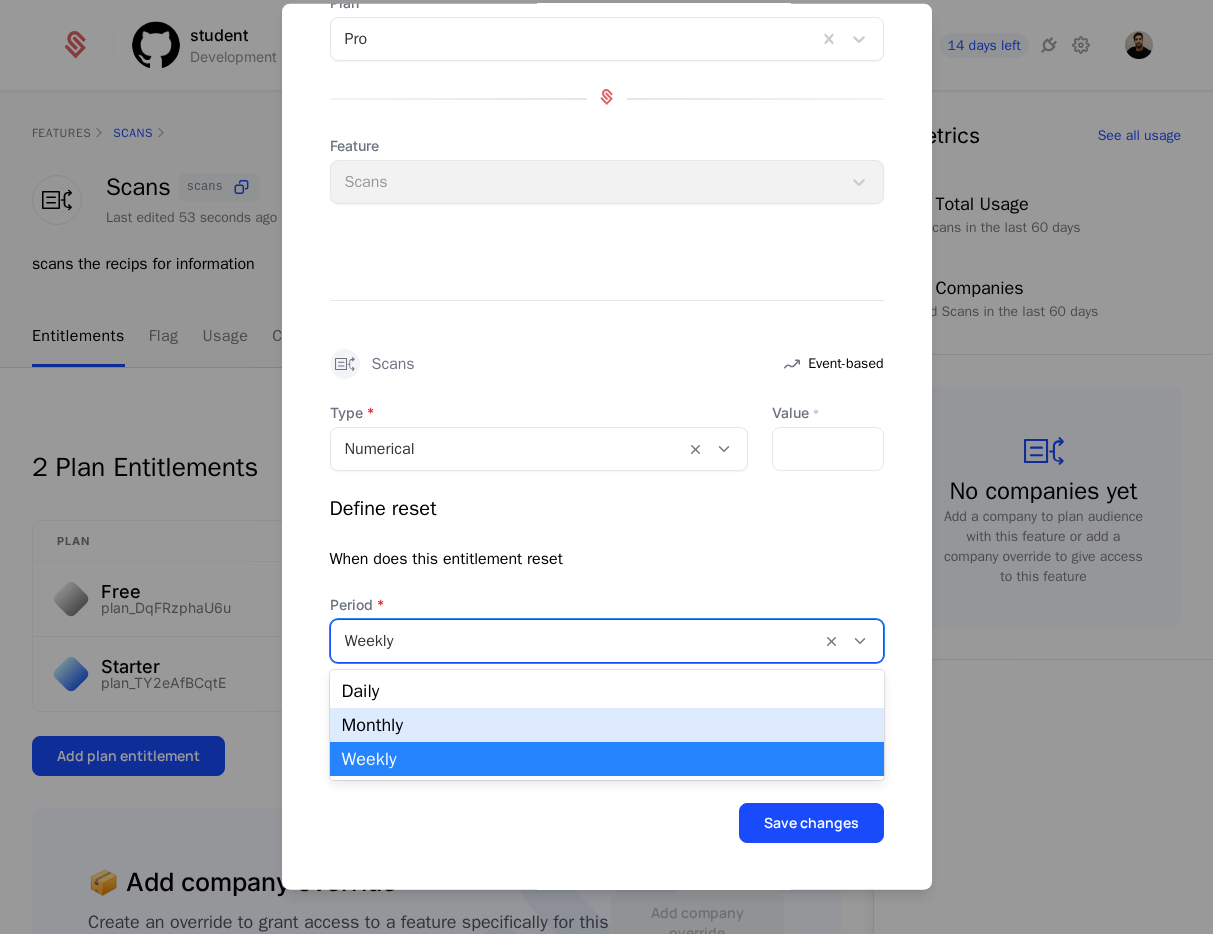 click on "Monthly" at bounding box center (607, 725) 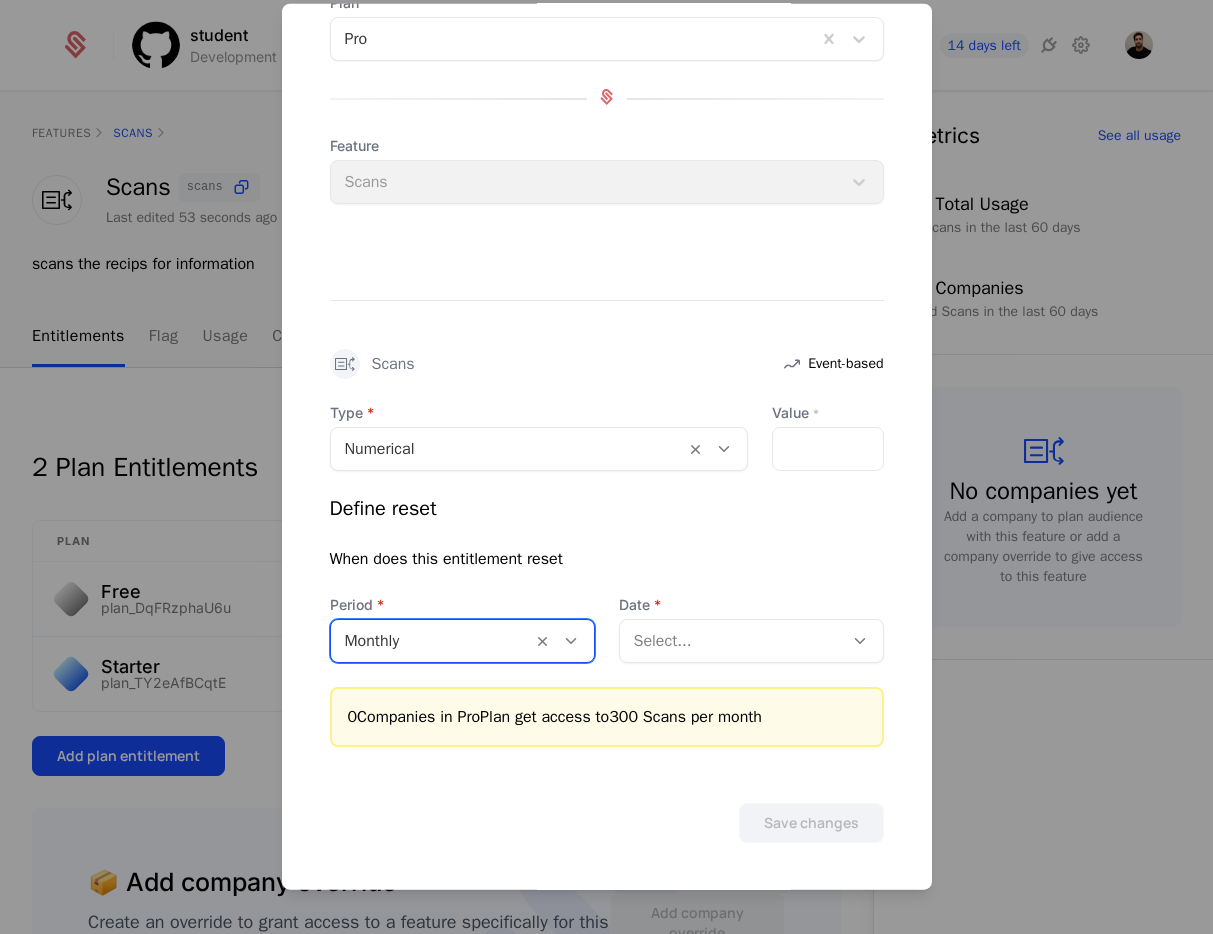 click at bounding box center (731, 641) 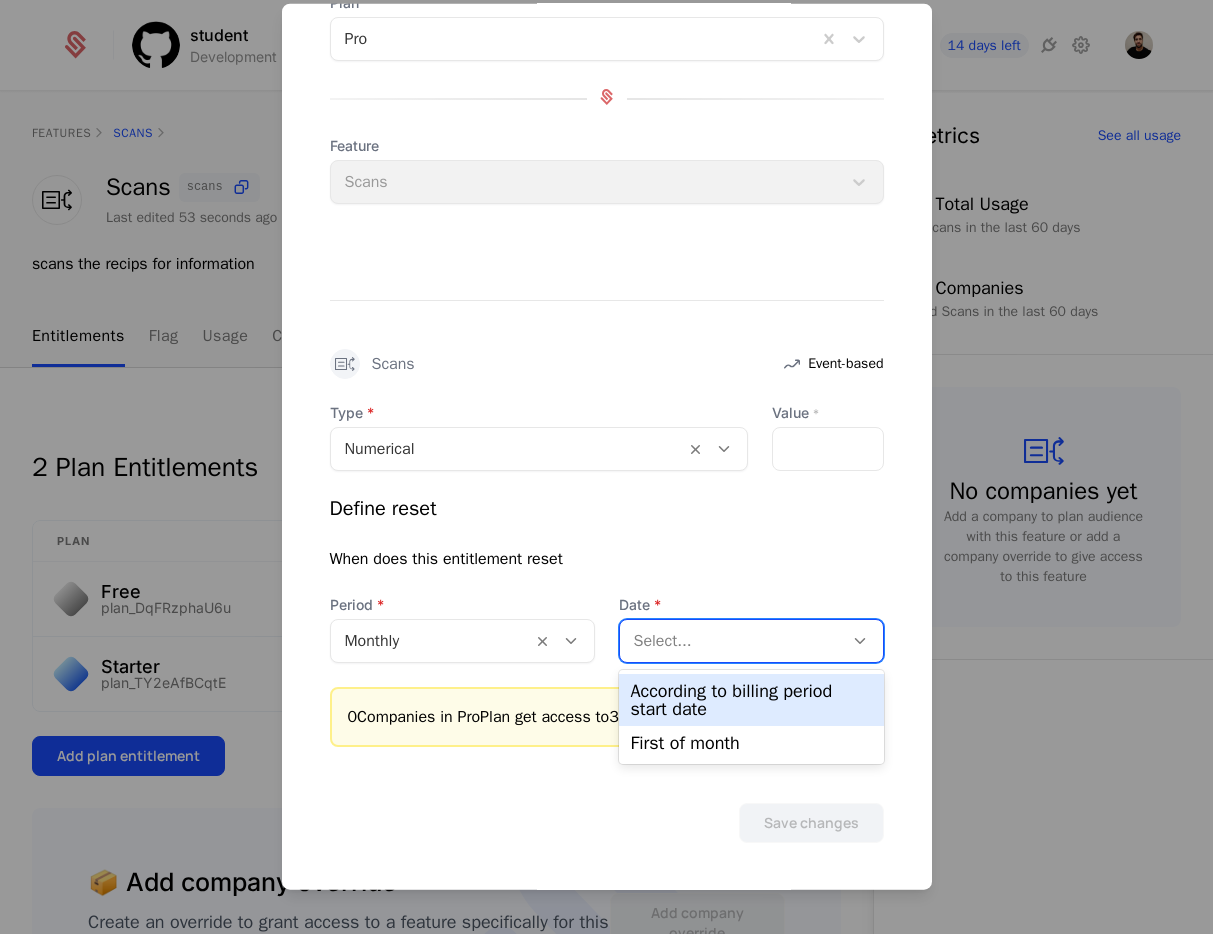 click on "According to billing period start date" at bounding box center (751, 700) 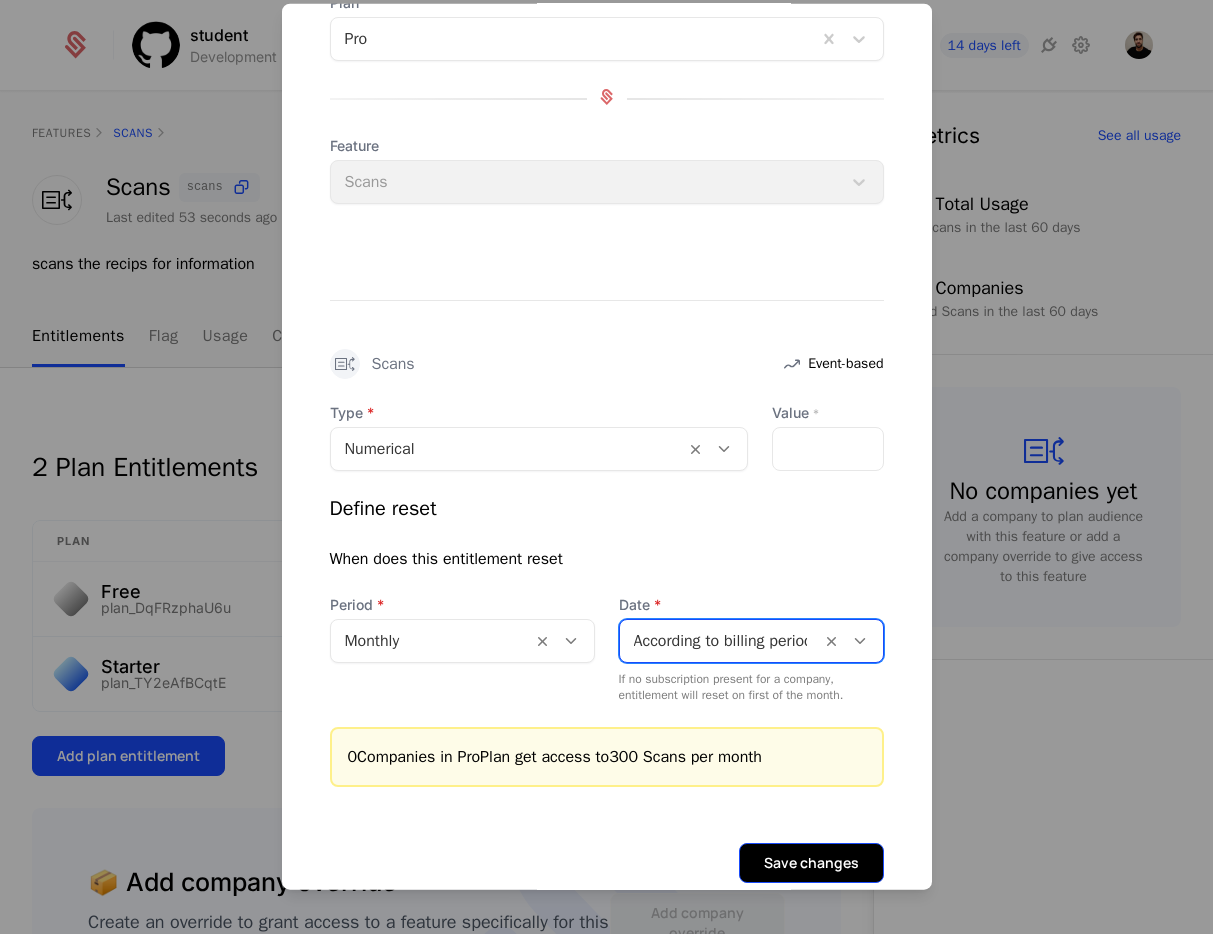 click on "Save changes" at bounding box center (811, 863) 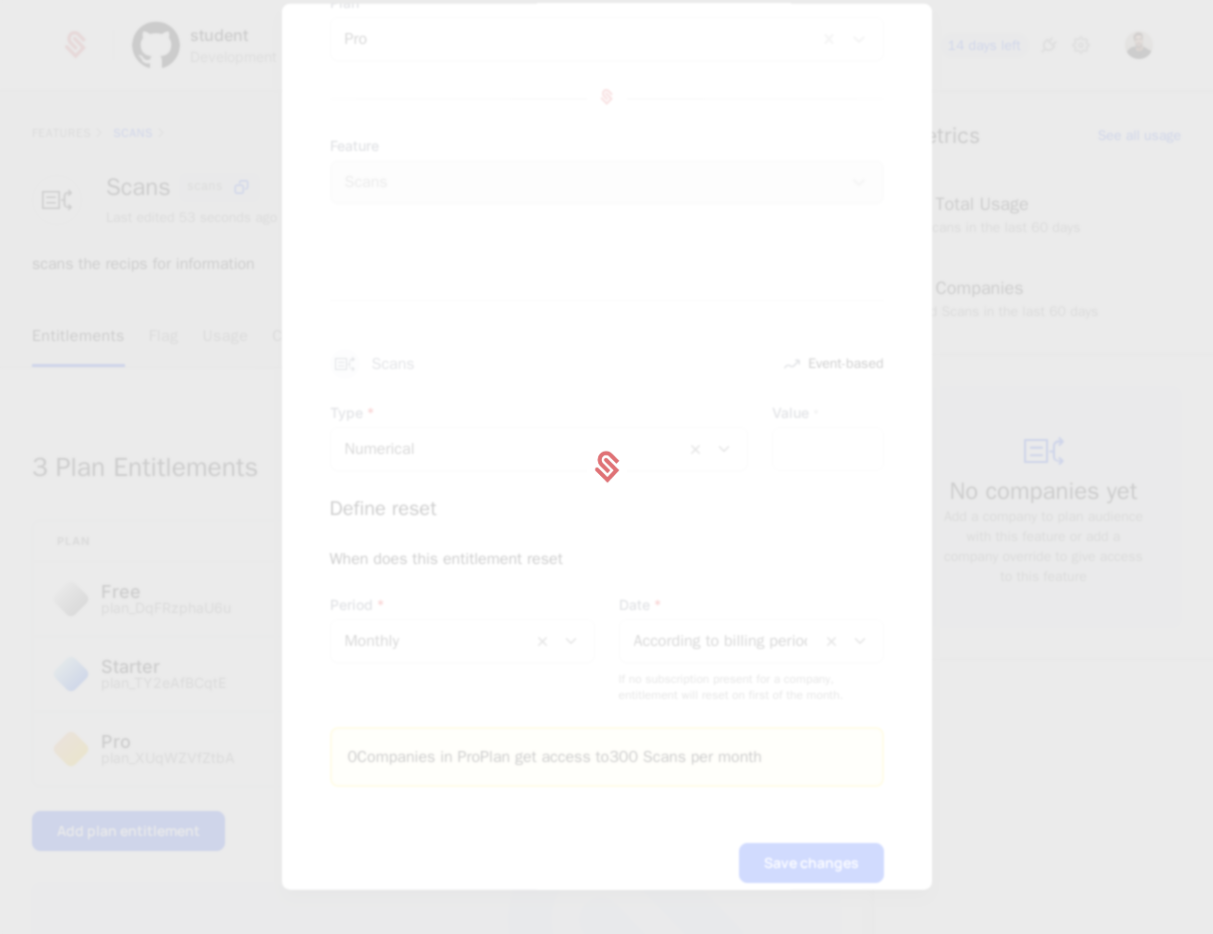 scroll, scrollTop: 0, scrollLeft: 0, axis: both 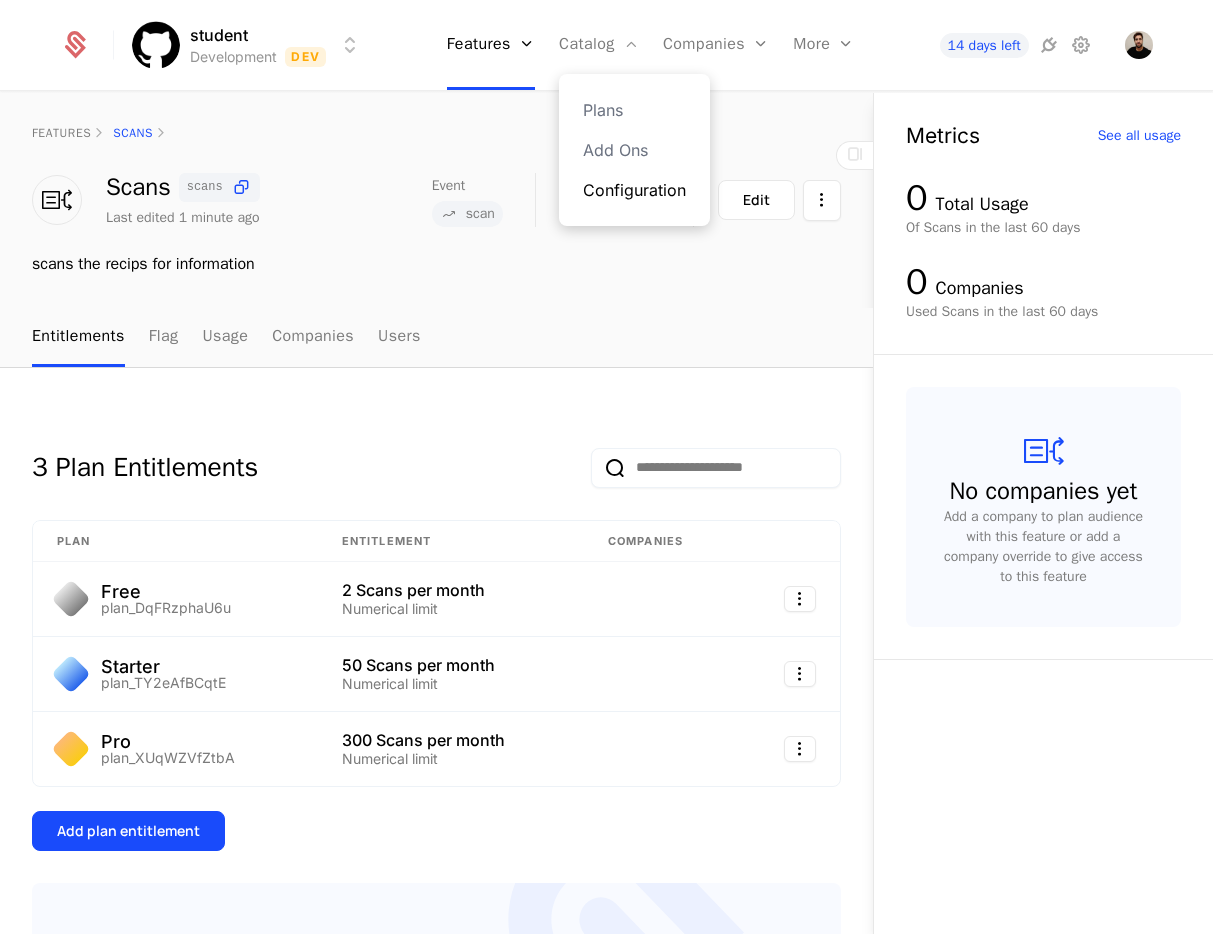 click on "Configuration" at bounding box center [634, 190] 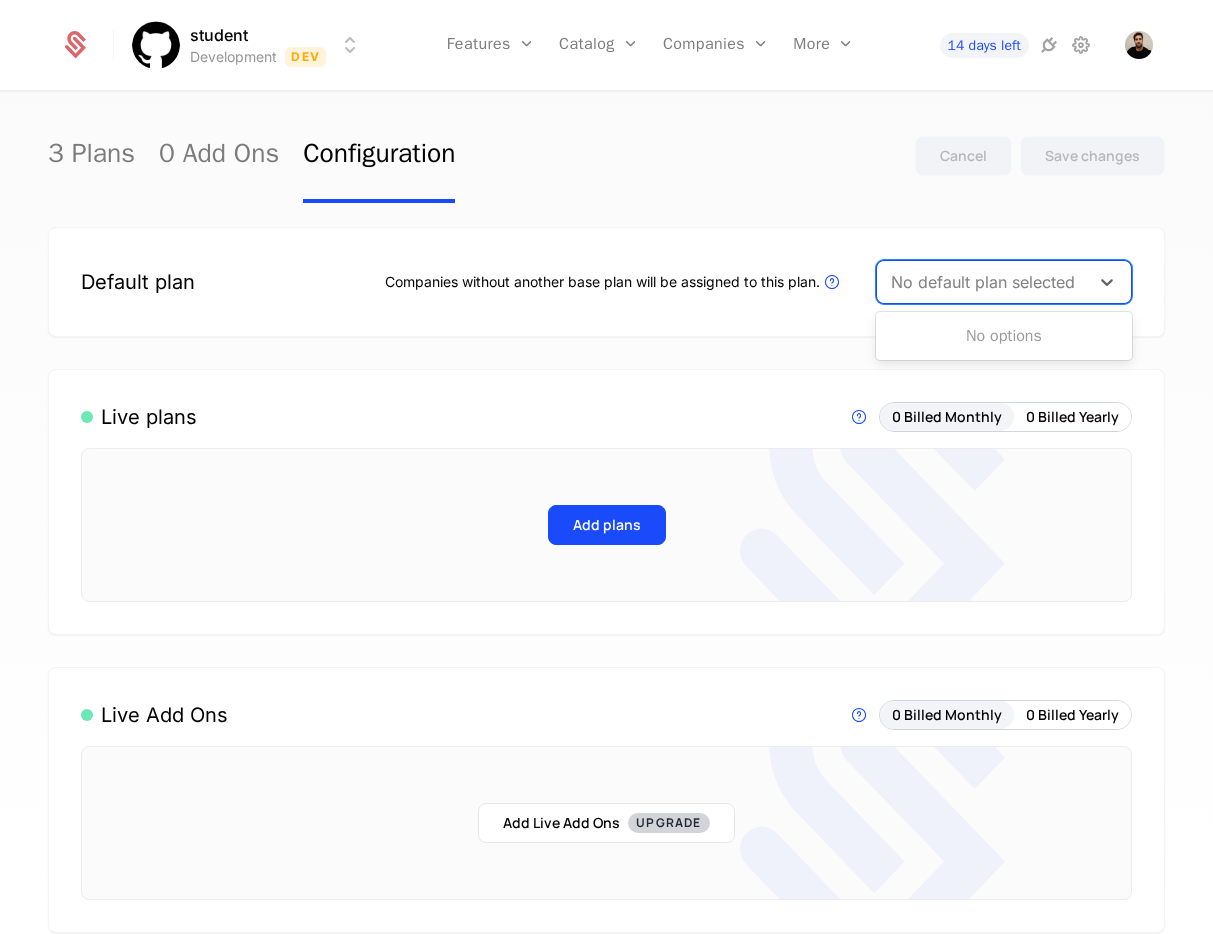 click at bounding box center (983, 282) 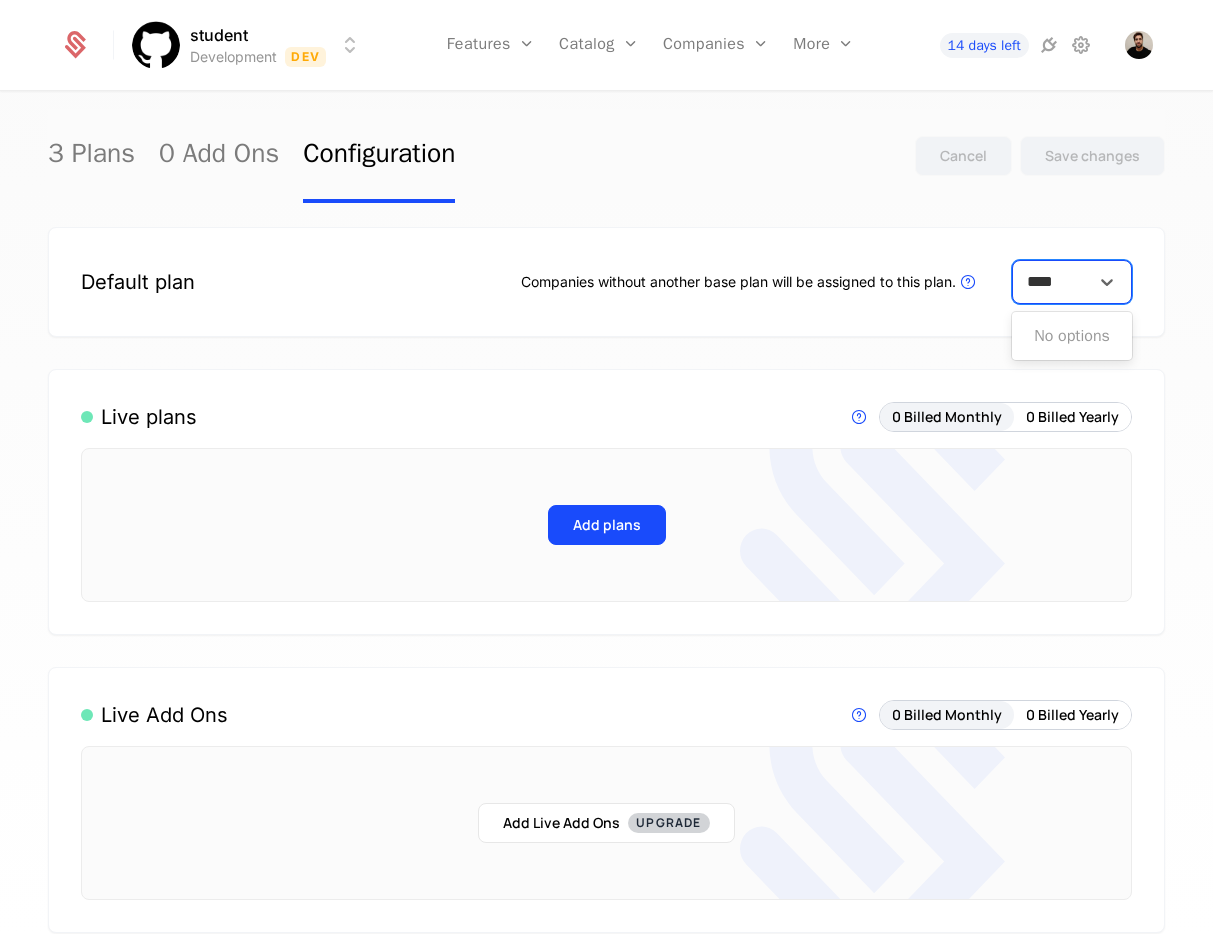 type on "****" 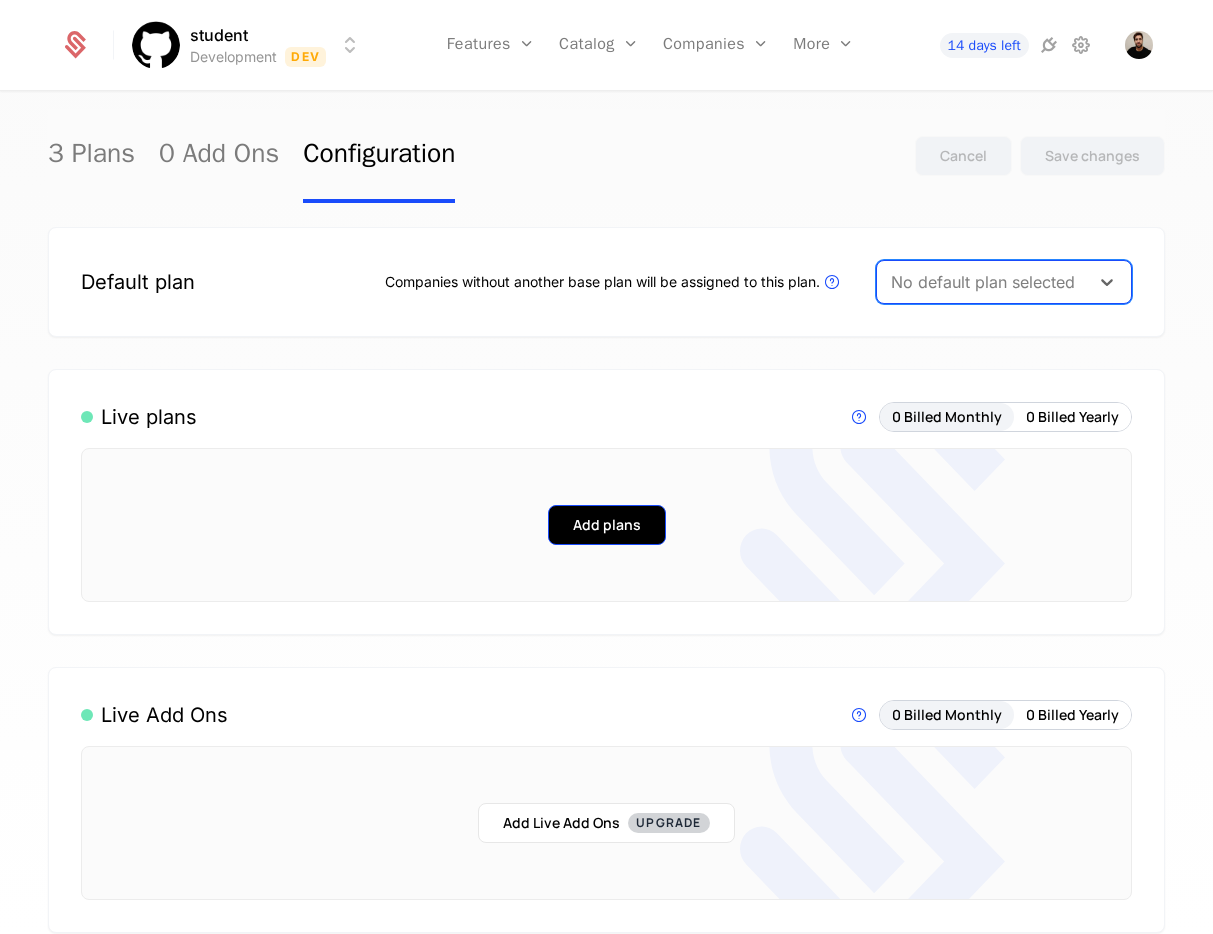 click on "Add plans" at bounding box center [607, 525] 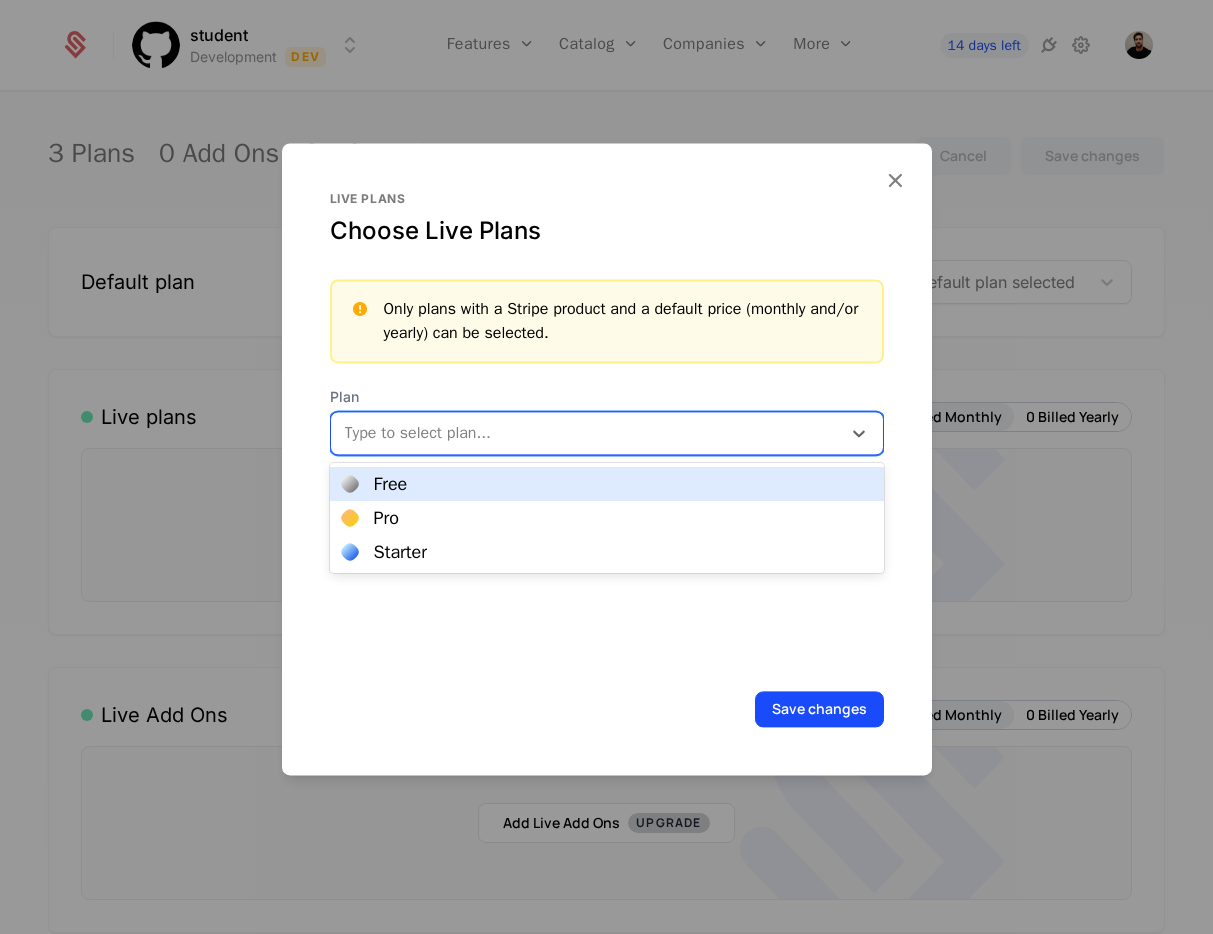click at bounding box center [588, 433] 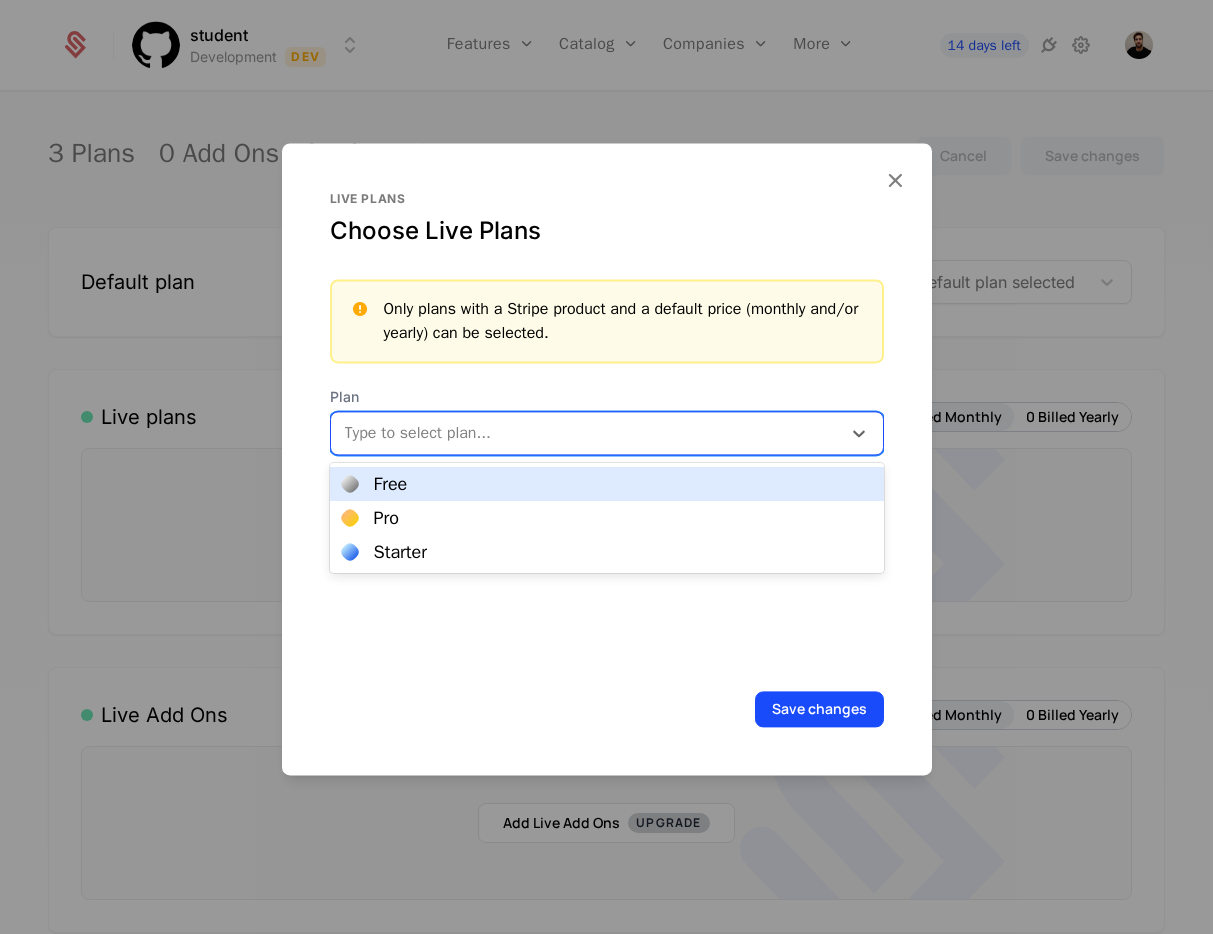 click on "Free" at bounding box center (607, 484) 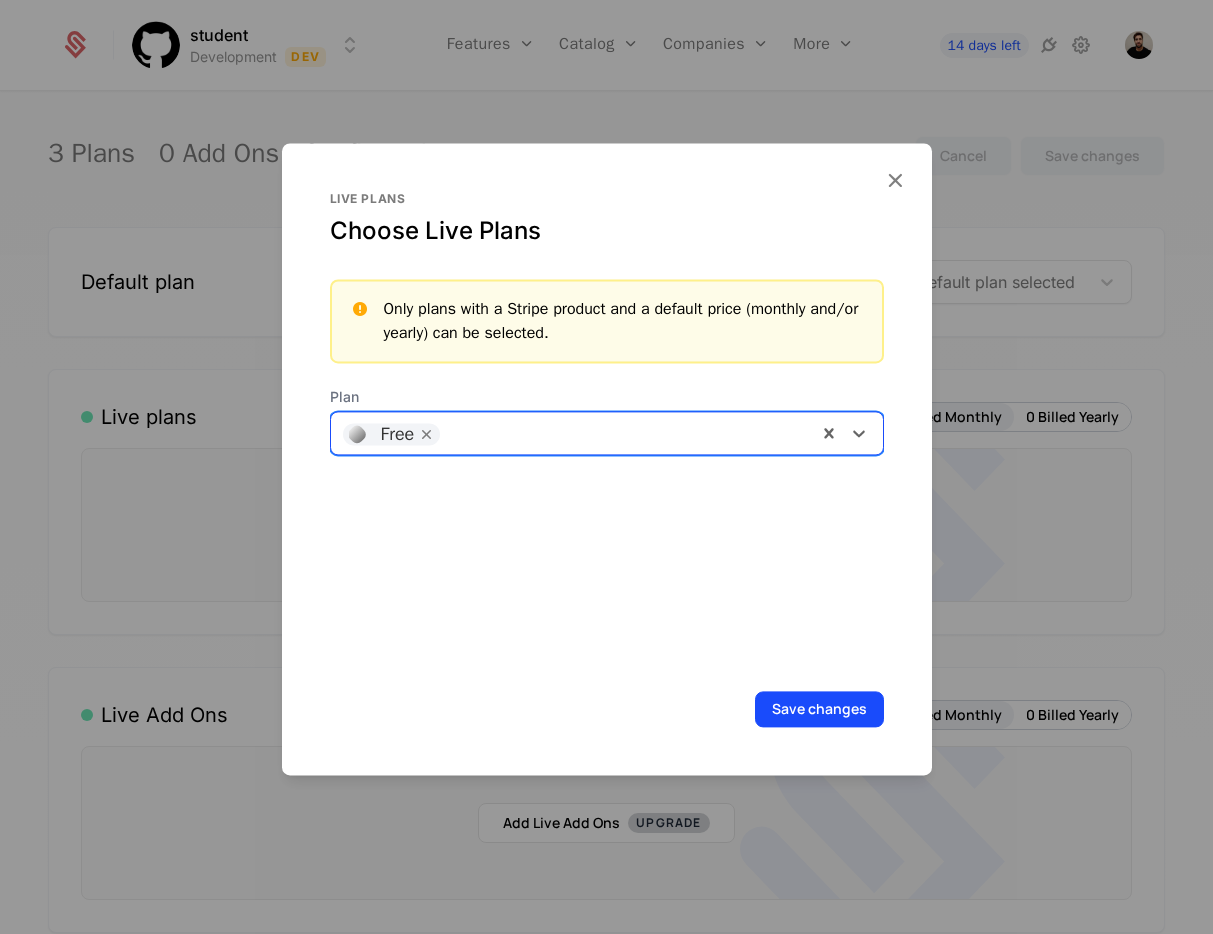 click at bounding box center [627, 431] 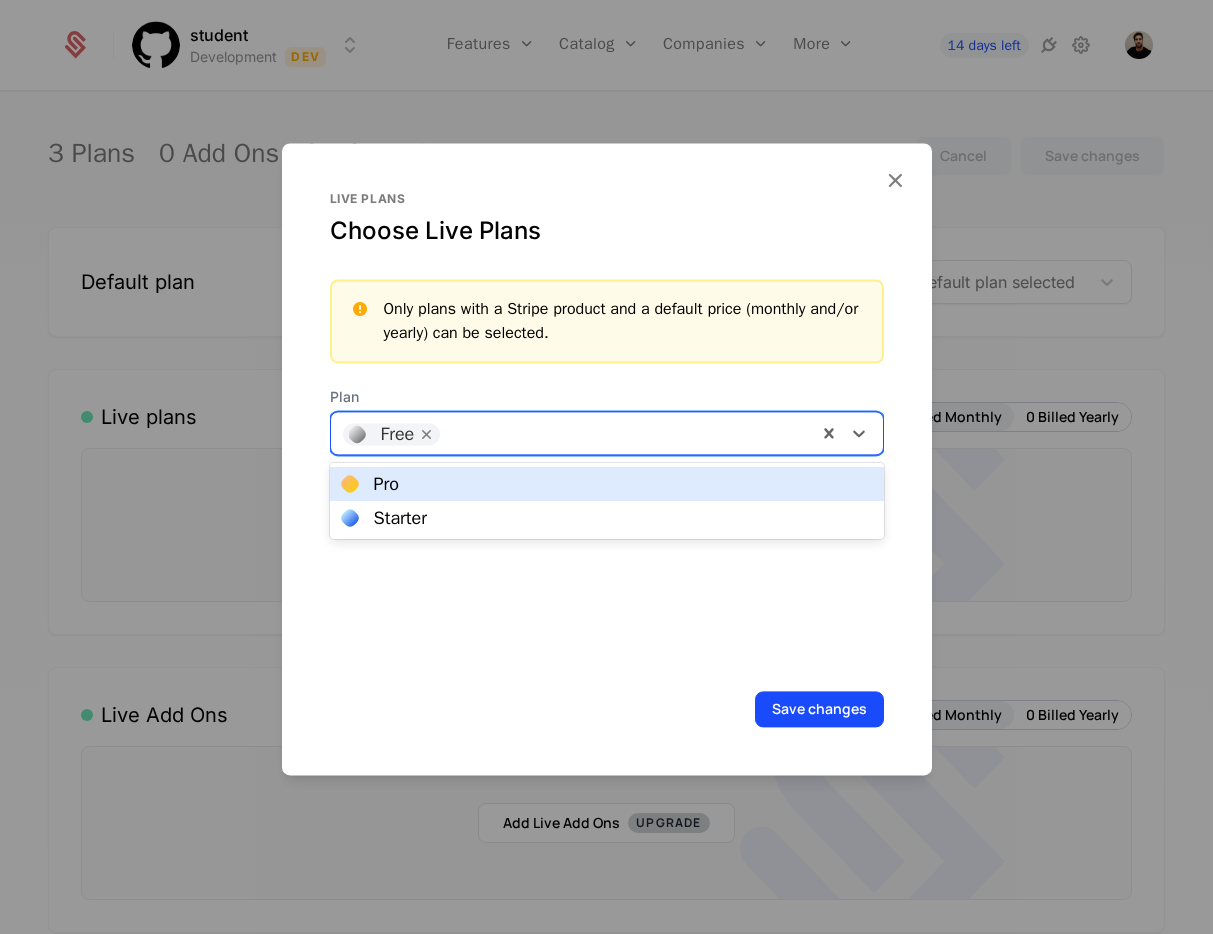 click on "Pro" at bounding box center (607, 484) 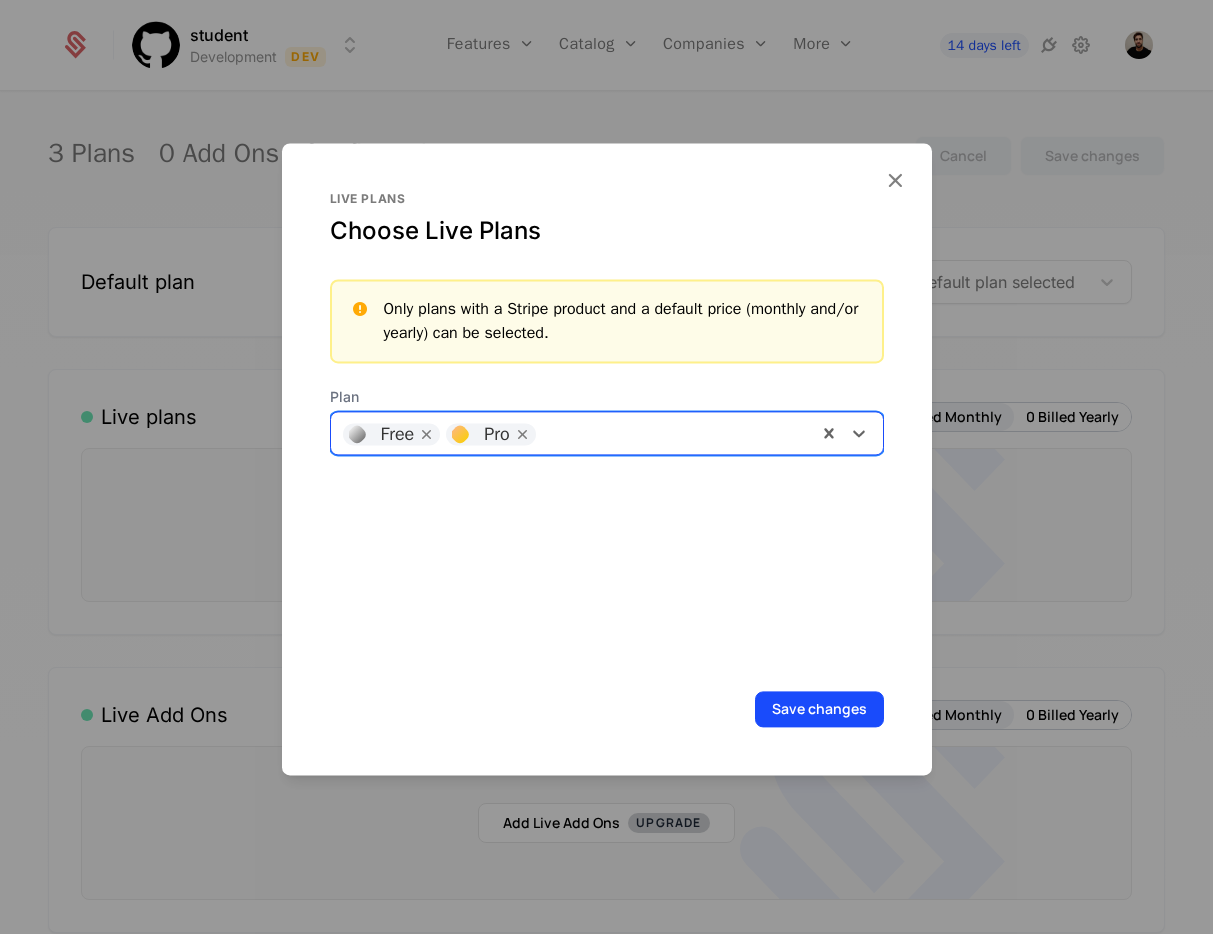 click at bounding box center (675, 431) 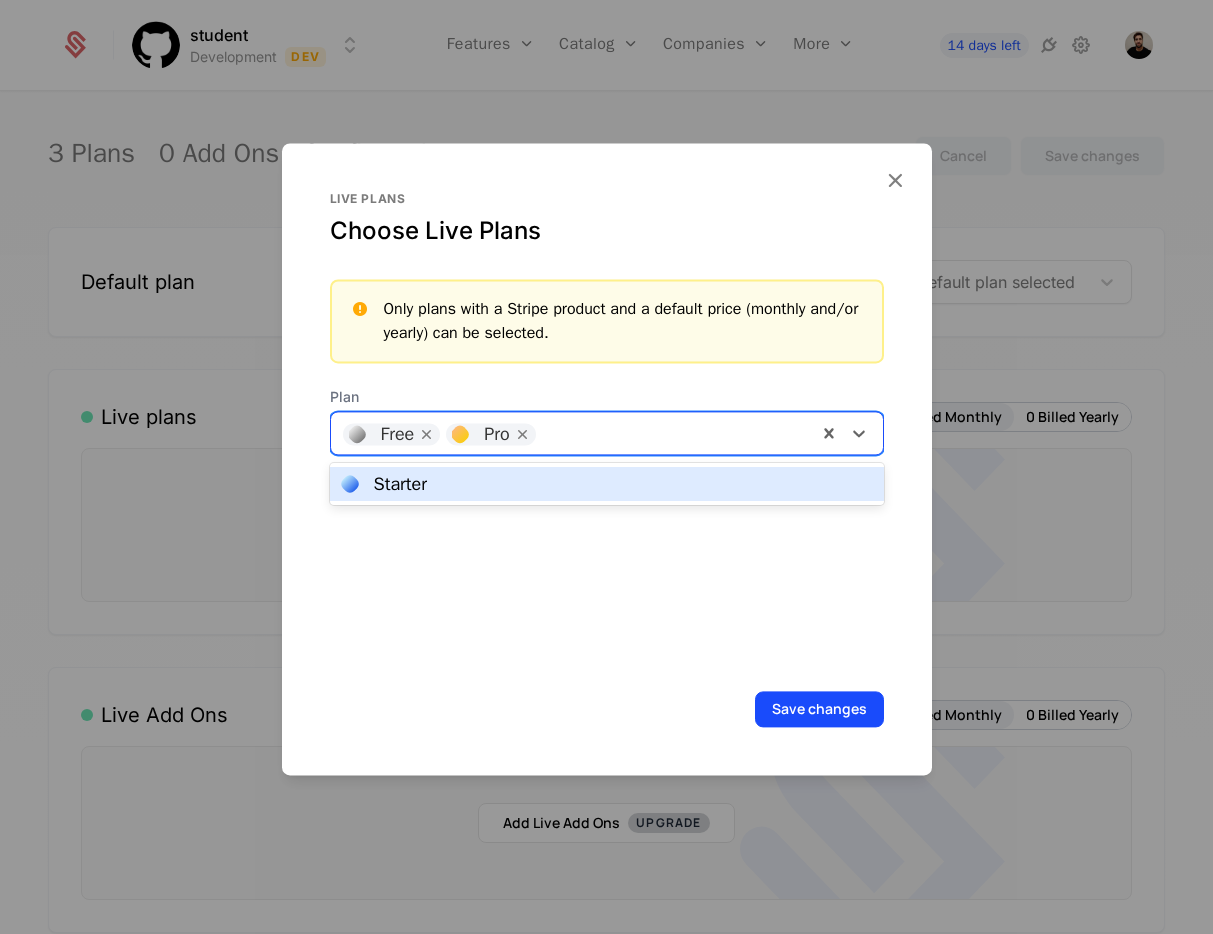 click on "Starter" at bounding box center [607, 484] 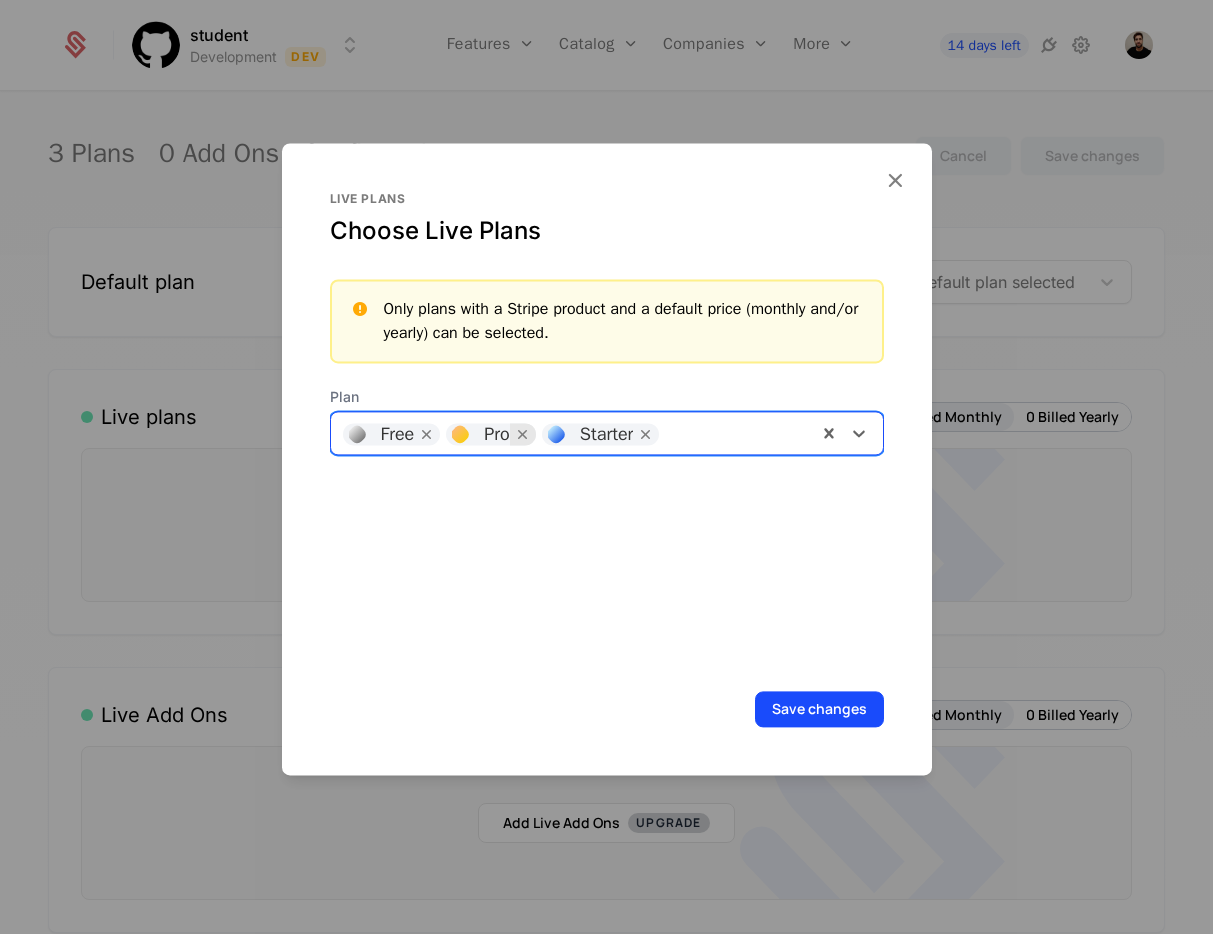 click at bounding box center (523, 434) 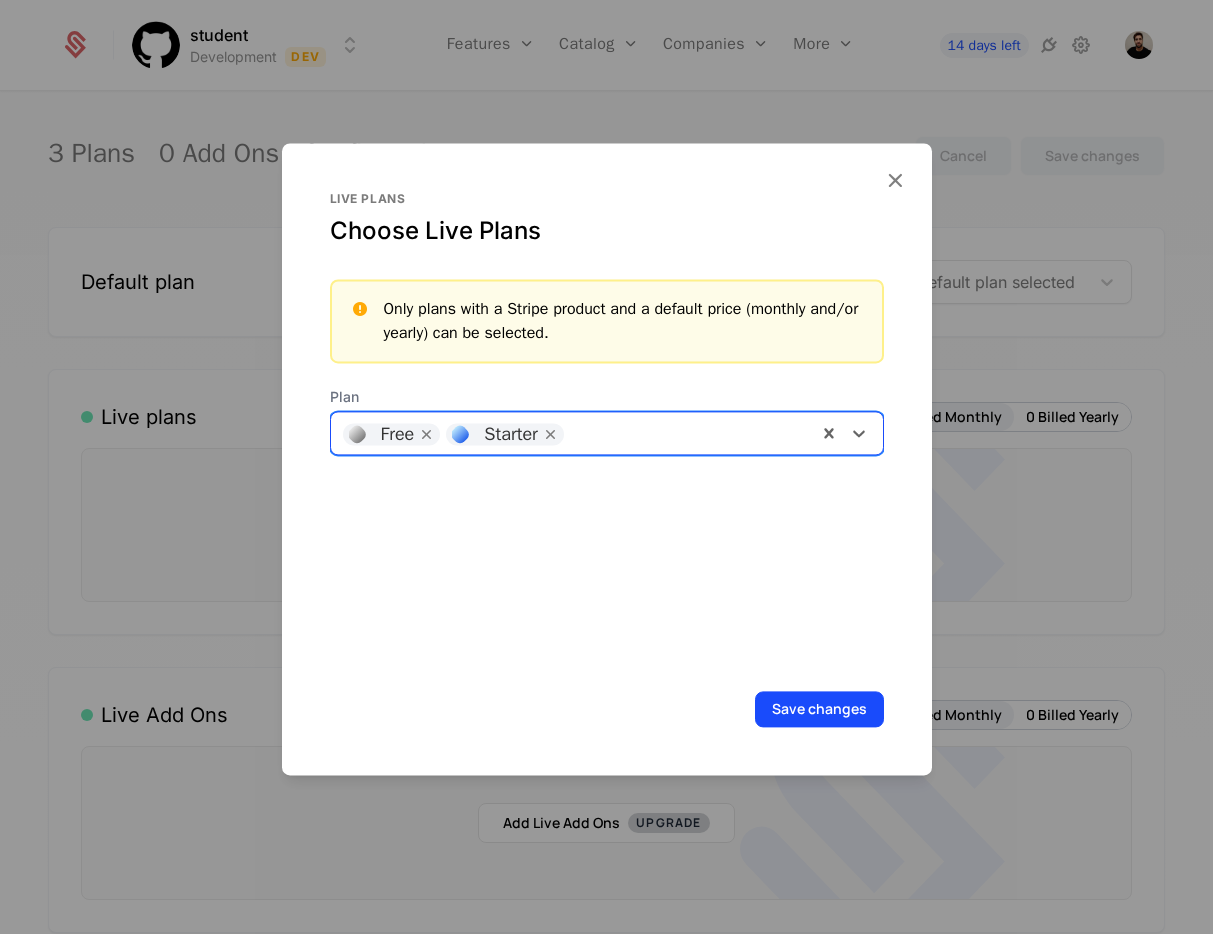 click at bounding box center (689, 431) 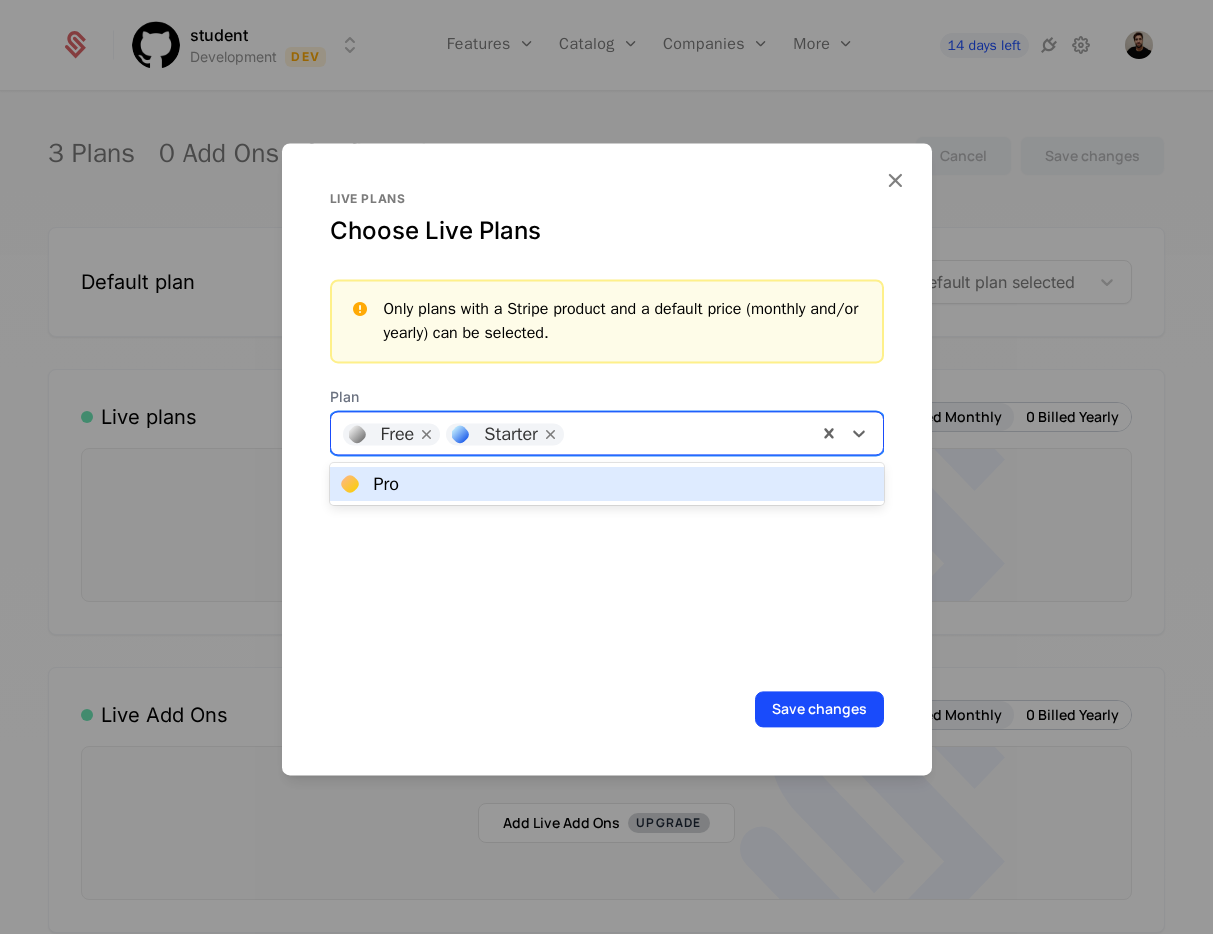 click on "Pro" at bounding box center [607, 484] 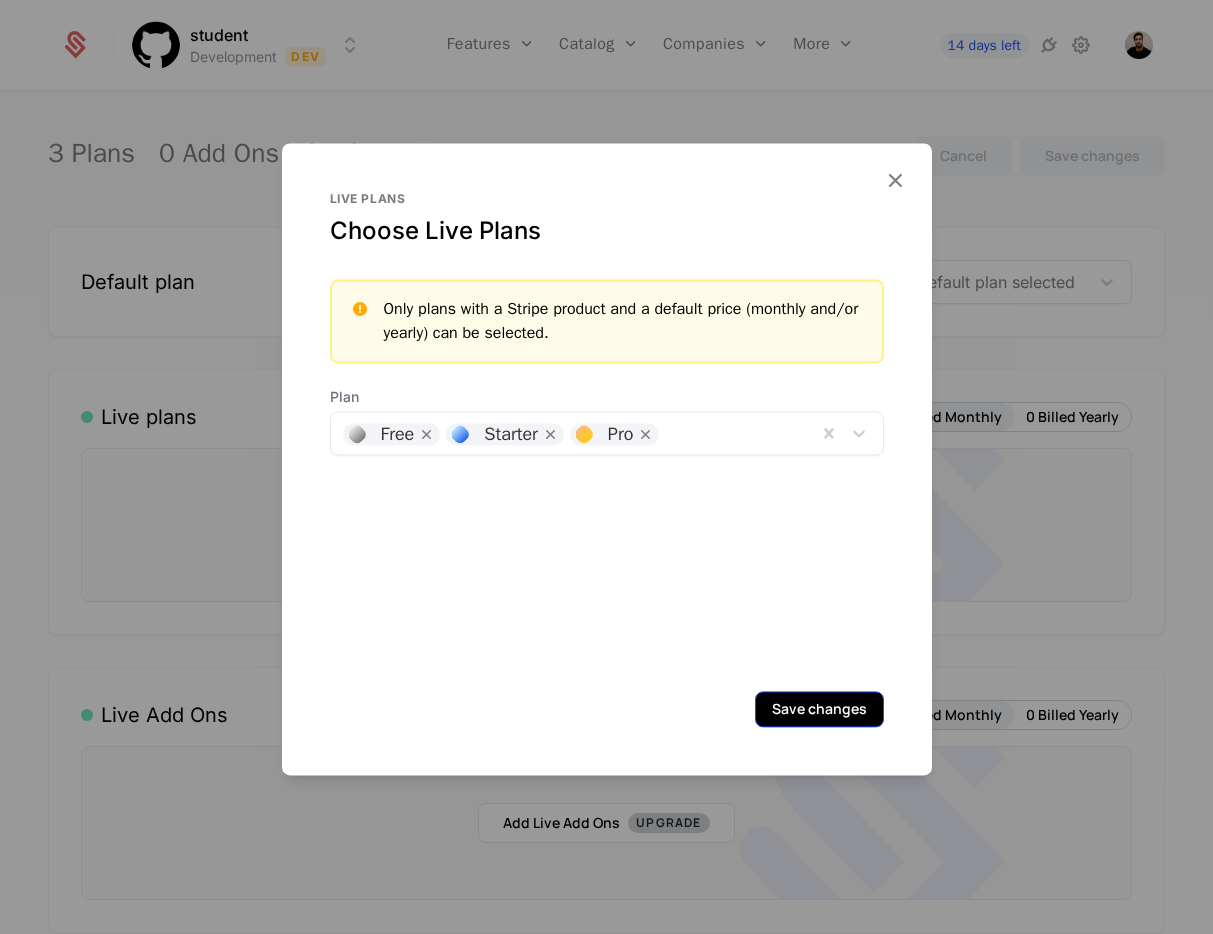 click on "Save changes" at bounding box center [819, 709] 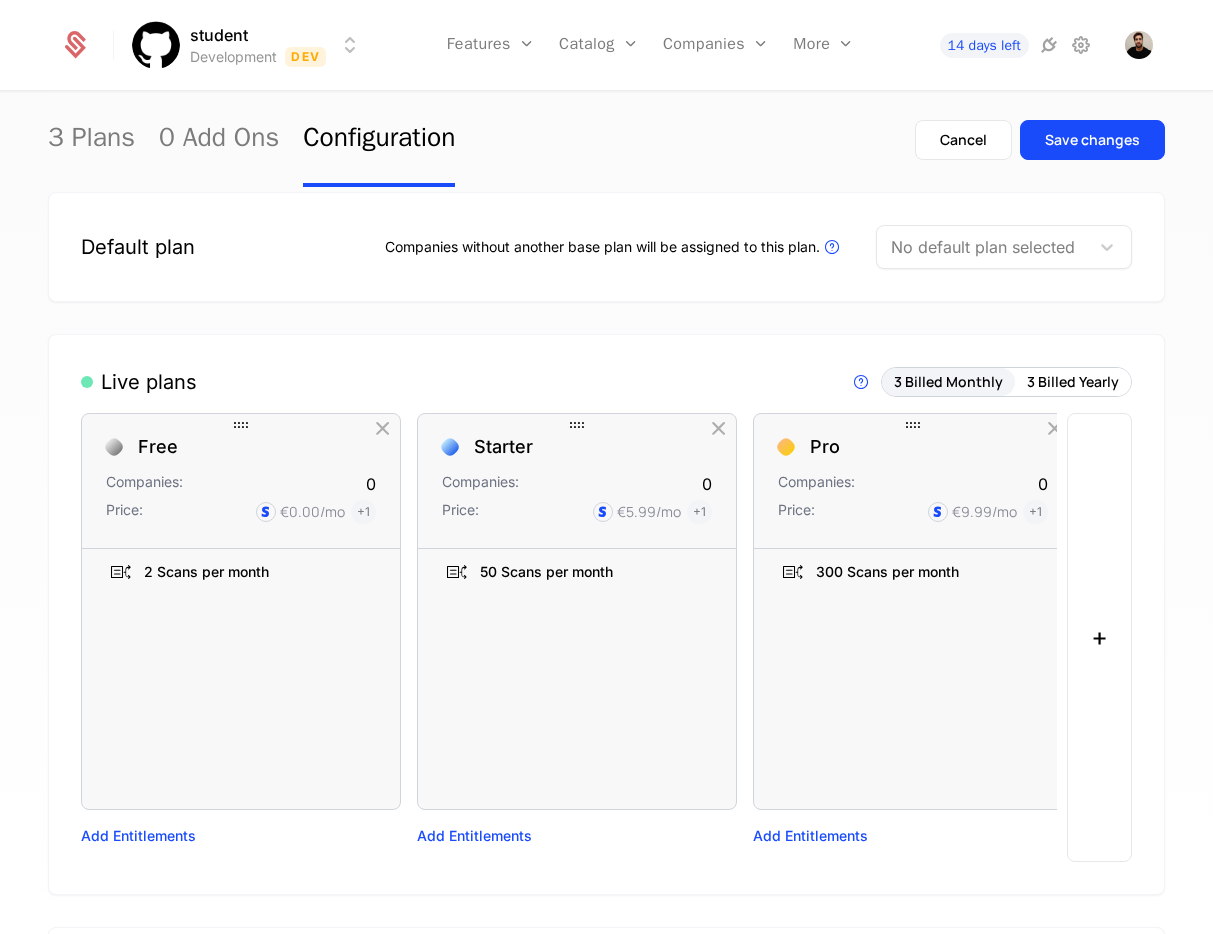 scroll, scrollTop: 34, scrollLeft: 0, axis: vertical 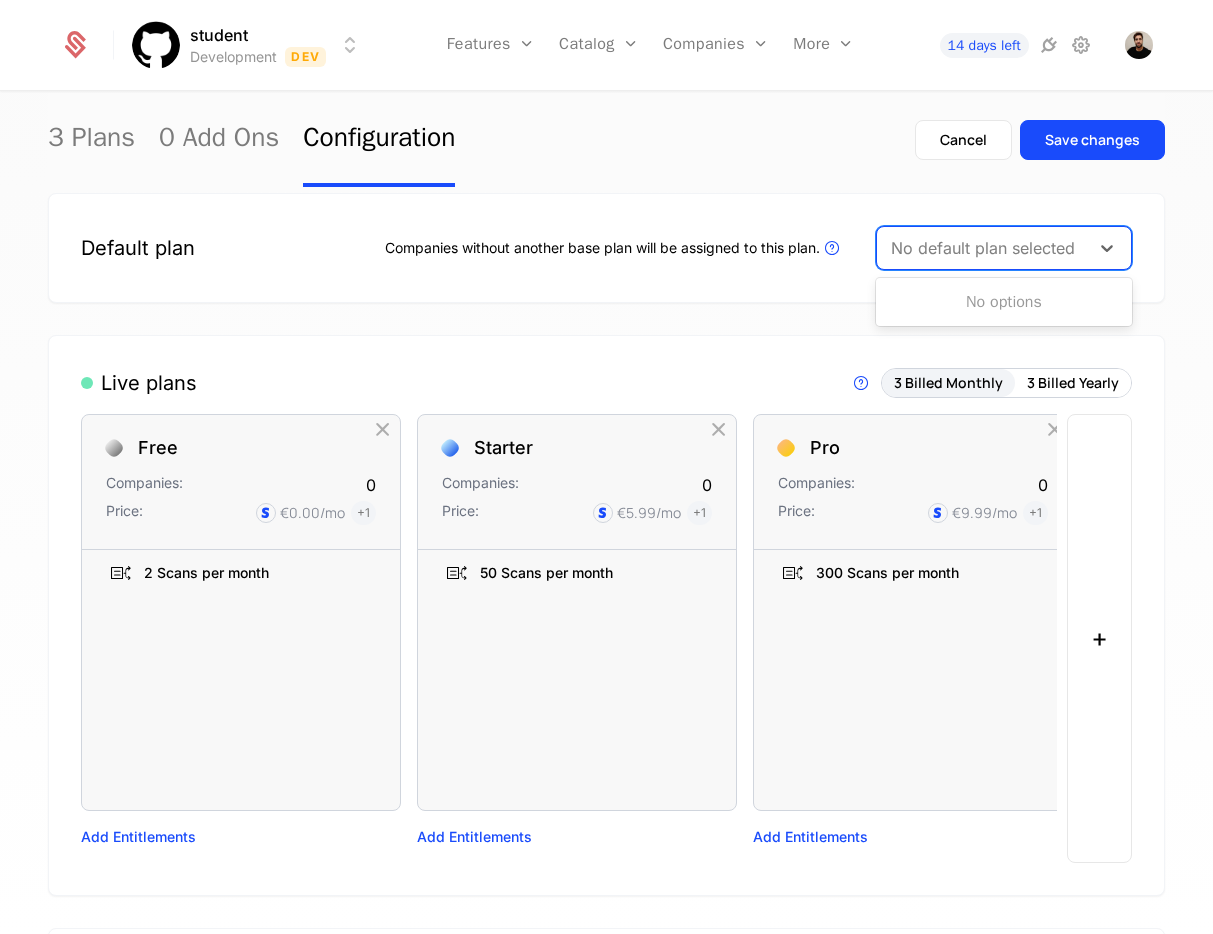 click at bounding box center [983, 248] 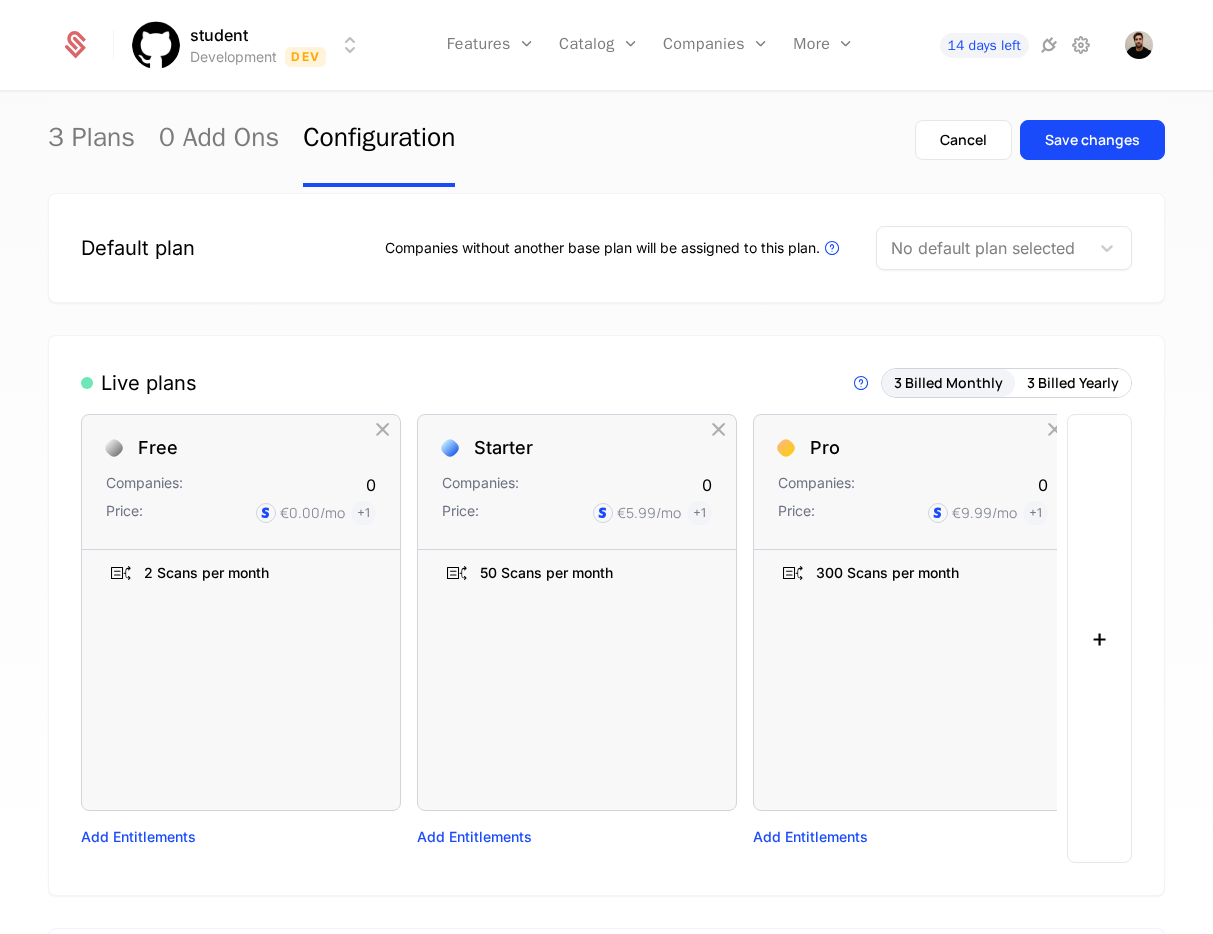 click on "Companies: 0 Price: €[PRICE] /mo + 1 2 Scans per month
To pick up a draggable item, press the space bar.
While dragging, use the arrow keys to move the item.
Press space again to drop the item in its new position, or press escape to cancel.
Old List: 2 Scans per month Add Entitlements Starter Companies: 0 Price: €[PRICE] /mo + 1 50 Scans per month
To pick up a draggable item, press the space bar.
While dragging, use the arrow keys to move the item.
Press space again to drop the item in its new position, or press escape to cancel.
Old List: 50 Scans per month Add Entitlements Pro Companies: 0 Price: €[PRICE] /mo + 1 300 Scans per month
To pick up a draggable item, press the space bar.
While dragging, use the arrow keys to move the item.
Press space again to drop the item in its new position, or press escape to cancel.
Old List: 300 Scans per month +" at bounding box center [606, 615] 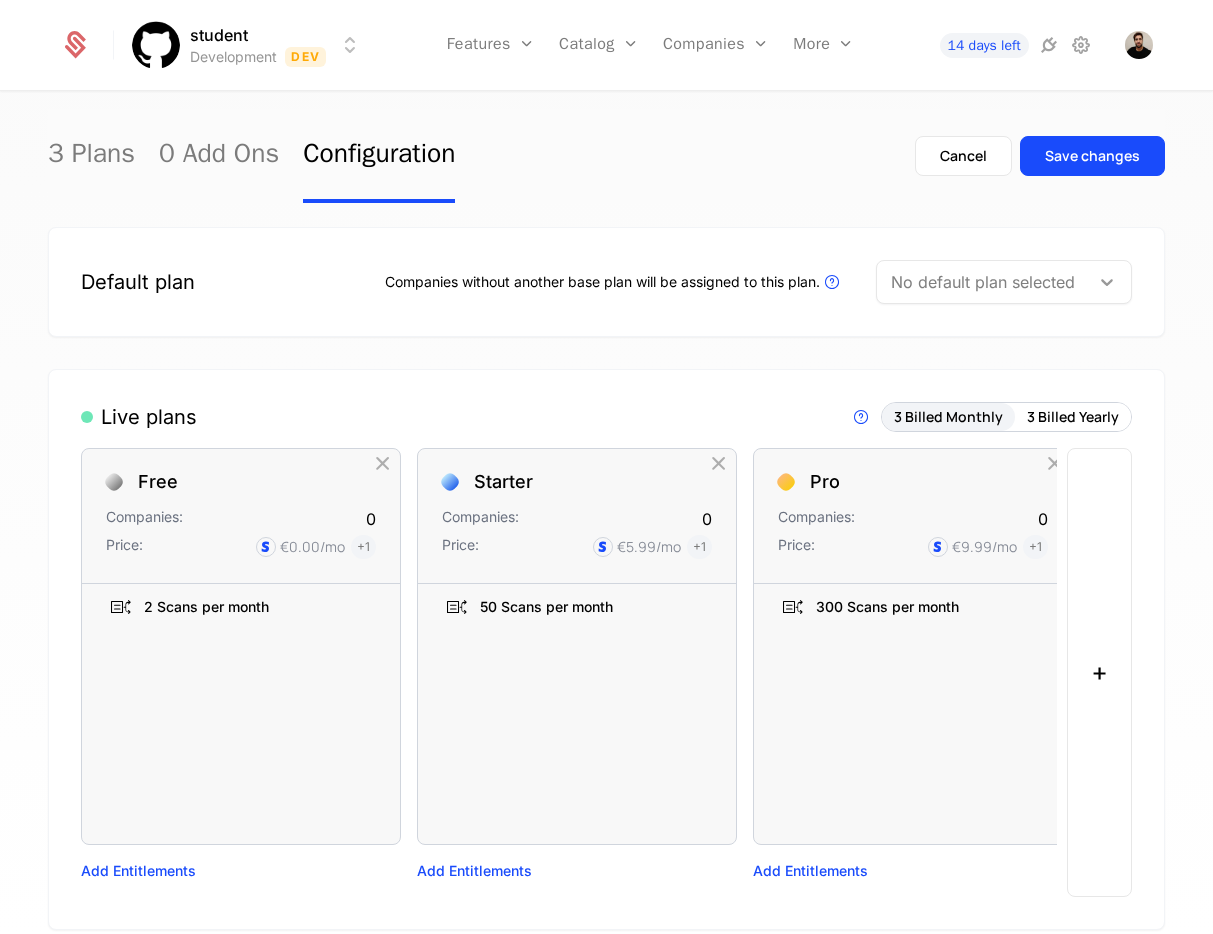 click 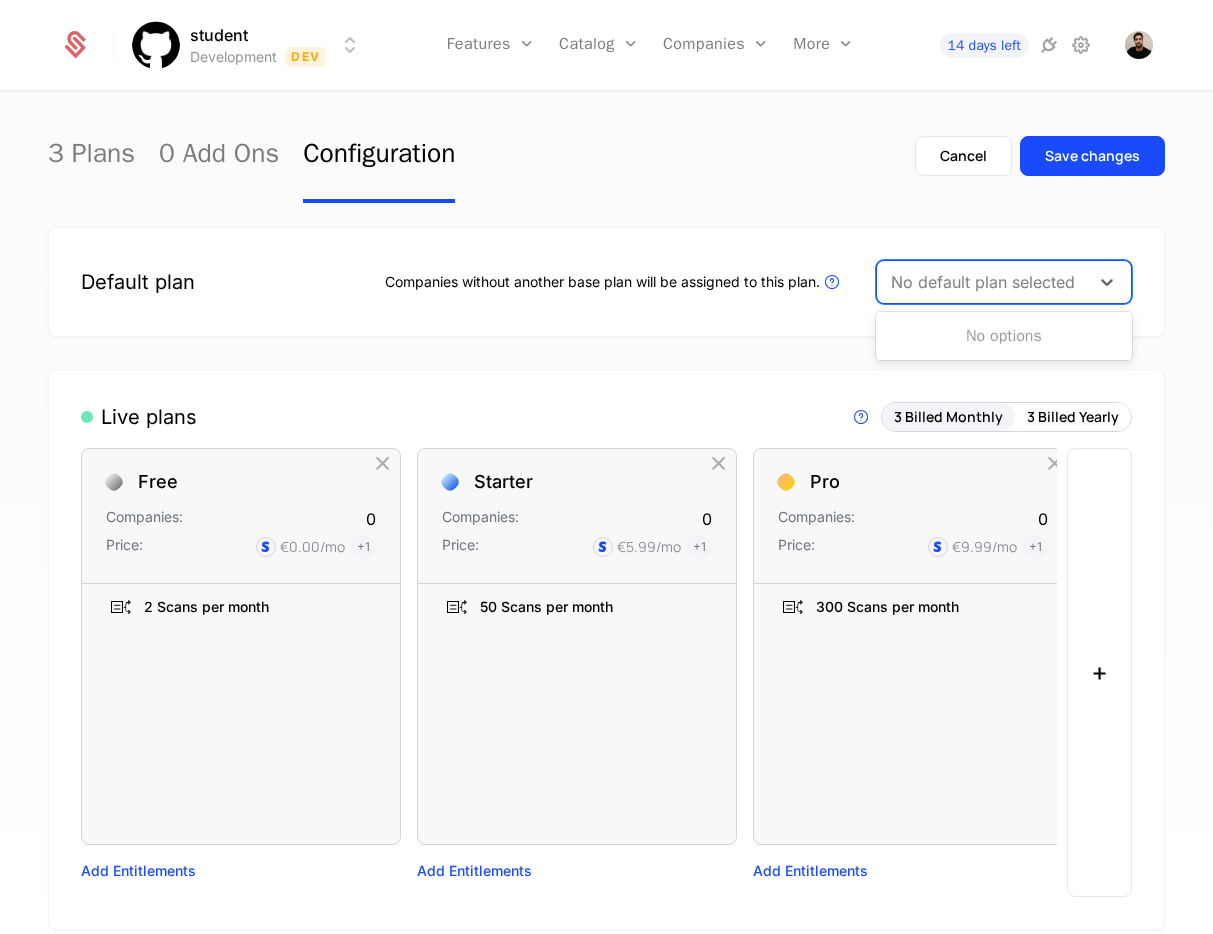 click on "Companies without another base plan will be assigned to this plan. Plans that are linked to paid billing products cannot be selected as the default plan" at bounding box center [614, 282] 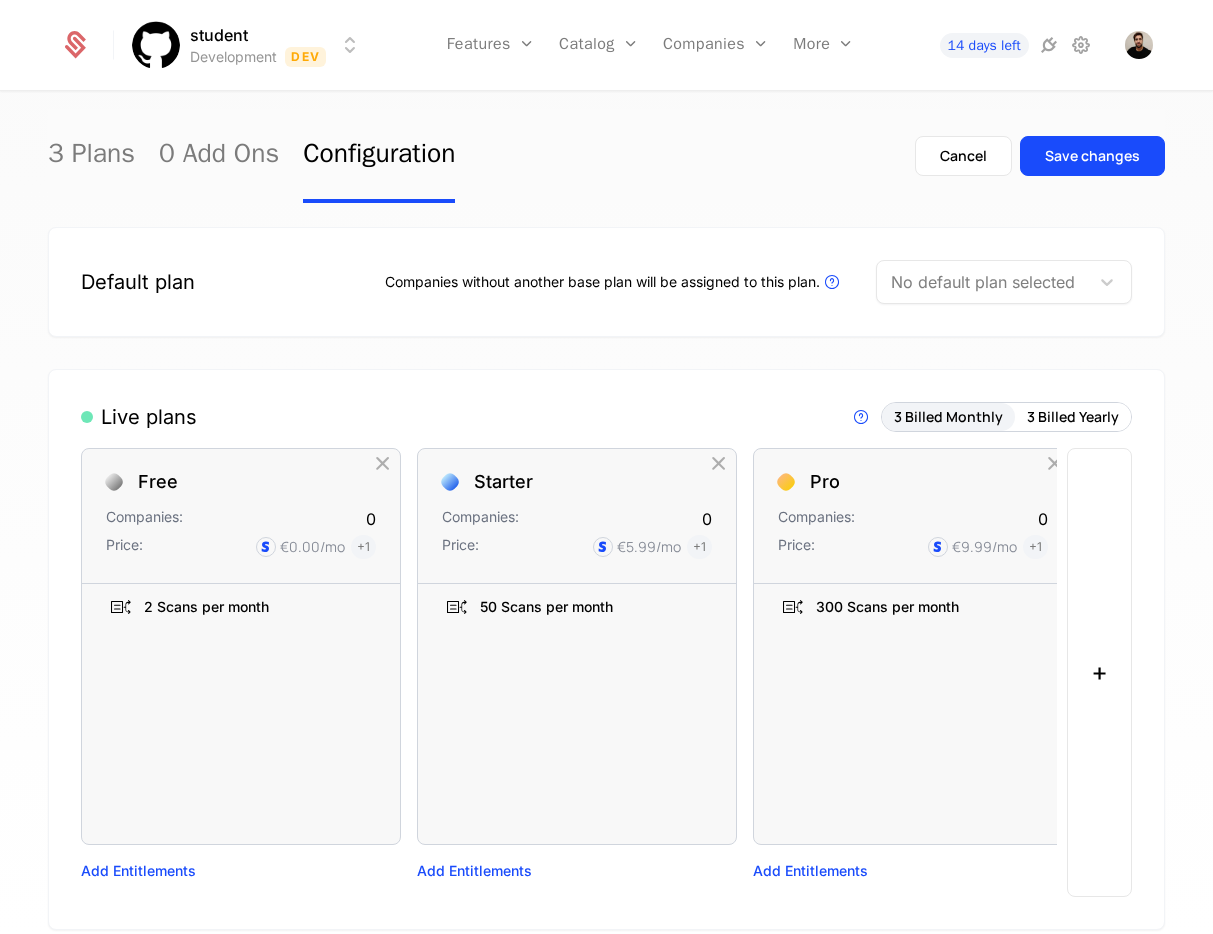 click at bounding box center (983, 282) 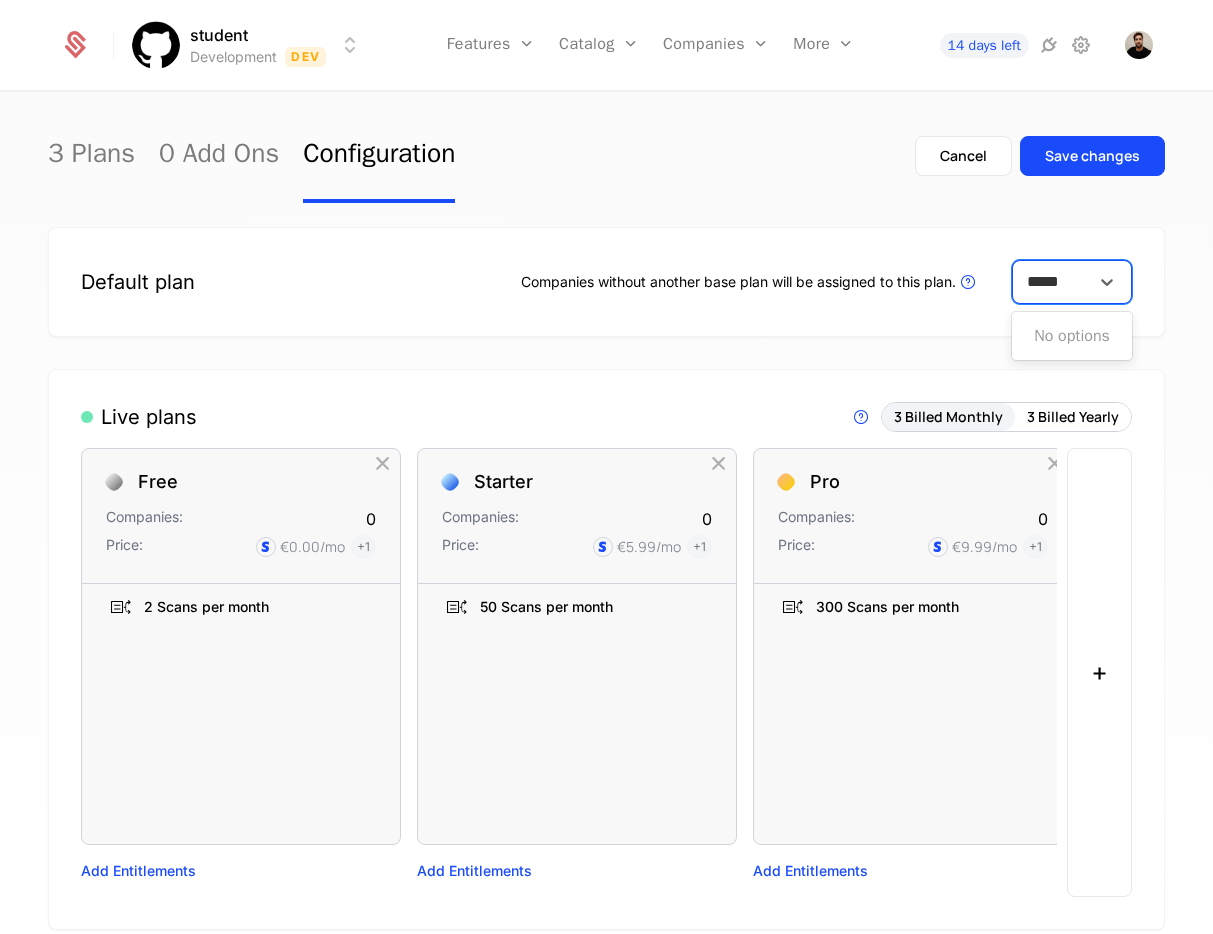 click on "No options" at bounding box center (1072, 336) 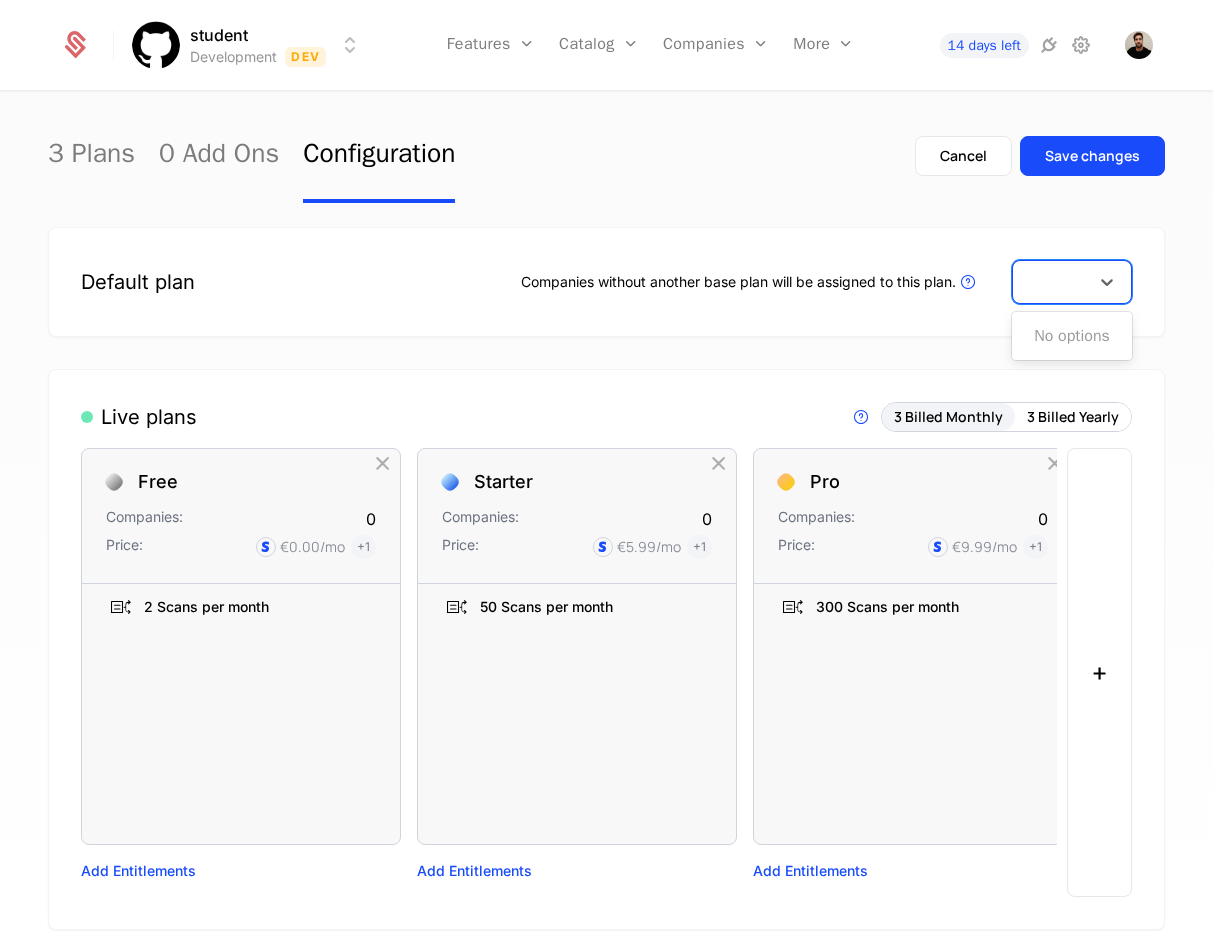 click on "Default plan Companies without another base plan will be assigned to this plan. Plans that are linked to paid billing products cannot be selected as the default plan Use Up and Down to choose options, press Enter to select the currently focused option, press Escape to exit the menu, press Tab to select the option and exit the menu. Live plans Live Plans are visible in components and available for purchase. 3 Billed Monthly 3 Billed Yearly Free Companies: 0 Price: €0.00 /mo + 1 2 Scans per month To pick up a draggable item, press the space bar. While dragging, use the arrow keys to move the item. Press space again to drop the item in its new position, or press escape to cancel. Old List: 2 Scans per month Add Entitlements Starter Companies: 0 Price: €5.99 /mo + 1 50 Scans per month To pick up a draggable item, press the space bar. While dragging, use the arrow keys to move the item. Press space again to drop the item in its new position, or press escape to cancel. Old List:" at bounding box center [606, 1198] 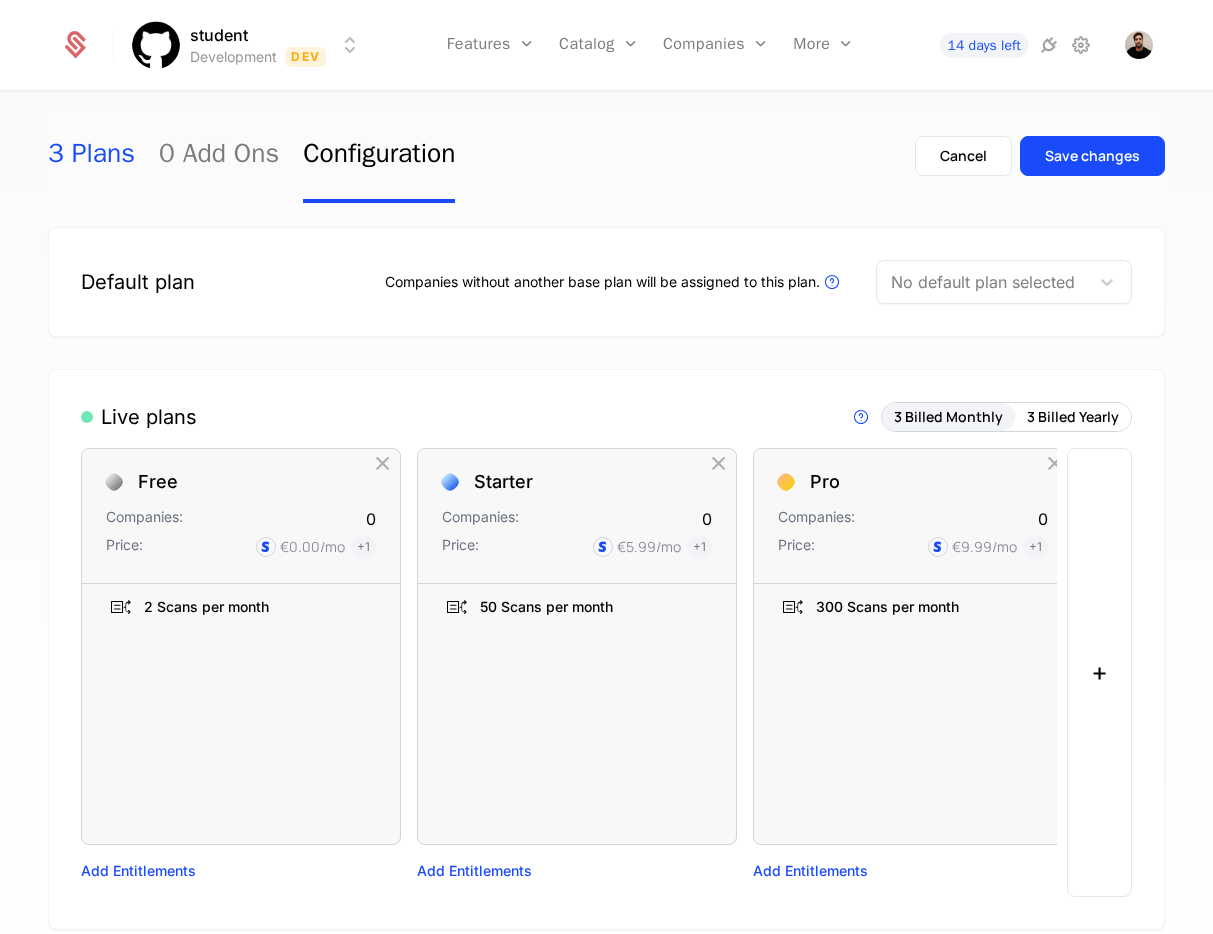 click on "3 Plans" at bounding box center (91, 156) 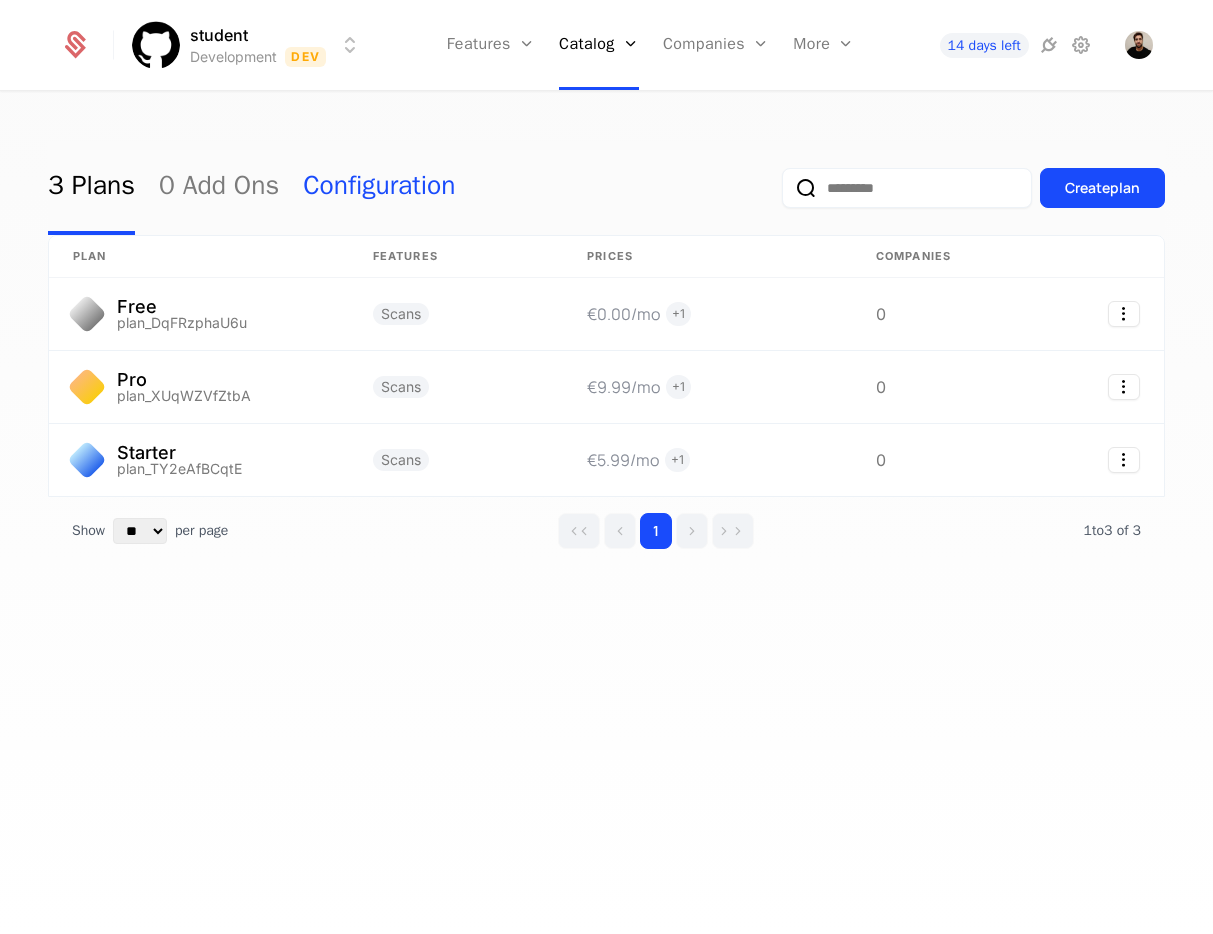 click on "Configuration" at bounding box center [379, 188] 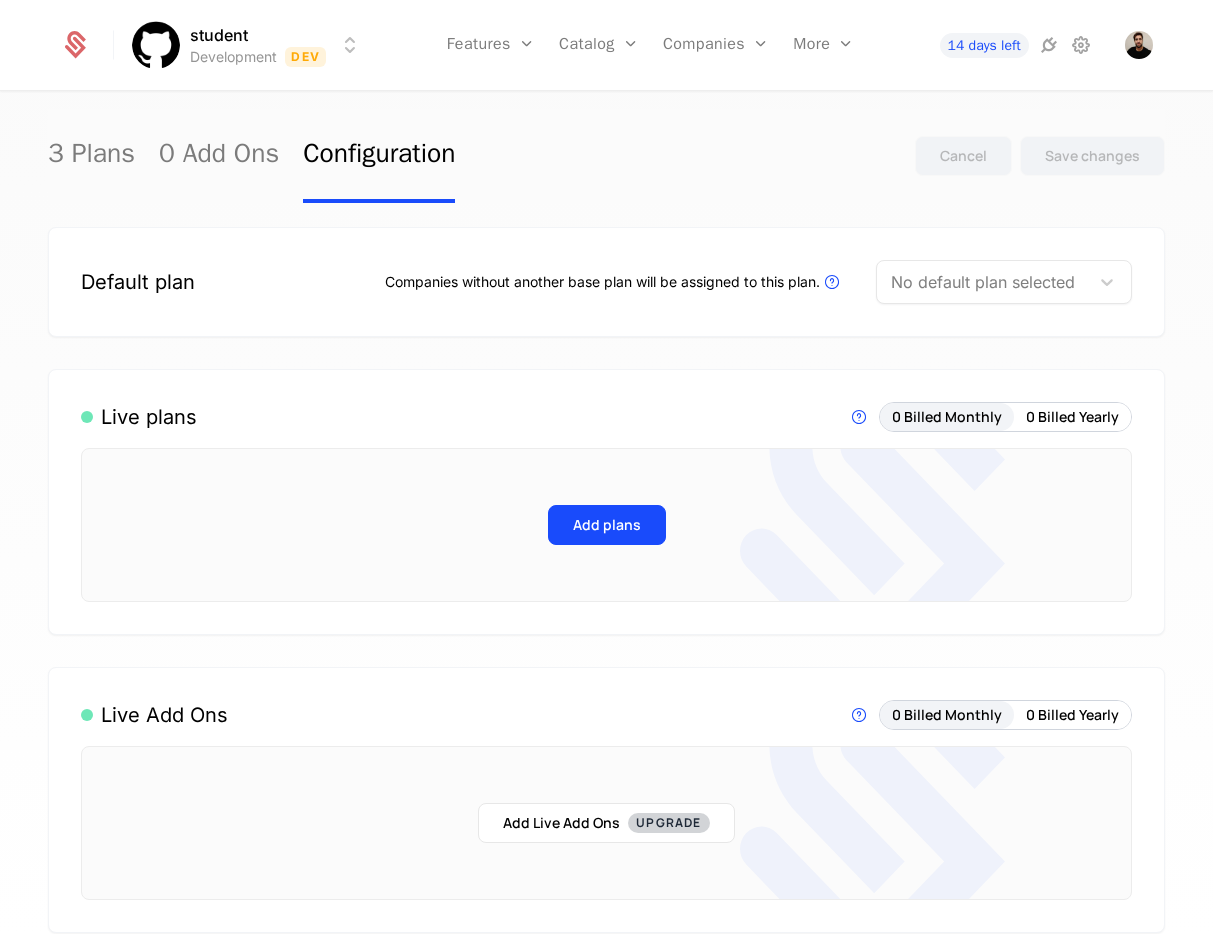 click at bounding box center (983, 282) 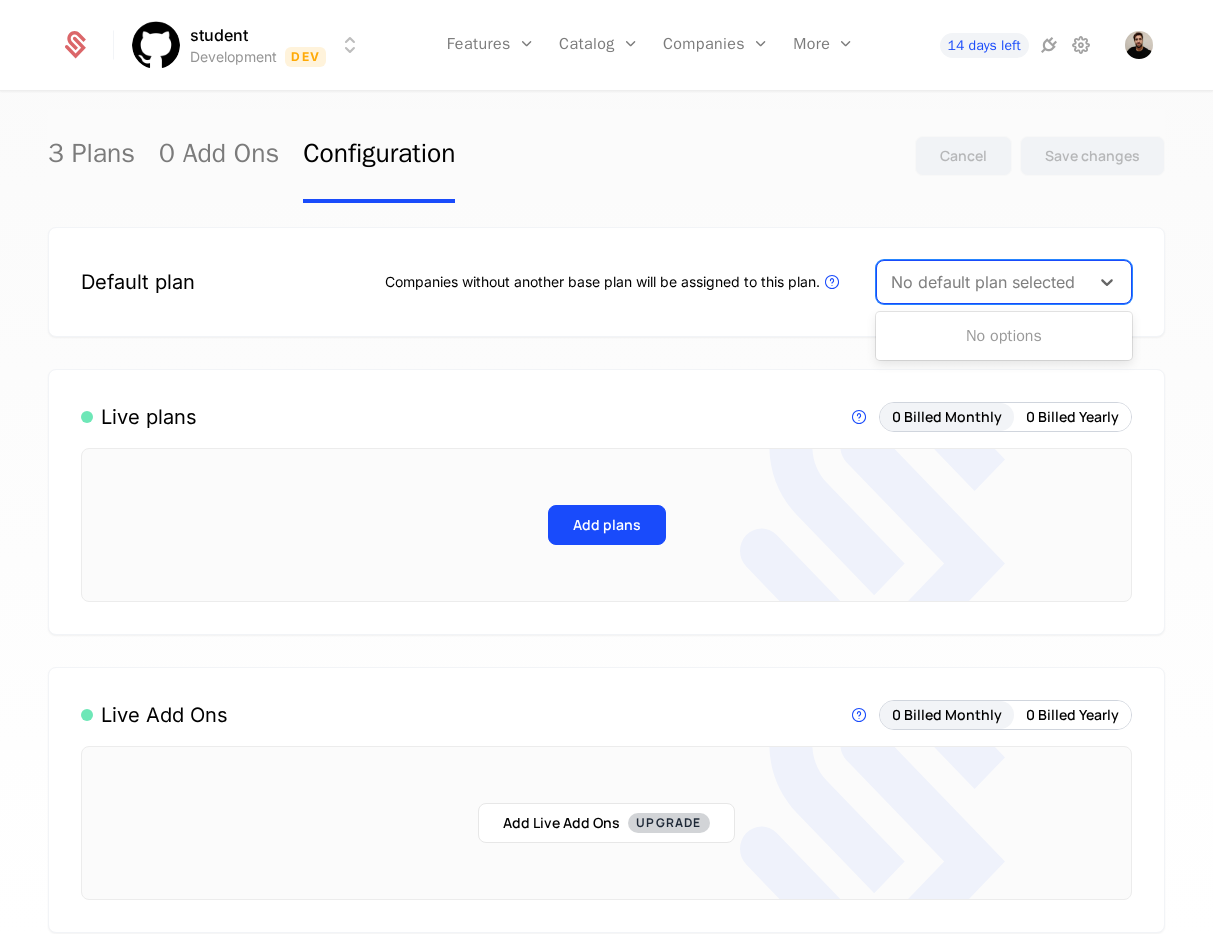 click on "Configuration" at bounding box center [379, 156] 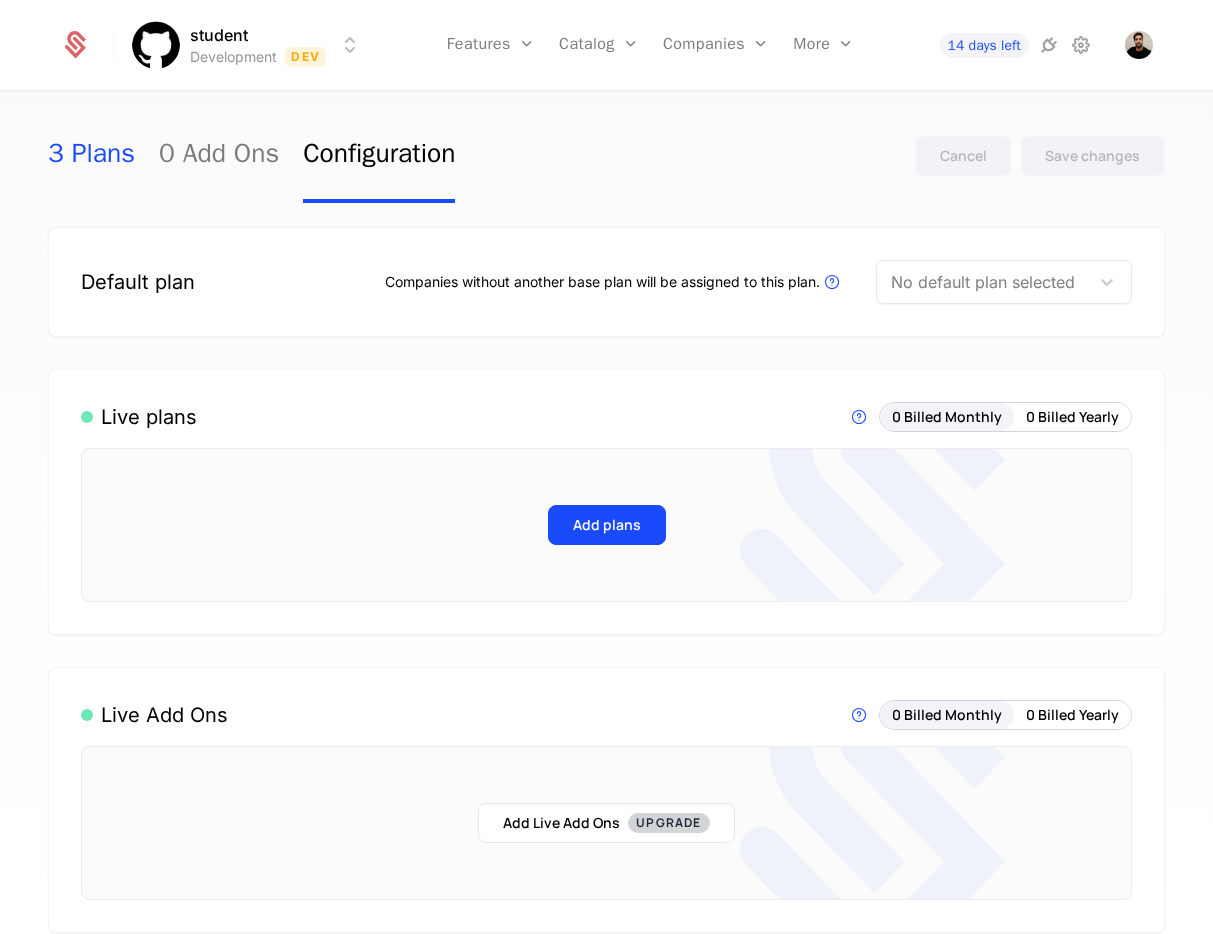click on "3 Plans" at bounding box center (91, 156) 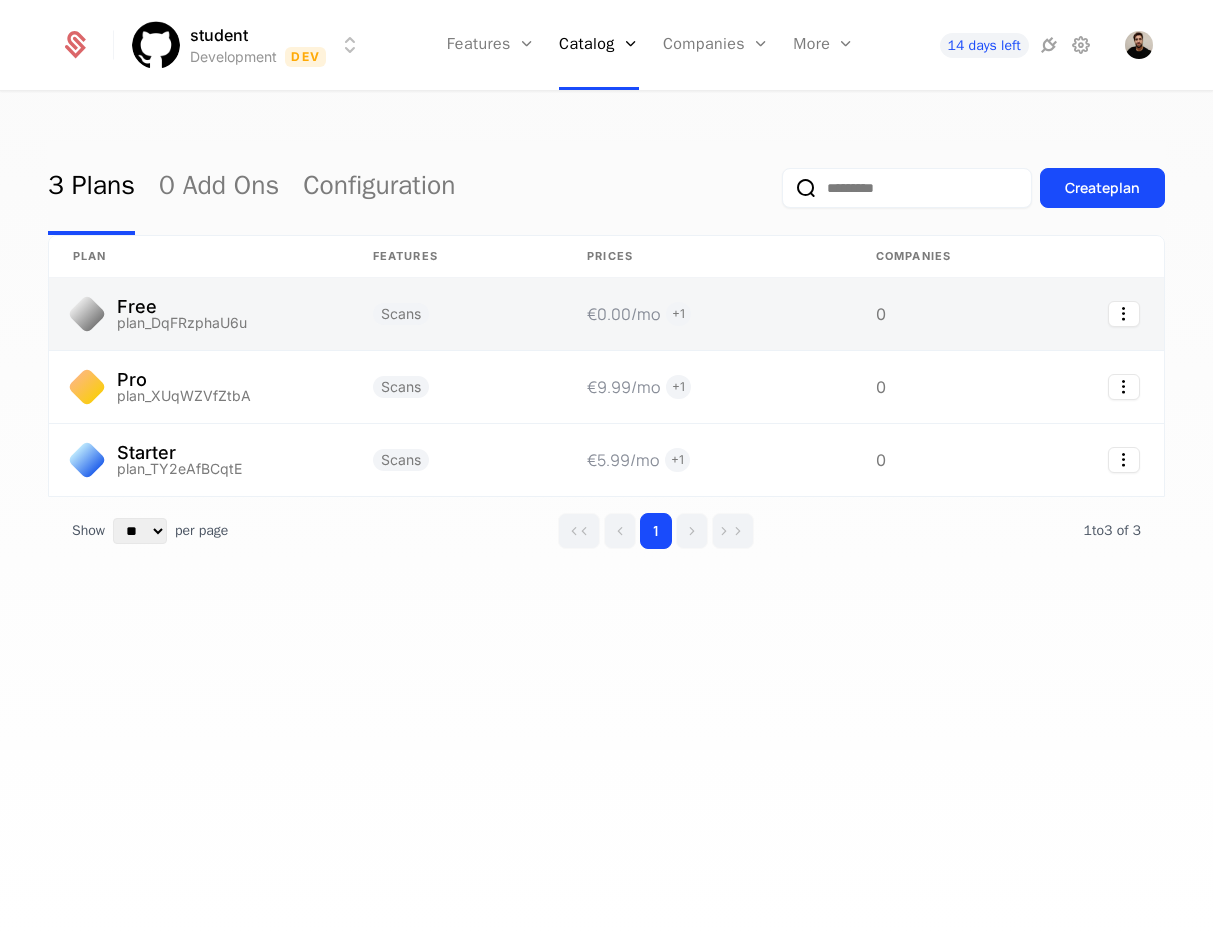 click at bounding box center (199, 314) 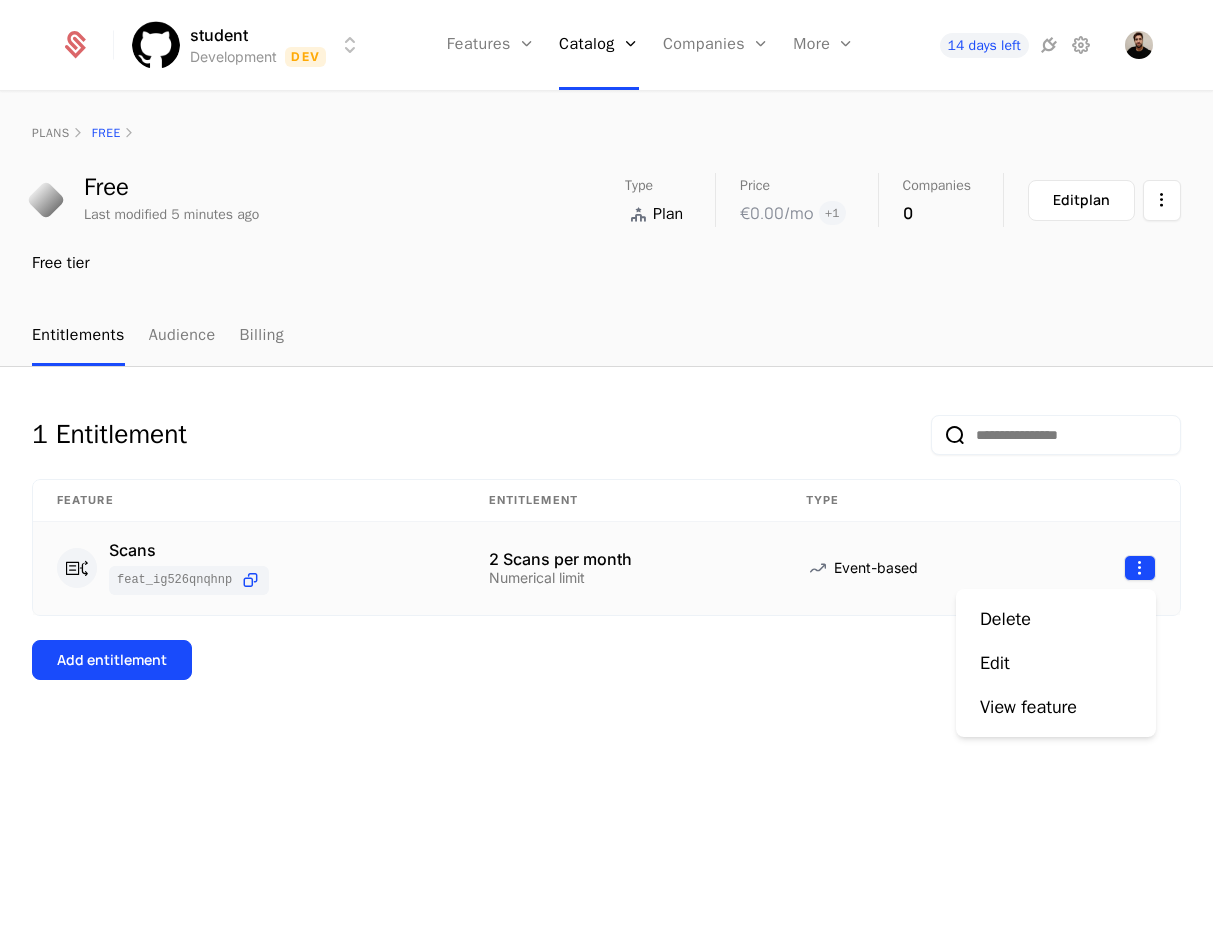click on "student Development Dev Features Features Flags Catalog Plans Add Ons Configuration Companies Companies Users More Events Components 14 days left plans Free Free Last modified 5 minutes ago Type Plan Price €0.00 /mo + 1 Companies 0 Edit plan Free tier Entitlements Audience Billing 1 Entitlement Feature Entitlement Type Scans feat_ig526qnQHNP 2 Scans per month Numerical limit Event-based Add entitlement
Delete Edit View feature" at bounding box center [606, 467] 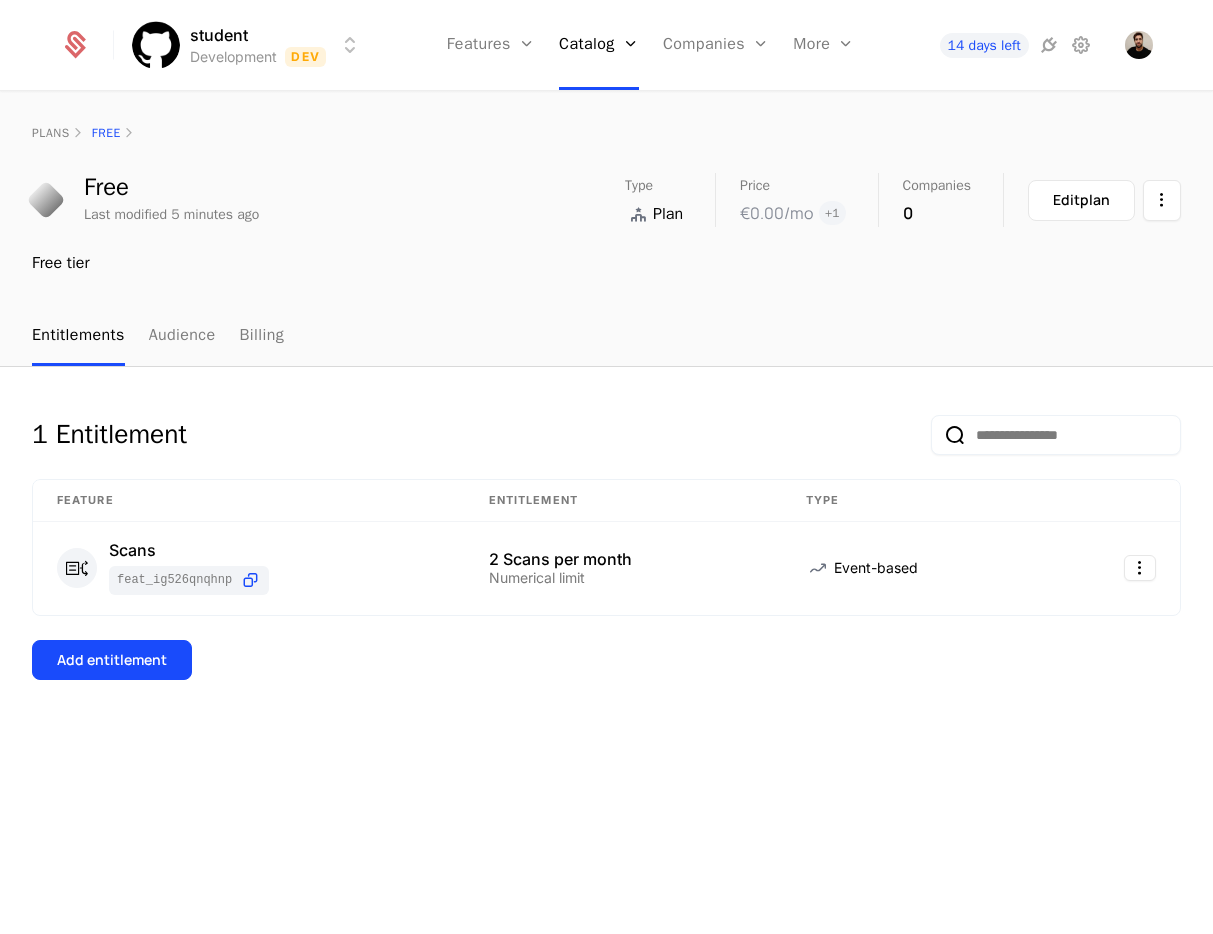 click on "student Development Dev Features Features Flags Catalog Plans Add Ons Configuration Companies Companies Users More Events Components 14 days left plans Free Free Last modified 5 minutes ago Type Plan Price €0.00 /mo + 1 Companies 0 Edit plan Free tier Entitlements Audience Billing 1 Entitlement Feature Entitlement Type Scans feat_ig526qnQHNP 2 Scans per month Numerical limit Event-based Add entitlement" at bounding box center [606, 467] 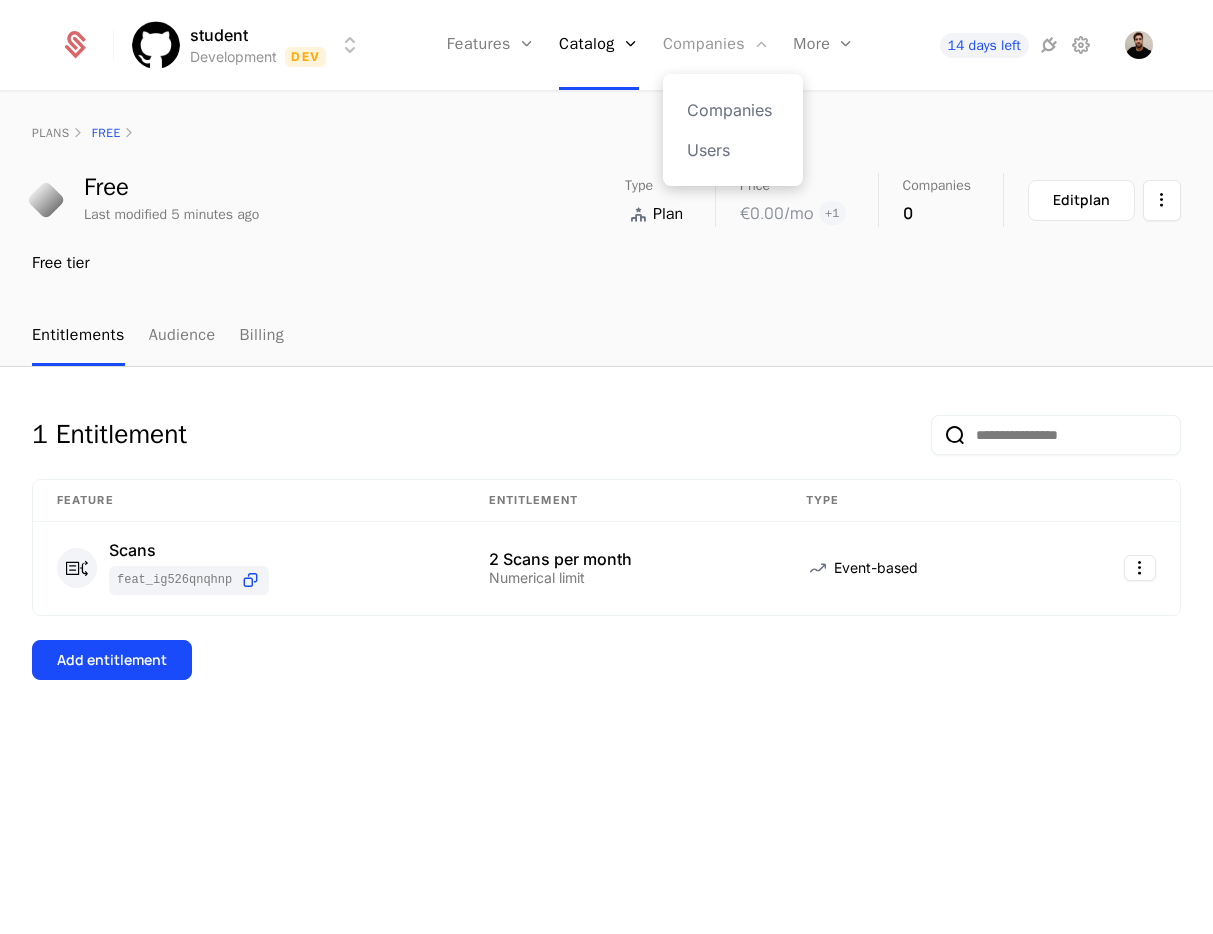 click on "Companies" at bounding box center (716, 45) 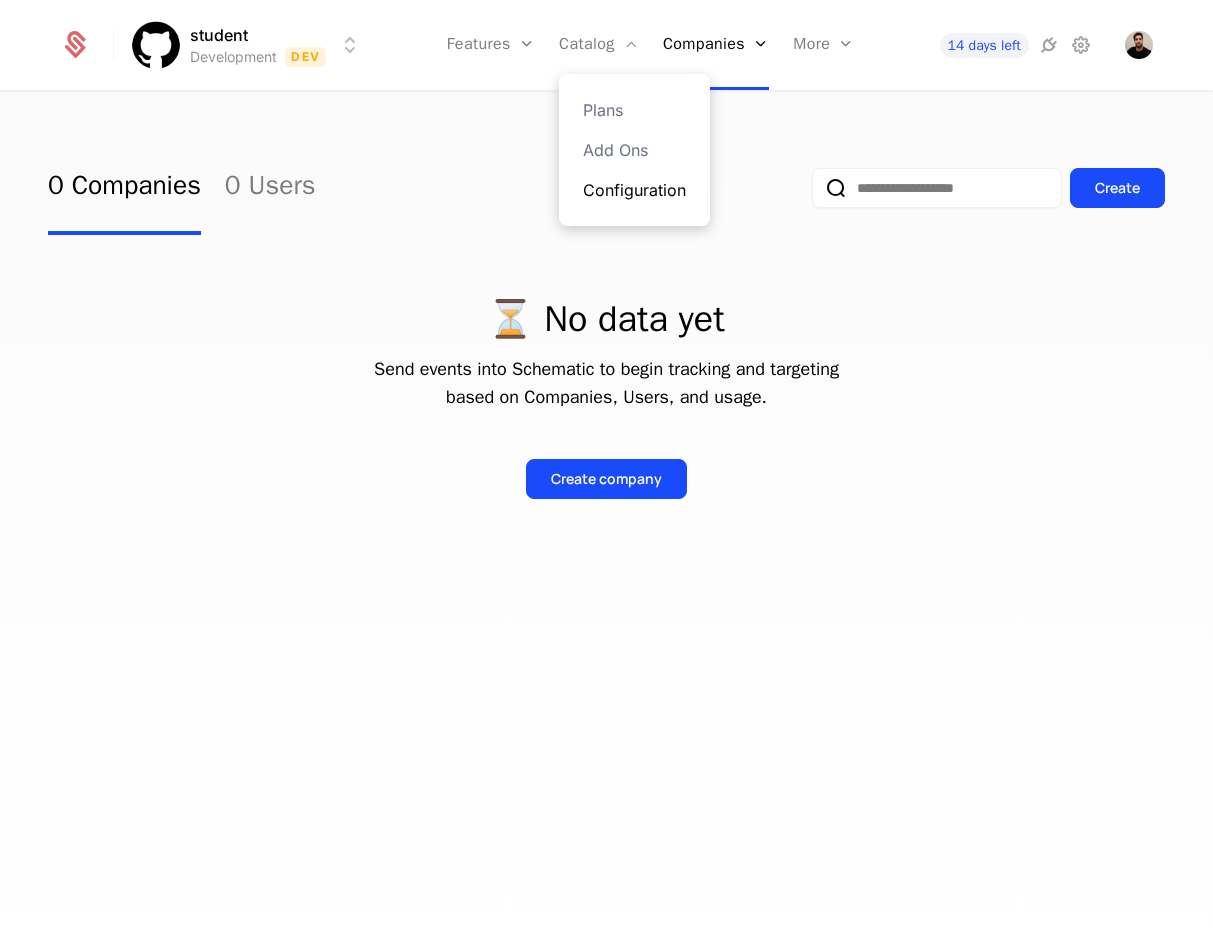 click on "Configuration" at bounding box center (634, 190) 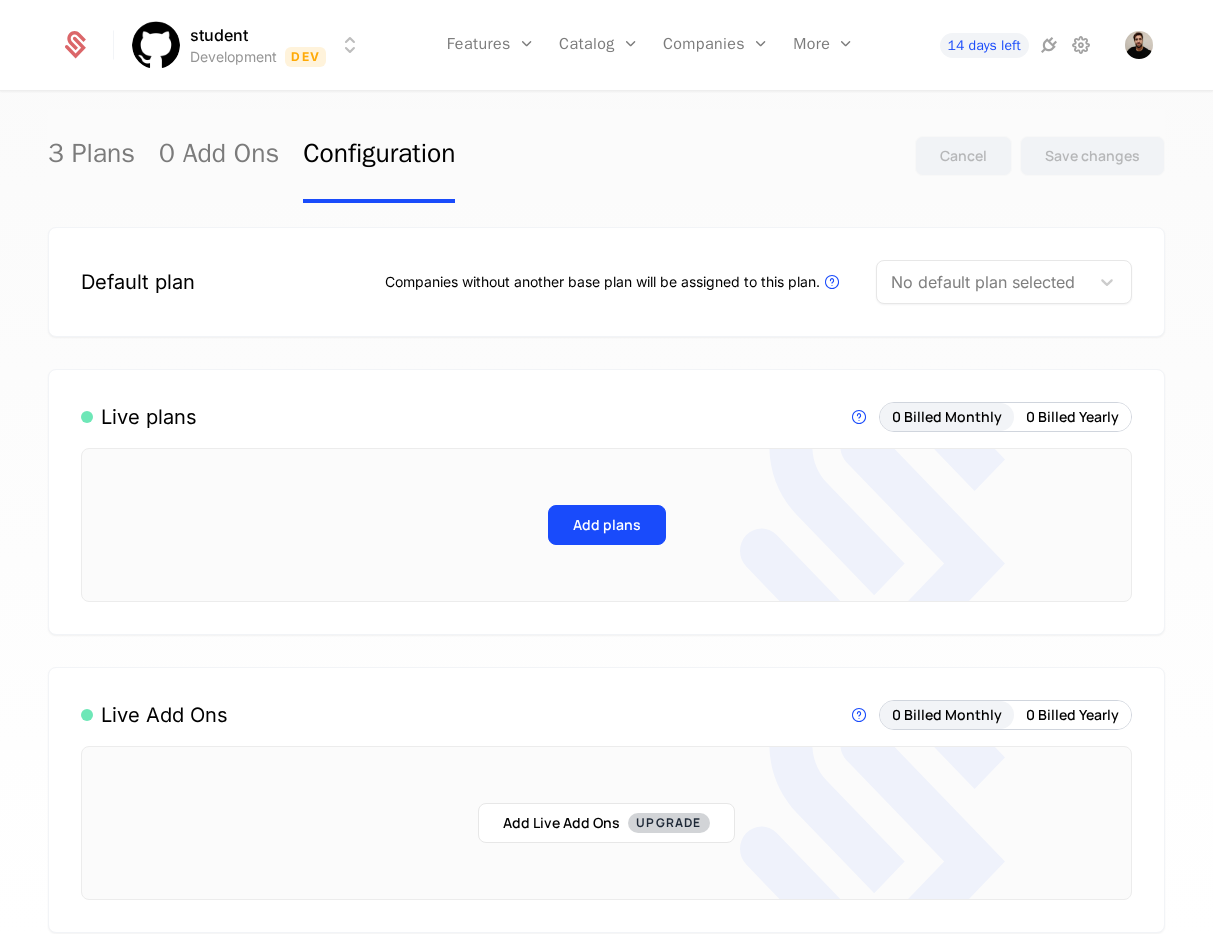 click on "Live plans Live Plans are visible in components and available for purchase. 0 Billed Monthly 0 Billed Yearly Add plans" at bounding box center (606, 502) 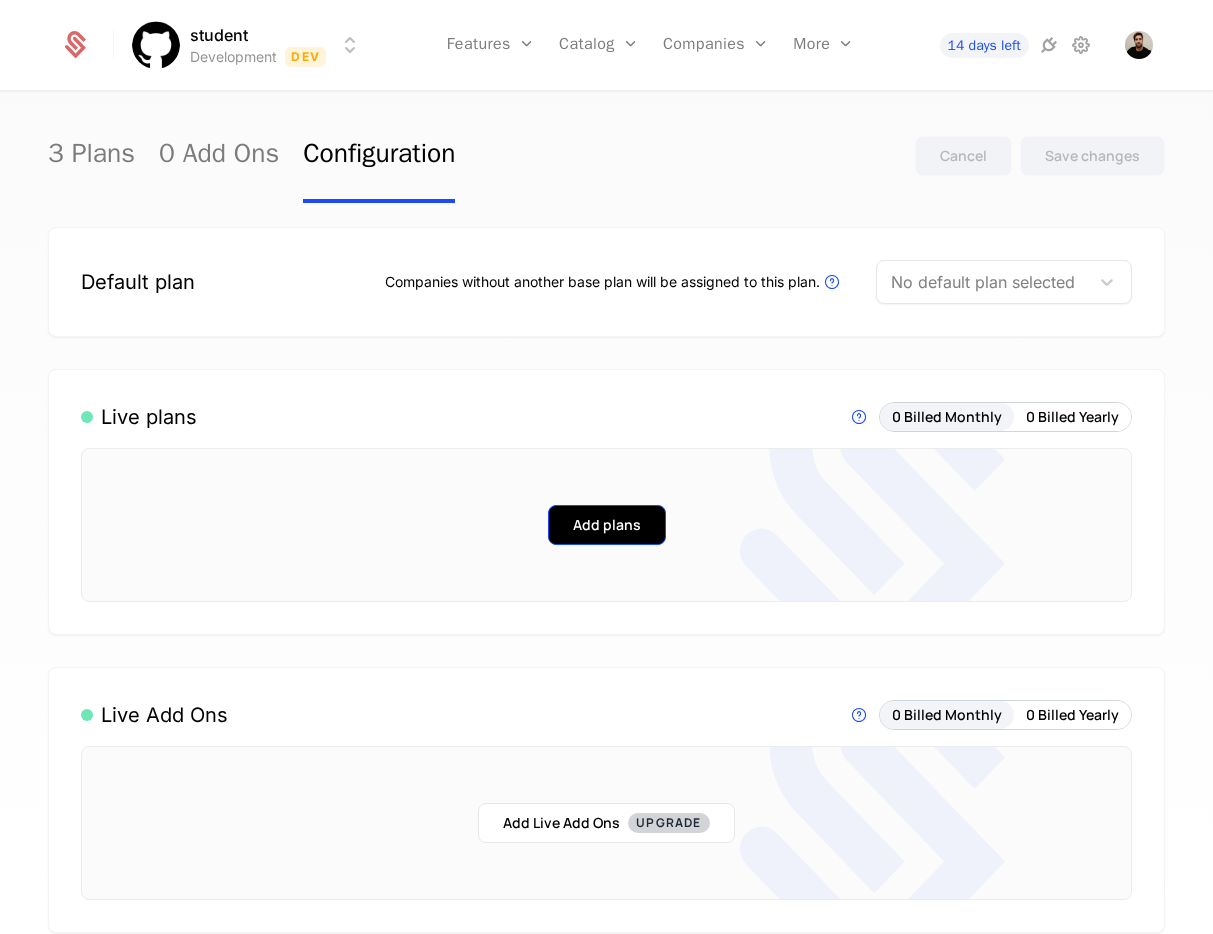 click on "Add plans" at bounding box center [607, 525] 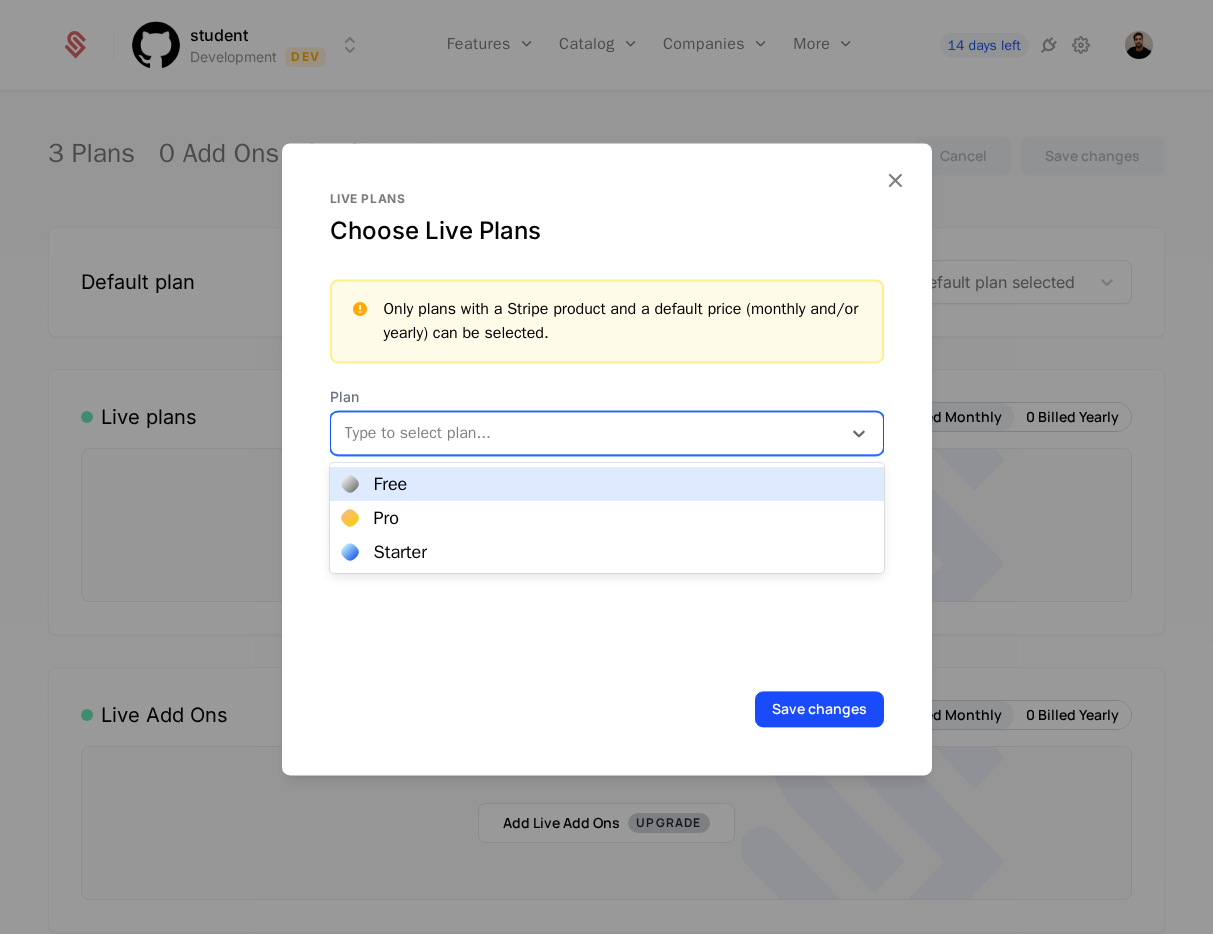 click at bounding box center (588, 433) 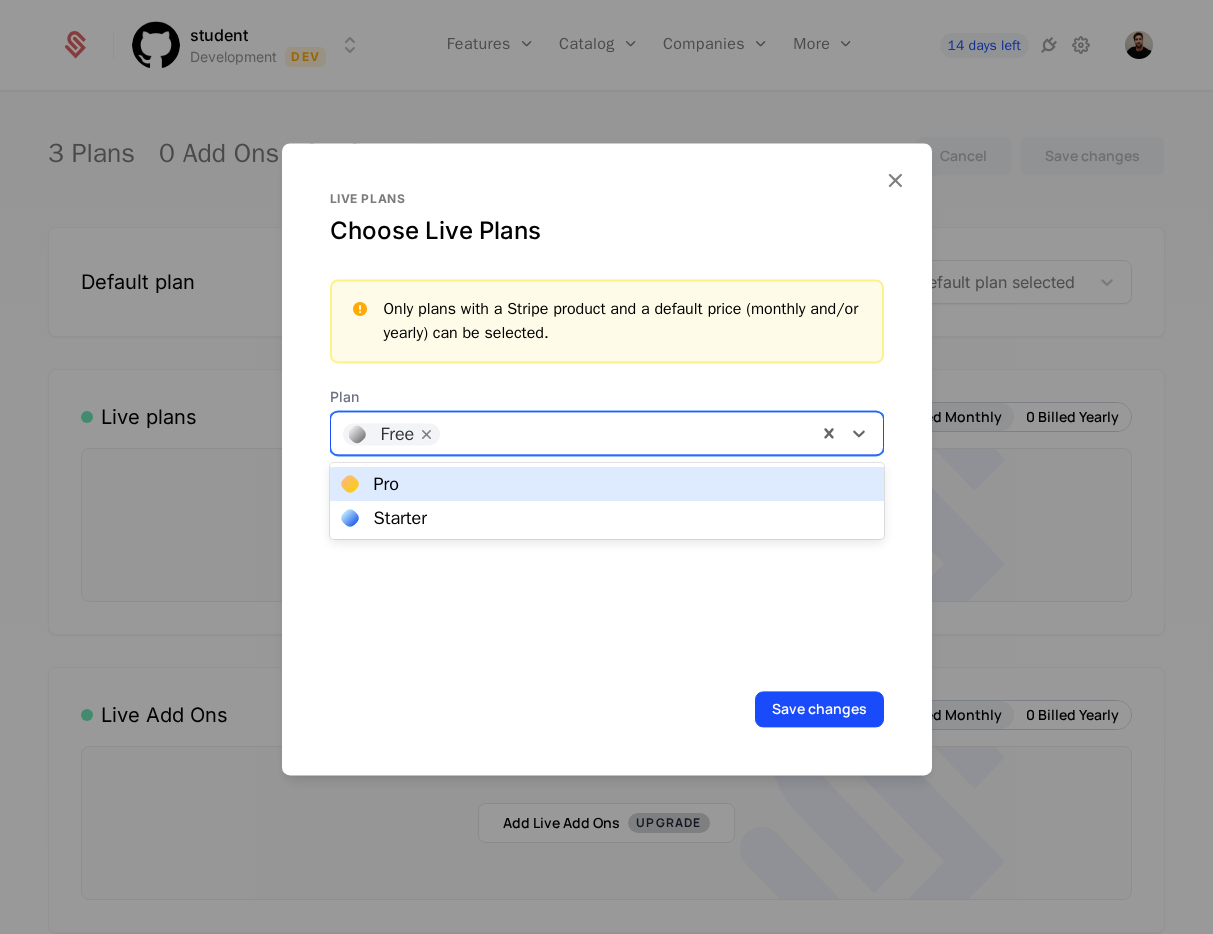 click at bounding box center (627, 431) 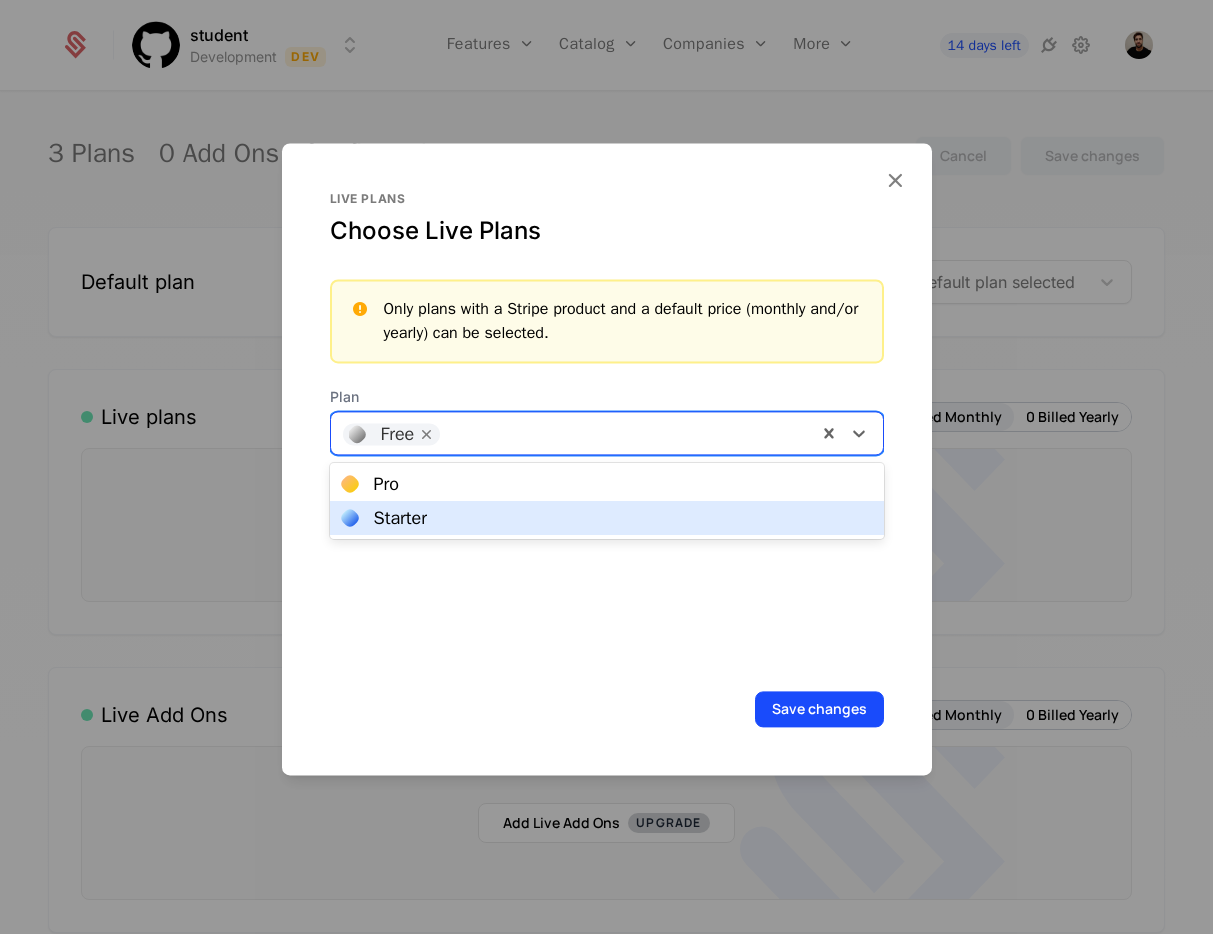 click on "Starter" at bounding box center (607, 518) 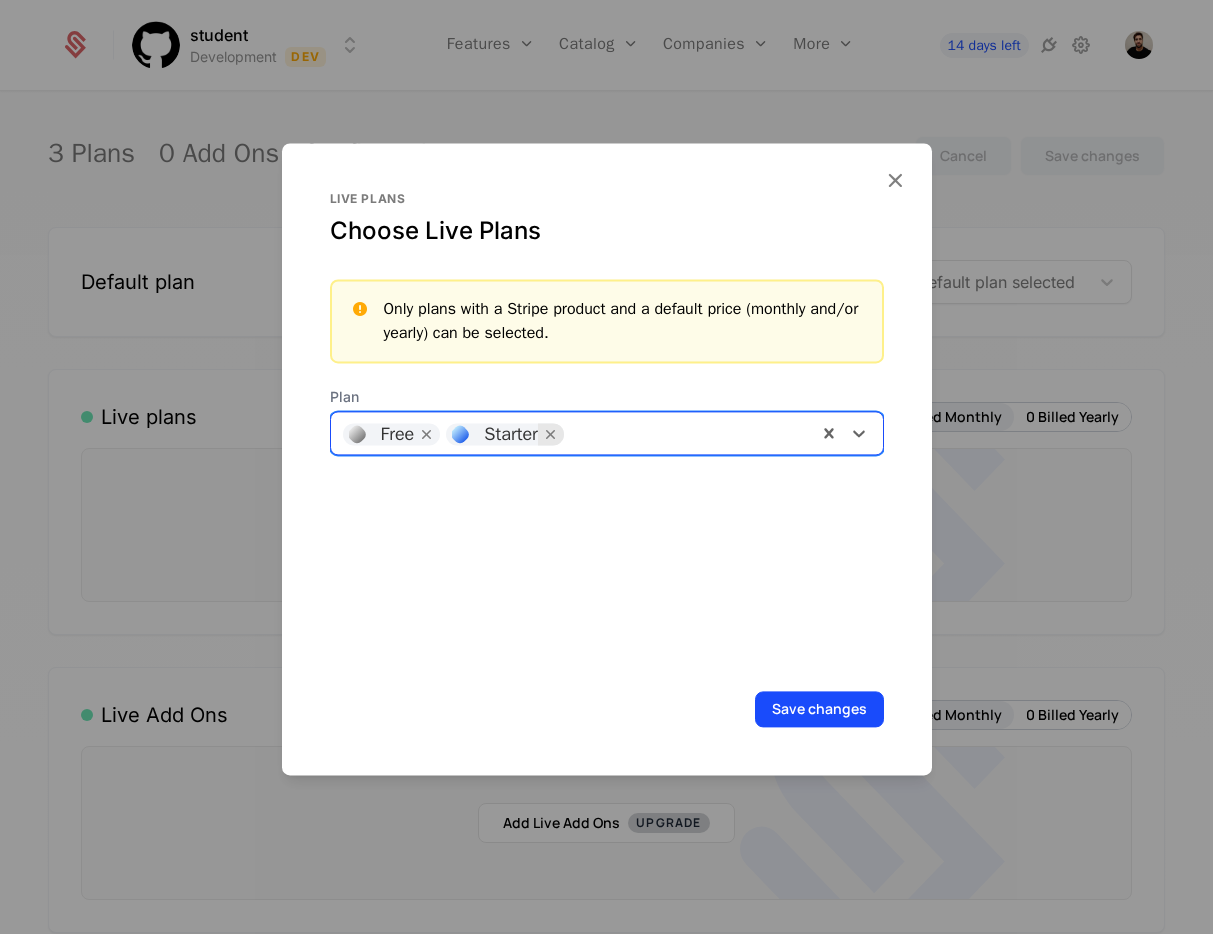 click at bounding box center [551, 434] 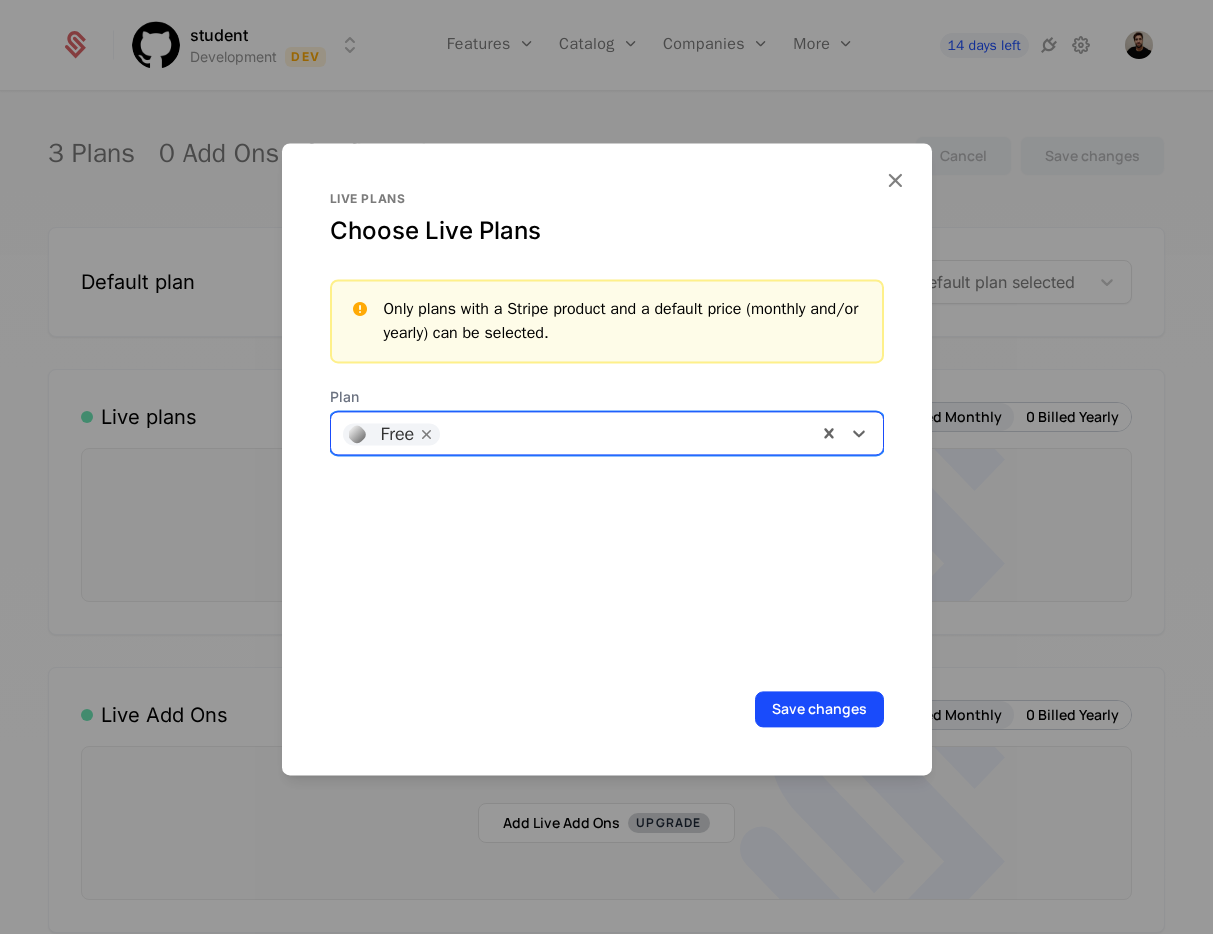 click at bounding box center [627, 431] 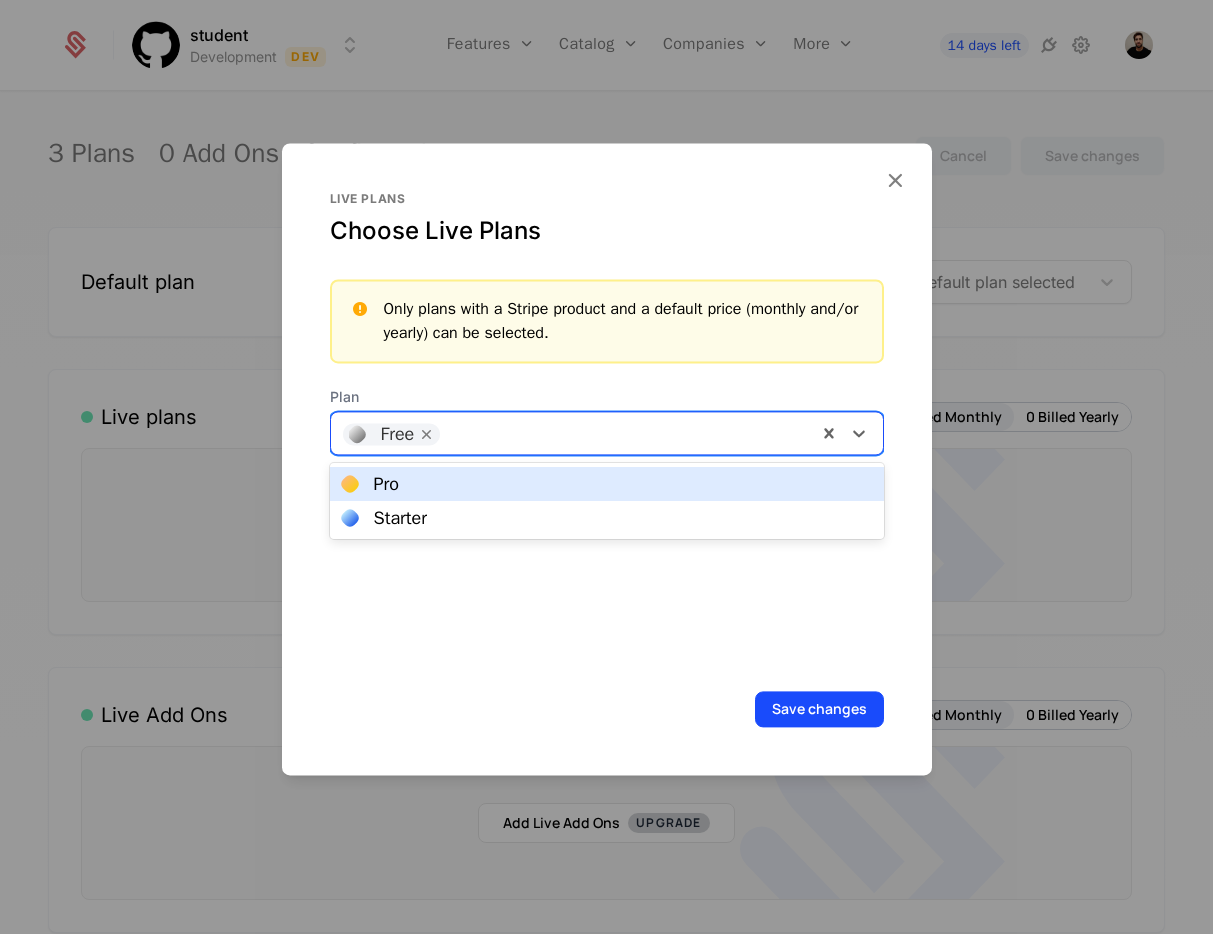 click on "Pro" at bounding box center [607, 484] 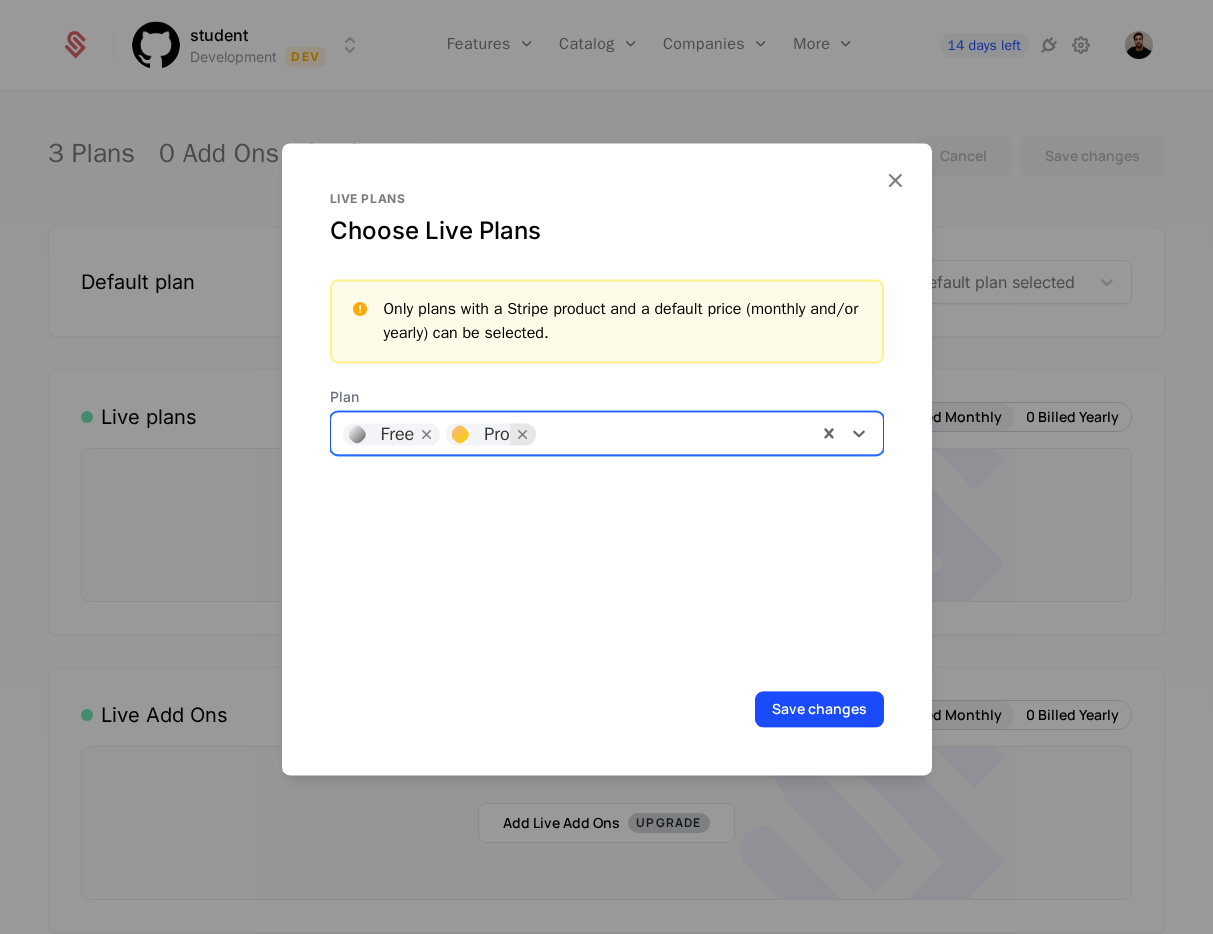 click at bounding box center [523, 434] 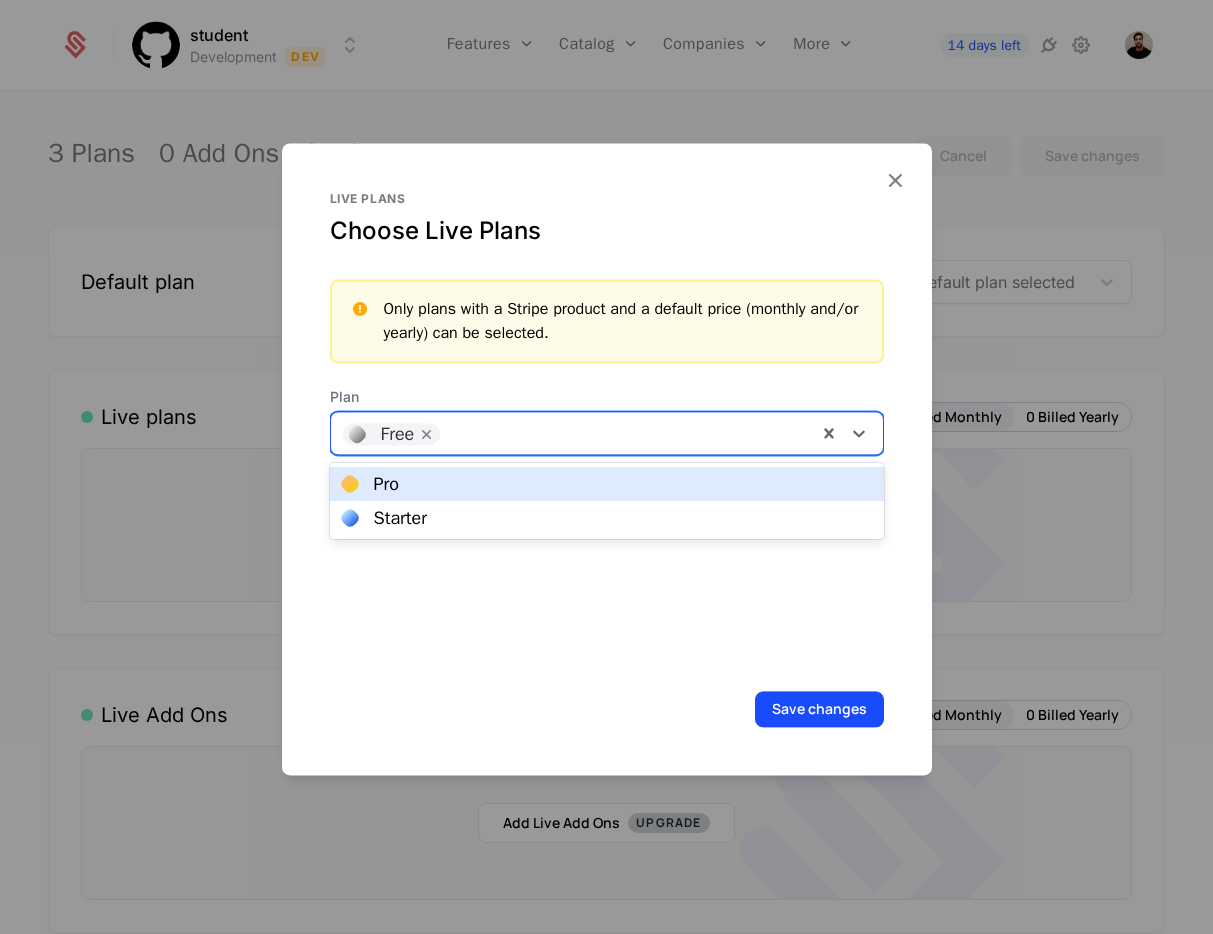 click at bounding box center [627, 431] 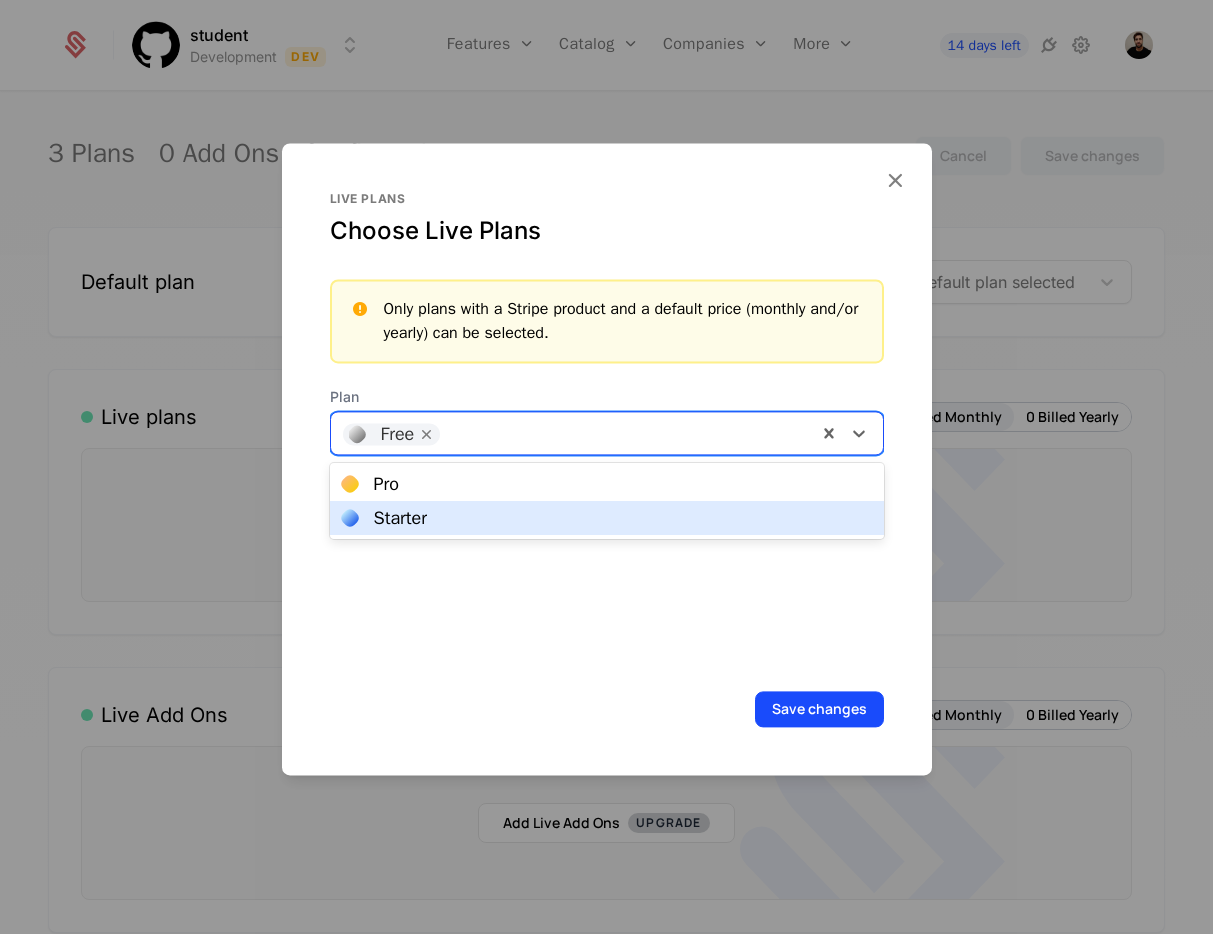 click on "Starter" at bounding box center (607, 518) 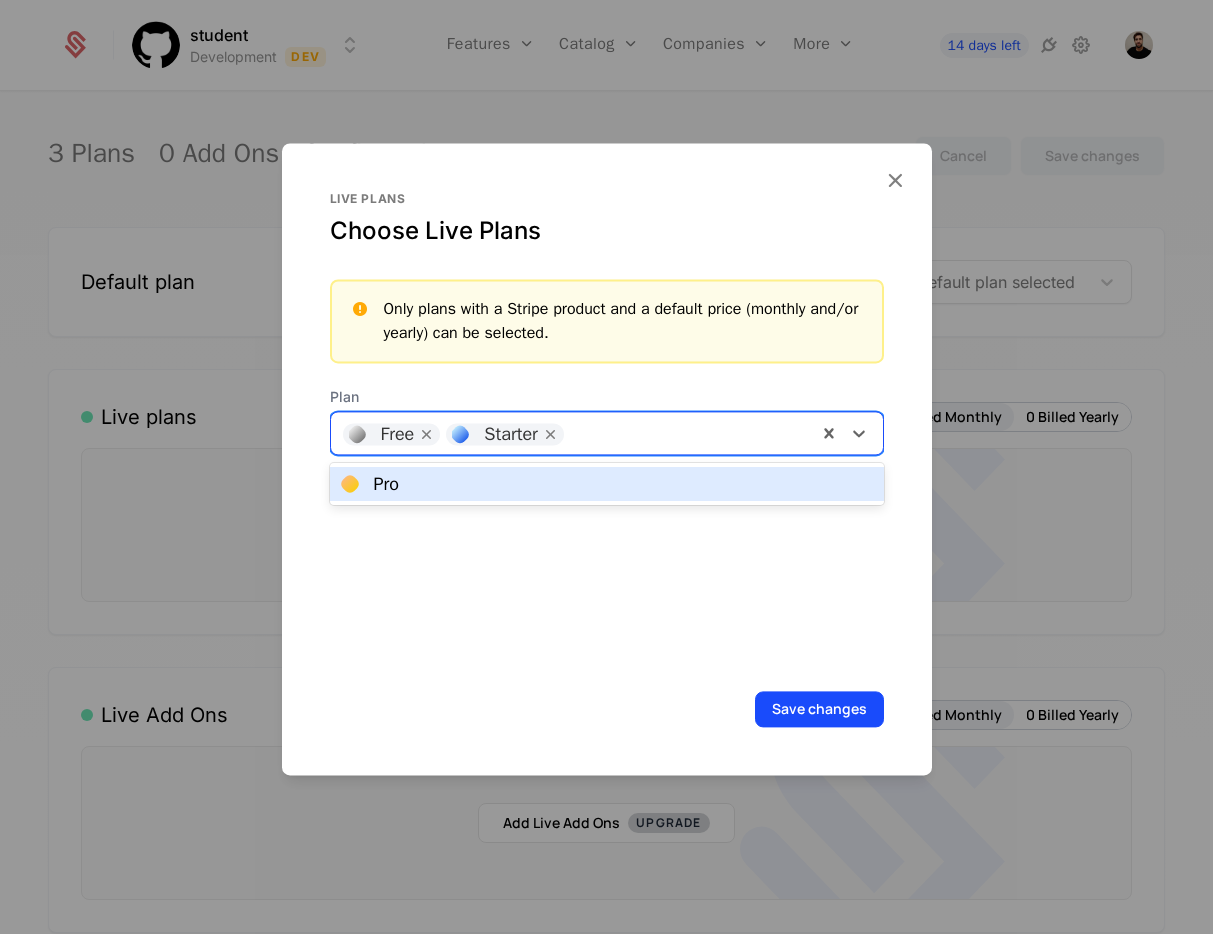 click at bounding box center [689, 431] 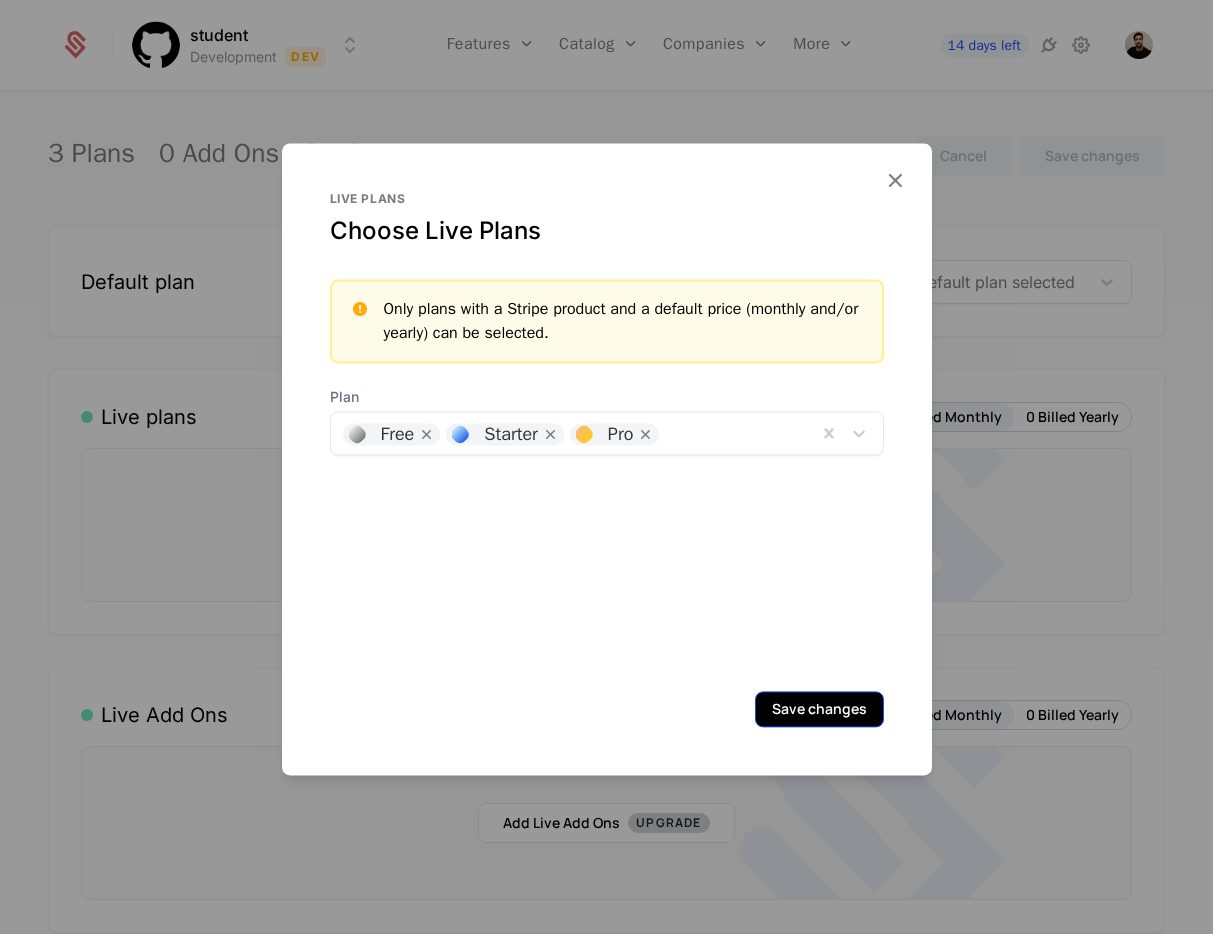 click on "Save changes" at bounding box center [819, 709] 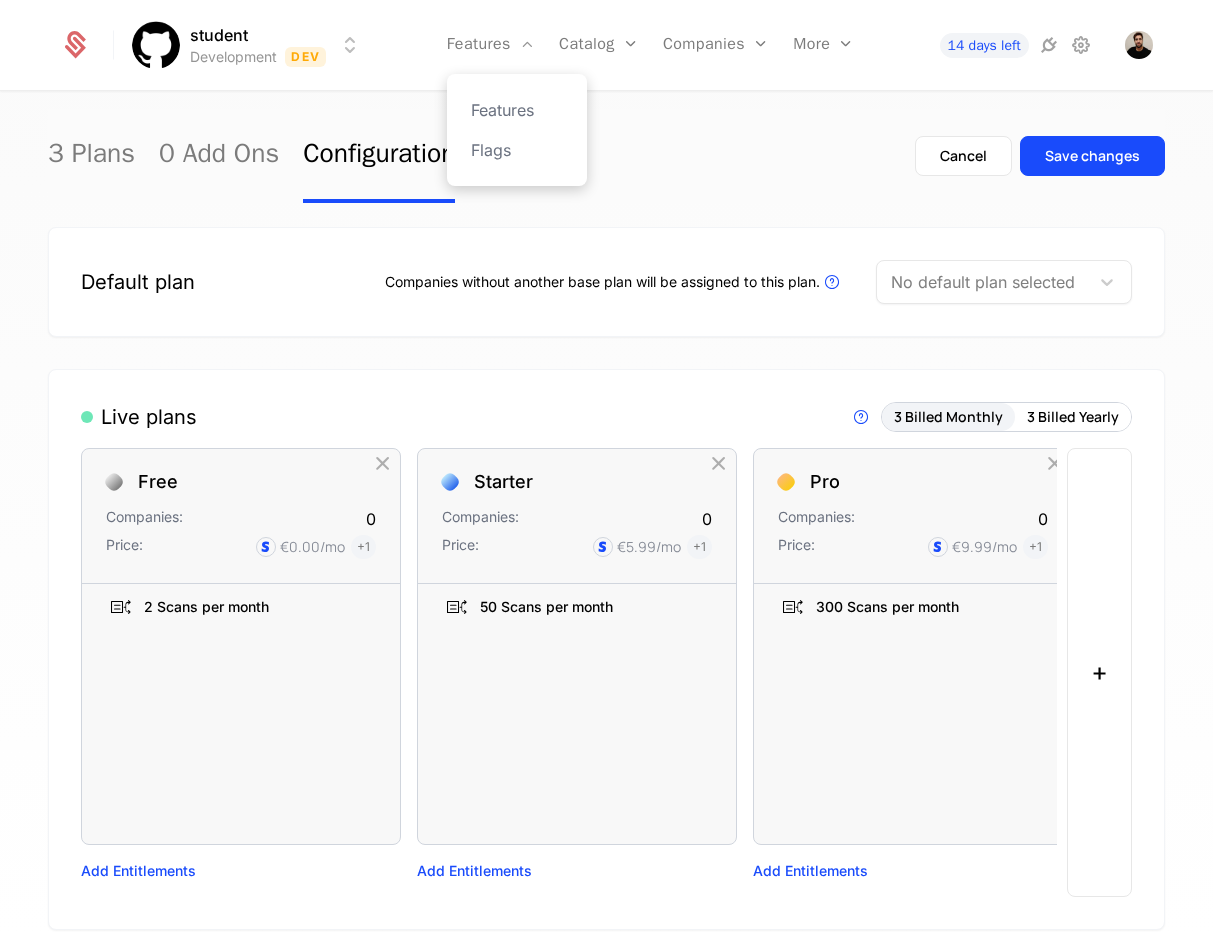 click on "Features Flags" at bounding box center [517, 130] 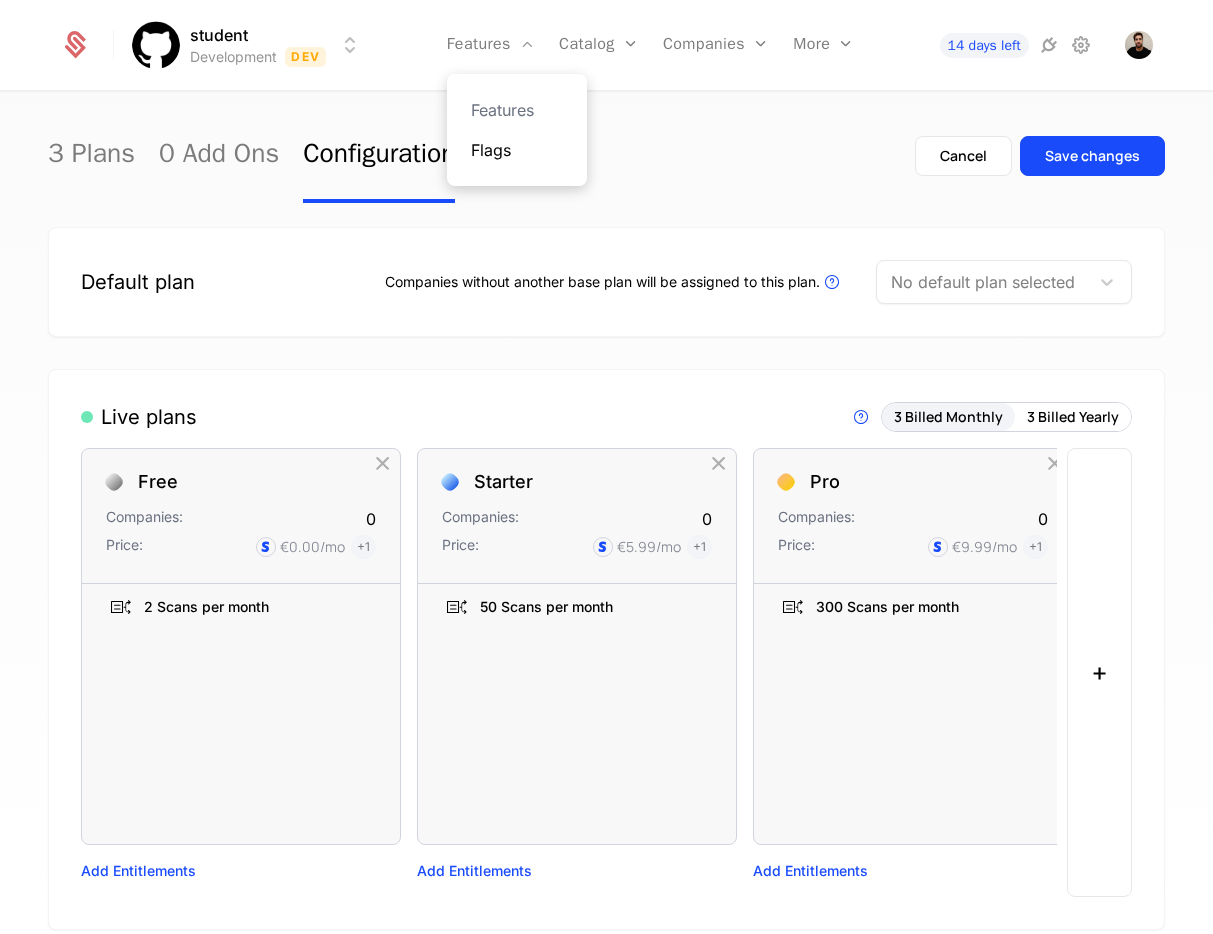 click on "Flags" at bounding box center (517, 150) 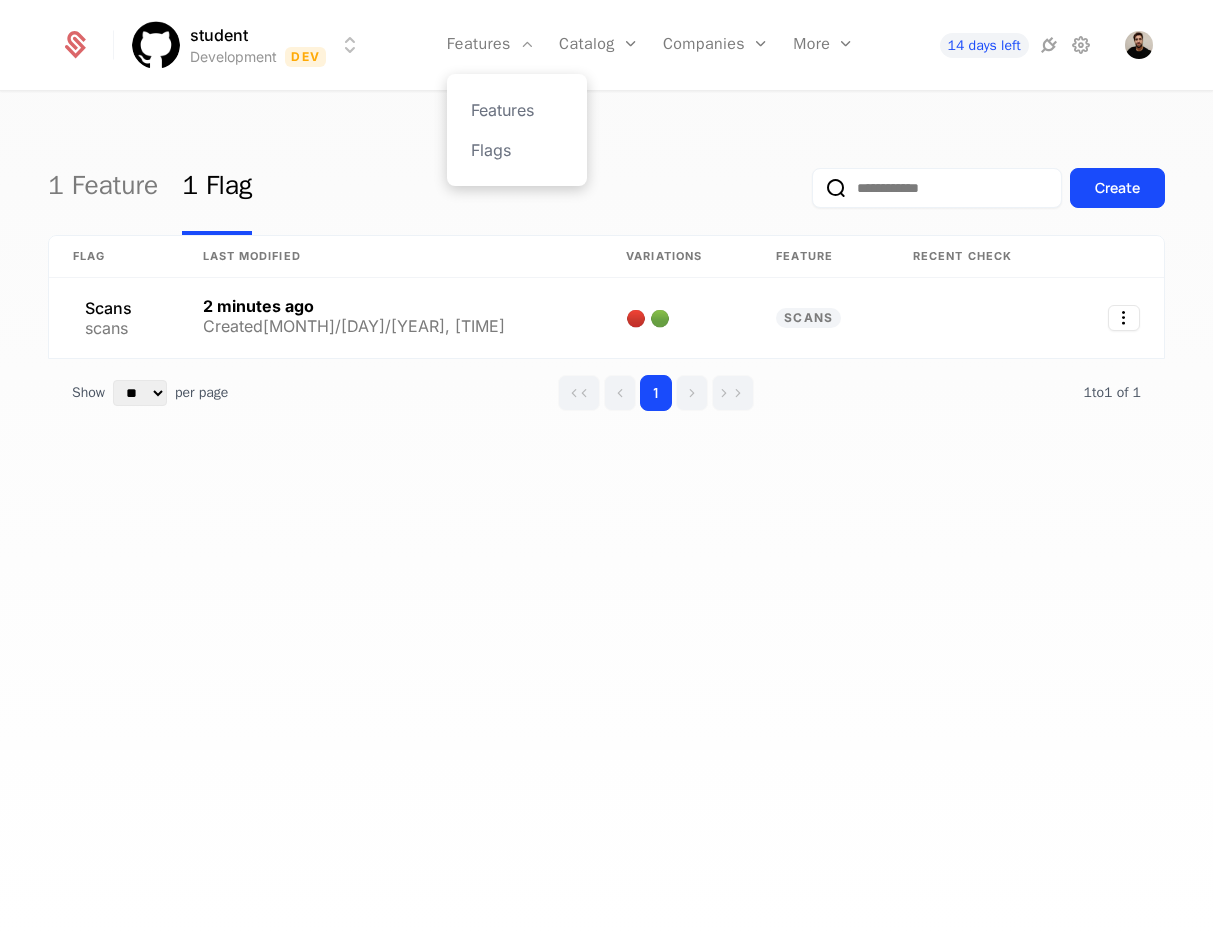click on "Features Flags" at bounding box center [517, 130] 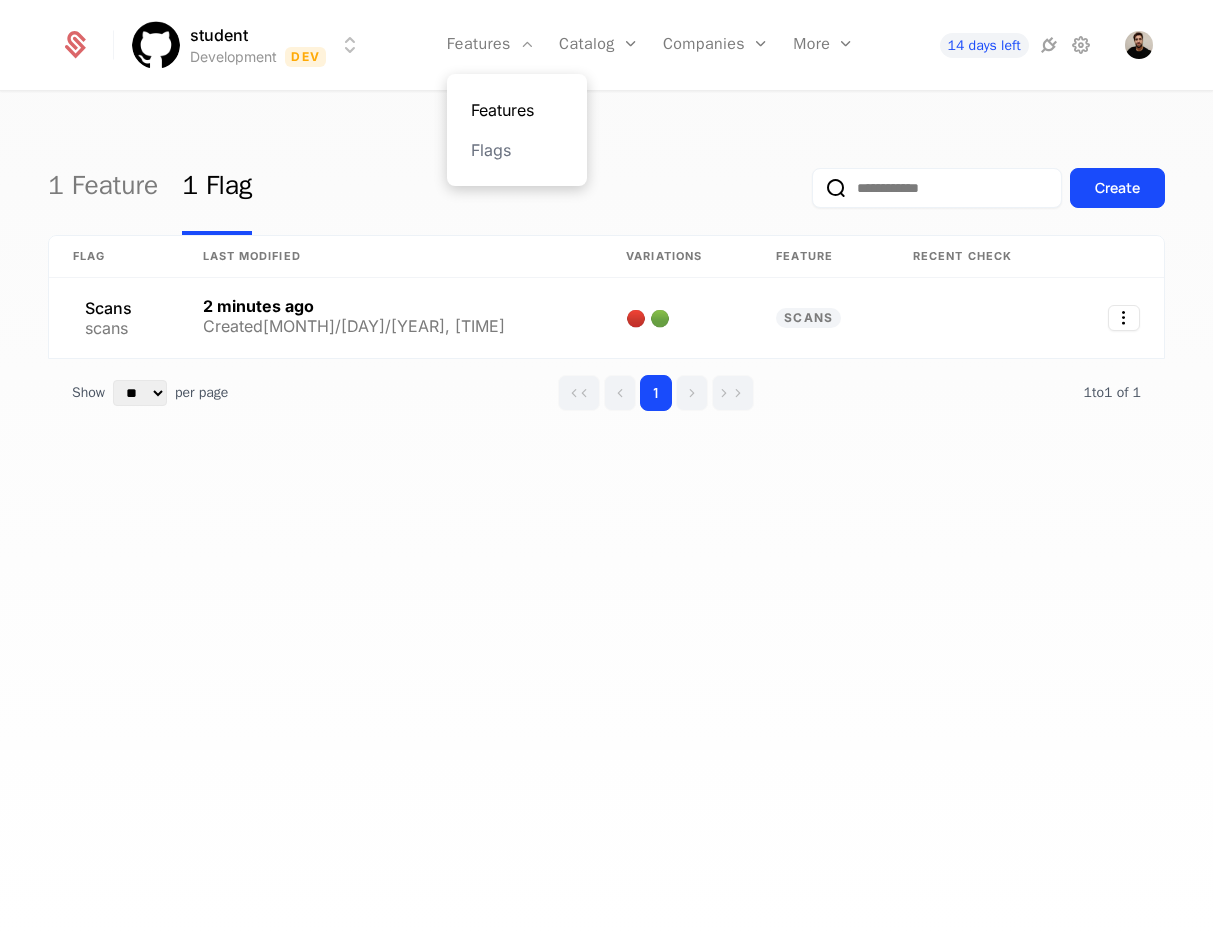 click on "Features" at bounding box center (517, 110) 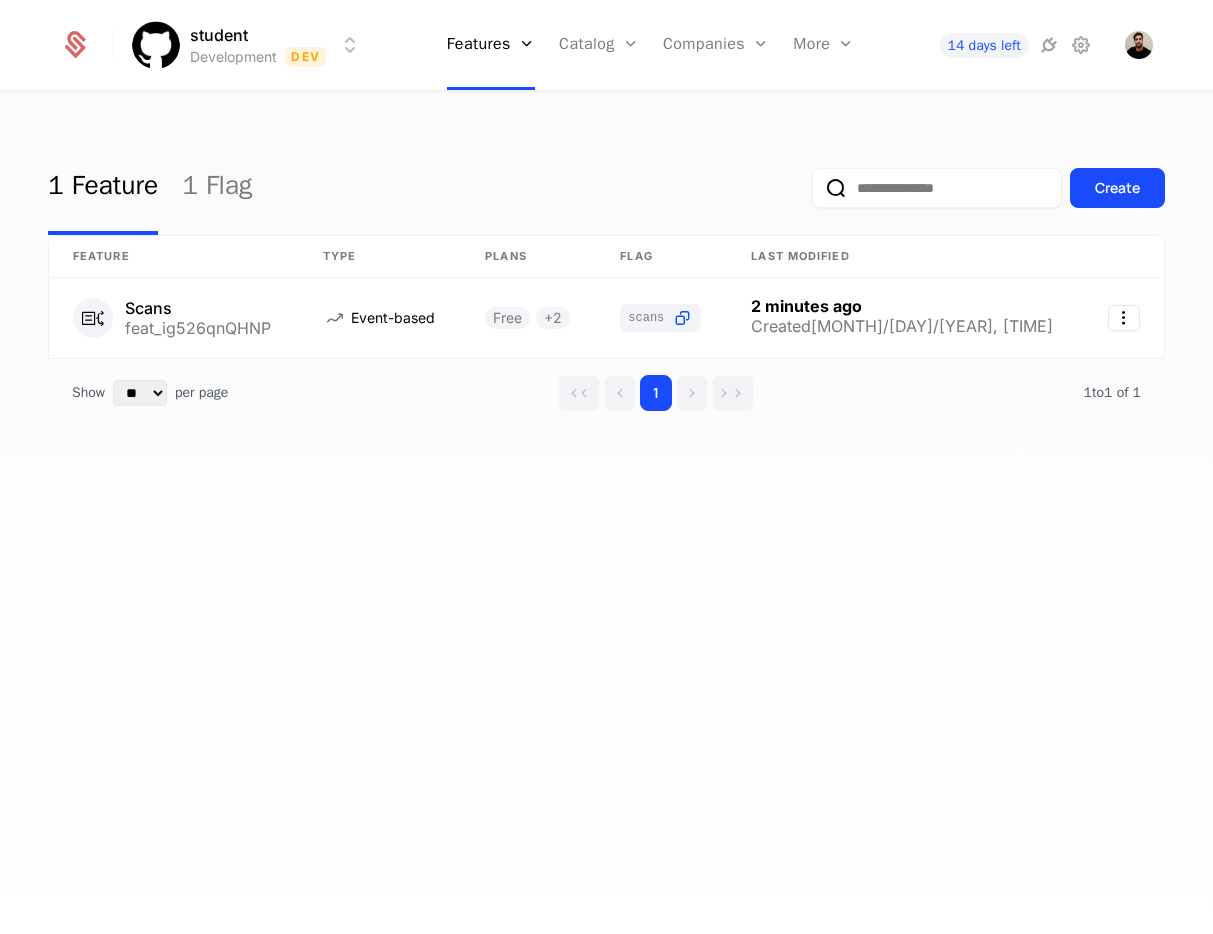 click on "Show ** ** ** *** *** per page per page 1 1  to  1   of   1  of   1" at bounding box center [606, 393] 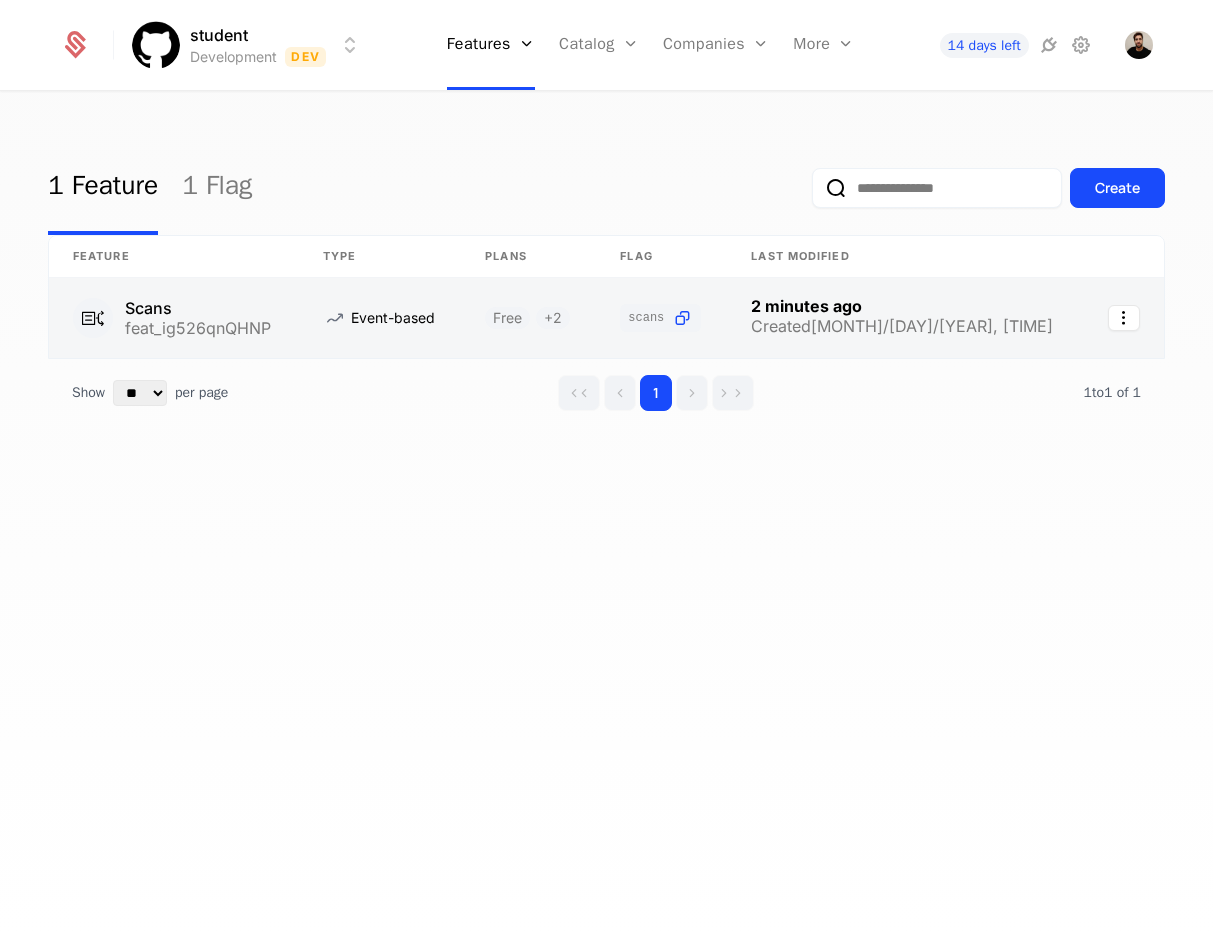 click at bounding box center [174, 318] 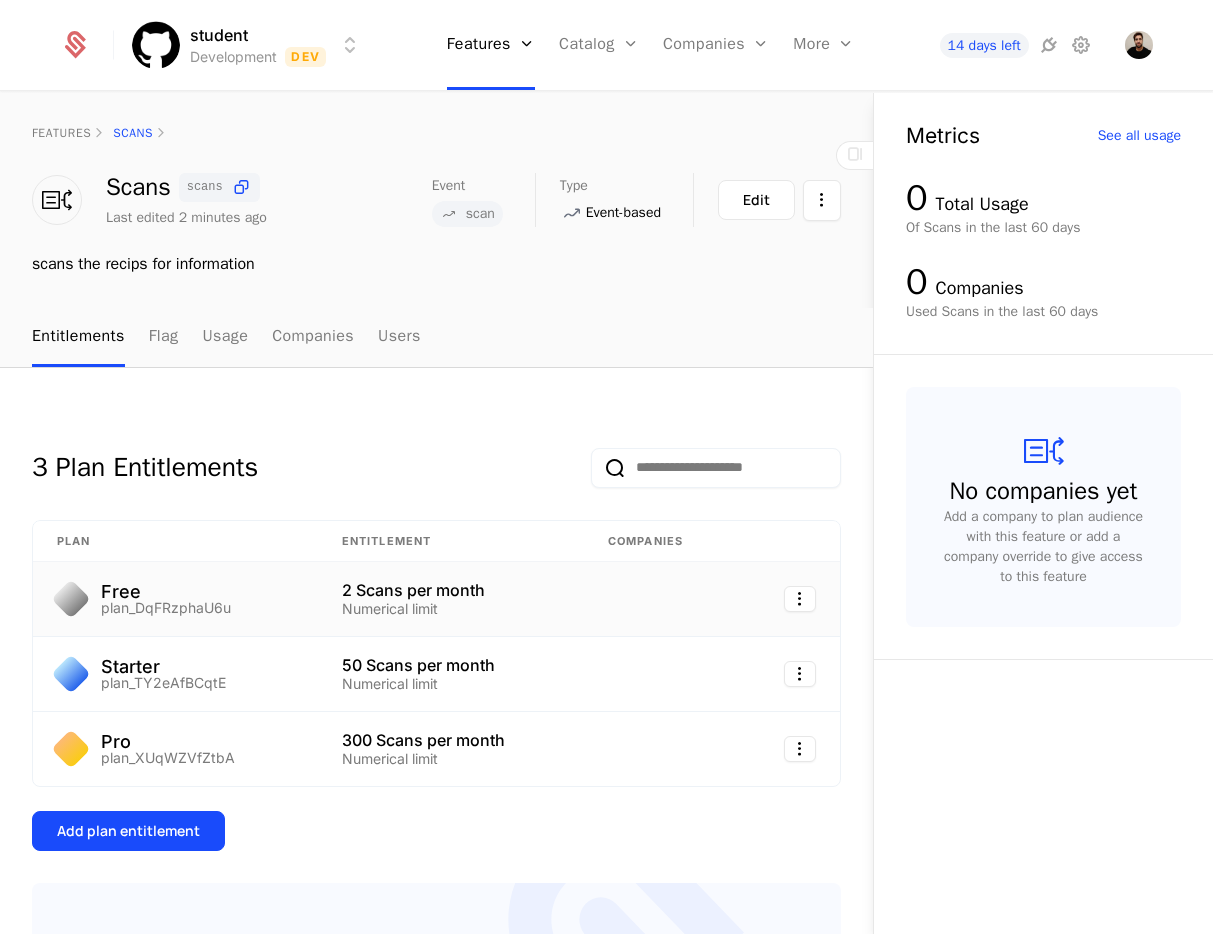click on "Free plan_DqFRzphaU6u" at bounding box center [175, 599] 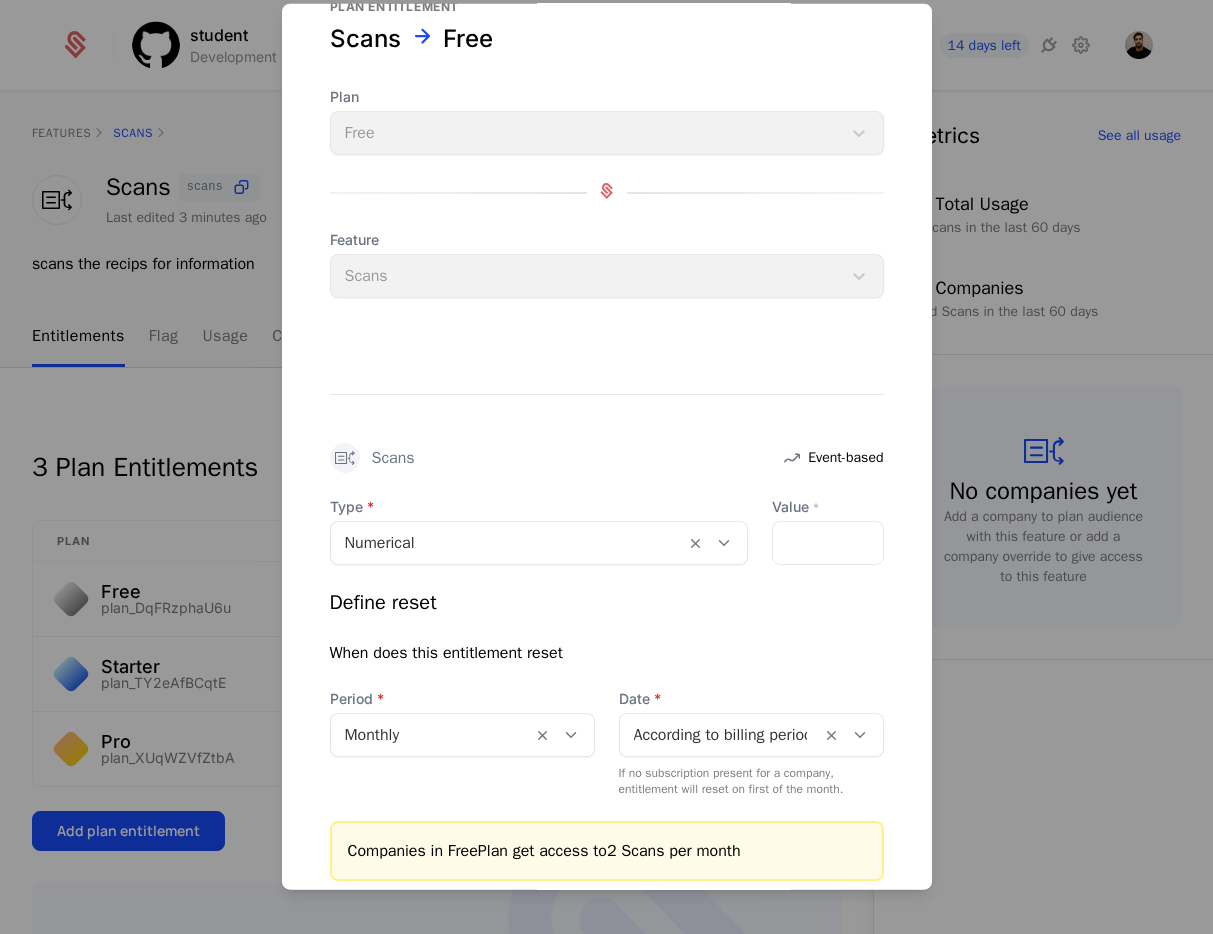 scroll, scrollTop: 0, scrollLeft: 0, axis: both 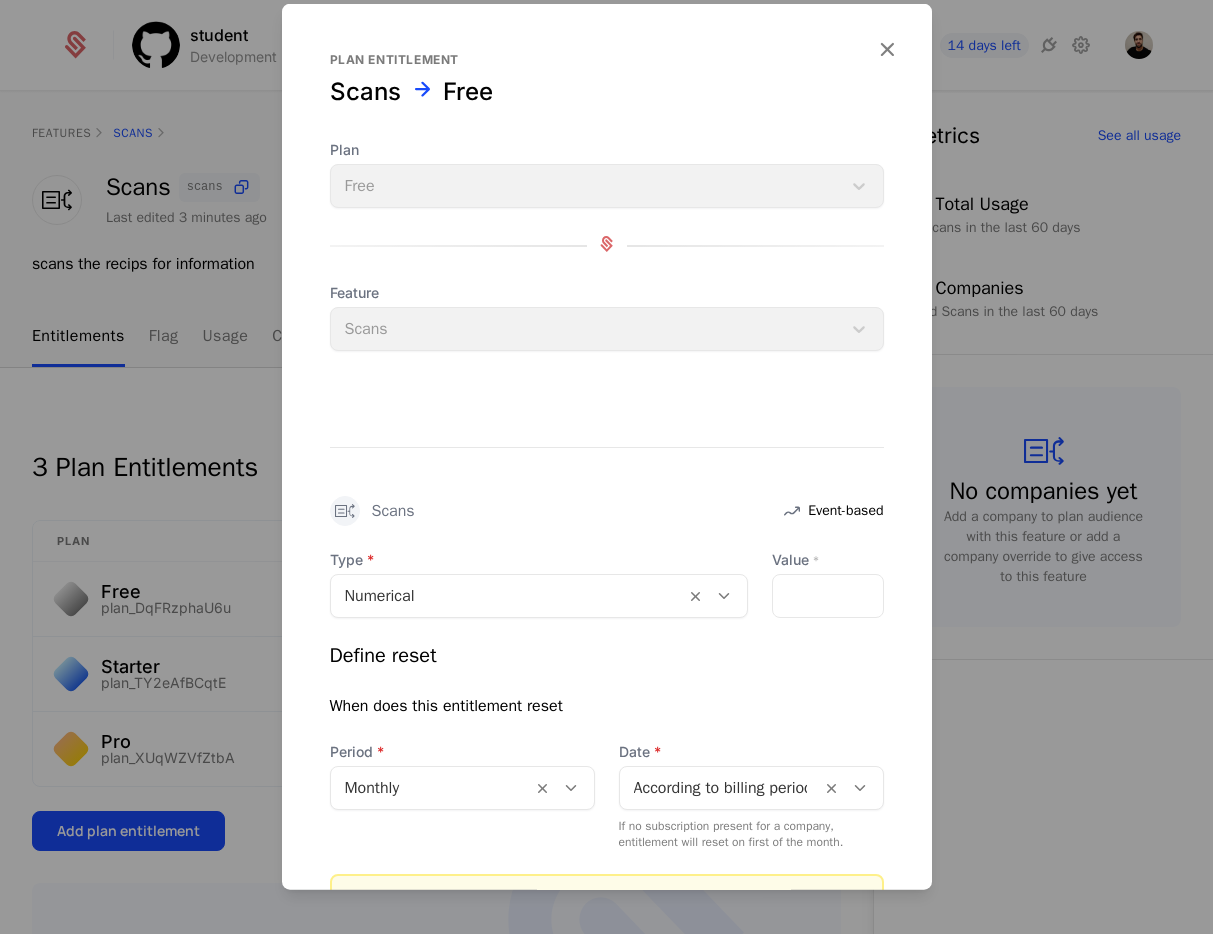 click on "Feature Scans" at bounding box center (607, 317) 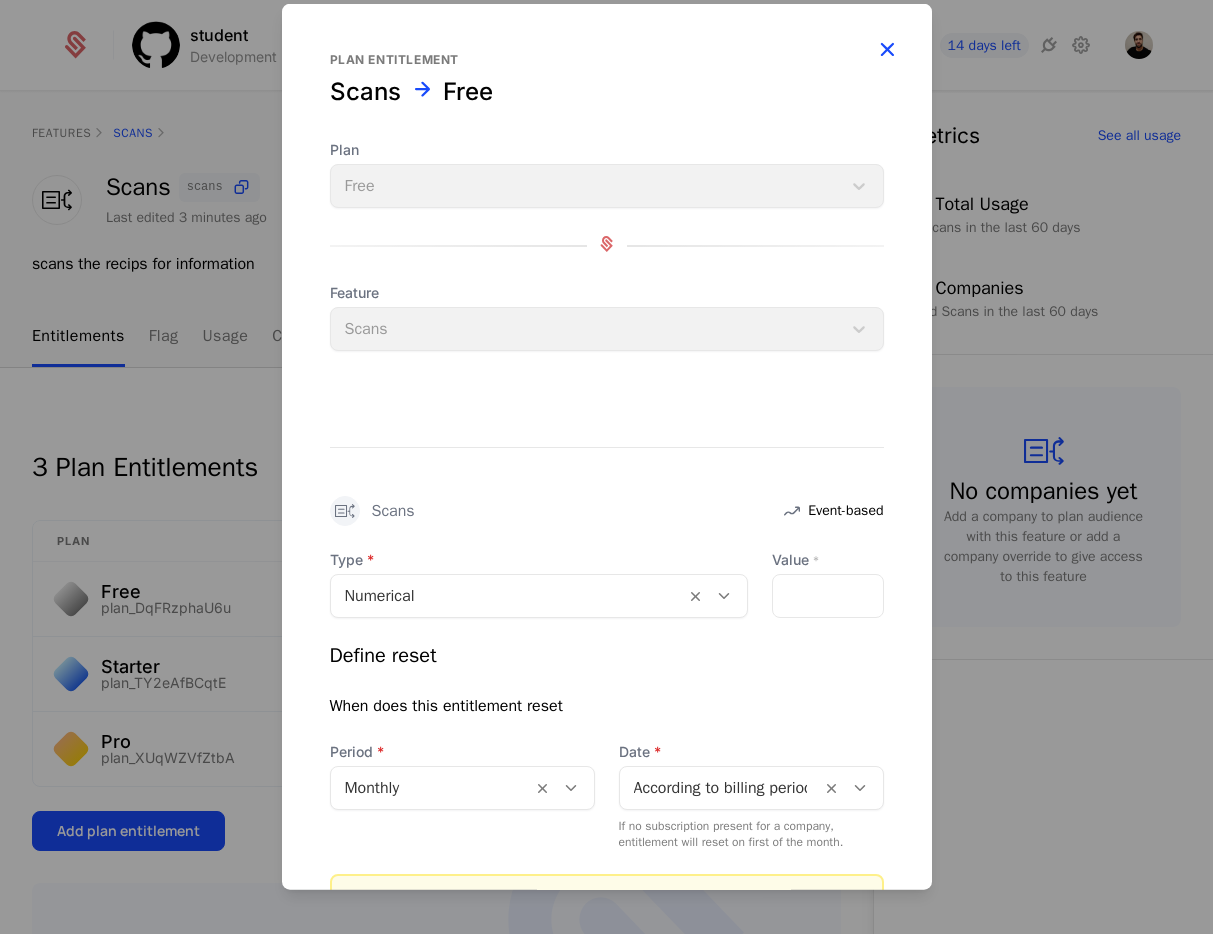 click at bounding box center [887, 49] 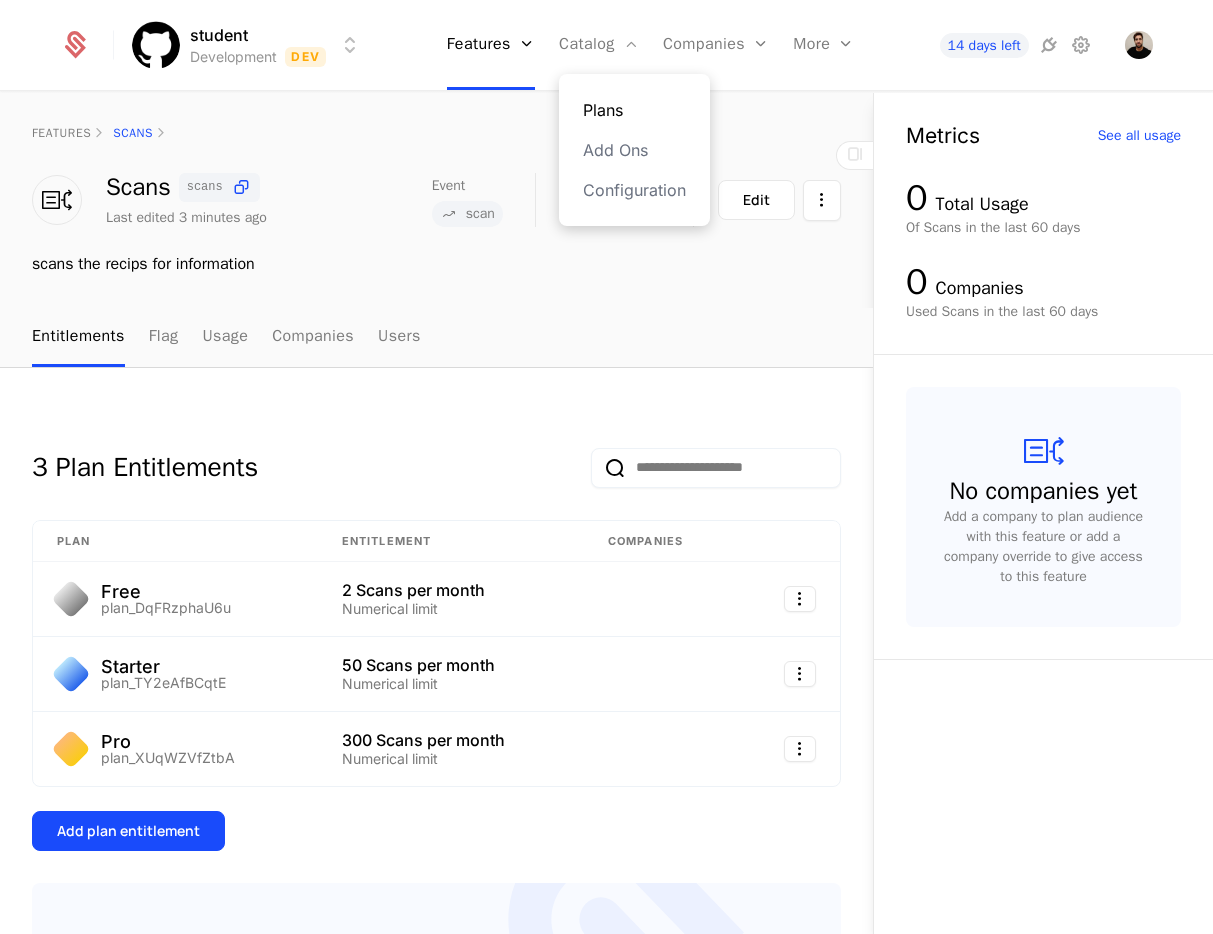 click on "Plans" at bounding box center [634, 110] 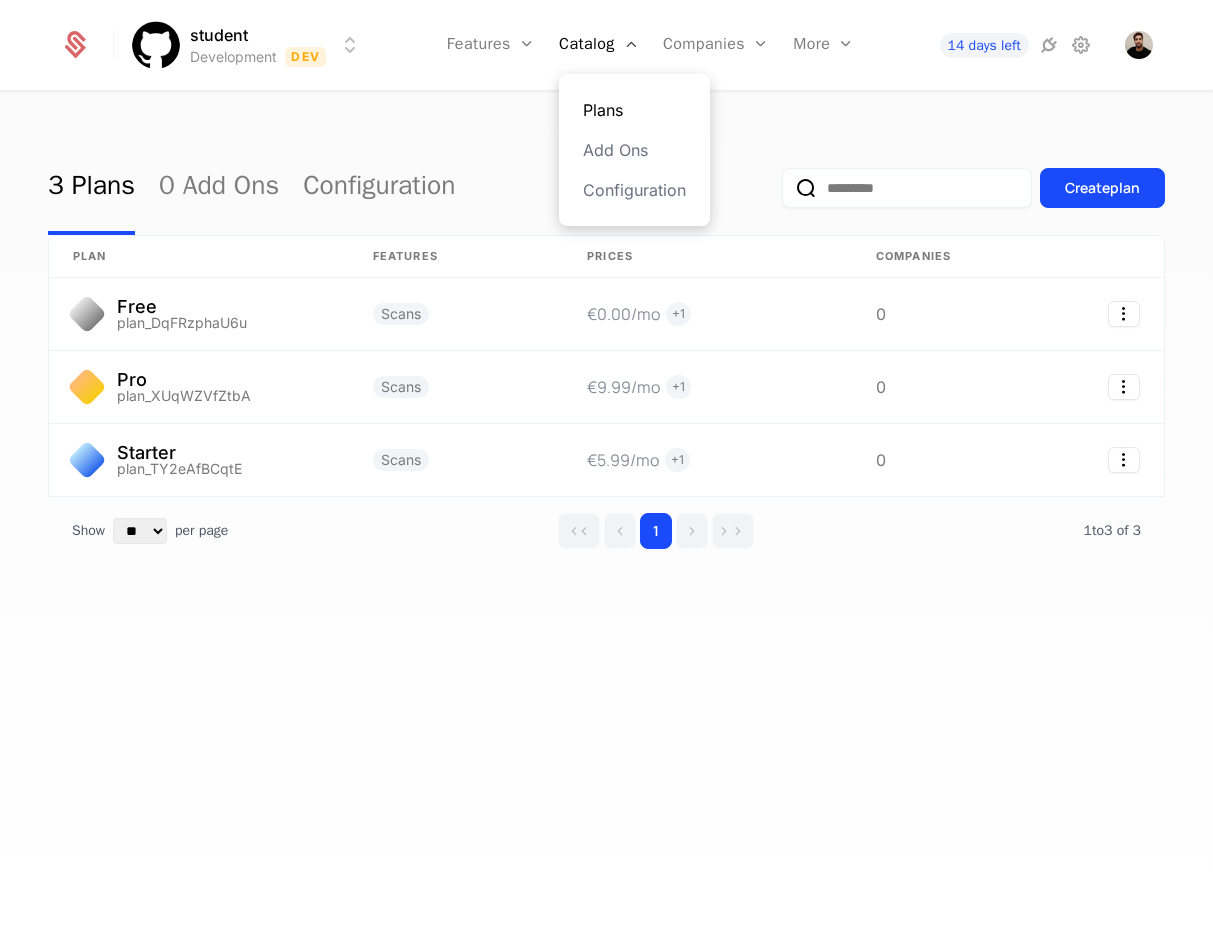 click on "Plans" at bounding box center [634, 110] 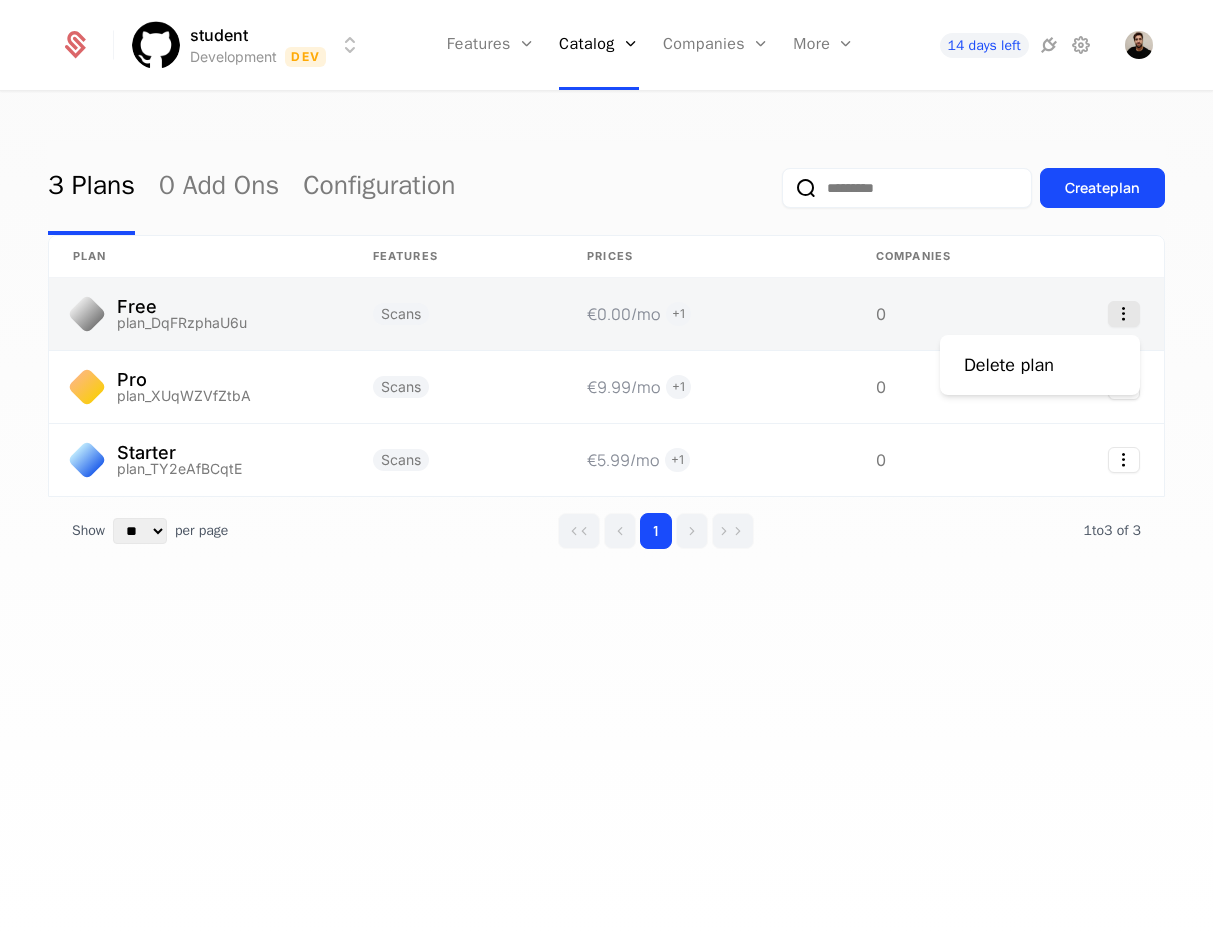 click at bounding box center (1124, 314) 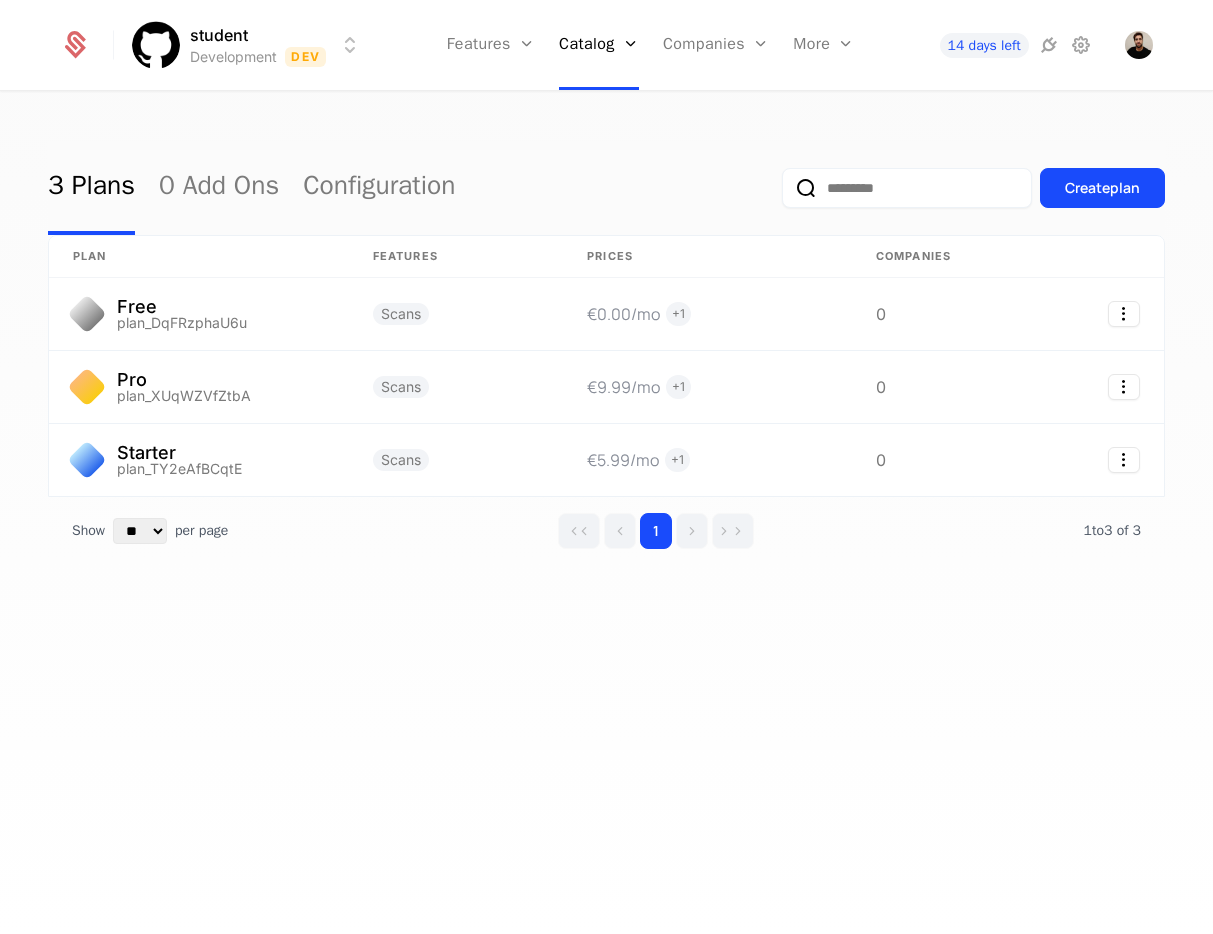 click on "student Development Dev Features Features Flags Catalog Plans Add Ons Configuration Companies Companies Users More Events Components 14 days left 3 Plans 0 Add Ons Configuration Create plan plan Features Prices Companies Free plan_DqFRzphaU6u Scans €0.00 /mo + 1 0 Pro plan_XUqWZVfZtbA Scans €9.99 /mo + 1 0 Starter plan_TY2eAfBCqtE Scans €5.99 /mo + 1 0 Show ** ** ** *** *** per page per page 1 1 to 3 of 3 of 3" at bounding box center (606, 467) 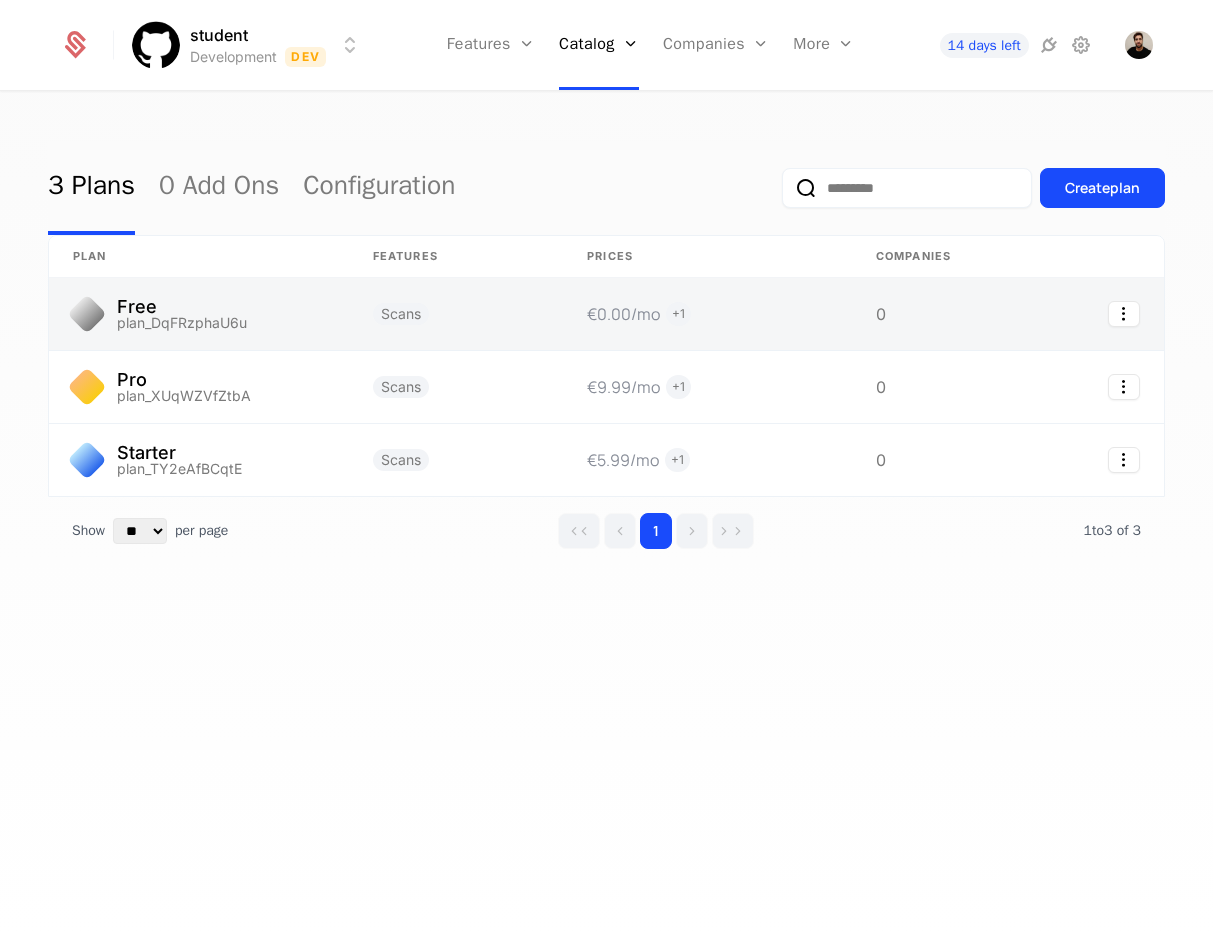 click at bounding box center [456, 314] 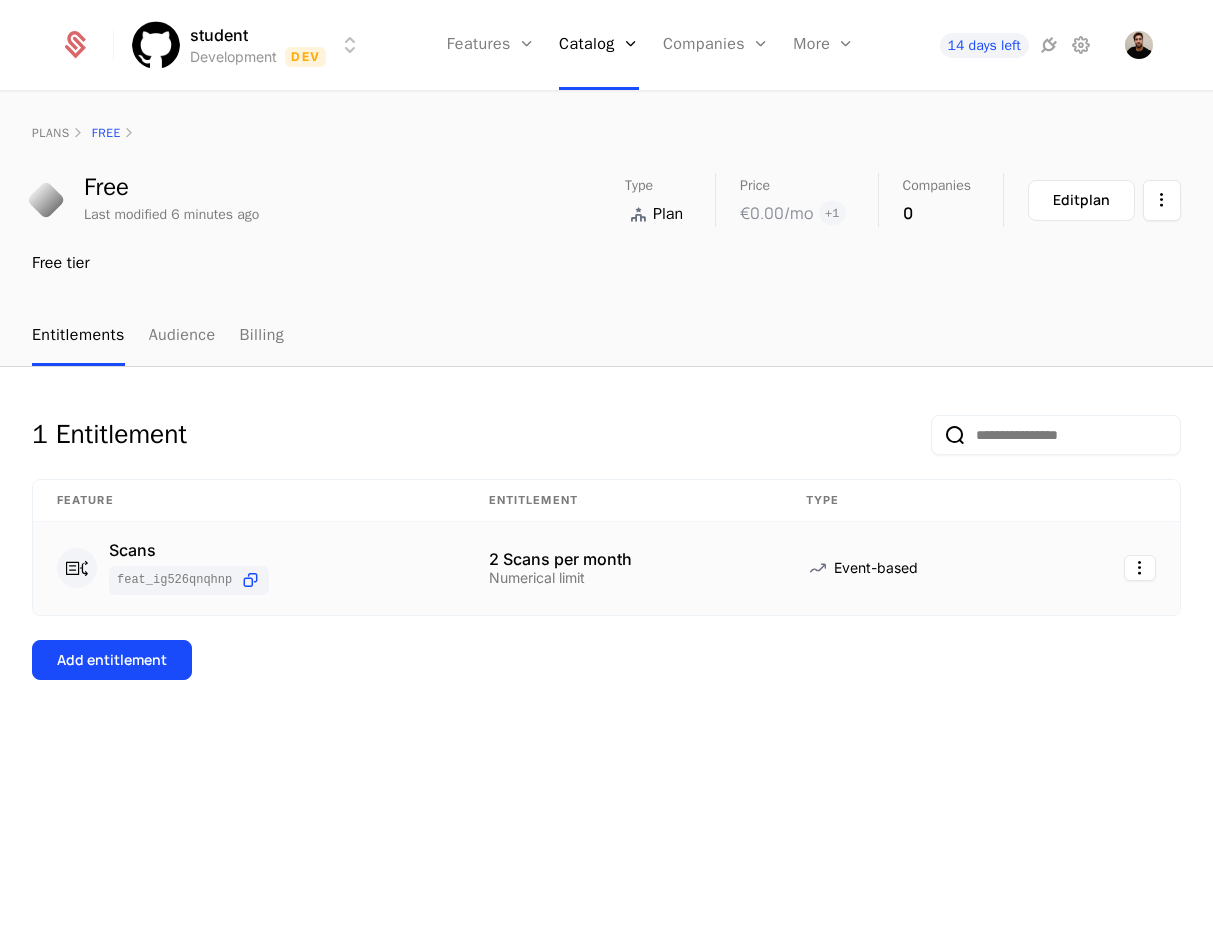 click on "Scans feat_ig526qnQHNP" at bounding box center (249, 568) 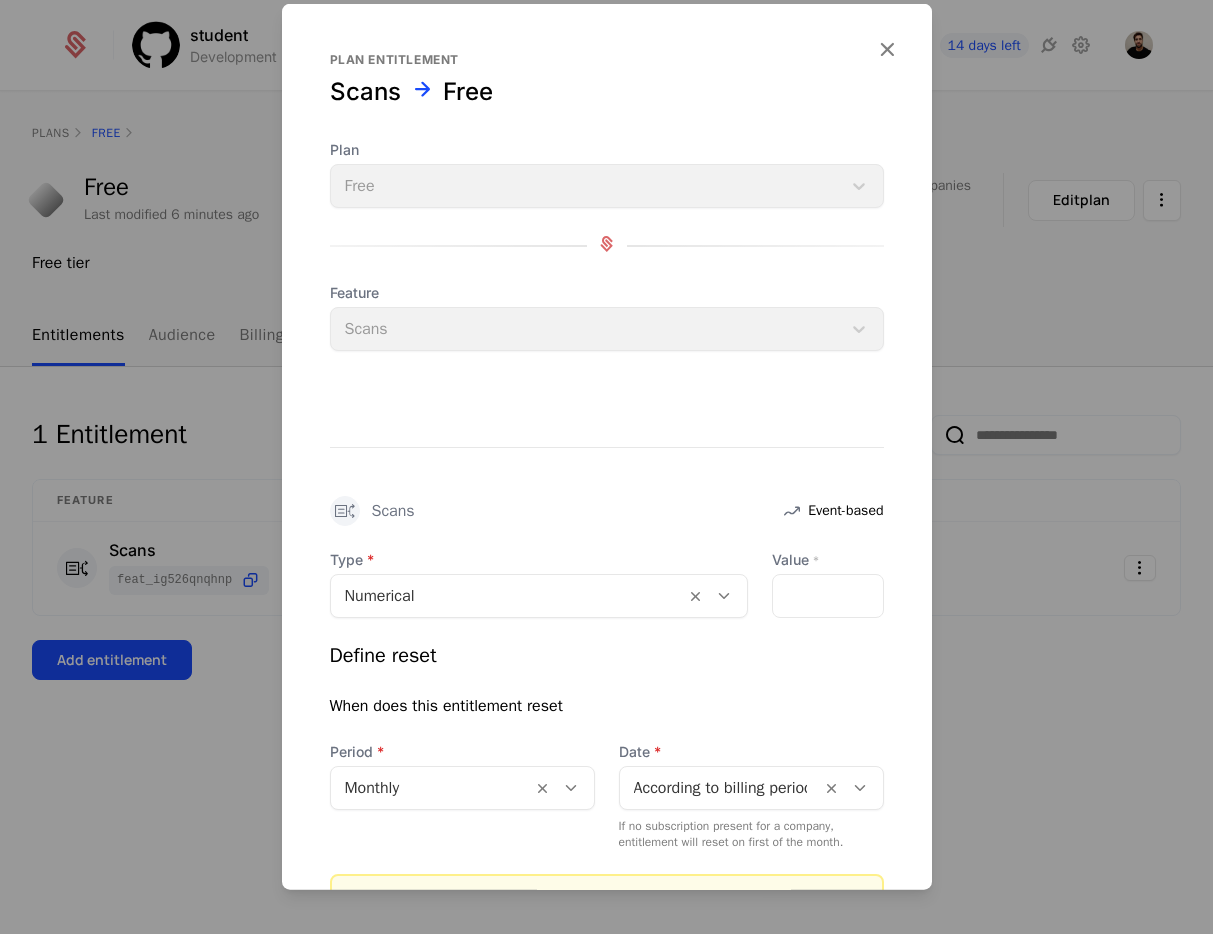 click at bounding box center (606, 467) 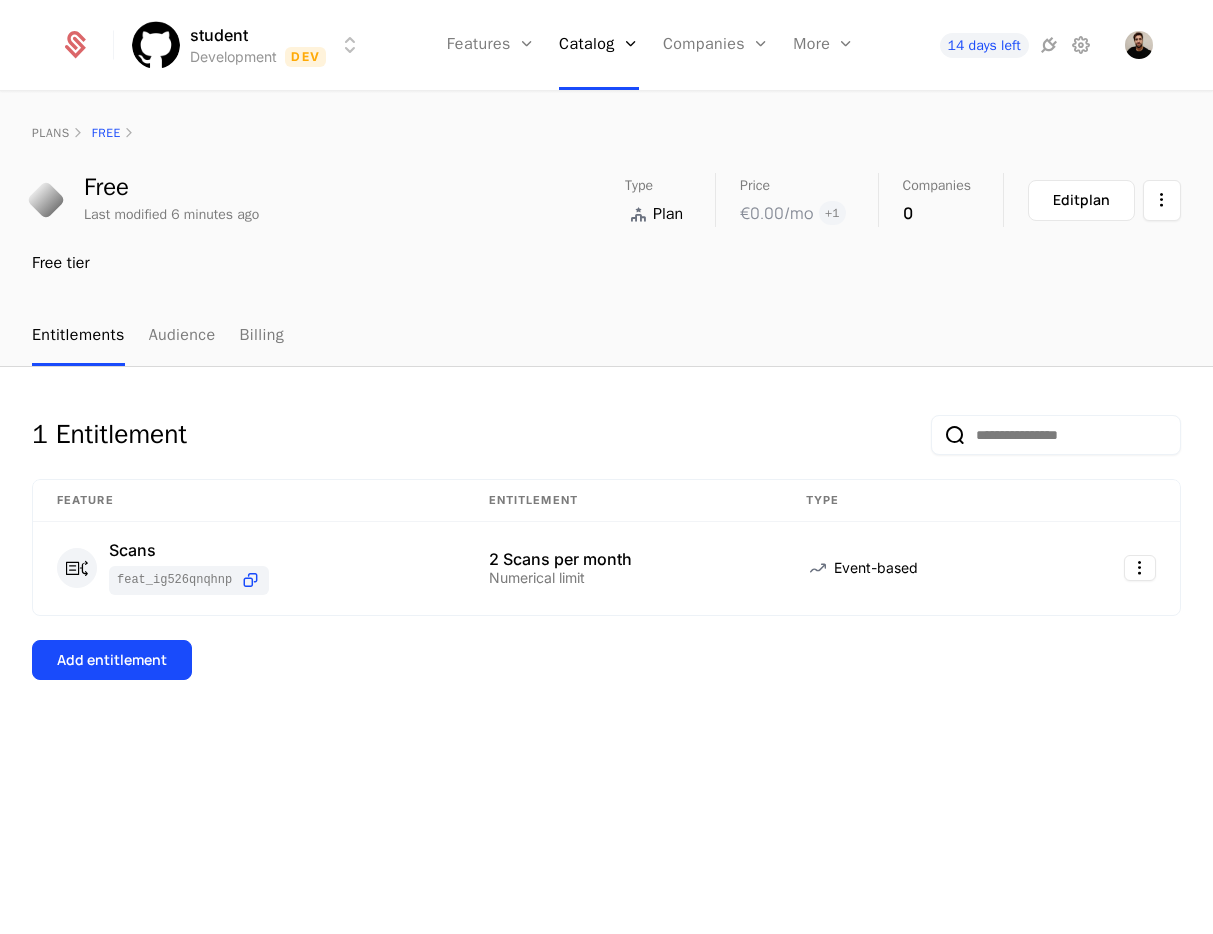 click on "Edit  plan" at bounding box center (1104, 200) 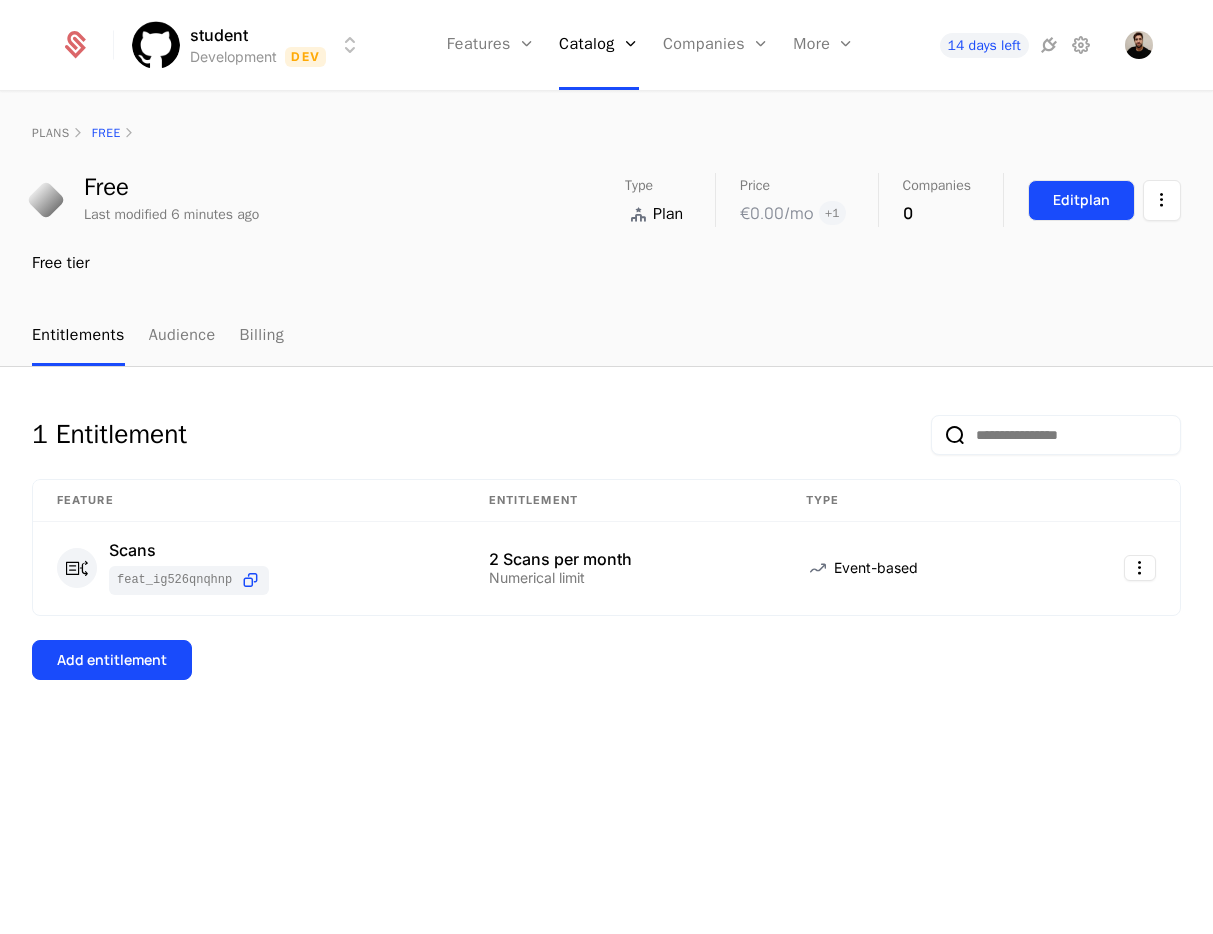 click on "Edit  plan" at bounding box center [1081, 200] 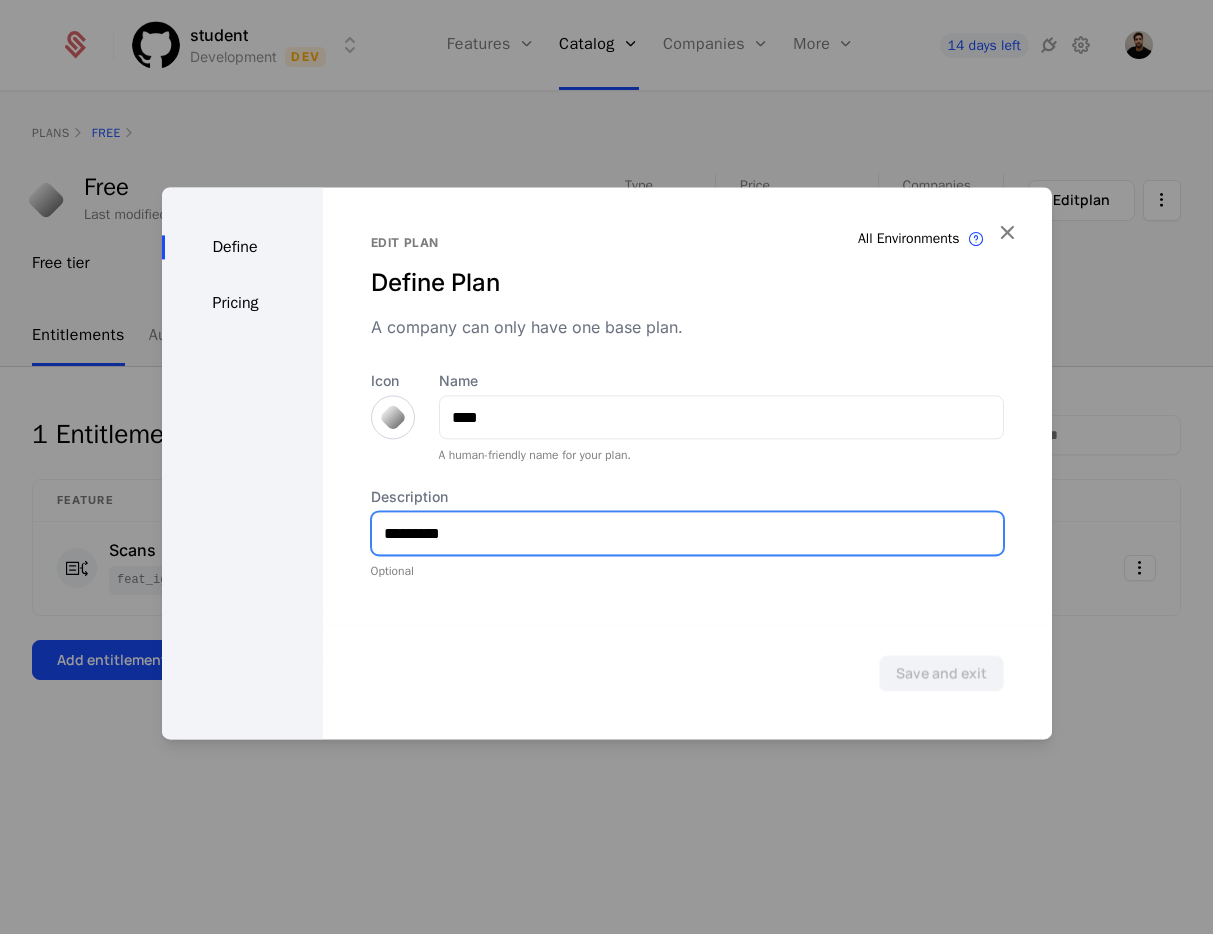 click on "*********" at bounding box center (687, 533) 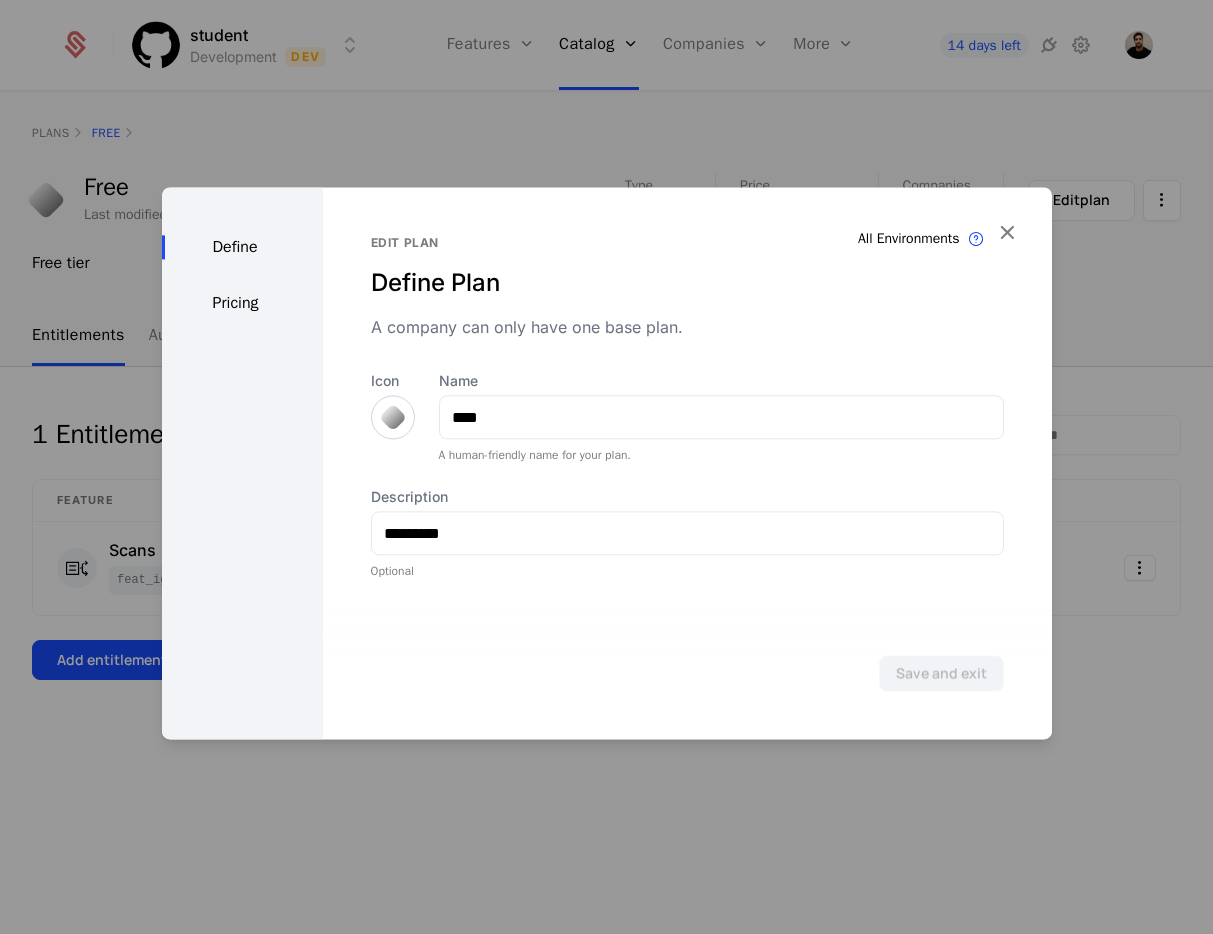 click on "Save and exit" at bounding box center [687, 673] 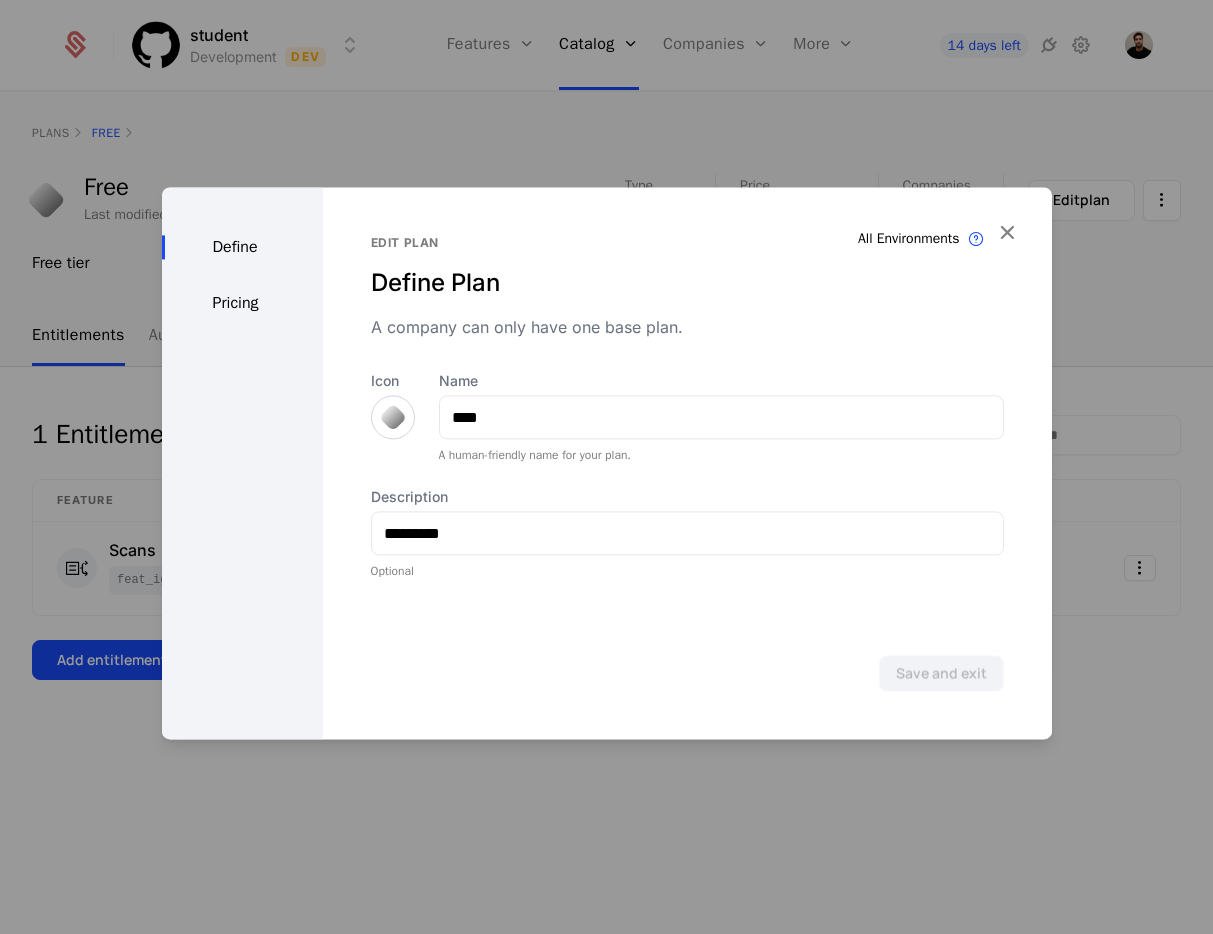 click on "Pricing" at bounding box center (242, 303) 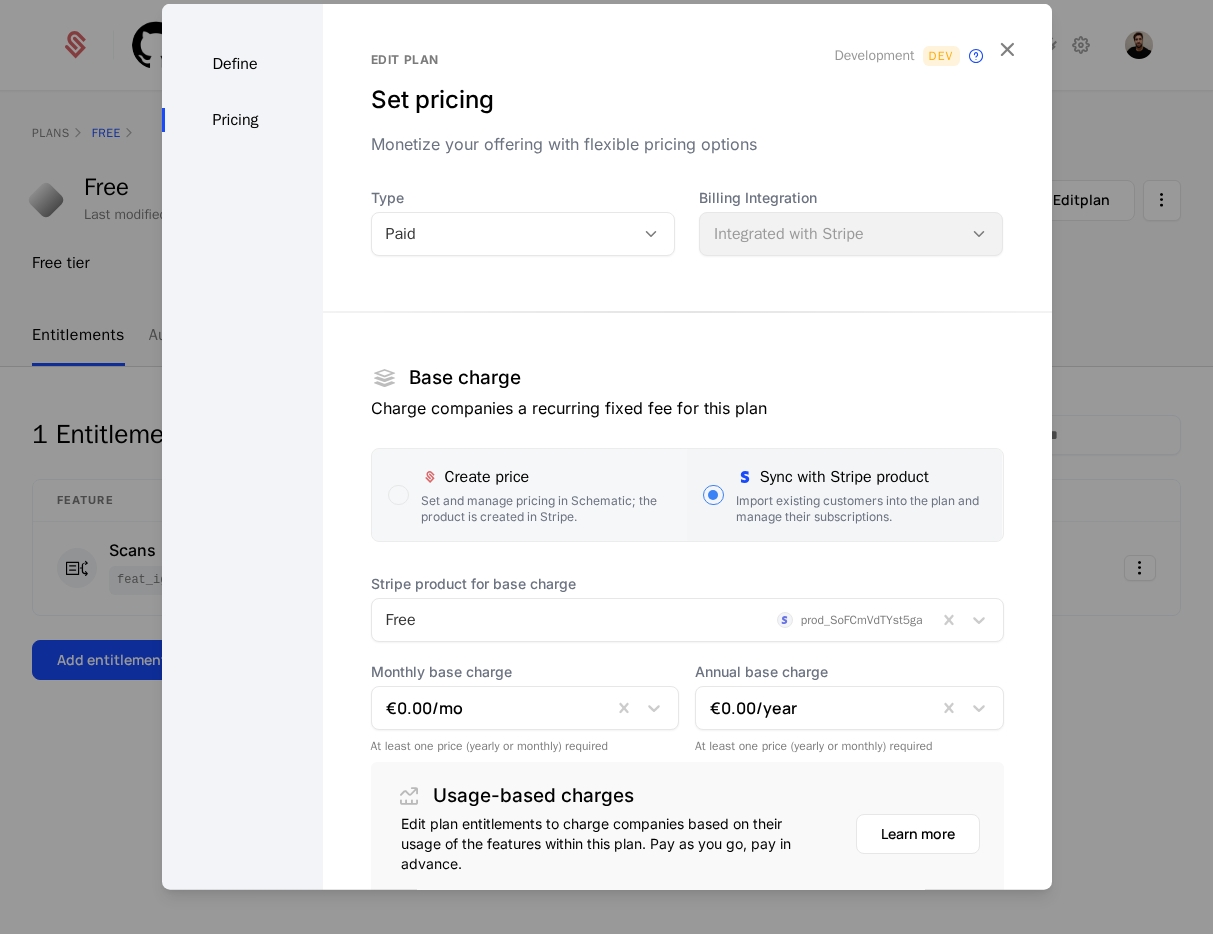click on "Set and manage pricing in Schematic; the product is created in Stripe." at bounding box center (546, 509) 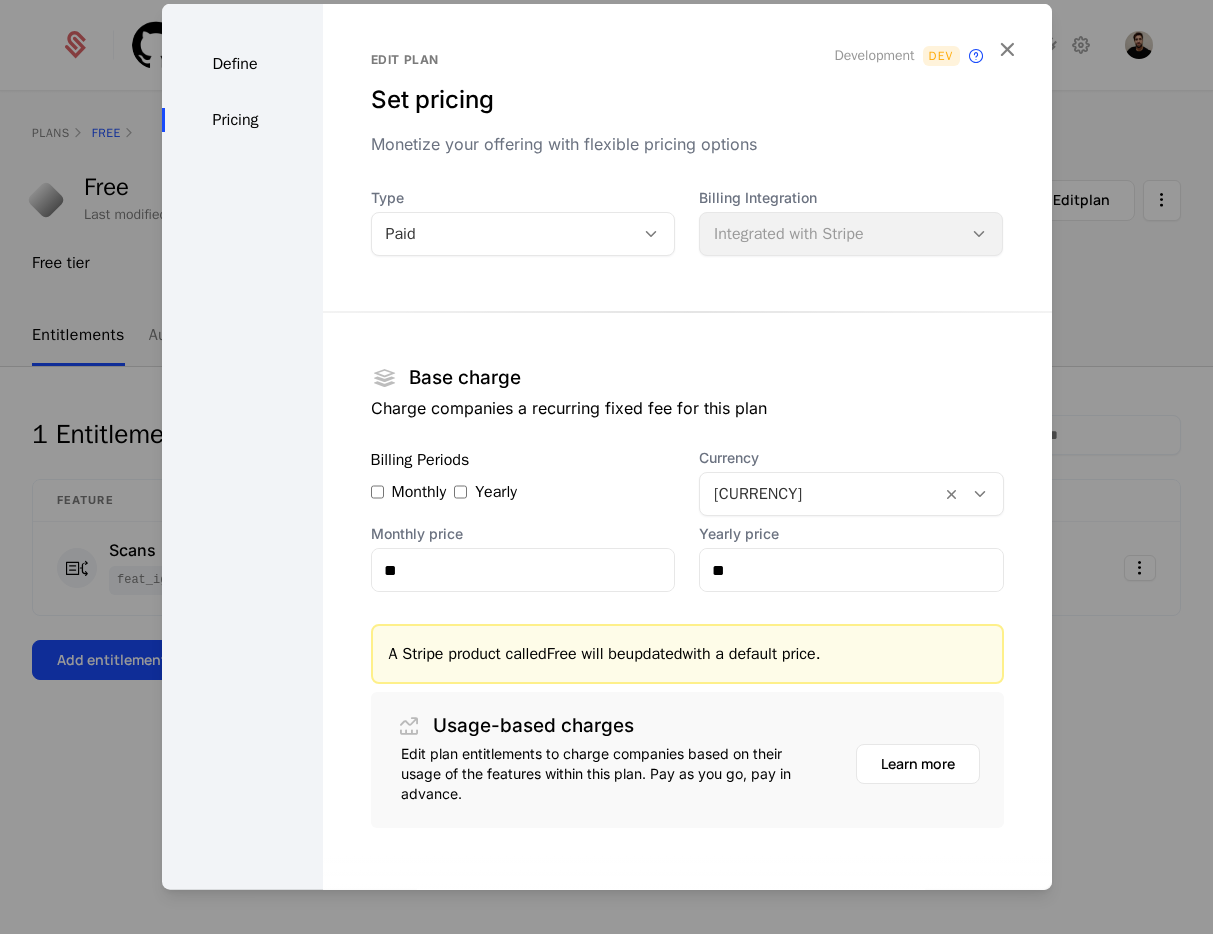 click on "Paid" at bounding box center [503, 234] 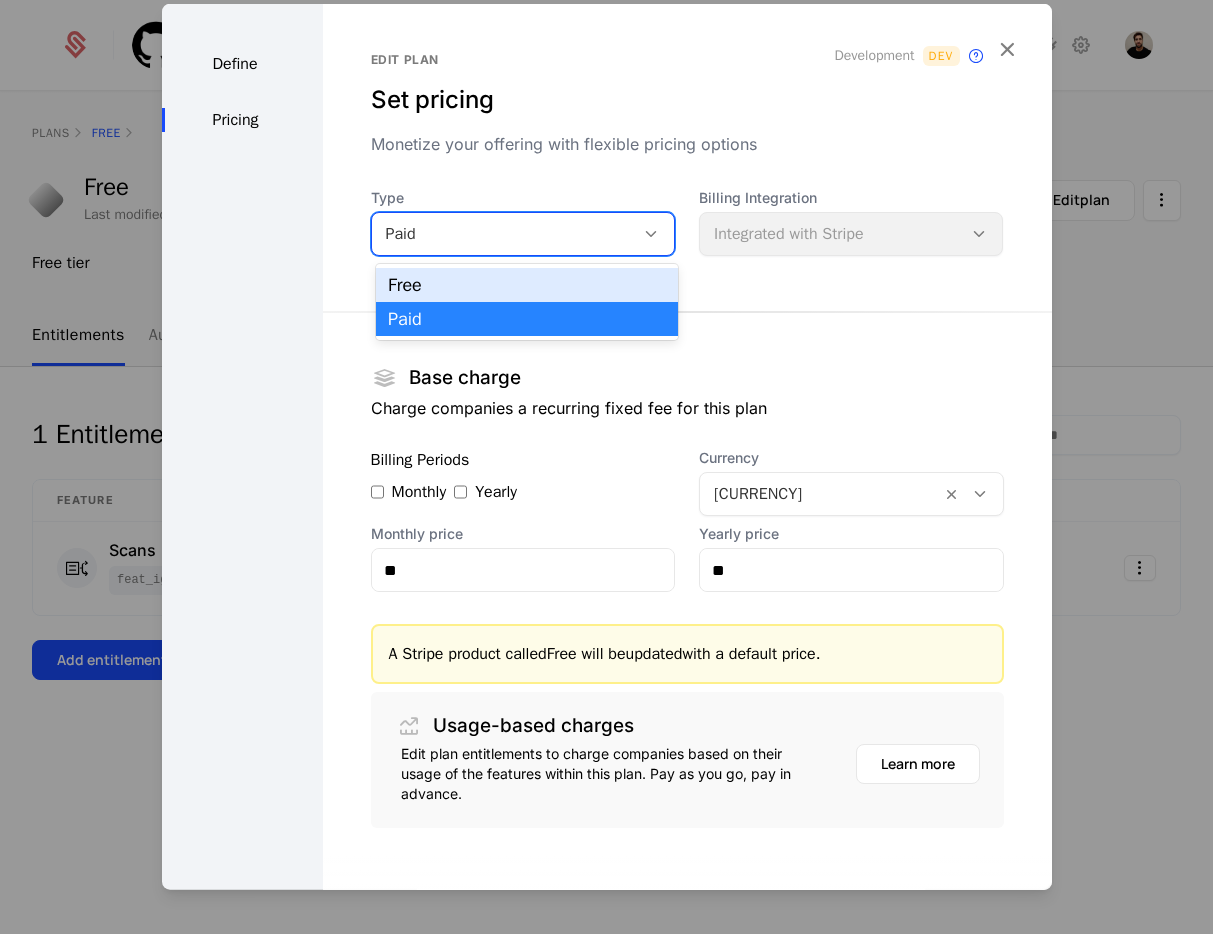 click on "Free" at bounding box center [527, 285] 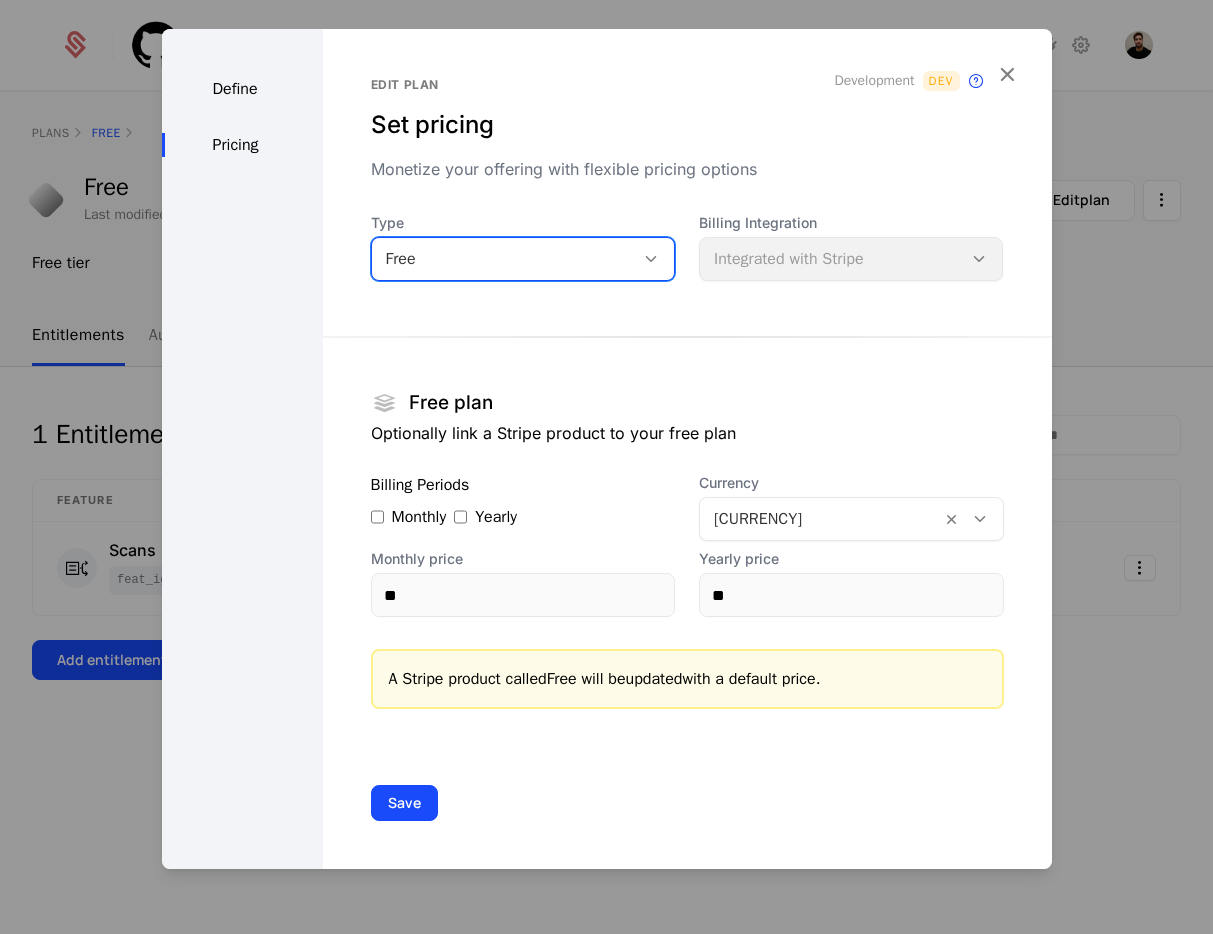 click on "Free plan Optionally link a Stripe product to your free plan Billing Periods Monthly Yearly Currency EUR Monthly price ** Yearly price ** A Stripe product called Free will be updated with a default price." at bounding box center [687, 507] 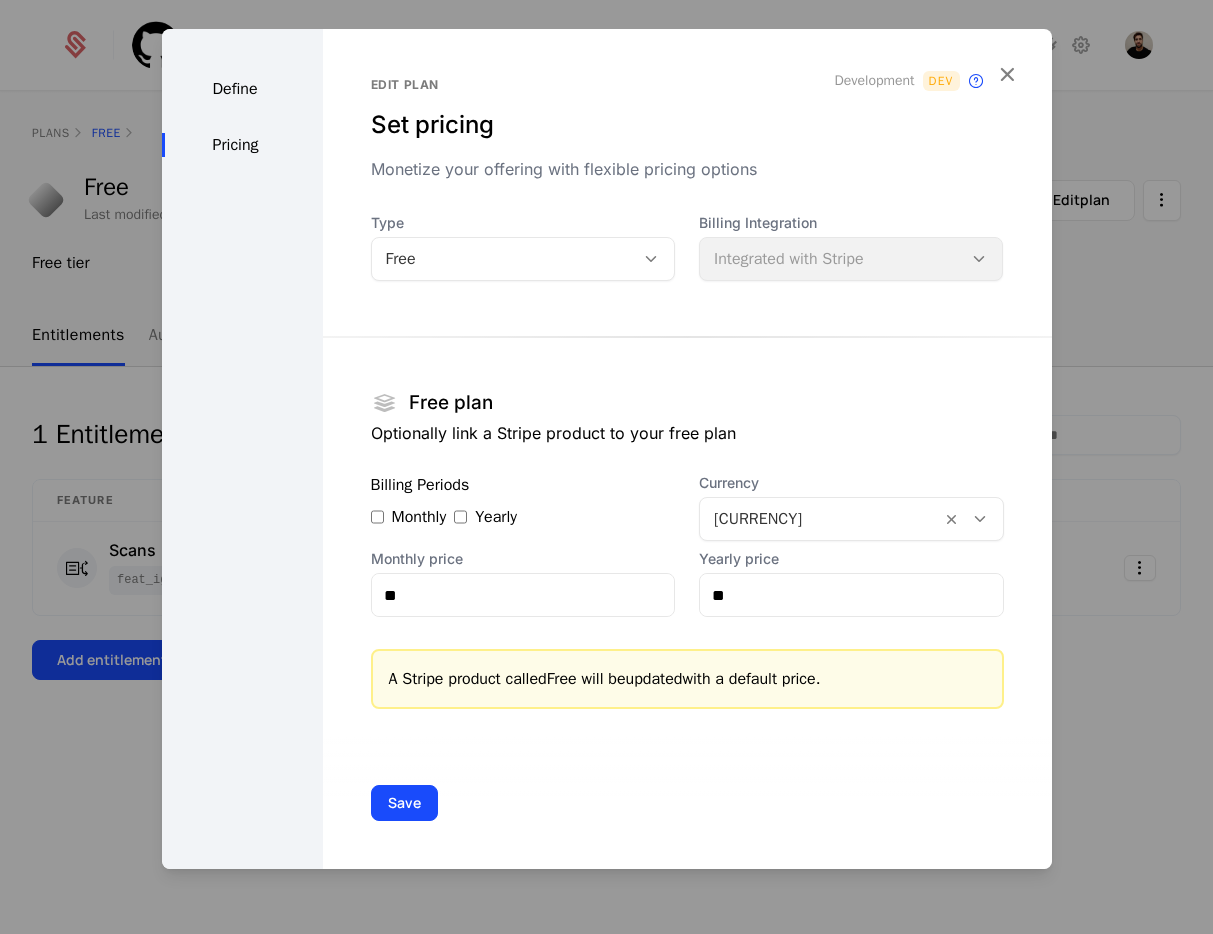 click on "Free plan Optionally link a Stripe product to your free plan Billing Periods Monthly Yearly Currency EUR Monthly price ** Yearly price ** A Stripe product called Free will be updated with a default price." at bounding box center (687, 507) 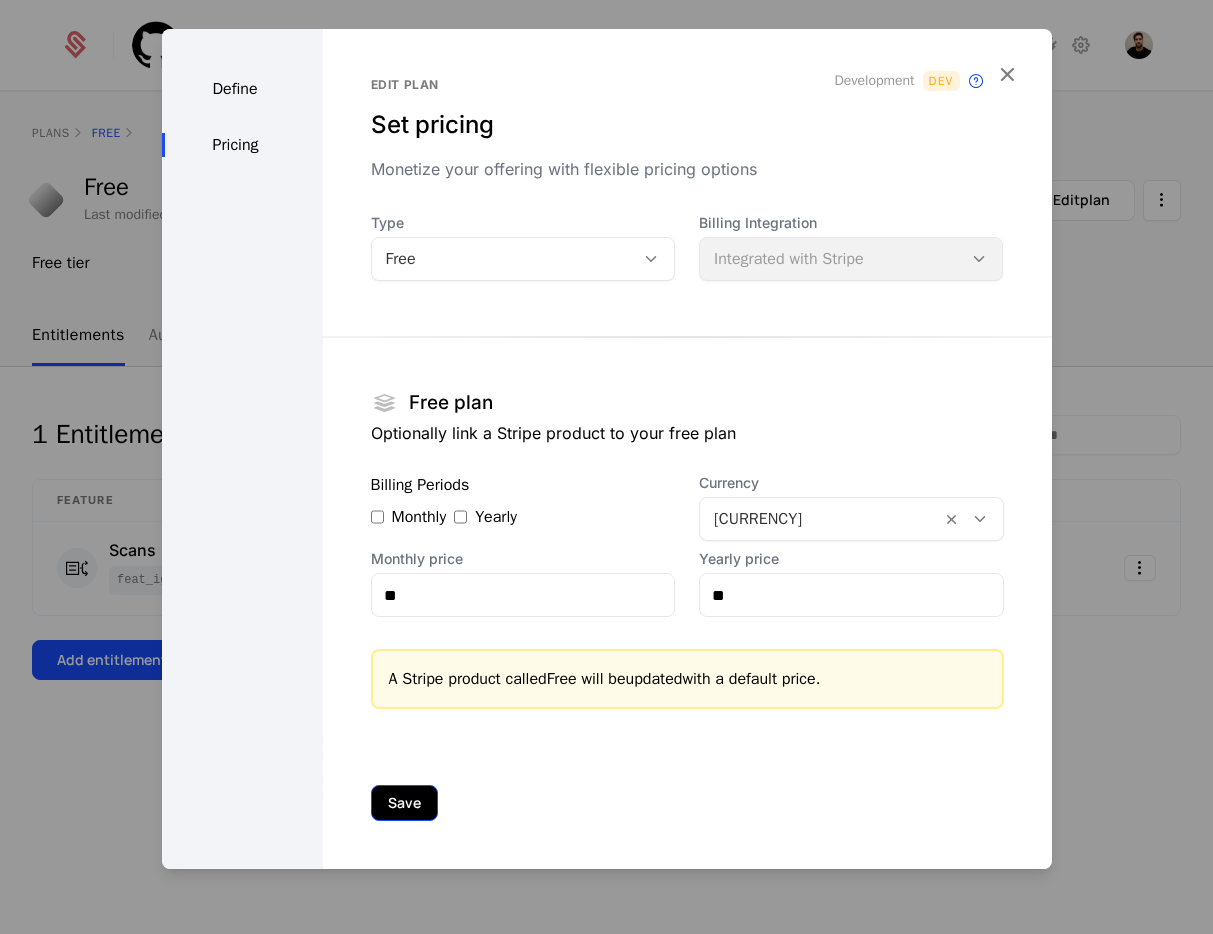 click on "Save" at bounding box center [404, 803] 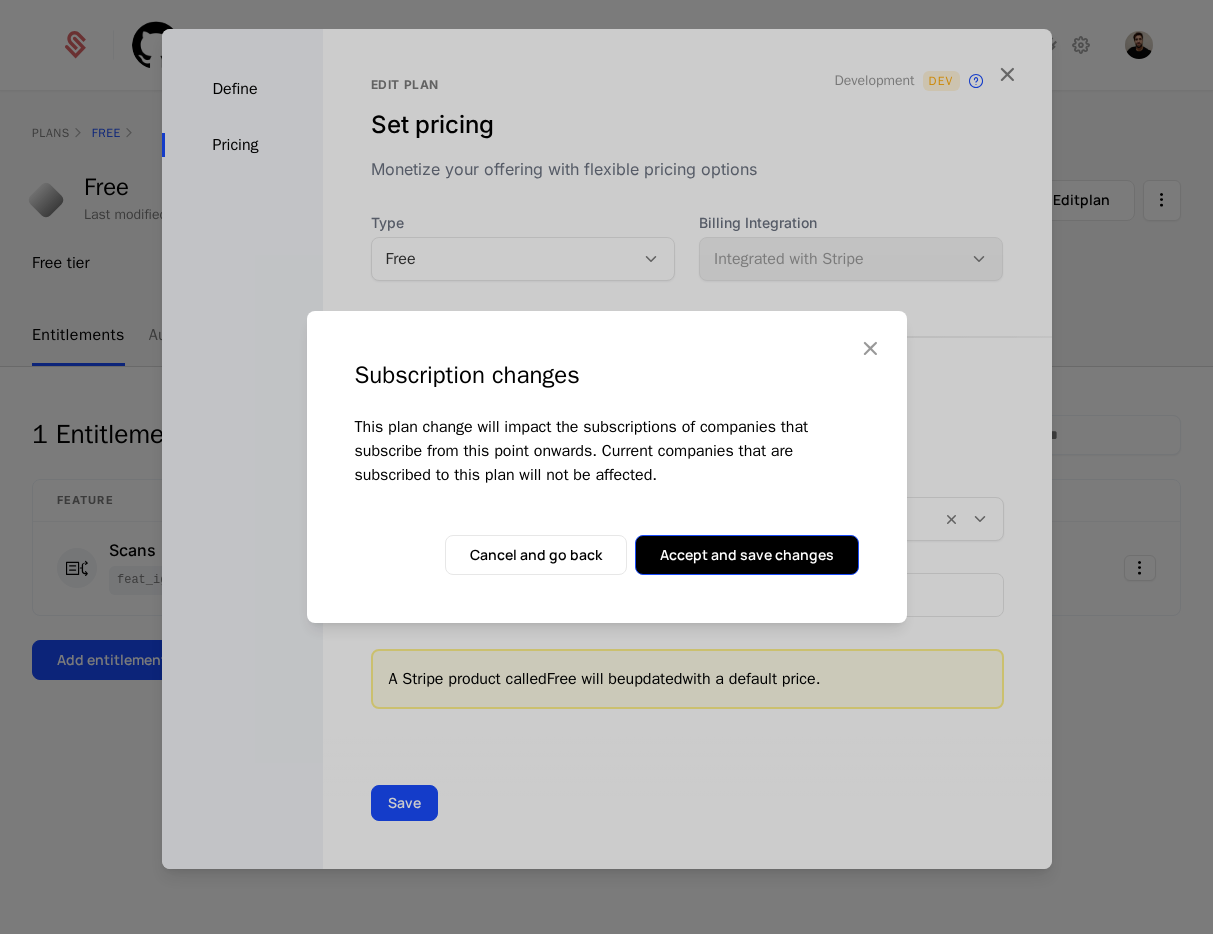 click on "Accept and save changes" at bounding box center (747, 555) 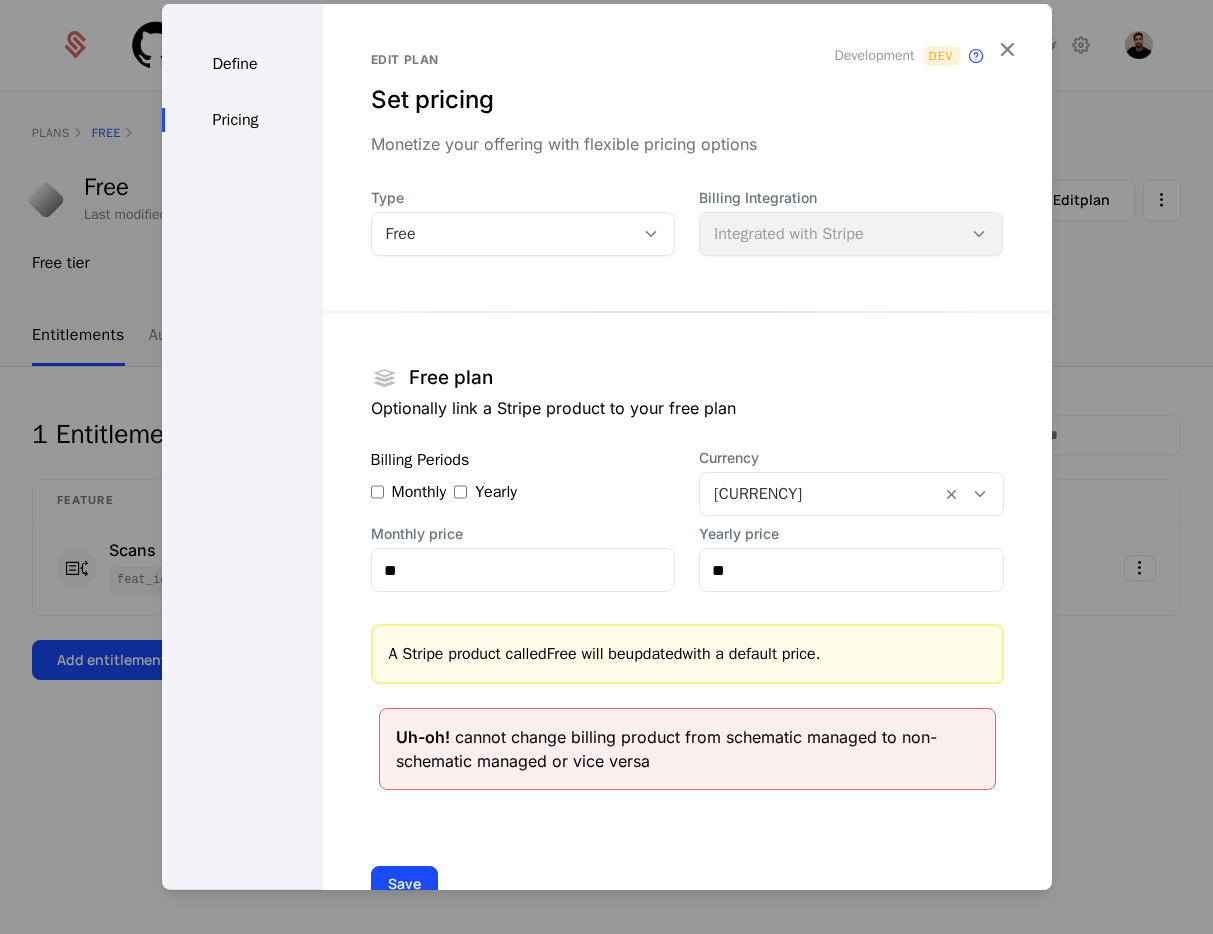 click on "Uh-oh!   cannot change billing product from schematic managed to non-schematic managed or vice versa" at bounding box center (687, 749) 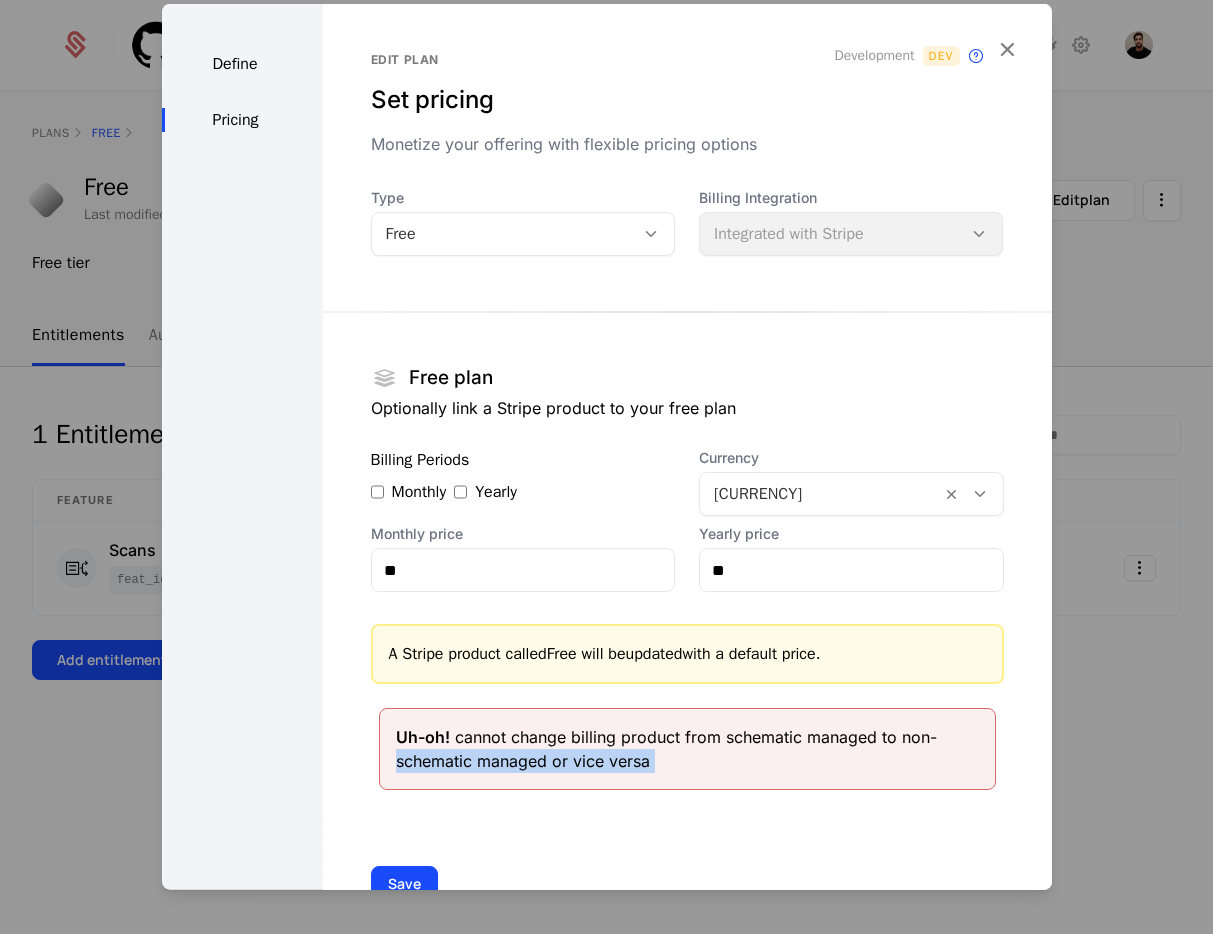 drag, startPoint x: 419, startPoint y: 767, endPoint x: 667, endPoint y: 771, distance: 248.03226 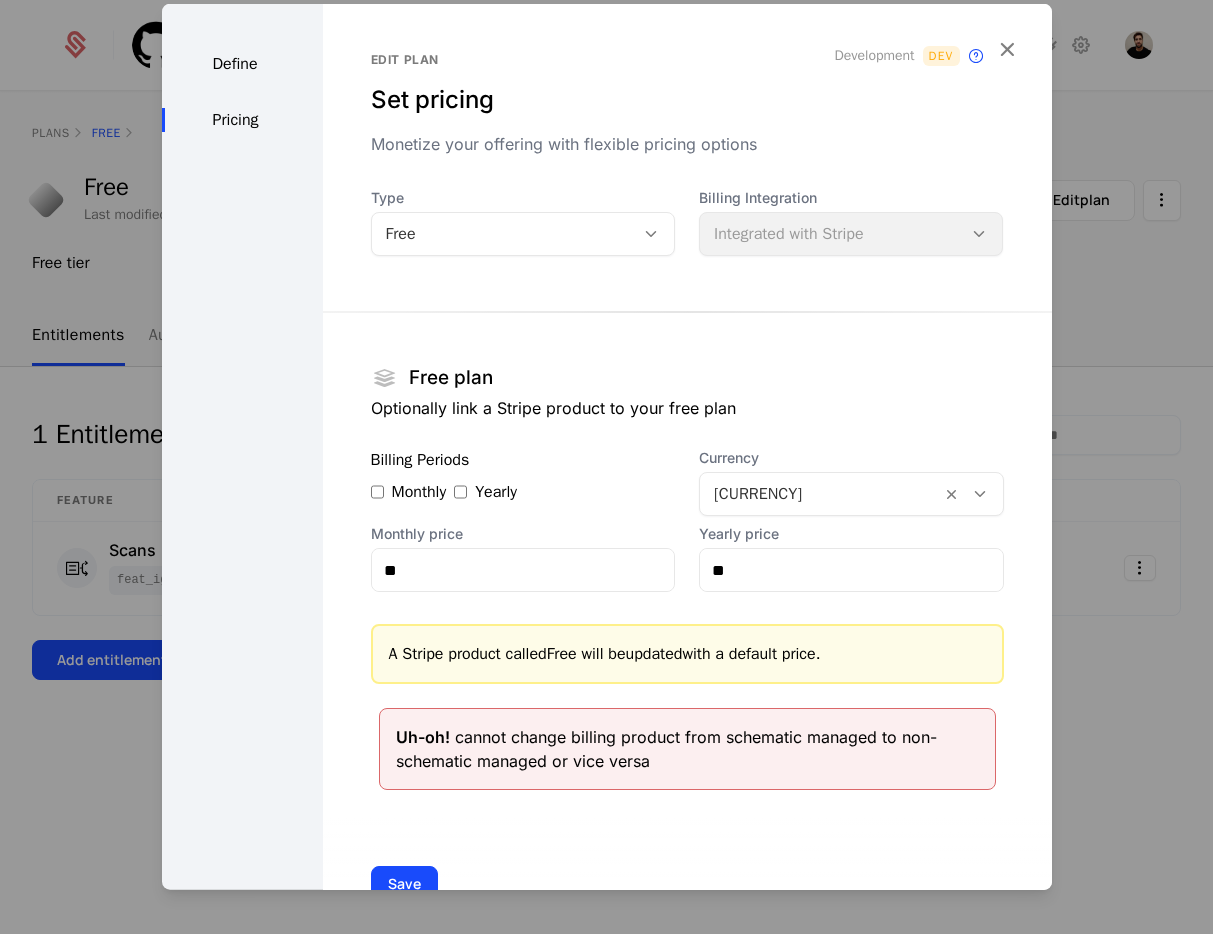 click on "Uh-oh!   cannot change billing product from schematic managed to non-schematic managed or vice versa" at bounding box center [687, 749] 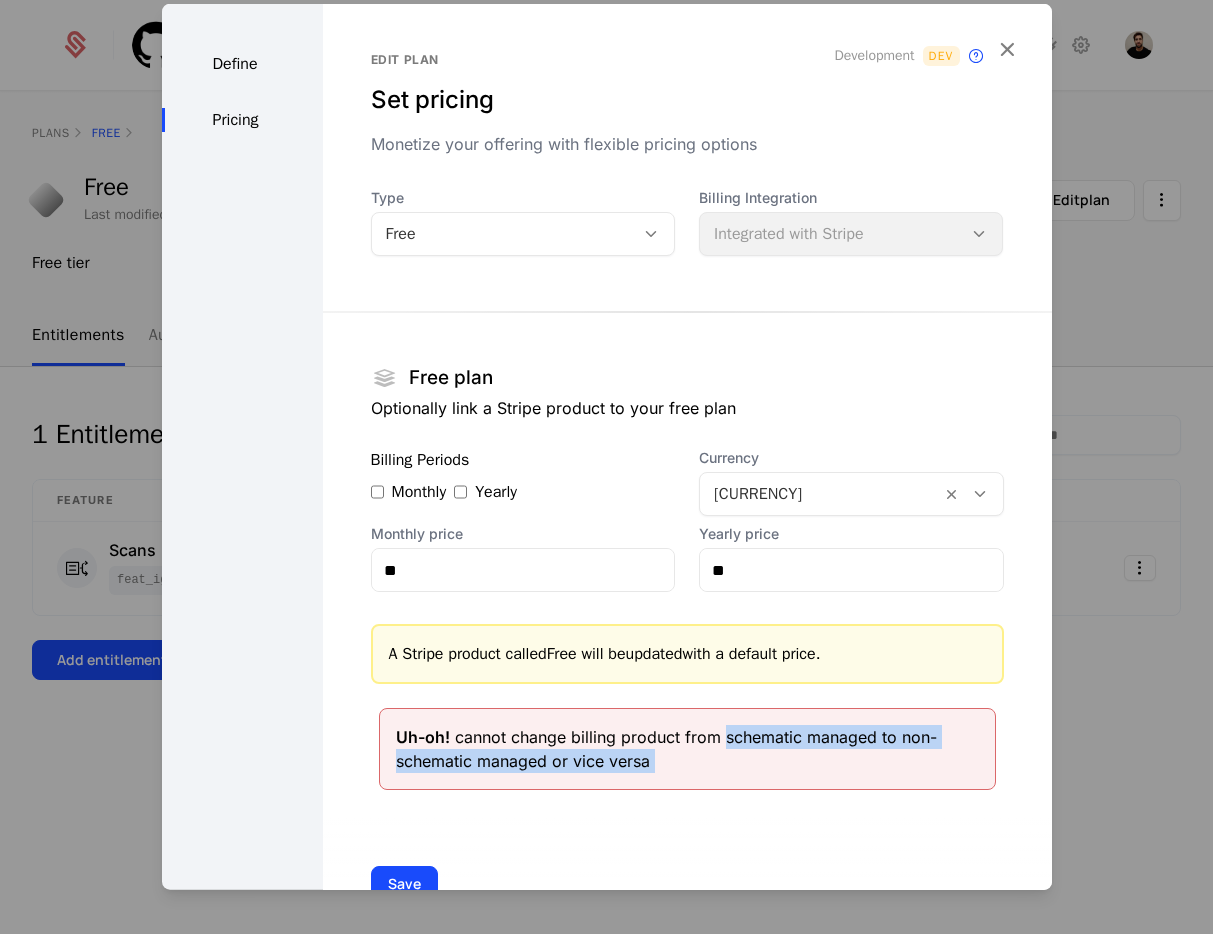 drag, startPoint x: 727, startPoint y: 726, endPoint x: 755, endPoint y: 769, distance: 51.312767 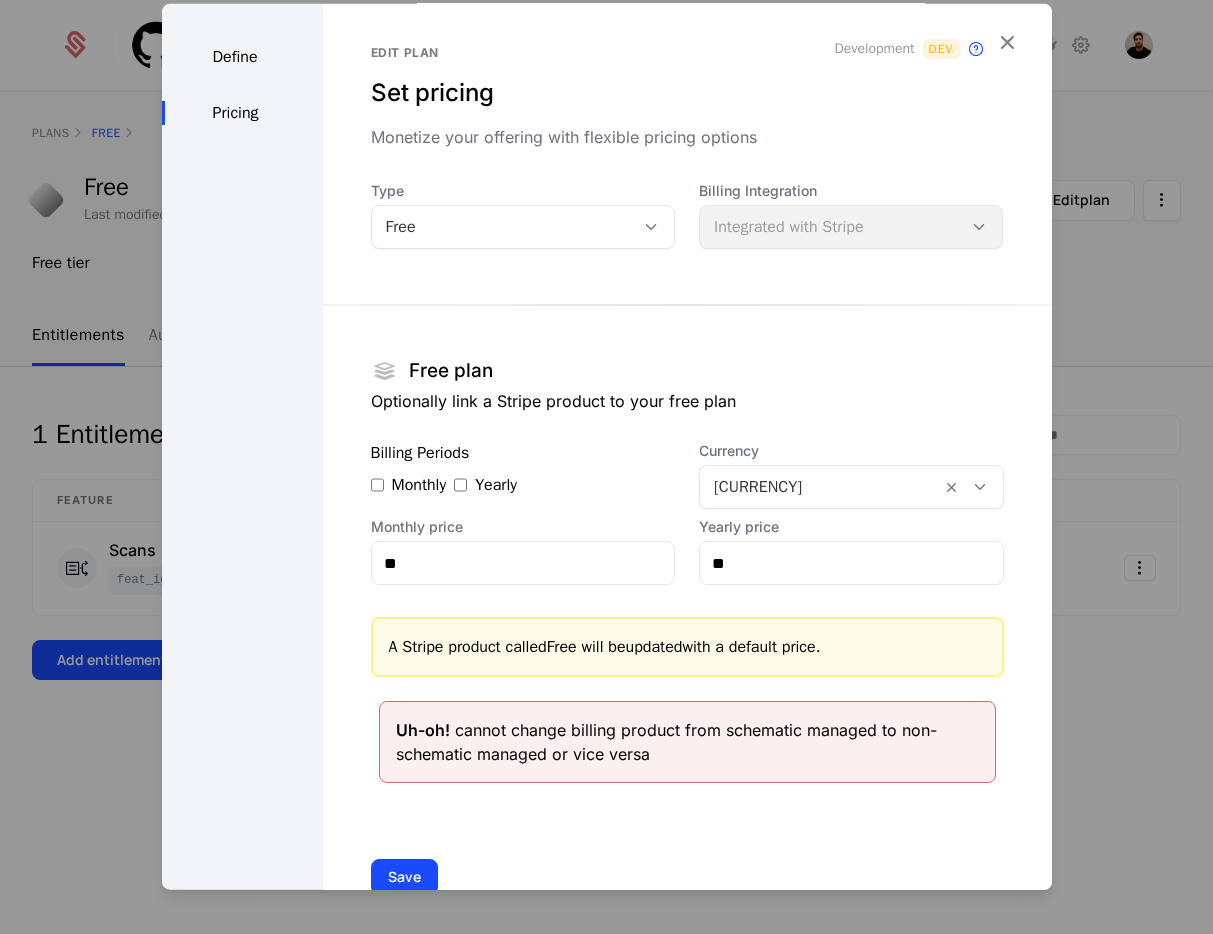 scroll, scrollTop: 0, scrollLeft: 0, axis: both 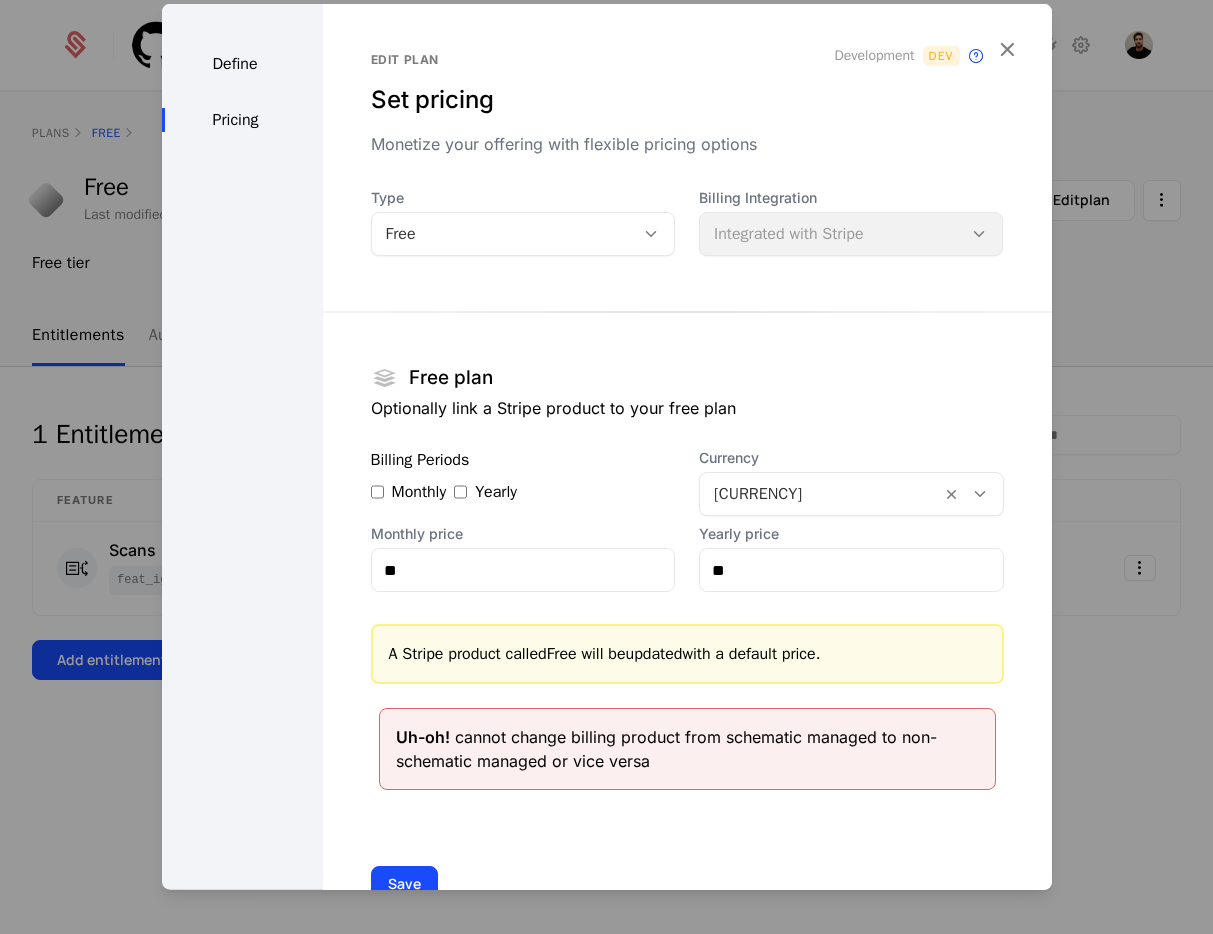 click on "Type Free Billing Integration Integrated with Stripe Free plan Optionally link a Stripe product to your free plan Billing Periods Monthly Yearly Currency EUR Monthly price ** Yearly price ** A Stripe product called Free will be updated with a default price. Uh-oh! cannot change billing product from schematic managed to non-schematic managed or vice versa" at bounding box center (687, 489) 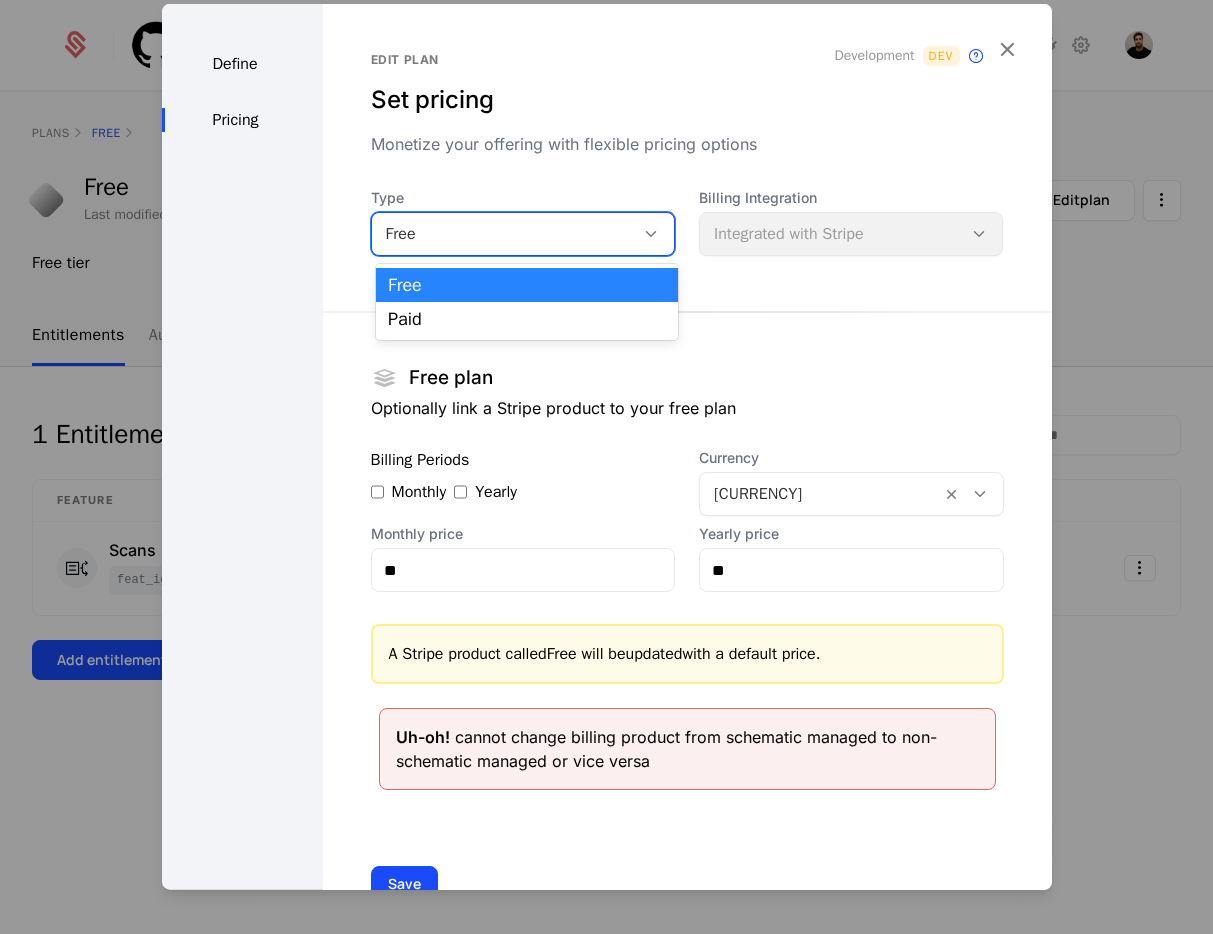 click on "Free" at bounding box center (503, 234) 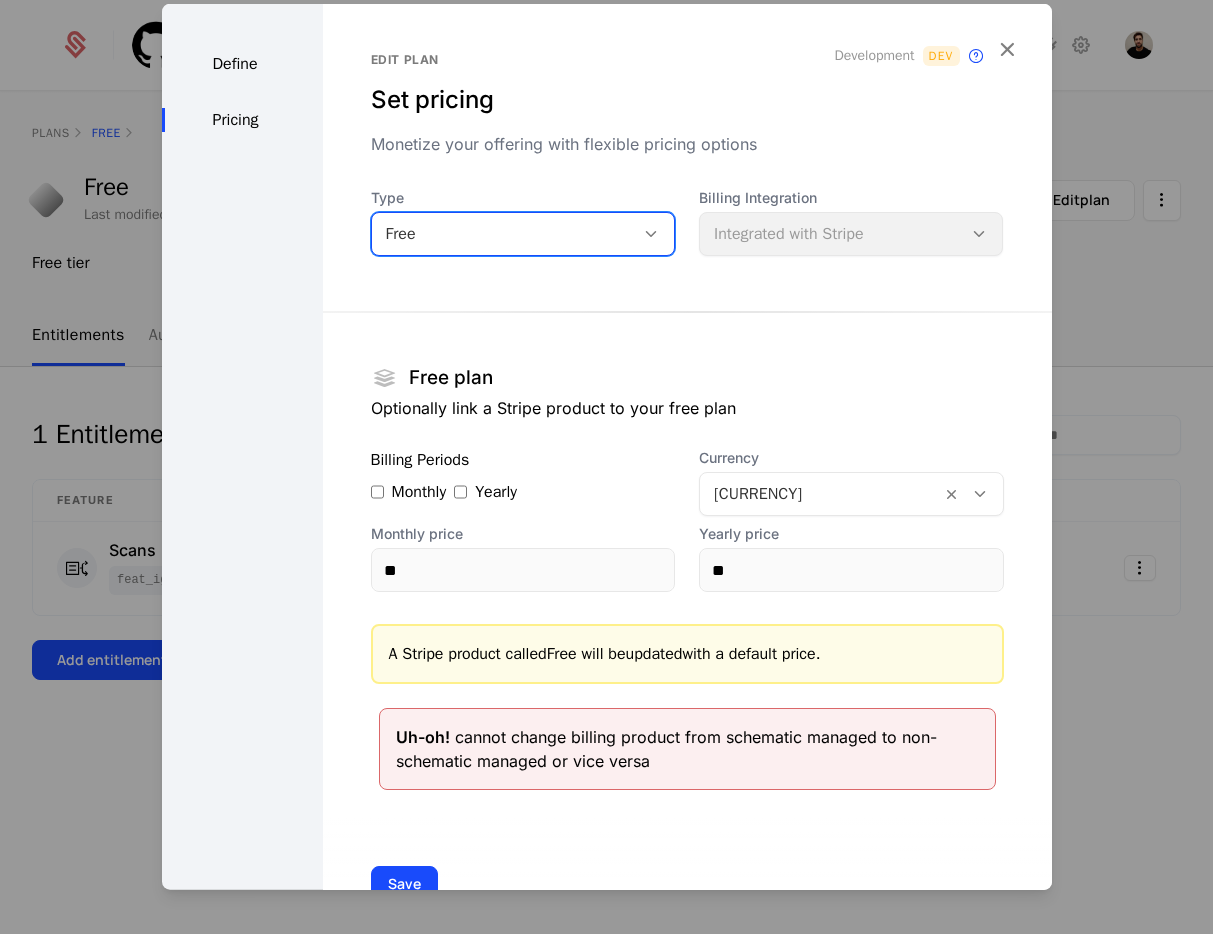 click at bounding box center [606, 467] 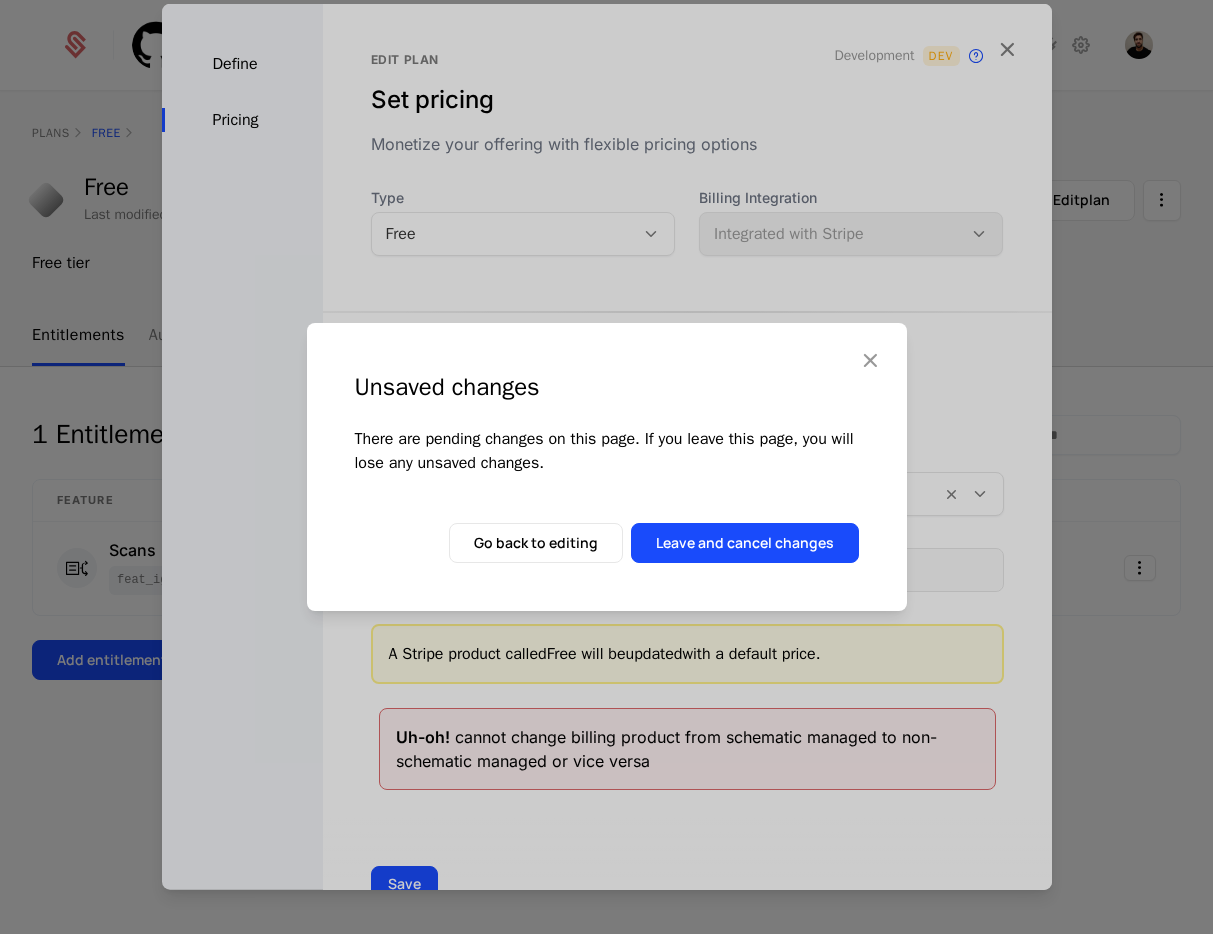 click on "Unsaved changes There are pending changes on this page. If you leave this page, you will lose any unsaved changes. Go back to editing Leave and cancel changes" at bounding box center (606, 467) 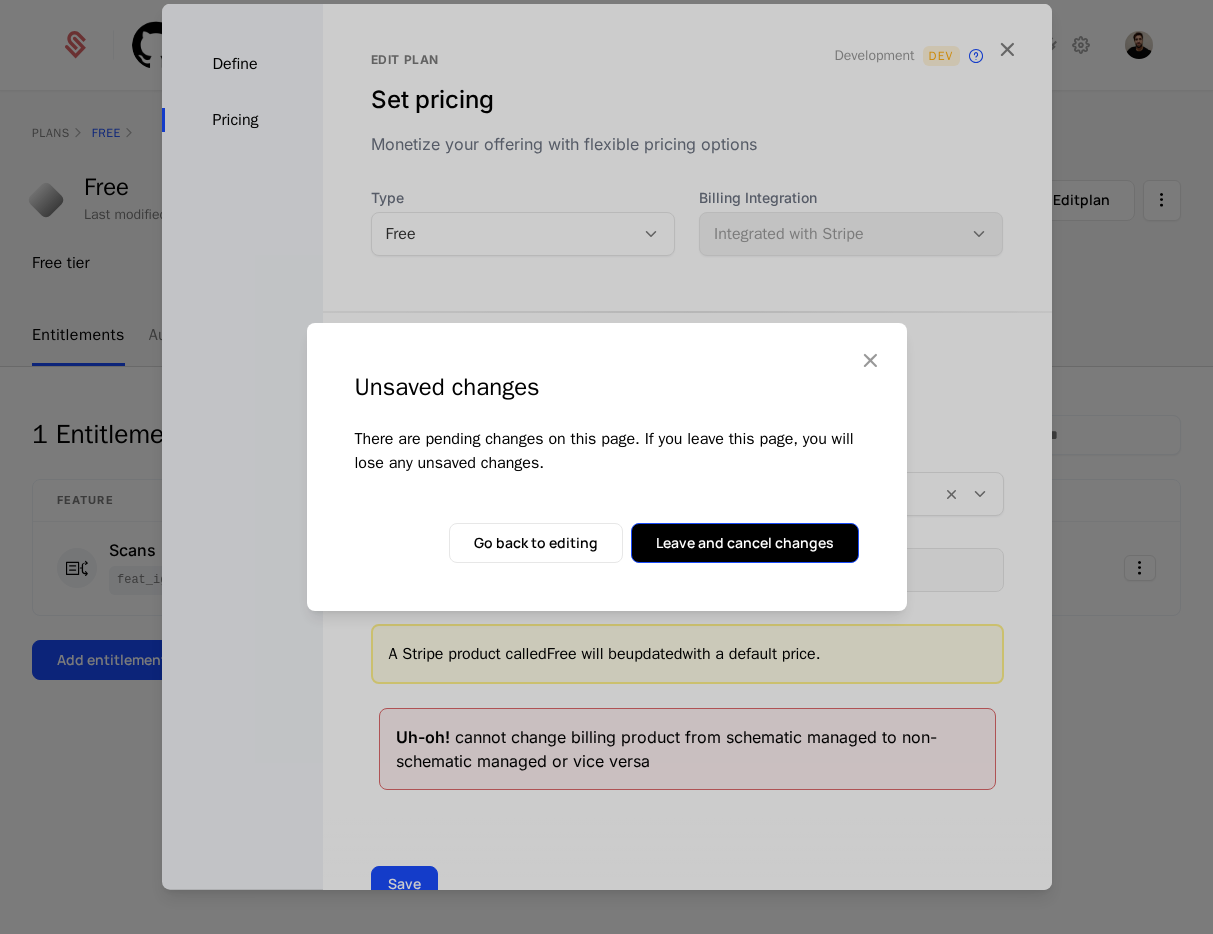 click on "Leave and cancel changes" at bounding box center (745, 543) 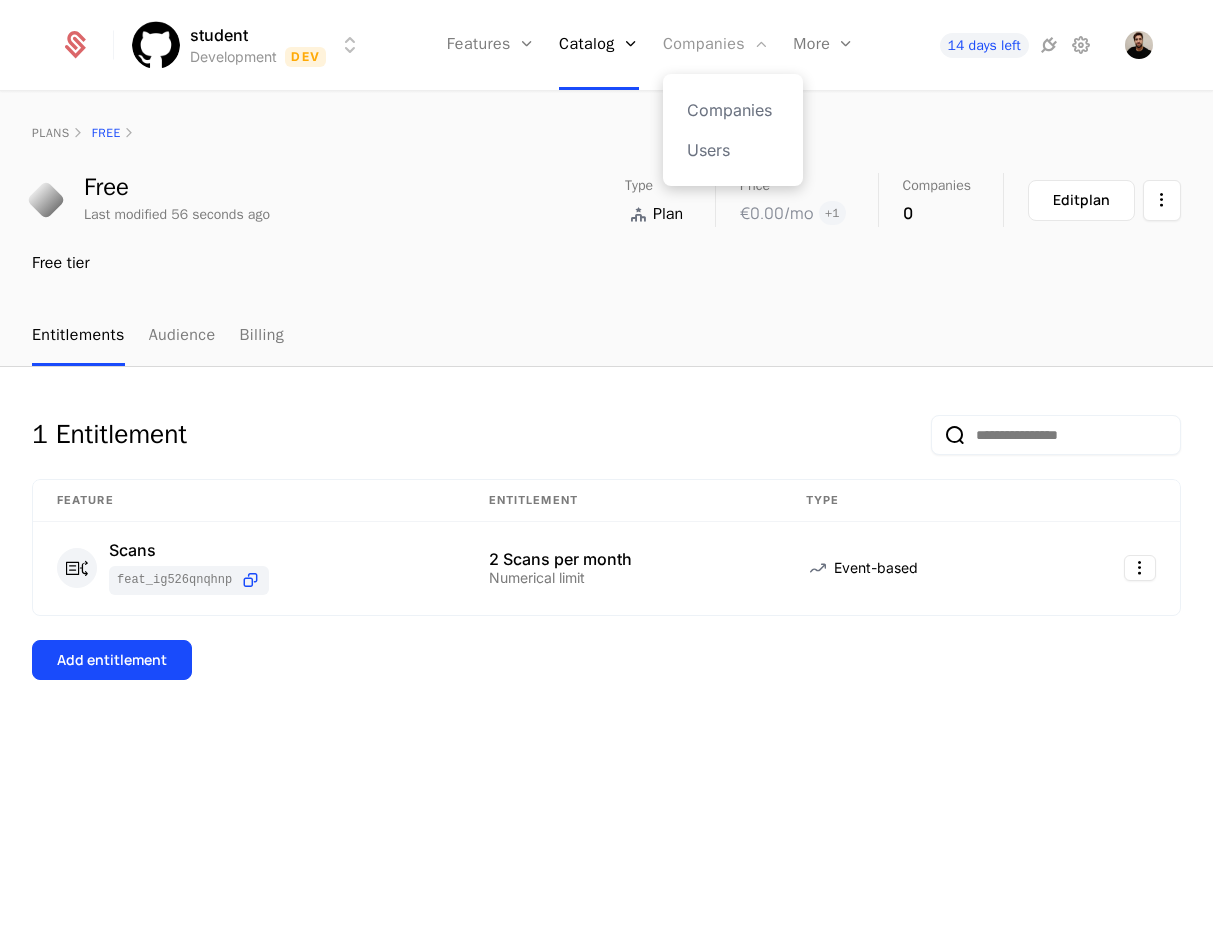 click on "Companies" at bounding box center [716, 45] 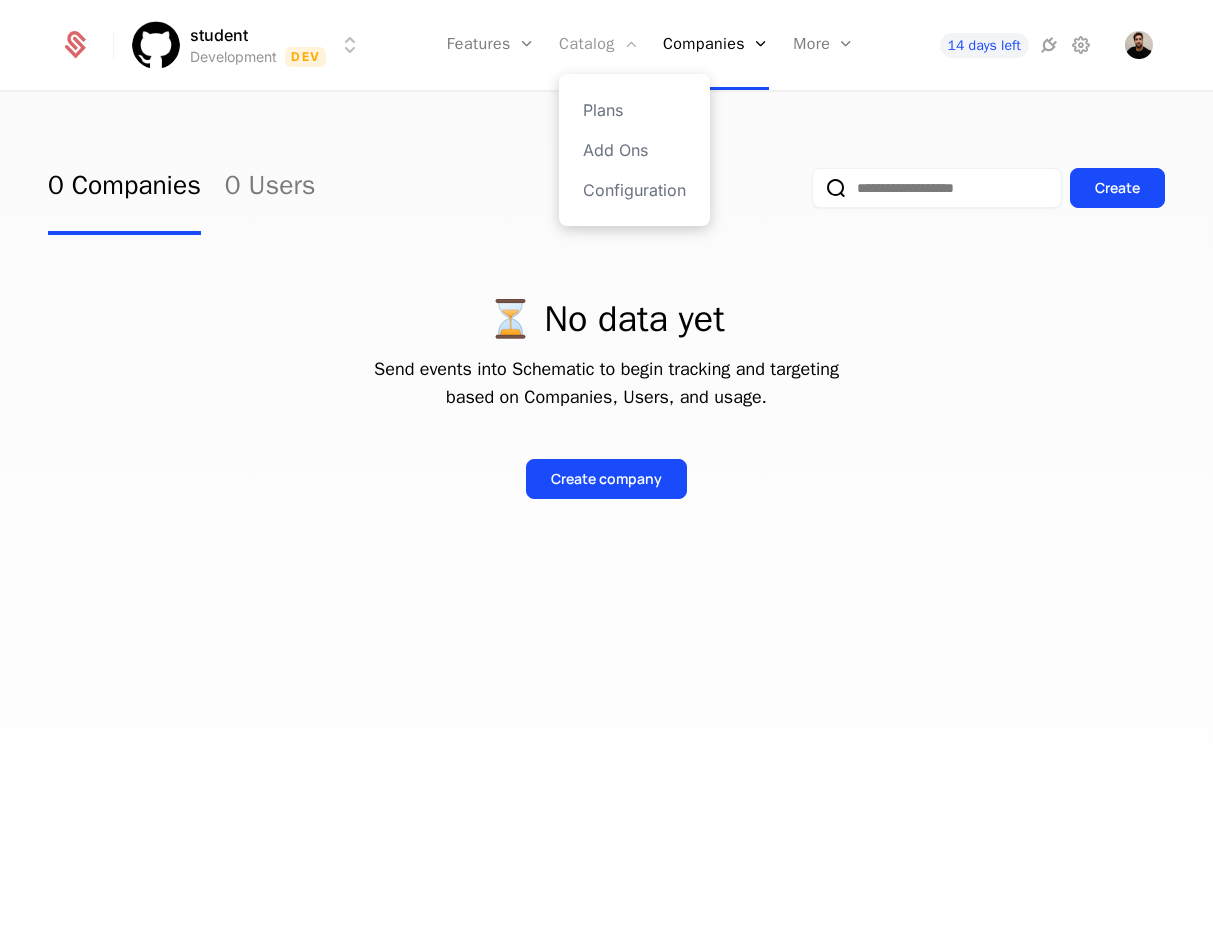 click on "Catalog" at bounding box center (599, 45) 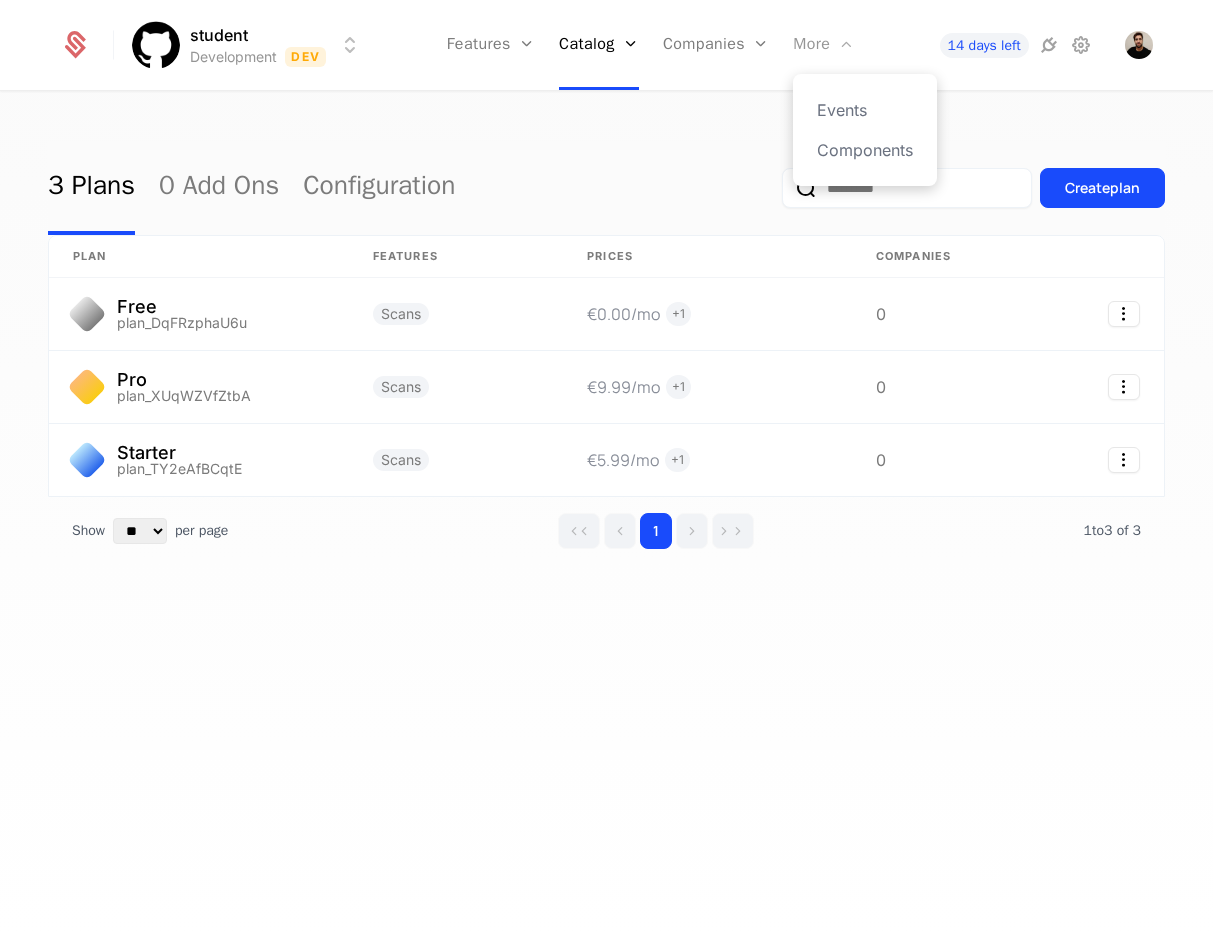 click on "More" at bounding box center (823, 45) 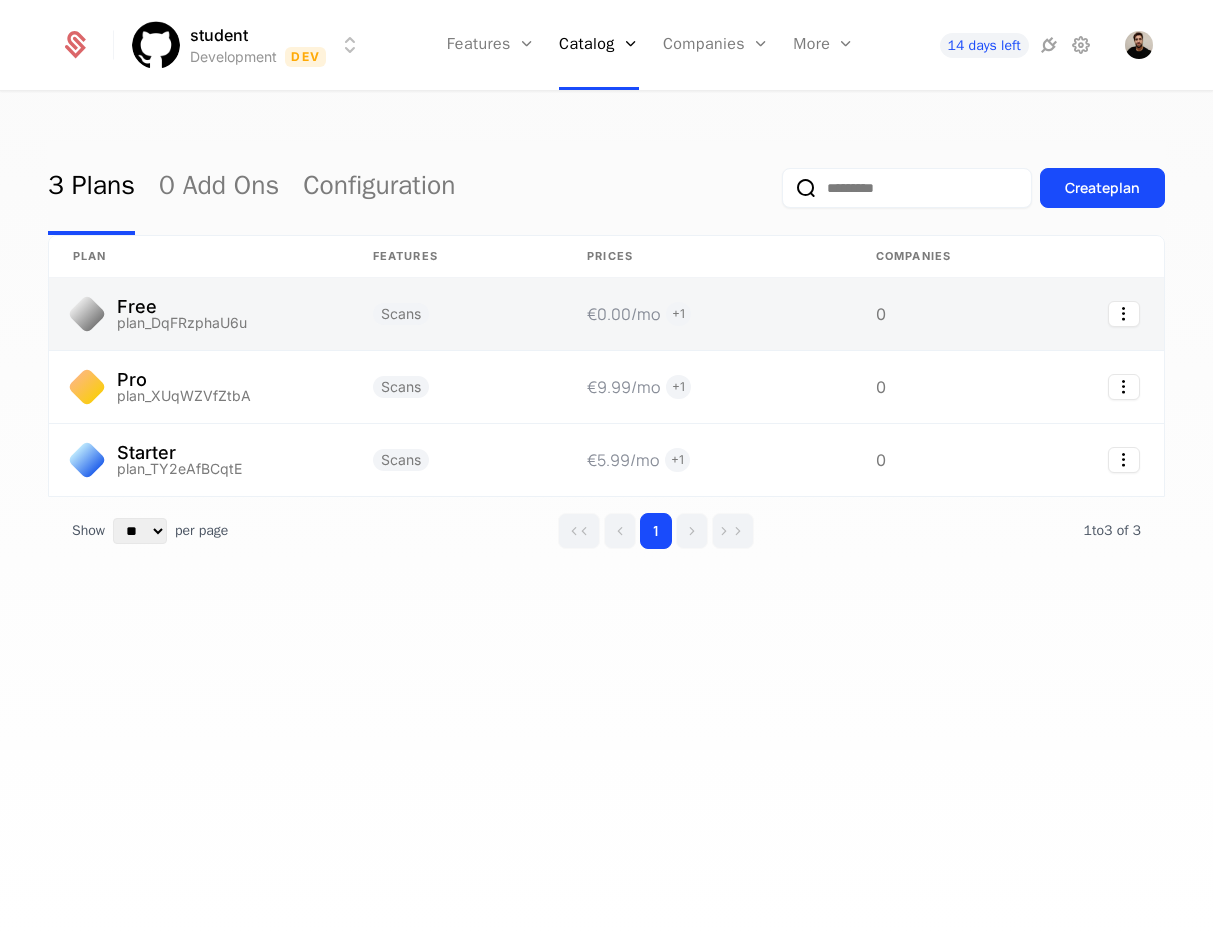 click at bounding box center (199, 314) 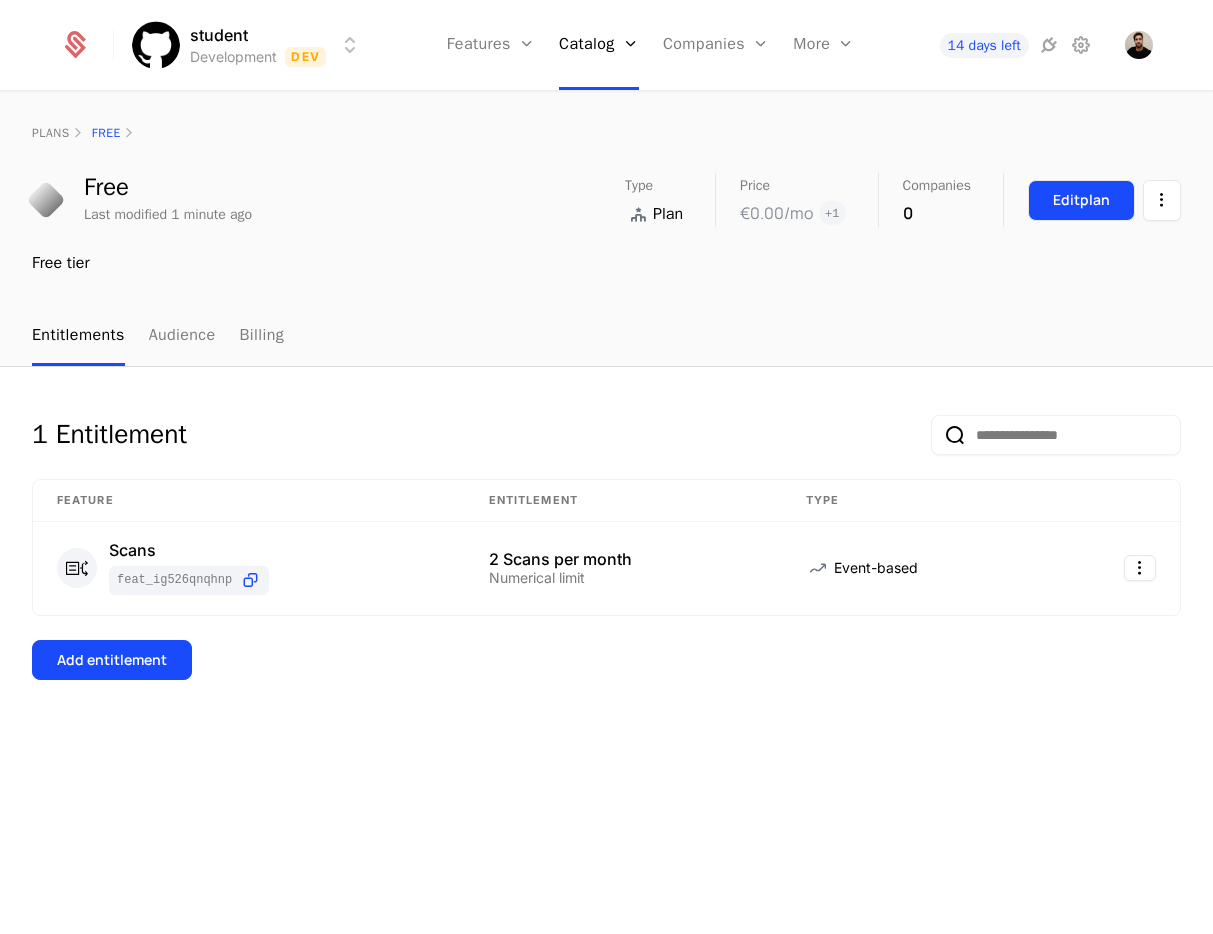 click on "Edit  plan" at bounding box center [1081, 200] 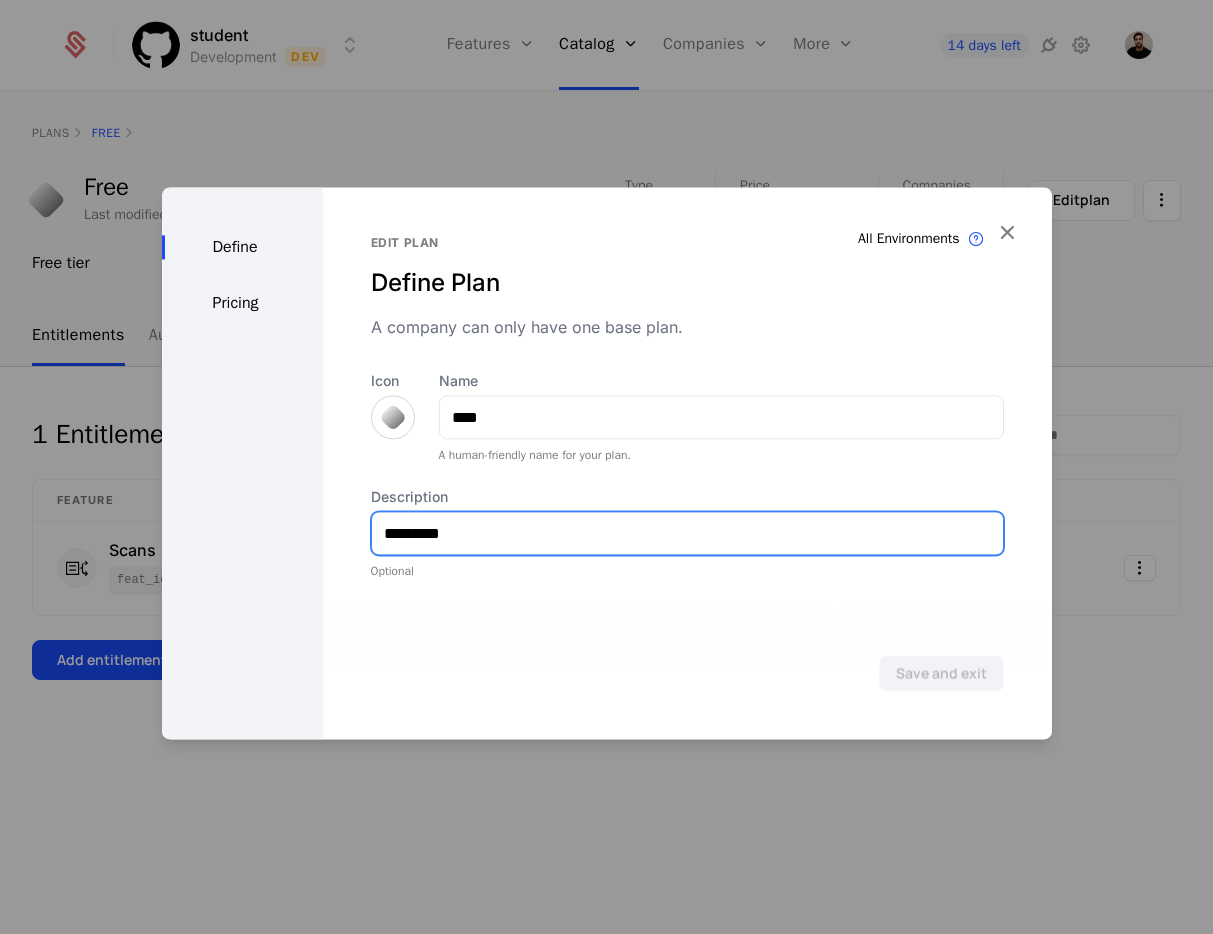 click on "*********" at bounding box center [687, 533] 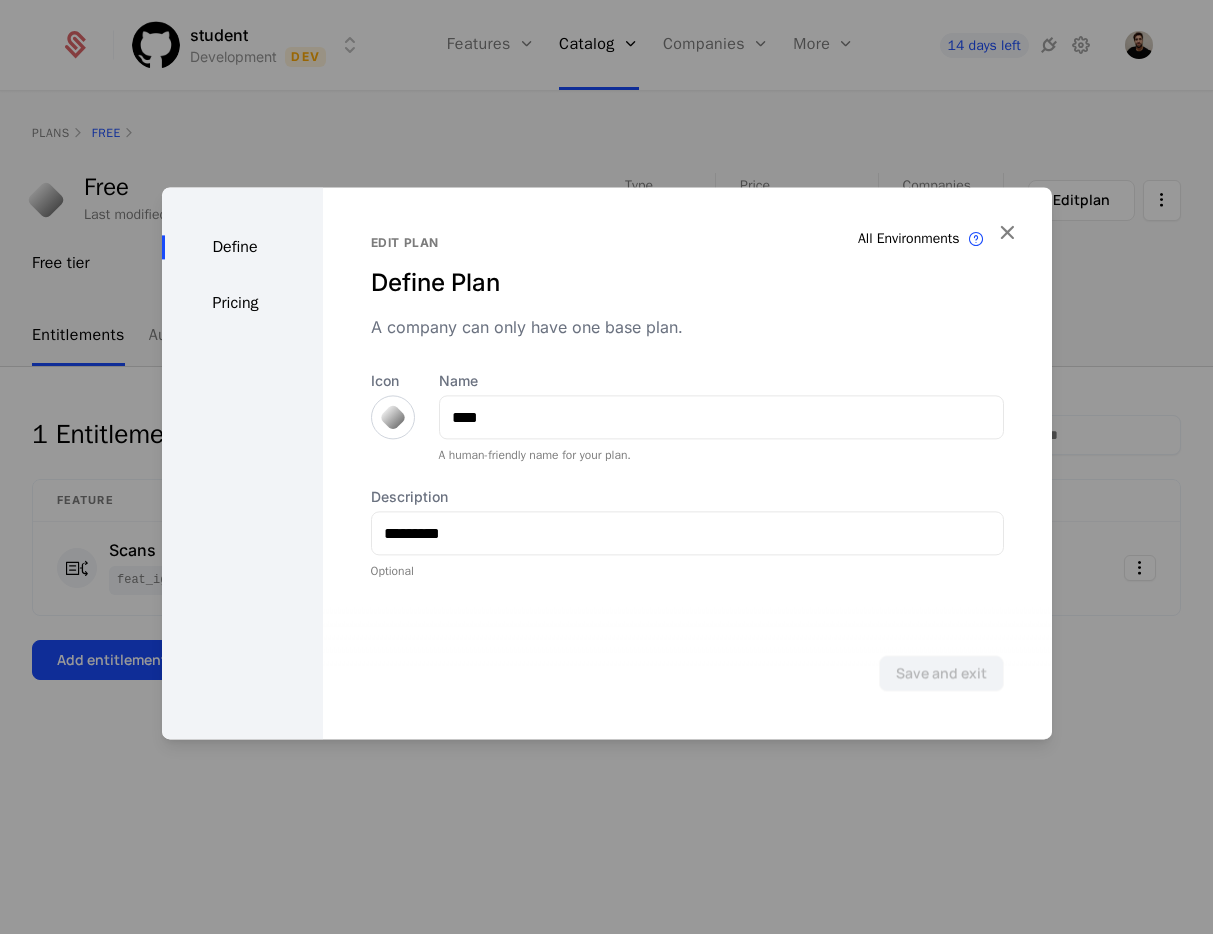click on "Define Pricing" at bounding box center [242, 463] 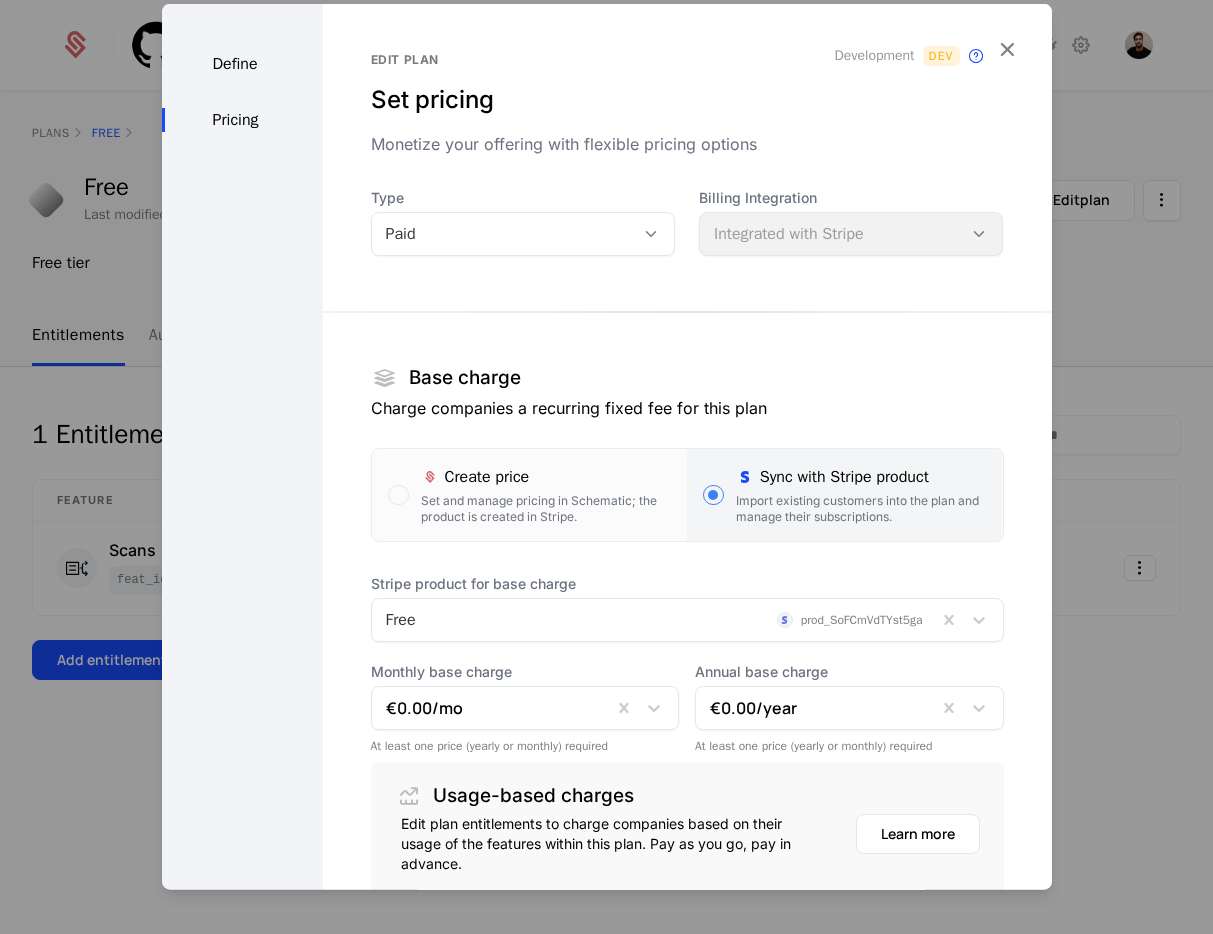 click on "Free prod_SoFCmVdTYst5ga" at bounding box center (654, 620) 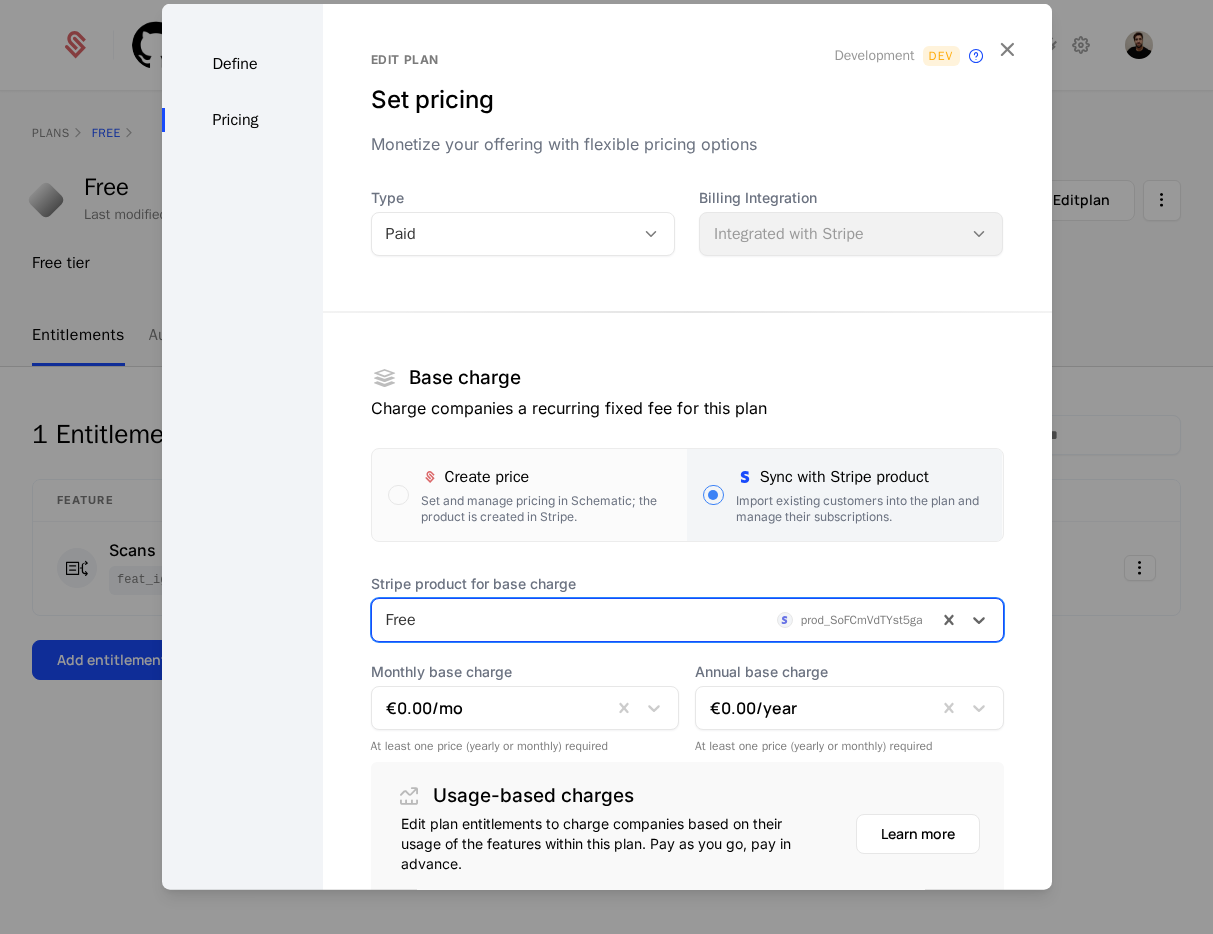 click on "Free prod_SoFCmVdTYst5ga" at bounding box center [654, 620] 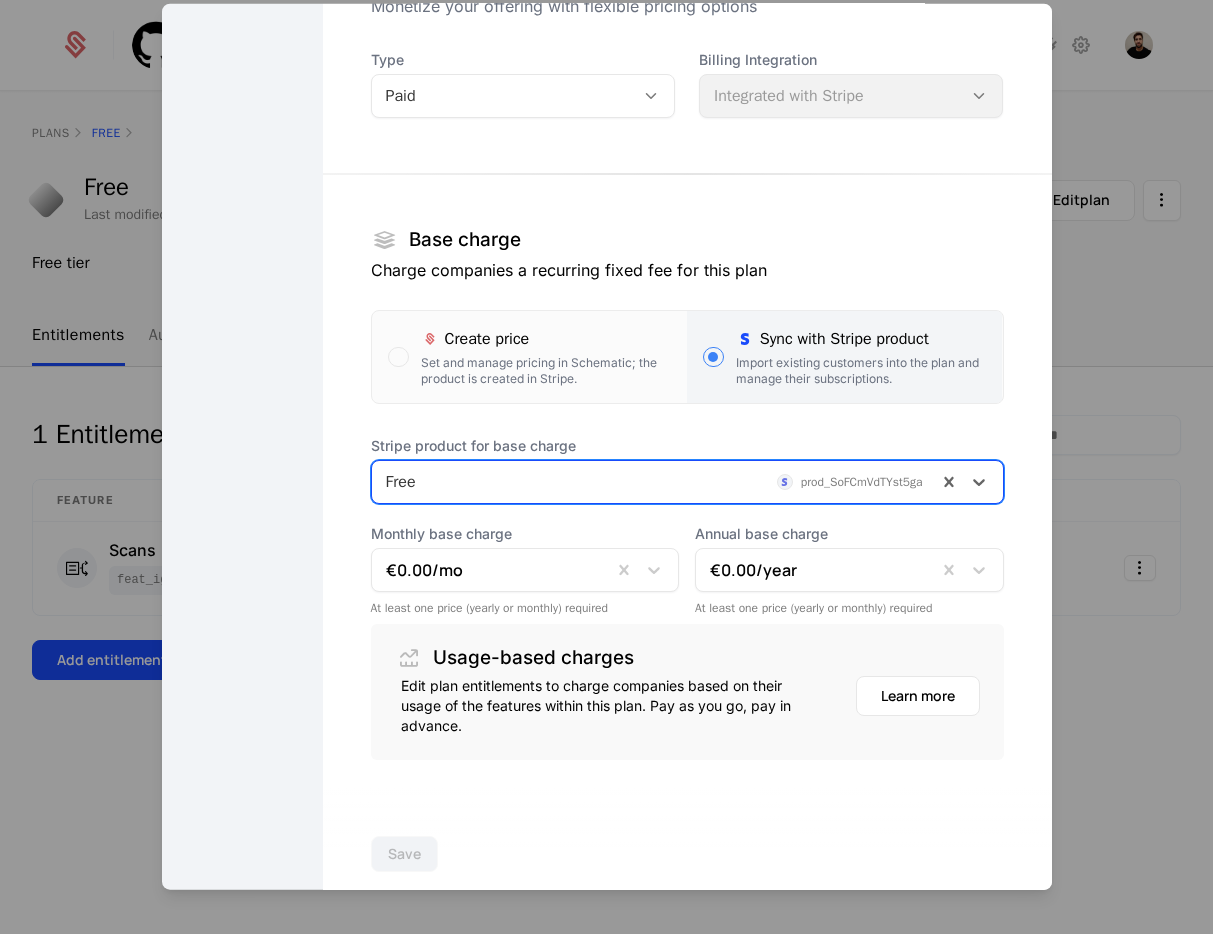 scroll, scrollTop: 0, scrollLeft: 0, axis: both 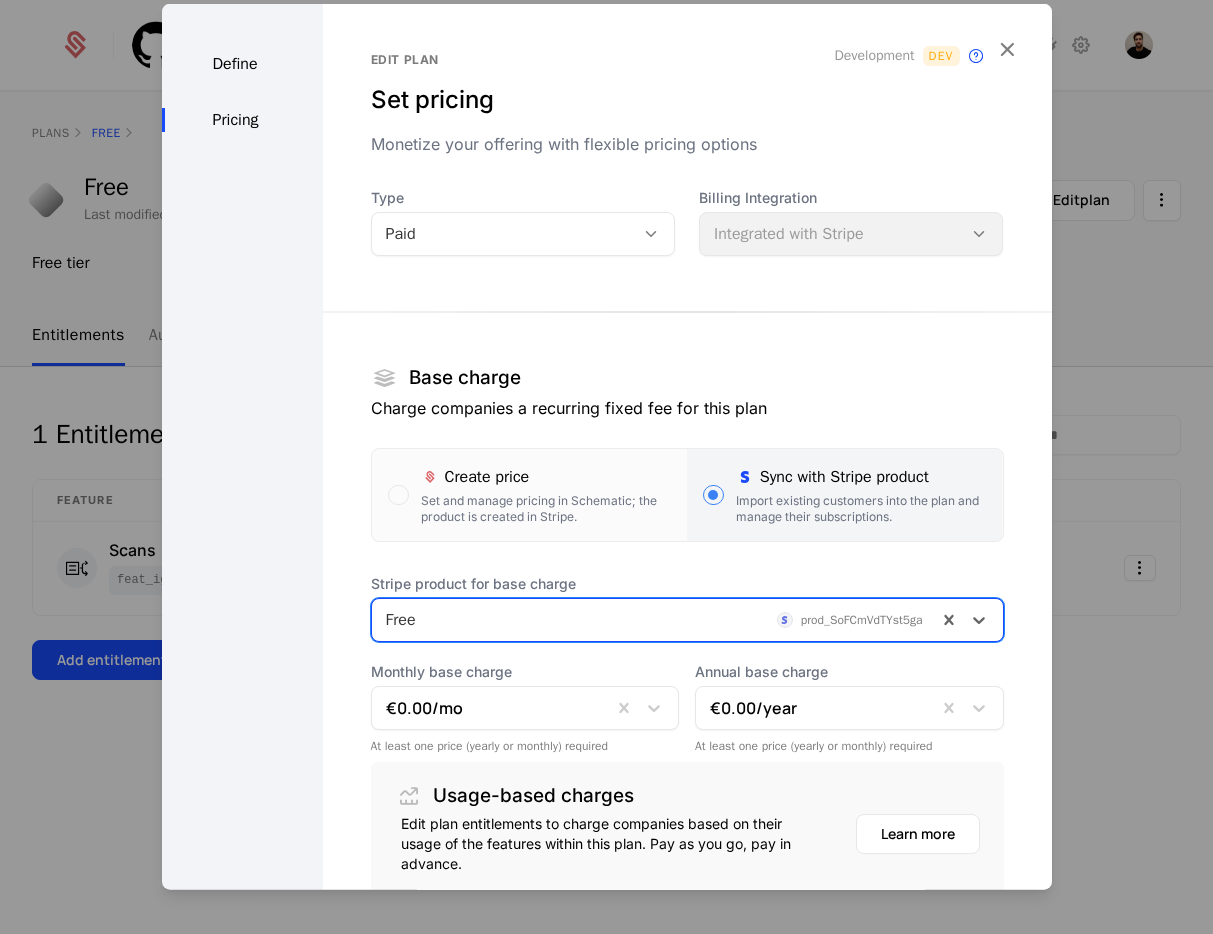 click on "Type" at bounding box center (523, 198) 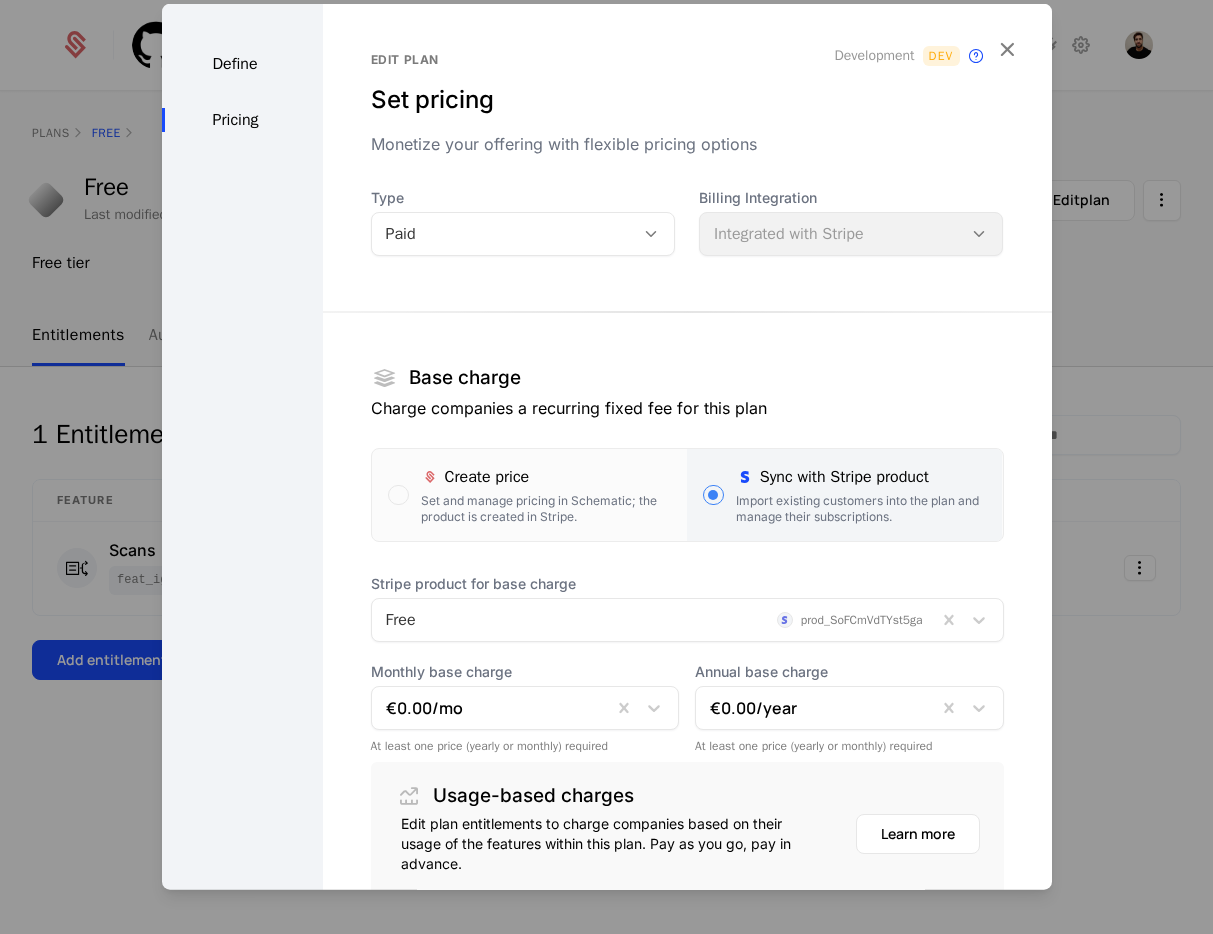 click on "Paid" at bounding box center [503, 234] 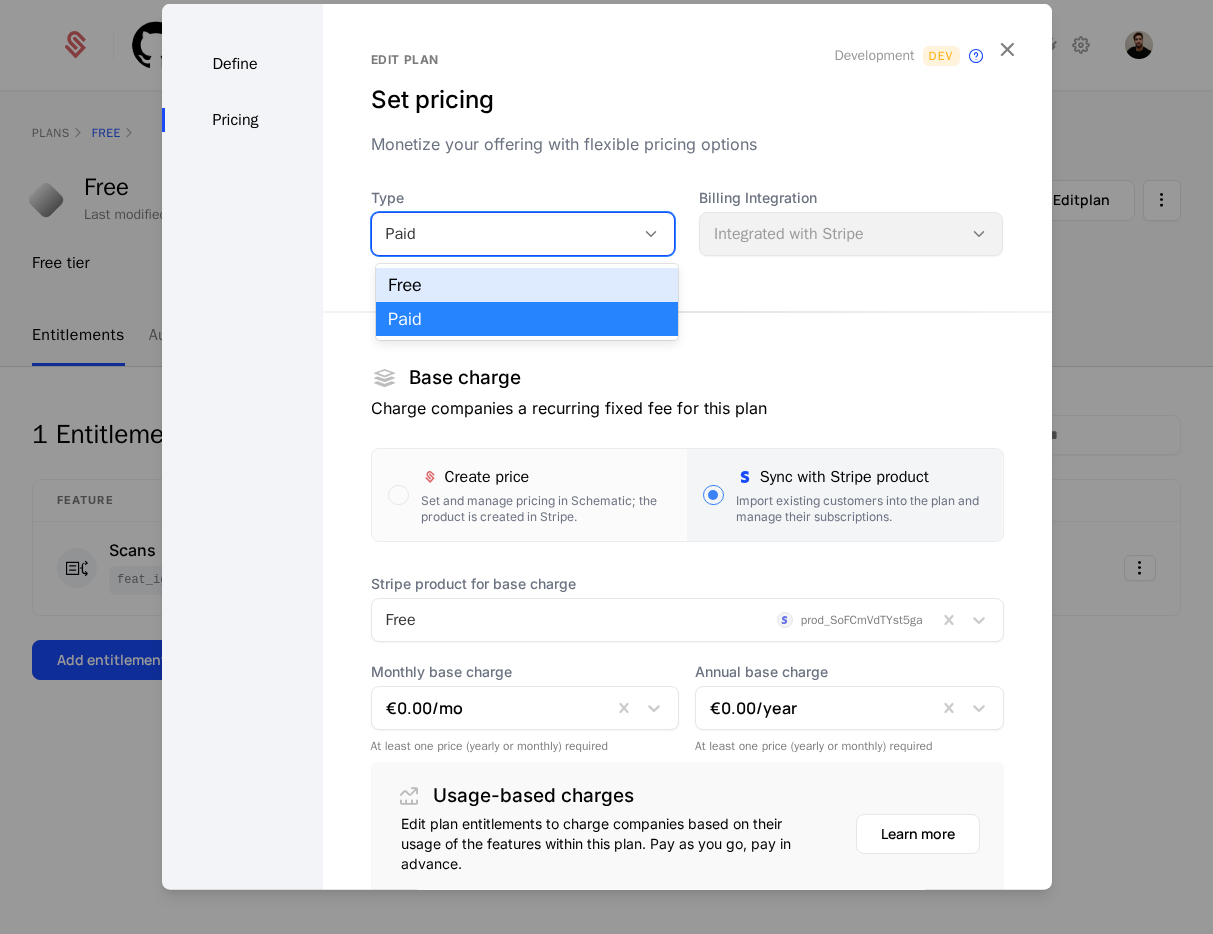 click on "Free" at bounding box center (527, 285) 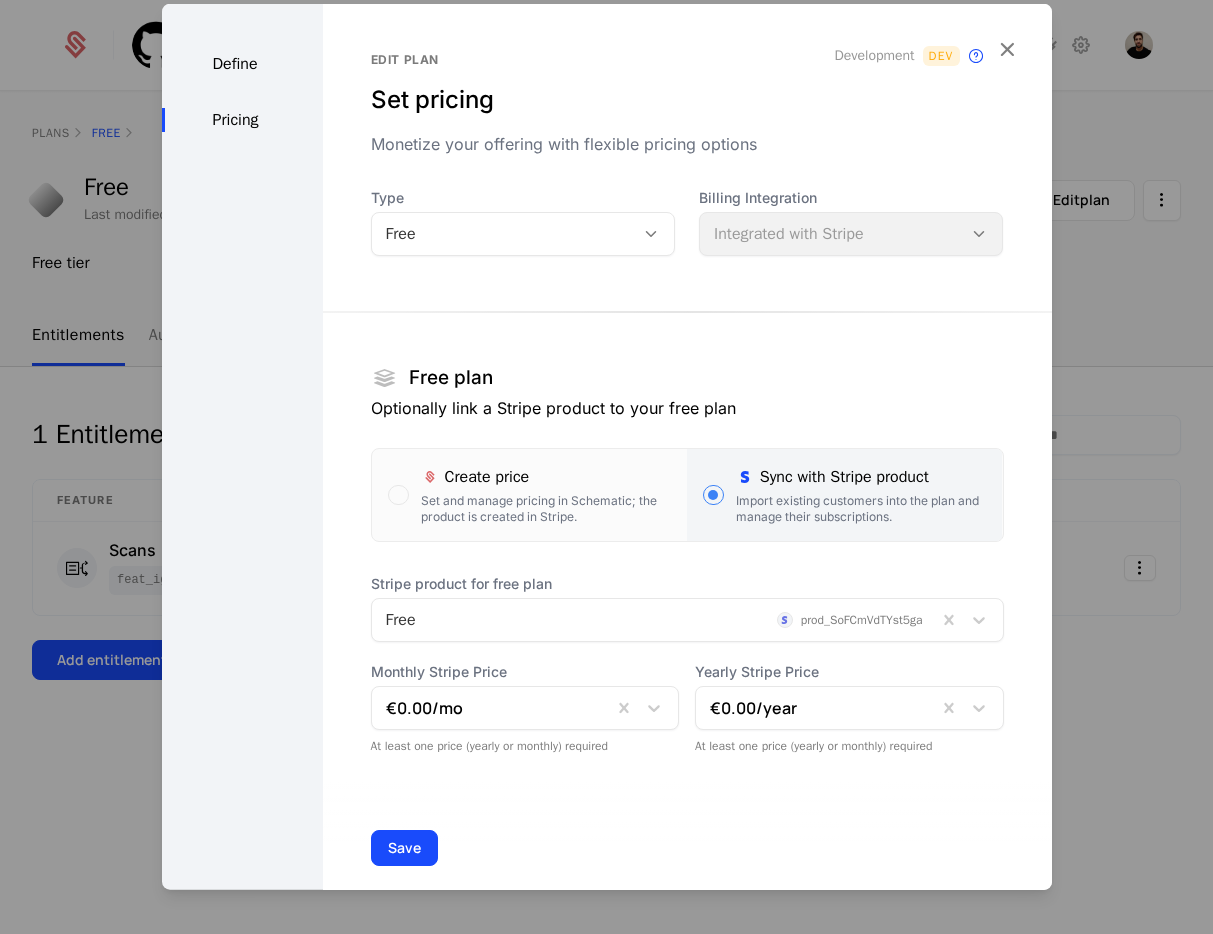 click on "Stripe product for free plan Free prod_SoFCmVdTYst5ga Monthly Stripe Price €0.00 /mo At least one price (yearly or monthly) required Yearly Stripe Price €0.00 /year At least one price (yearly or monthly) required" at bounding box center (687, 664) 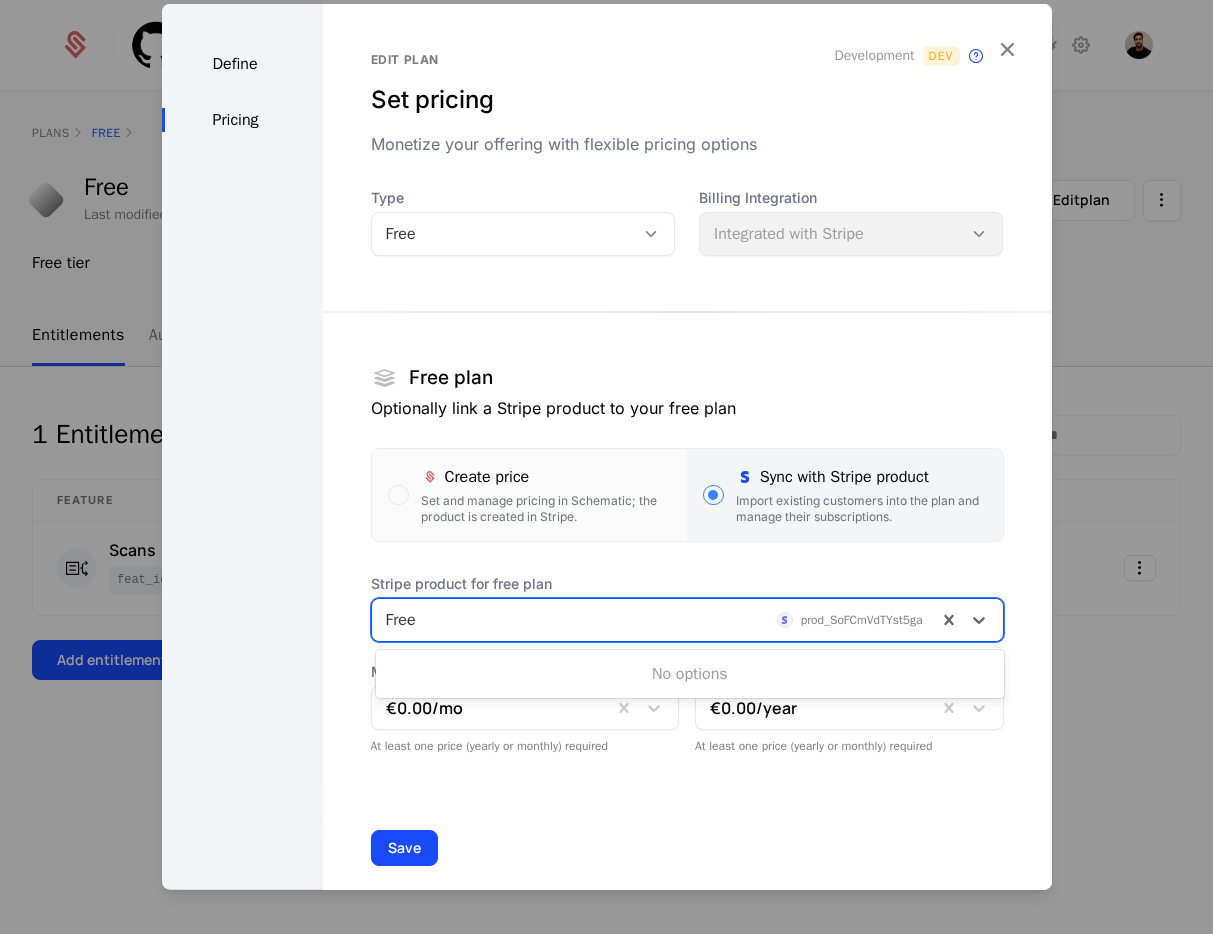 click on "No options" at bounding box center [689, 674] 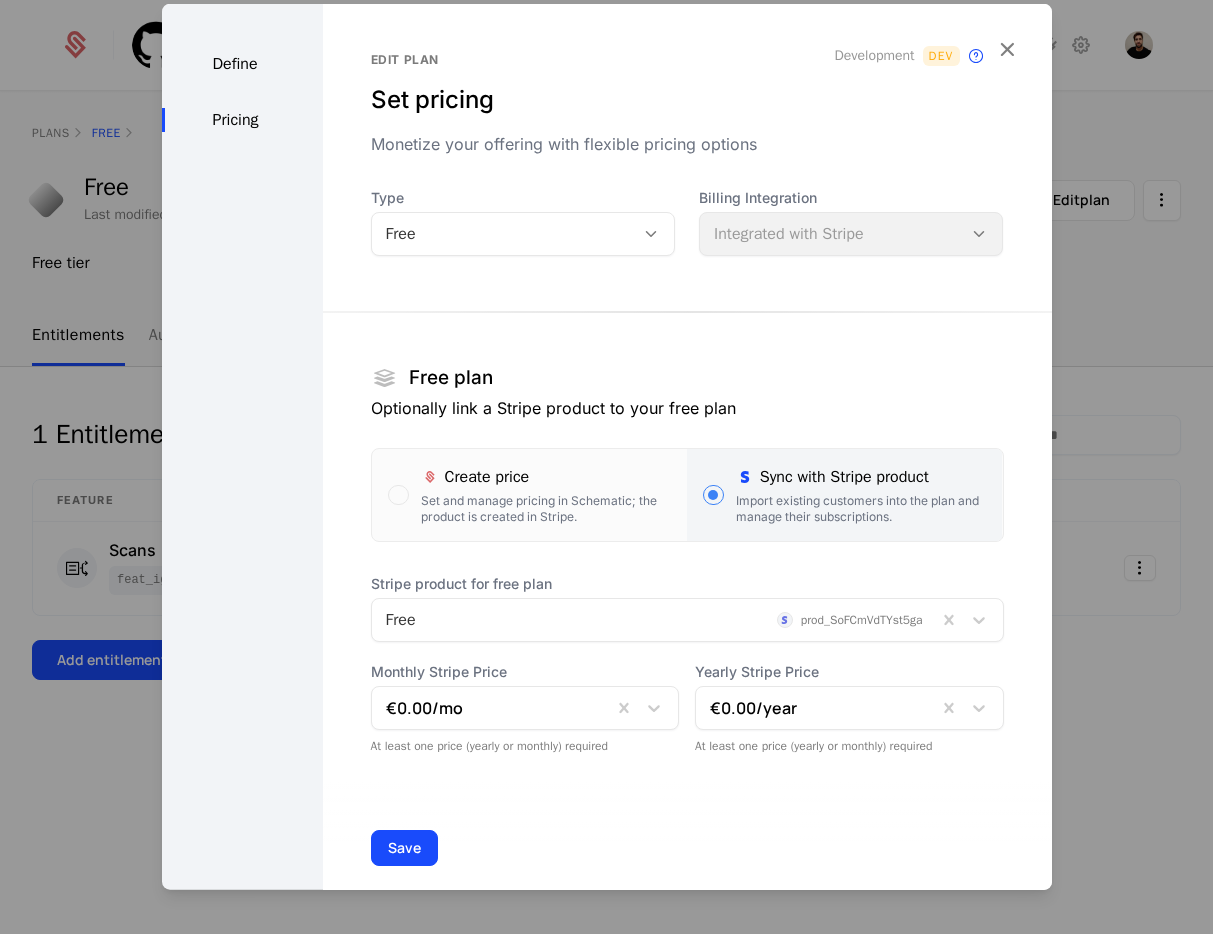 click on "Sync with Stripe product Import existing customers into the plan and manage their subscriptions." at bounding box center [844, 495] 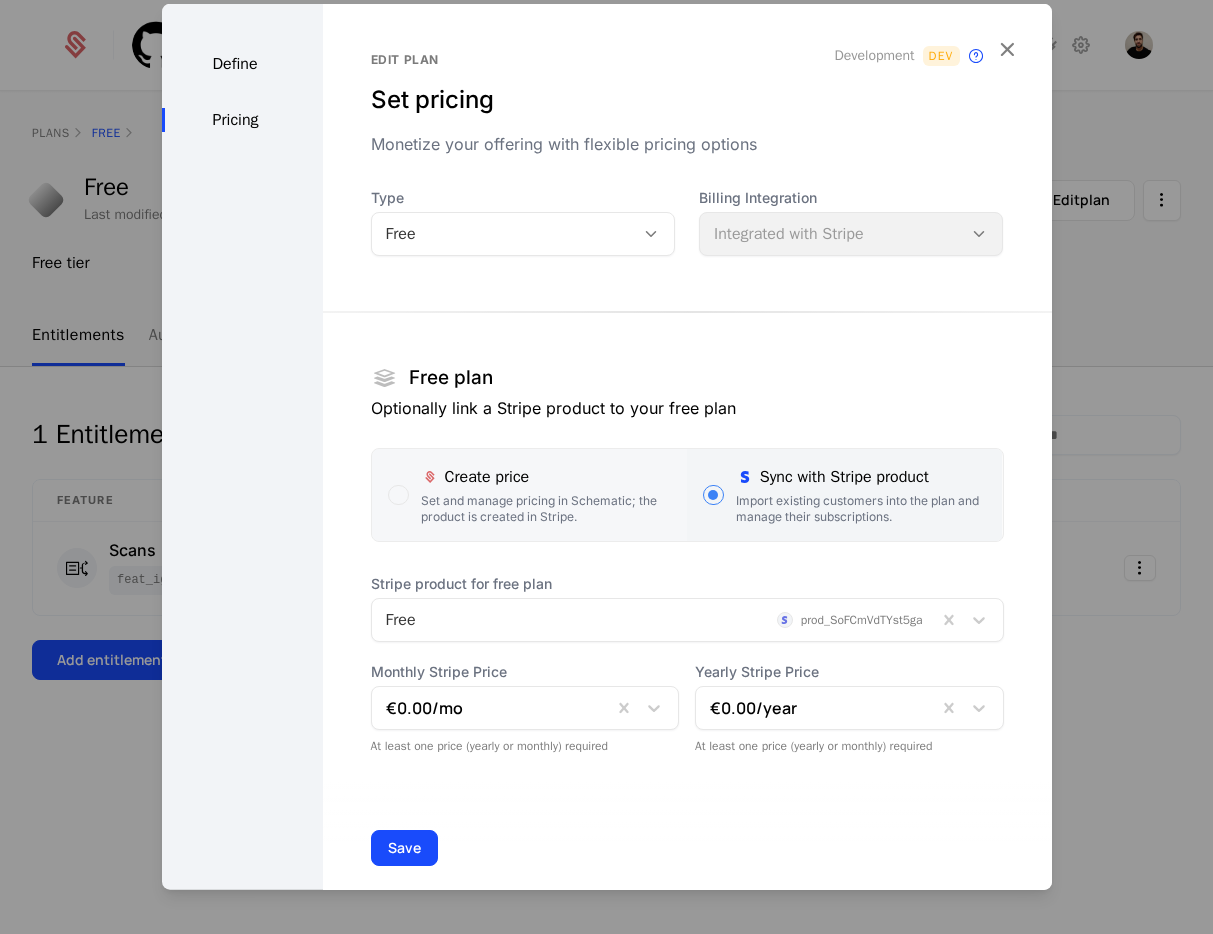 click on "Set and manage pricing in Schematic; the product is created in Stripe." at bounding box center [546, 509] 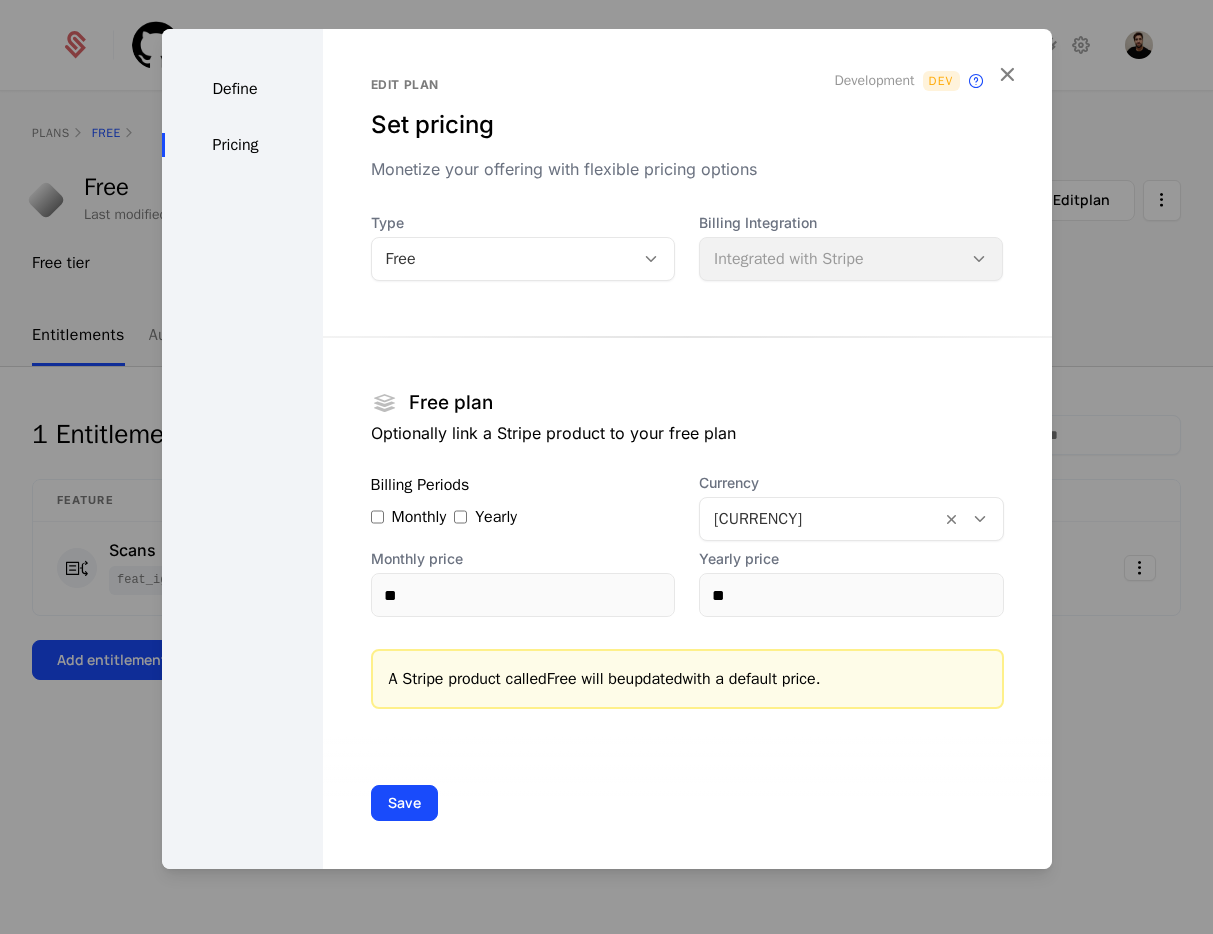 click on "Optionally link a Stripe product to your free plan" at bounding box center (687, 433) 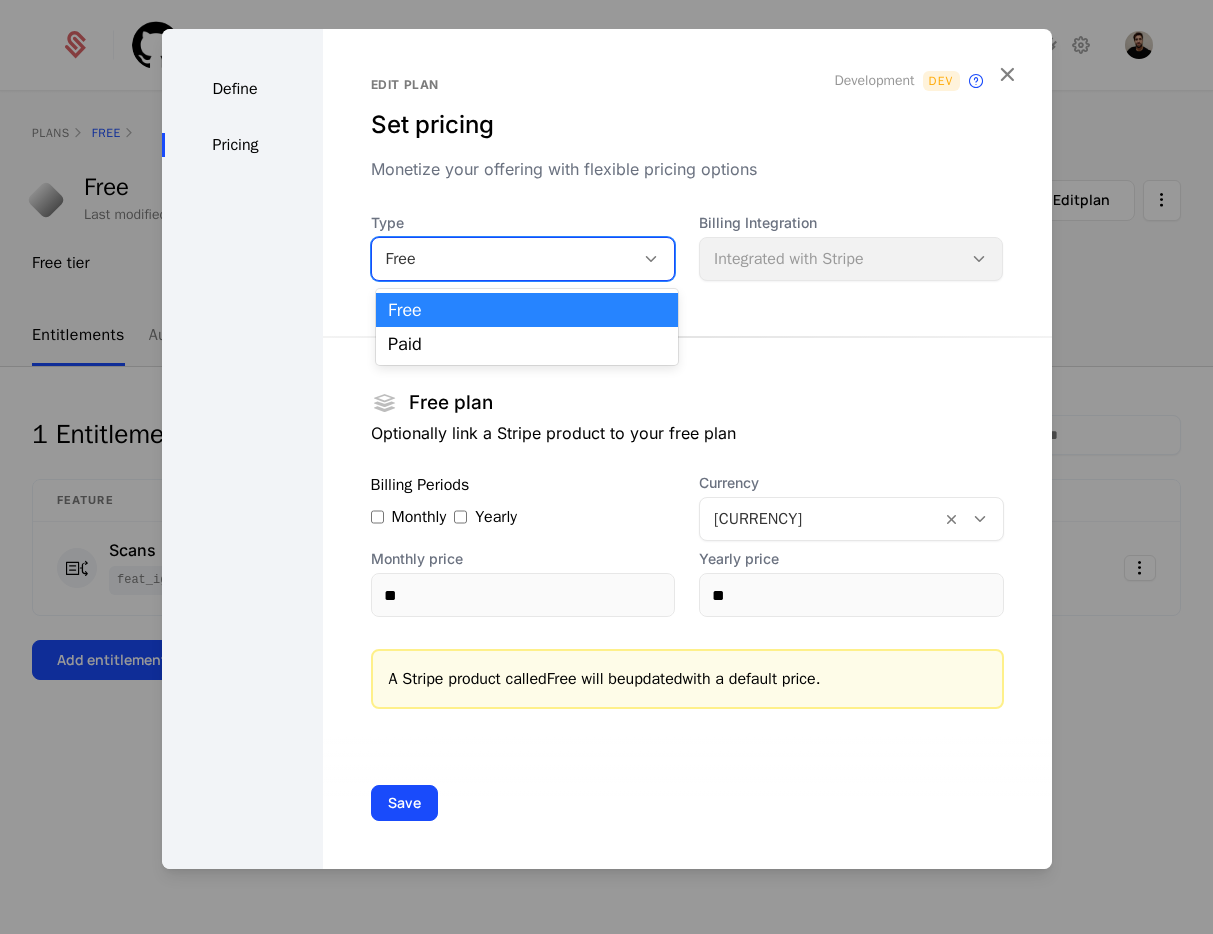 click at bounding box center [651, 259] 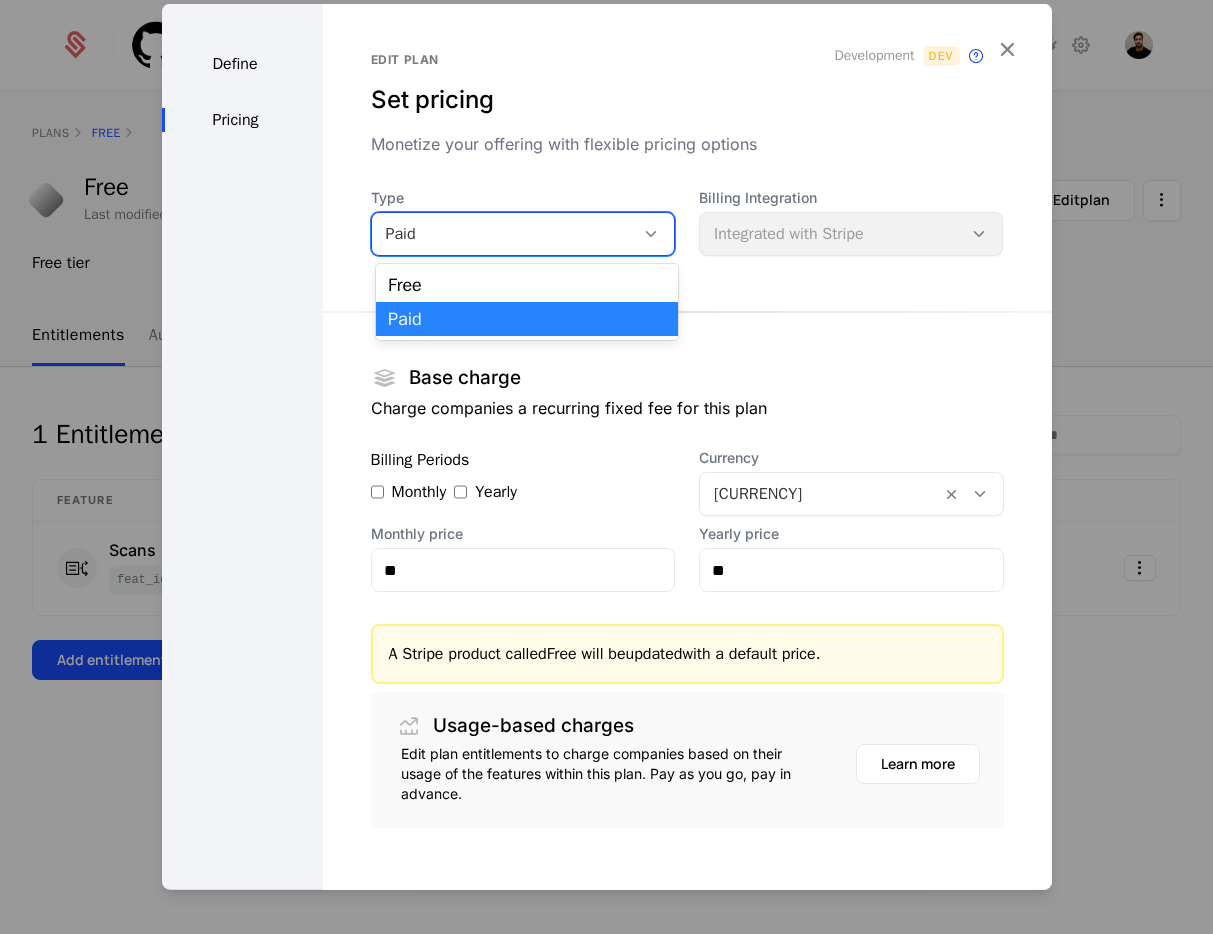click on "Paid" at bounding box center [503, 234] 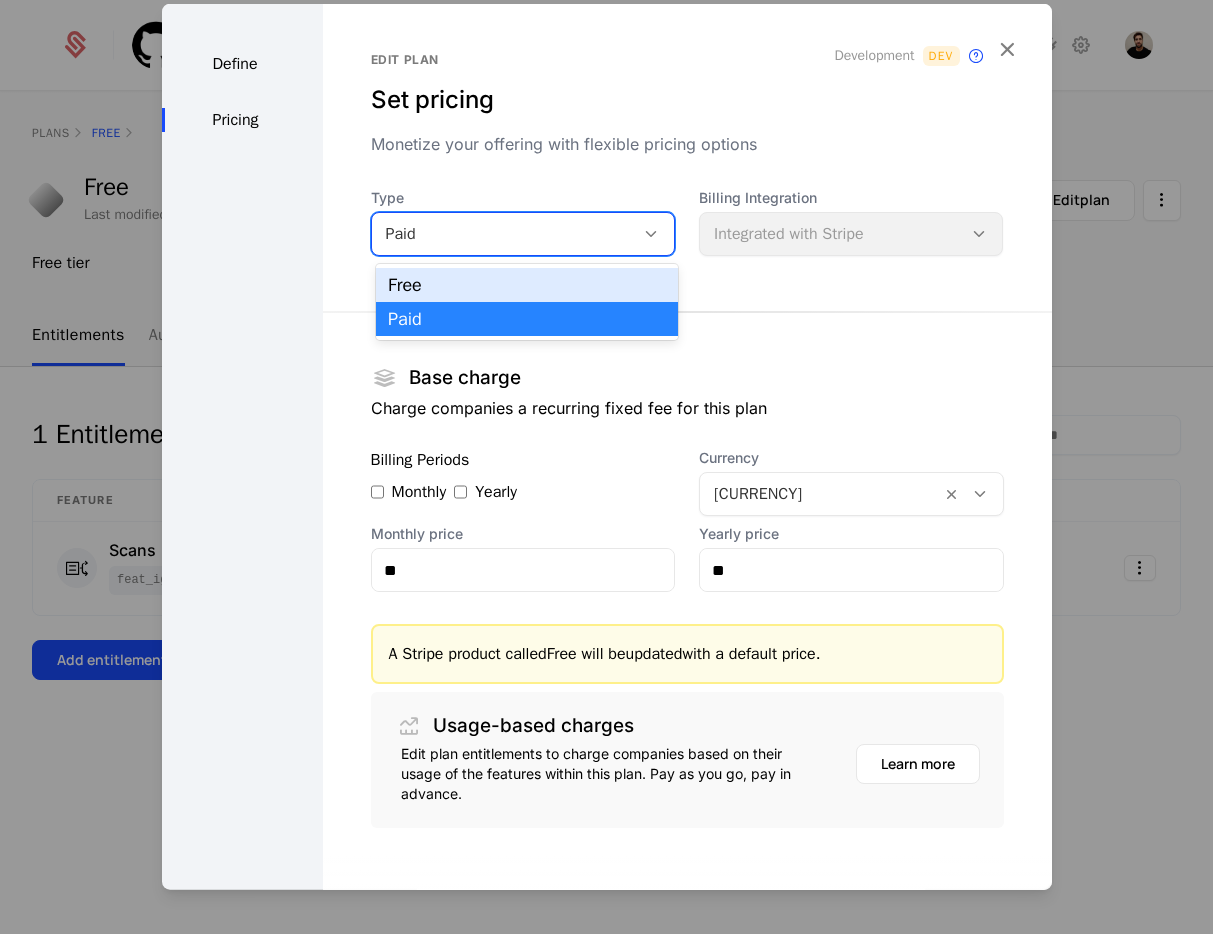 click on "Free" at bounding box center (527, 285) 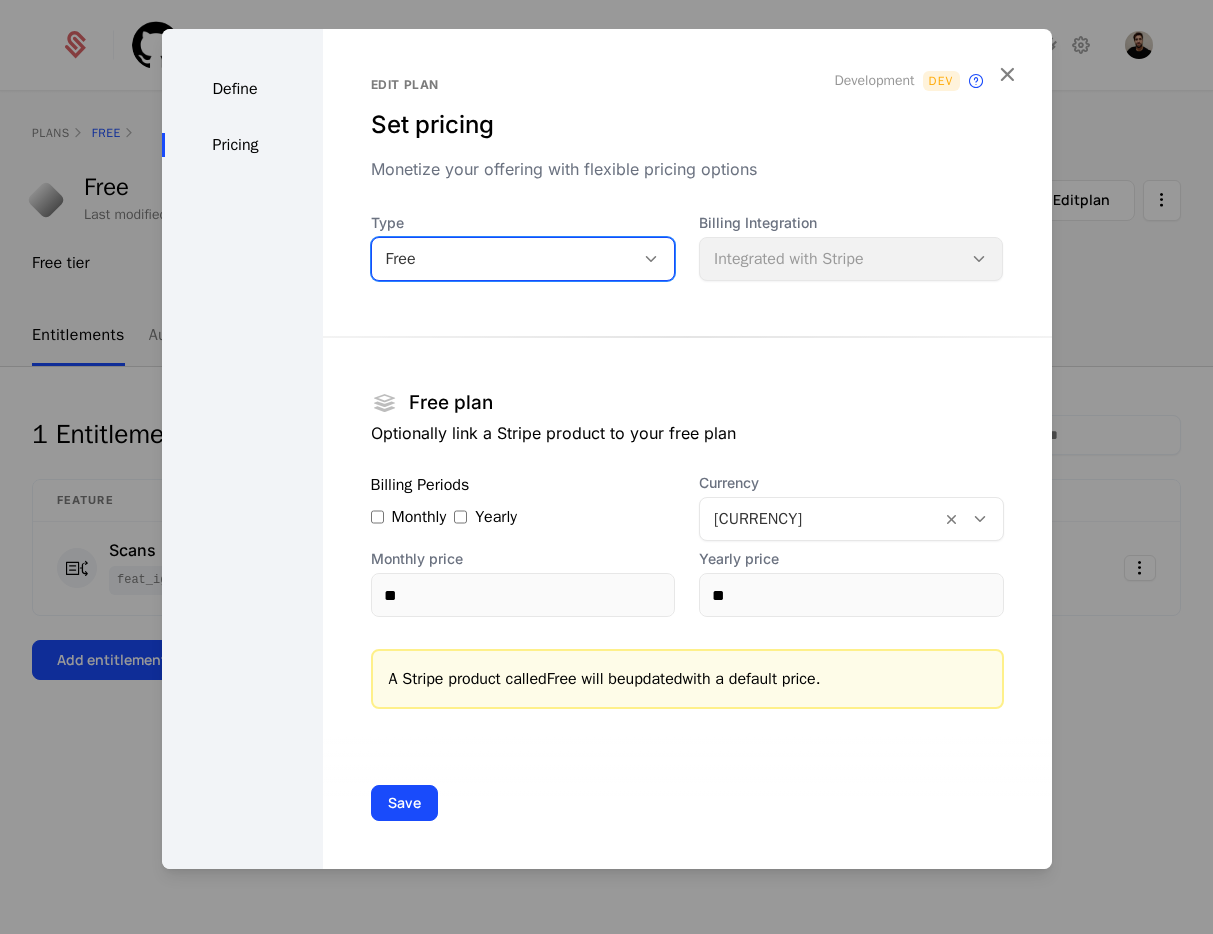 click on "Optionally link a Stripe product to your free plan" at bounding box center (687, 433) 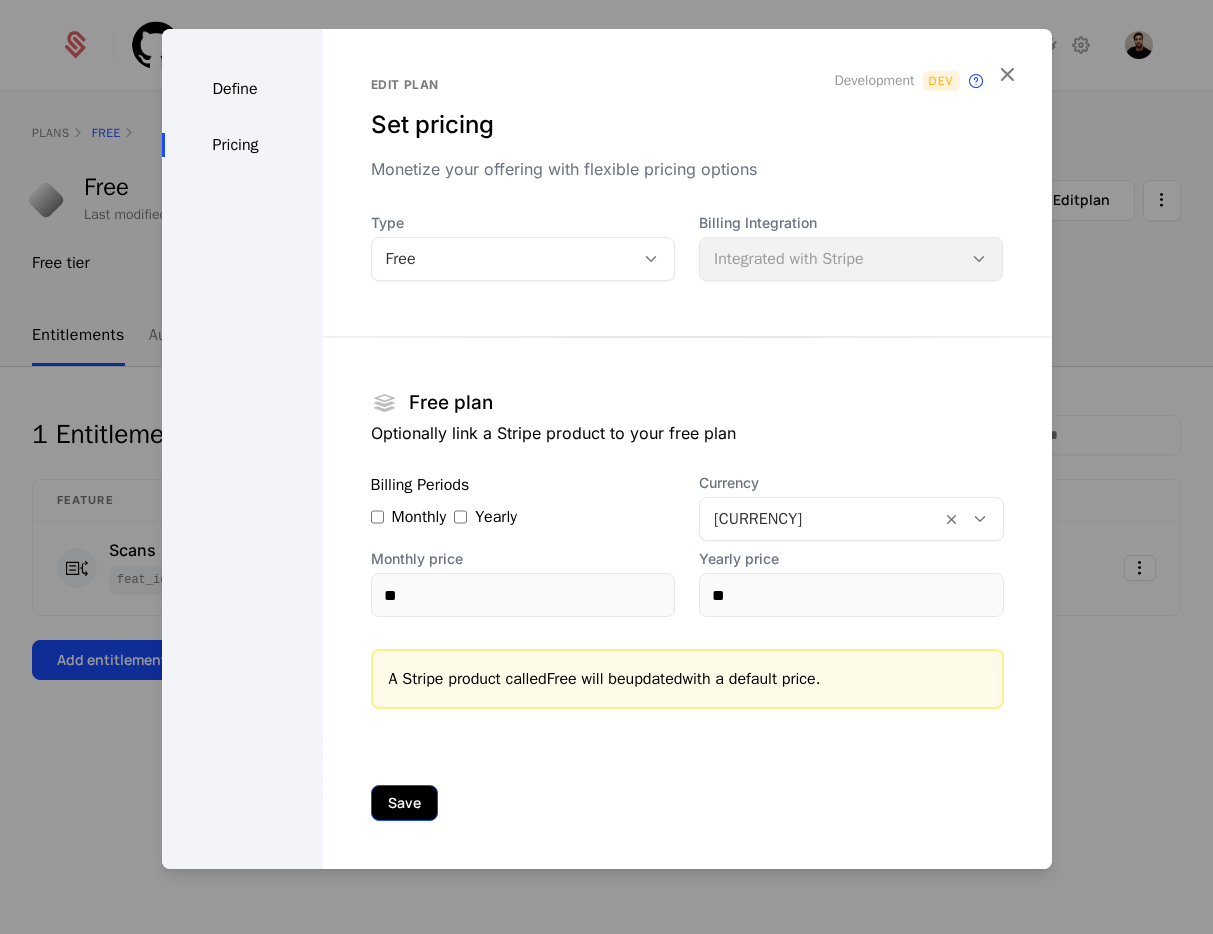 click on "Save" at bounding box center (404, 803) 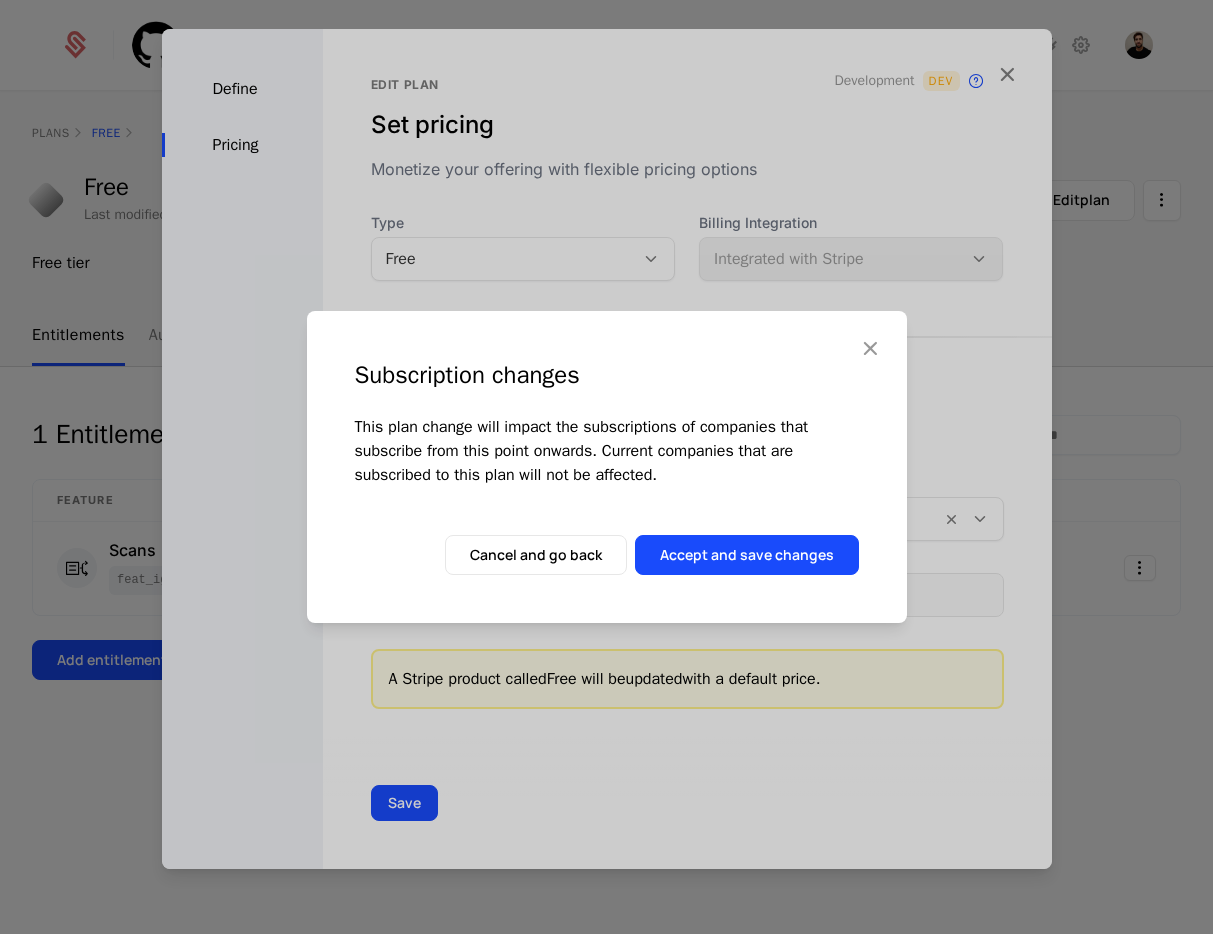 click at bounding box center [870, 348] 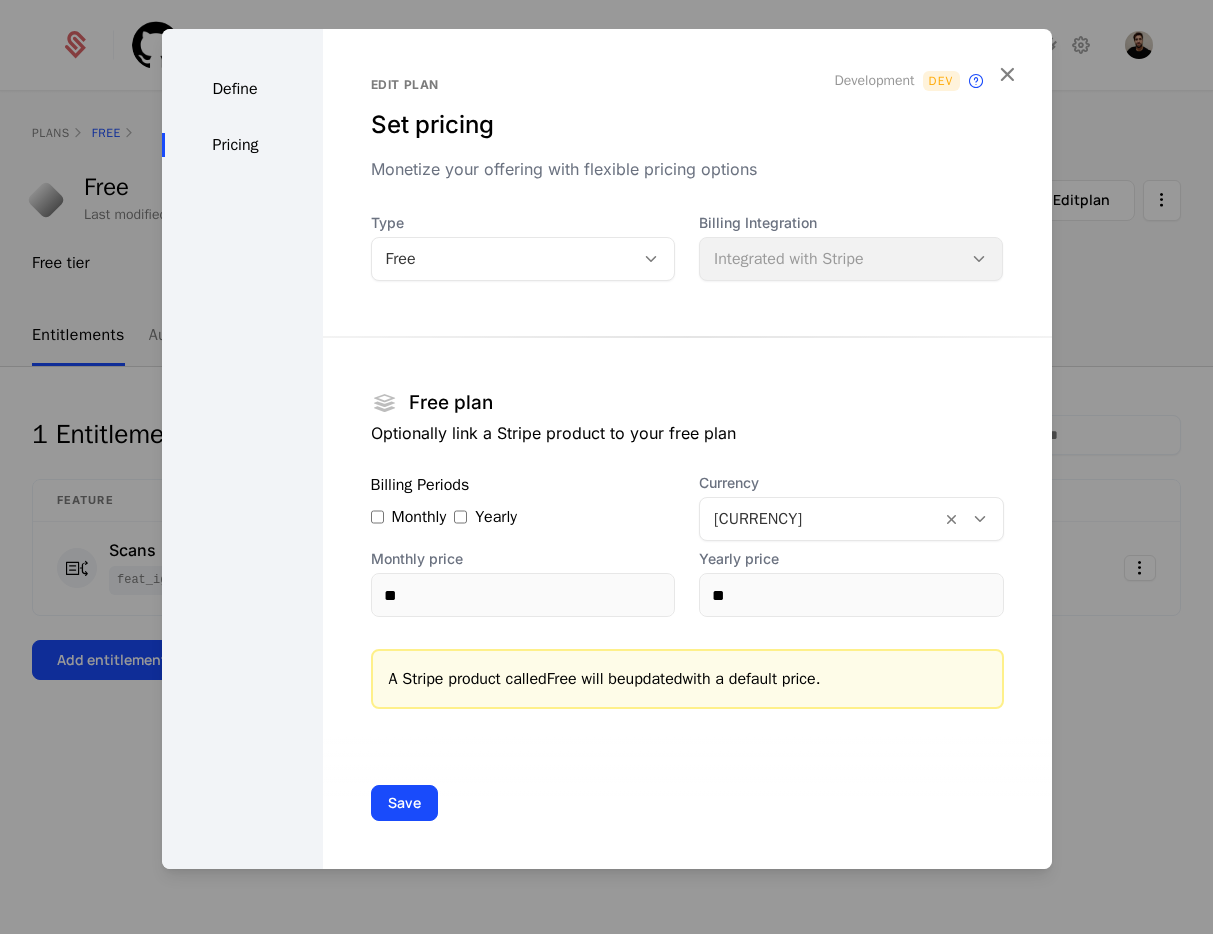 click on "Billing Integration Integrated with Stripe" at bounding box center [851, 247] 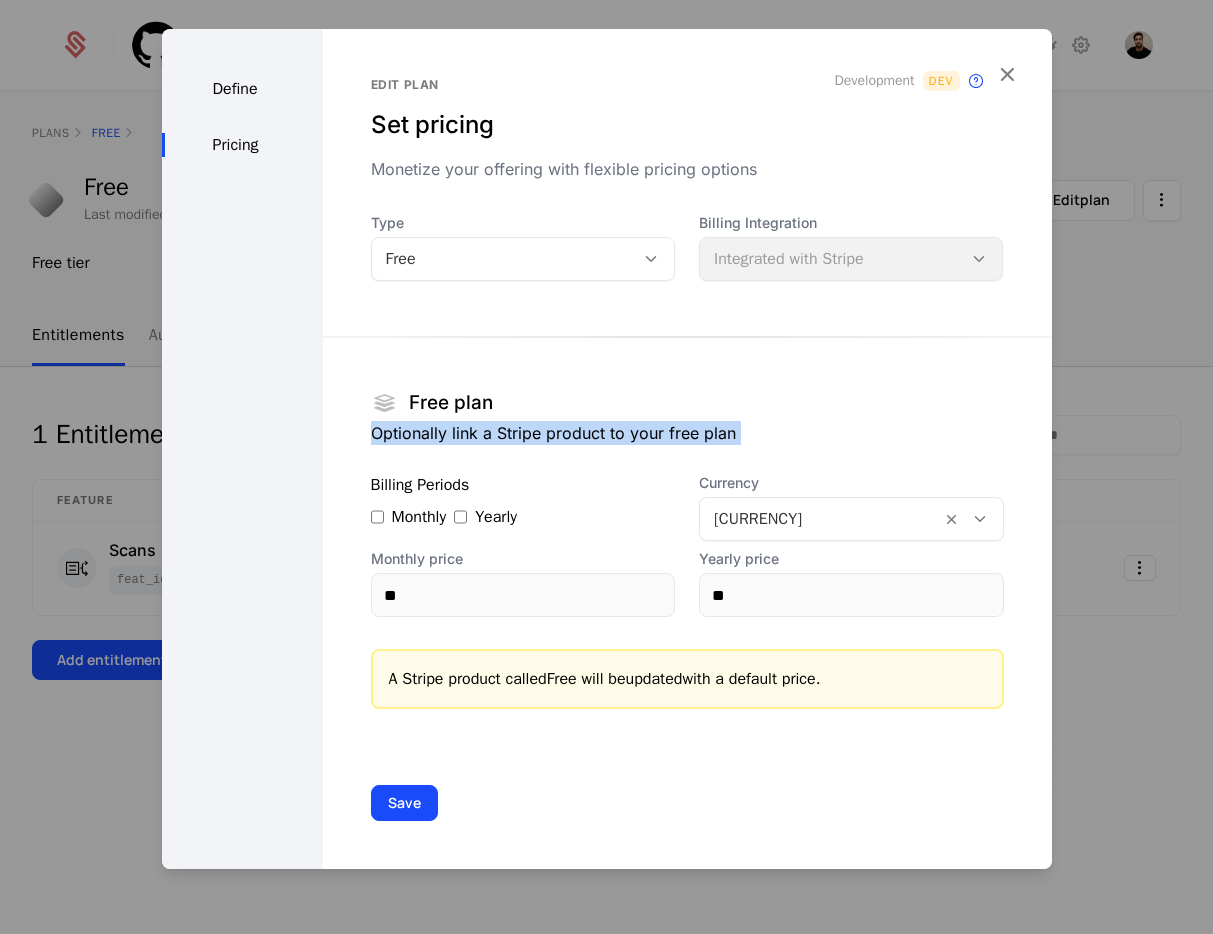 drag, startPoint x: 429, startPoint y: 445, endPoint x: 686, endPoint y: 396, distance: 261.62952 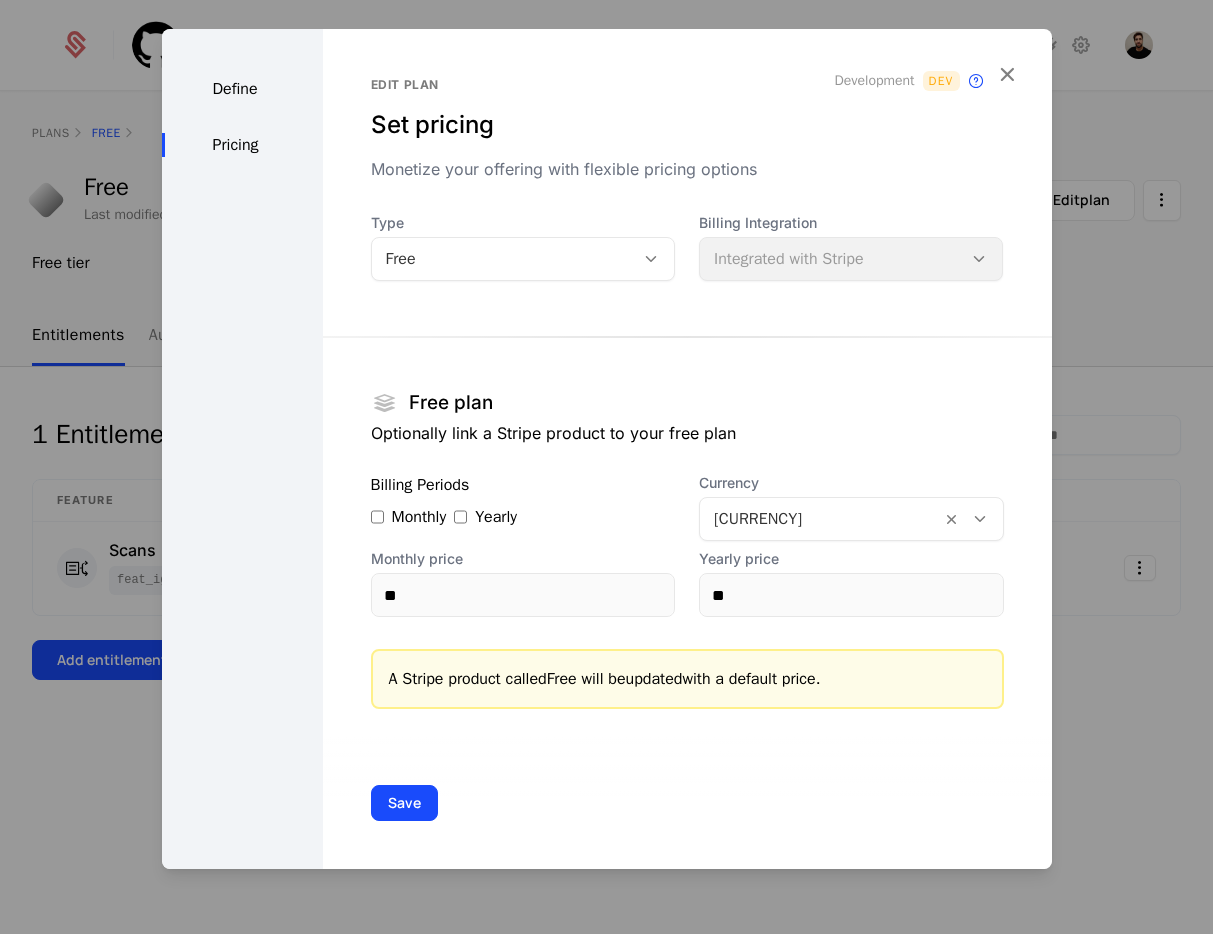 click on "Monthly" at bounding box center (409, 517) 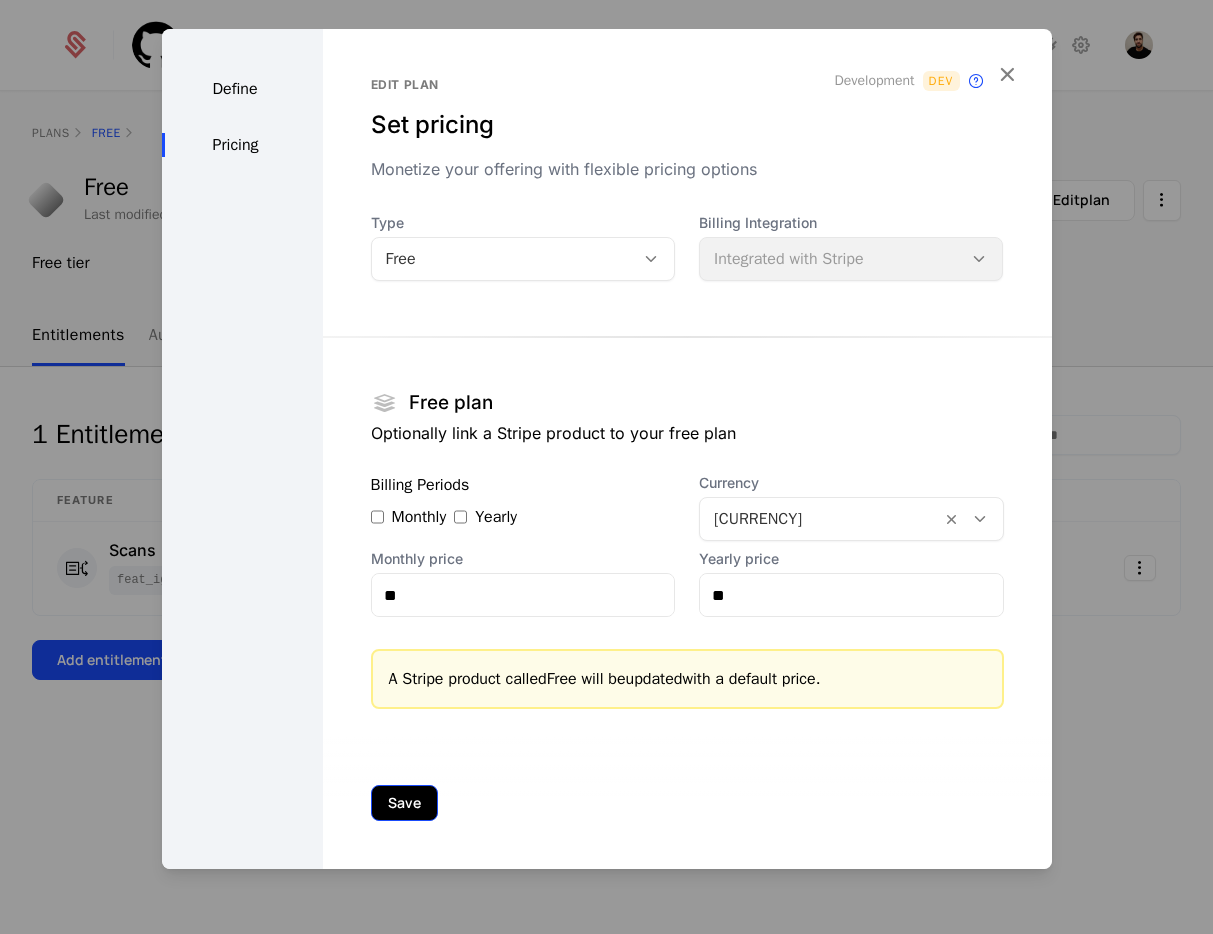 click on "Save" at bounding box center [404, 803] 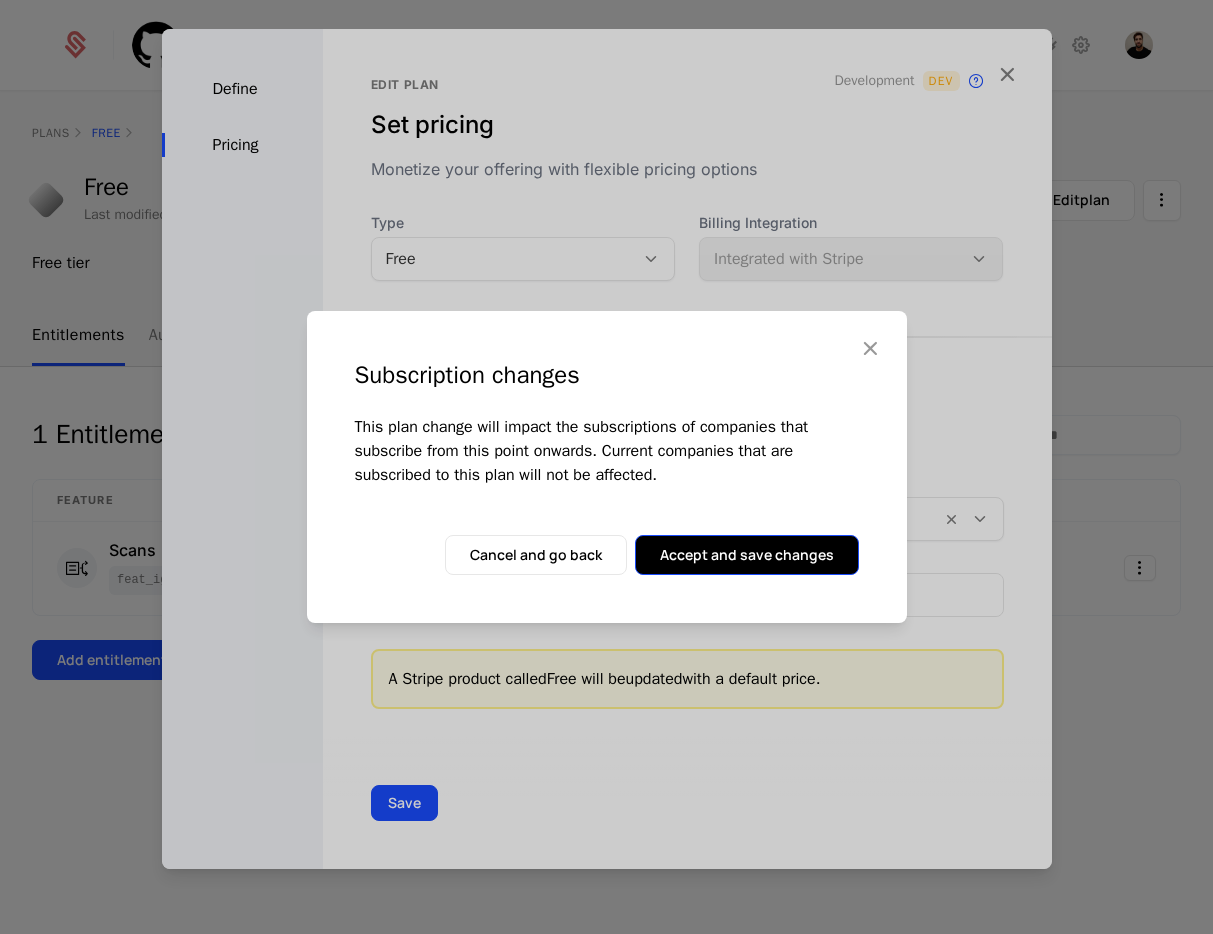 click on "Accept and save changes" at bounding box center (747, 555) 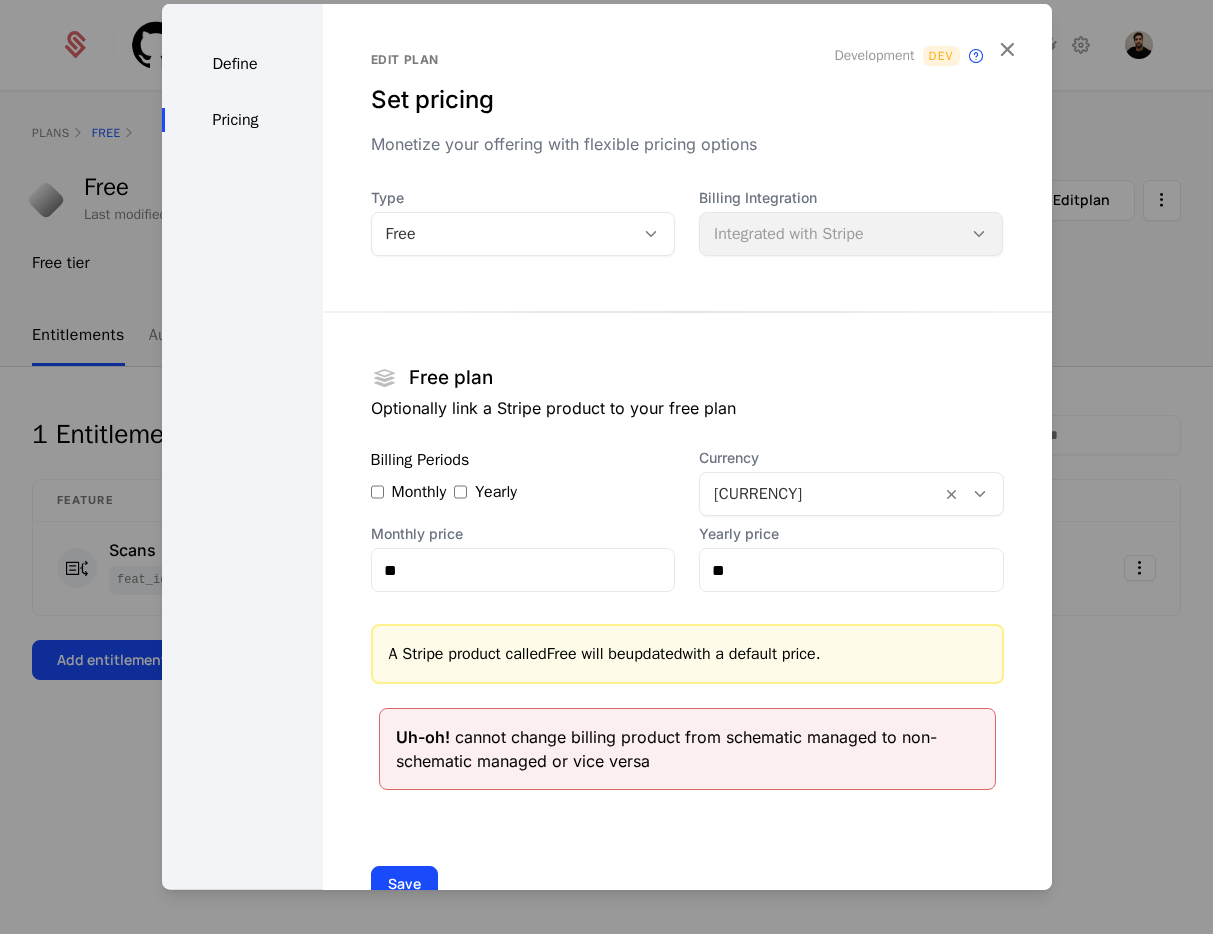 click on "Free" at bounding box center [523, 234] 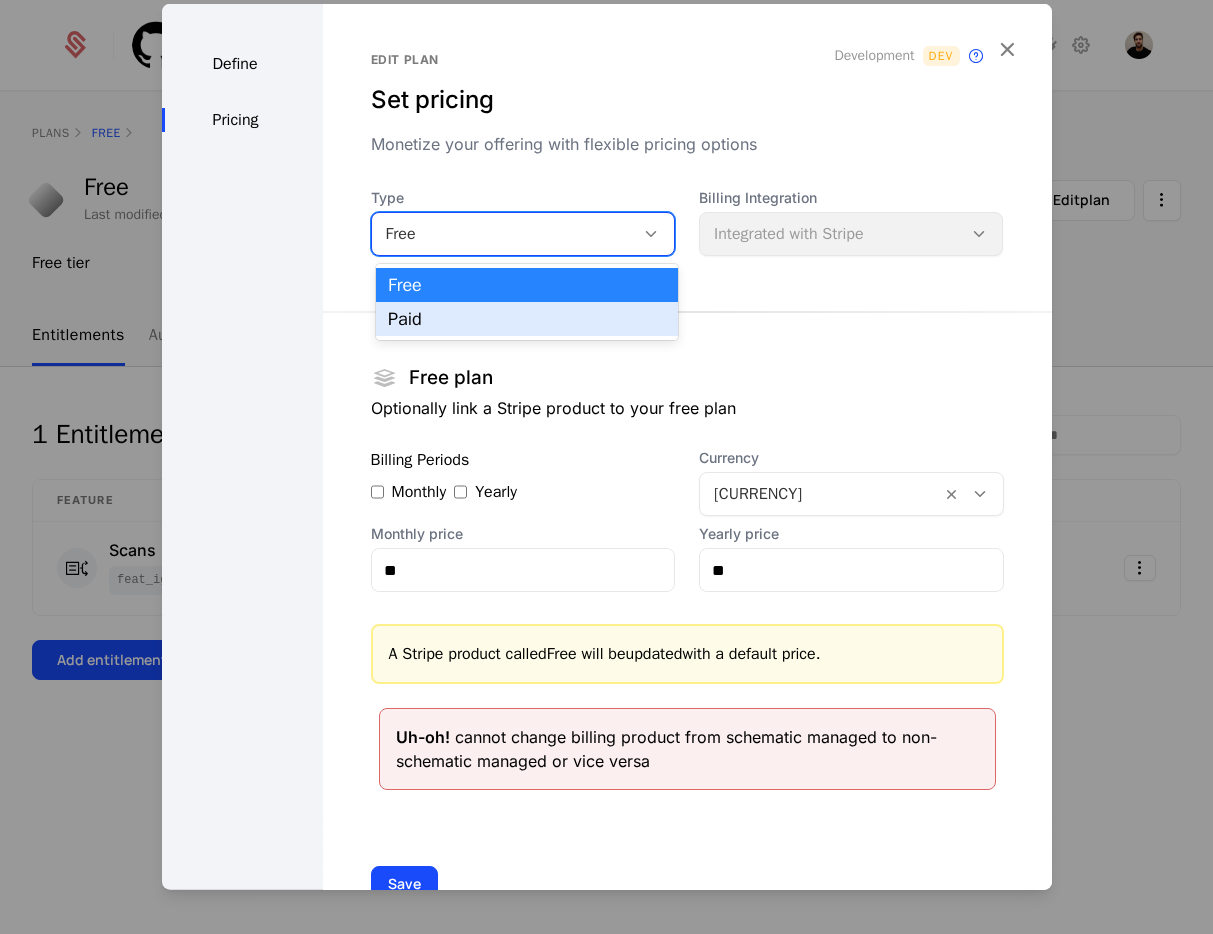 click on "Paid" at bounding box center (527, 319) 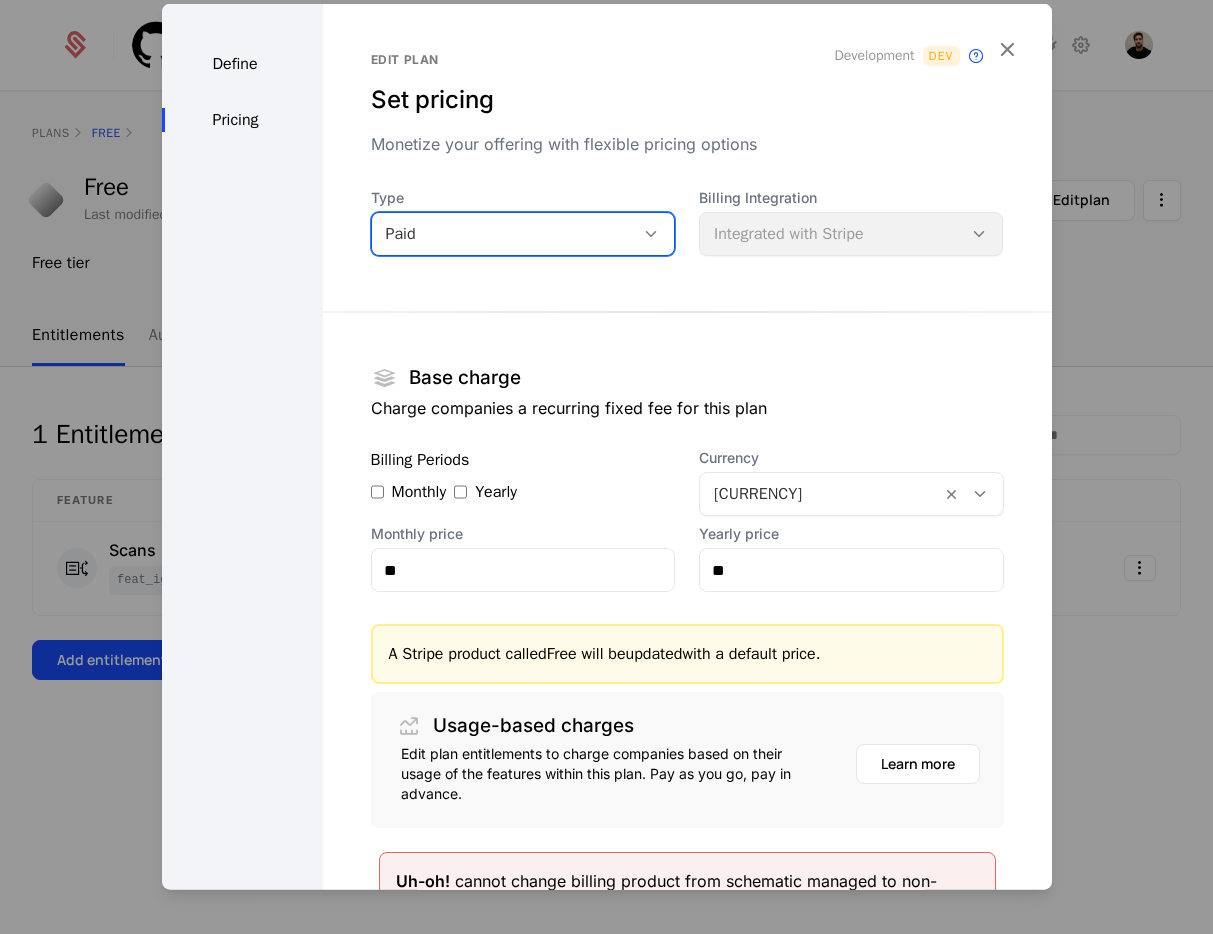 click on "Define" at bounding box center (242, 64) 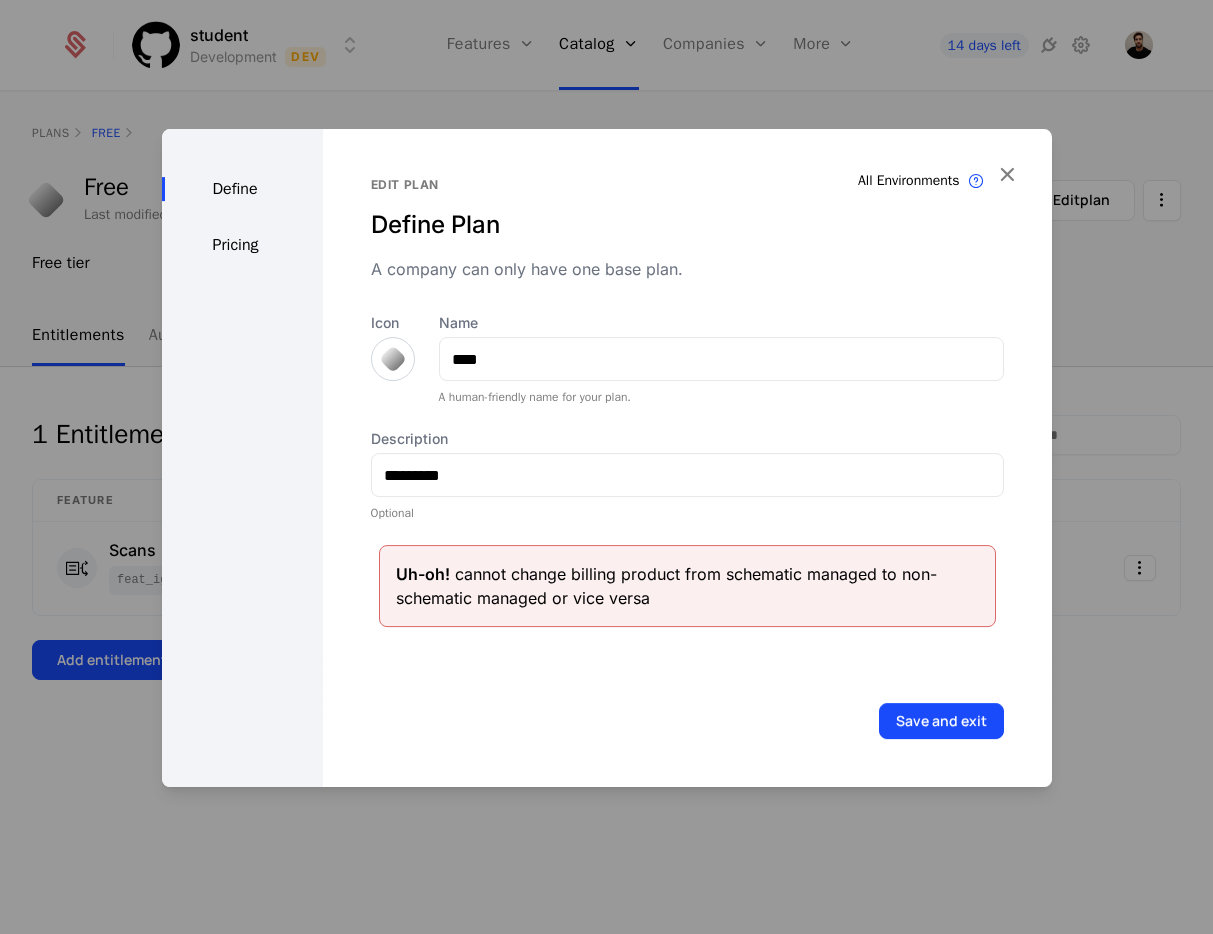 click on "Pricing" at bounding box center (242, 245) 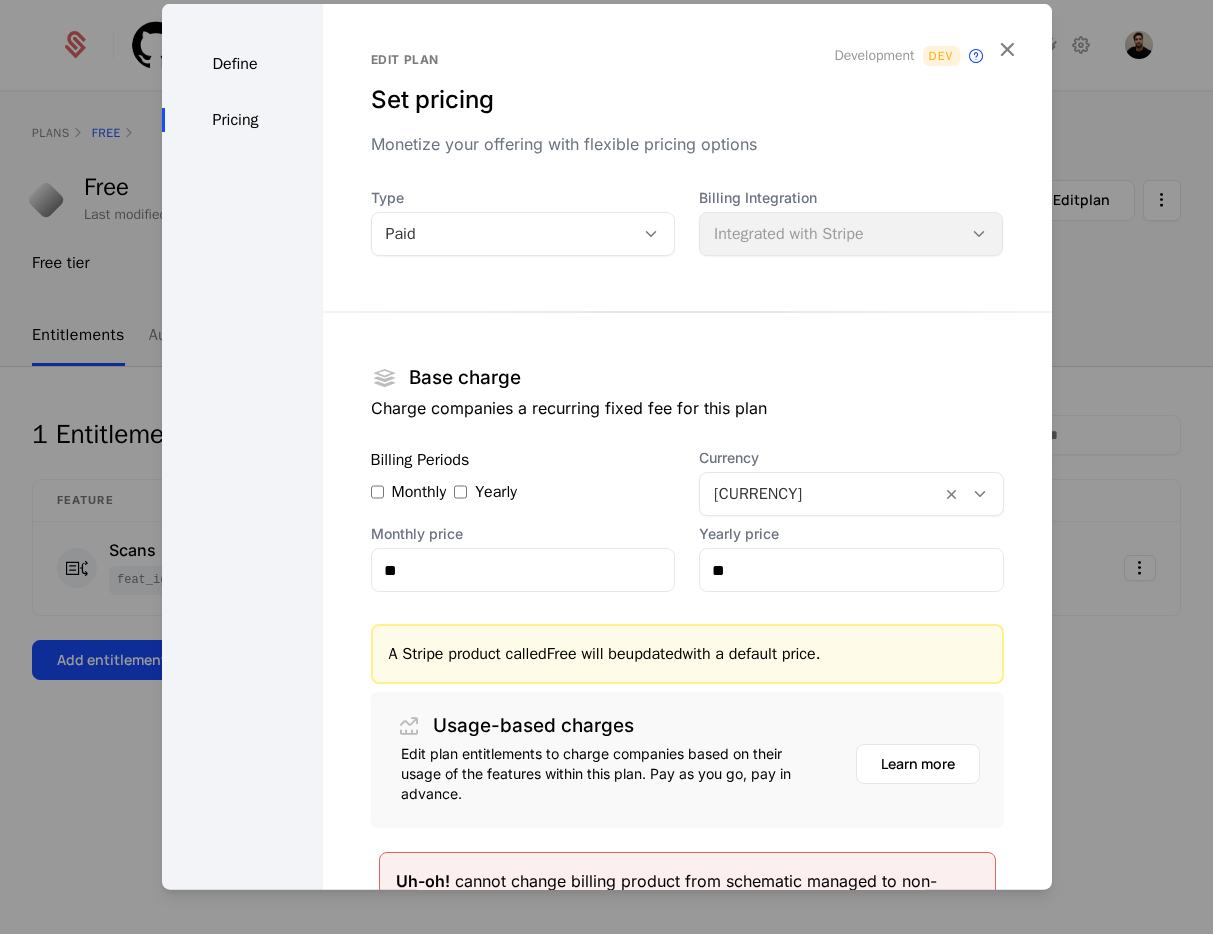 click on "Edit plan Set pricing Monetize your offering with flexible pricing options Development Dev This plan's audience will be synchronized with a billing product
on this environment only. Type Paid Billing Integration Integrated with Stripe Base charge Charge companies a recurring fixed fee for this plan Billing Periods Monthly Yearly Currency EUR Monthly price ** Yearly price ** A Stripe product   called  Free   will be  updated  with a default price. Usage-based charges Edit plan entitlements to charge companies based on their usage of the features within this plan. Pay as you go, pay in advance. Learn more Uh-oh!   cannot change billing product from schematic managed to non-schematic managed or vice versa" at bounding box center [687, 549] 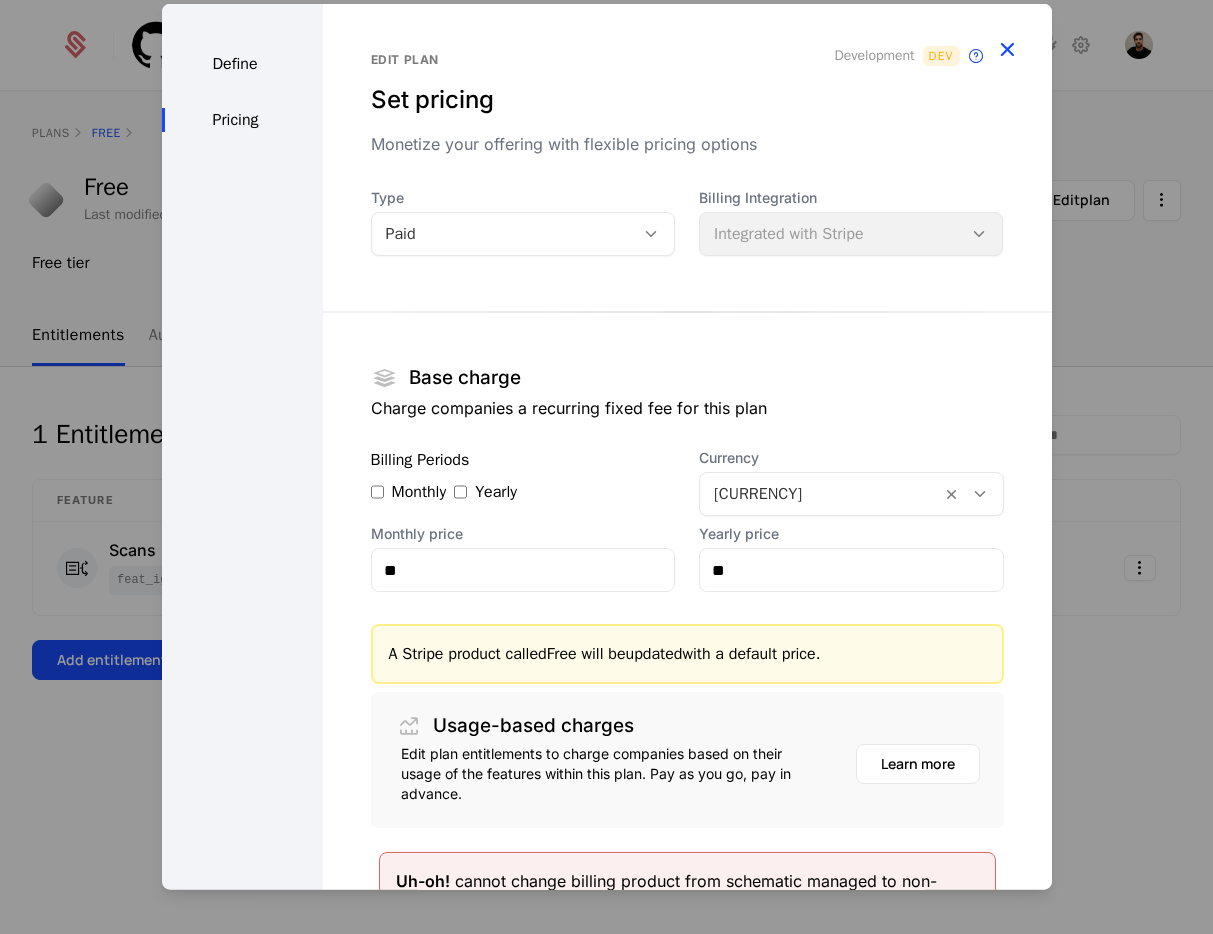 click at bounding box center (1007, 49) 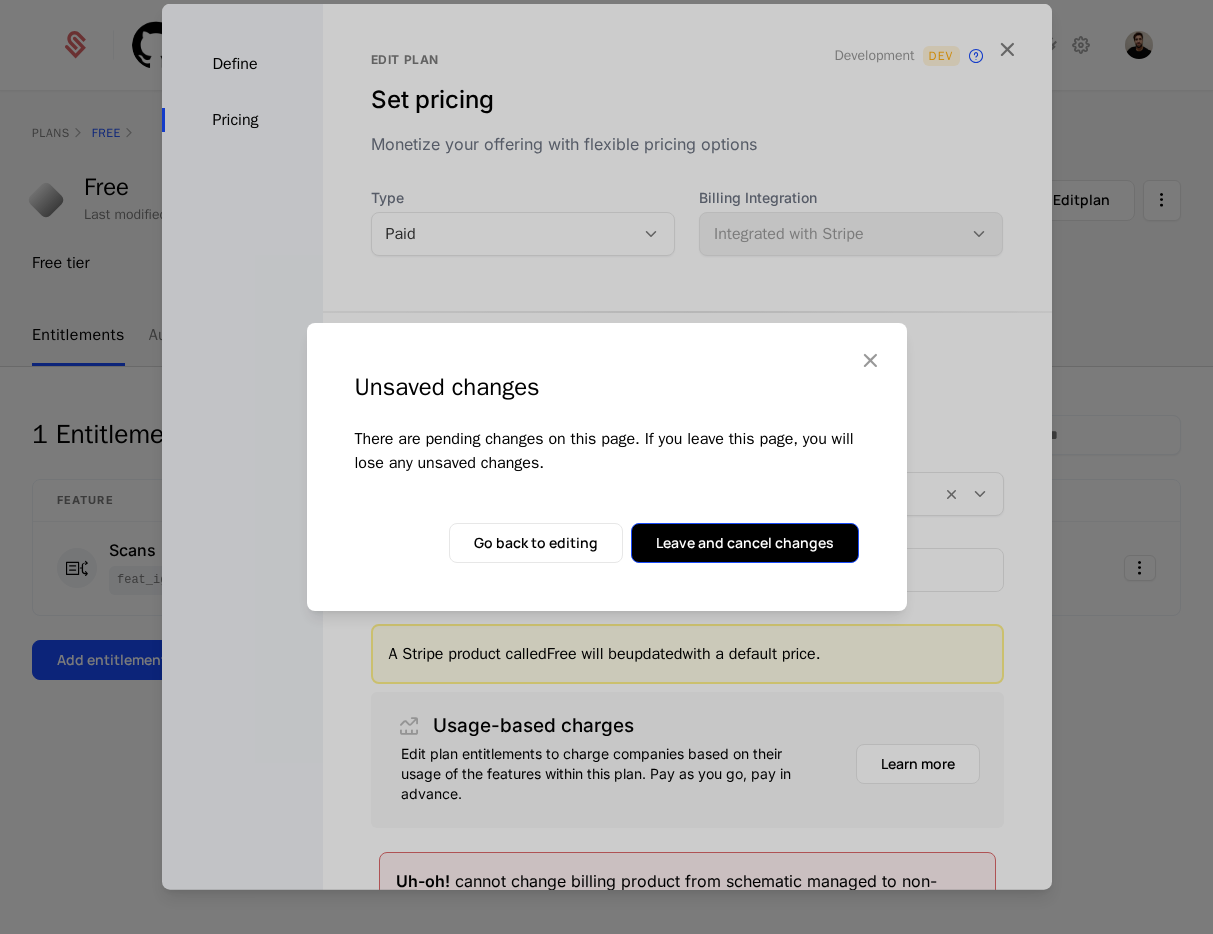 click on "Leave and cancel changes" at bounding box center [745, 543] 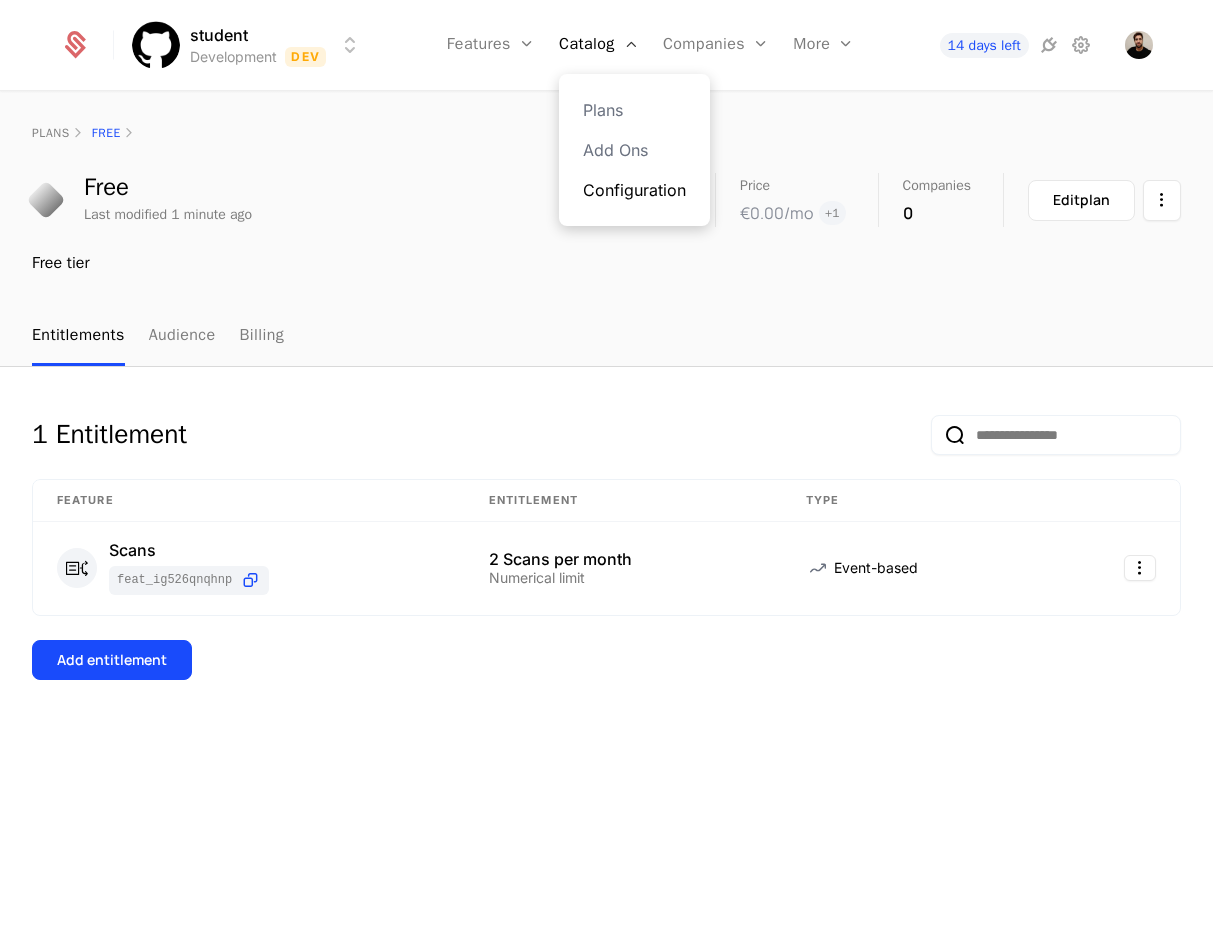 click on "Configuration" at bounding box center (634, 190) 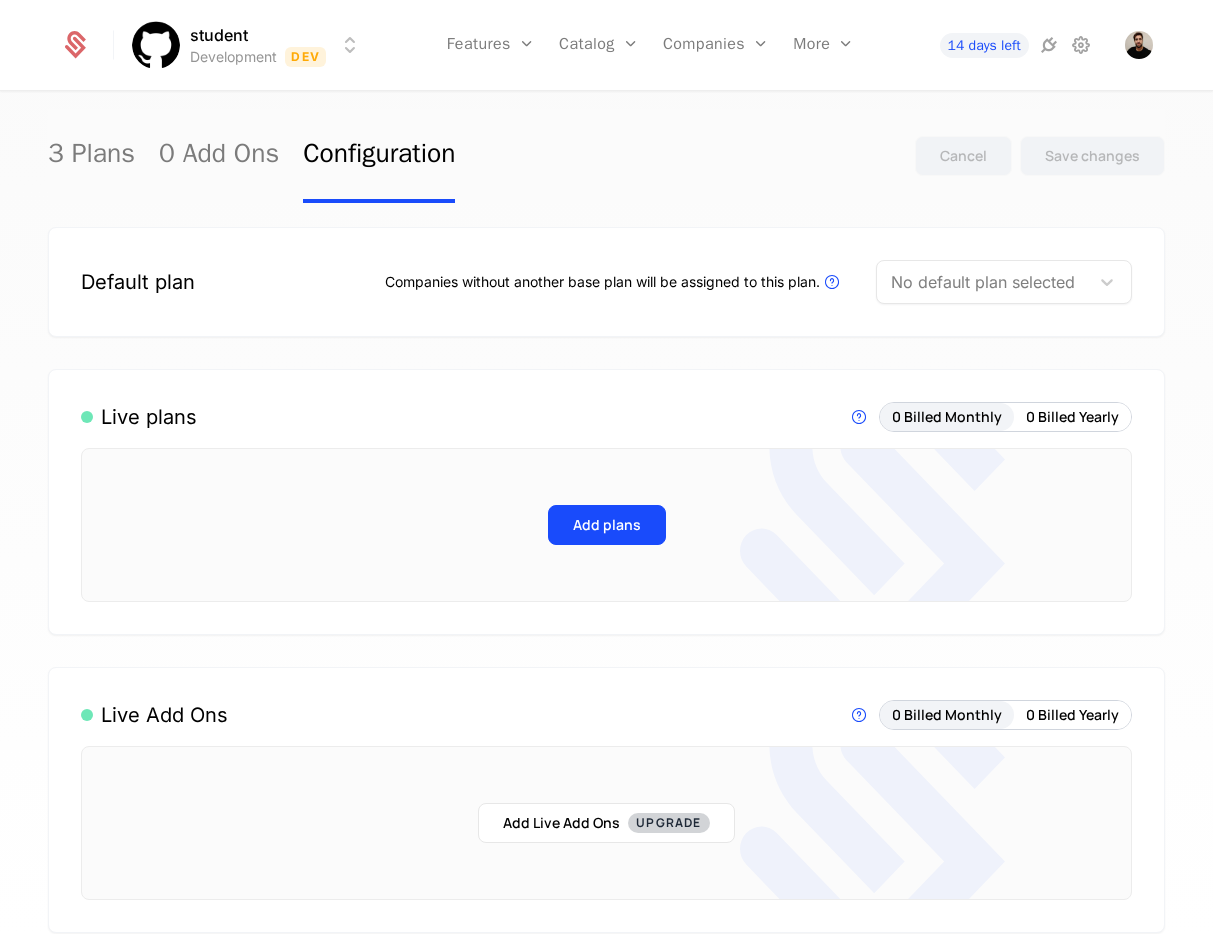 click on "Default plan Companies without another base plan will be assigned to this plan. Plans that are linked to paid billing products cannot be selected as the default plan No default plan selected" at bounding box center (606, 282) 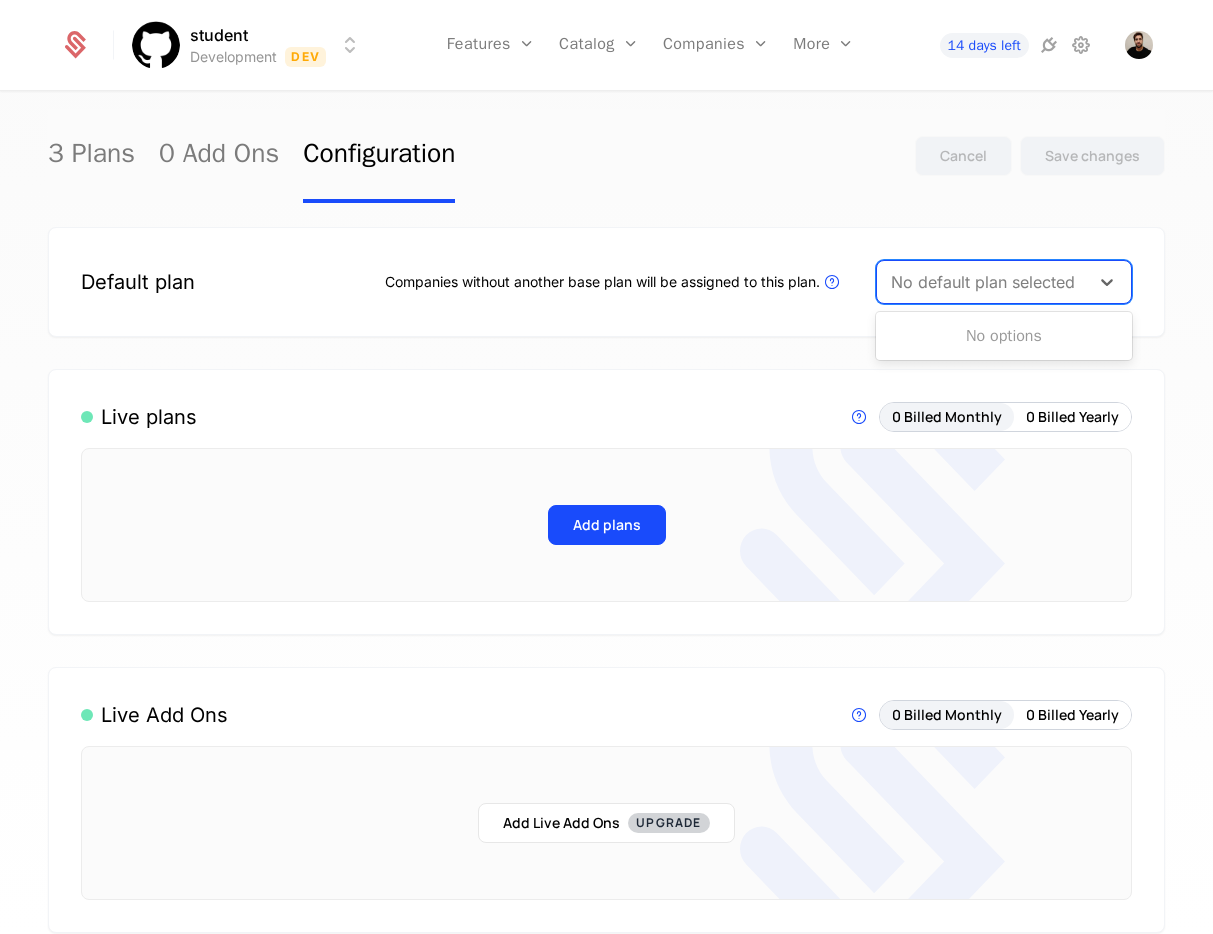 click on "No default plan selected" at bounding box center (983, 282) 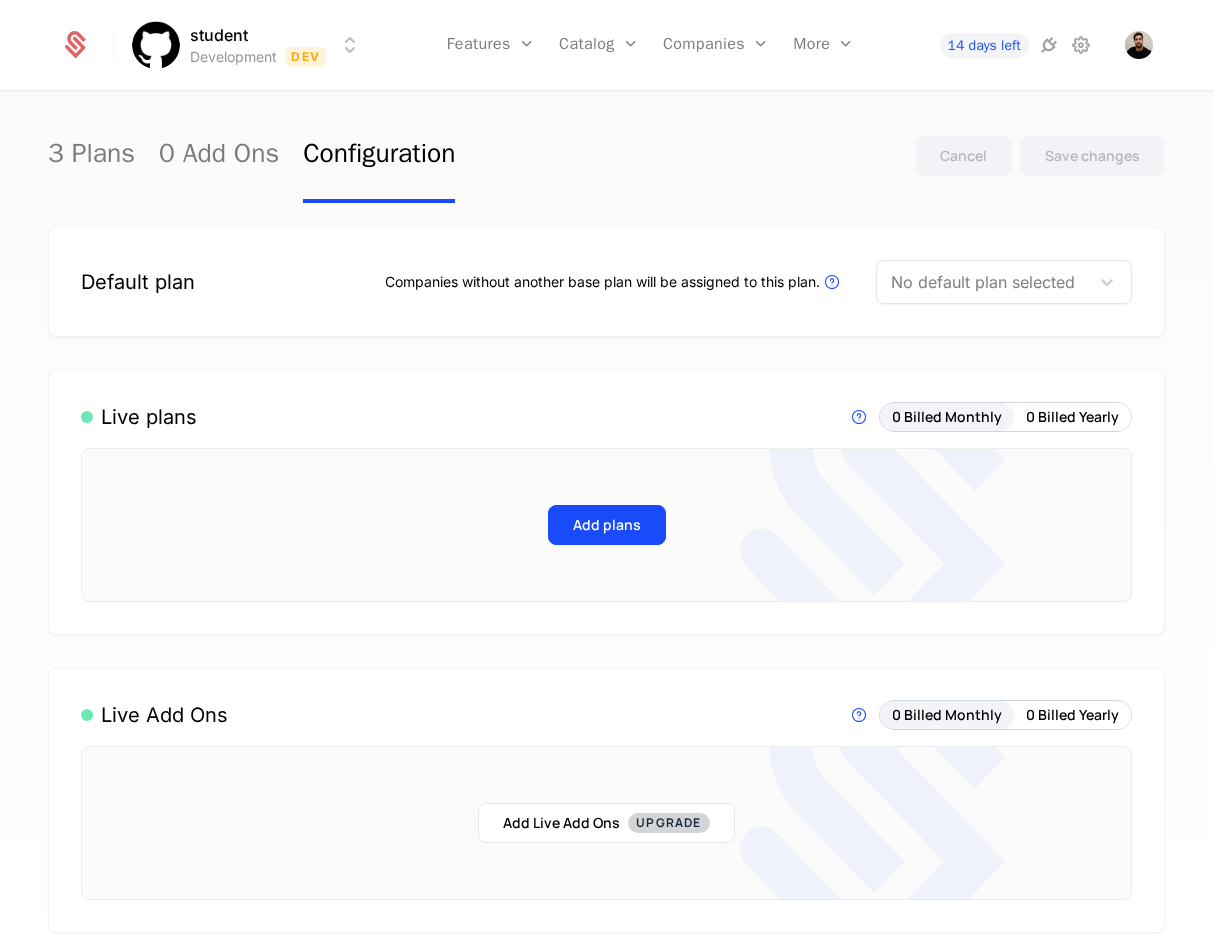 click on "Companies: 0 Price: €[PRICE] /mo + 1 50 Scans per month
To pick up a draggable item, press the space bar.
While dragging, use the arrow keys to move the item.
Press space again to drop the item in its new position, or press escape to cancel.
Old List: 50 Scans per month Add Entitlements Pro Companies: 0 Price: €[PRICE] /mo + 1 300 Scans per month
To pick up a draggable item, press the space bar.
While dragging, use the arrow keys to move the item.
Press space again to drop the item in its new position, or press escape to cancel.
Old List: 300 Scans per month +" at bounding box center (606, 1050) 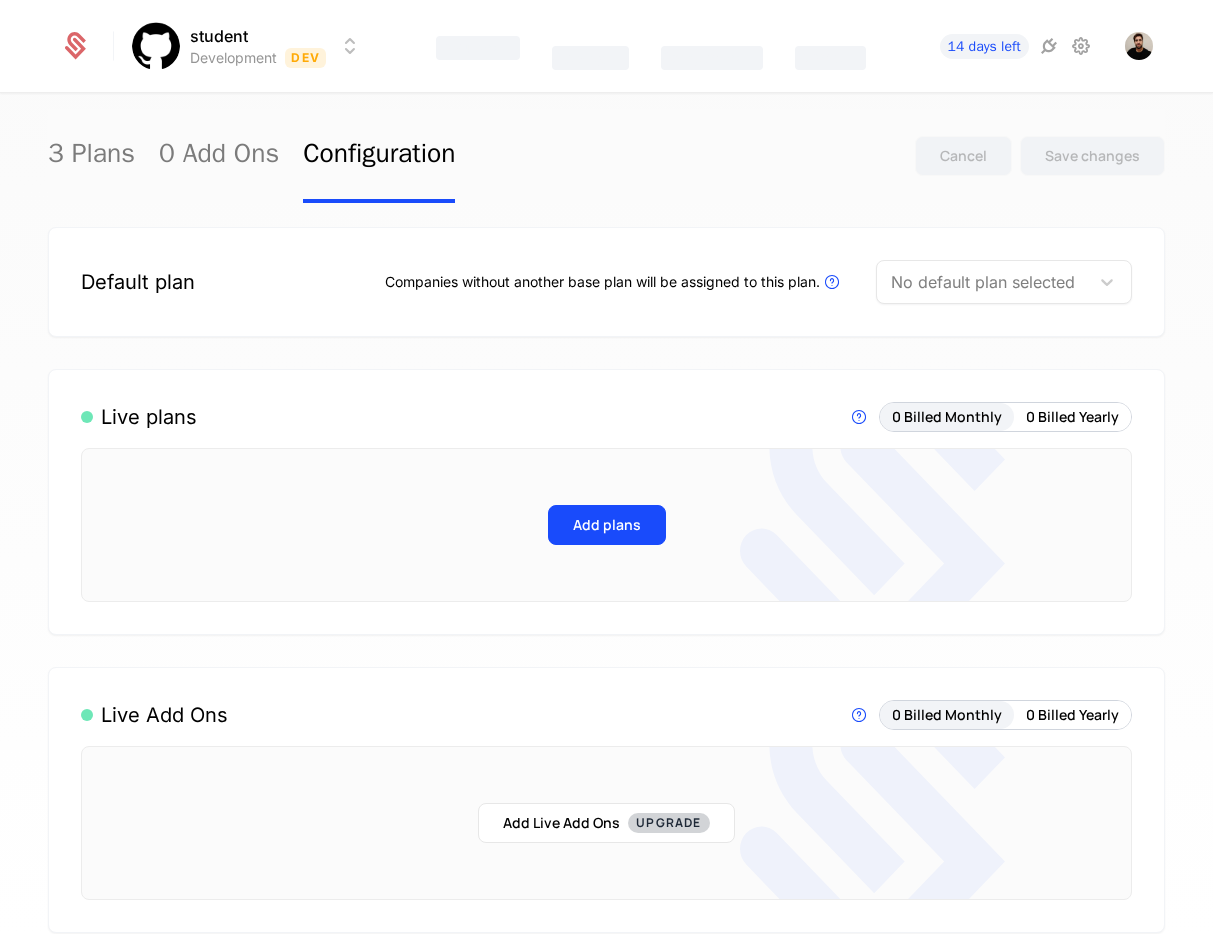 click on "Add plans" at bounding box center [606, 525] 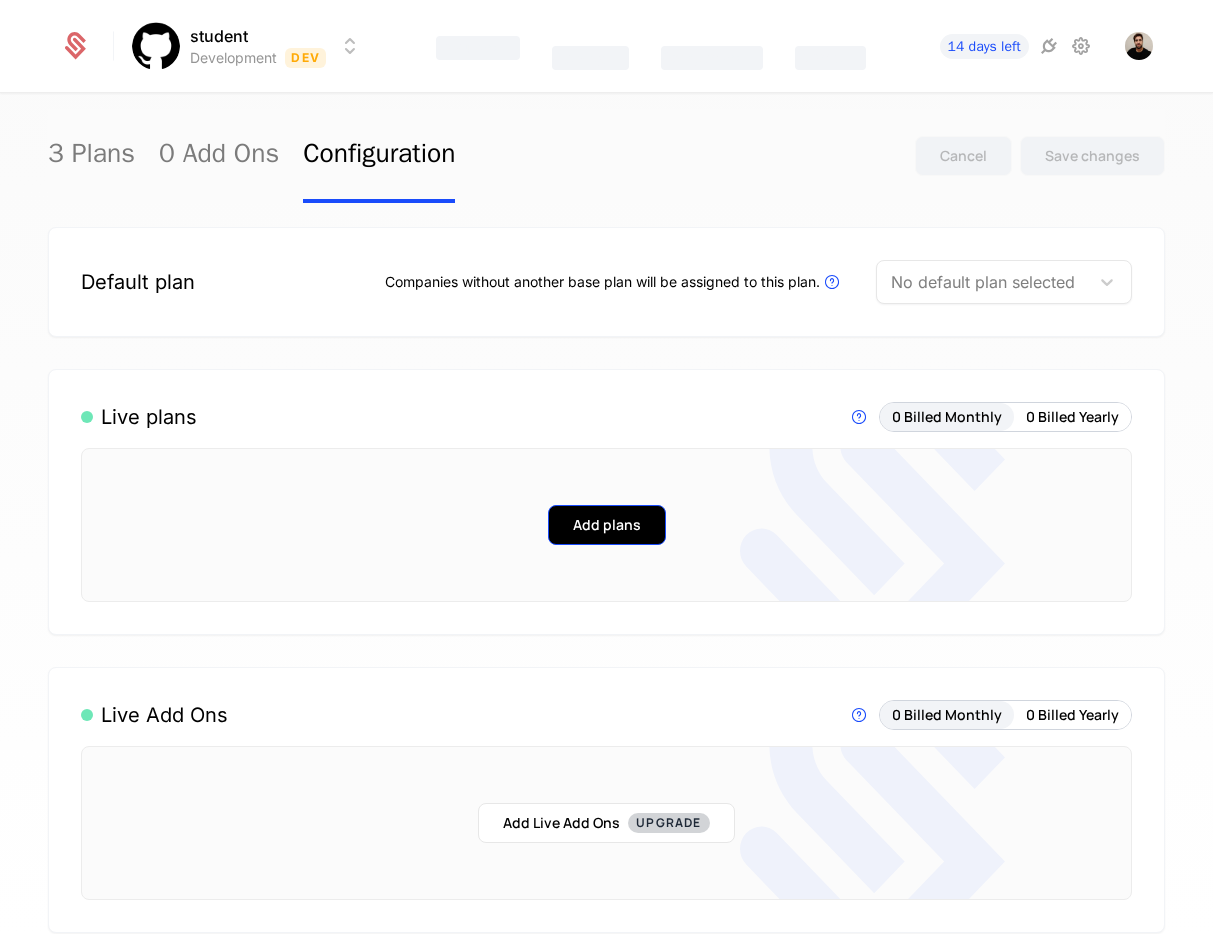 click on "Add plans" at bounding box center (607, 525) 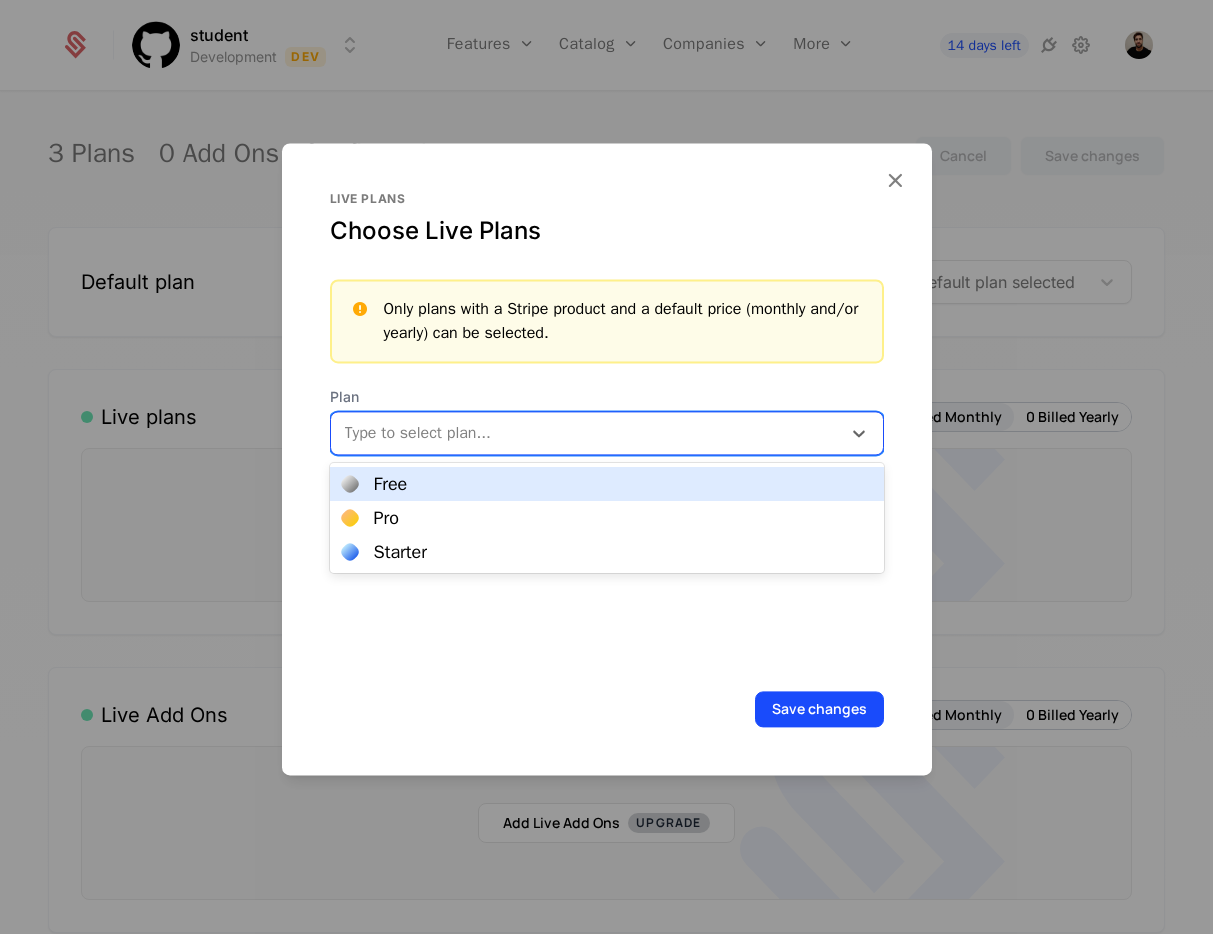 click at bounding box center (588, 433) 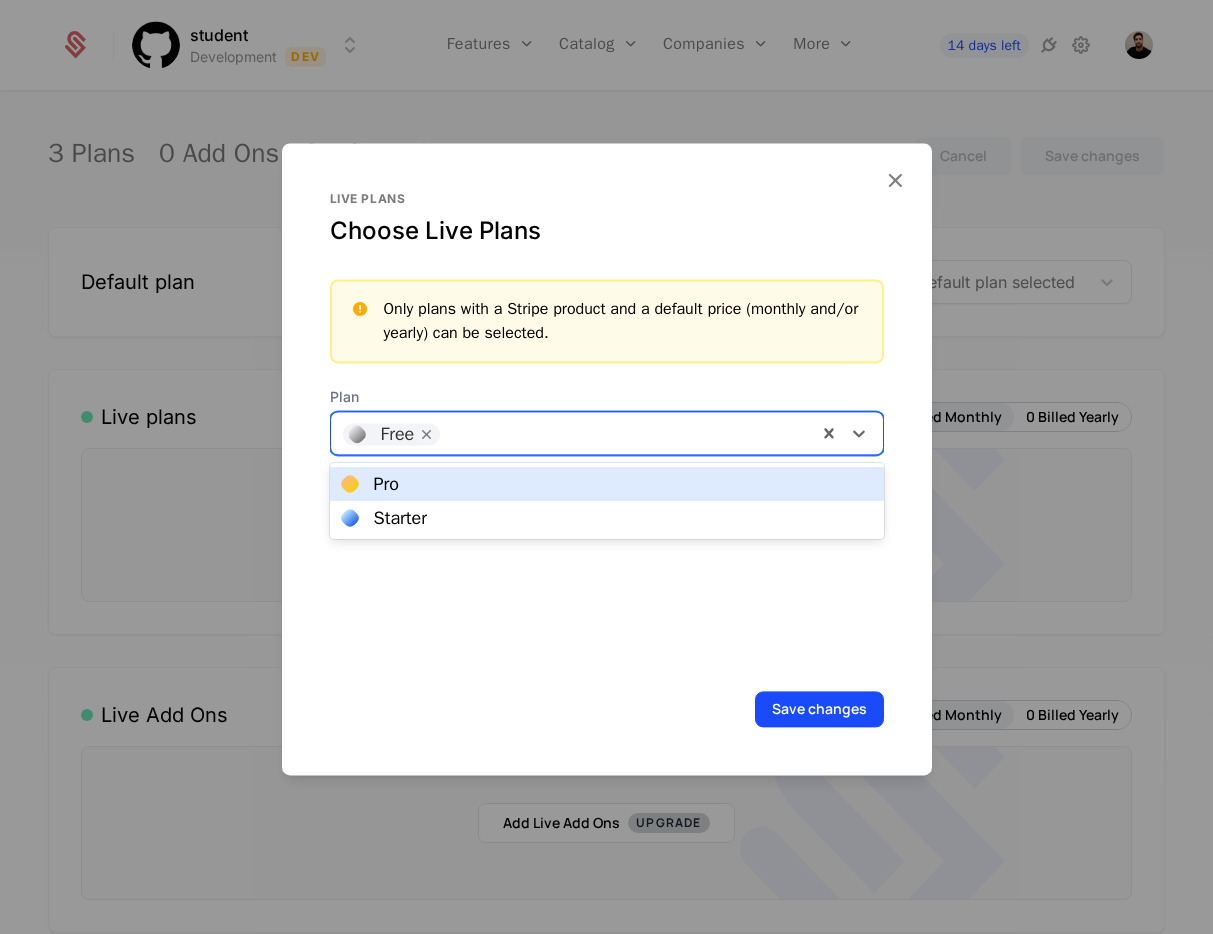 click at bounding box center [627, 431] 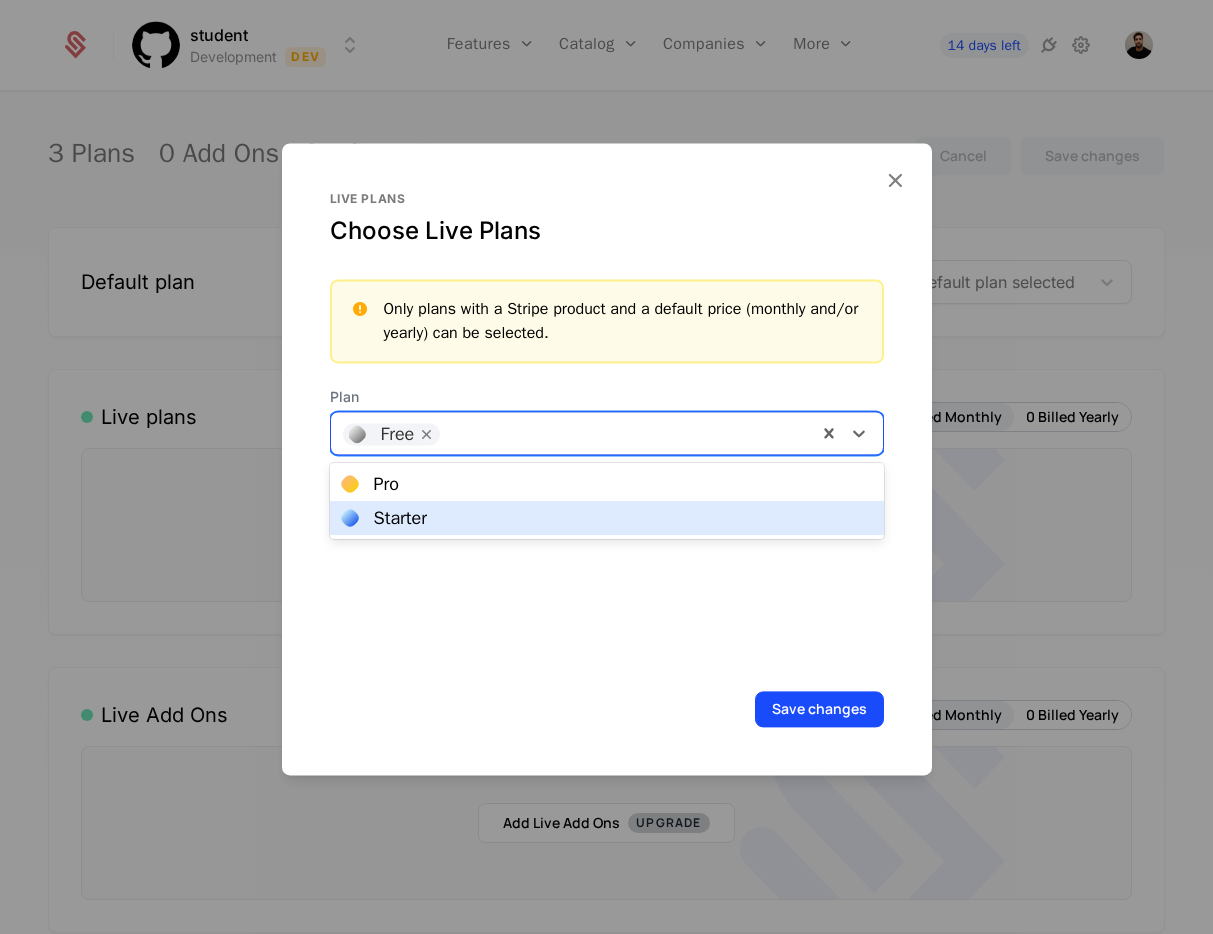 click on "Starter" at bounding box center (607, 518) 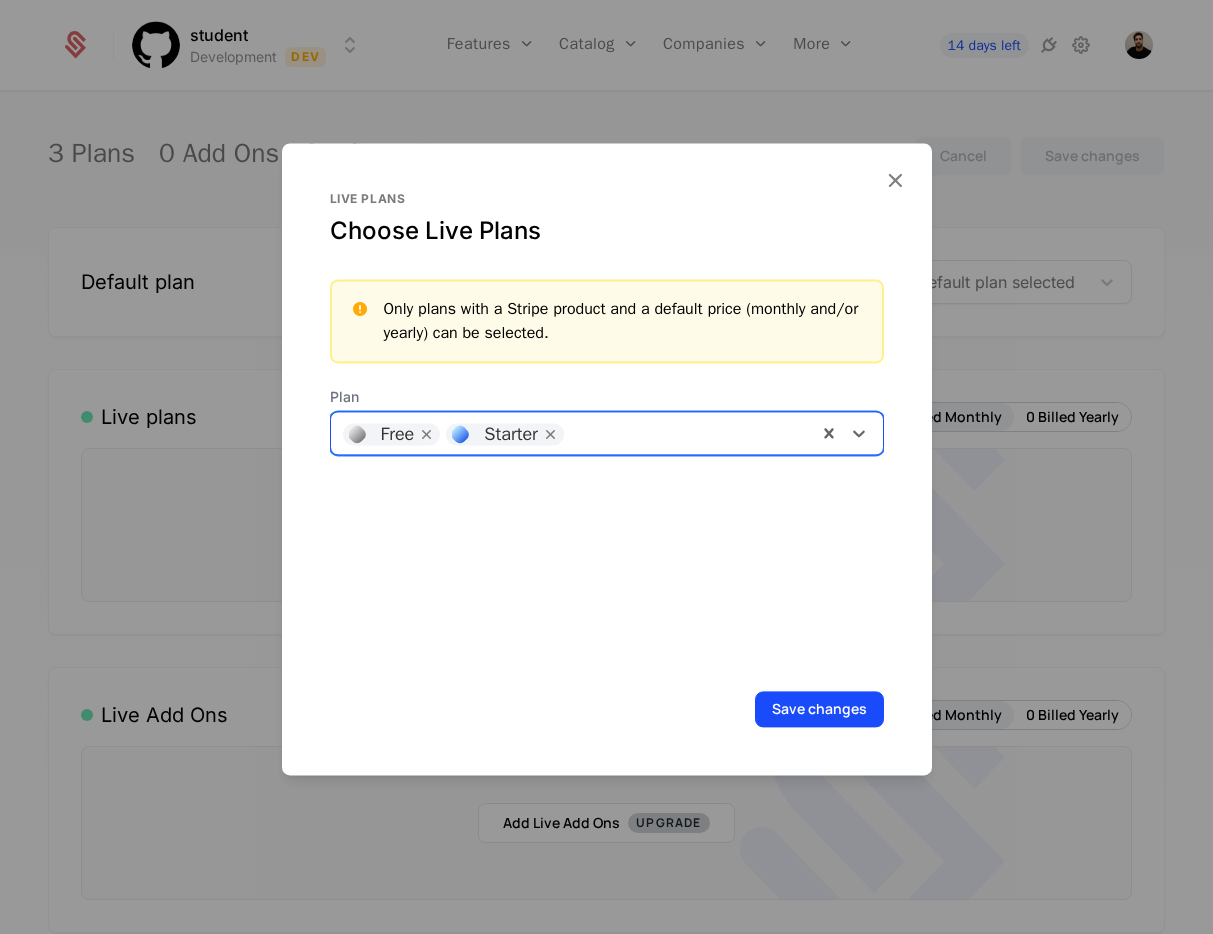click at bounding box center (689, 431) 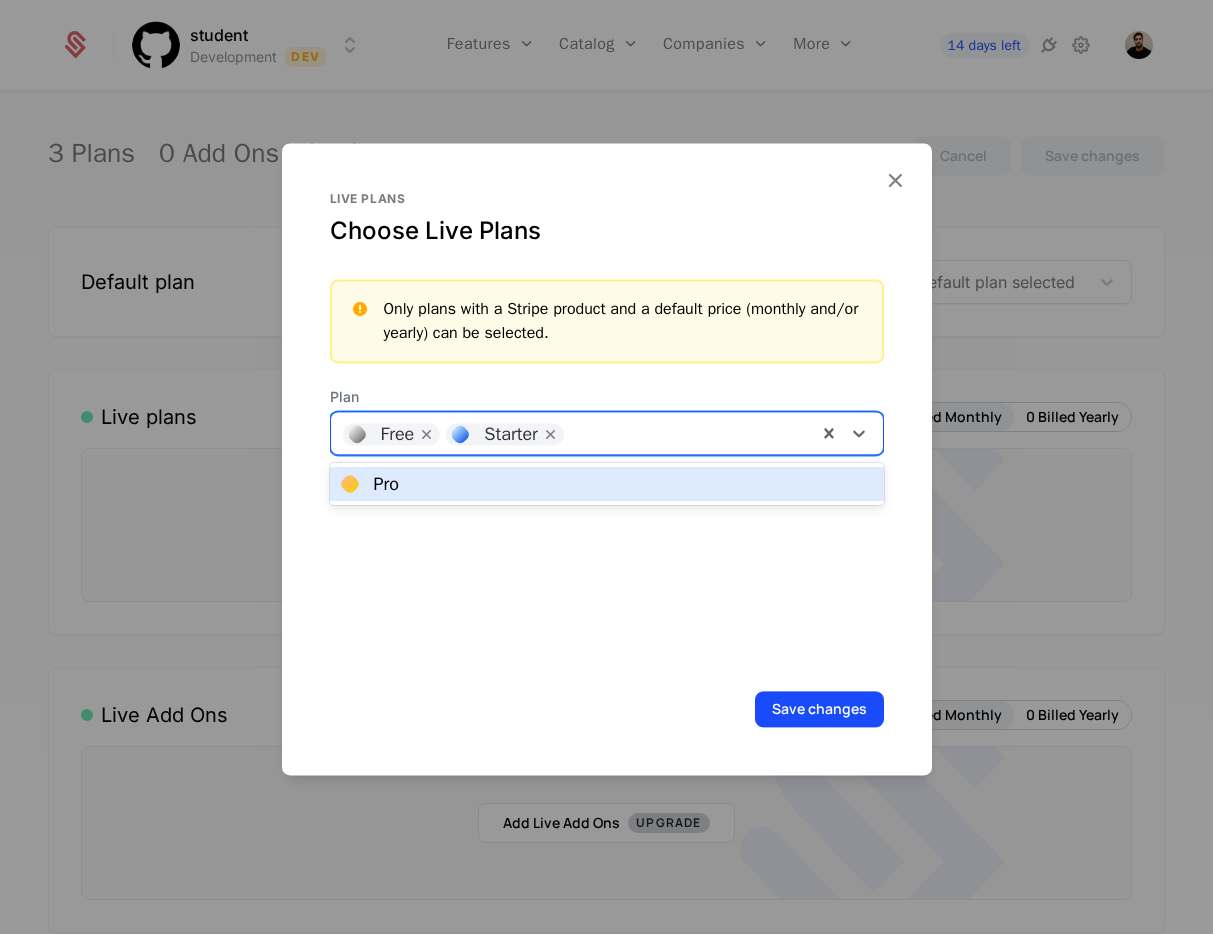 click on "Pro" at bounding box center (607, 484) 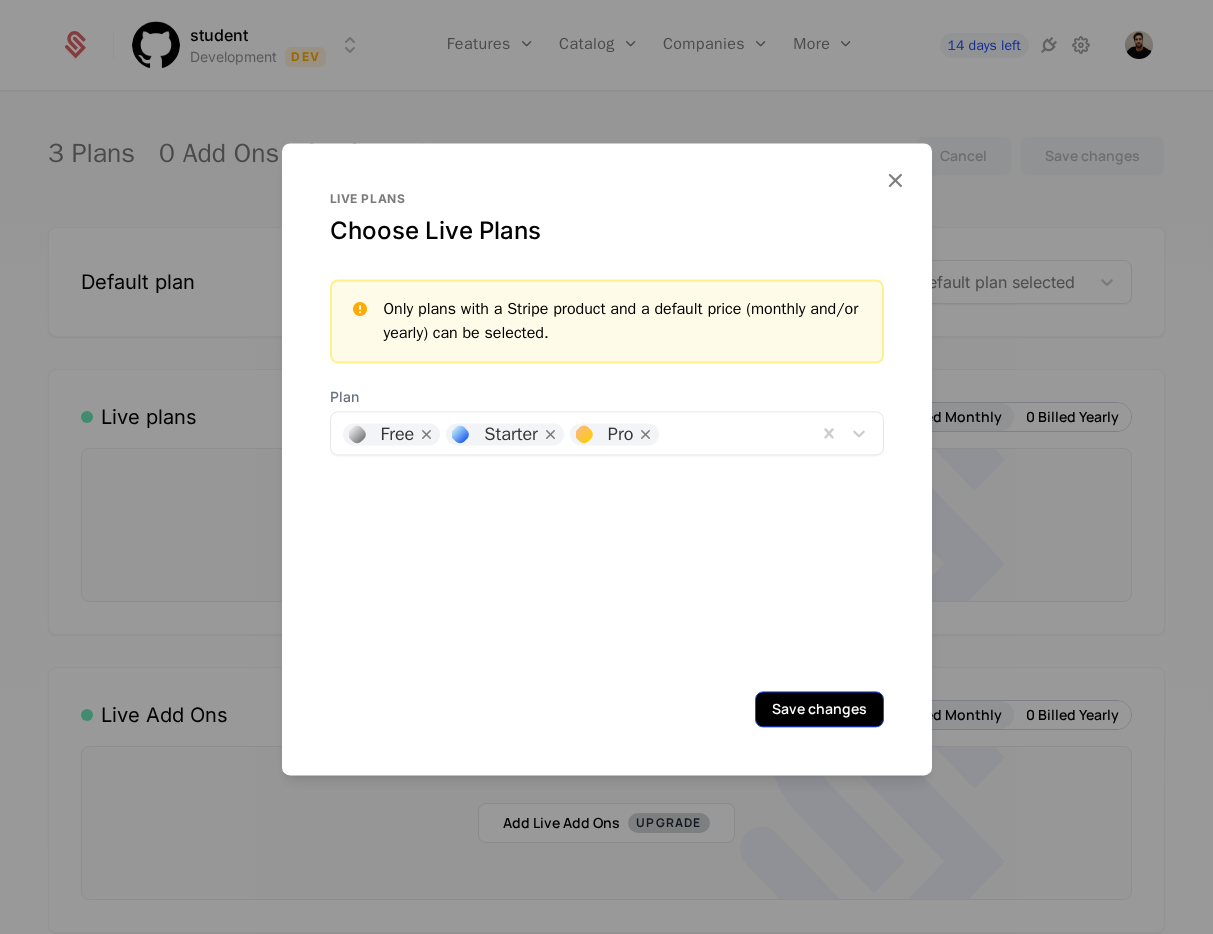 click on "Save changes" at bounding box center (819, 709) 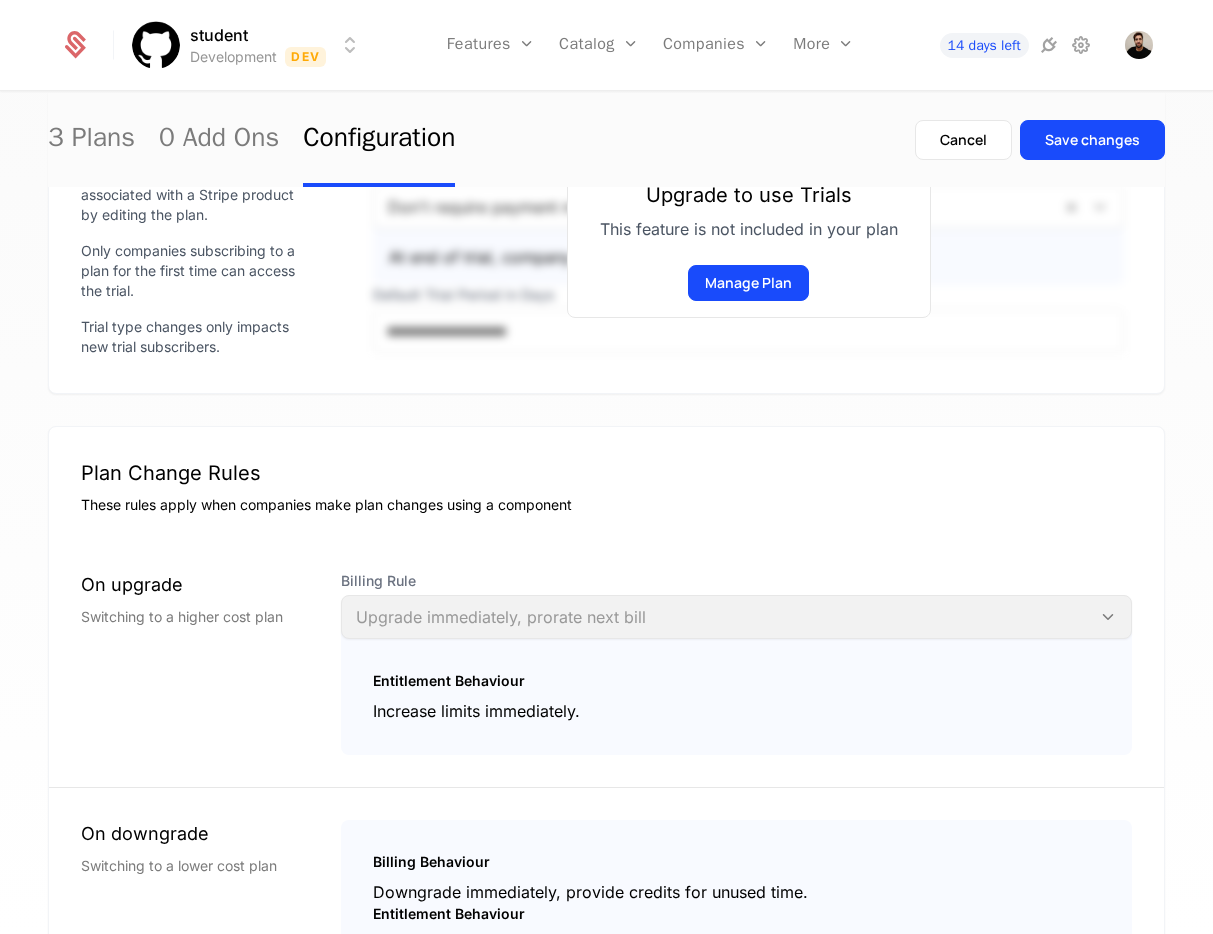 scroll, scrollTop: 1191, scrollLeft: 0, axis: vertical 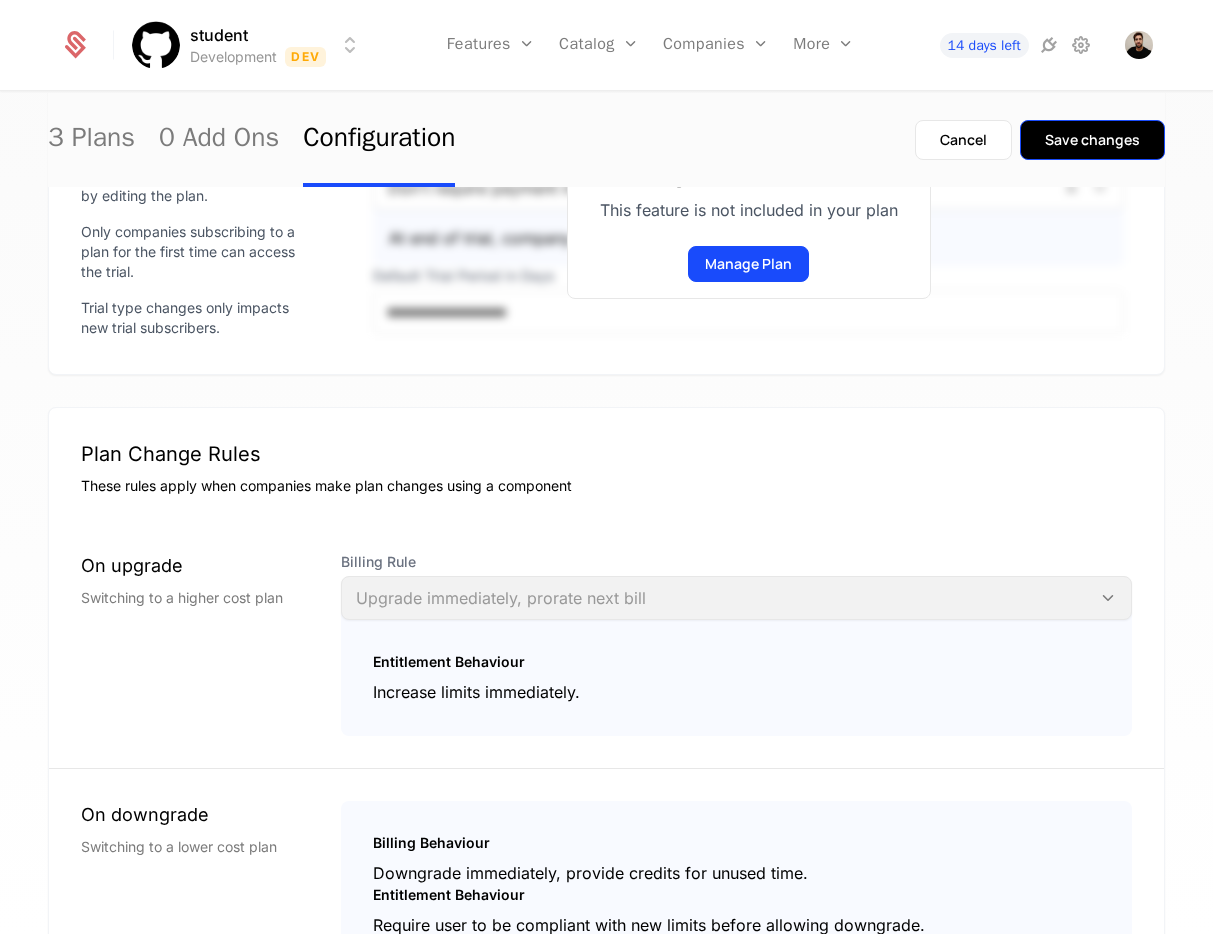 click on "Save changes" at bounding box center [1092, 140] 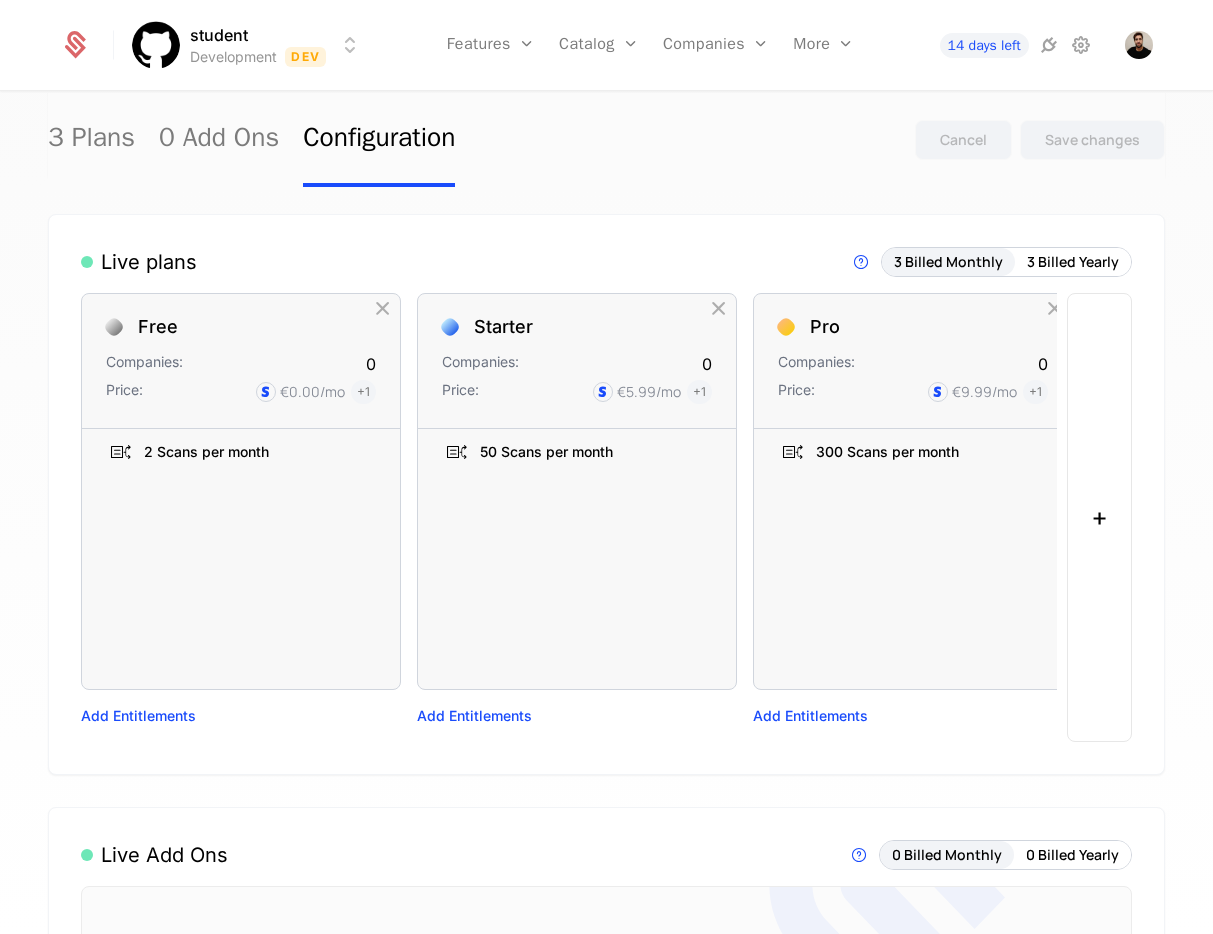 scroll, scrollTop: 0, scrollLeft: 0, axis: both 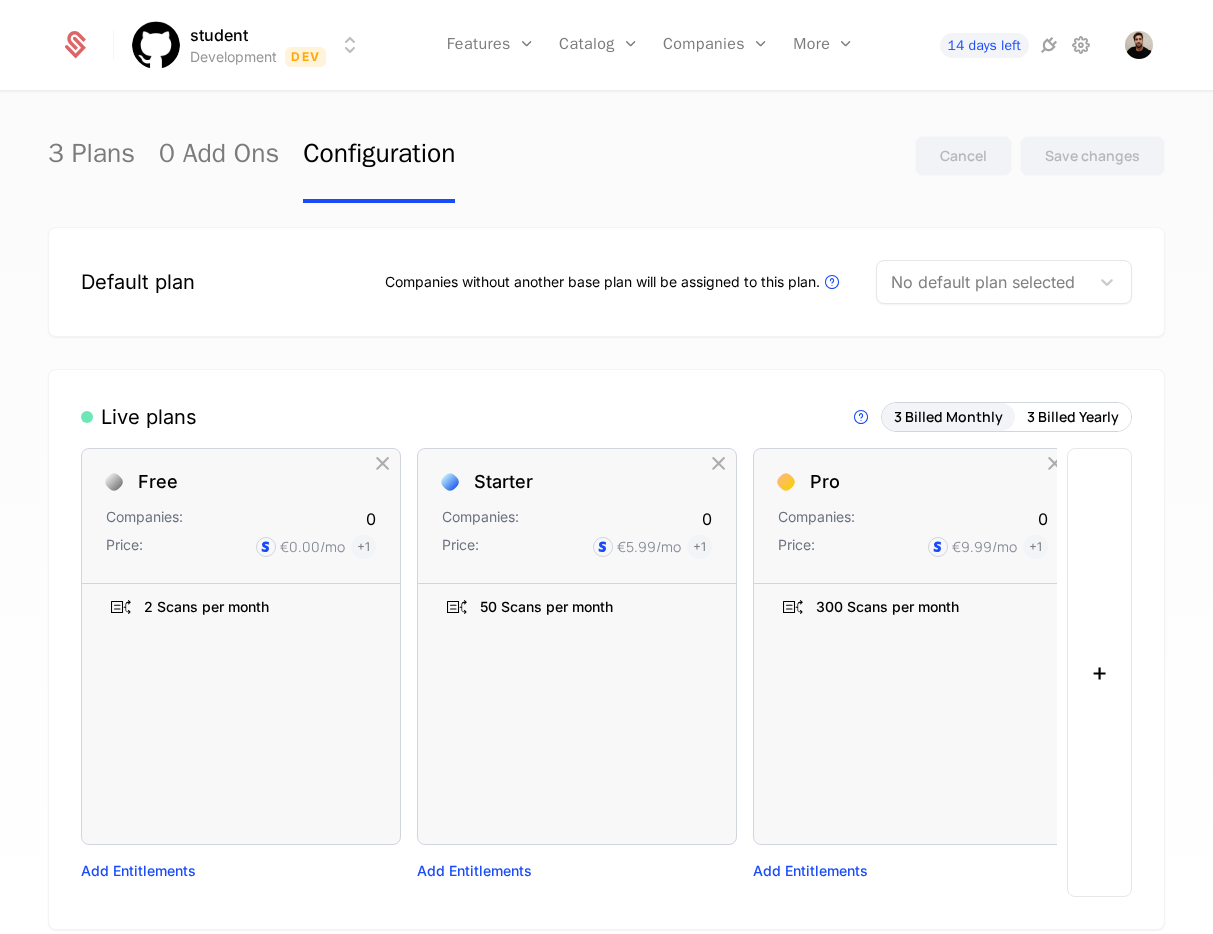 click at bounding box center (983, 282) 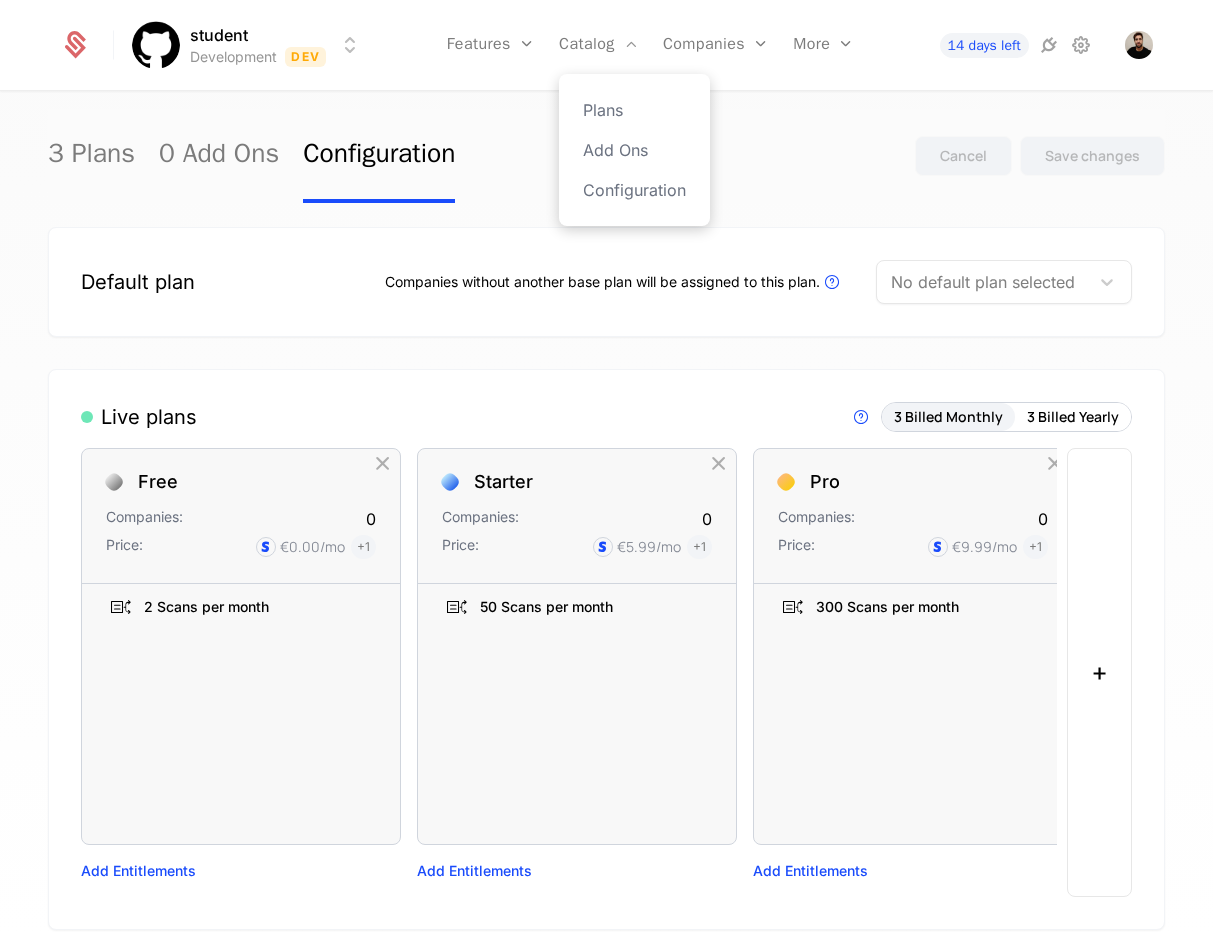 click on "Plans Add Ons Configuration" at bounding box center (634, 150) 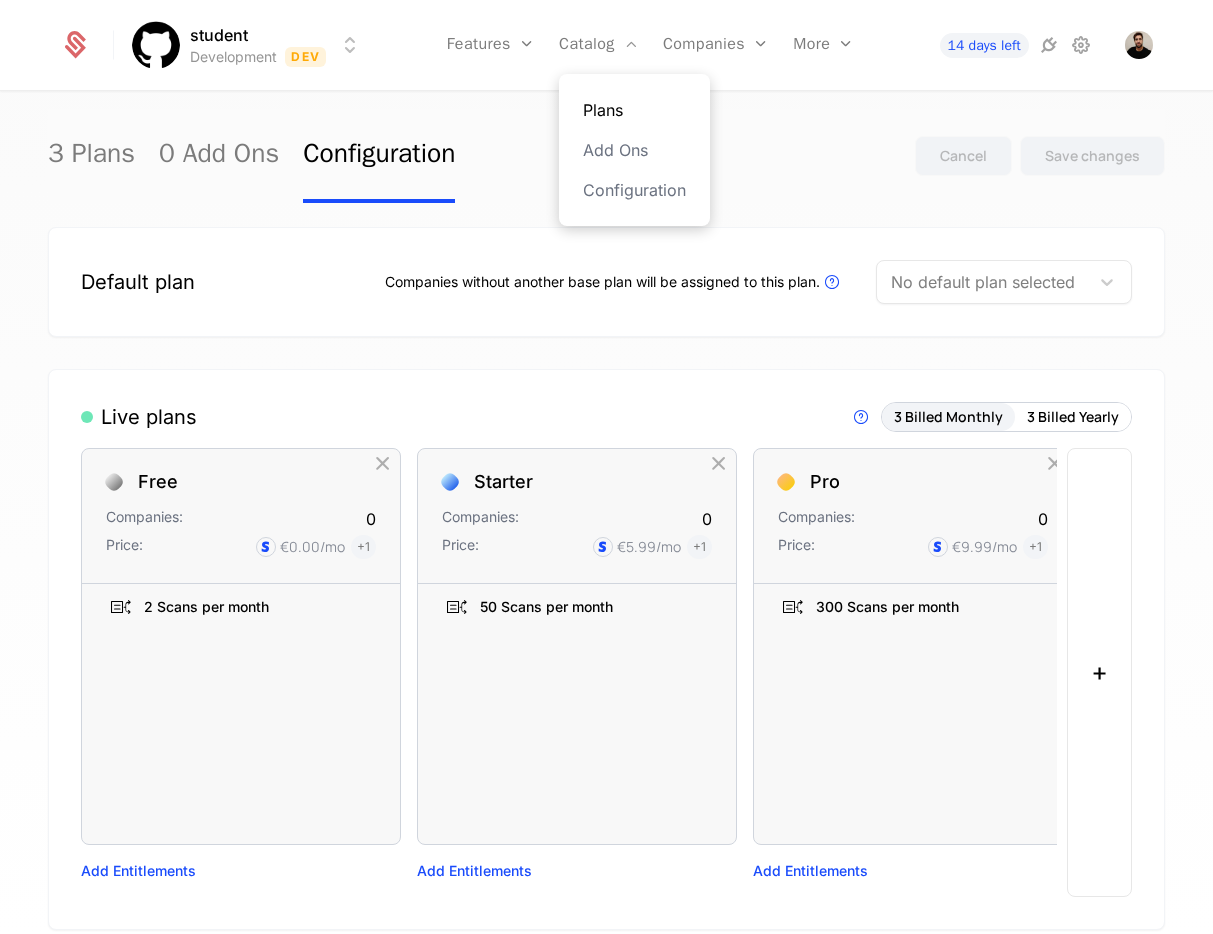 click on "Plans" at bounding box center (634, 110) 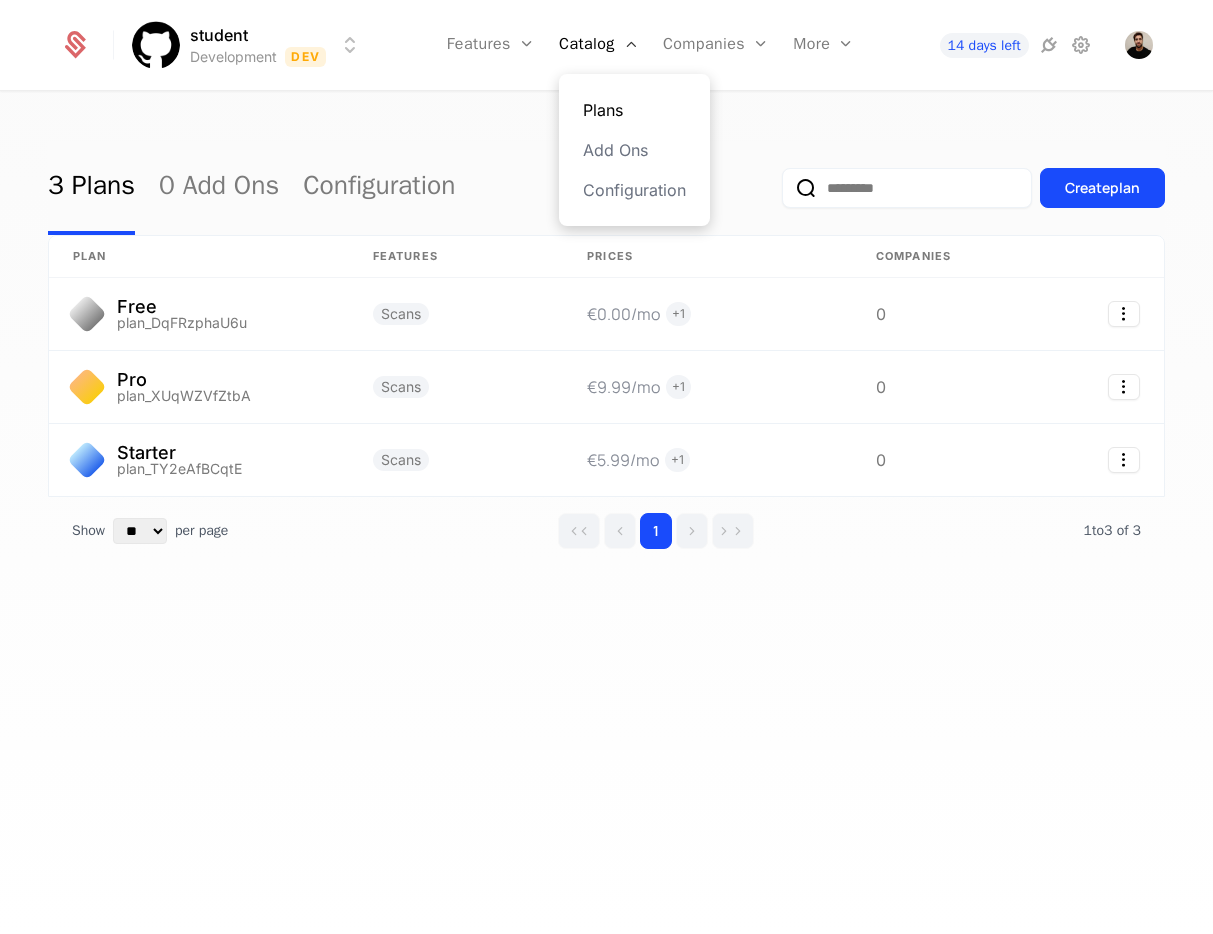 click on "Plans" at bounding box center (634, 110) 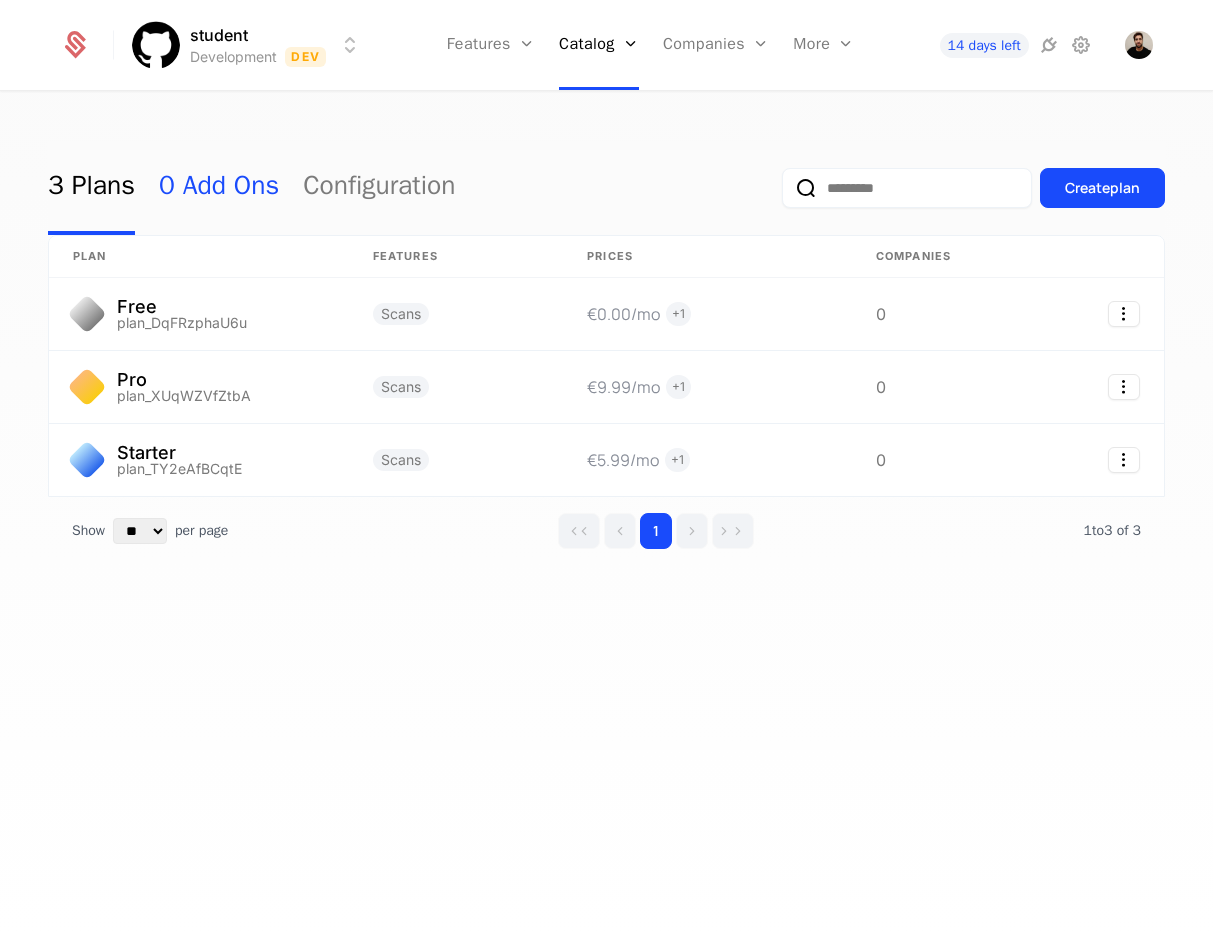 click on "0 Add Ons" at bounding box center [219, 188] 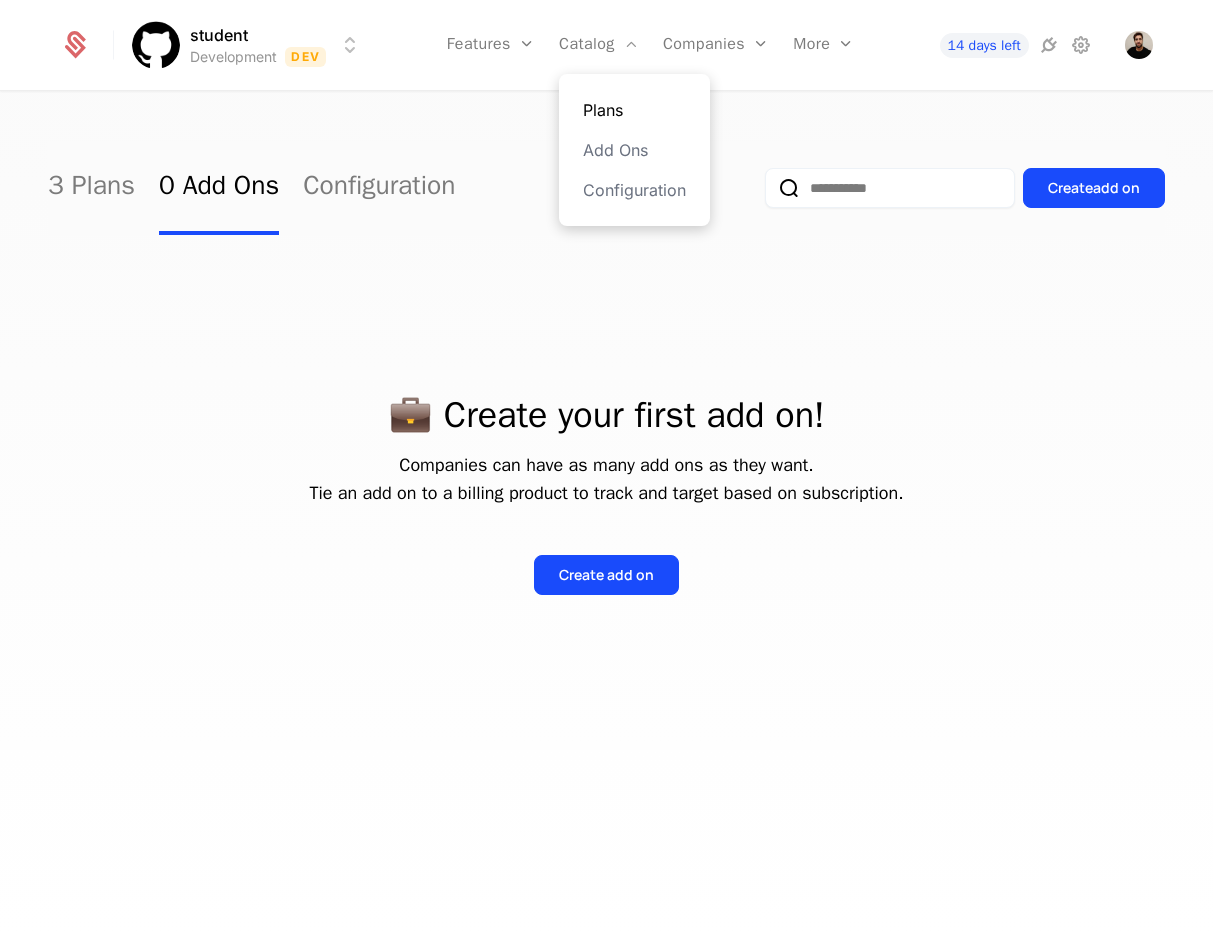 click on "Plans" at bounding box center [634, 110] 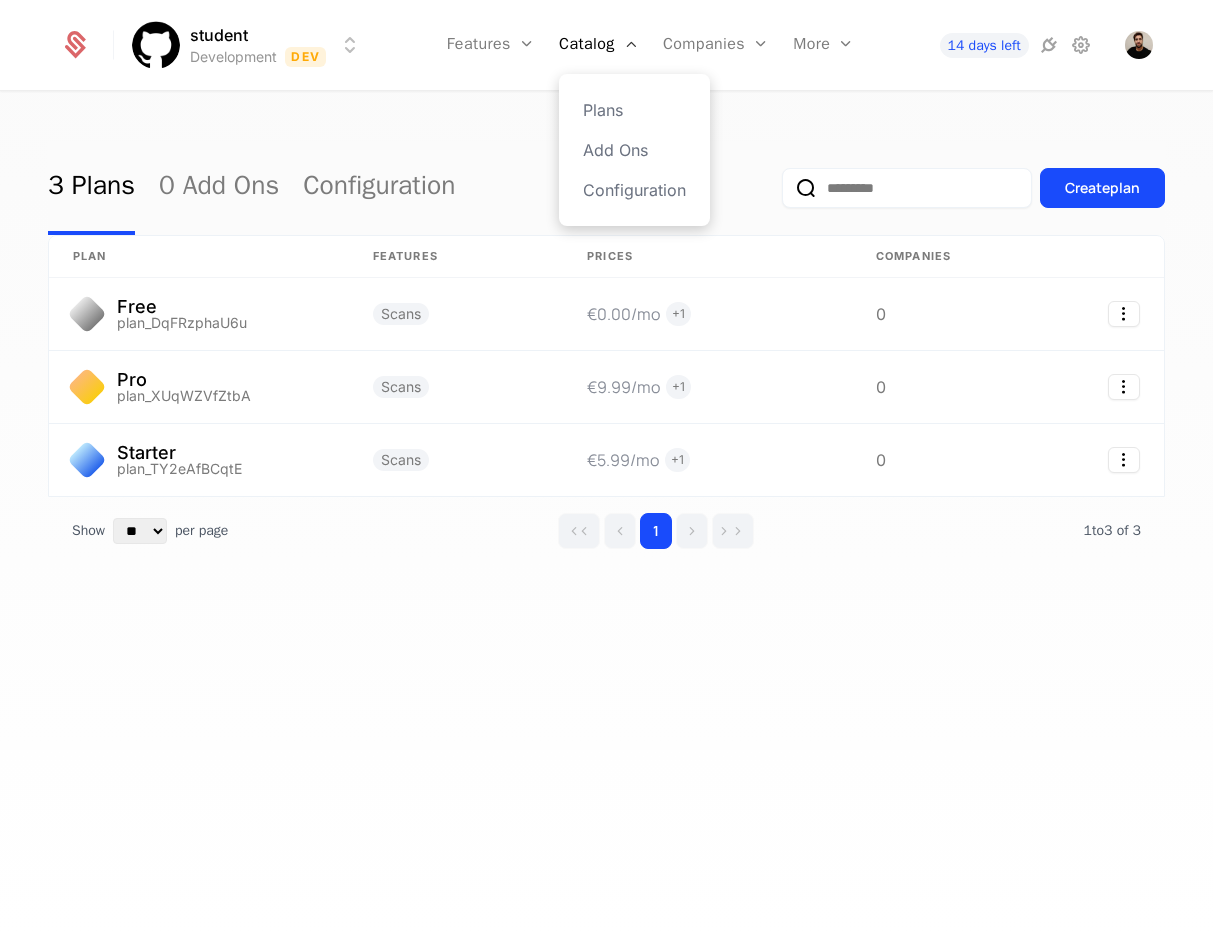 click on "Plans Add Ons Configuration" at bounding box center [634, 150] 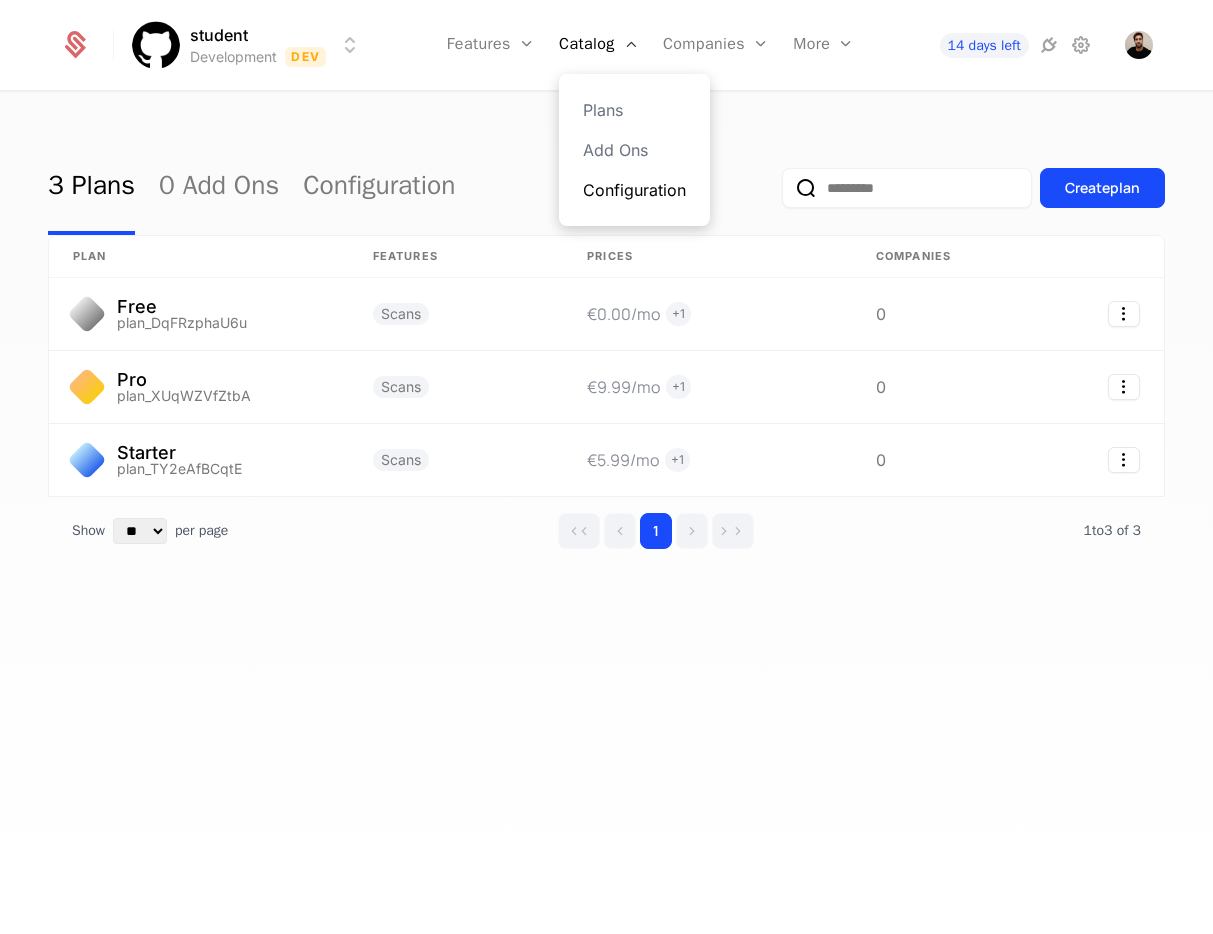 click on "Configuration" at bounding box center (634, 190) 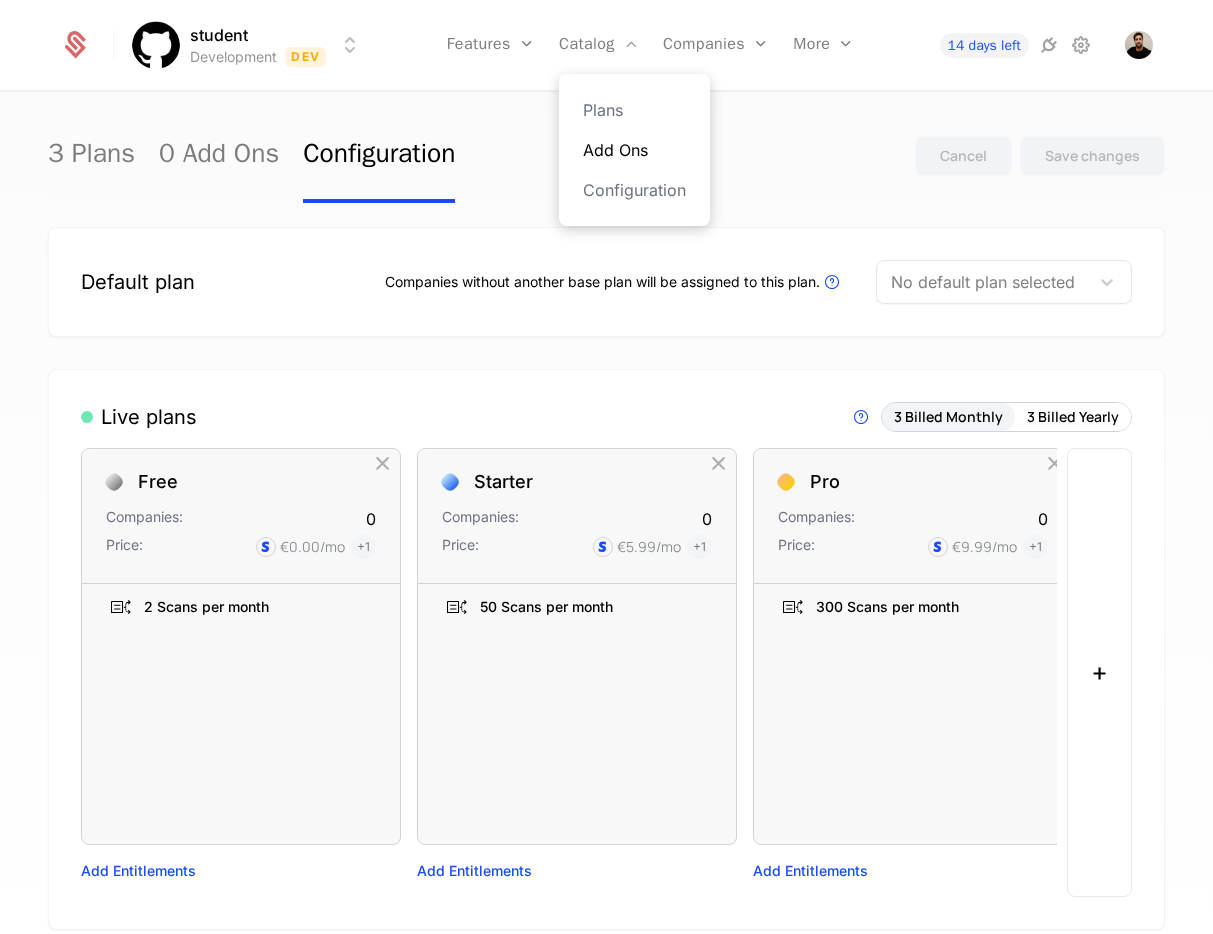click on "Add Ons" at bounding box center (634, 150) 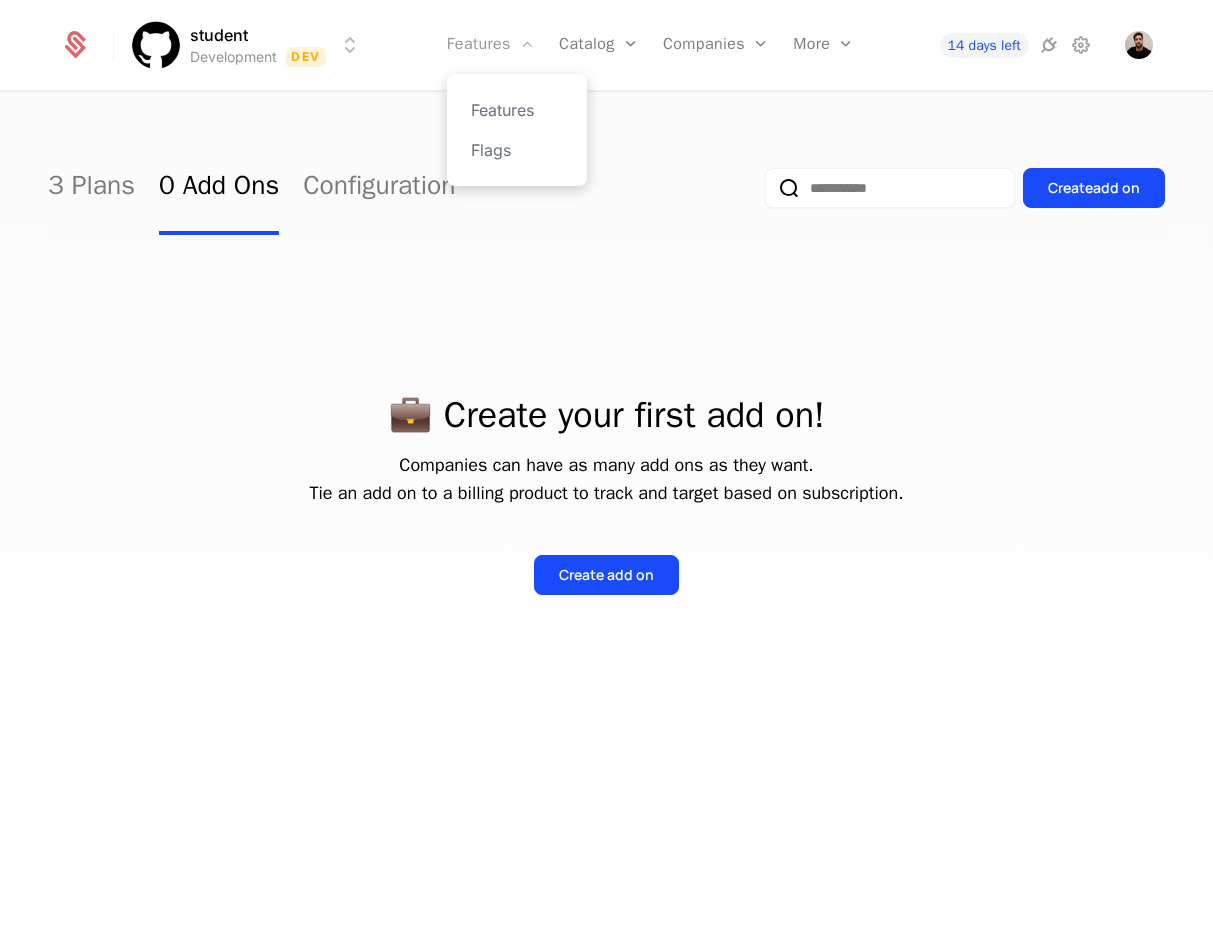 click on "Features" at bounding box center [491, 45] 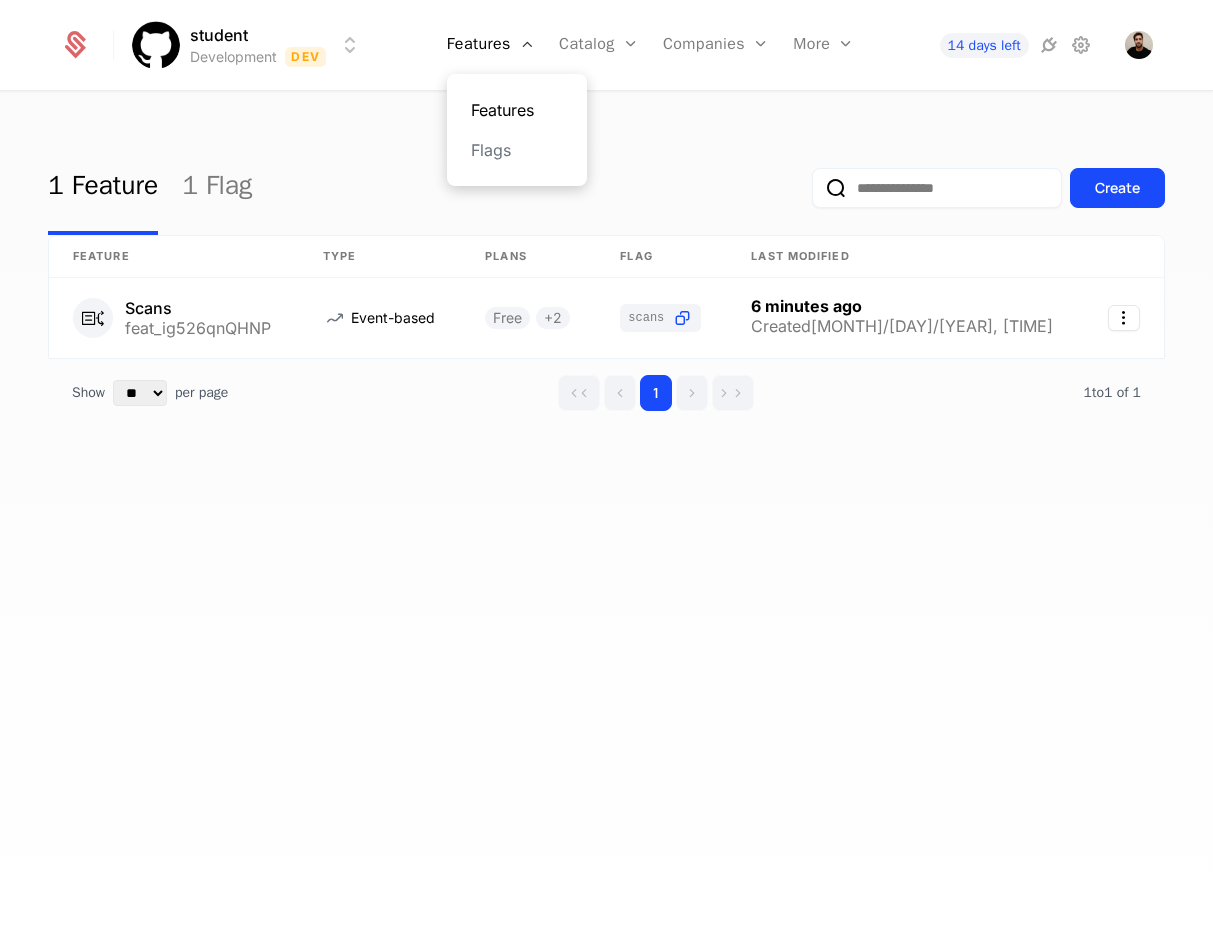 click on "Features" at bounding box center [517, 110] 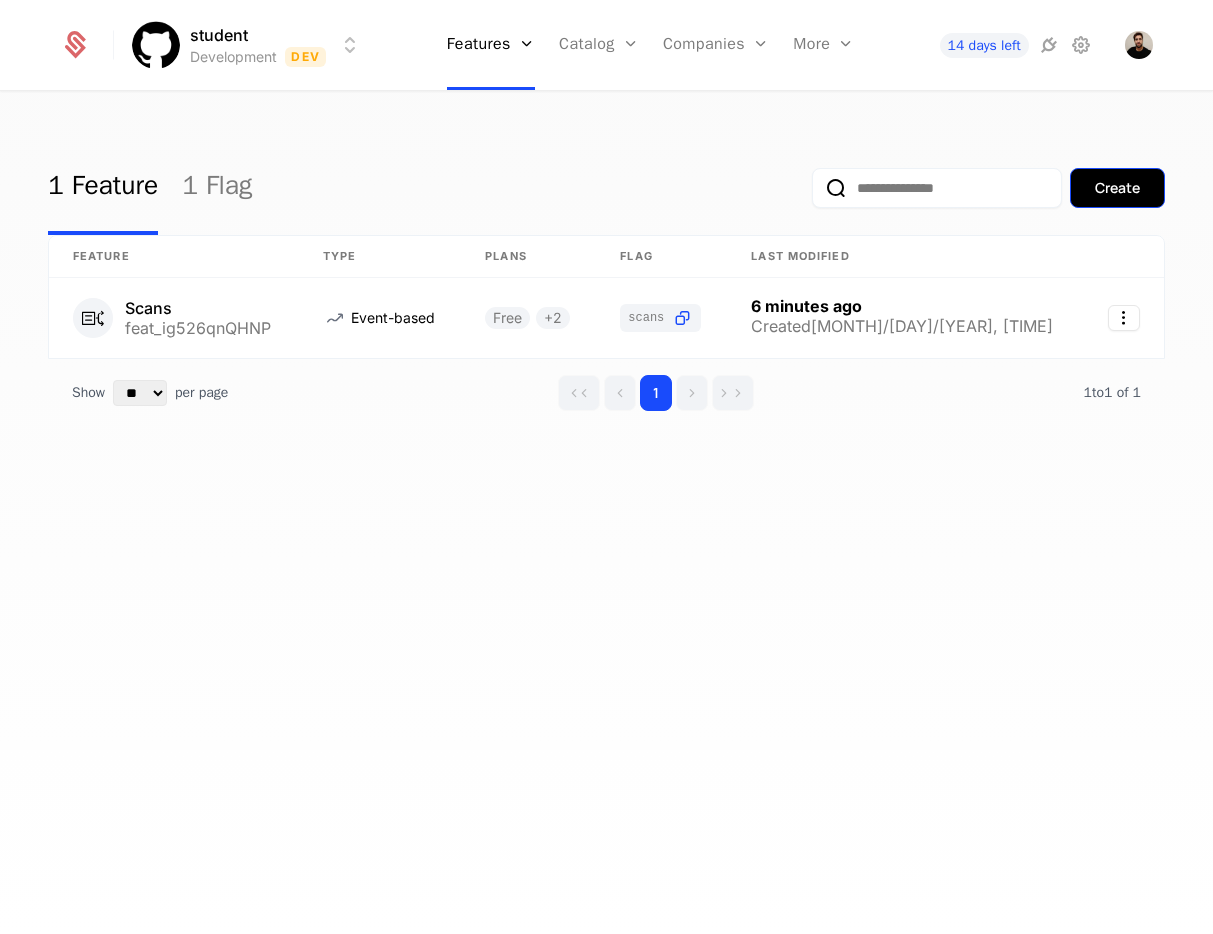 click on "Create" at bounding box center [1117, 188] 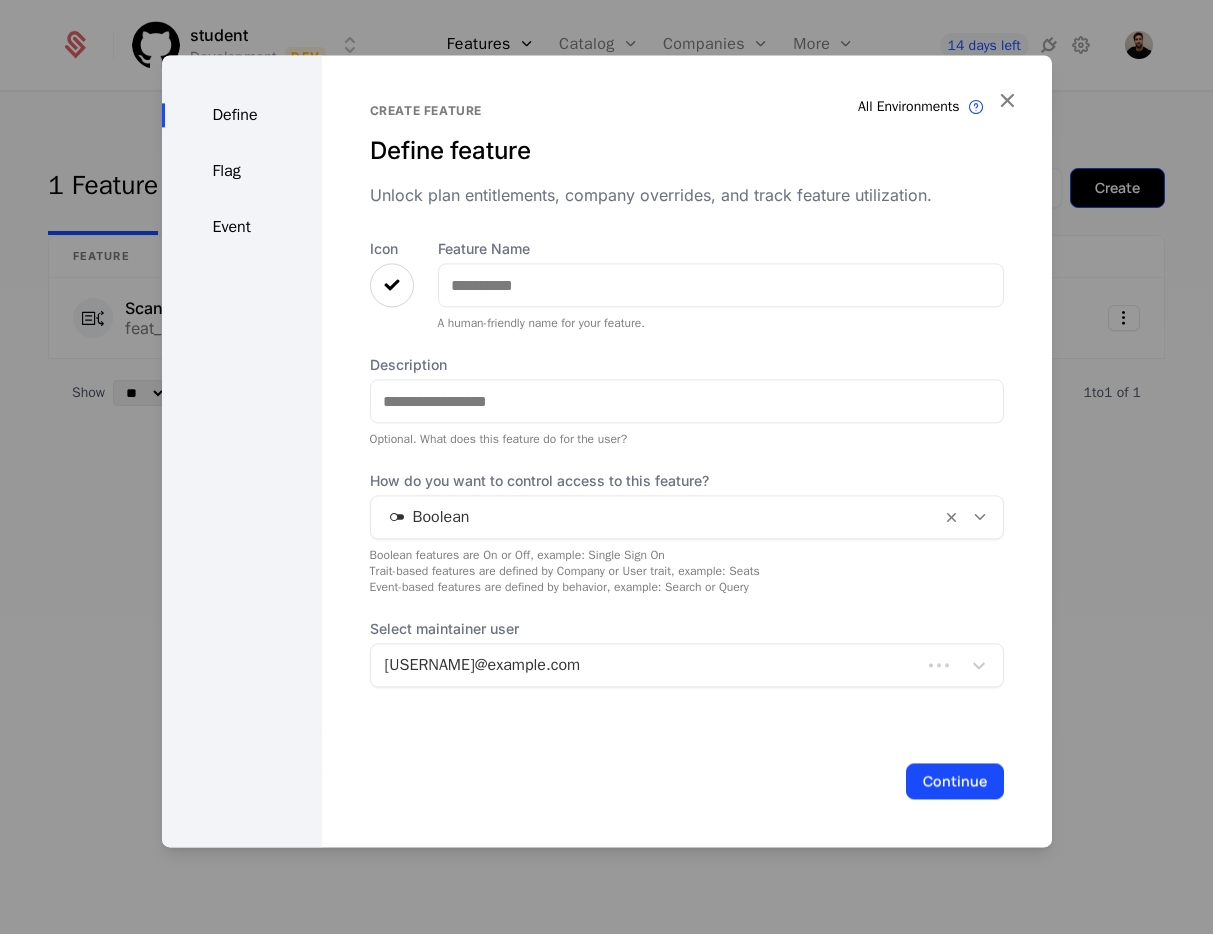 click at bounding box center (606, 467) 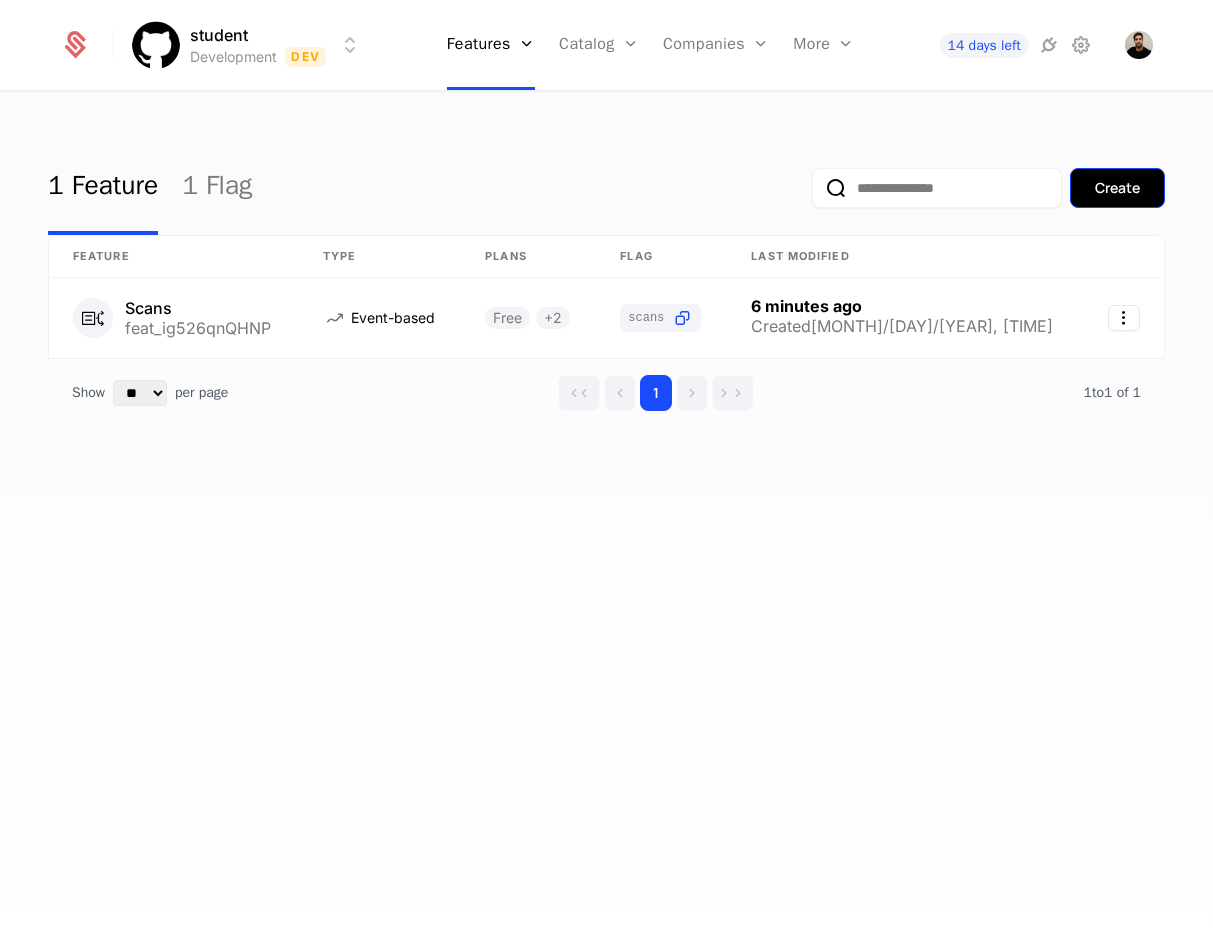 click on "Create" at bounding box center (1117, 188) 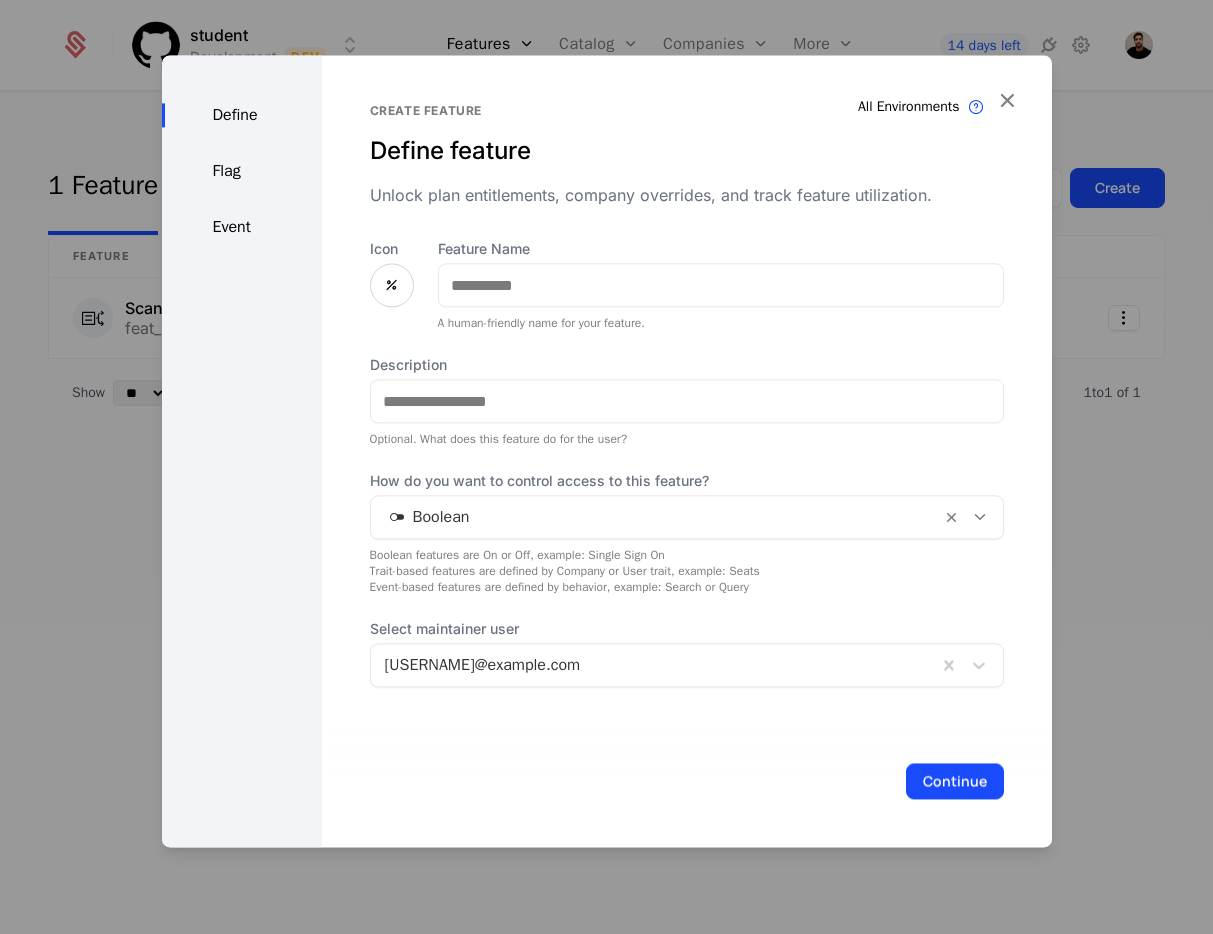 click on "Feature Name A human-friendly name for your feature." at bounding box center [721, 285] 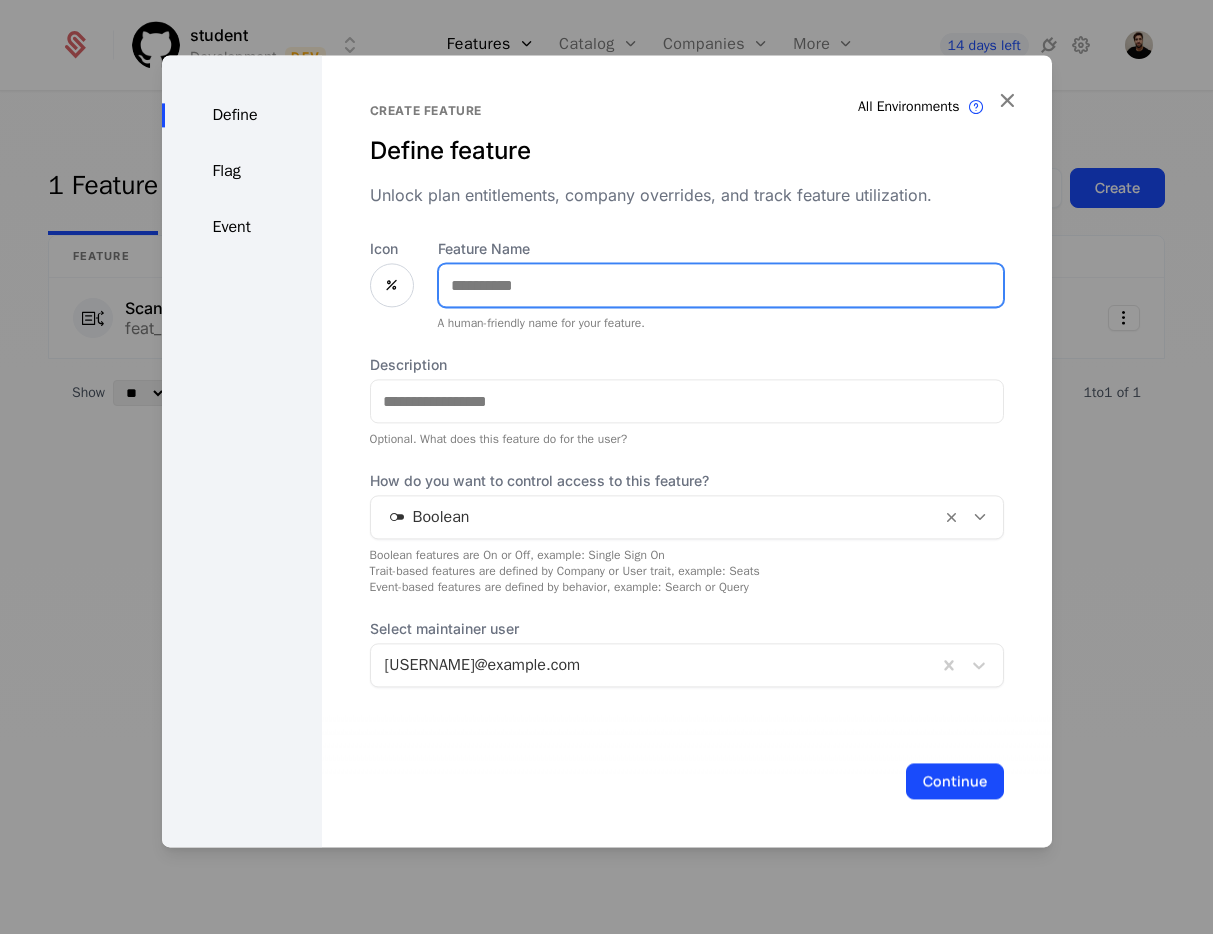 click on "Feature Name" at bounding box center (721, 285) 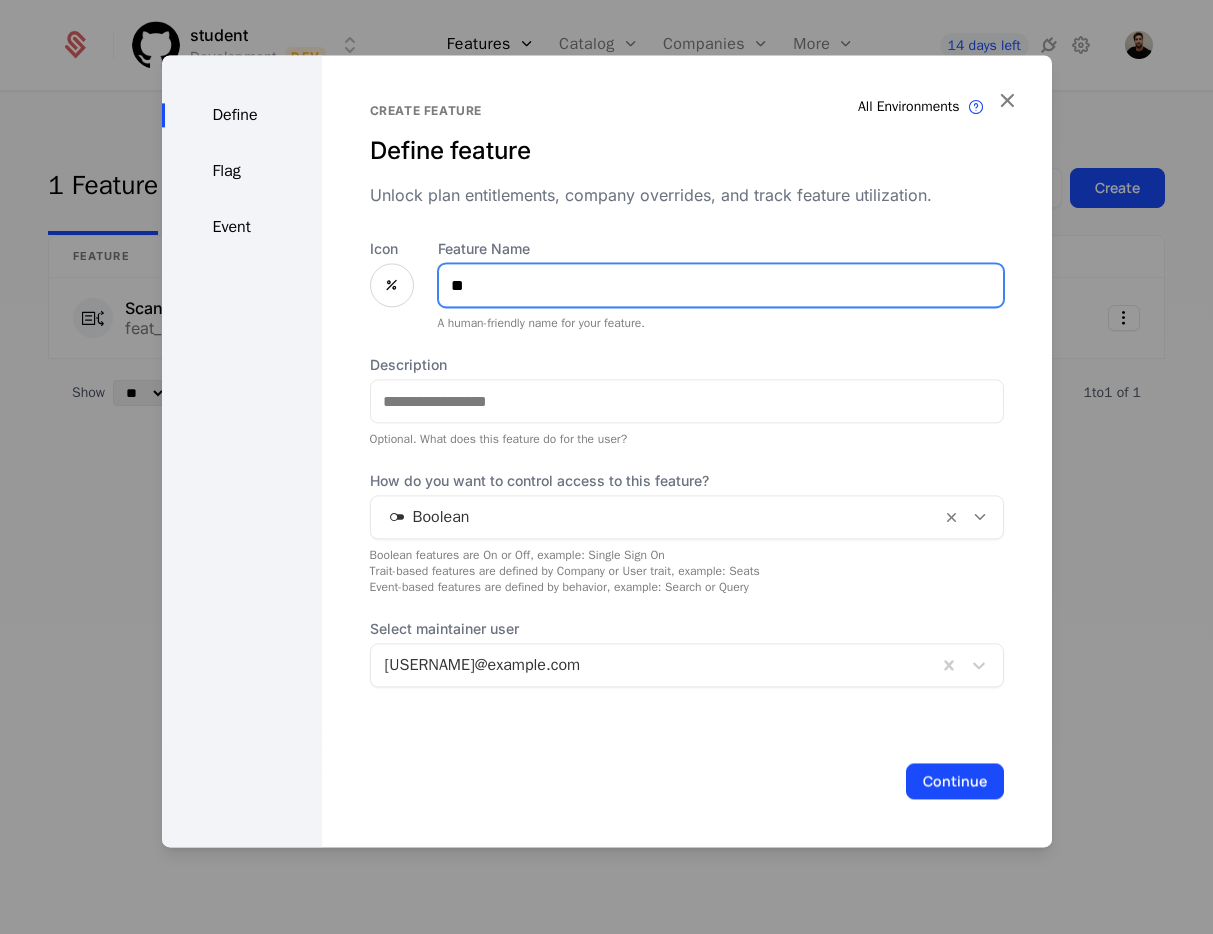 type on "*" 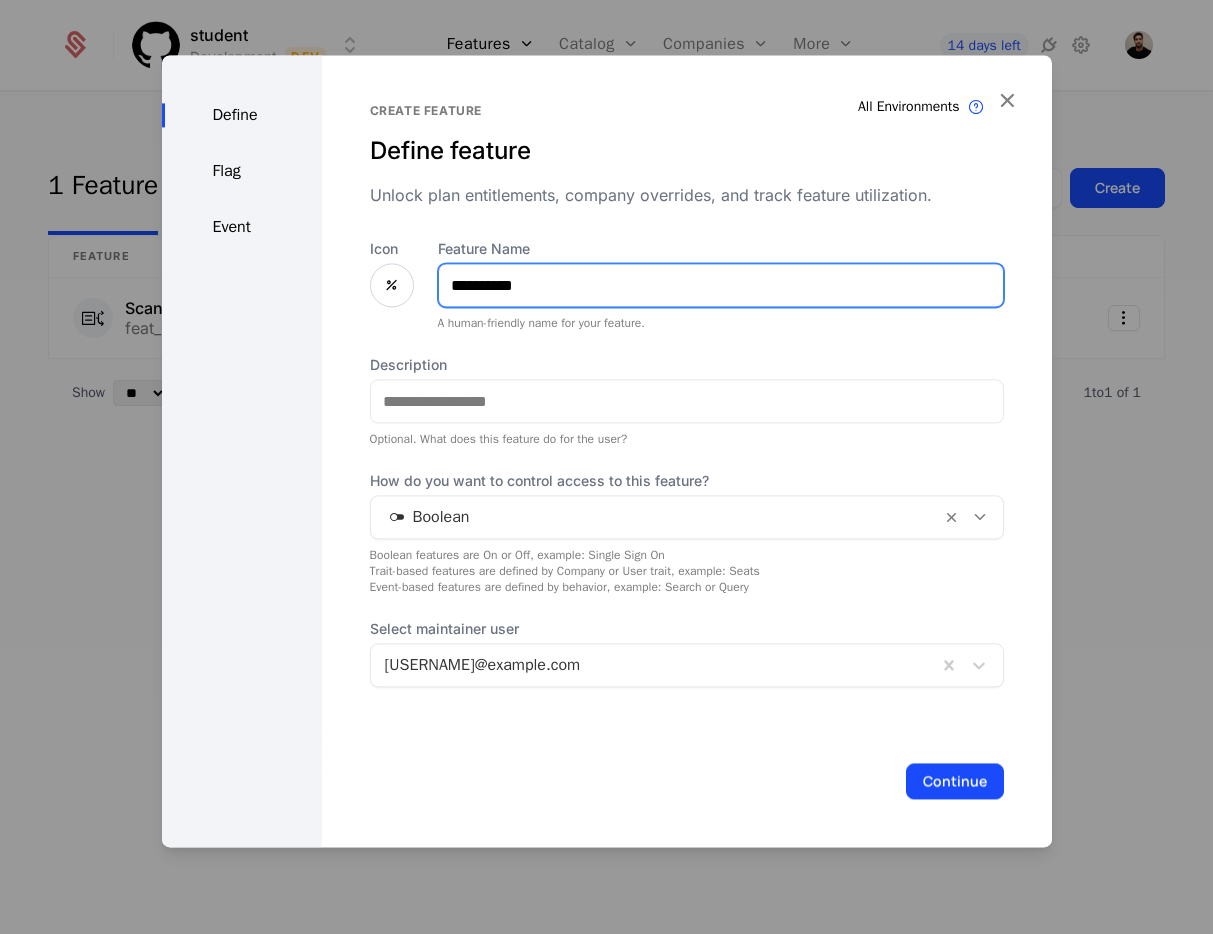 type on "**********" 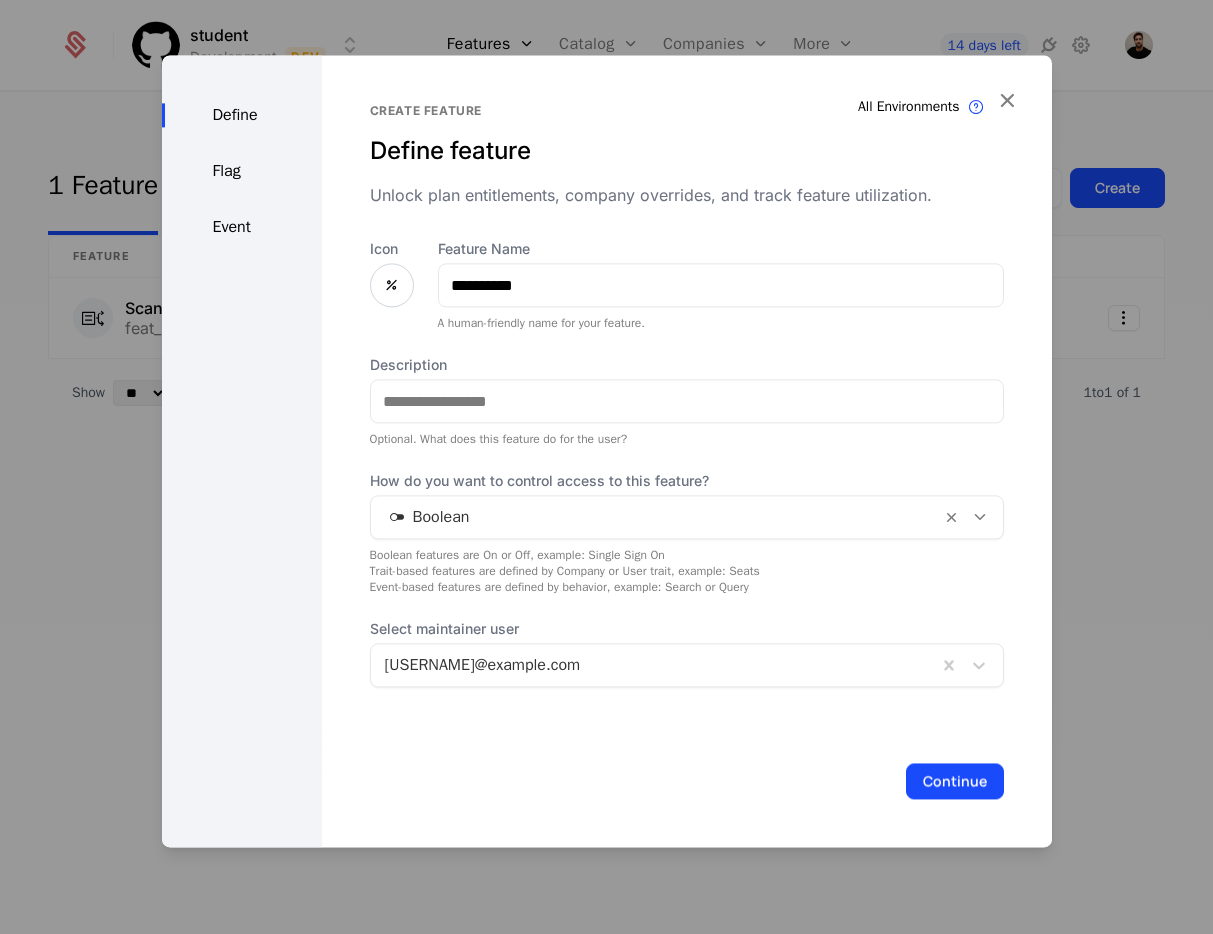 click at bounding box center [392, 285] 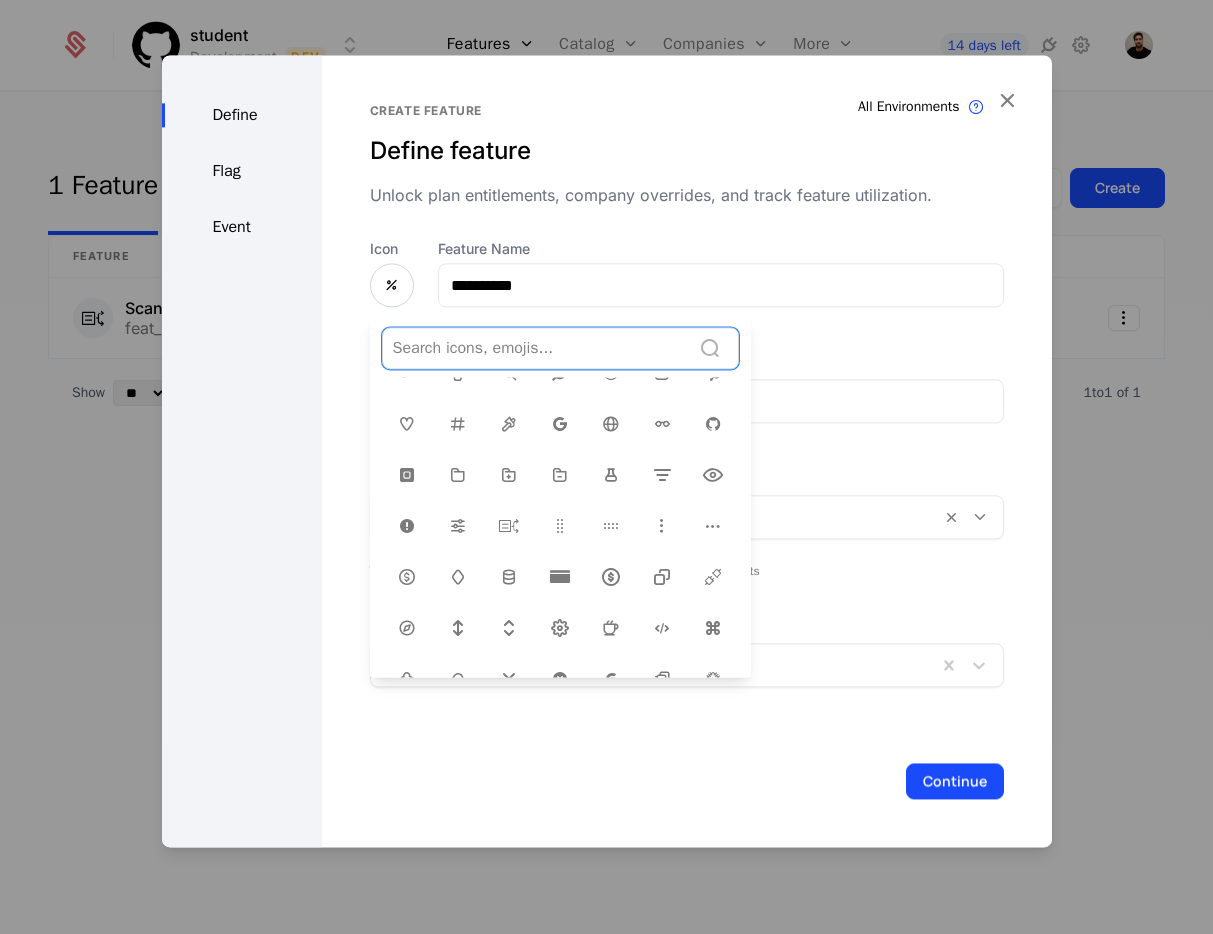 click at bounding box center [536, 348] 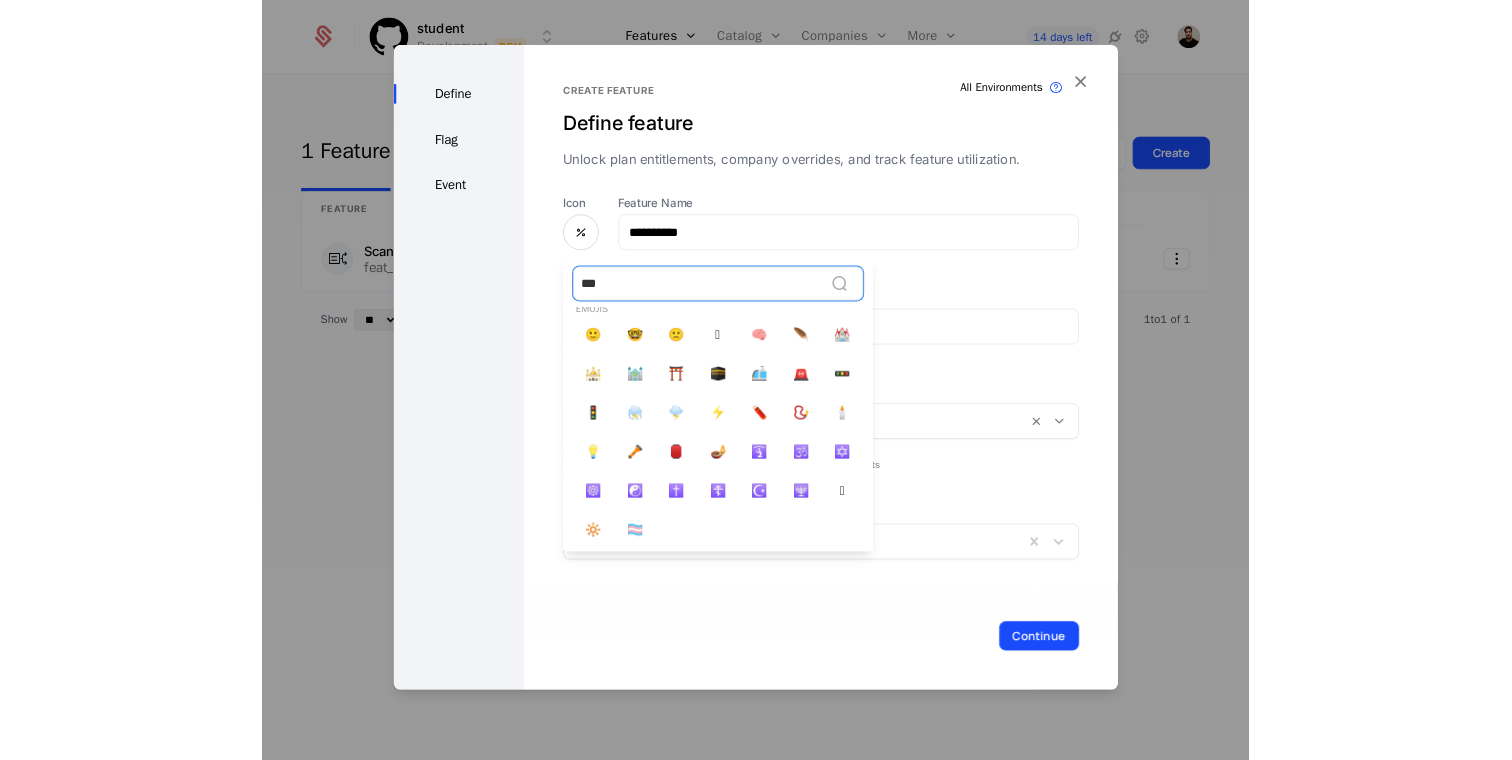 scroll, scrollTop: 0, scrollLeft: 0, axis: both 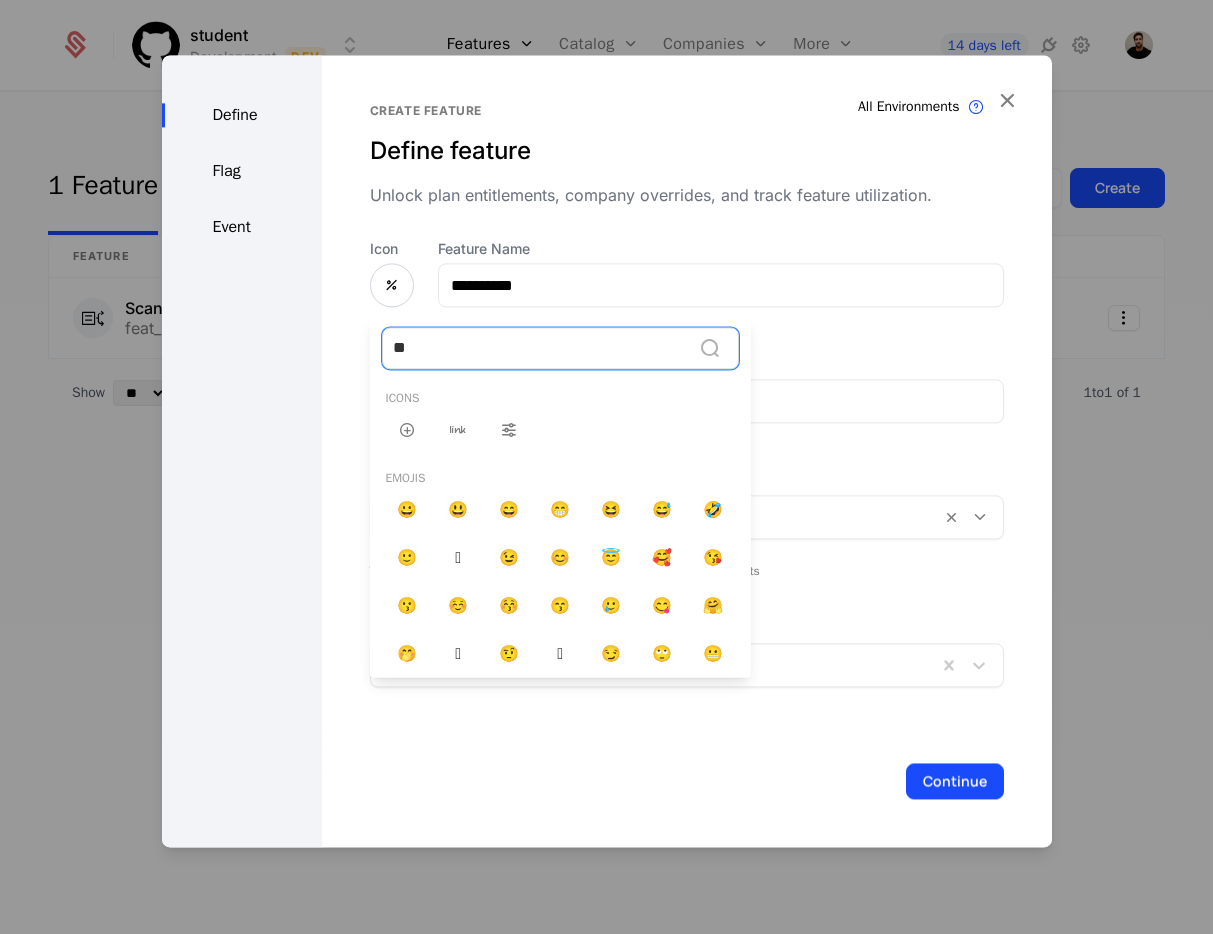 type on "*" 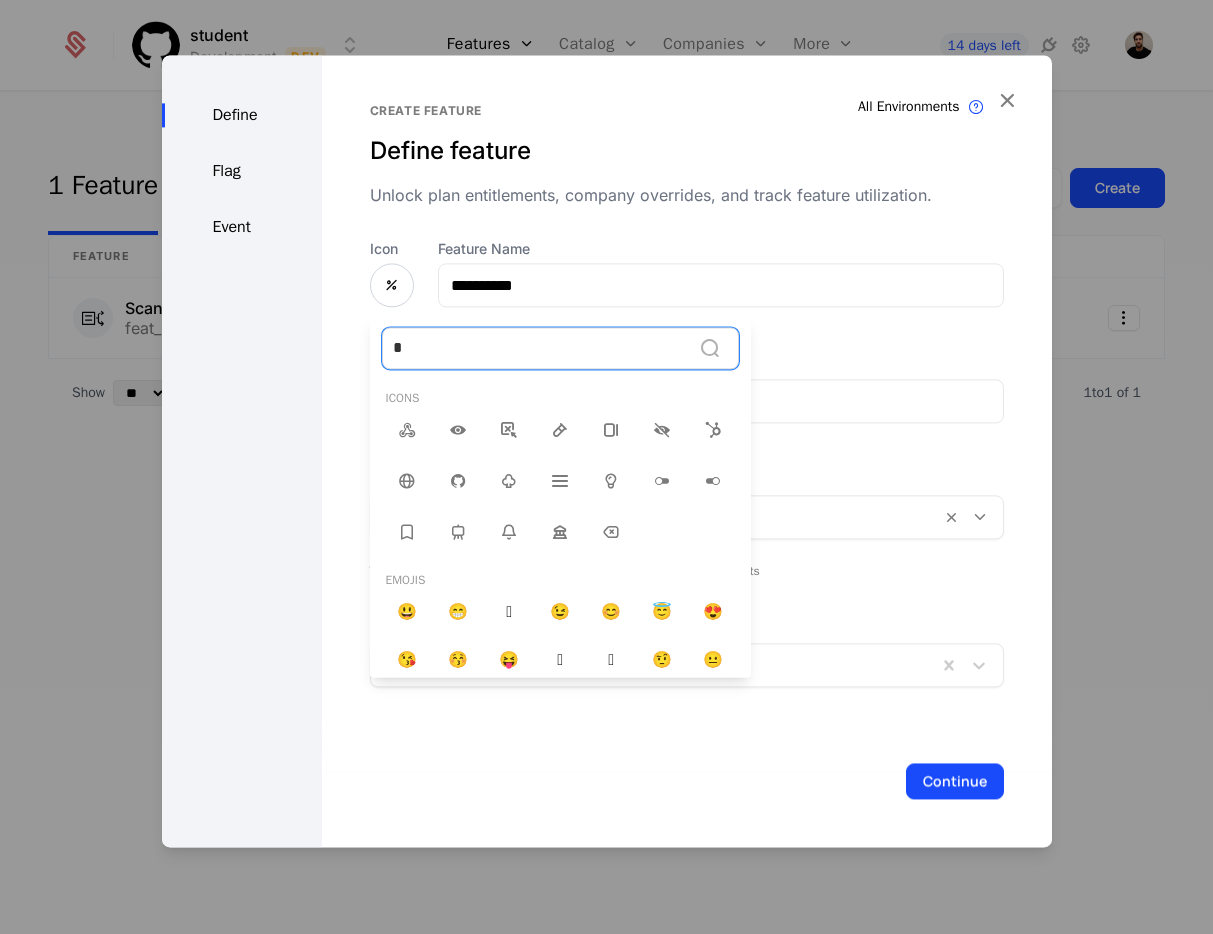 type on "**" 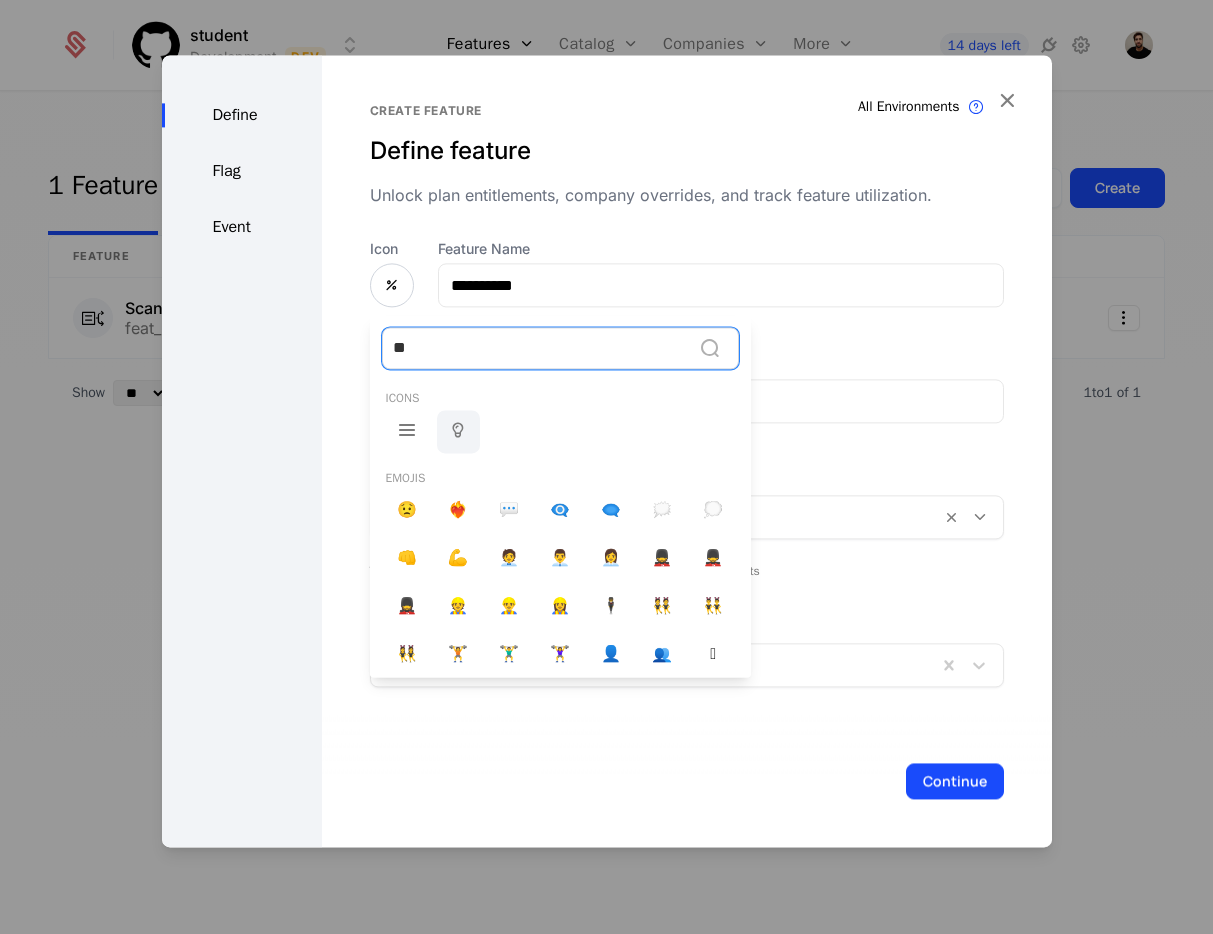 click at bounding box center (458, 431) 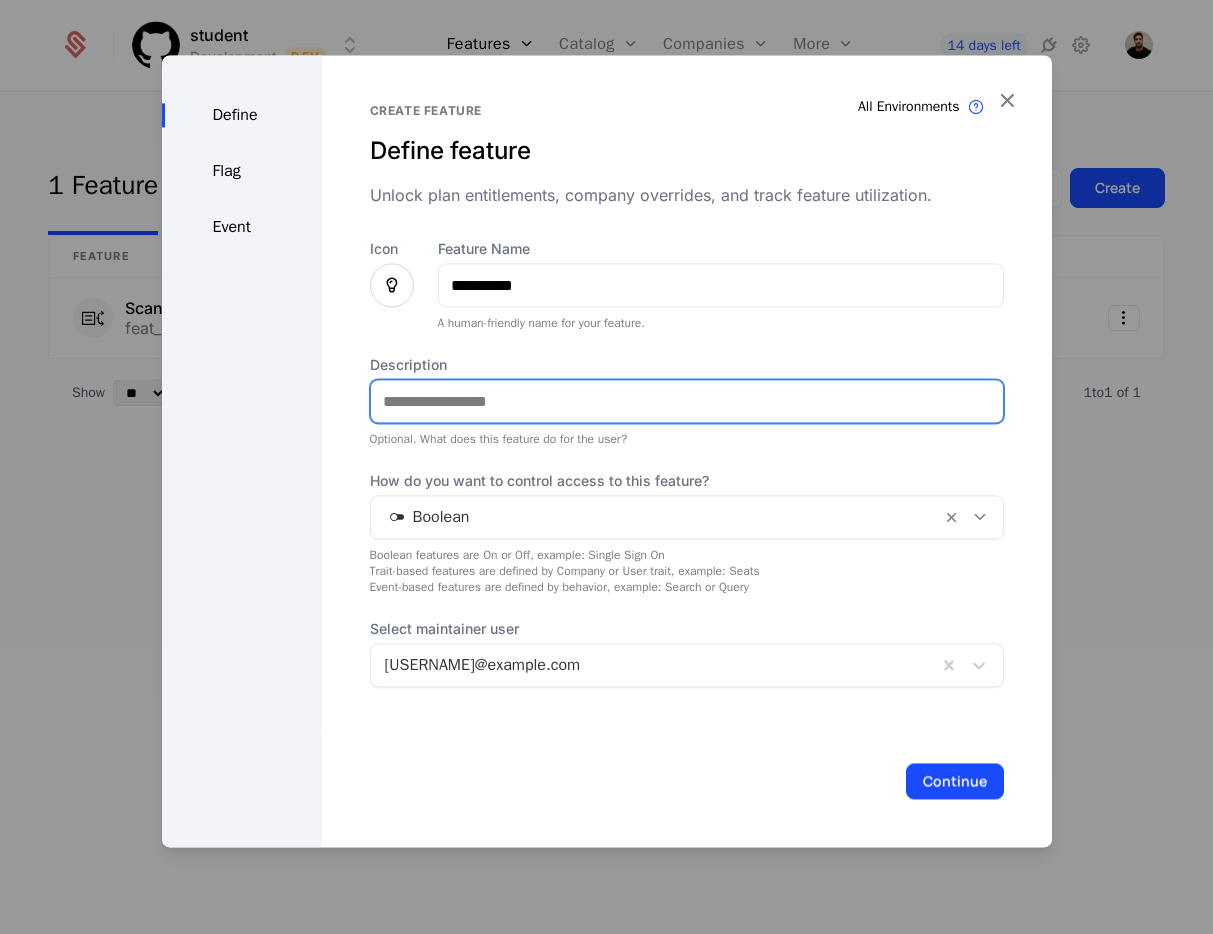 click on "Description" at bounding box center [687, 401] 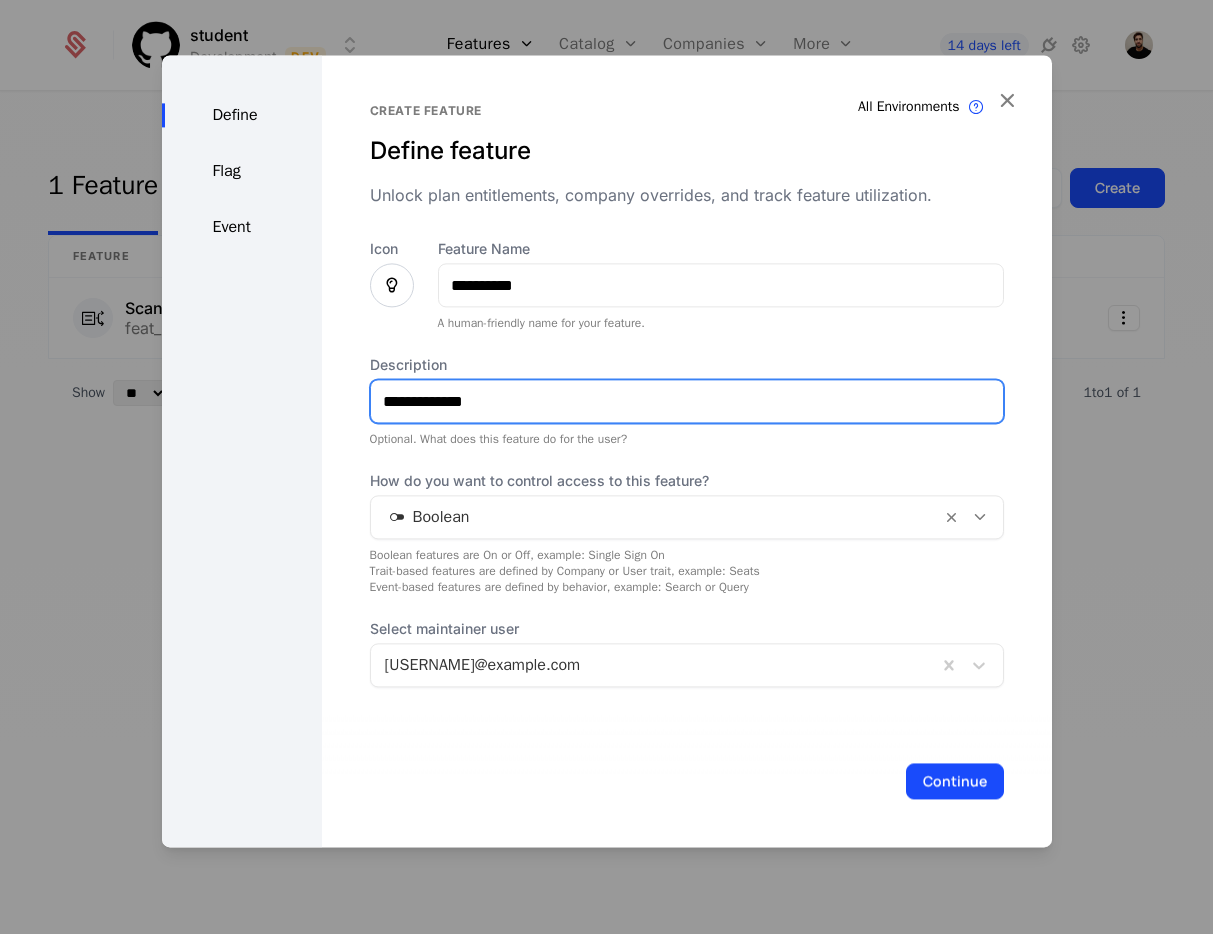 type on "**********" 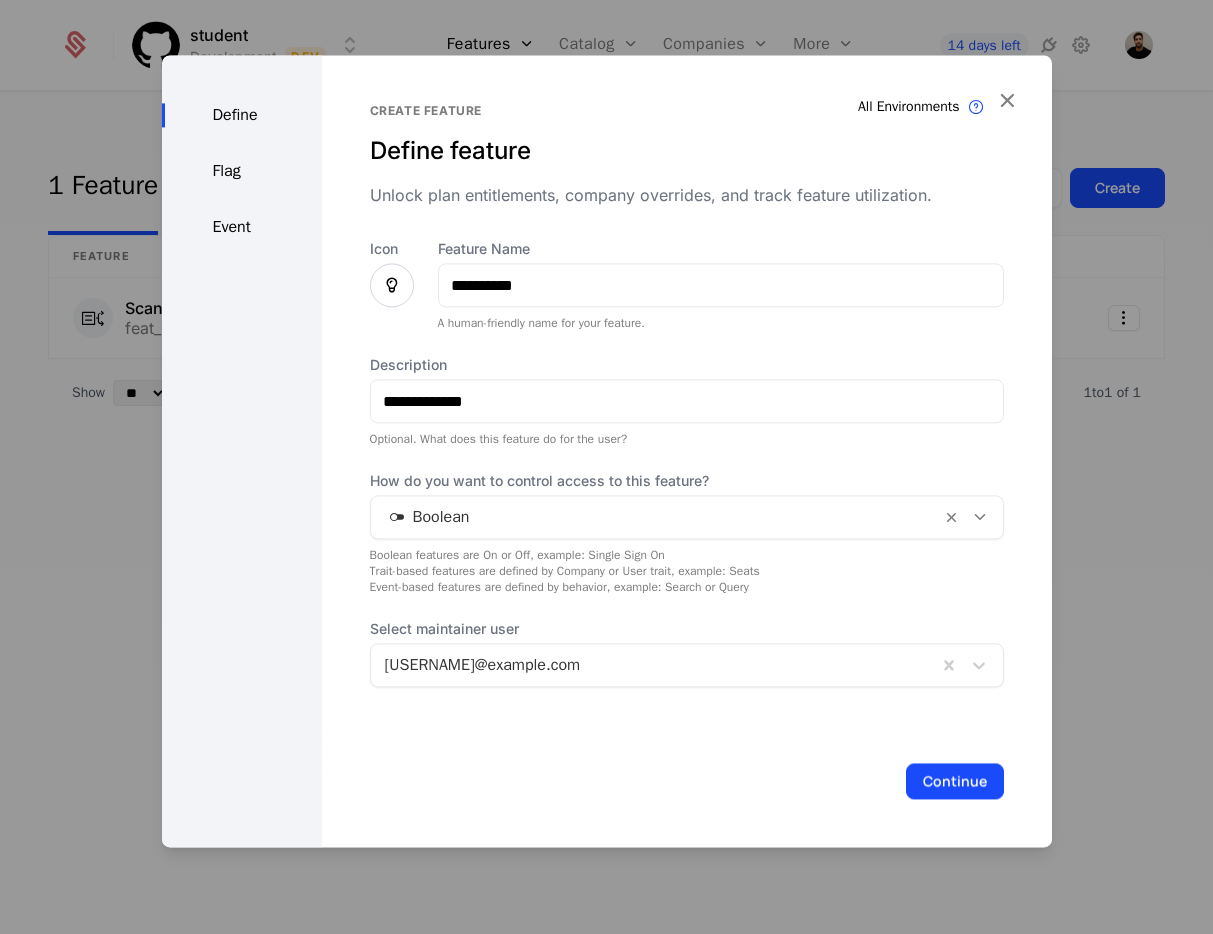 click on "Continue" at bounding box center (687, 781) 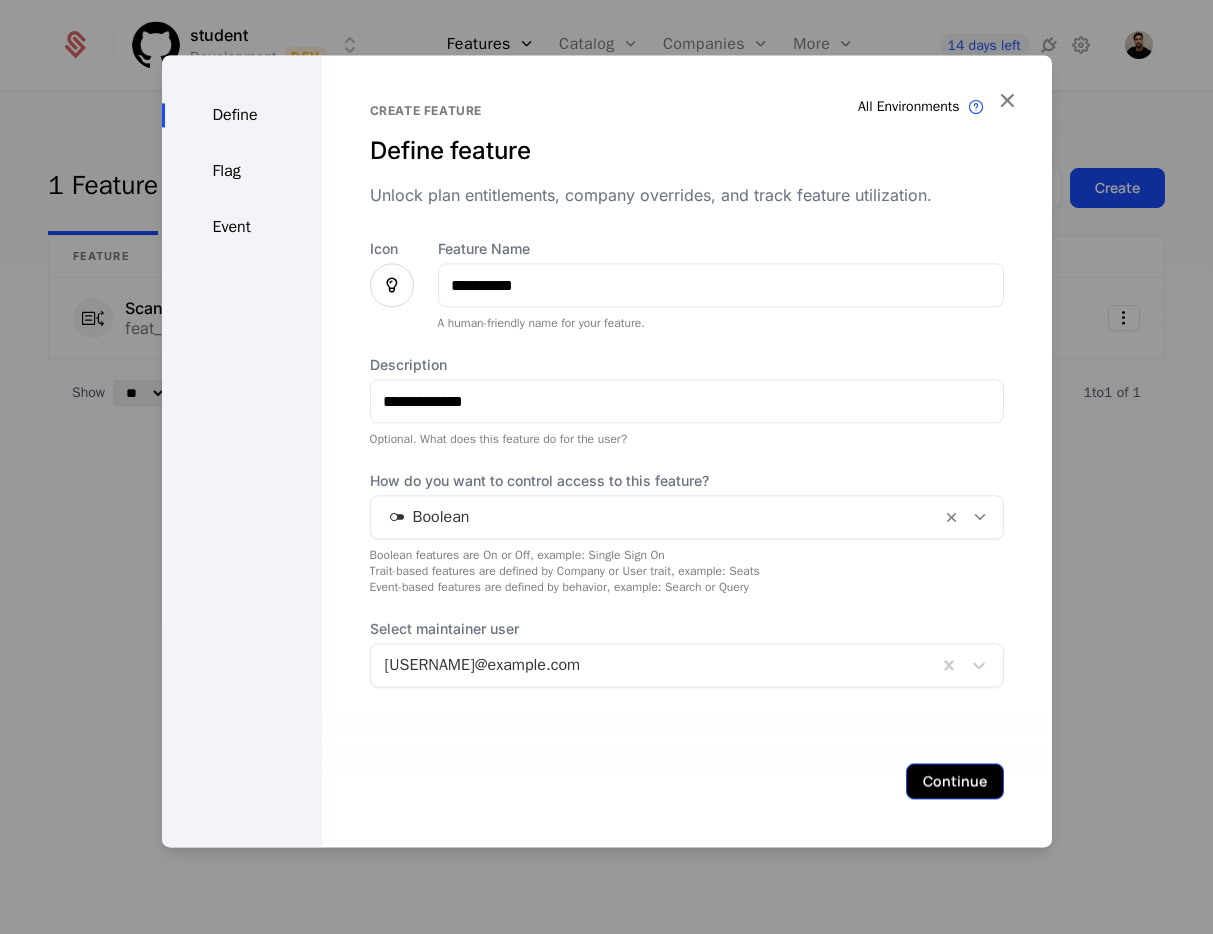 click on "Continue" at bounding box center (955, 781) 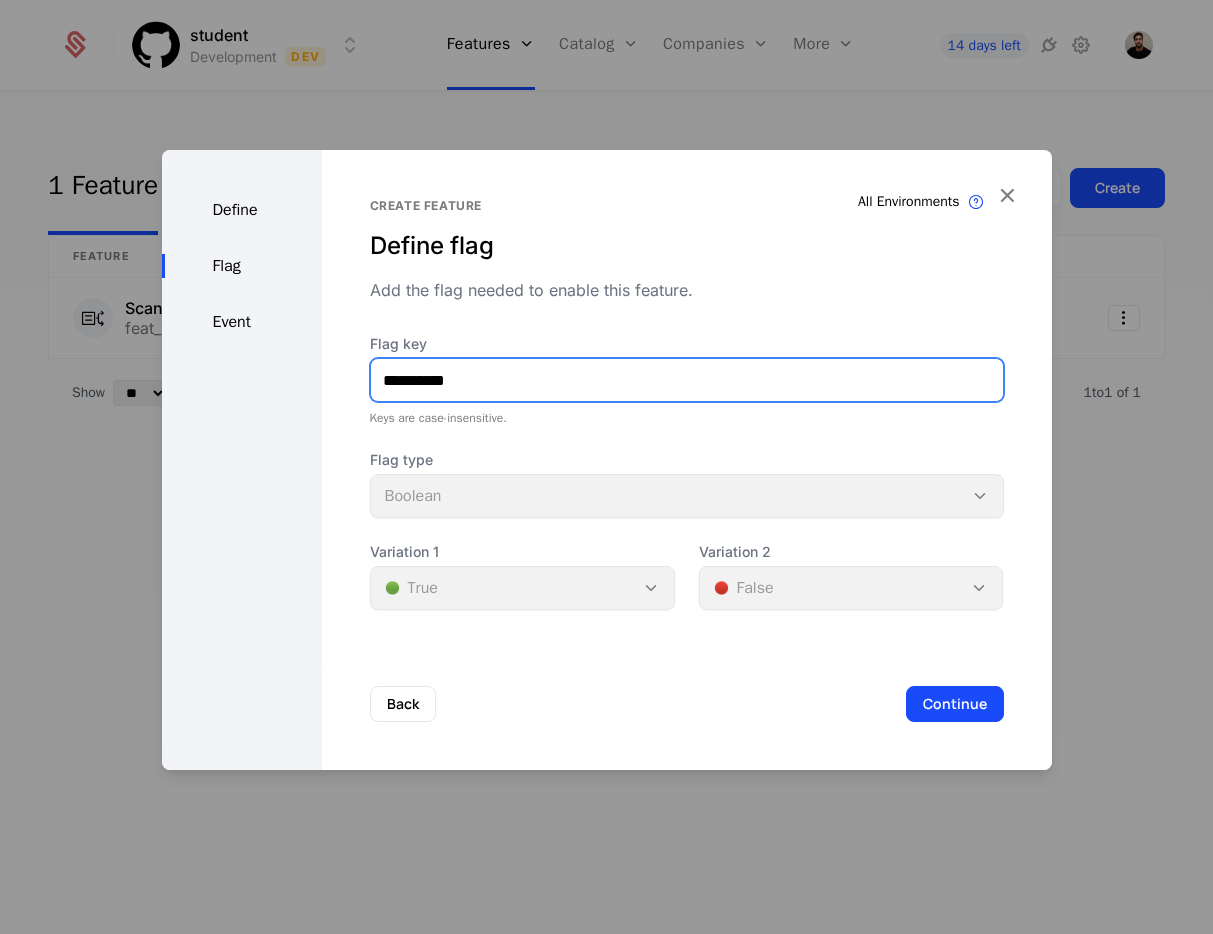 drag, startPoint x: 405, startPoint y: 385, endPoint x: 246, endPoint y: 376, distance: 159.25452 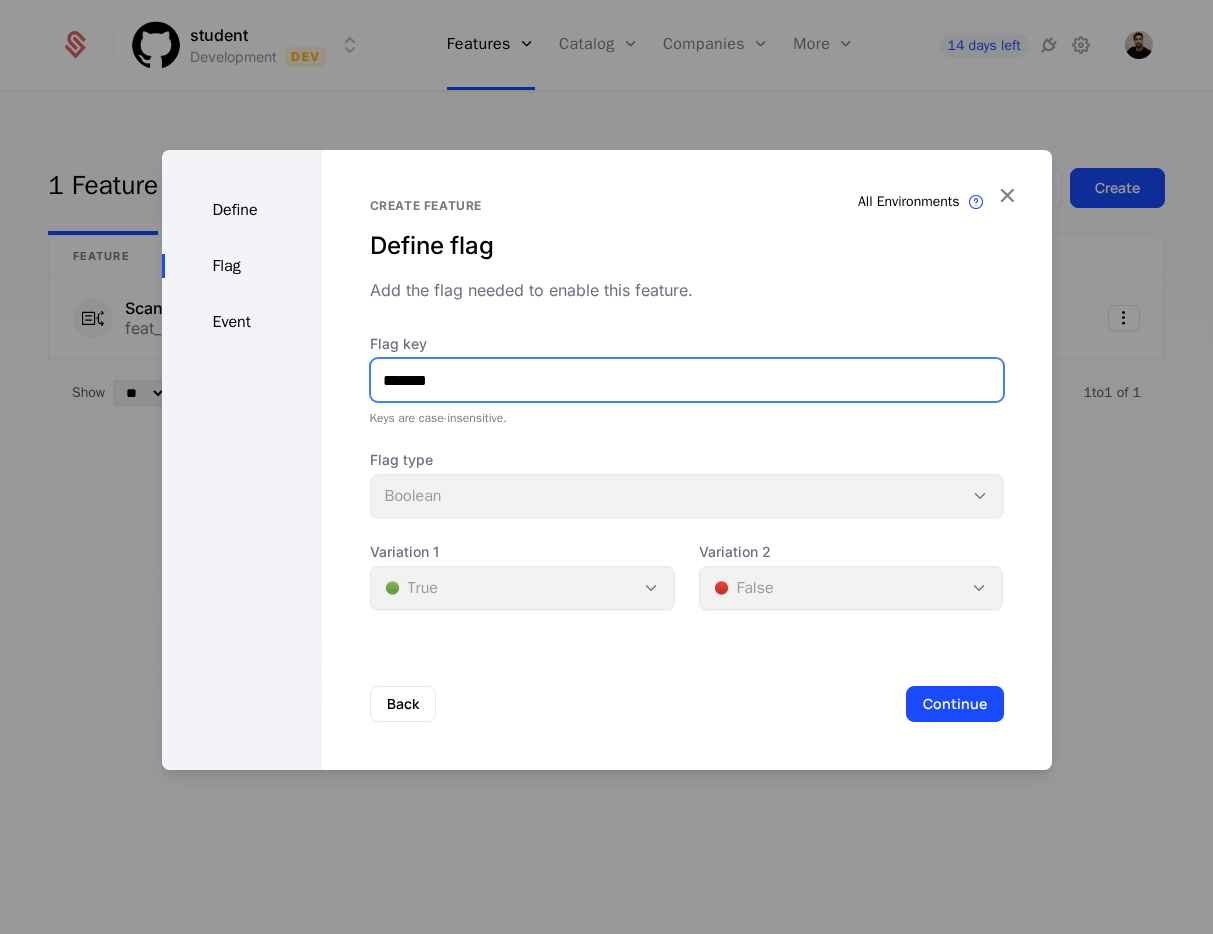 type on "*******" 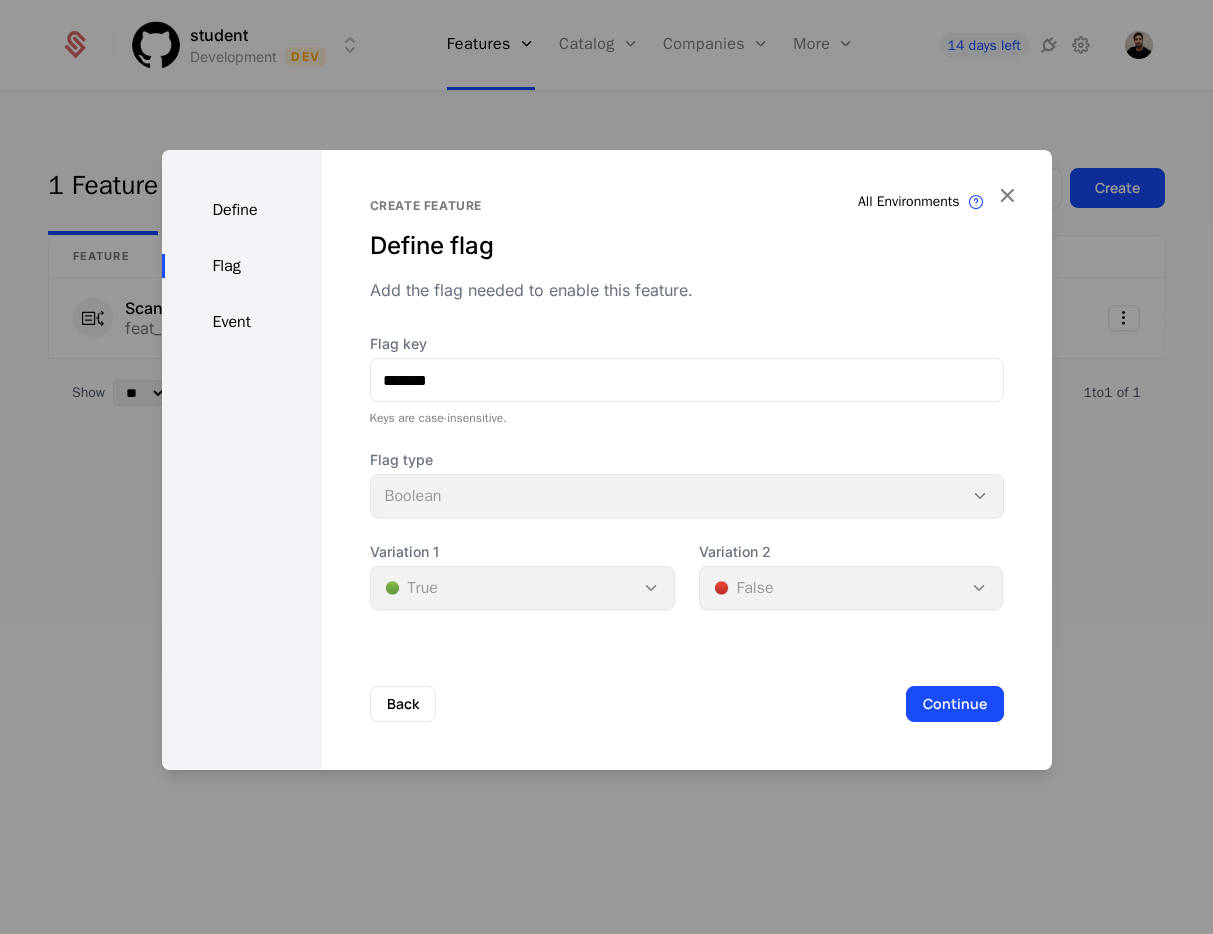 click on "Flag key ******* Keys are case-insensitive. Flag type Boolean Variation 1 🟢 True Variation 2 🔴 False" at bounding box center (687, 472) 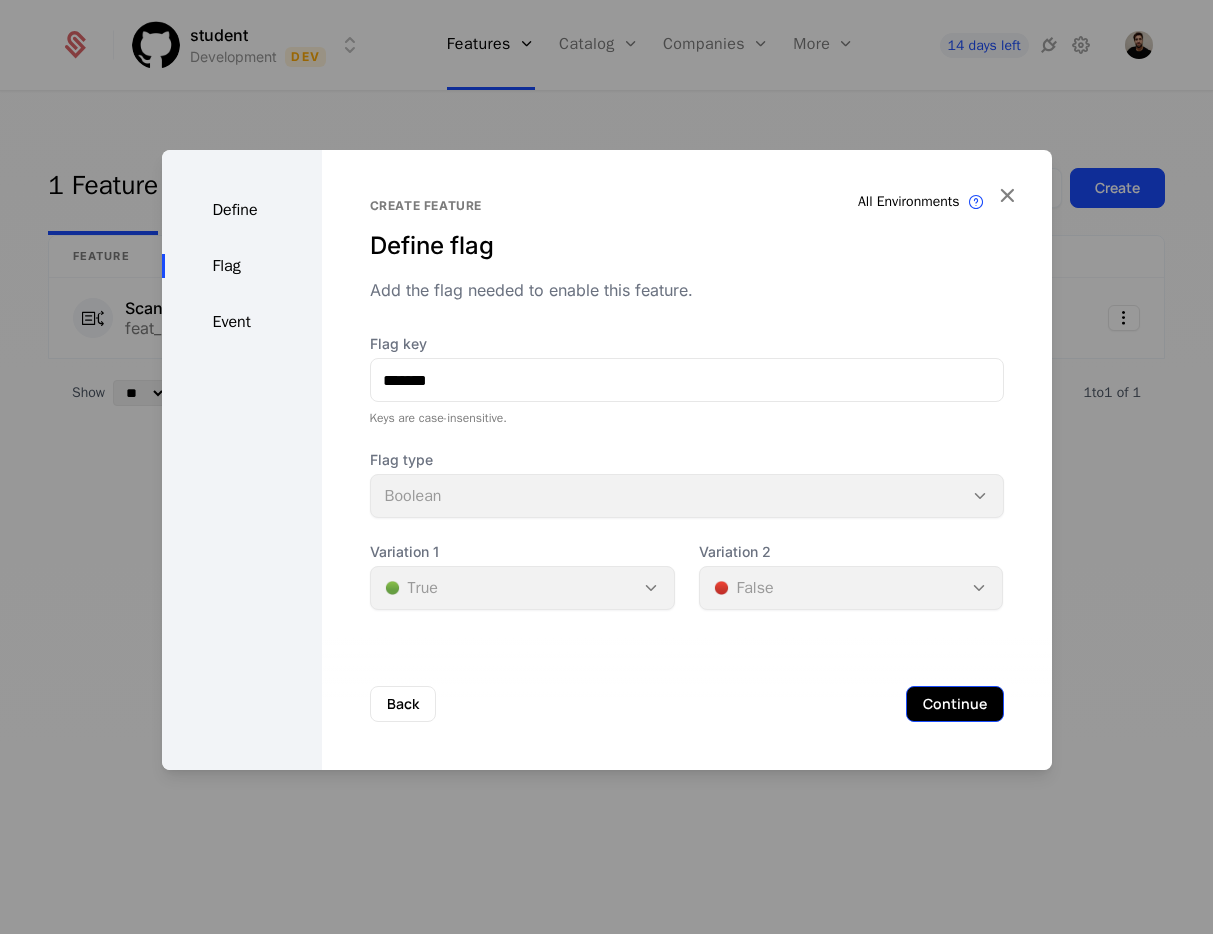 click on "Continue" at bounding box center (955, 704) 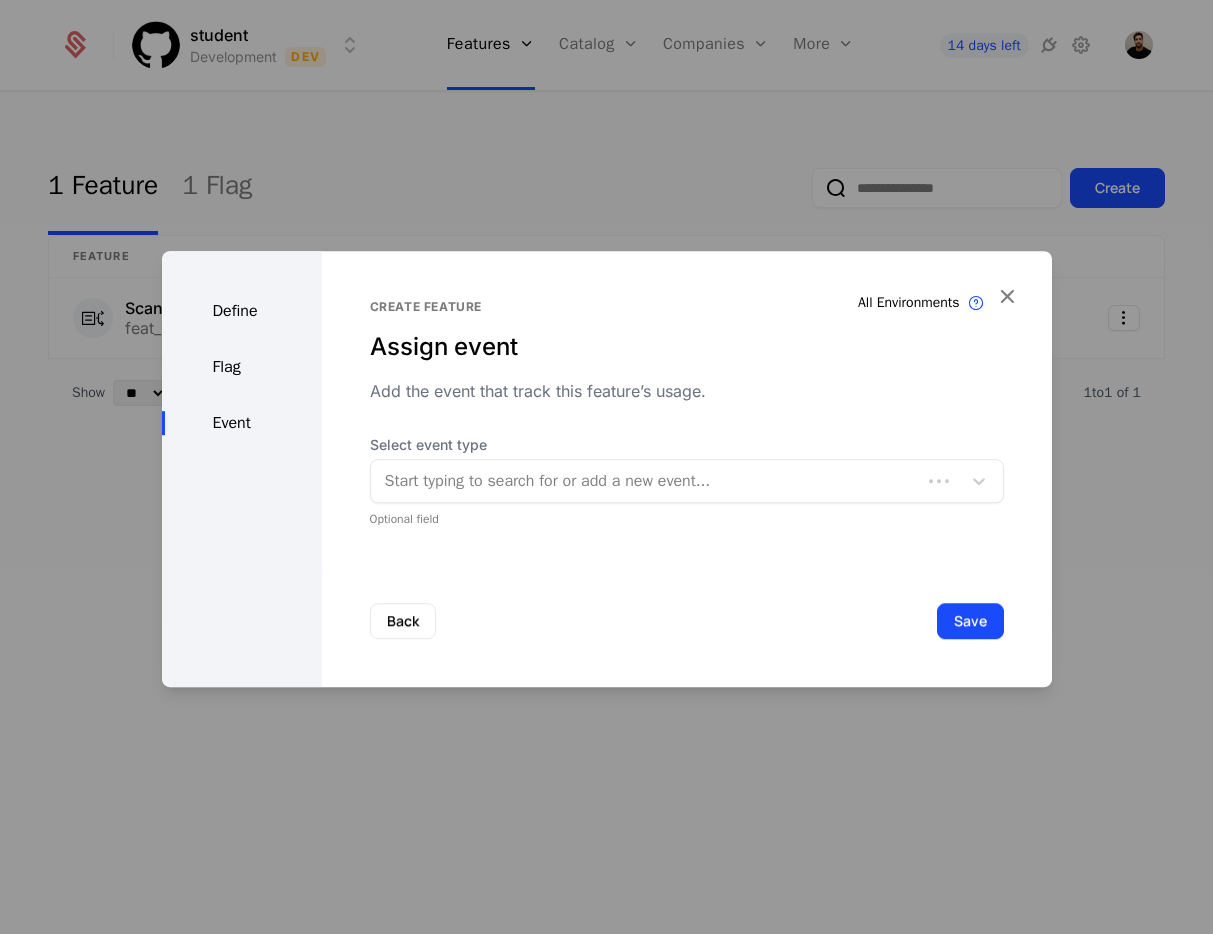 click at bounding box center [646, 481] 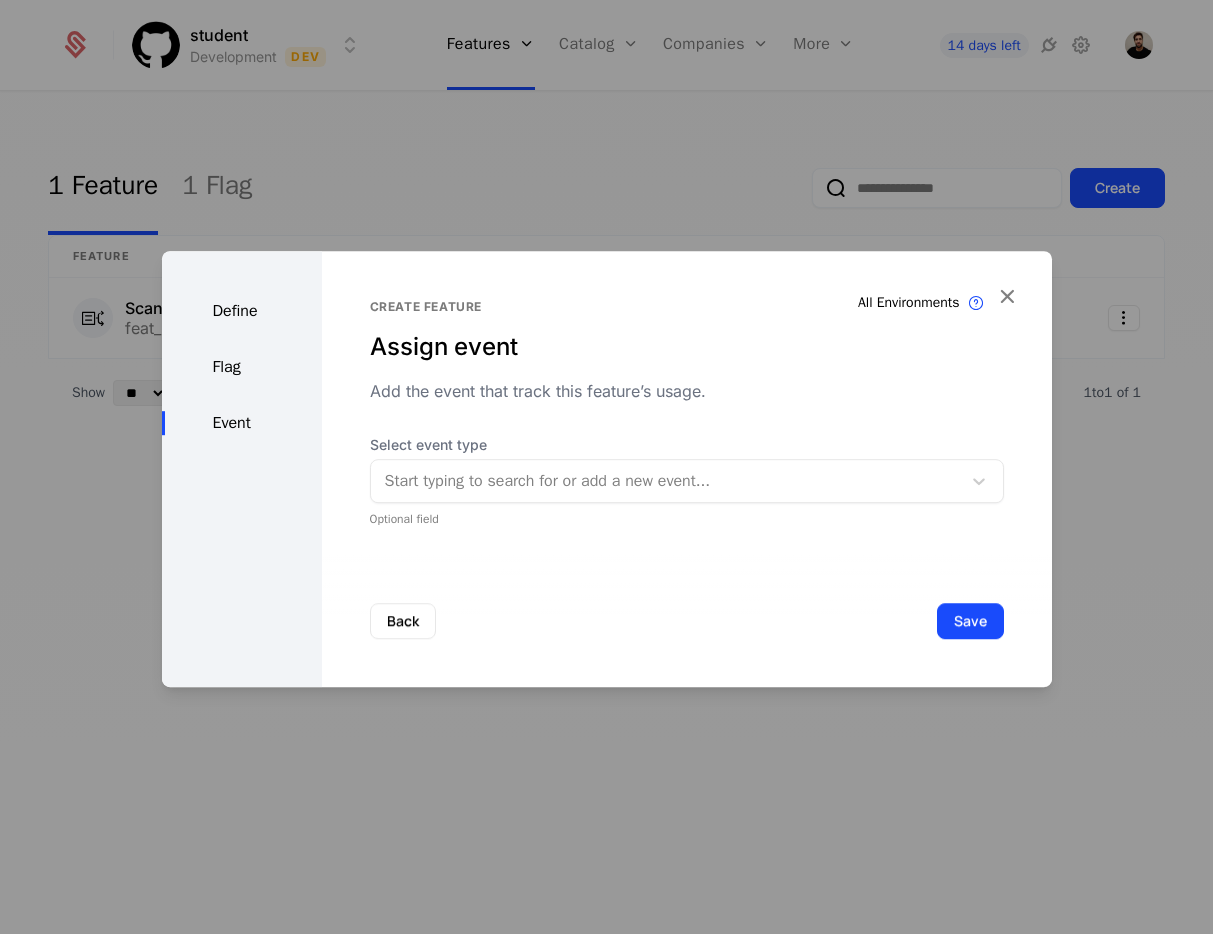 click on "Back Save" at bounding box center [687, 621] 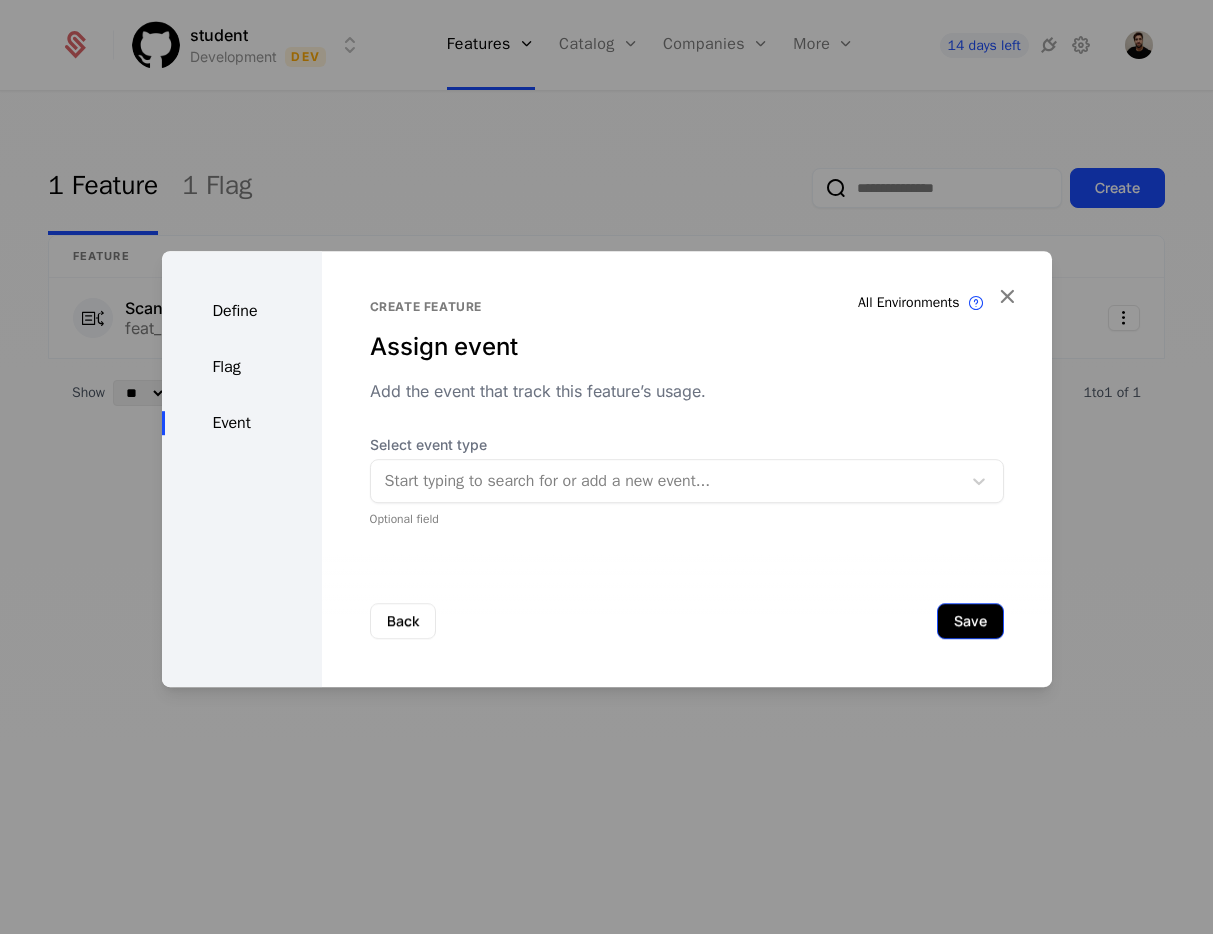 click on "Save" at bounding box center [970, 621] 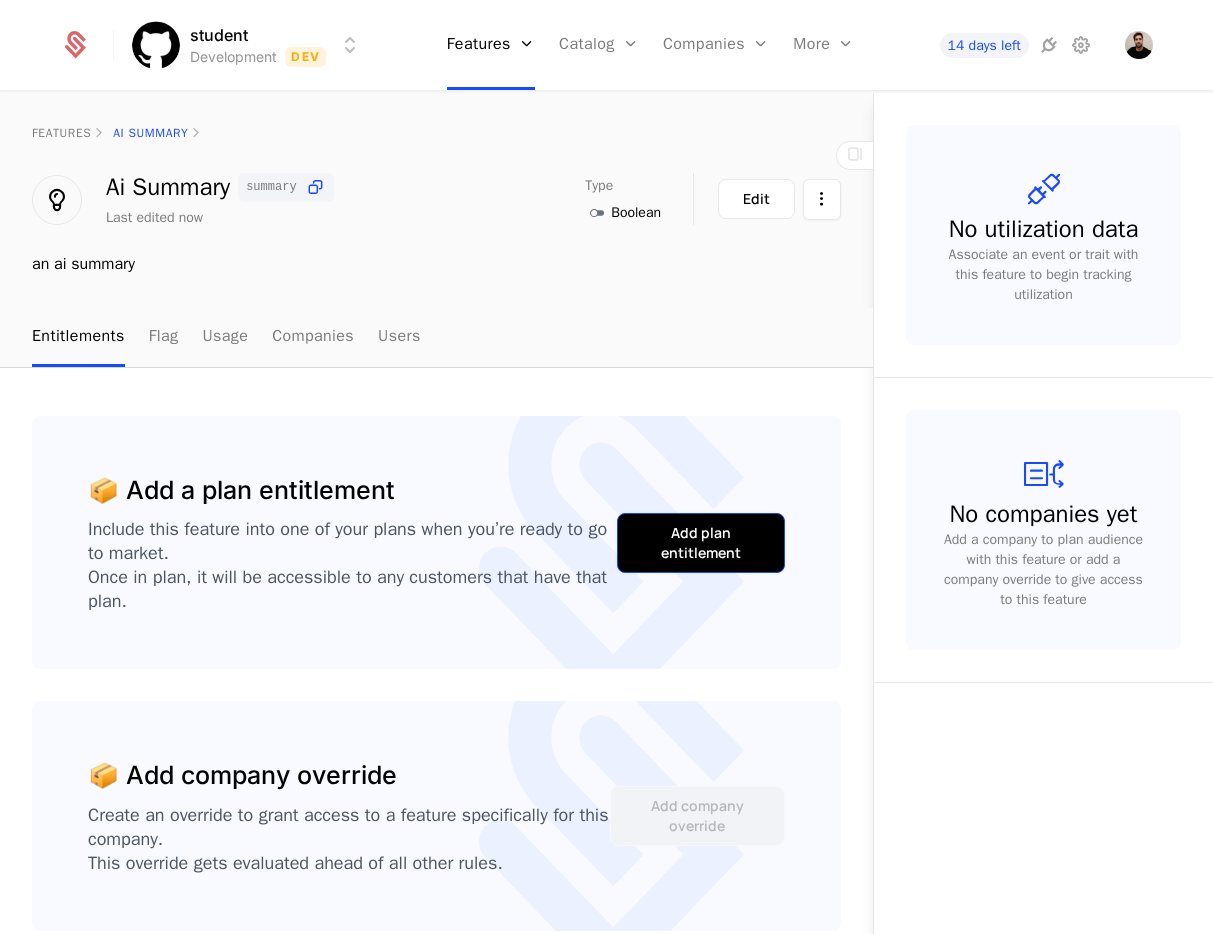 click on "Add plan entitlement" at bounding box center [701, 543] 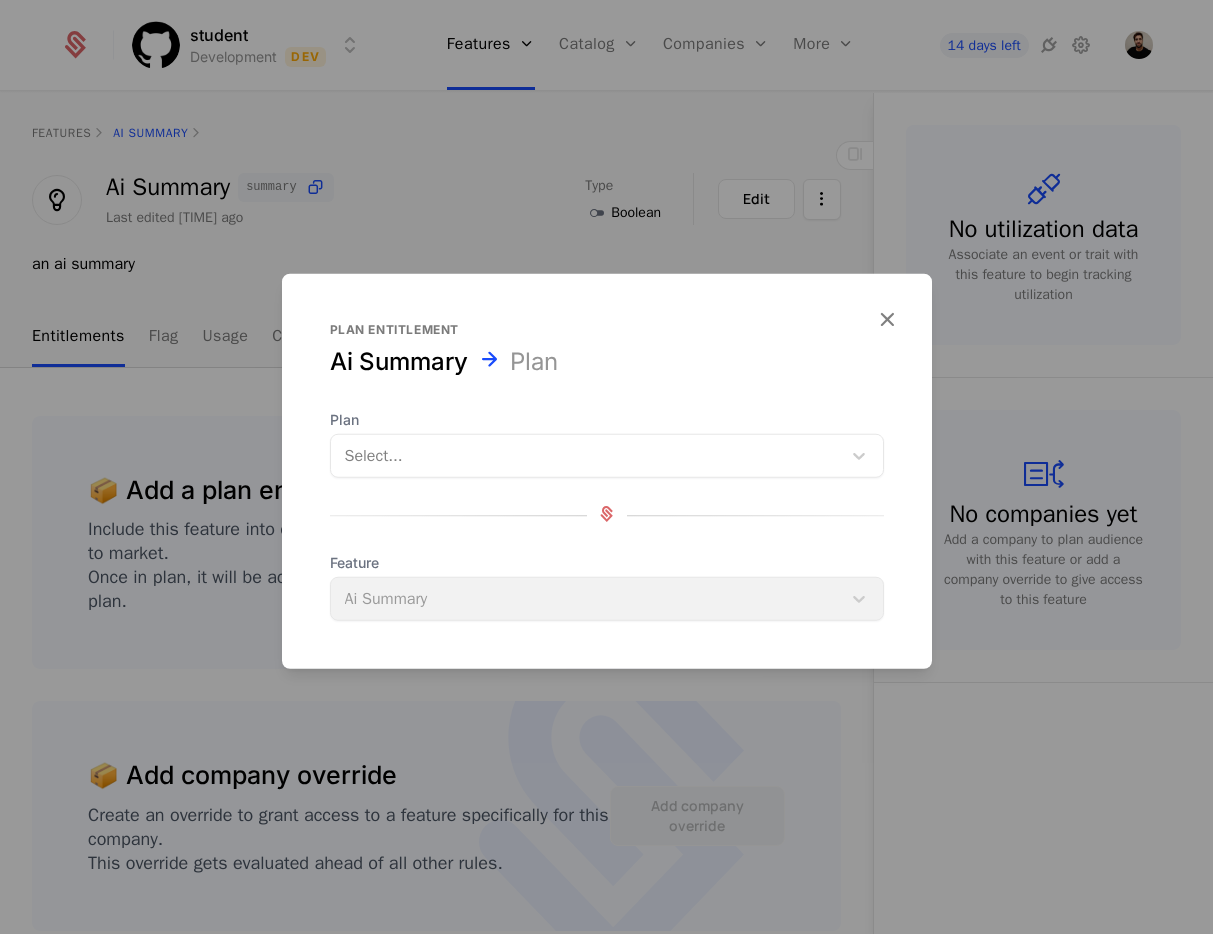 click at bounding box center (586, 456) 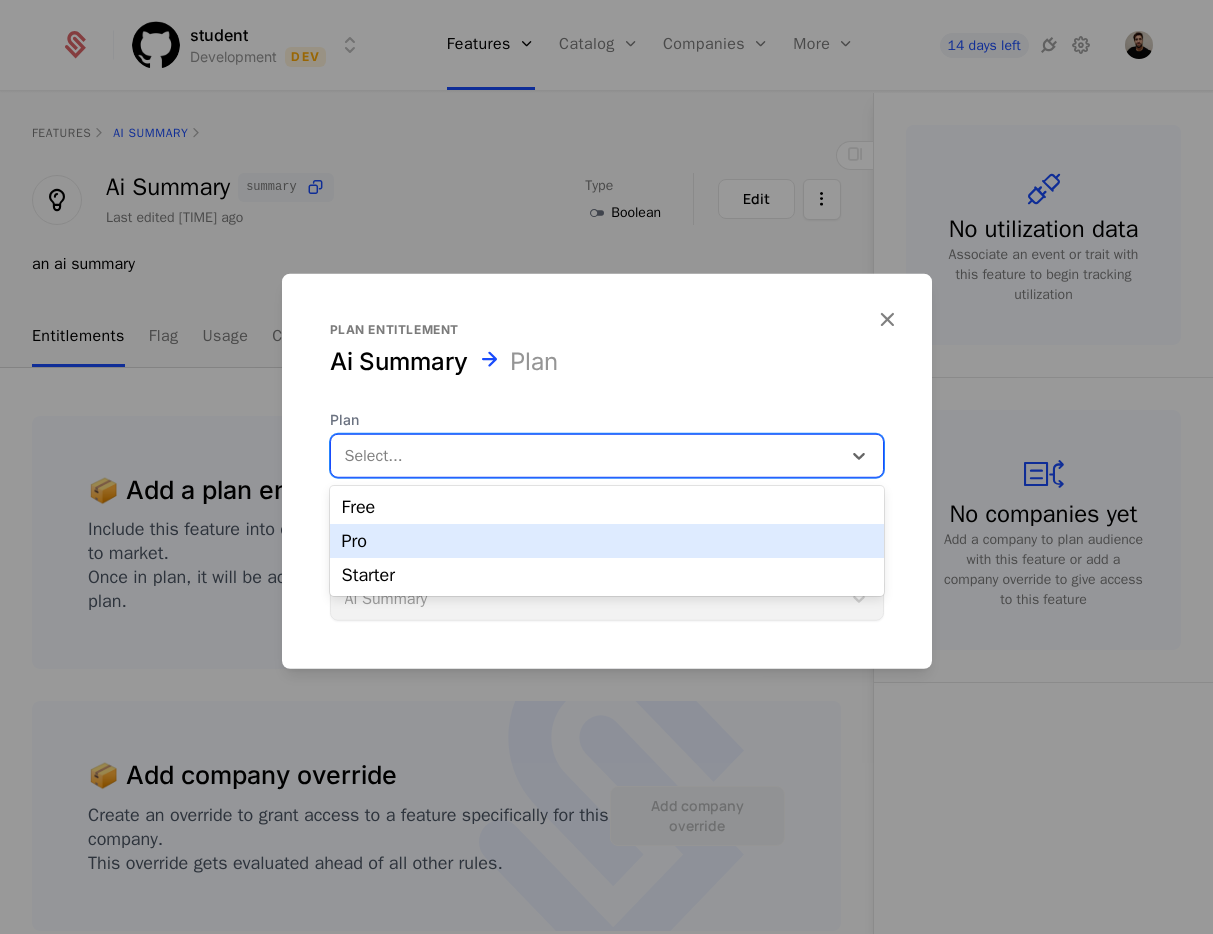 click on "Pro" at bounding box center [607, 541] 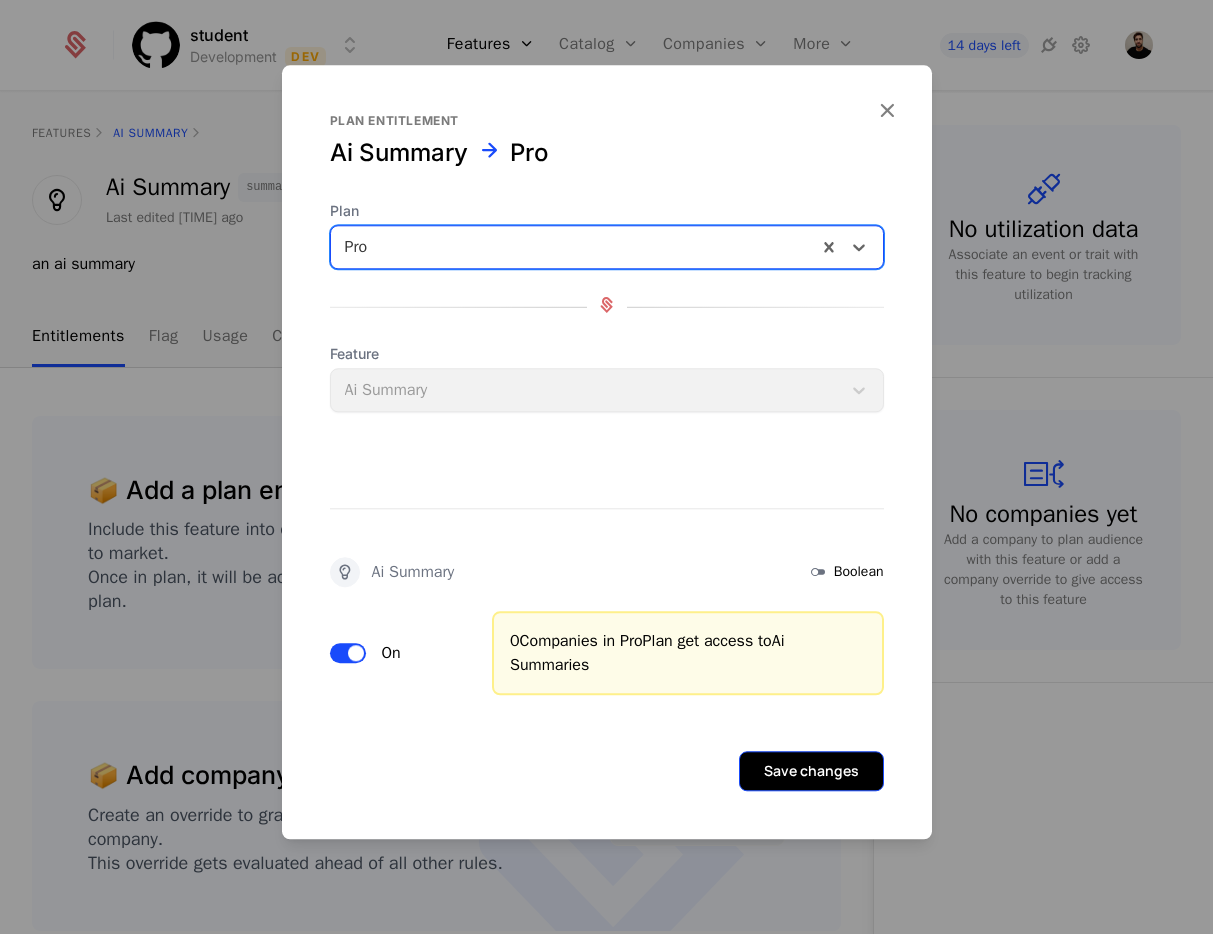 click on "Save changes" at bounding box center [811, 771] 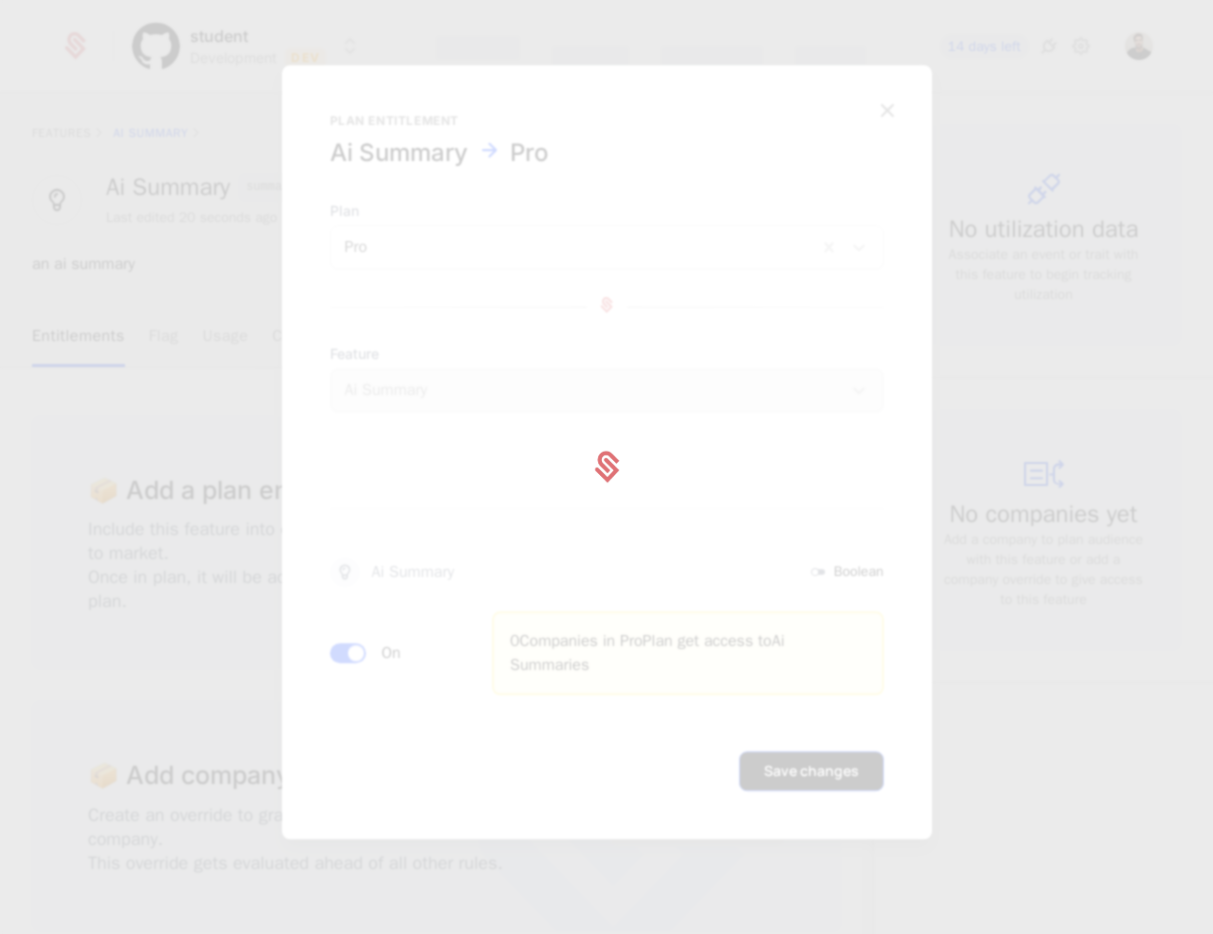 click at bounding box center (606, 467) 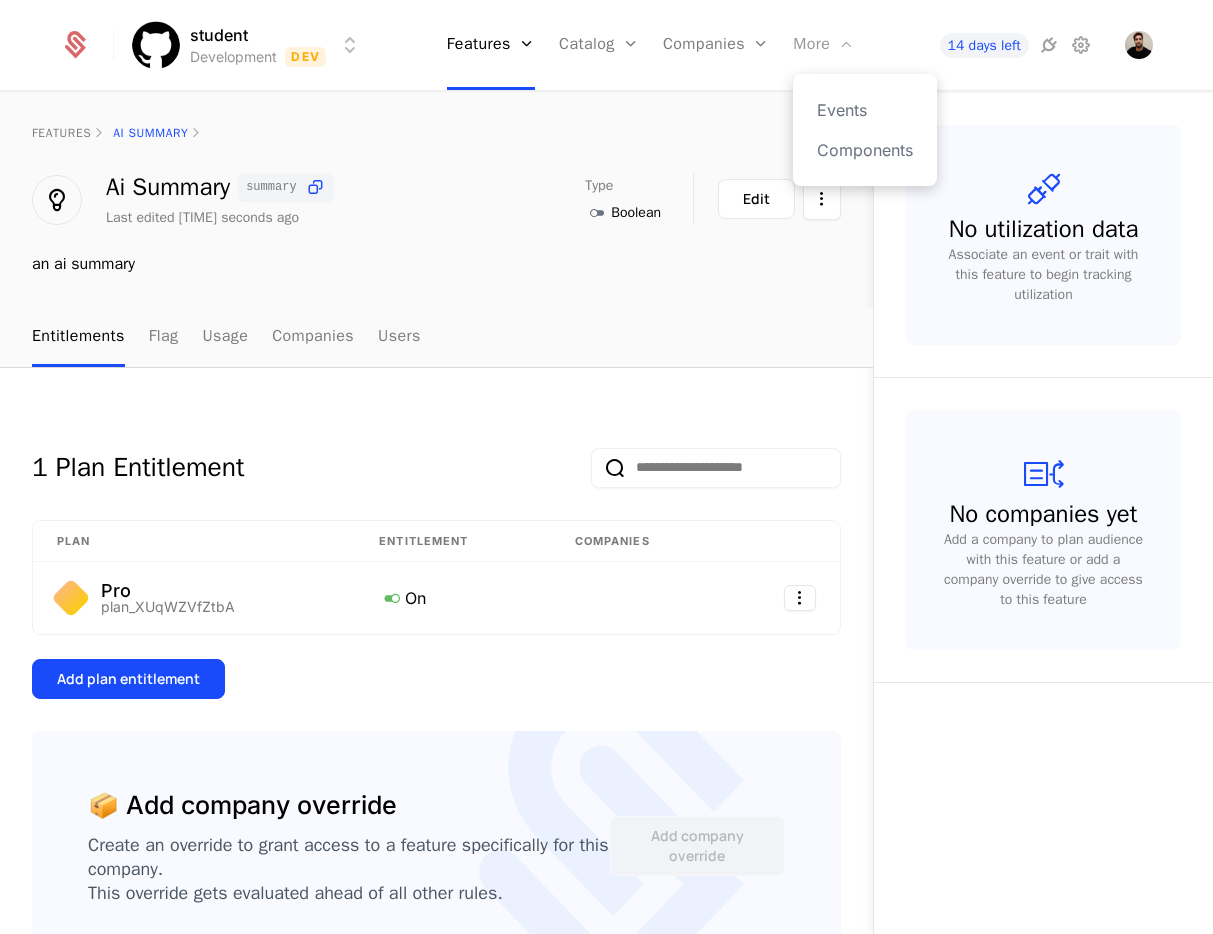 click at bounding box center (846, 44) 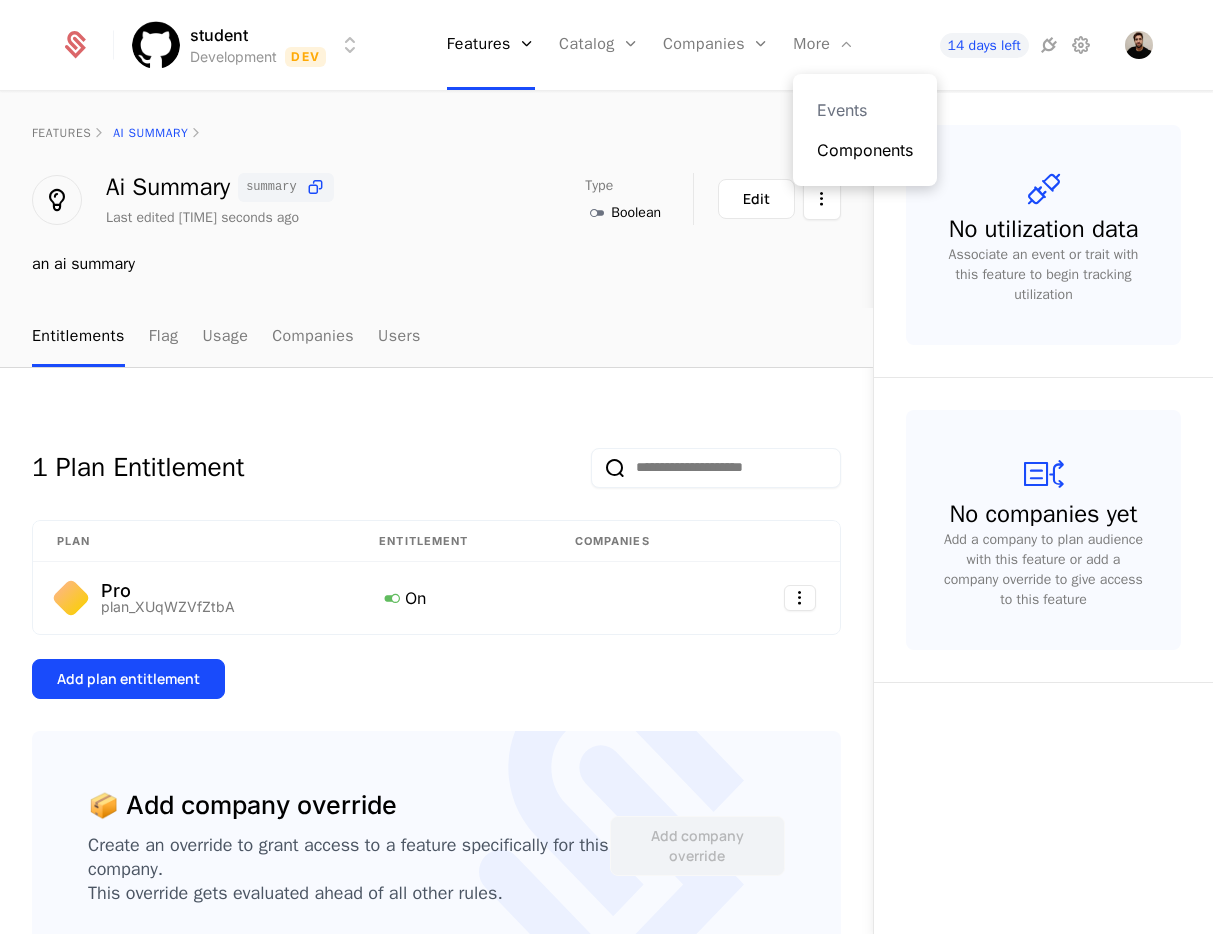 click on "Components" at bounding box center [865, 150] 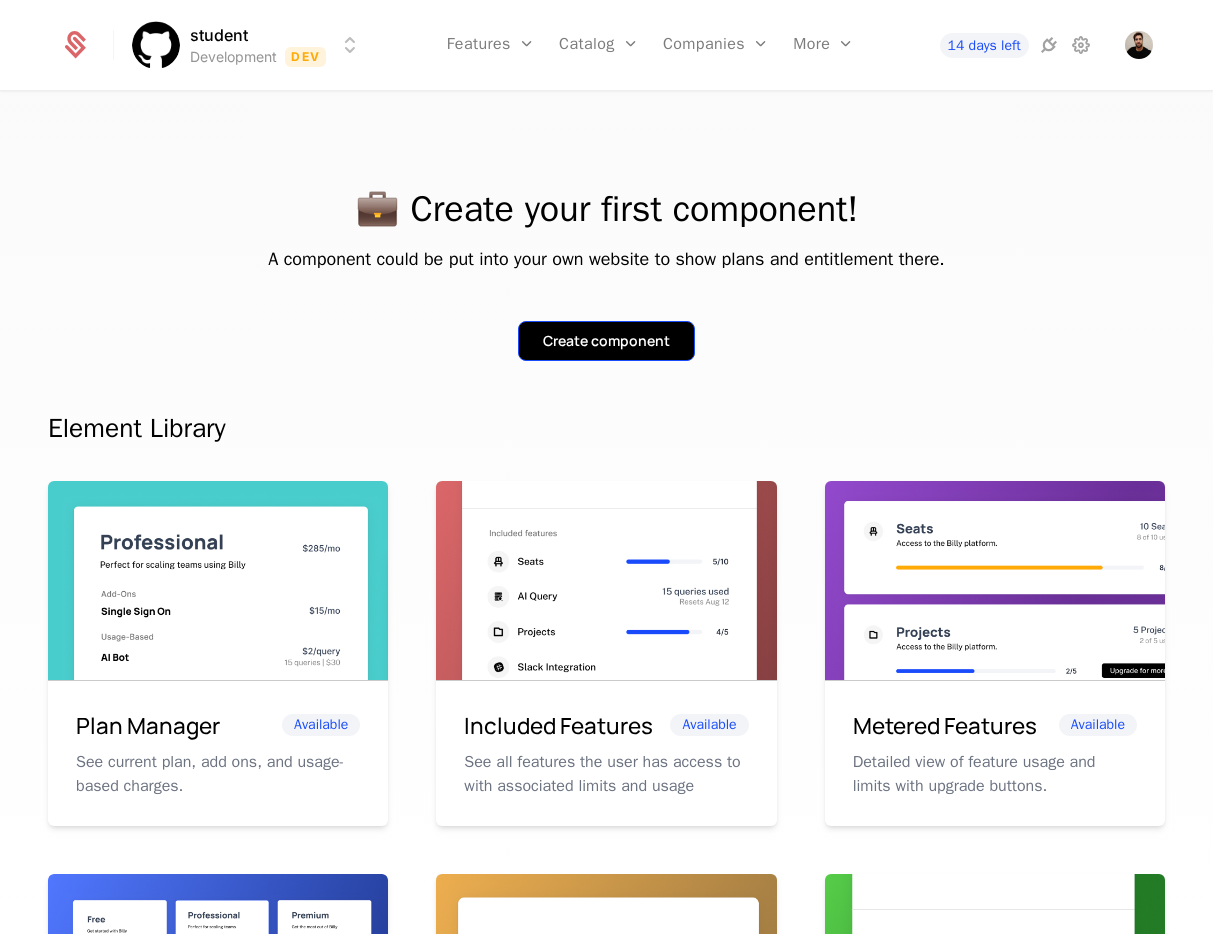 click on "Create component" at bounding box center [606, 341] 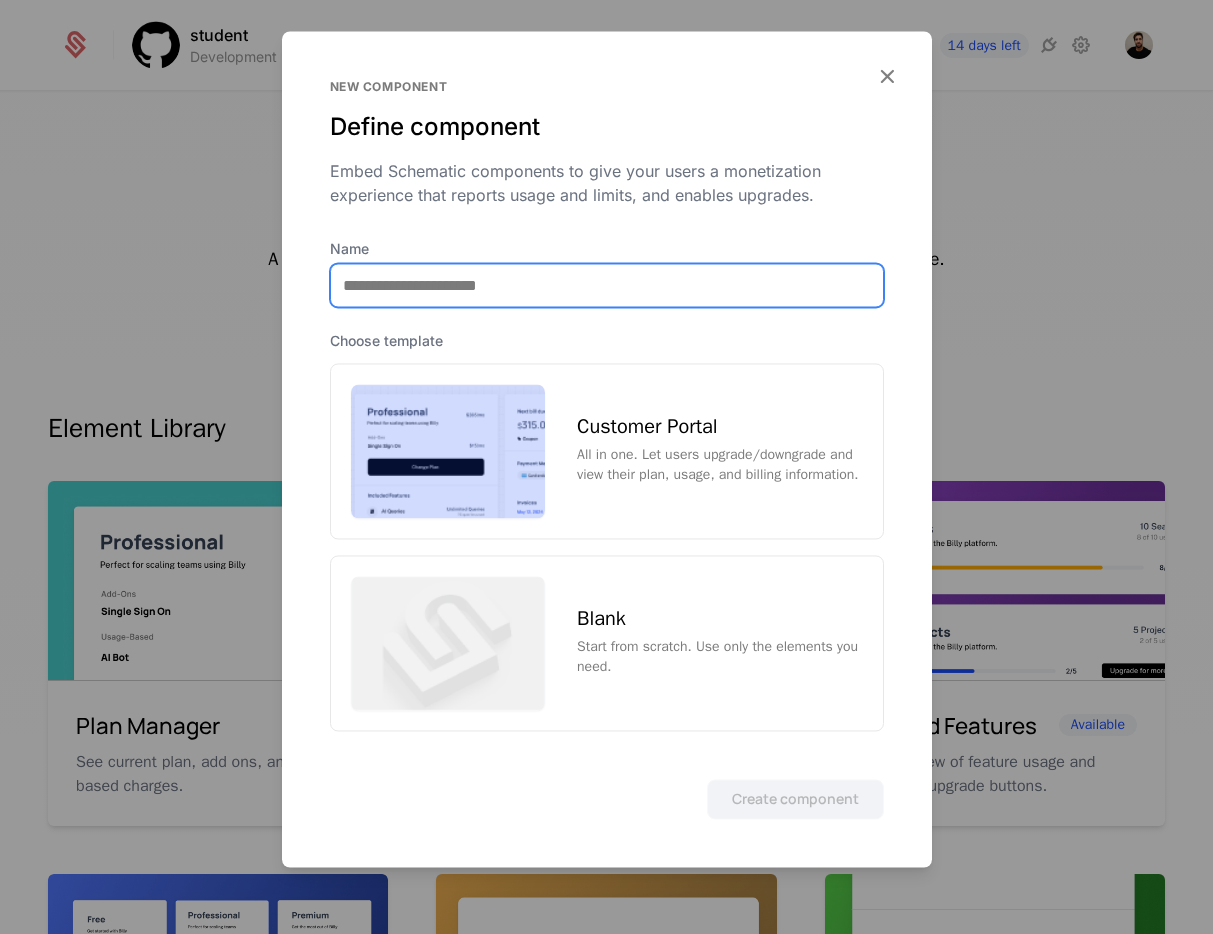 click on "Name" at bounding box center (607, 285) 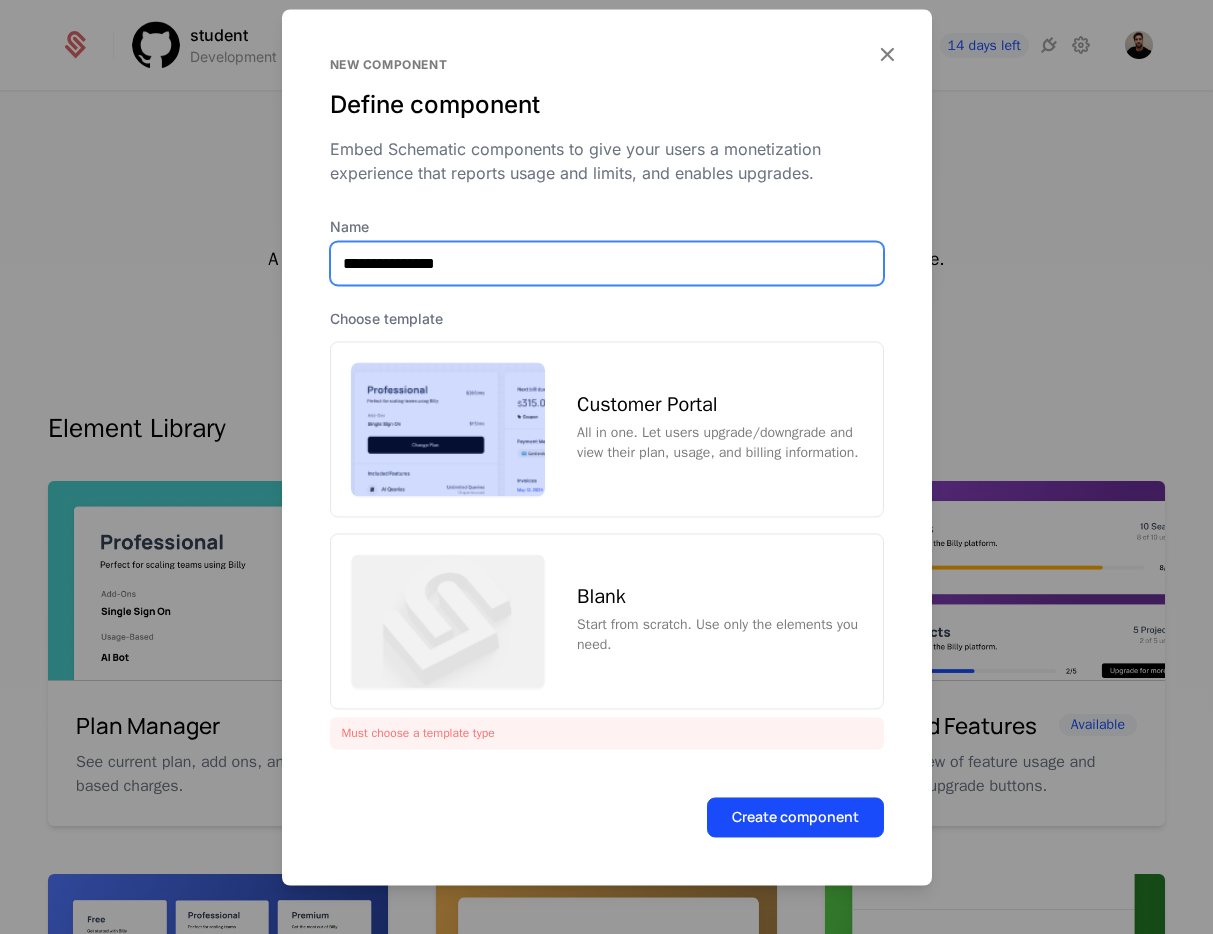 type on "**********" 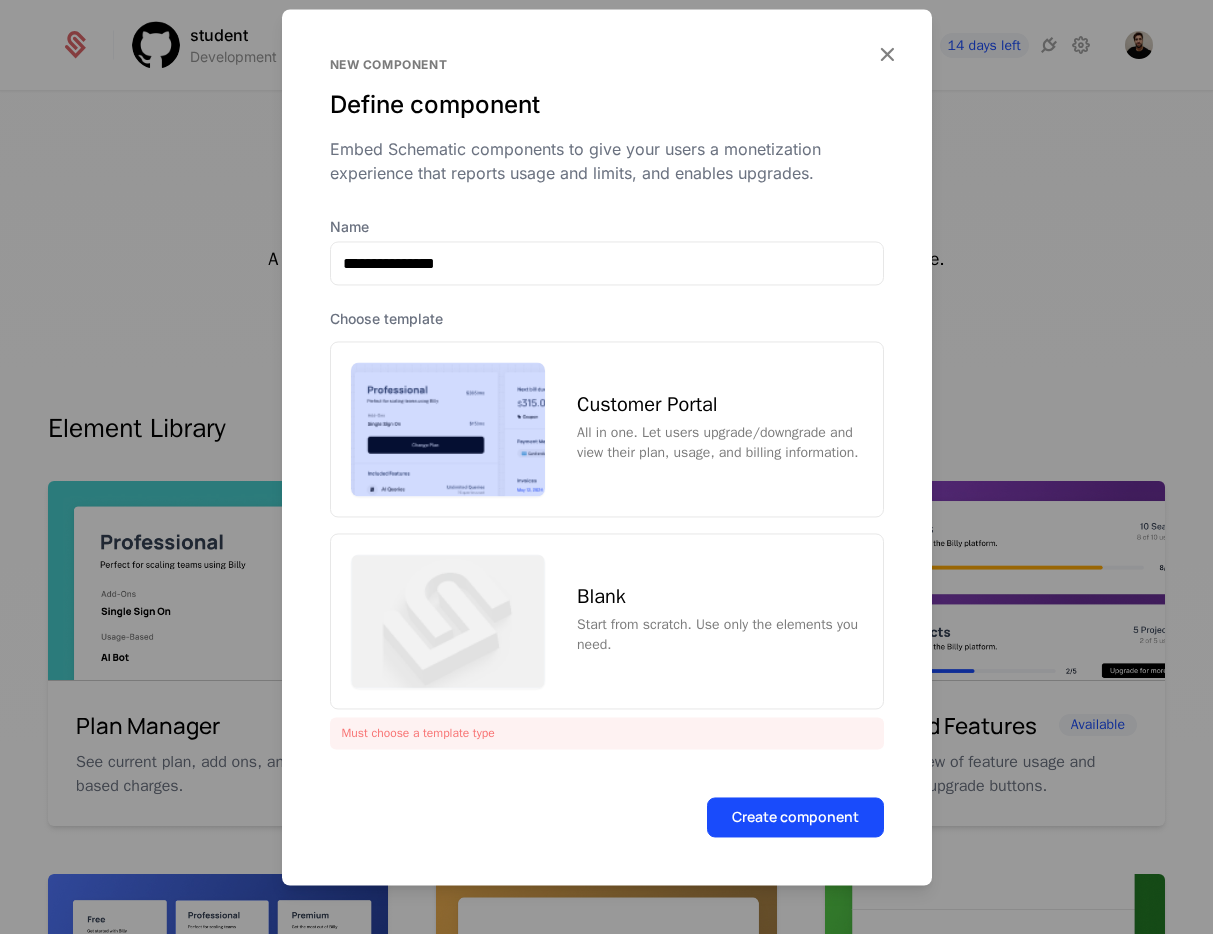 click on "Customer Portal" at bounding box center (719, 405) 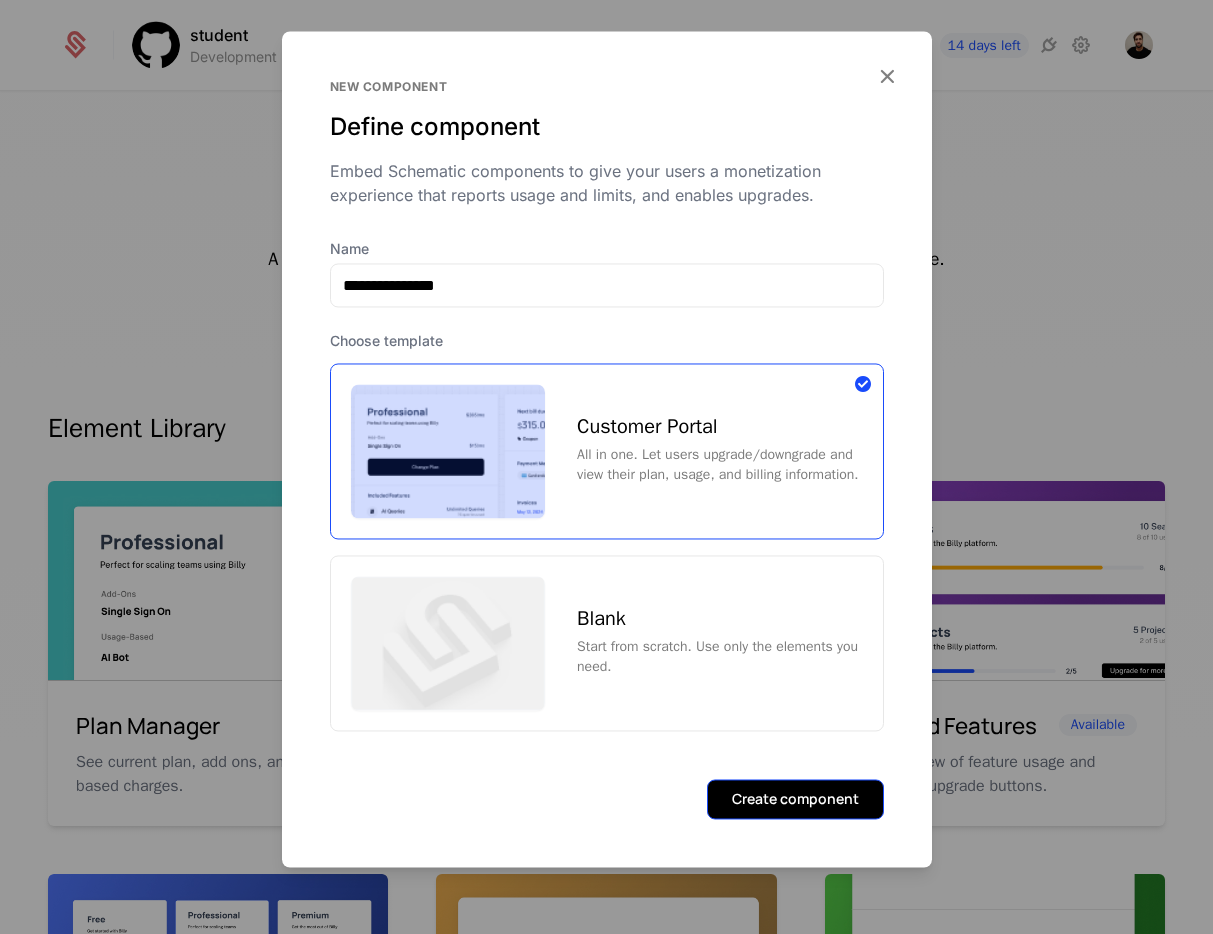 click on "Create component" at bounding box center [795, 799] 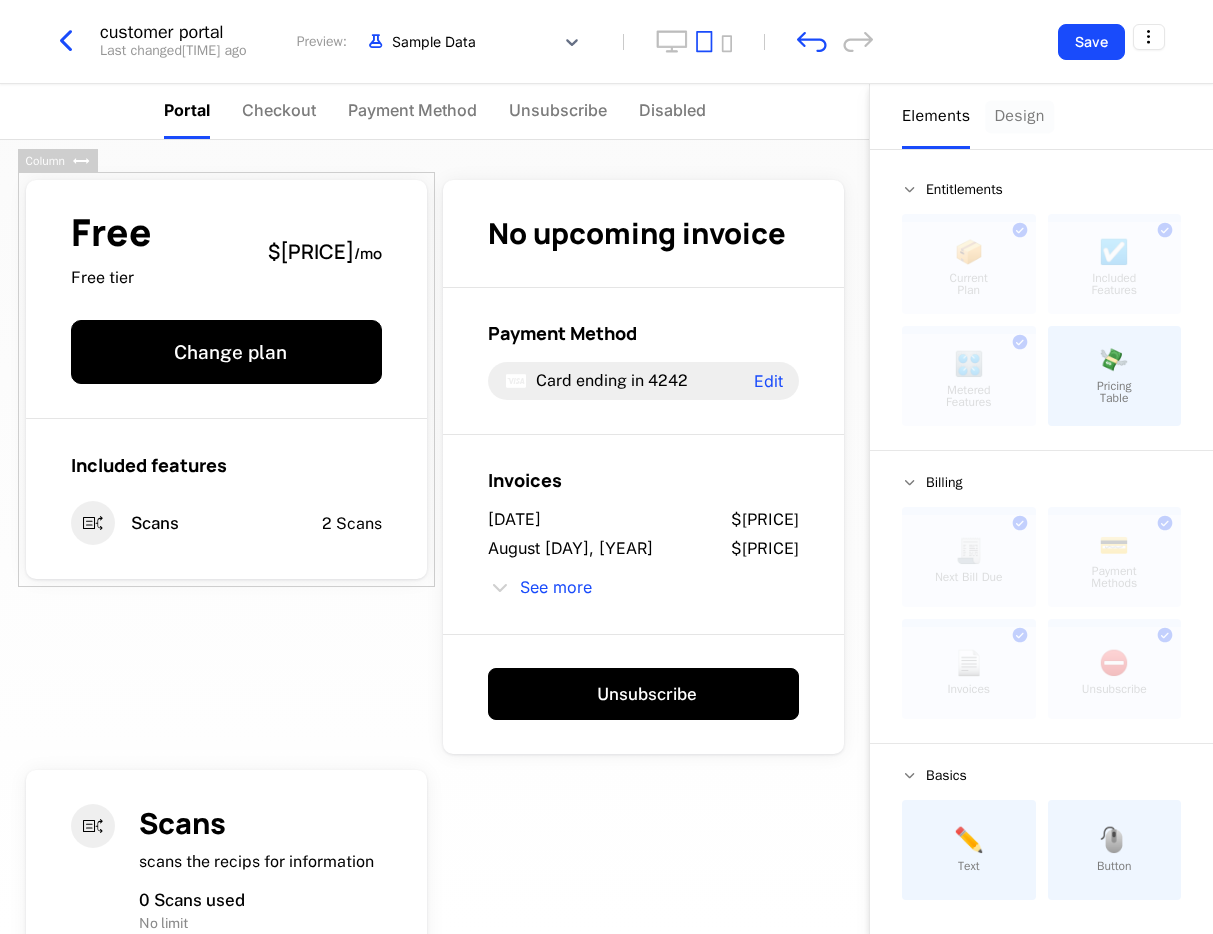 click on "Design" at bounding box center (1019, 116) 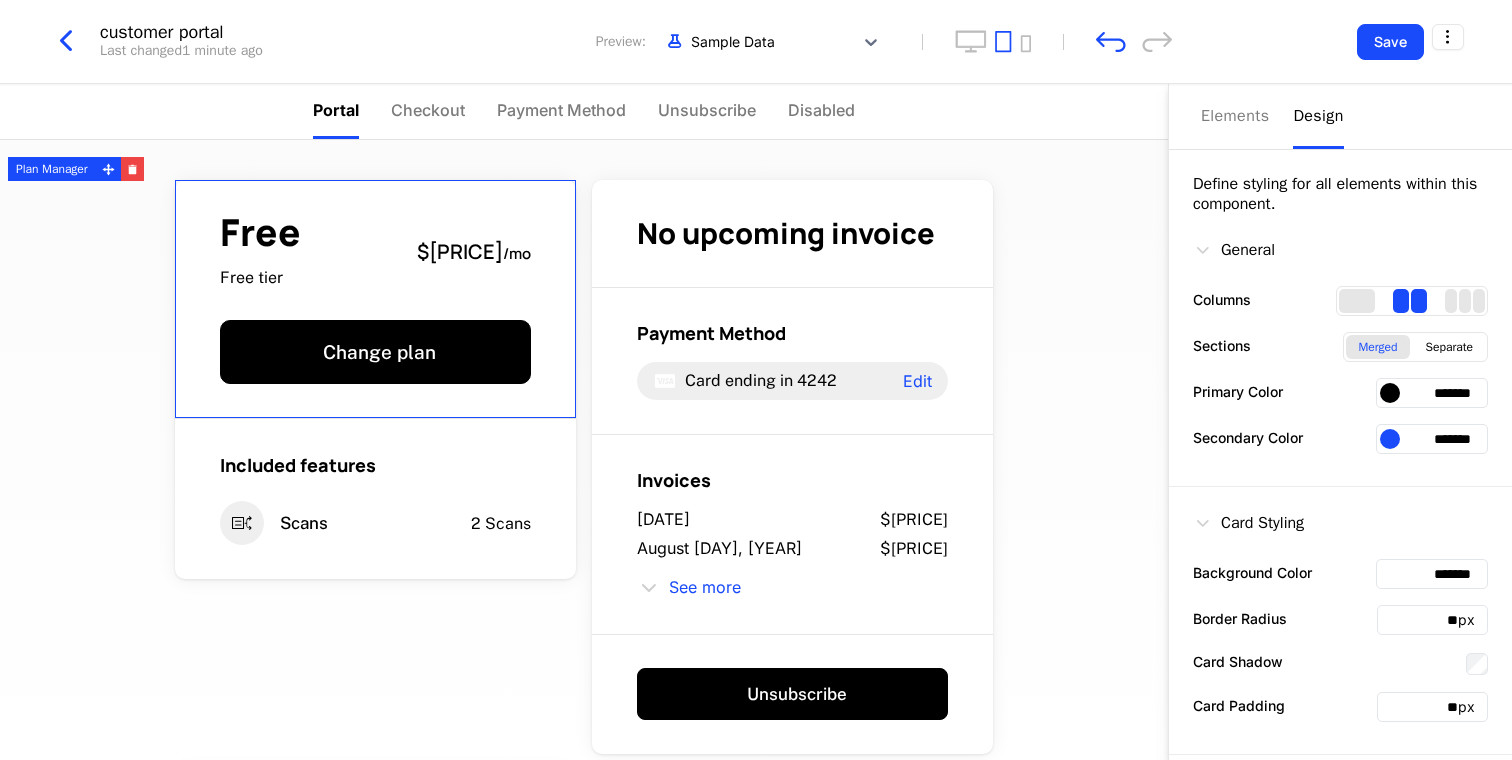 click at bounding box center [1390, 393] 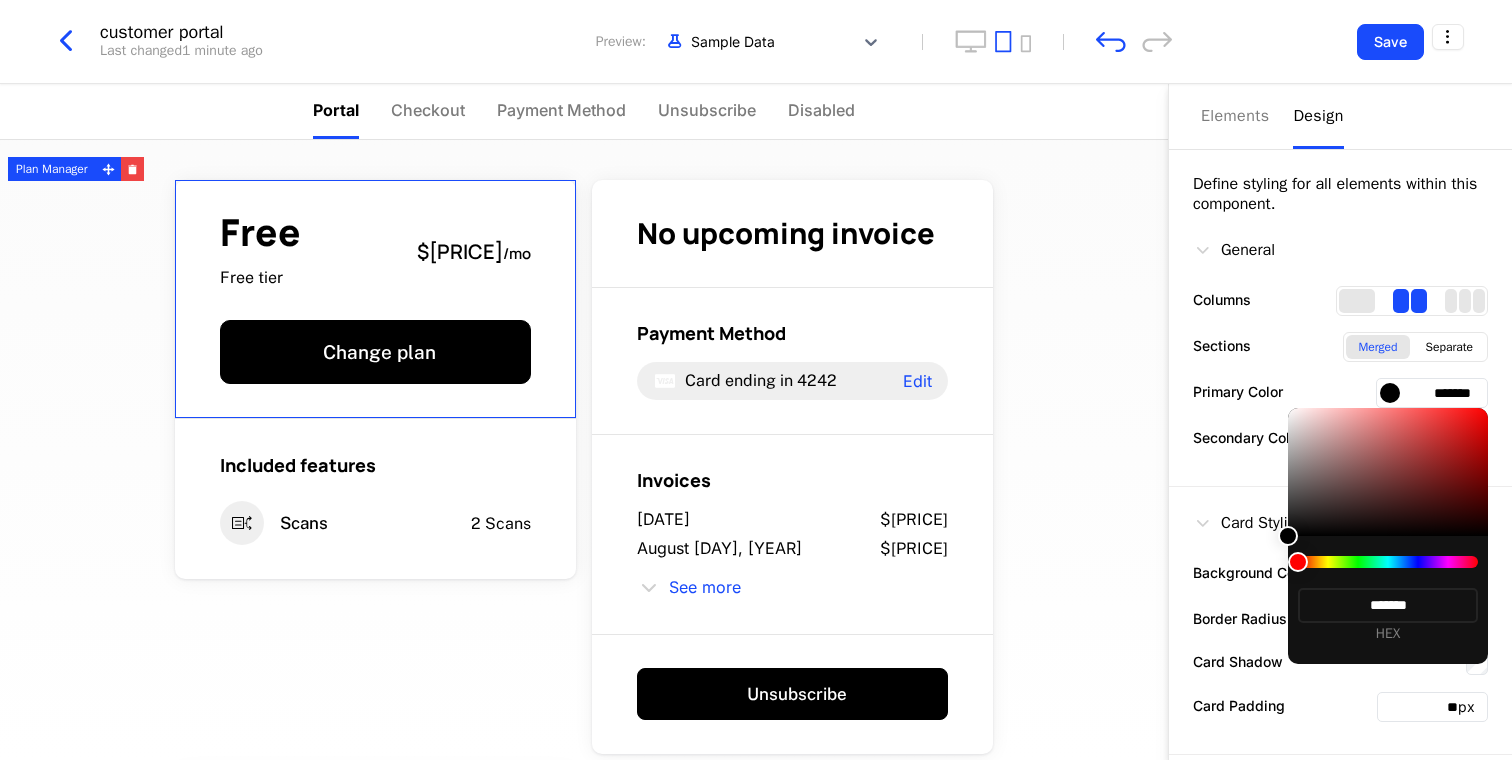 click at bounding box center [1288, 536] 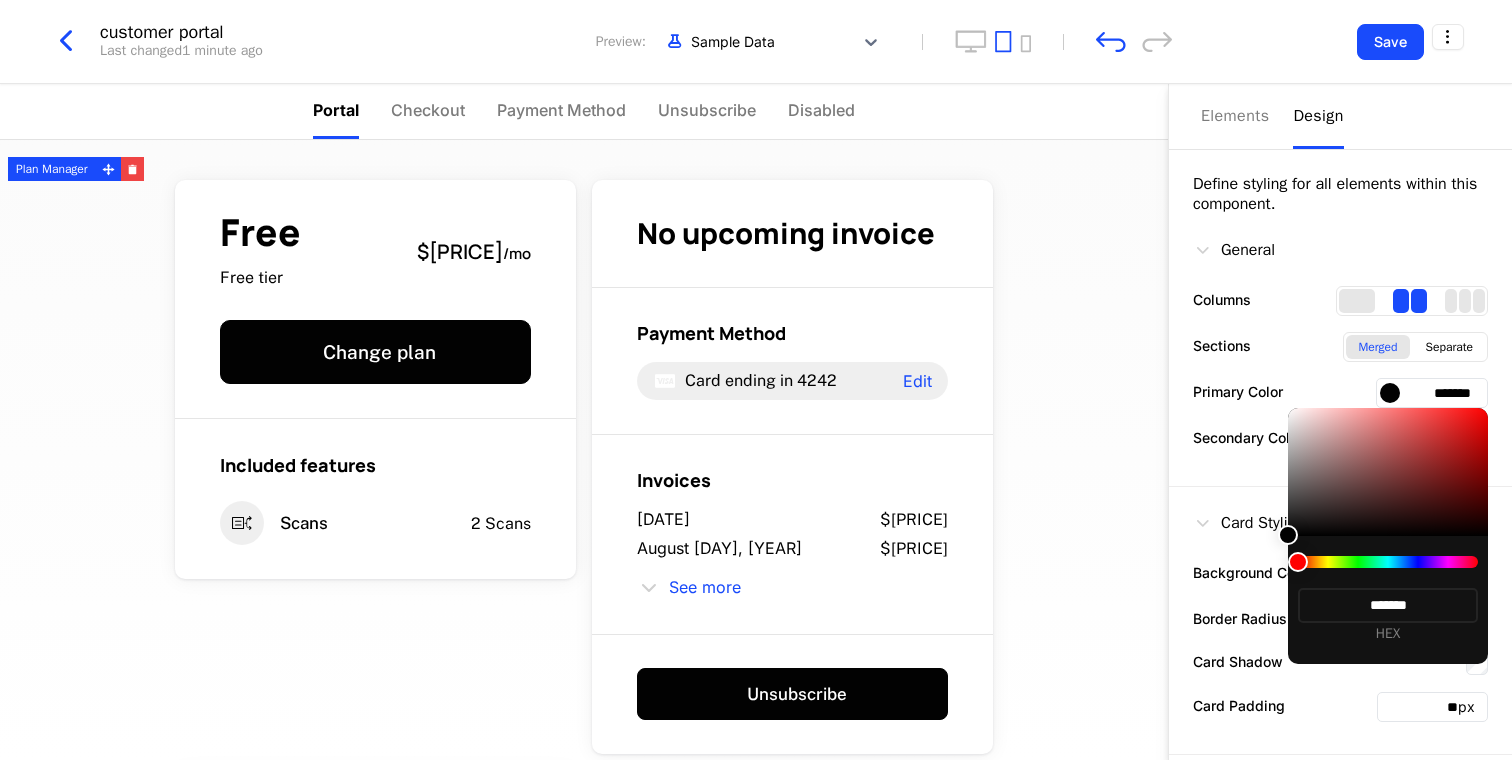 drag, startPoint x: 1283, startPoint y: 535, endPoint x: 1309, endPoint y: 535, distance: 26 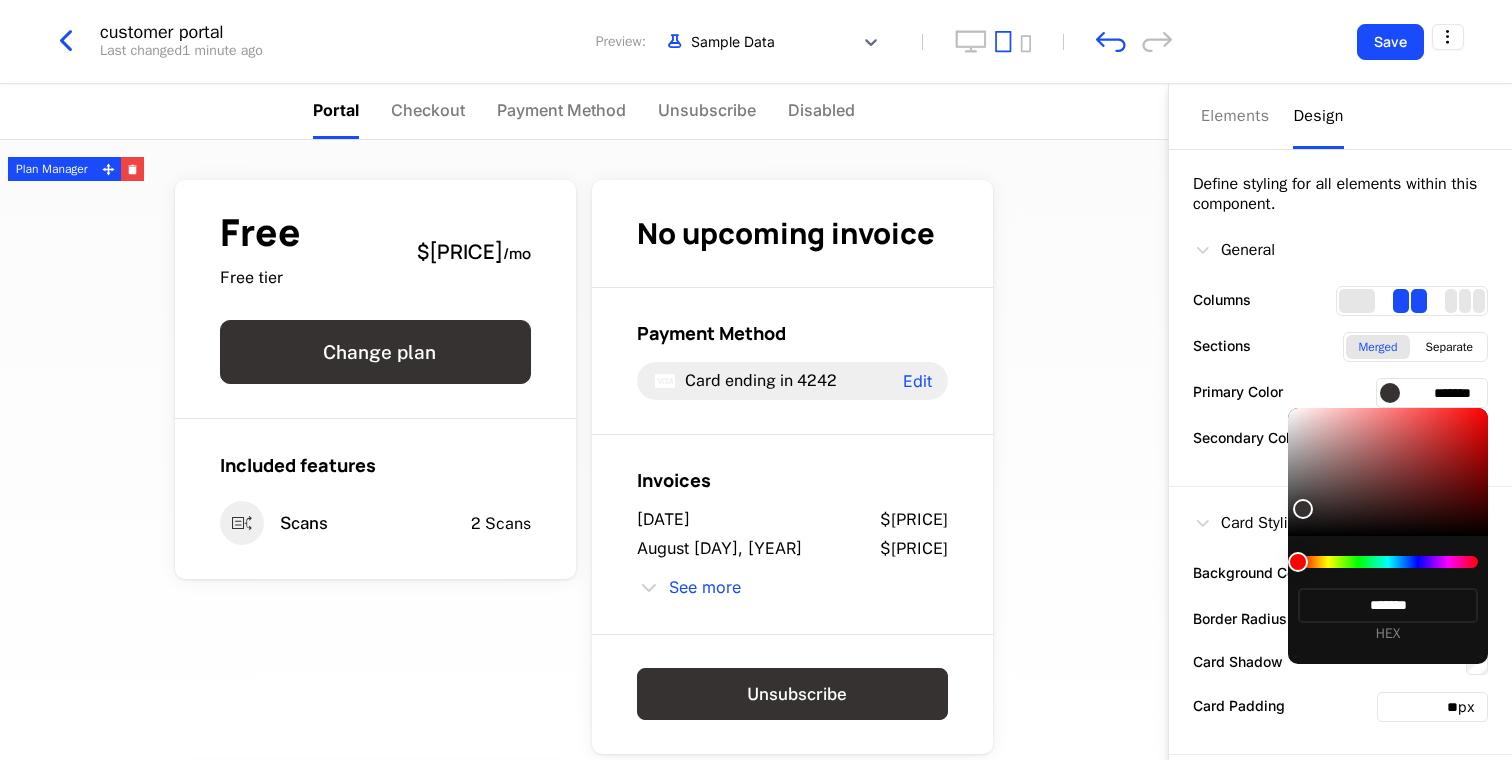type on "*******" 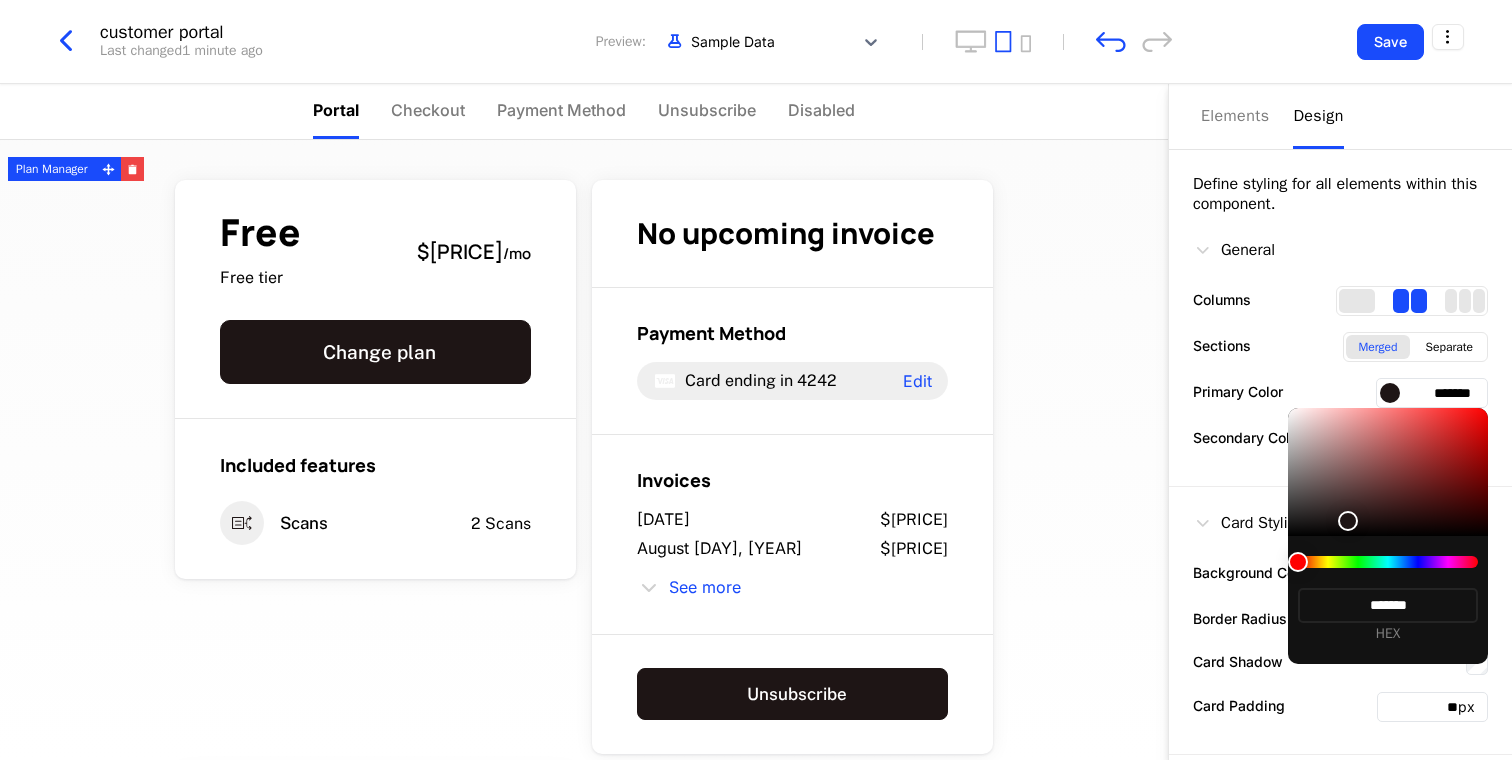 type on "*******" 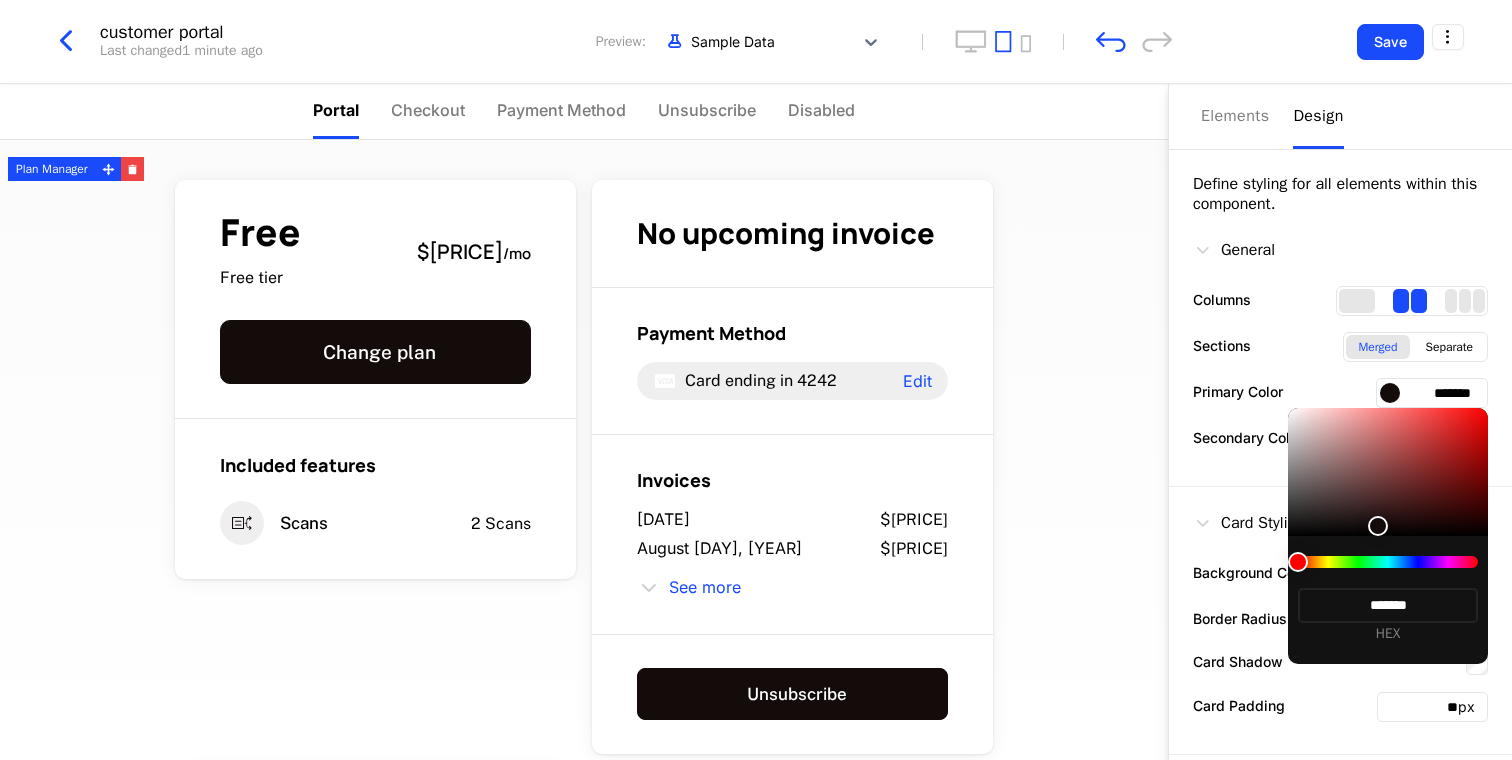 type on "*******" 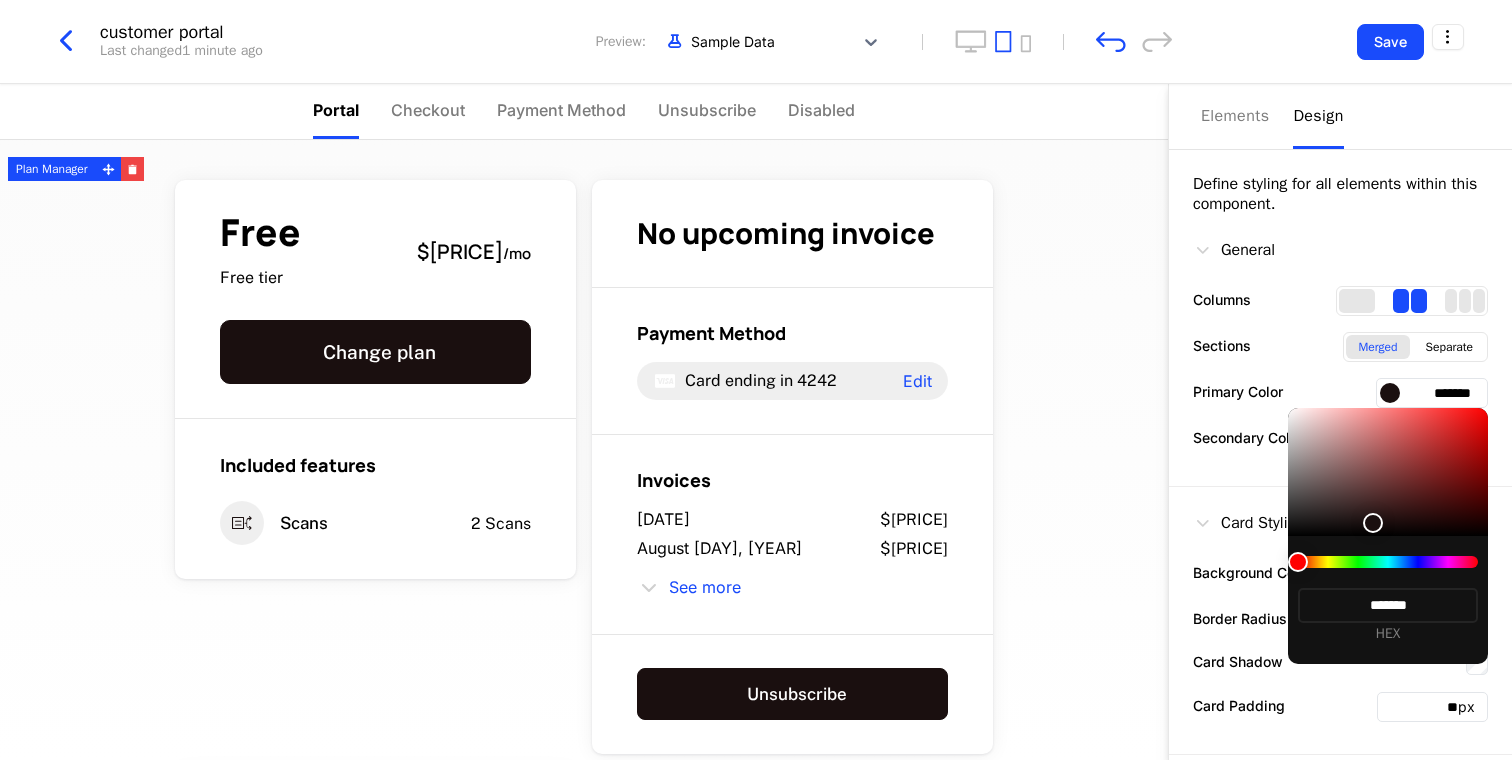 type on "*******" 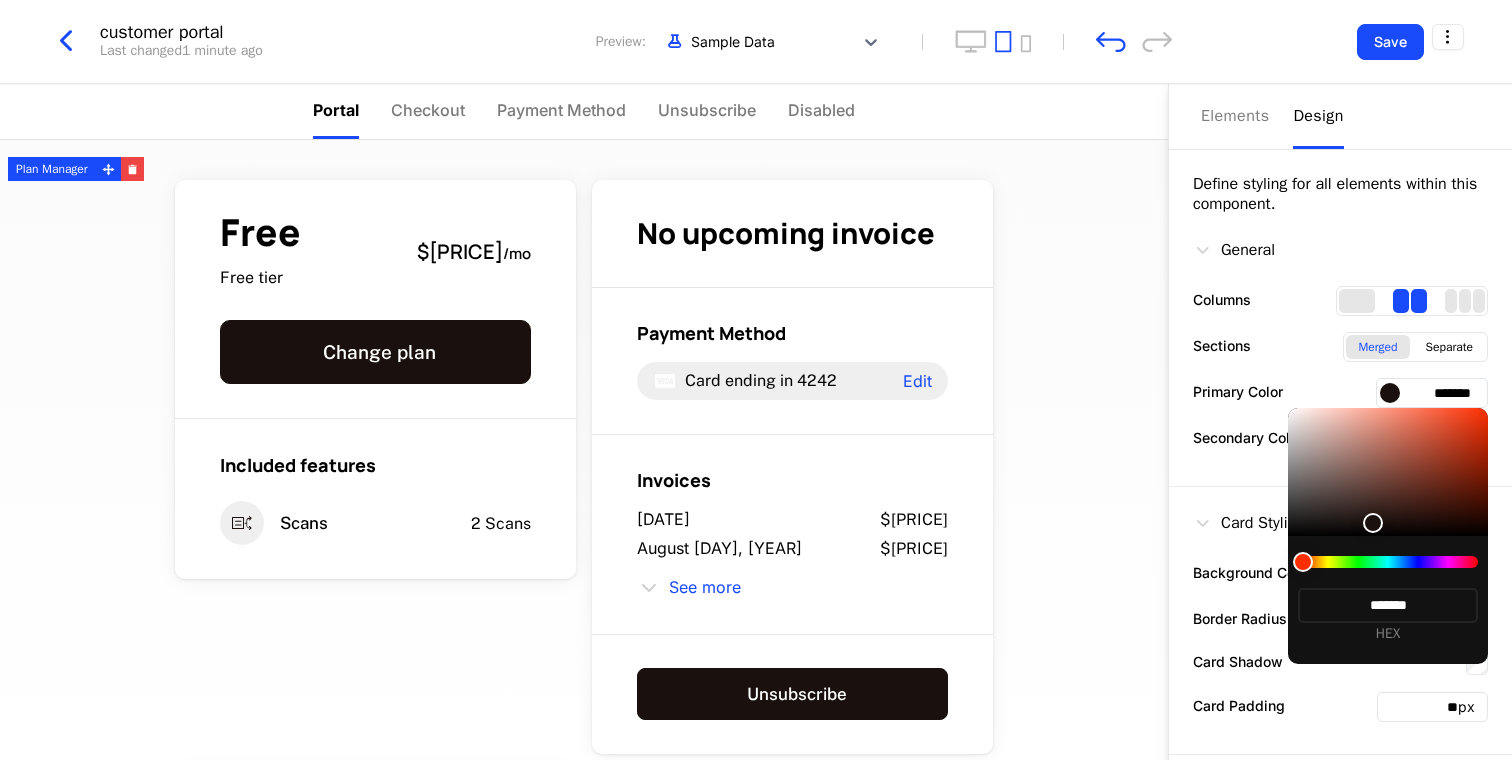 type on "*******" 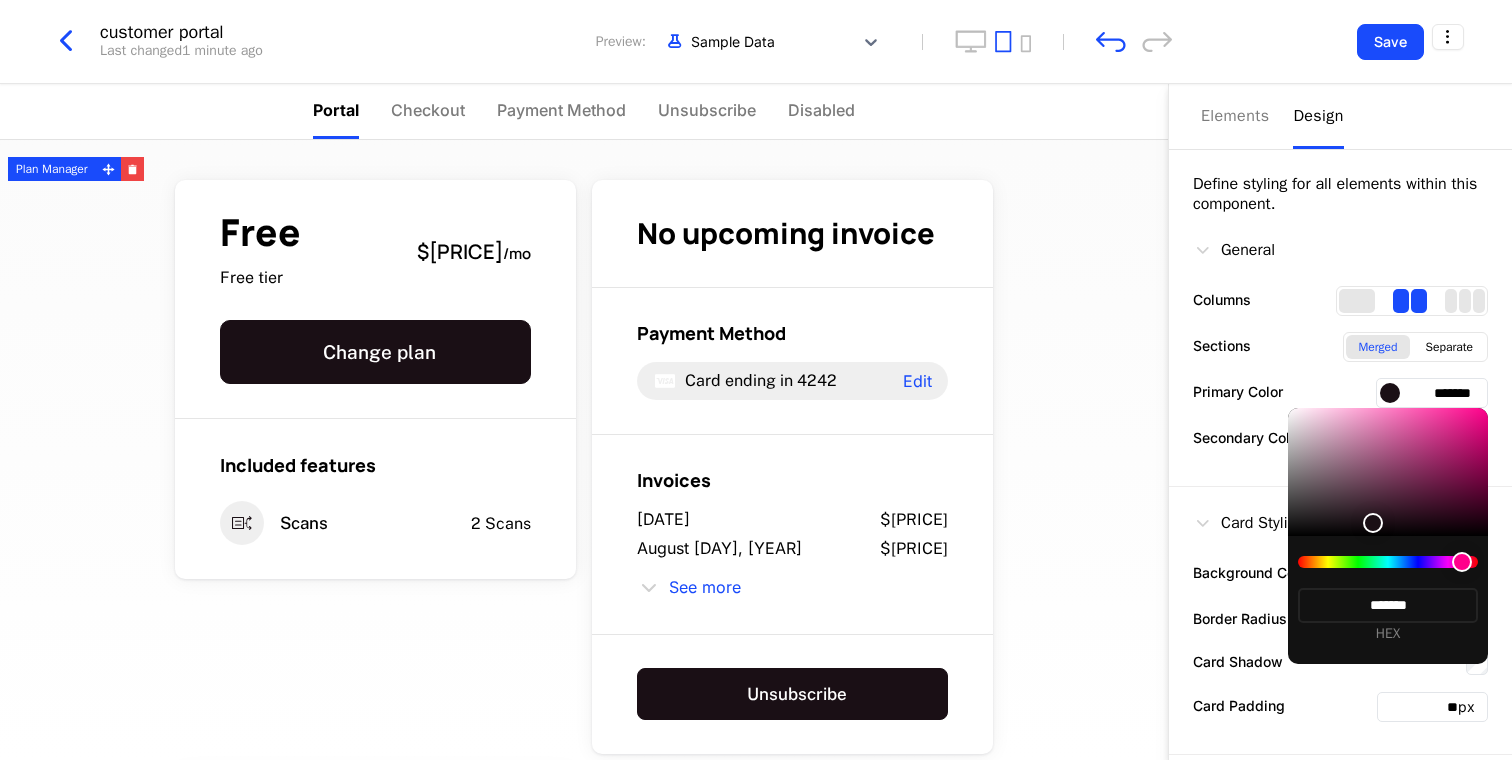 type on "*******" 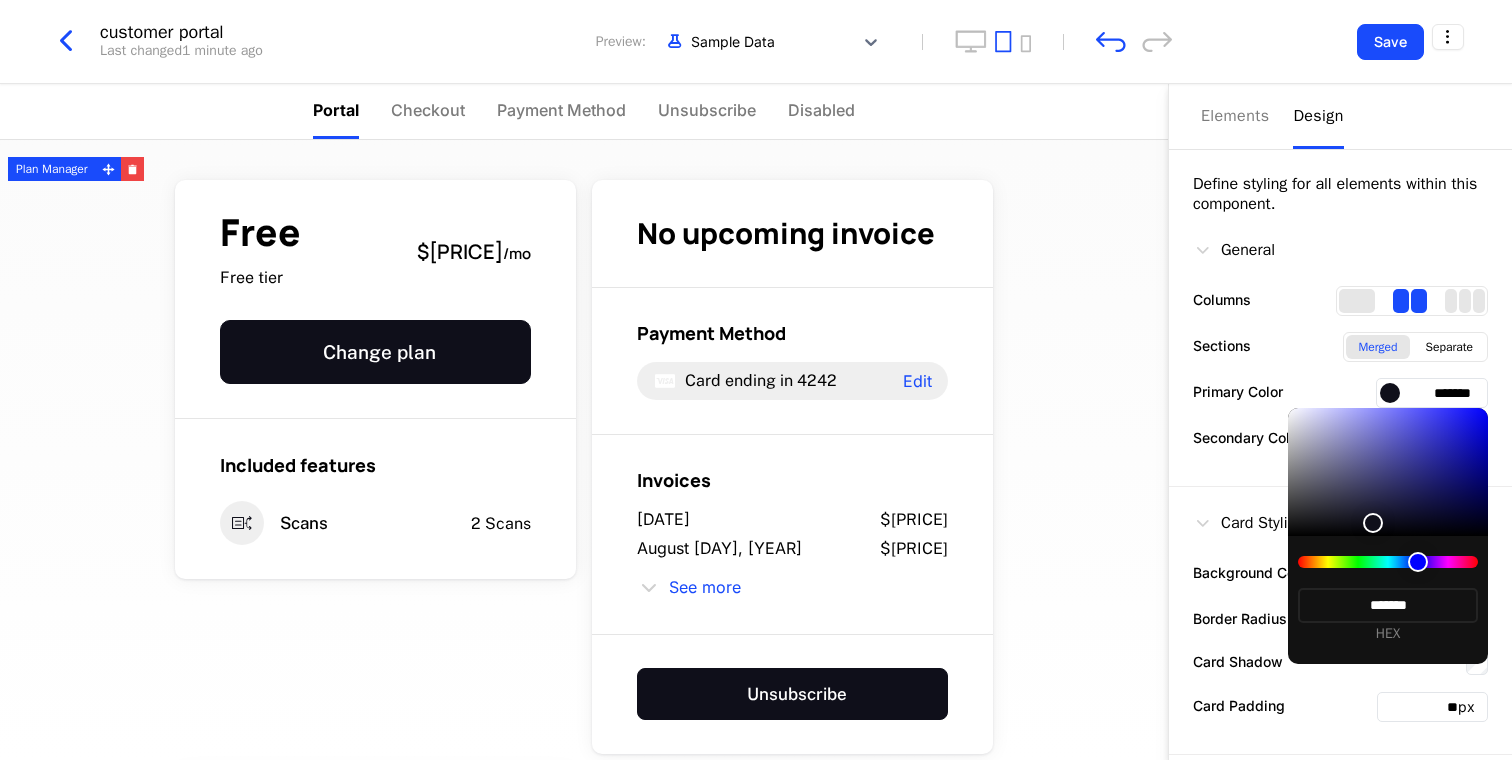 type on "*******" 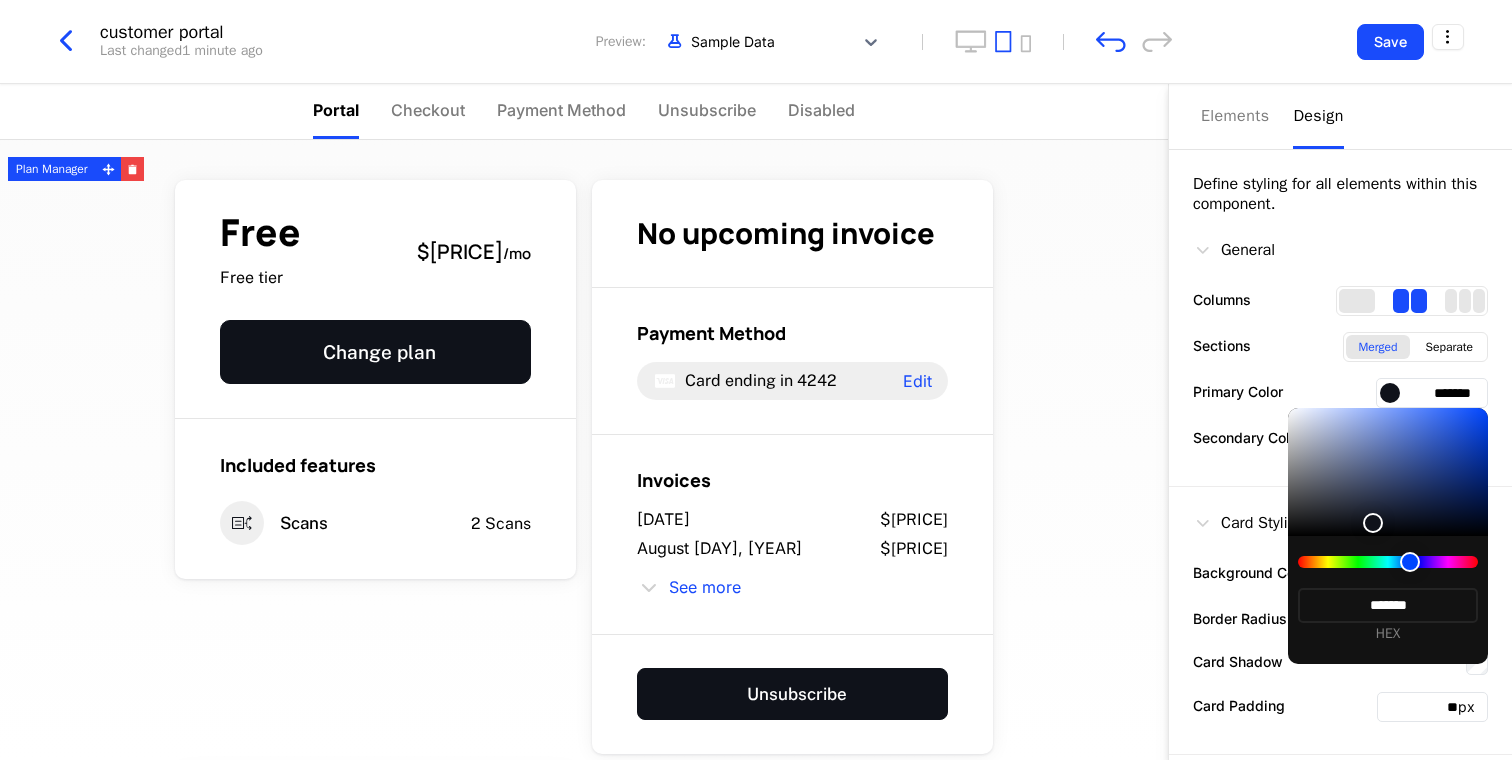 type on "*******" 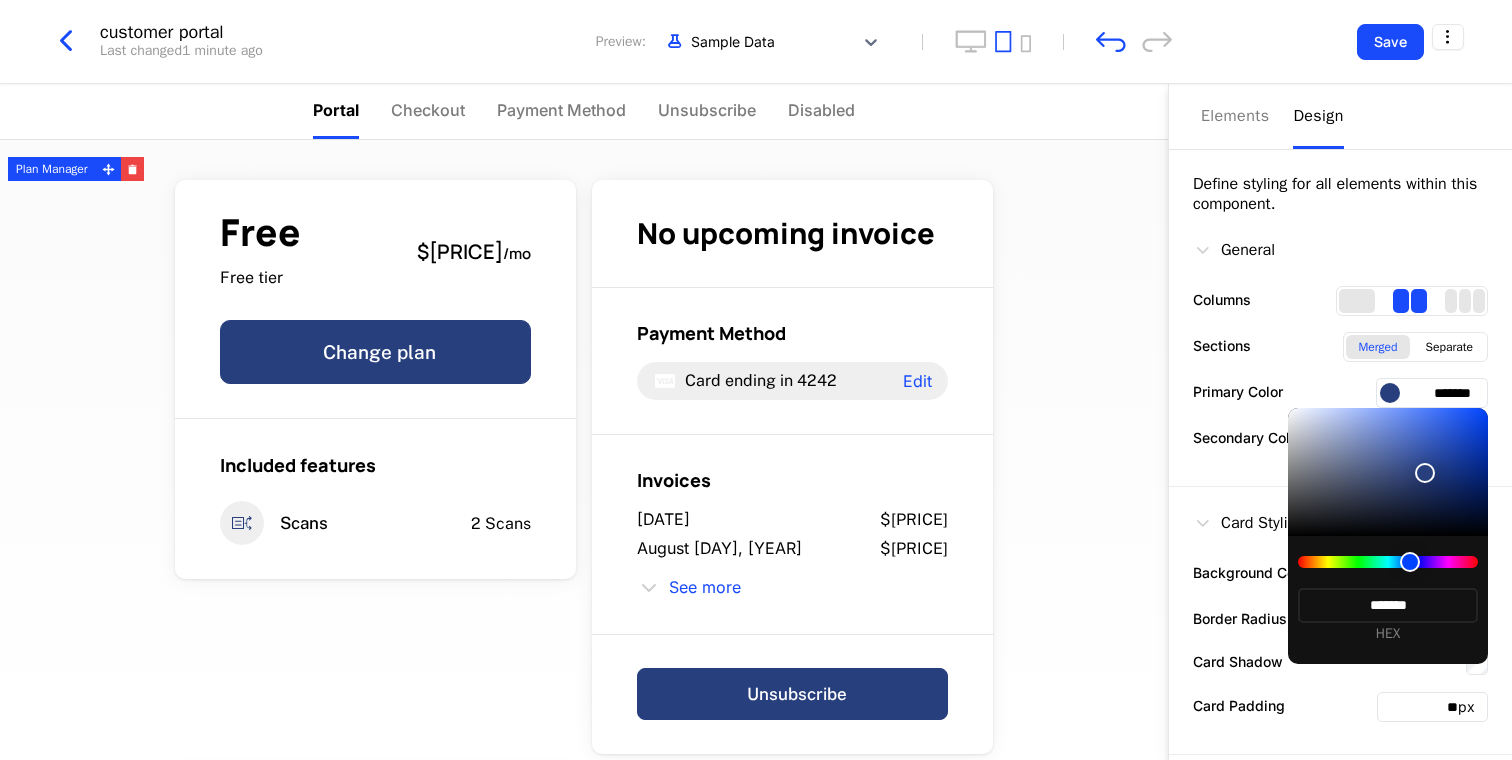 type on "*******" 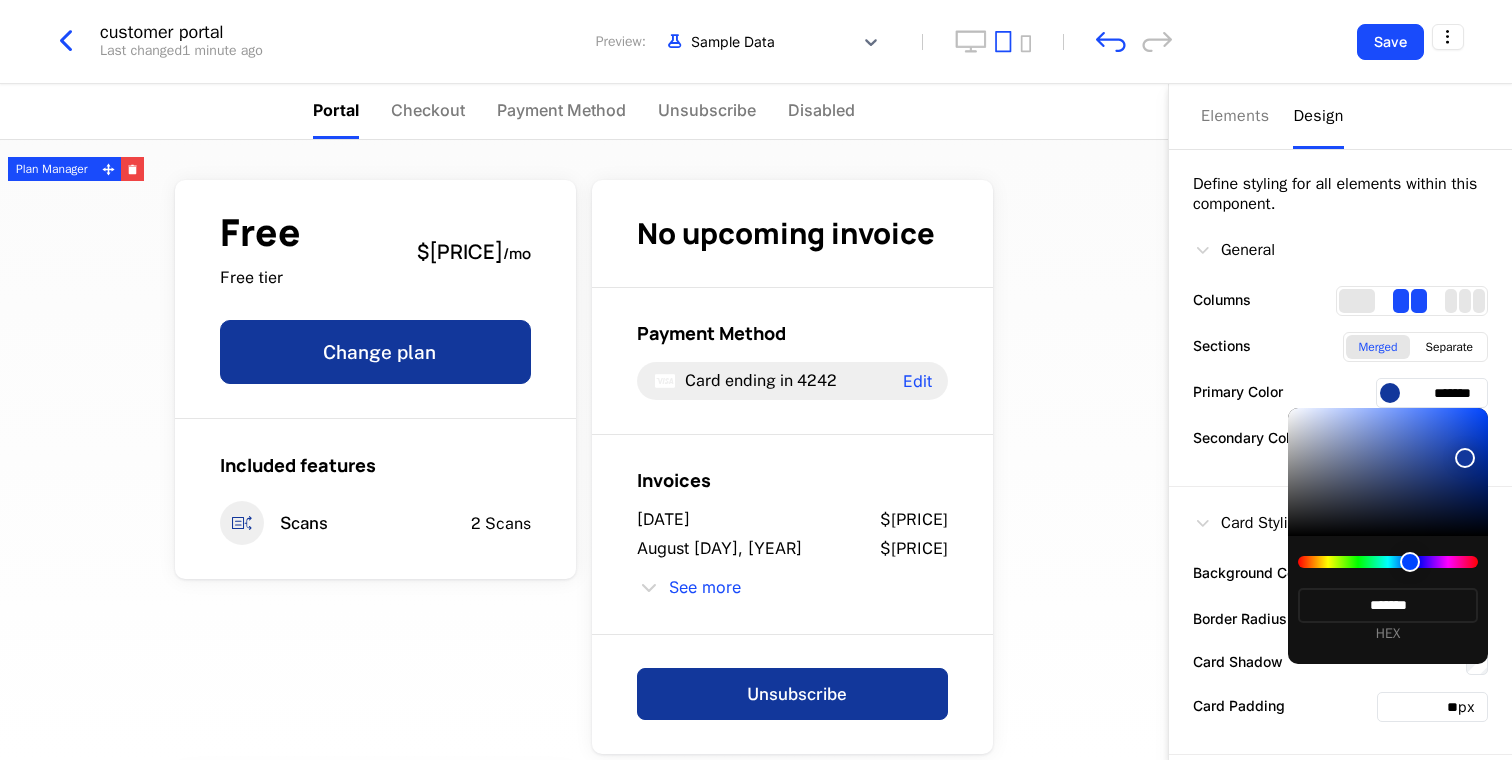 type on "*******" 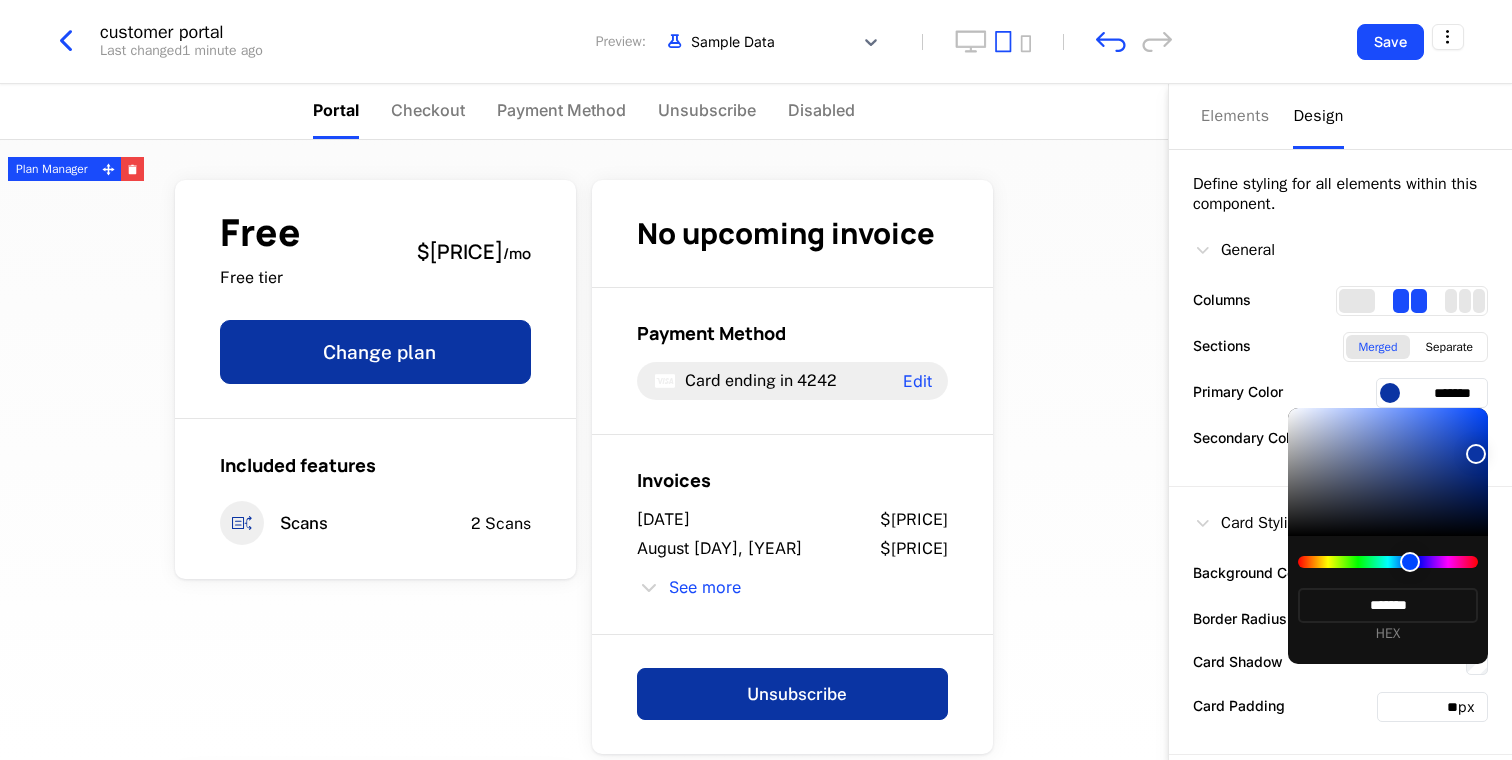 type on "*******" 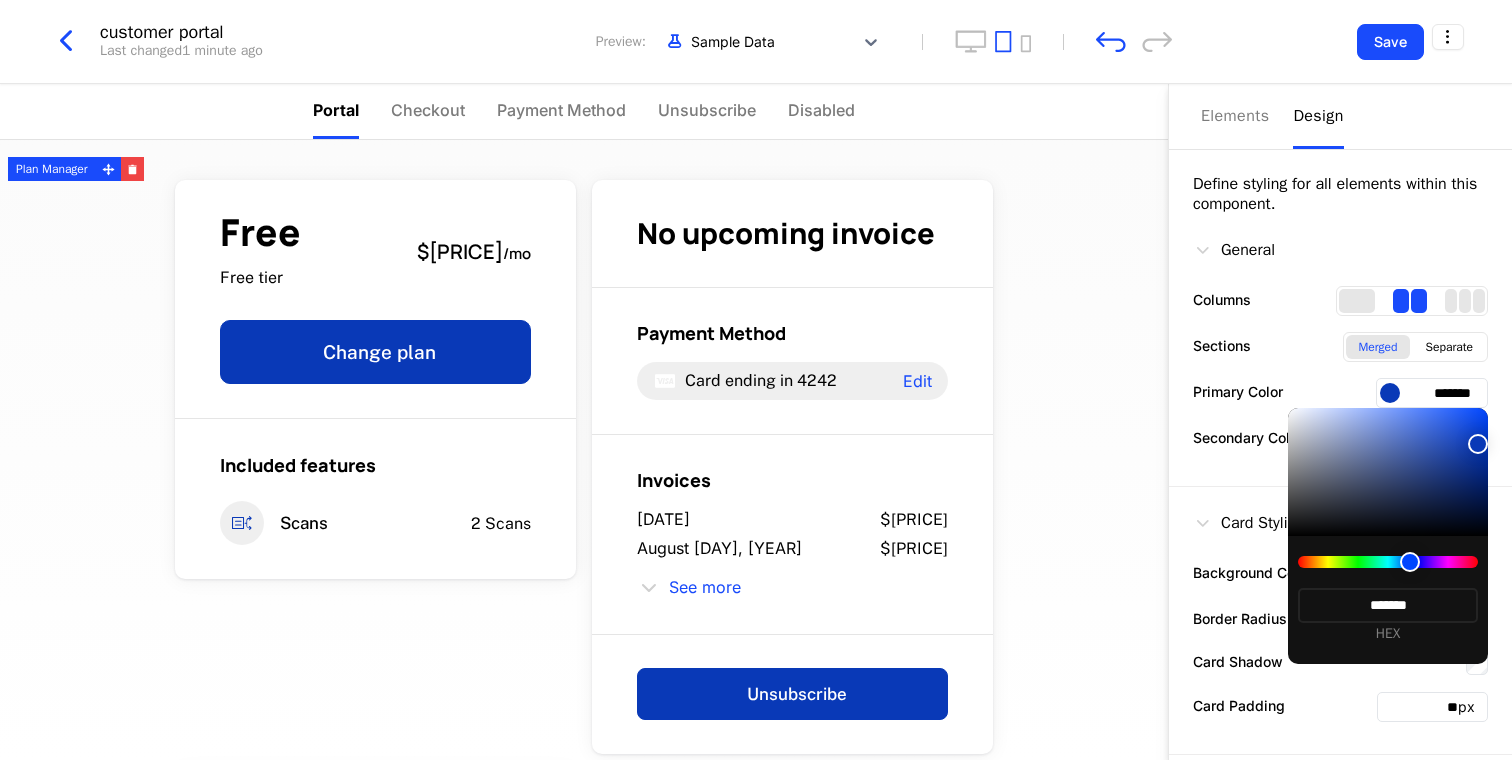 type on "*******" 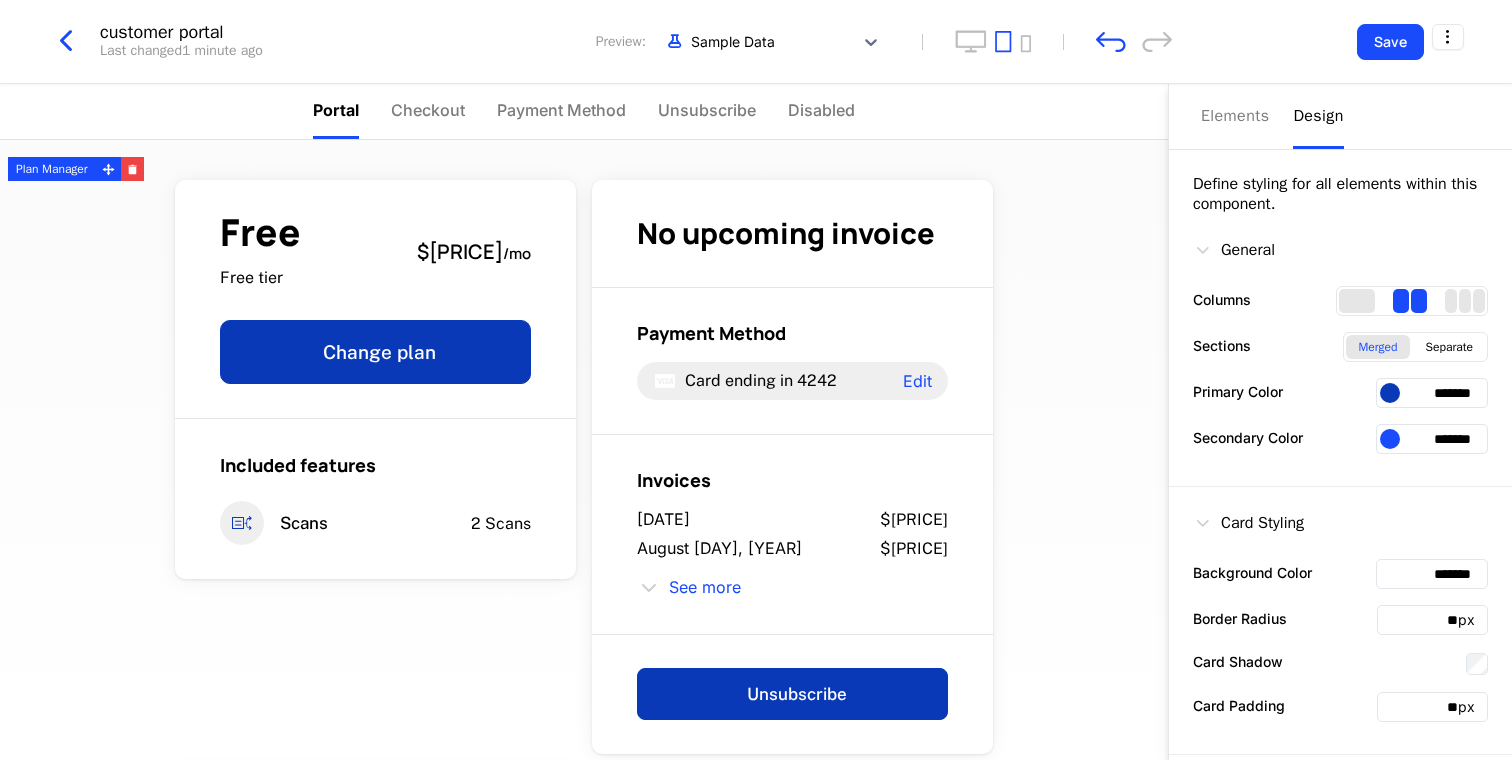 click on "*******" at bounding box center (1432, 393) 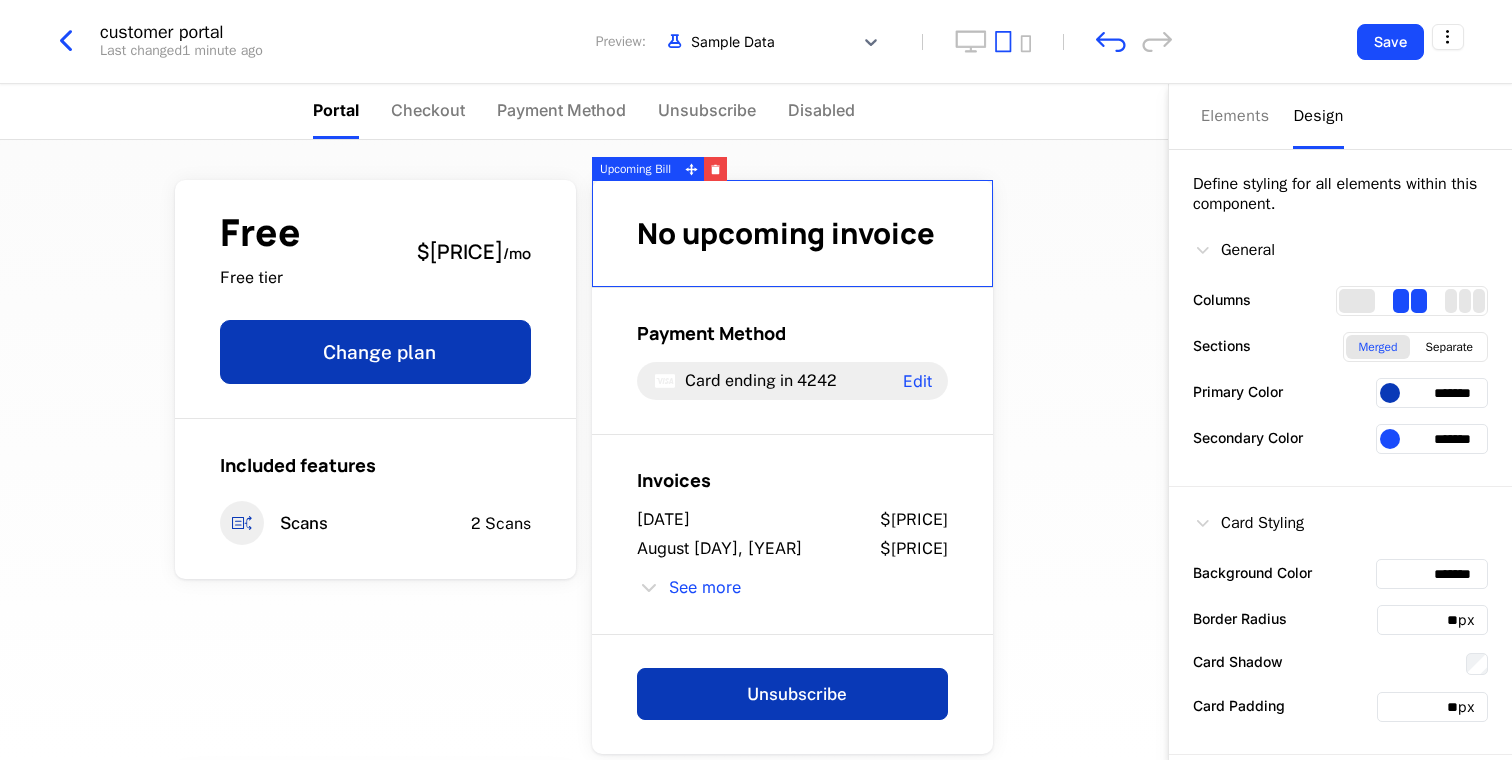 click on "*******" at bounding box center (1432, 393) 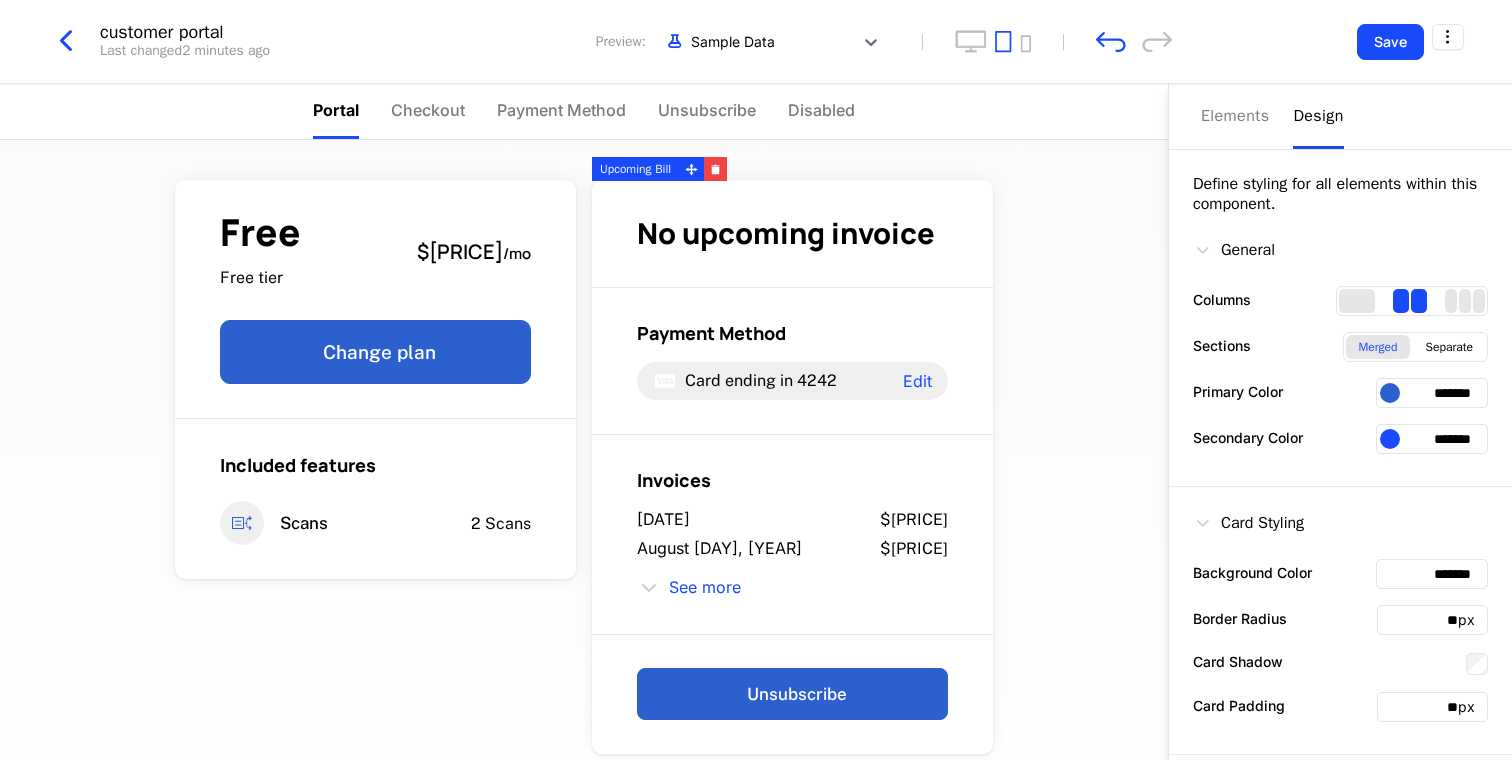 type on "*******" 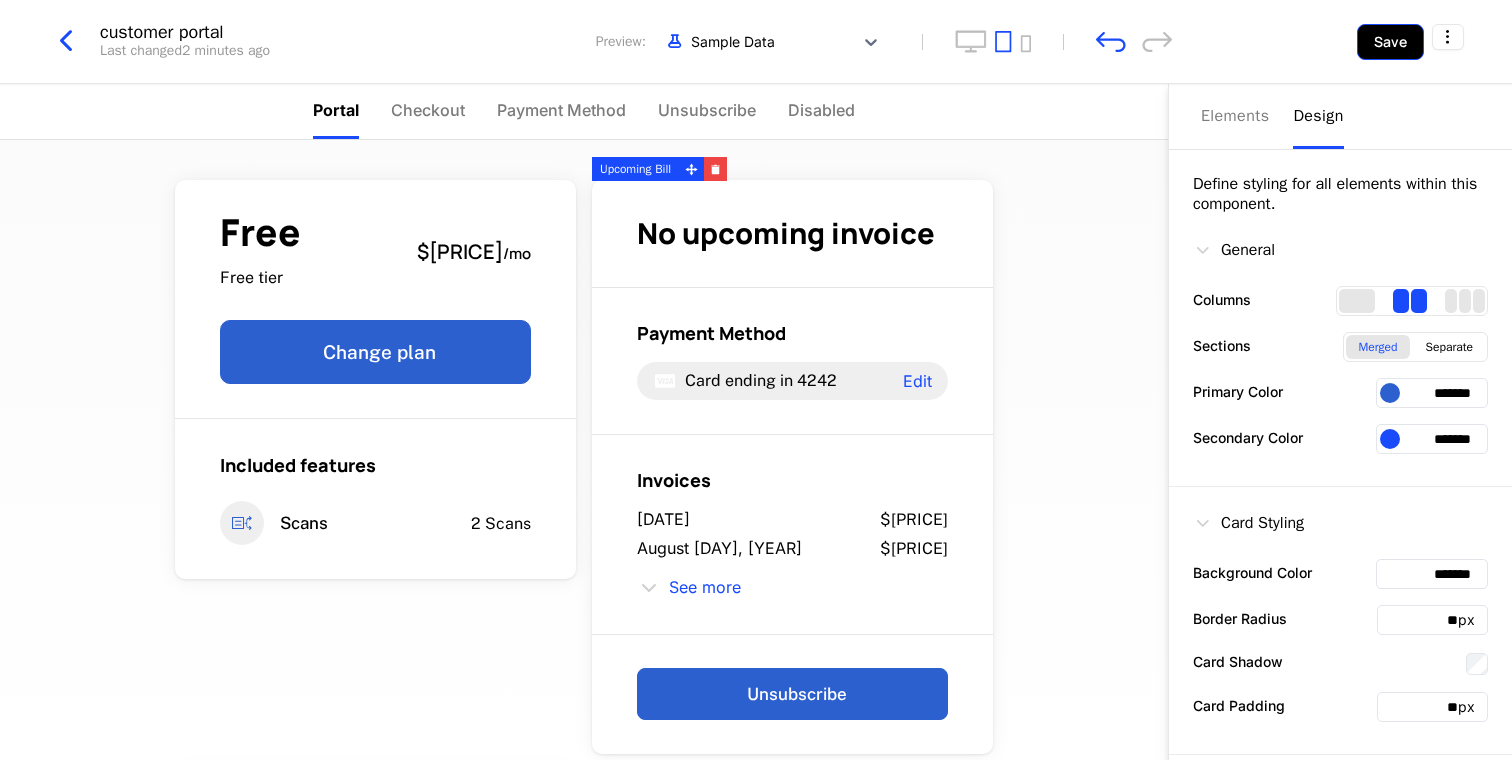 click on "Save" at bounding box center [1390, 42] 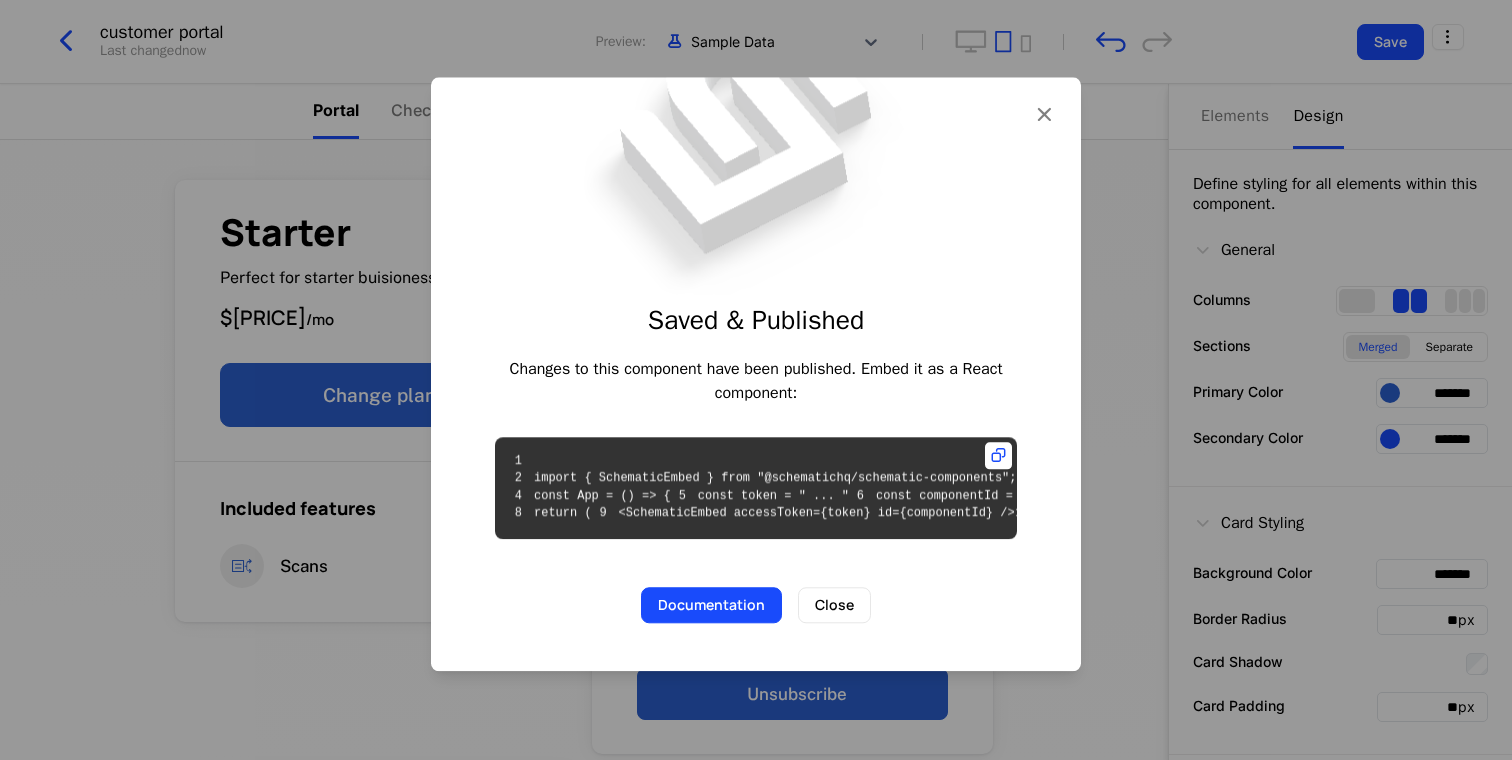 click on "1
2 import { SchematicEmbed } from "@schematichq/schematic-components";
3
4 const App = () => {
5 const token = " ... "
6 const componentId = "cmpn_KvLoiuLioMF"
7
8 return (
9 <SchematicEmbed accessToken={token} id={componentId} />
10 )
11 }
12" at bounding box center [756, 488] 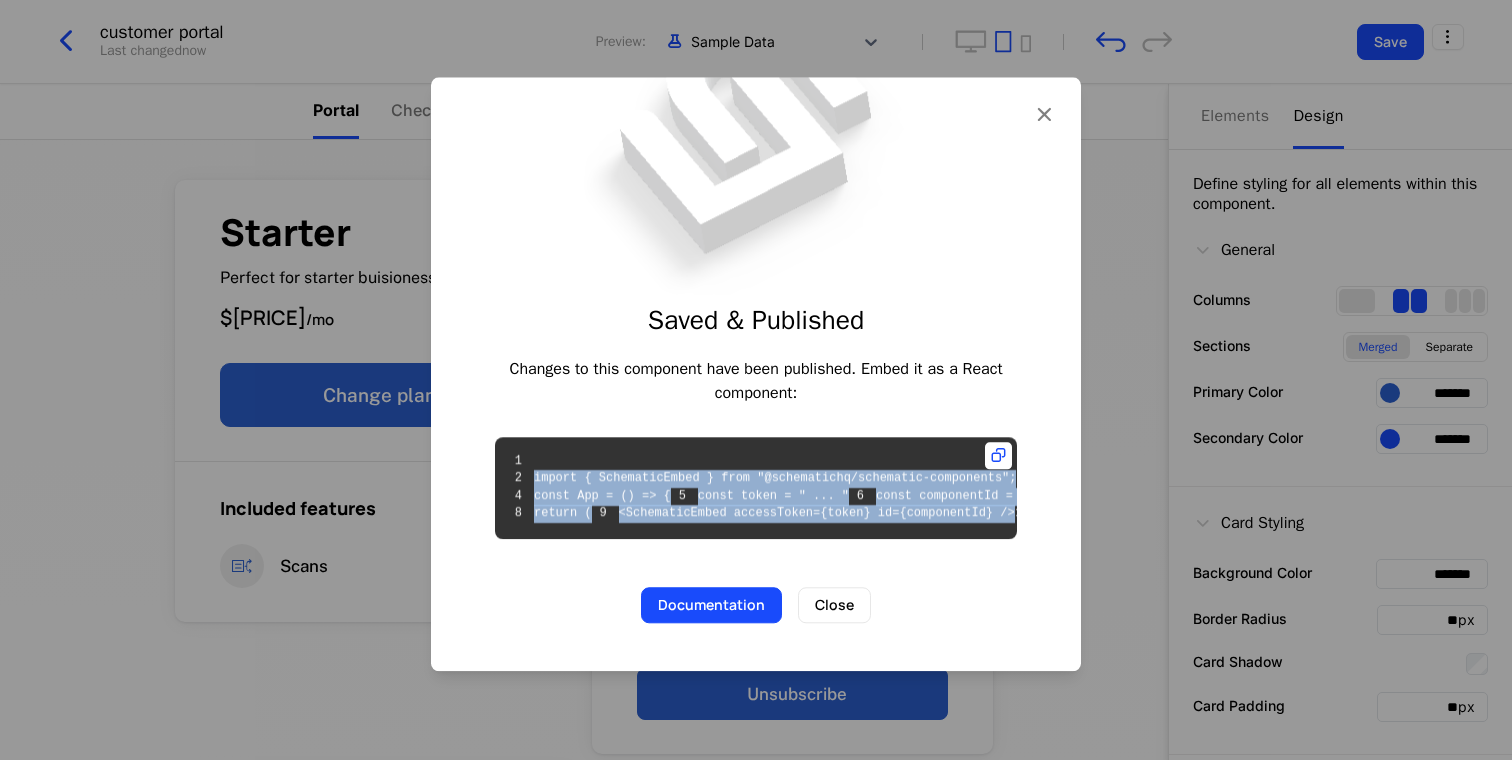 drag, startPoint x: 683, startPoint y: 583, endPoint x: 527, endPoint y: 414, distance: 229.99348 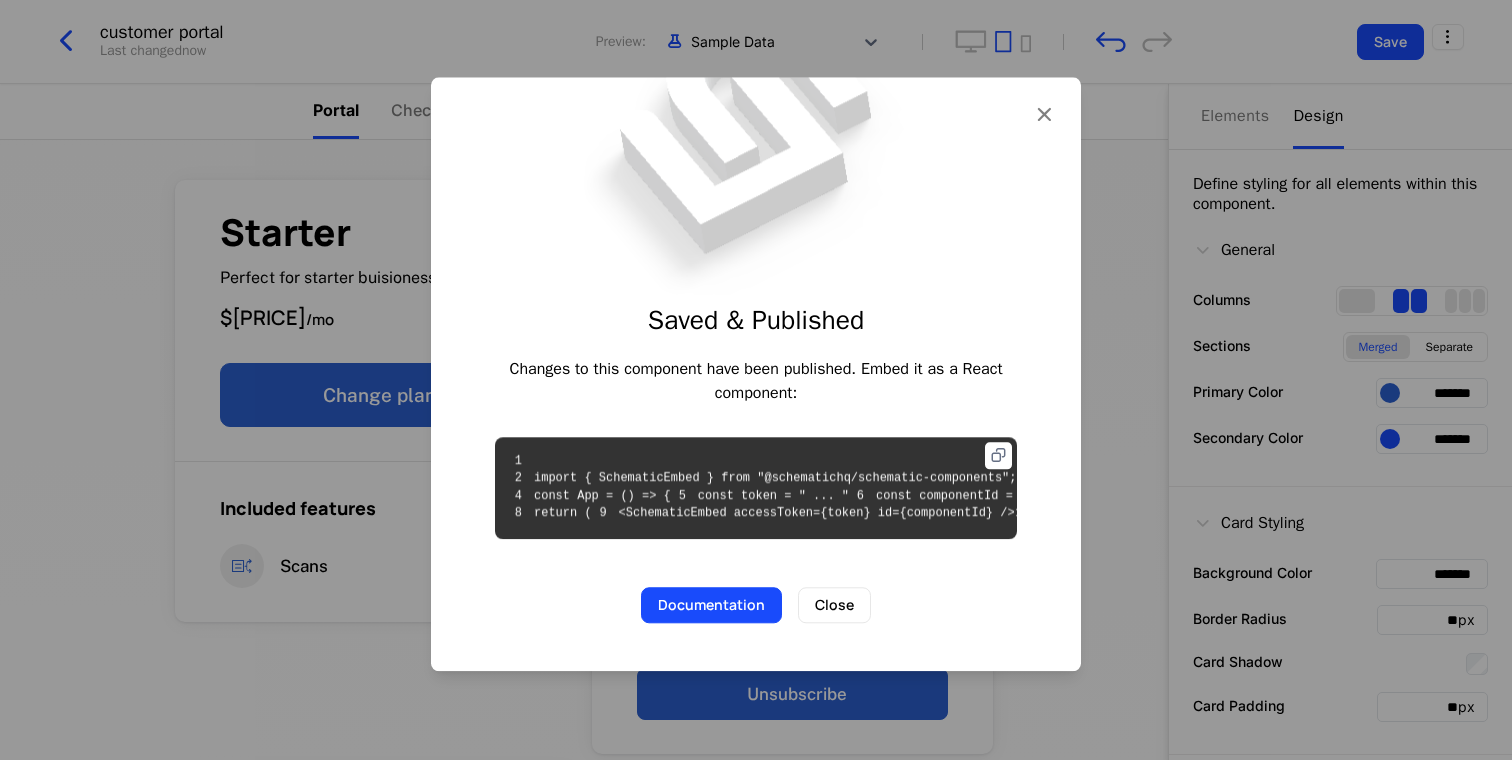 click at bounding box center [998, 455] 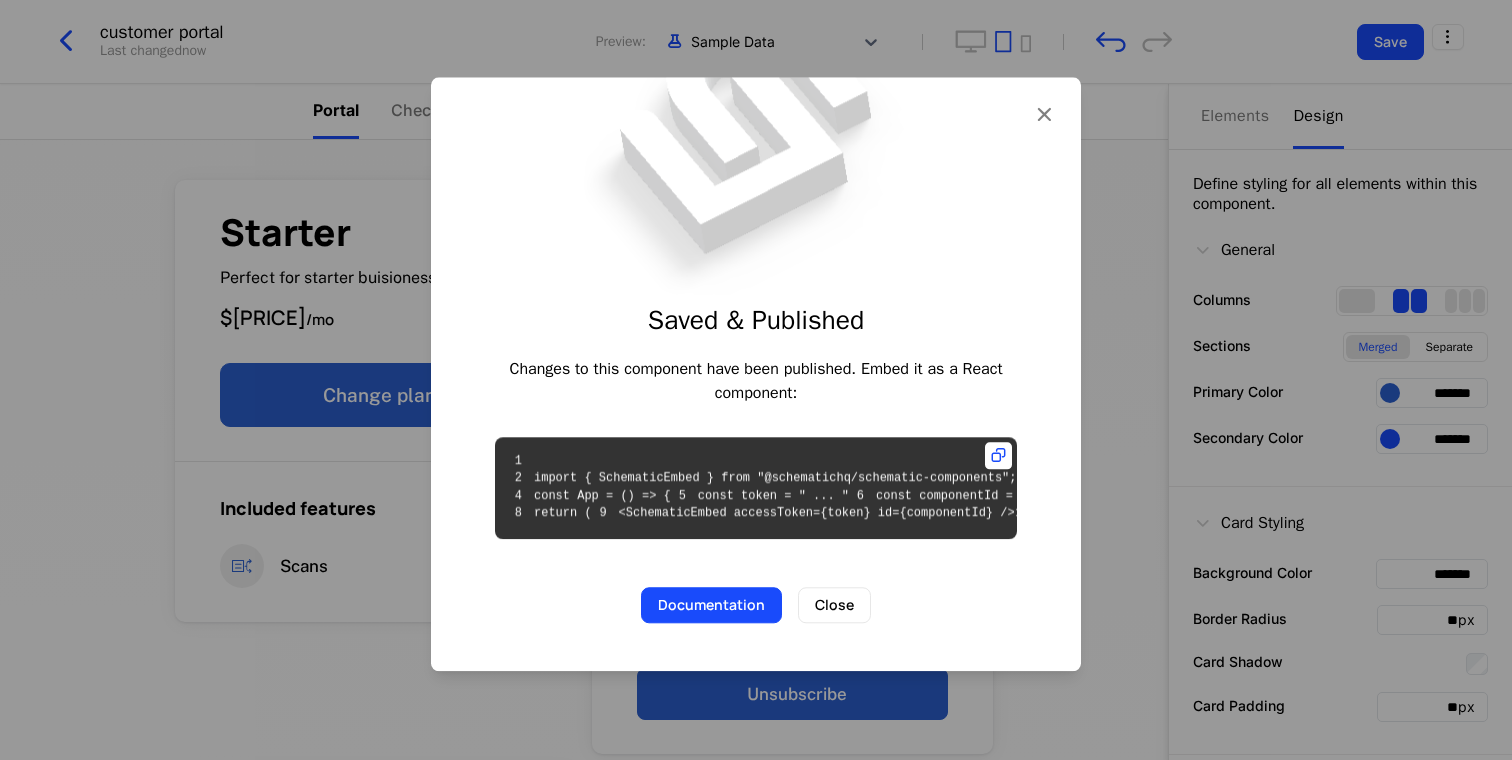 click on "Saved & Published Changes to this component have been published. Embed it as a React component: 1
2     import { SchematicEmbed } from "@schematichq/schematic-components";
3
4     const App = () => {
5       const token = " ... "
6       const componentId = "cmpn_KvLoiuLioMF"
7
8       return (
9         <SchematicEmbed accessToken={token} id={componentId} />
10       )
11     }
12    Documentation Close" at bounding box center (756, 374) 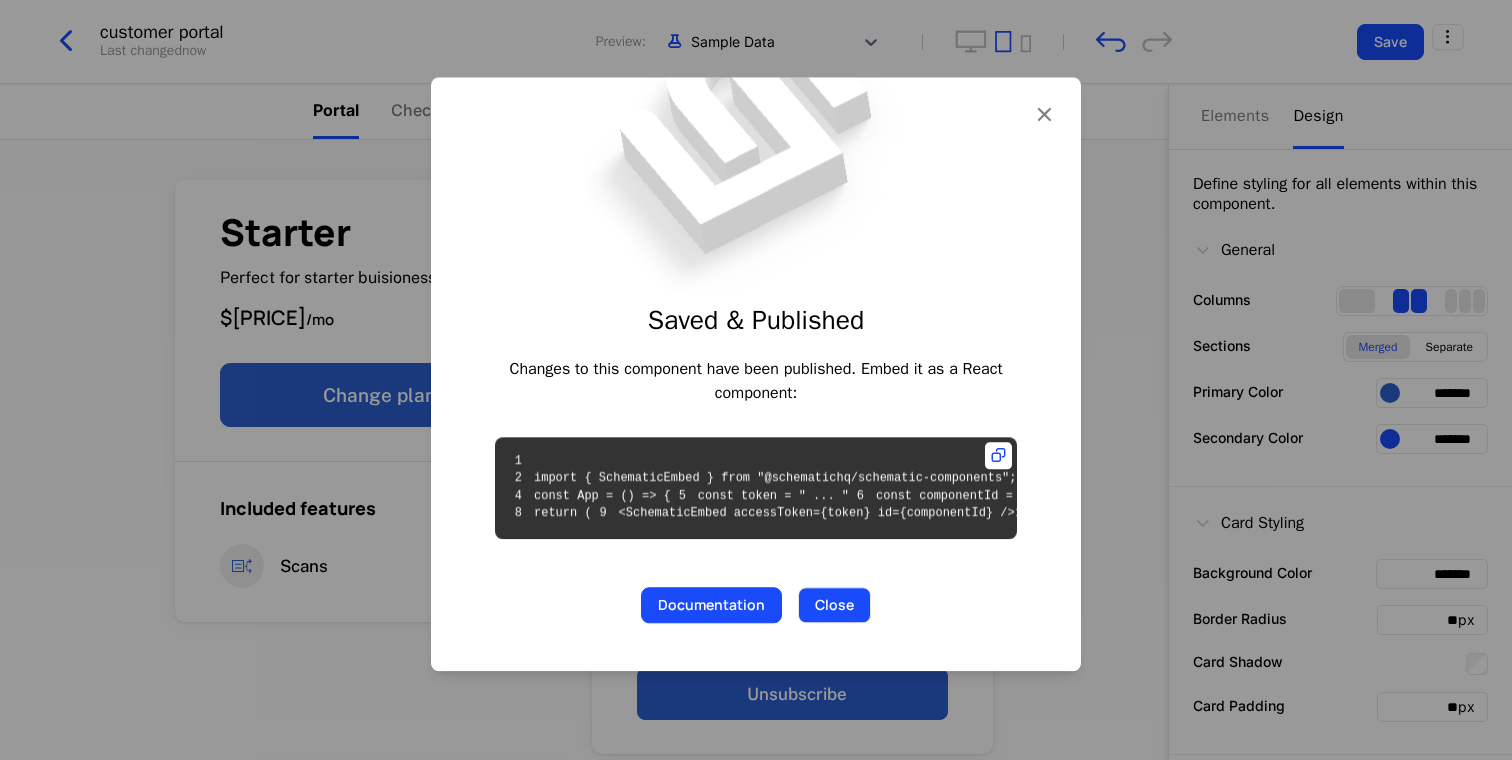 click on "Close" at bounding box center (834, 605) 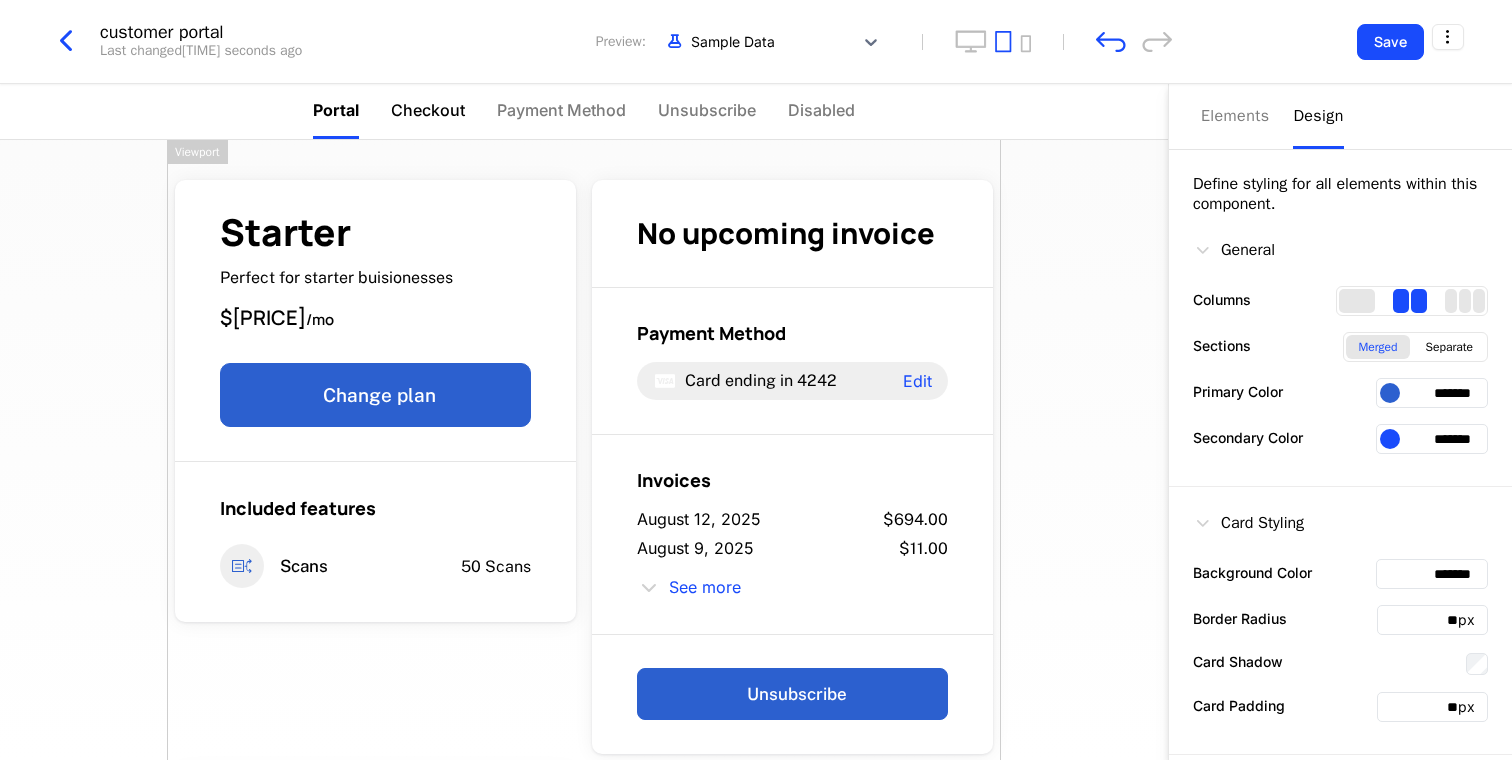 click on "Checkout" at bounding box center [428, 110] 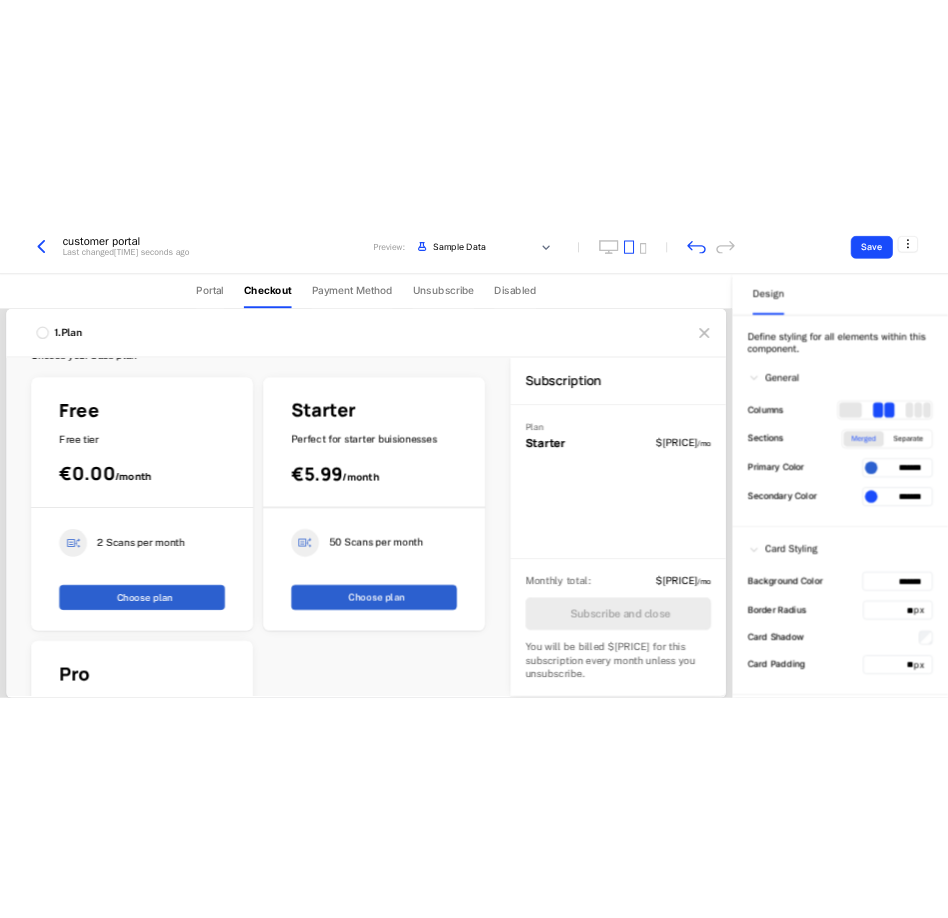 scroll, scrollTop: 0, scrollLeft: 0, axis: both 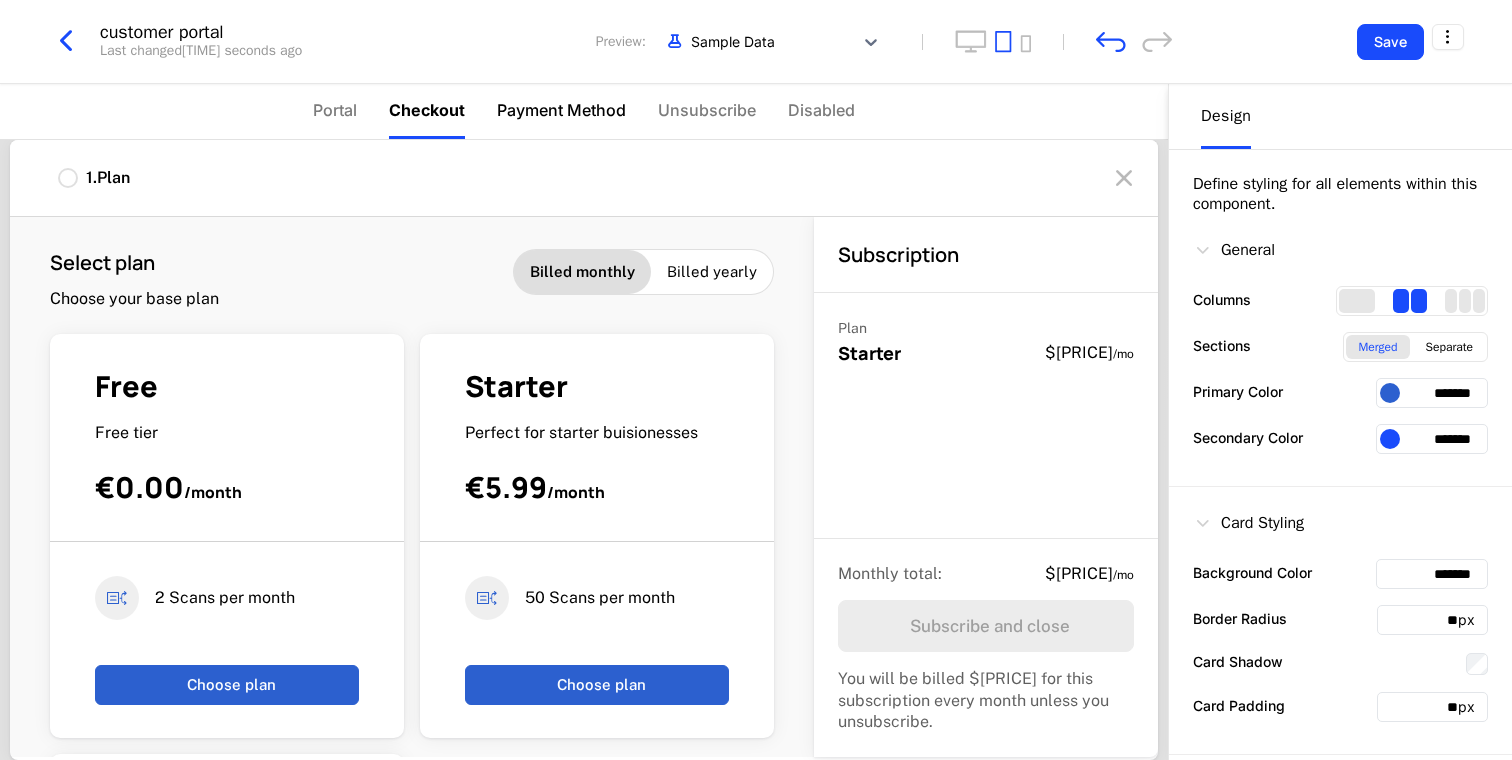 click on "Payment Method" at bounding box center (561, 111) 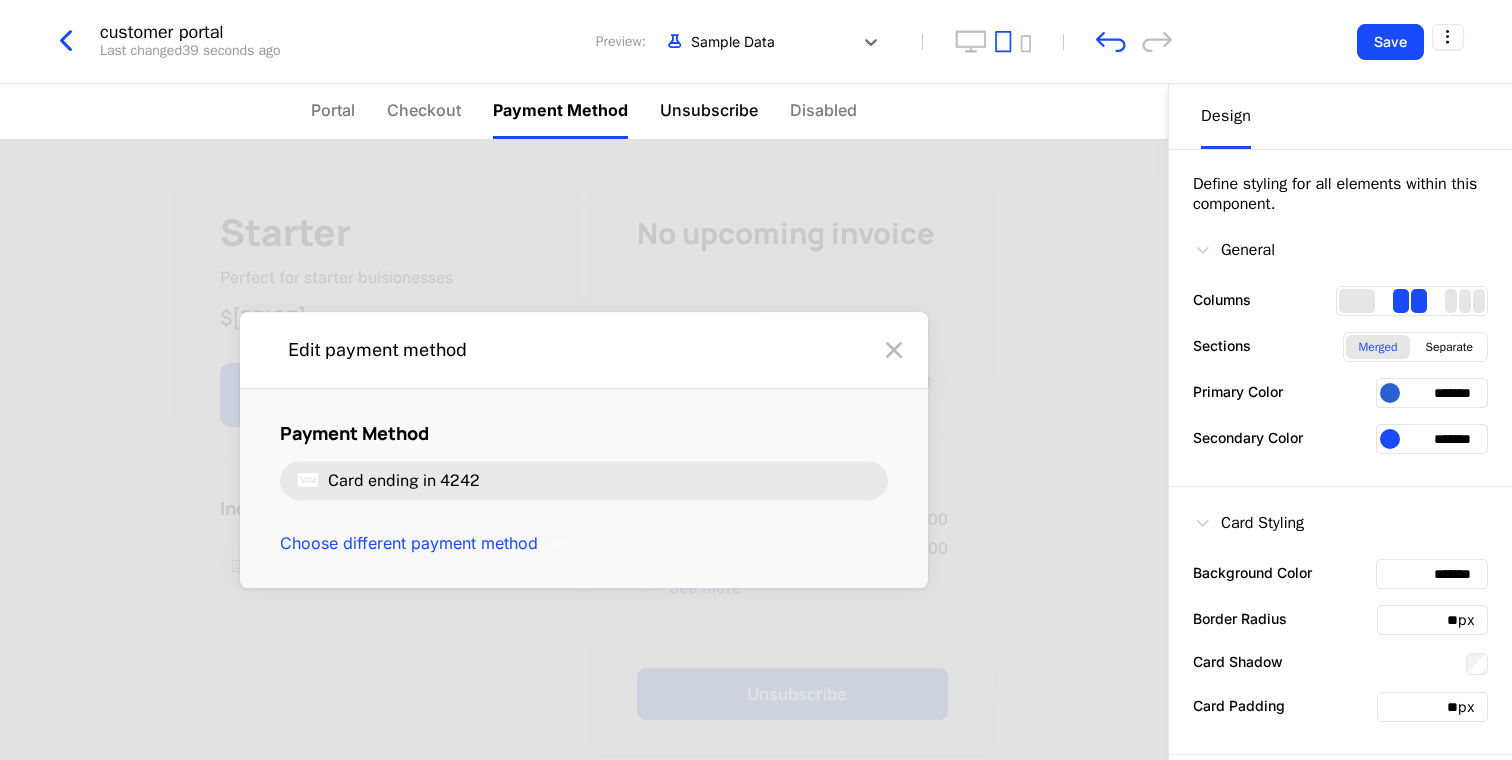 click on "Unsubscribe" at bounding box center (709, 110) 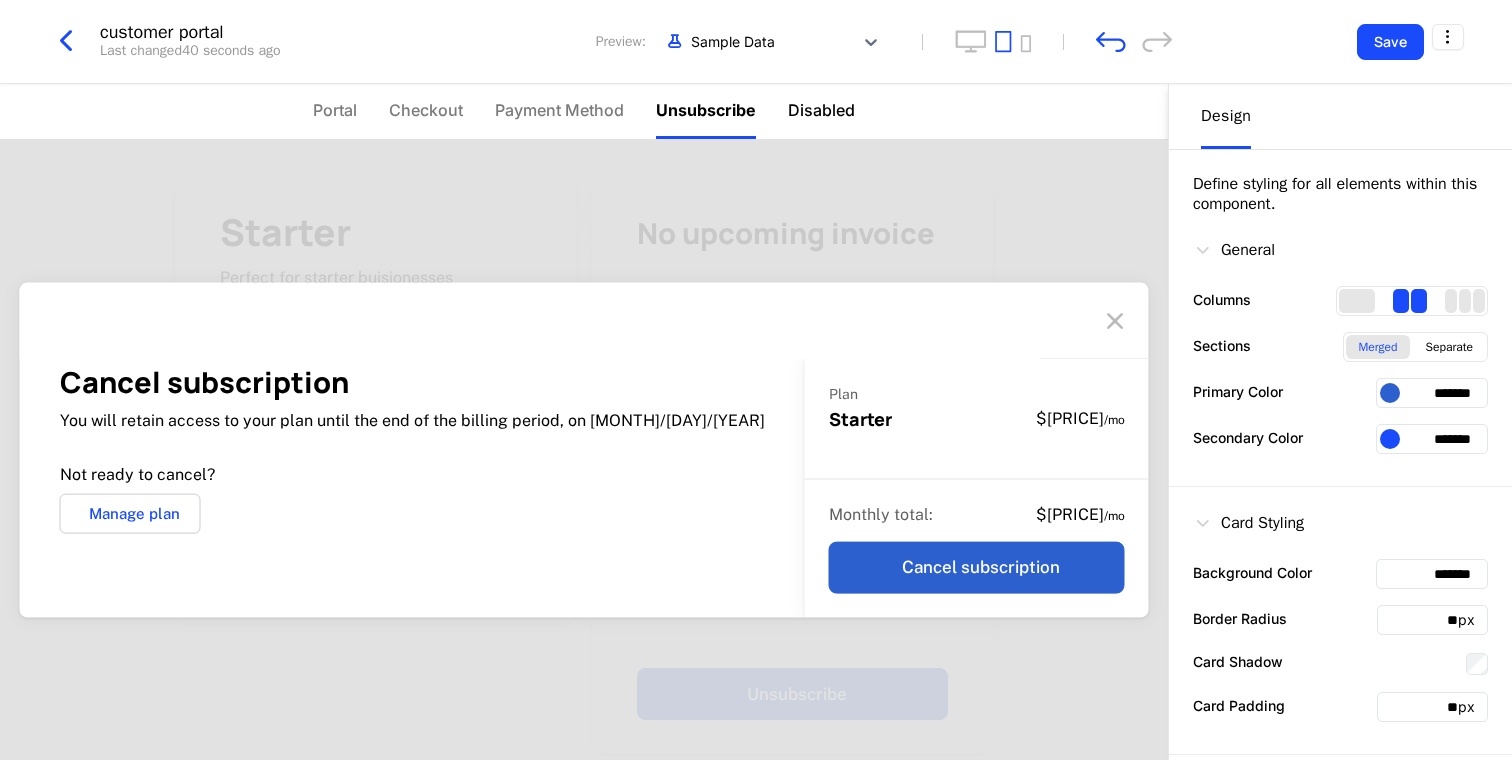 click on "Disabled" at bounding box center (821, 110) 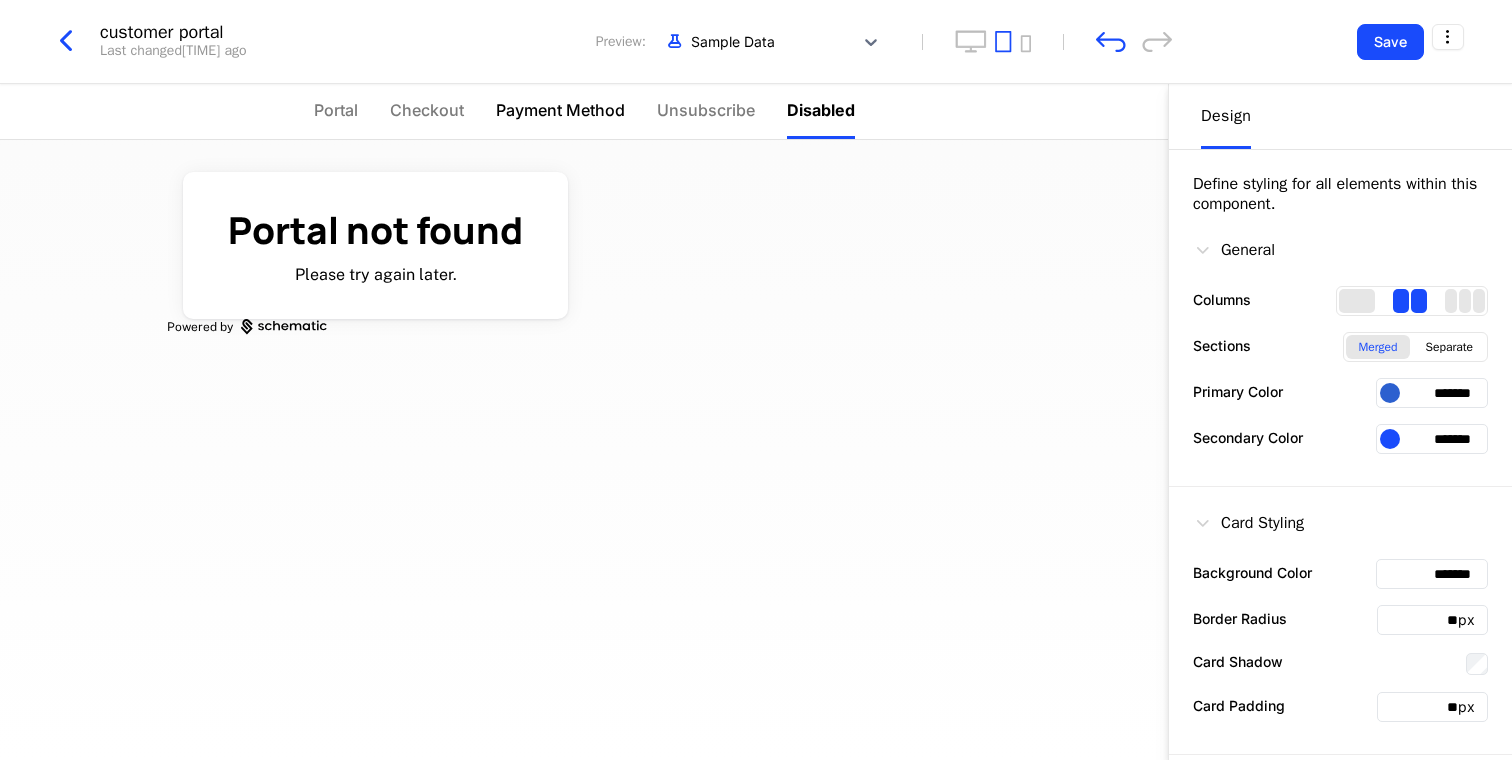 click on "Payment Method" at bounding box center (560, 110) 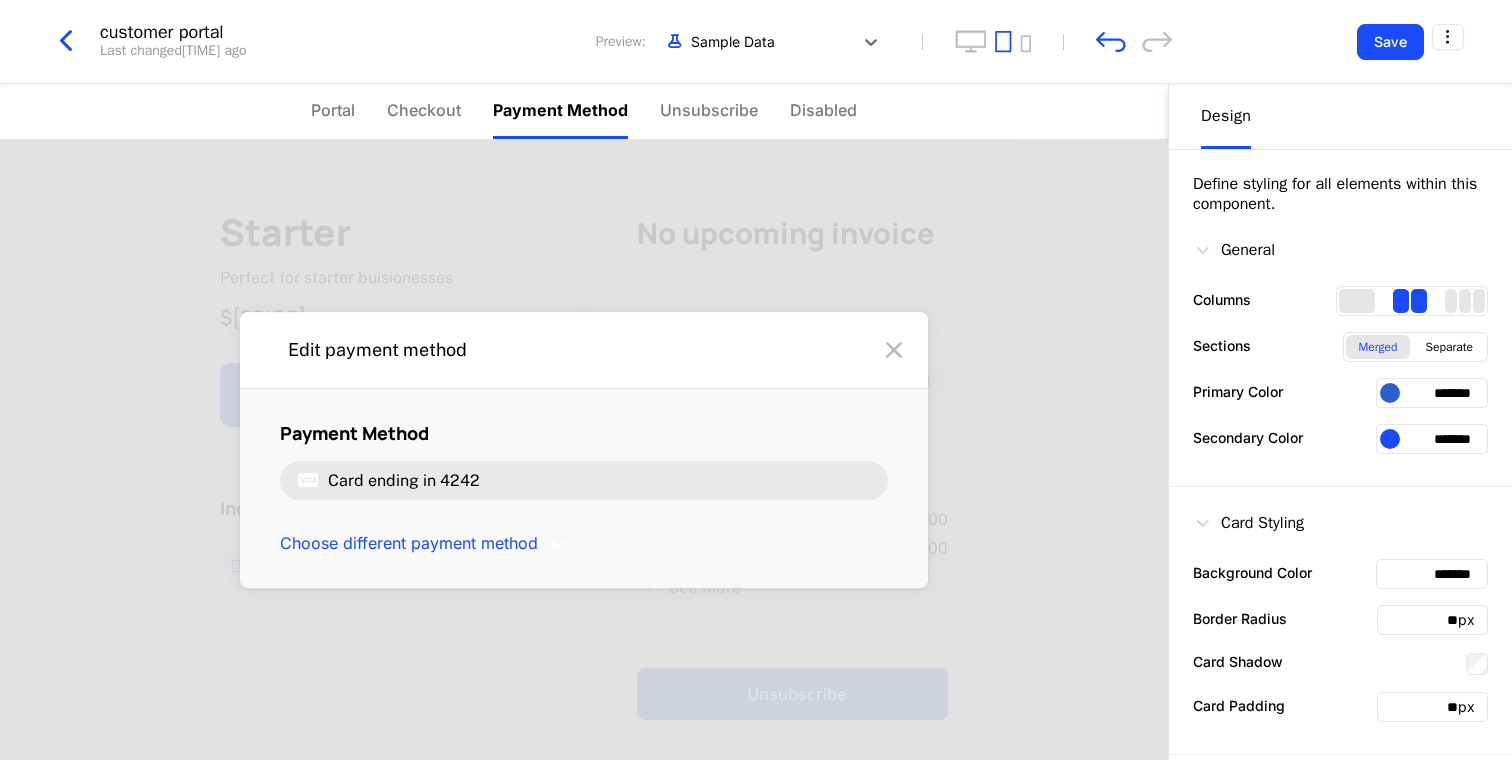 click on "Portal Checkout Payment Method Unsubscribe Disabled" at bounding box center (584, 111) 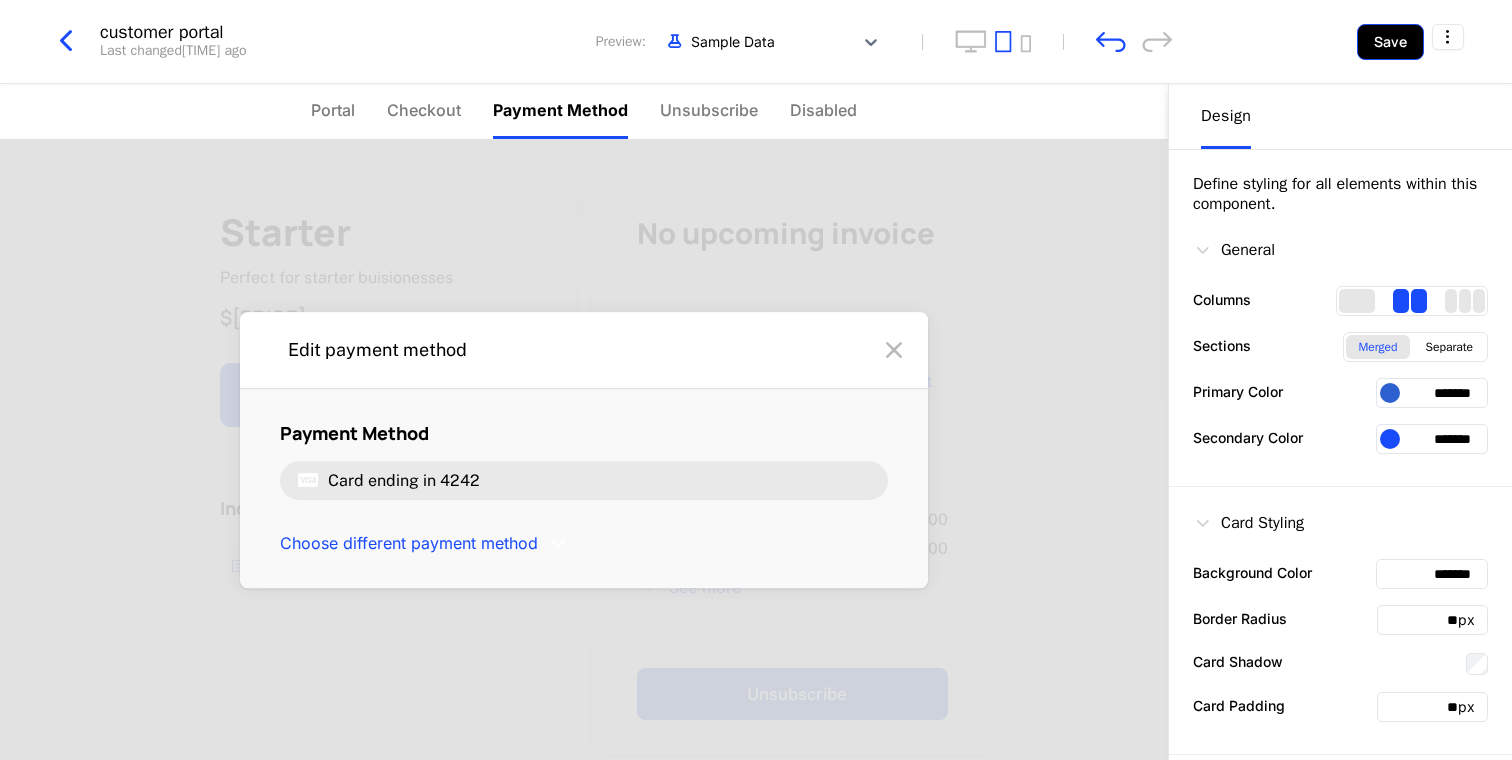 click on "Save" at bounding box center [1390, 42] 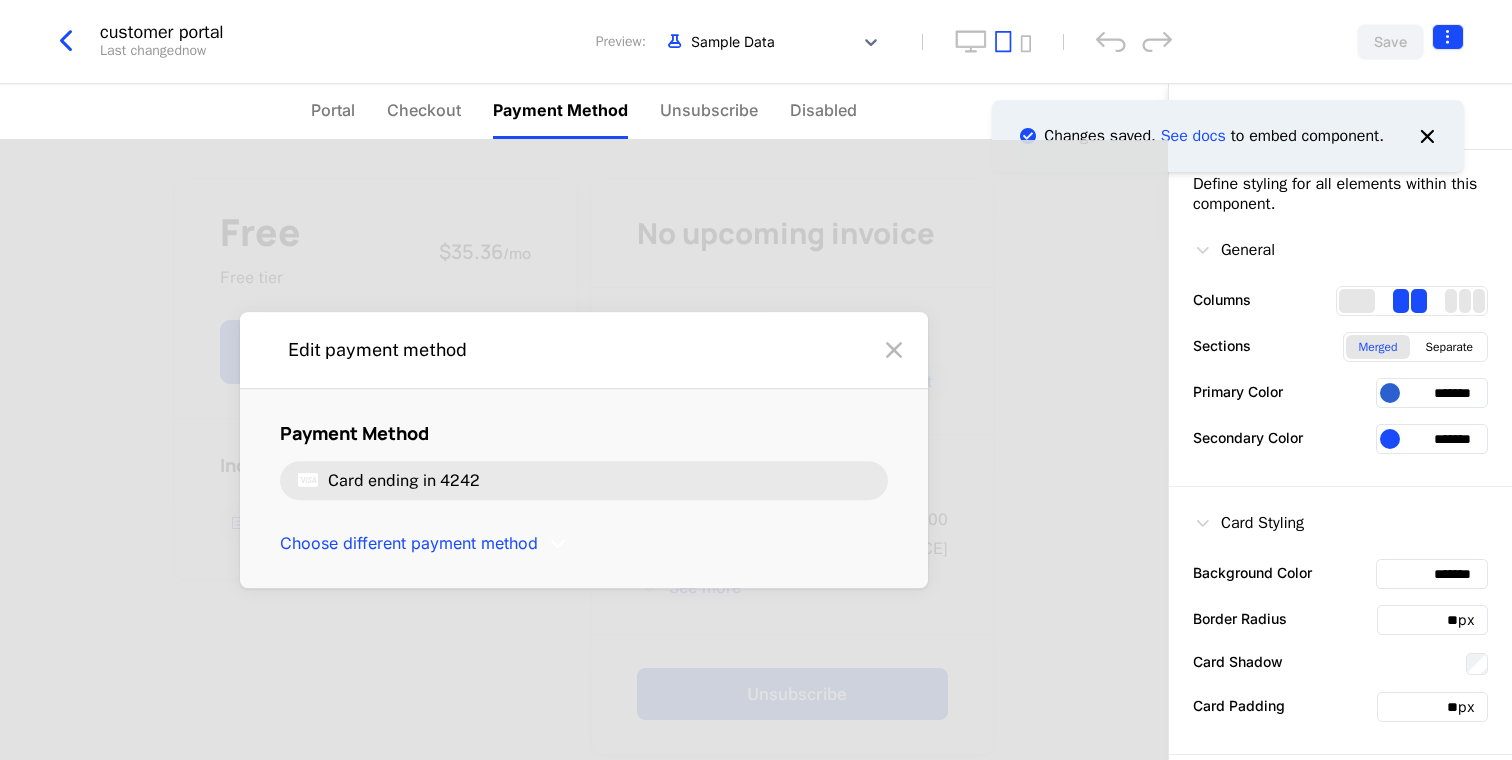 click on "student Development Dev Features Features Flags Catalog Plans Add Ons Configuration Companies Companies Users Events Components 14 days left Changes saved. See docs to embed component. customer portal Last changed now Preview: Sample Data Save Portal Checkout Payment Method Unsubscribe Disabled Free Free tier $35.36 / mo Change plan Included features Scans 2 Scans No upcoming invoice Payment Method Card ending in 4242 Edit Invoices August 11, 2025 $44.00 August 11, 2025 $57.00 See more Unsubscribe Scans scans the recips for information 1 Scan used No limit Powered by Edit payment method Payment Method Card ending in 4242 Choose different payment method Design Define styling for all elements within this component. General Columns Sections Merged Separate Primary Color ******* Secondary Color ******* Card Styling Background Color ******* Border Radius ** px Card Shadow Card Padding ** px Typography Heading 1 Font ******* Font Size ** px Font Color ******* Font Weight 800 Badge Left" at bounding box center [756, 380] 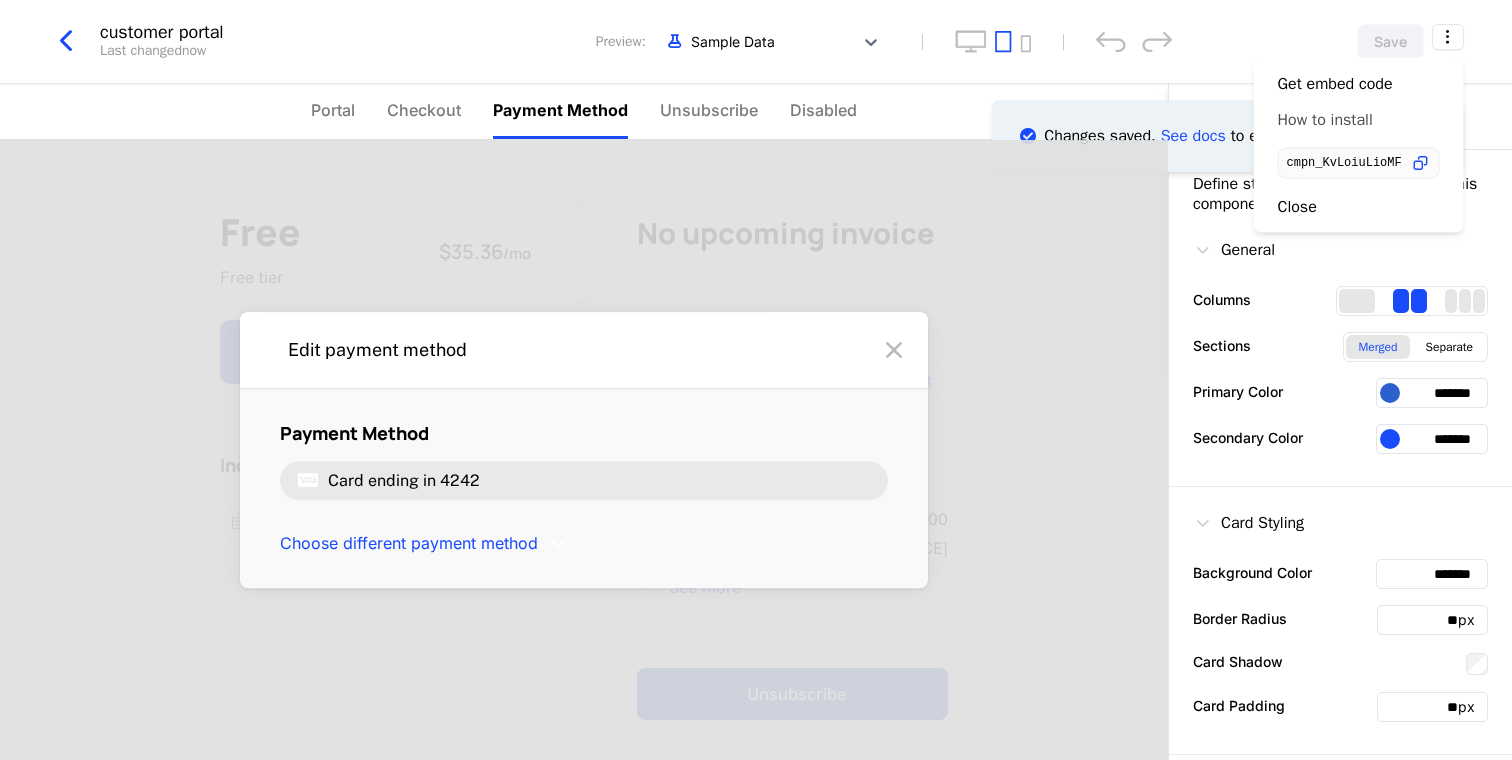 click on "How to install" at bounding box center [1325, 120] 